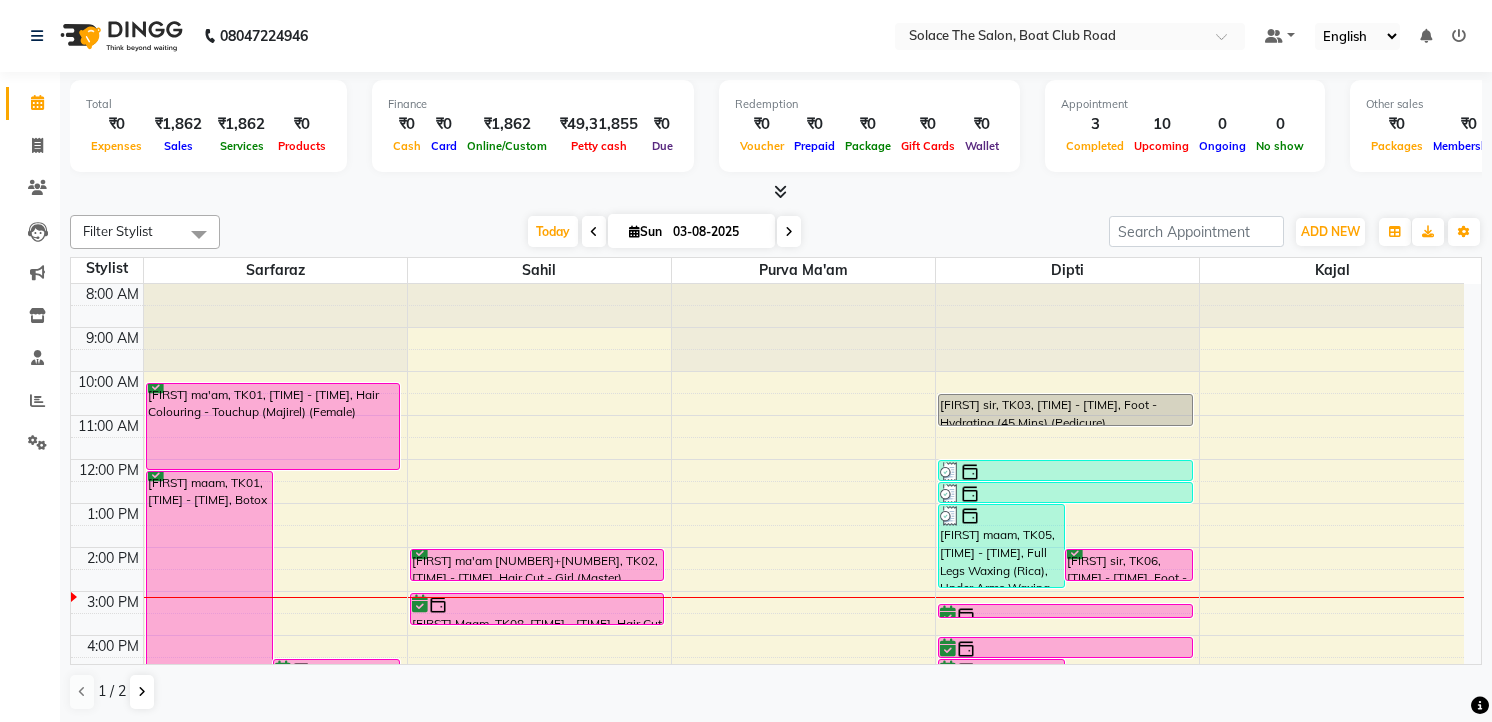 scroll, scrollTop: 0, scrollLeft: 0, axis: both 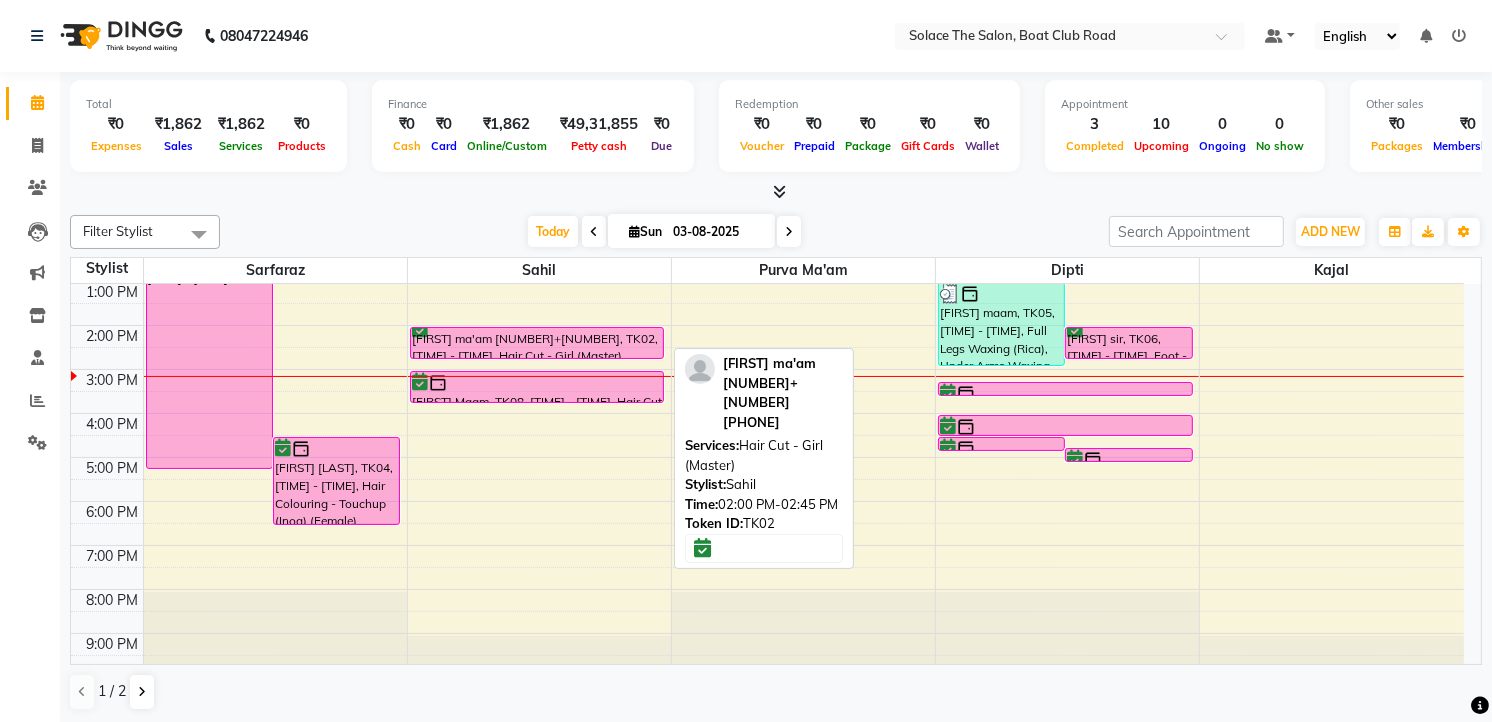click on "[FIRST] [LAST] [NUMBER], TK02, [TIME]-[TIME], Hair Cut - Girl (Master)" at bounding box center (537, 343) 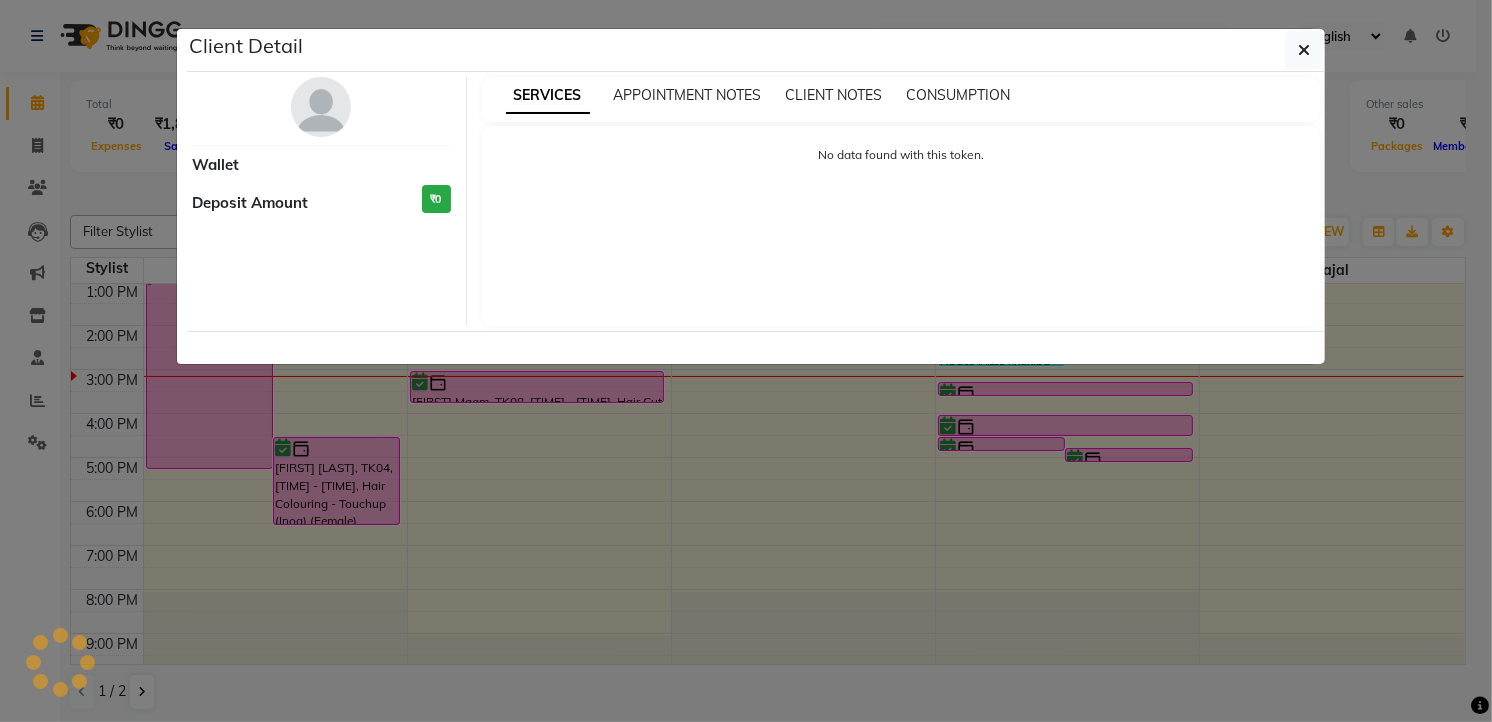 select on "6" 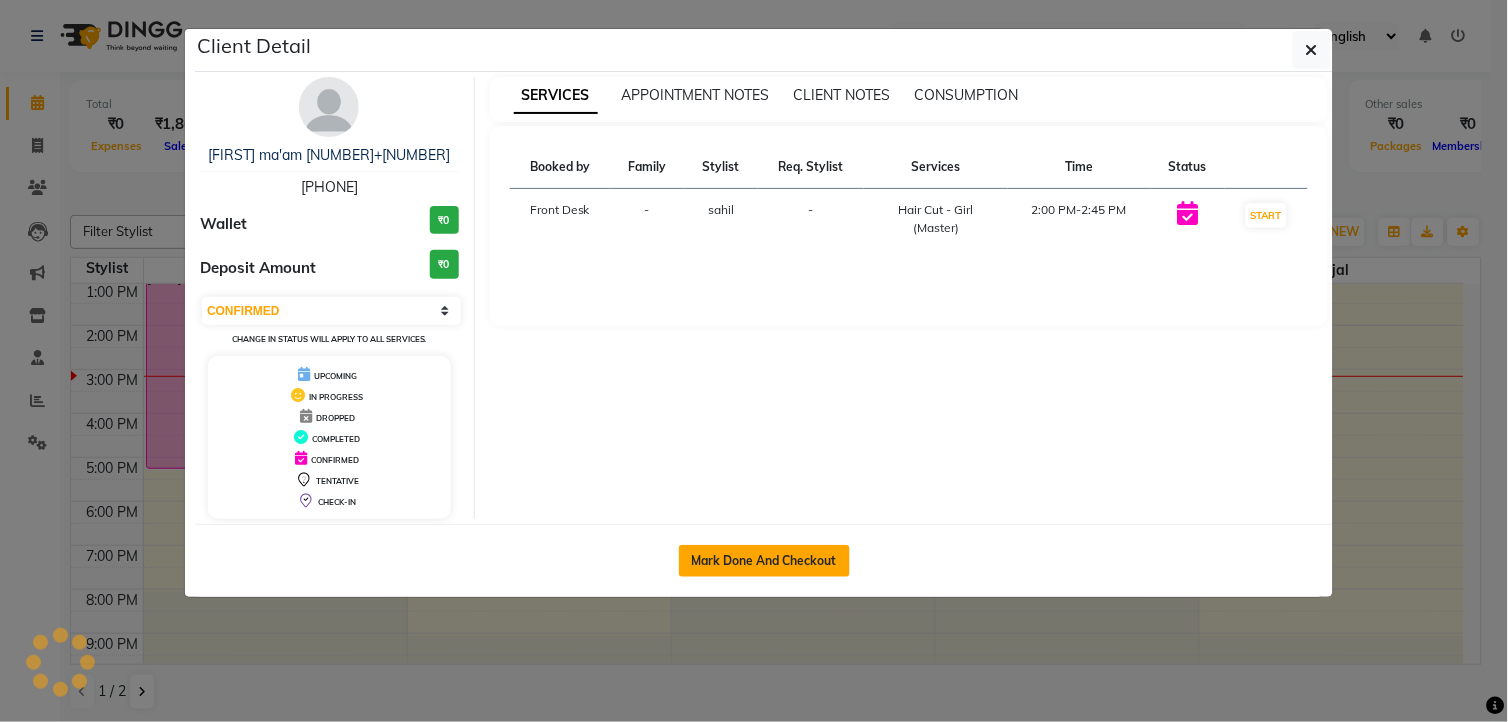 click on "Mark Done And Checkout" 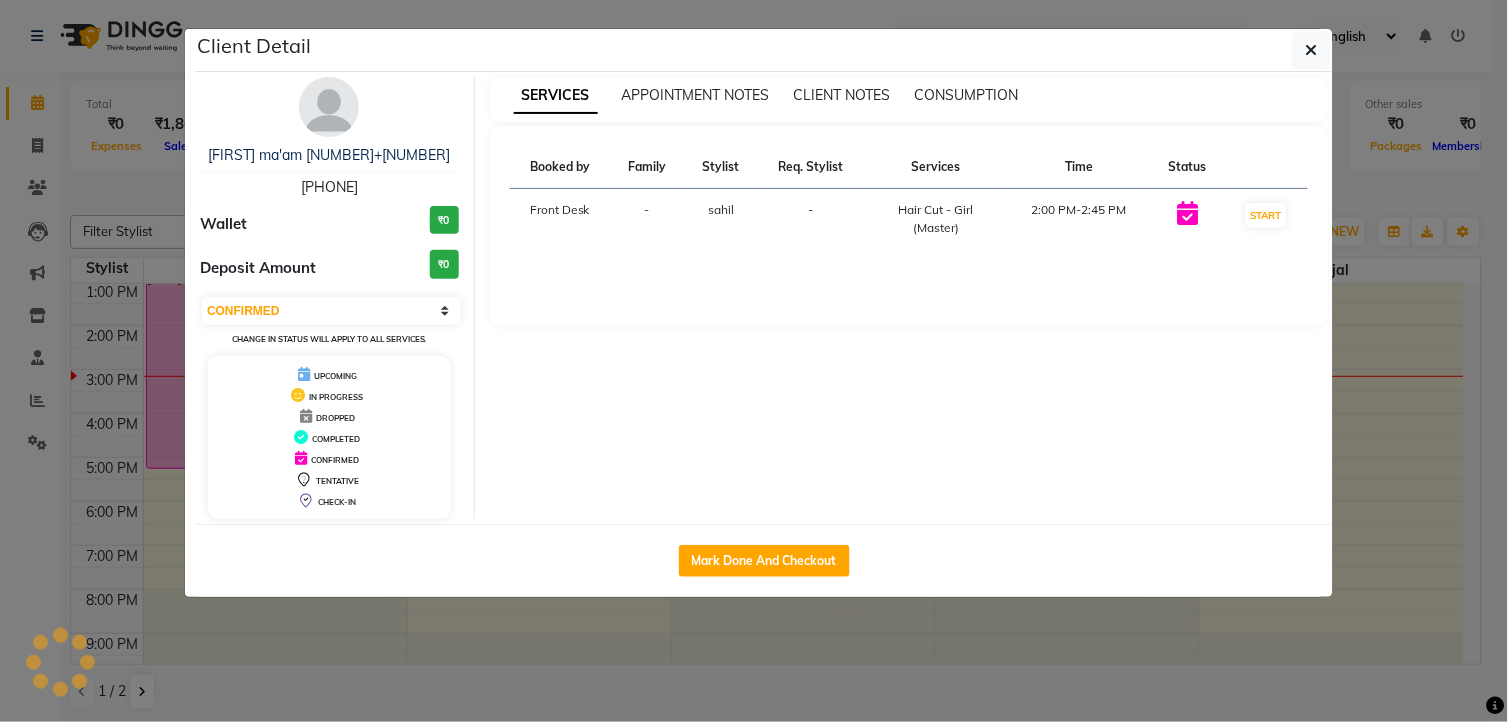 select on "service" 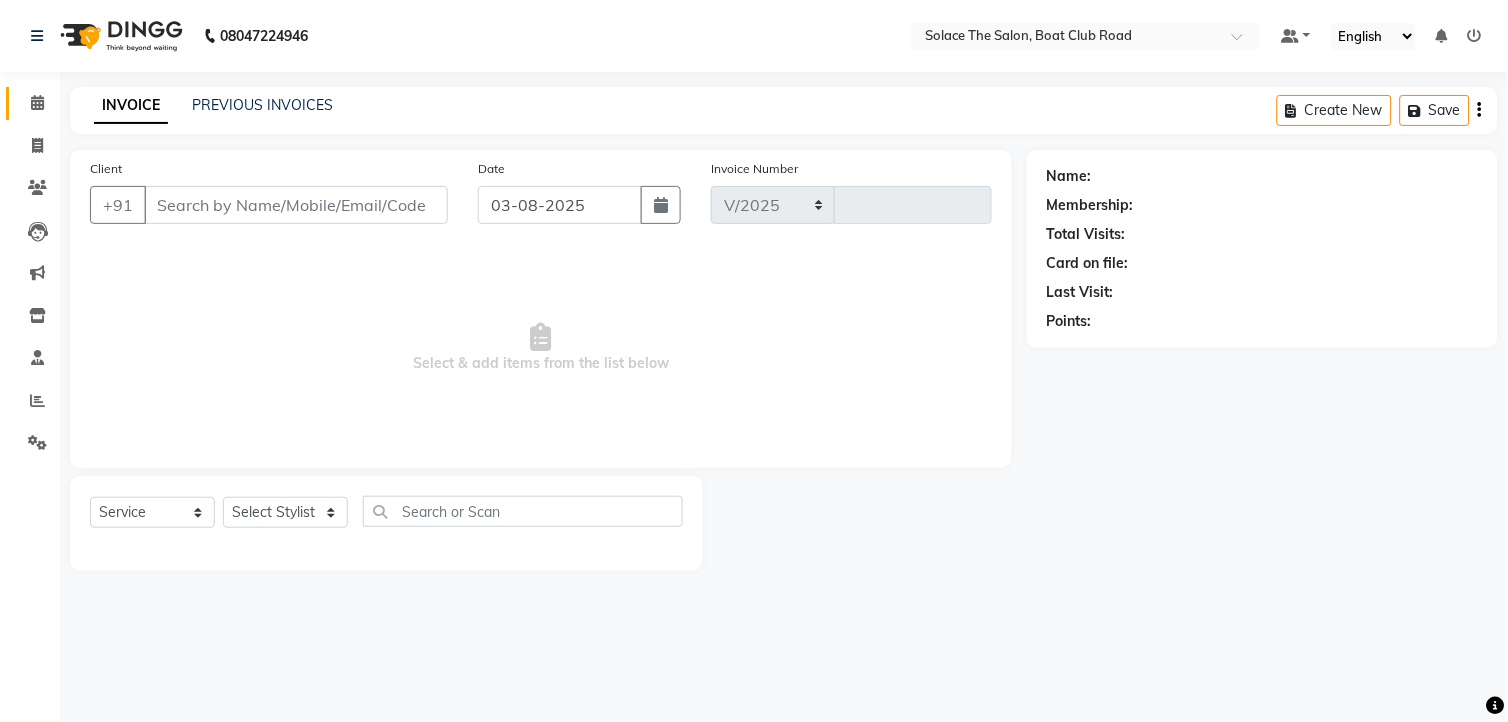 select on "585" 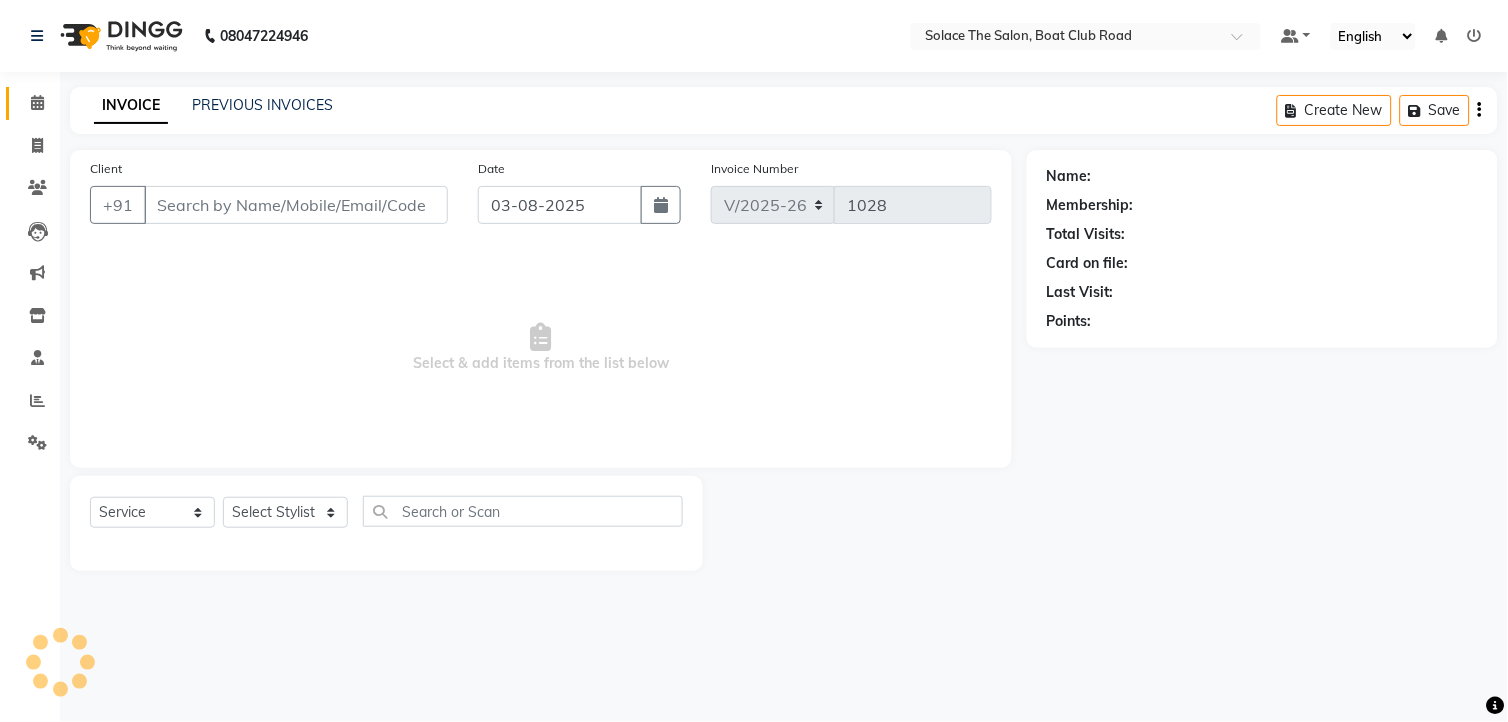 type on "[PHONE]" 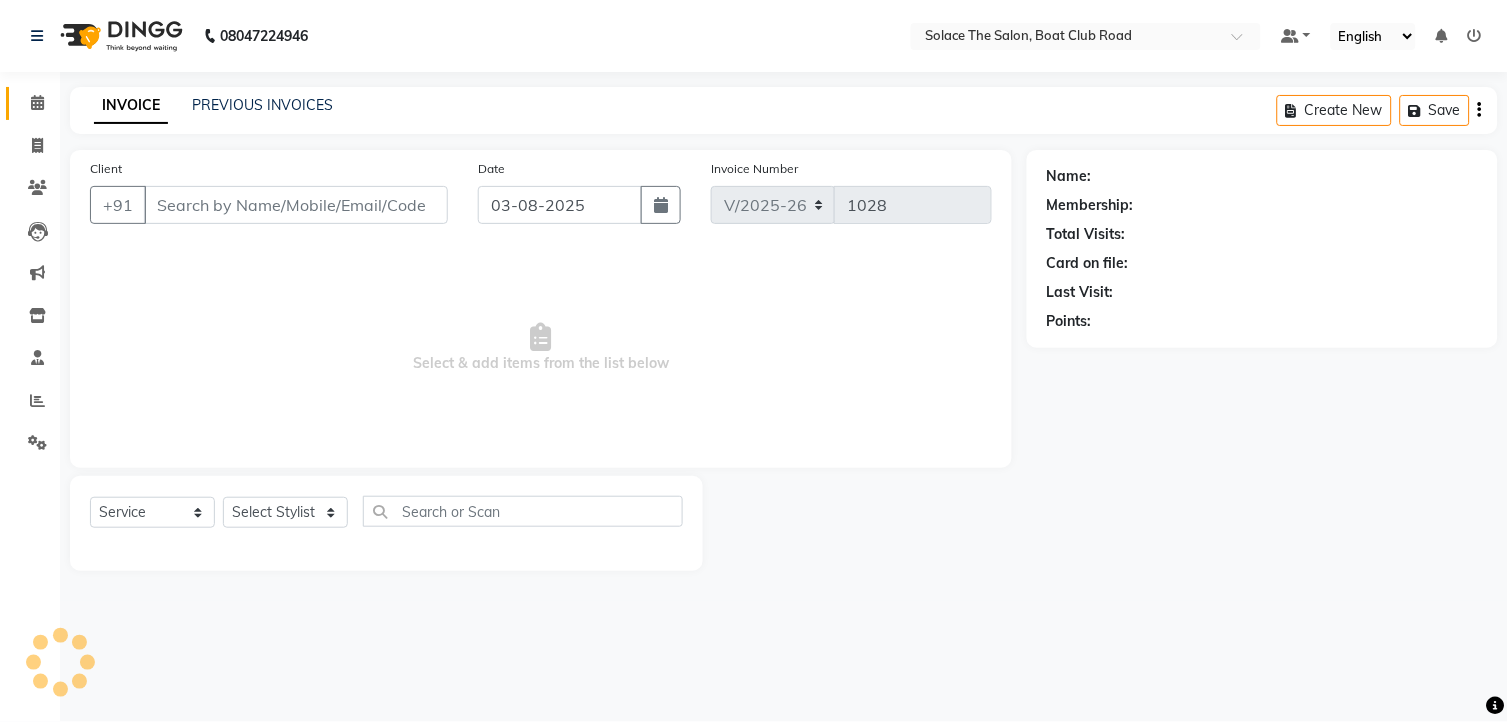 select on "74276" 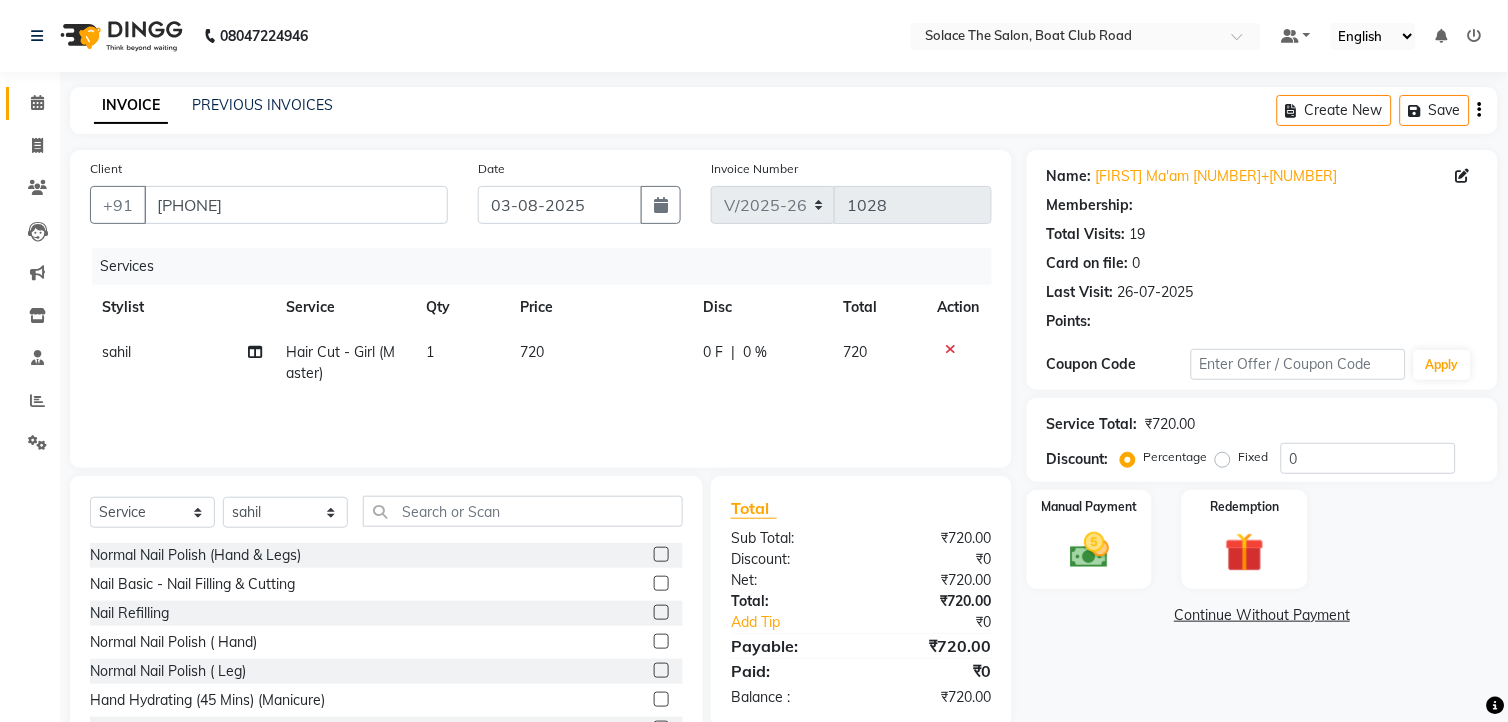 select on "1: Object" 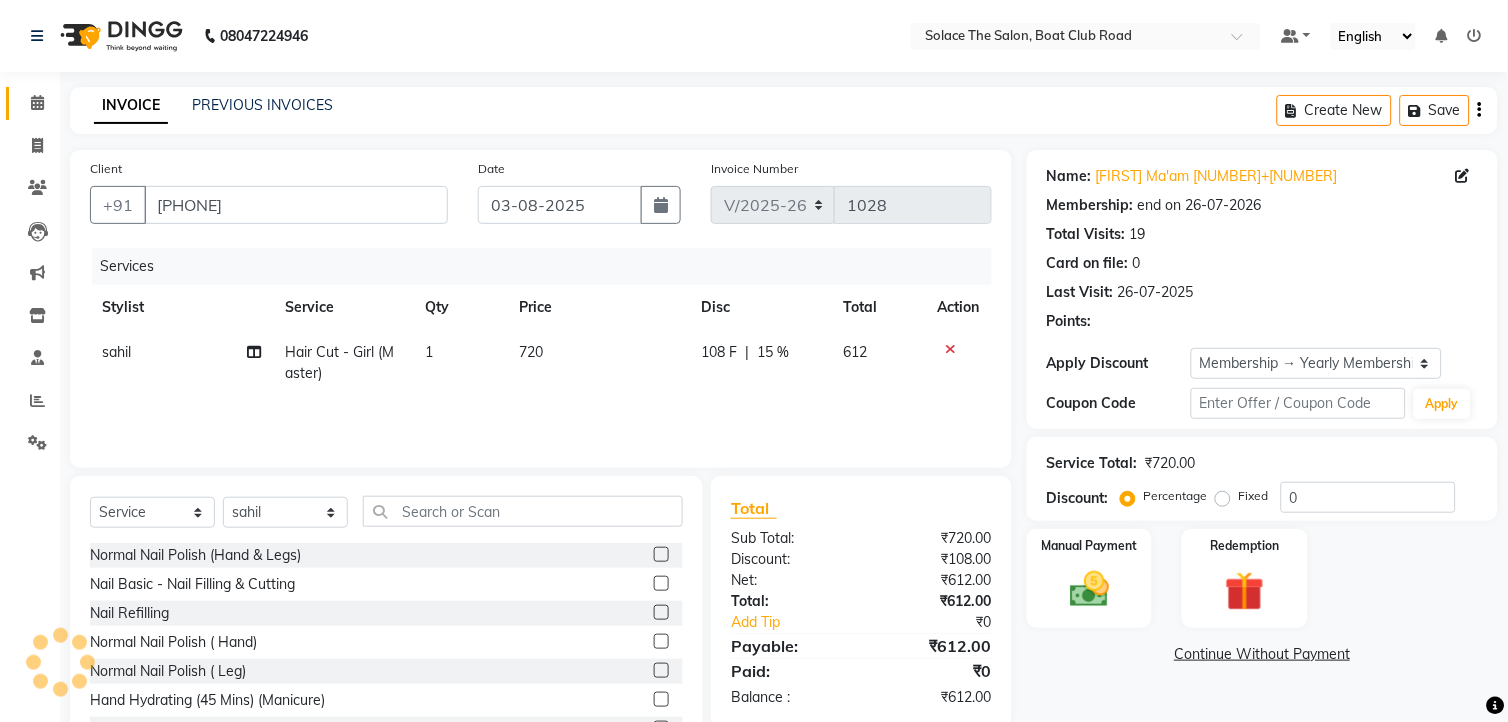type on "15" 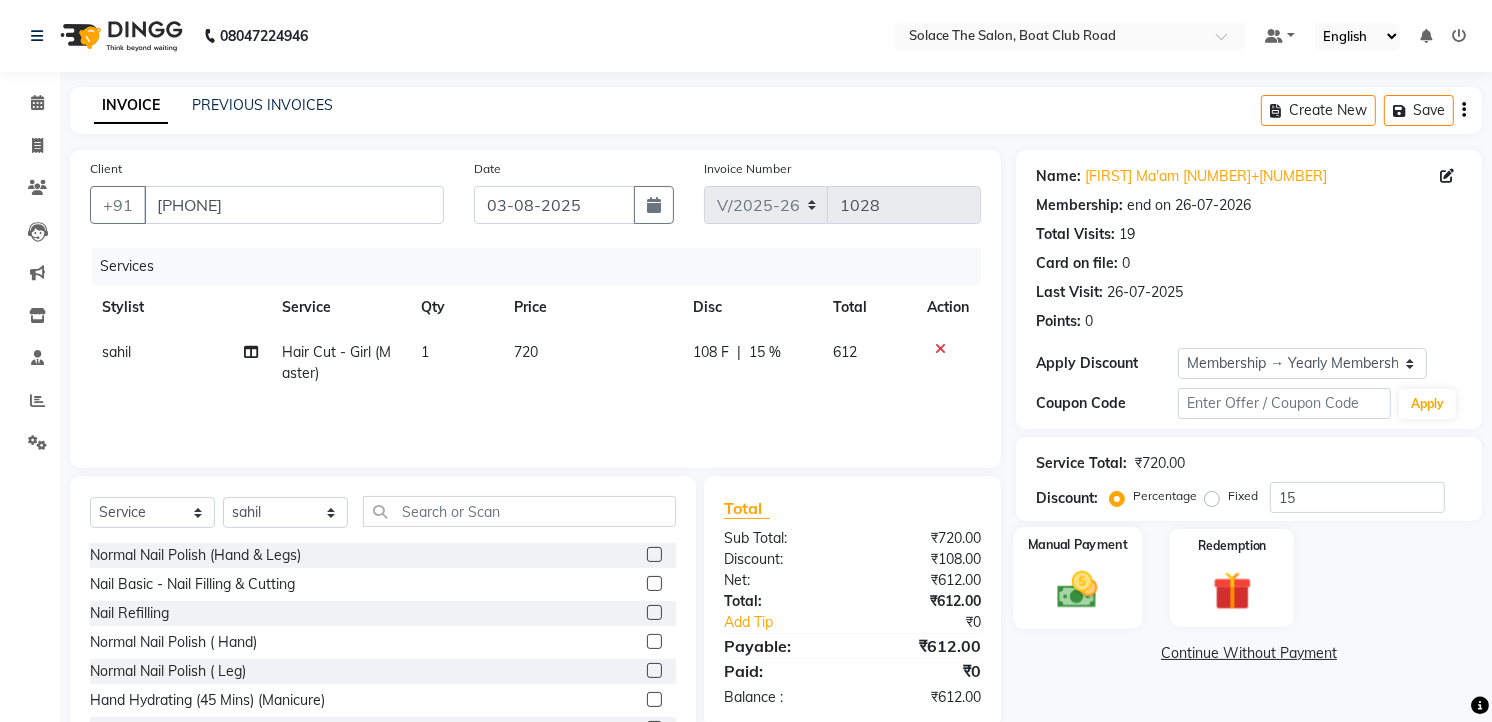click 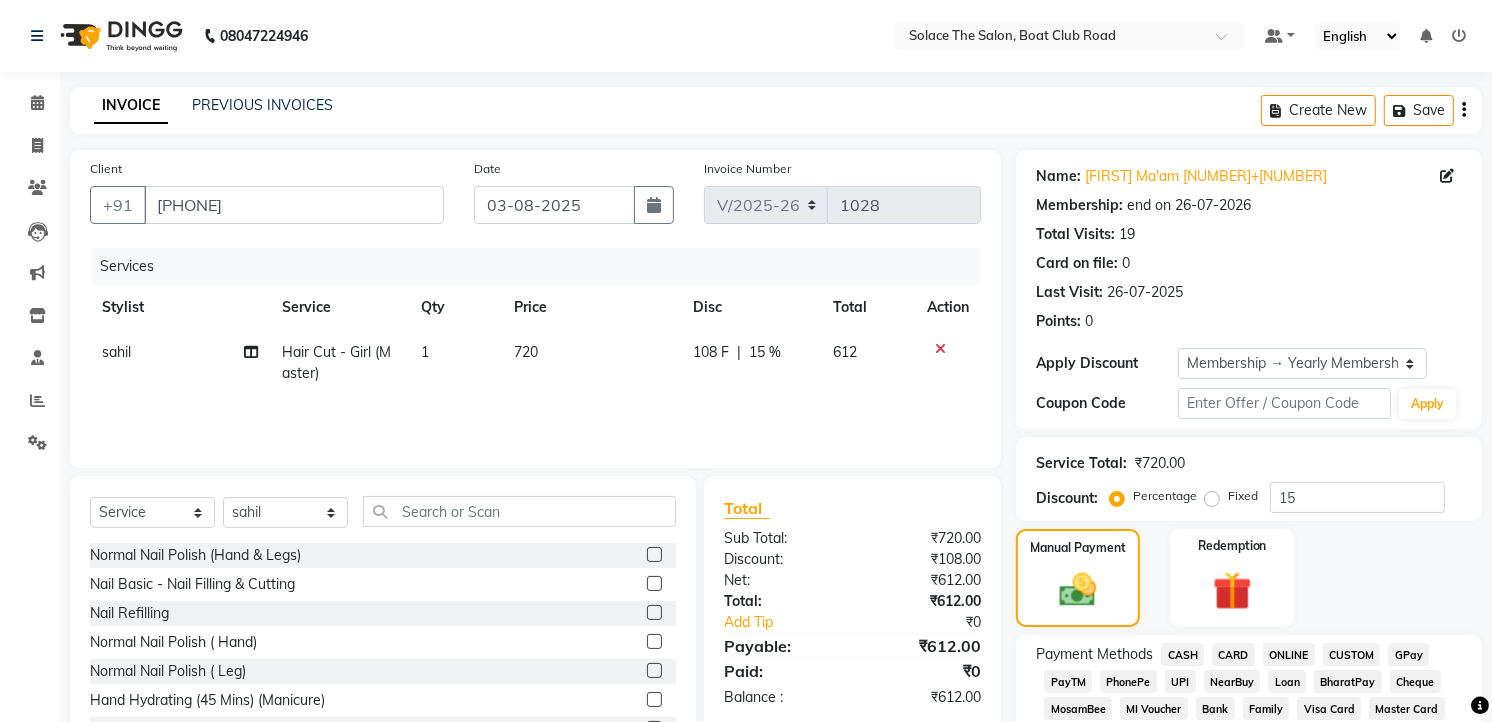 scroll, scrollTop: 647, scrollLeft: 0, axis: vertical 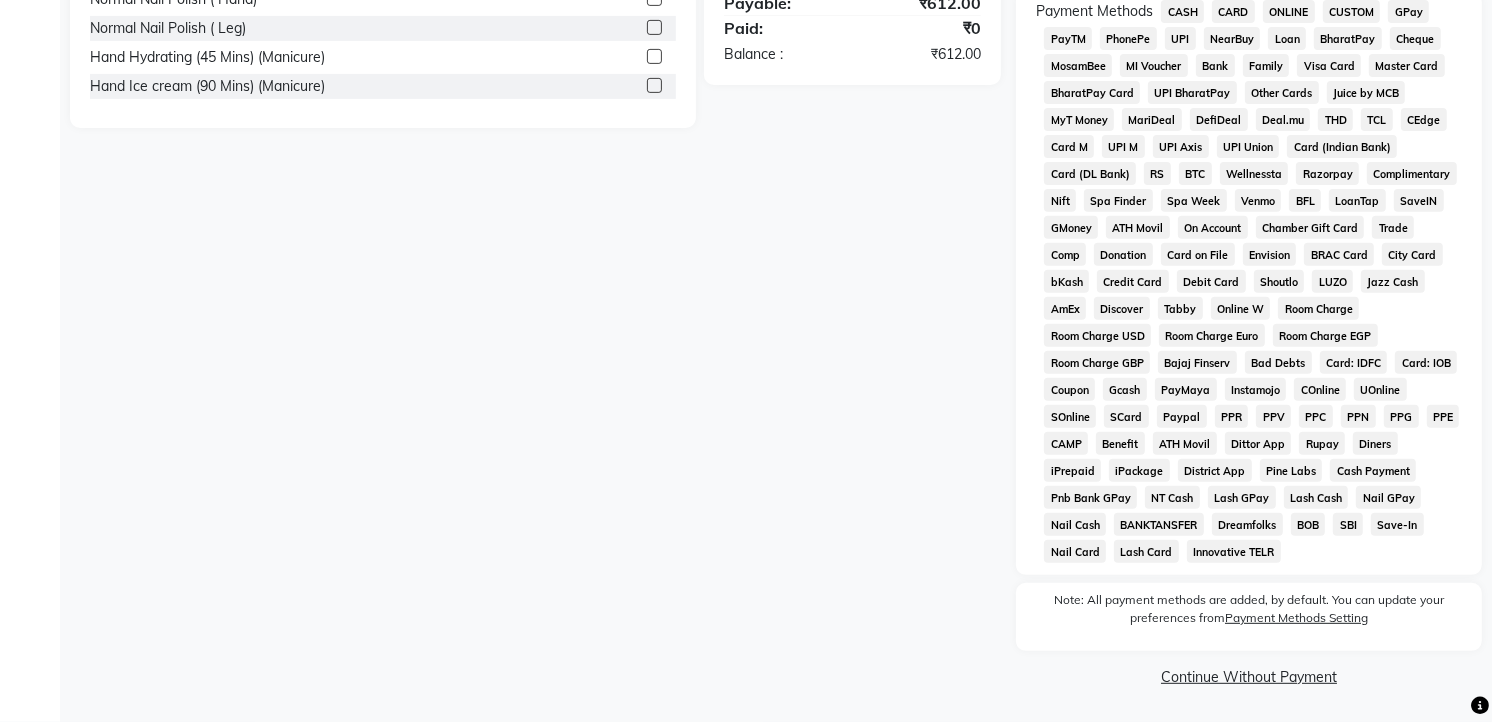 click on "CARD" 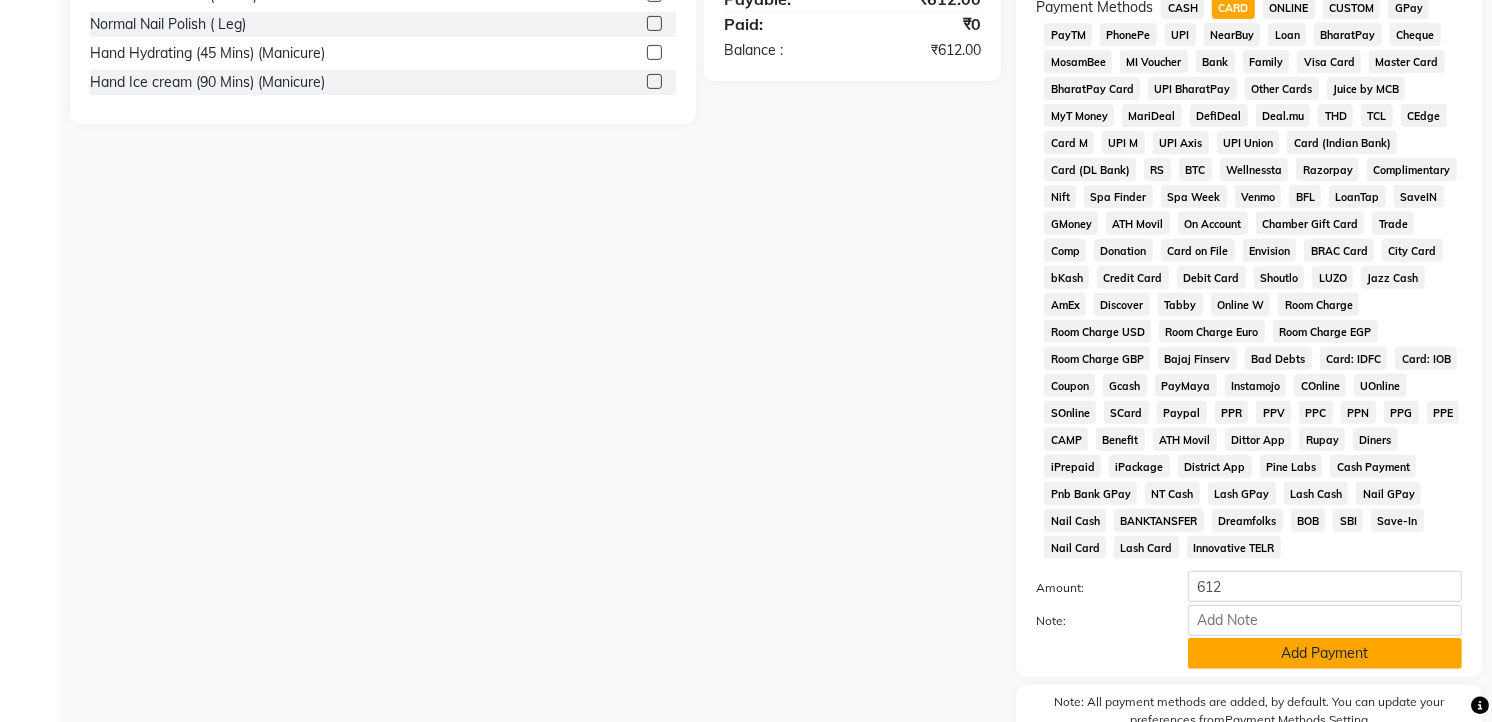 click on "Add Payment" 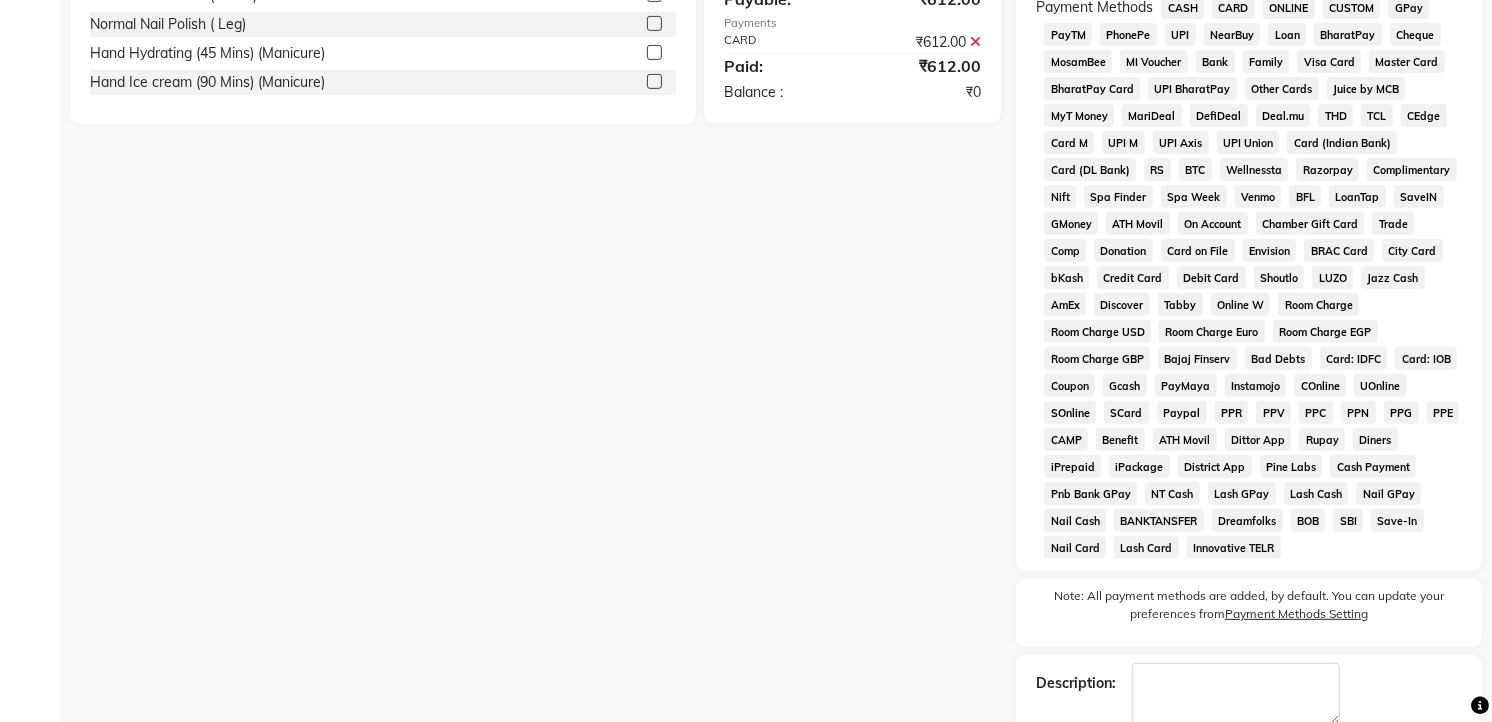 click on "Checkout" 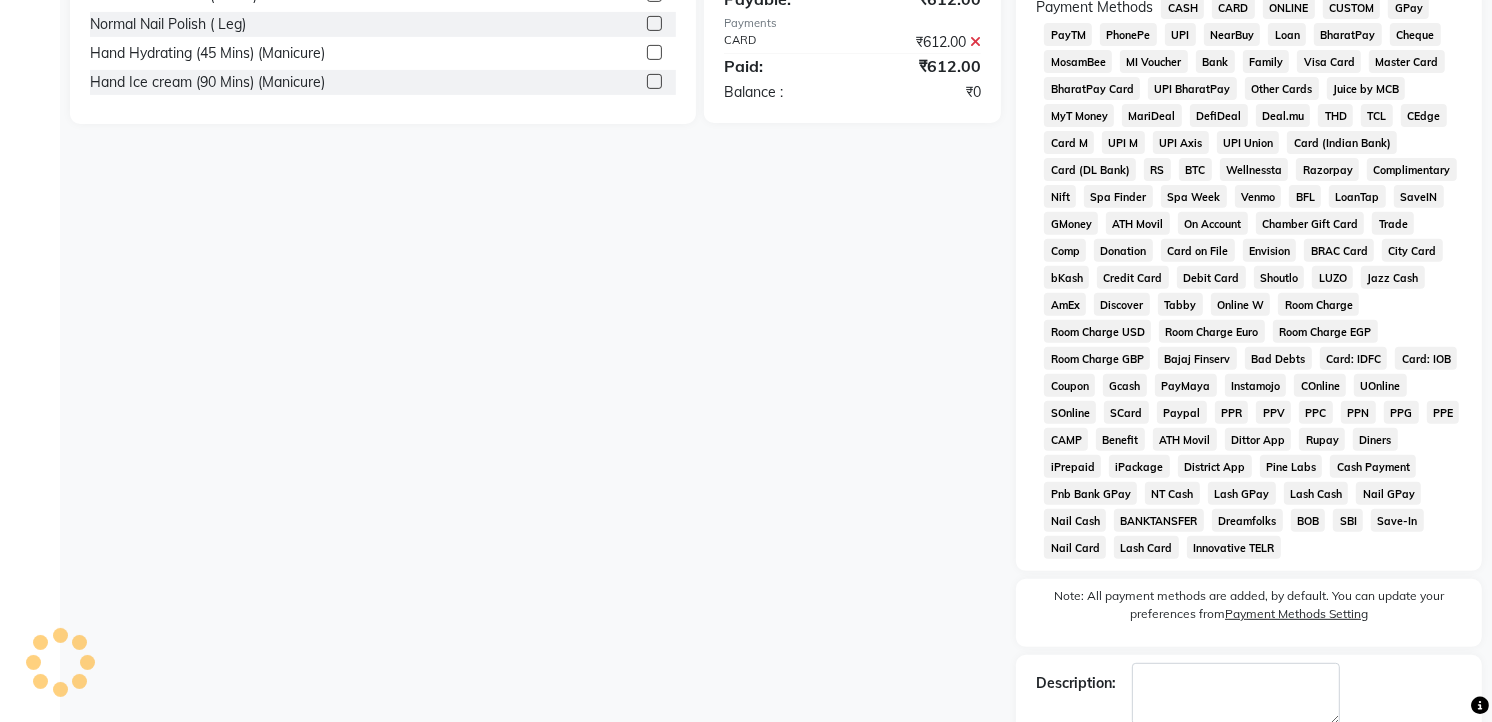 scroll, scrollTop: 0, scrollLeft: 0, axis: both 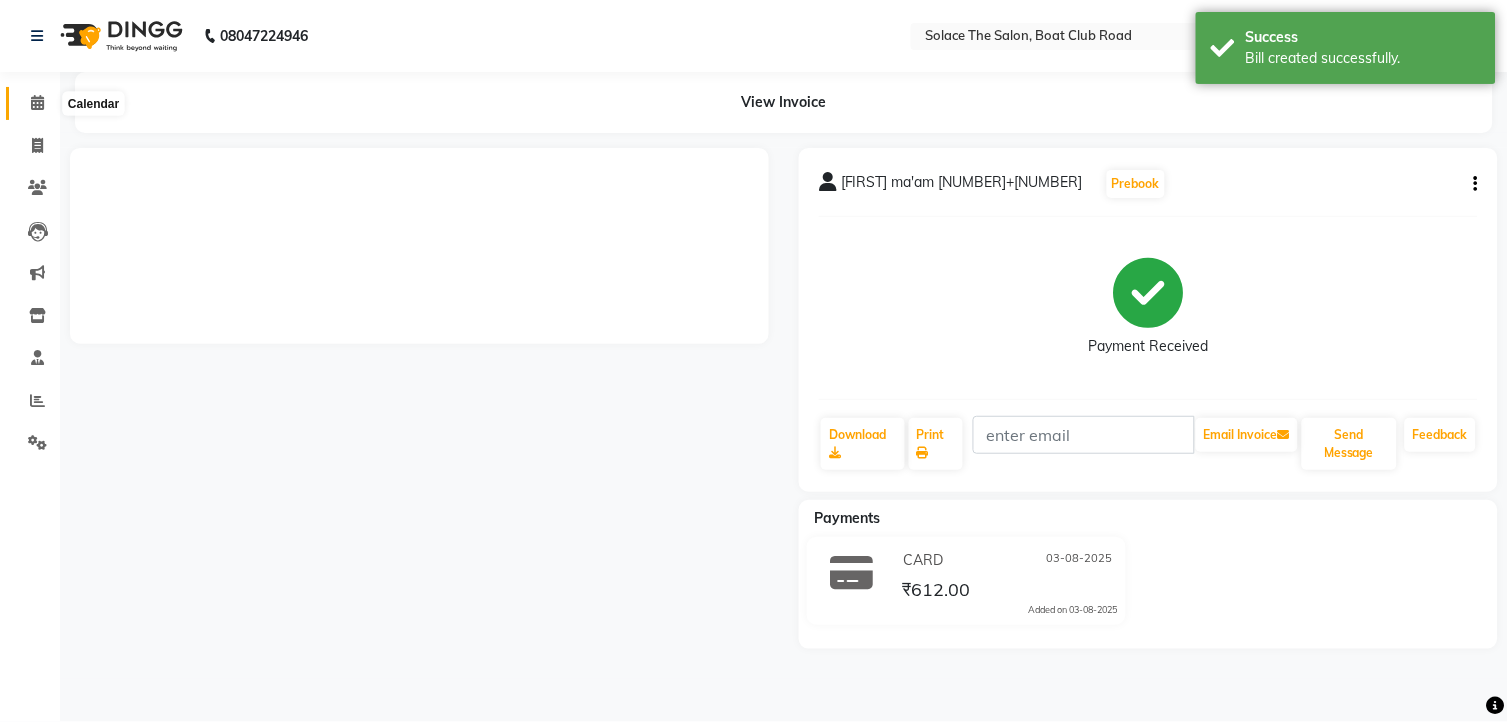 click 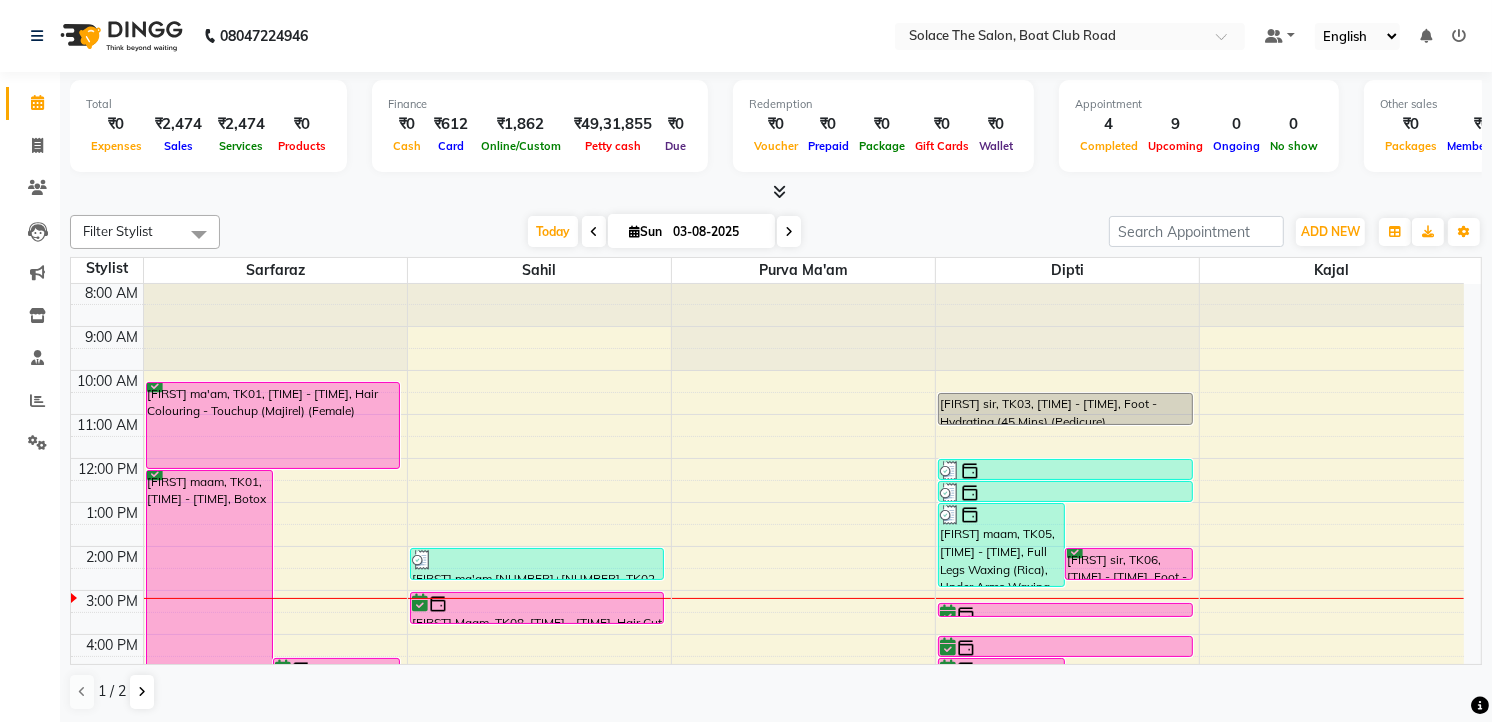 scroll, scrollTop: 0, scrollLeft: 0, axis: both 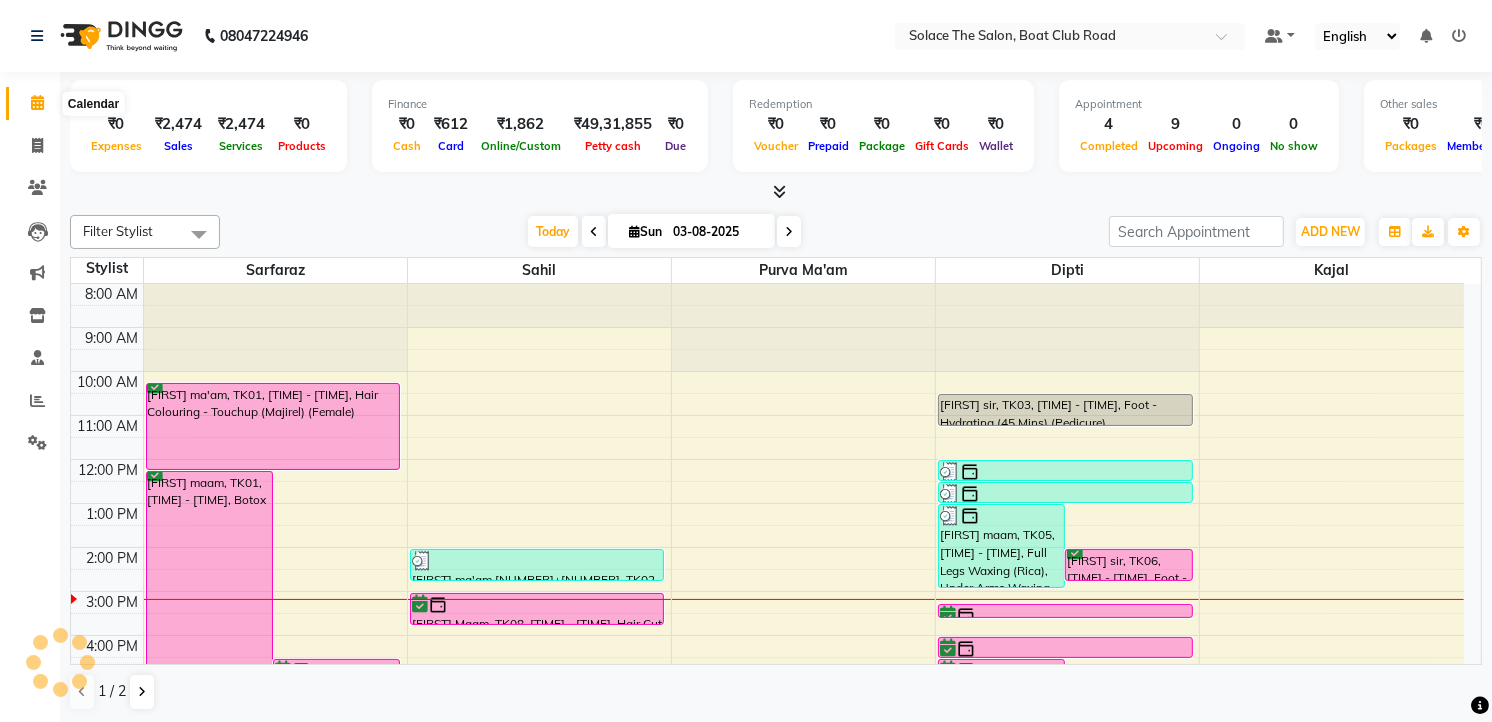 click 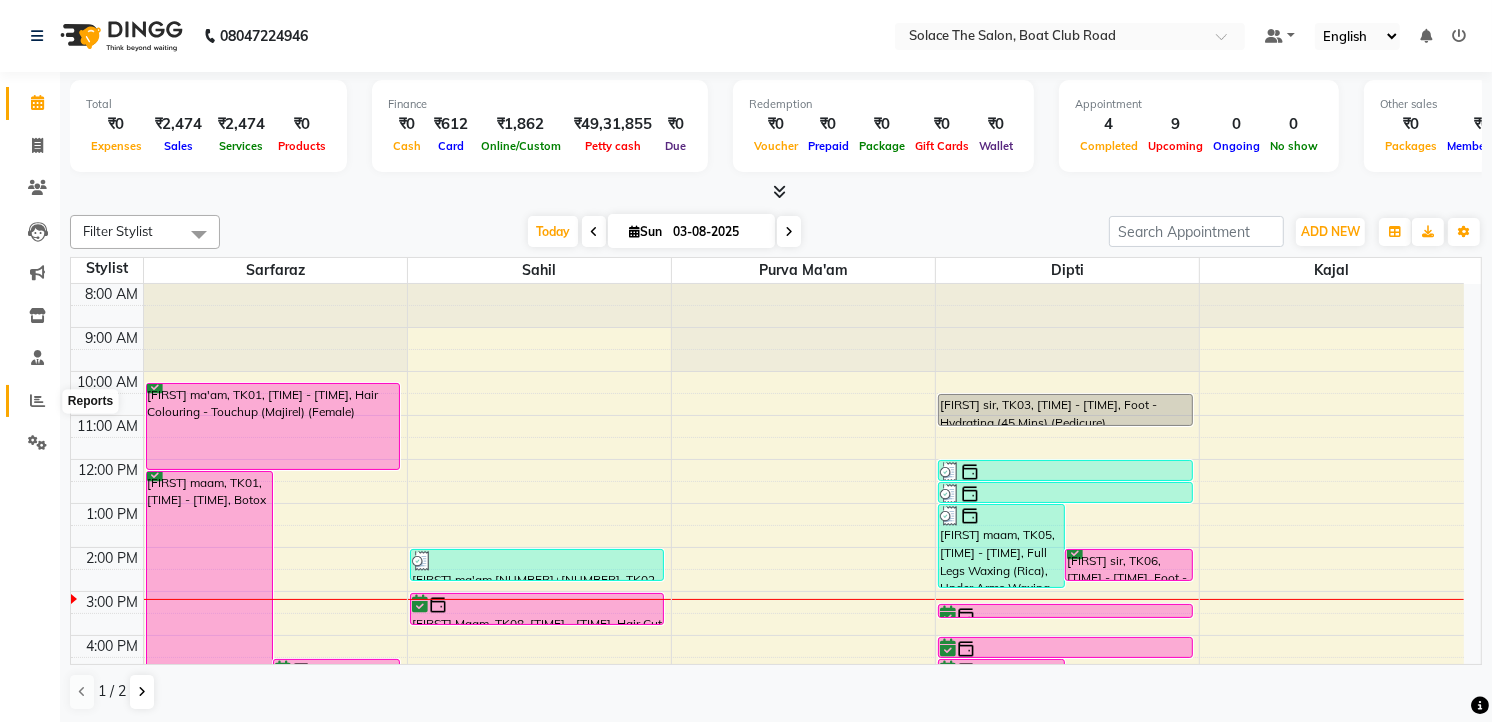 click 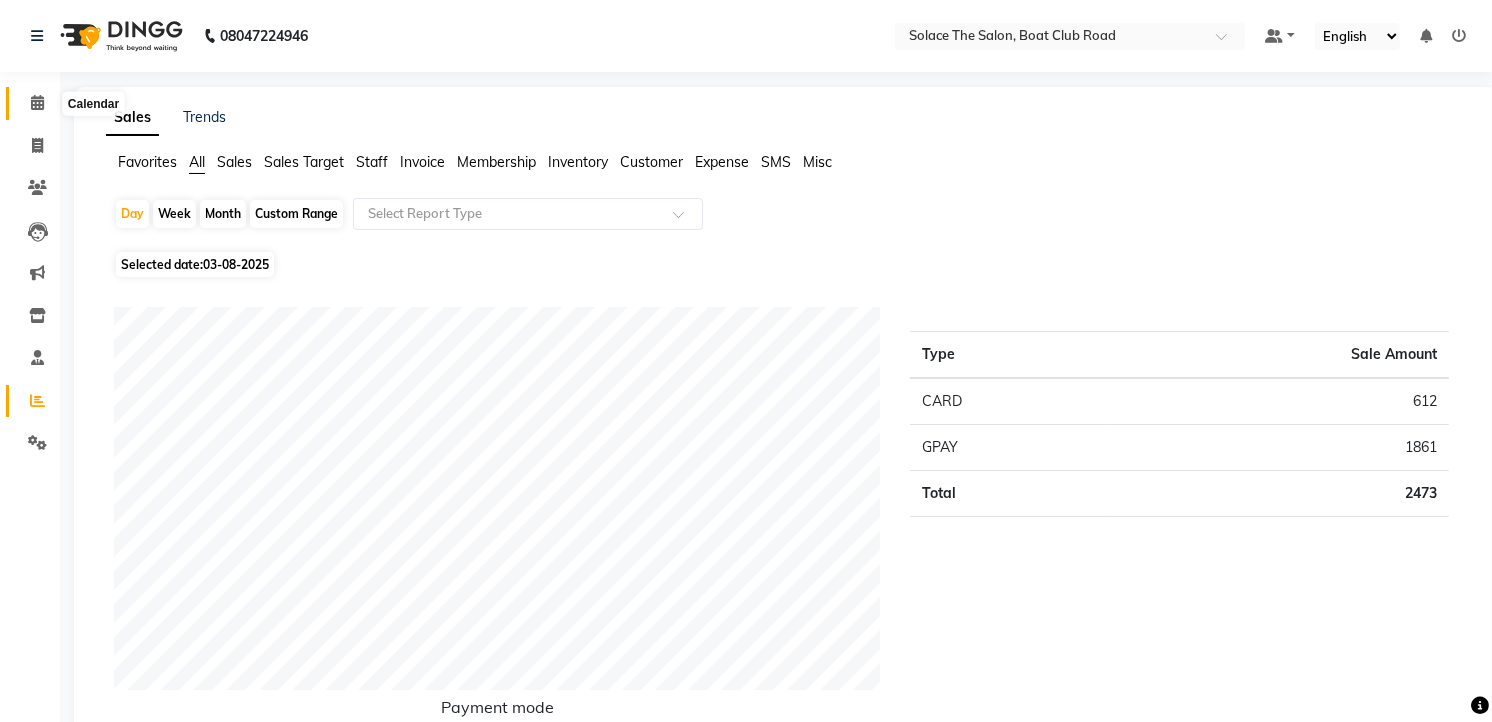 click 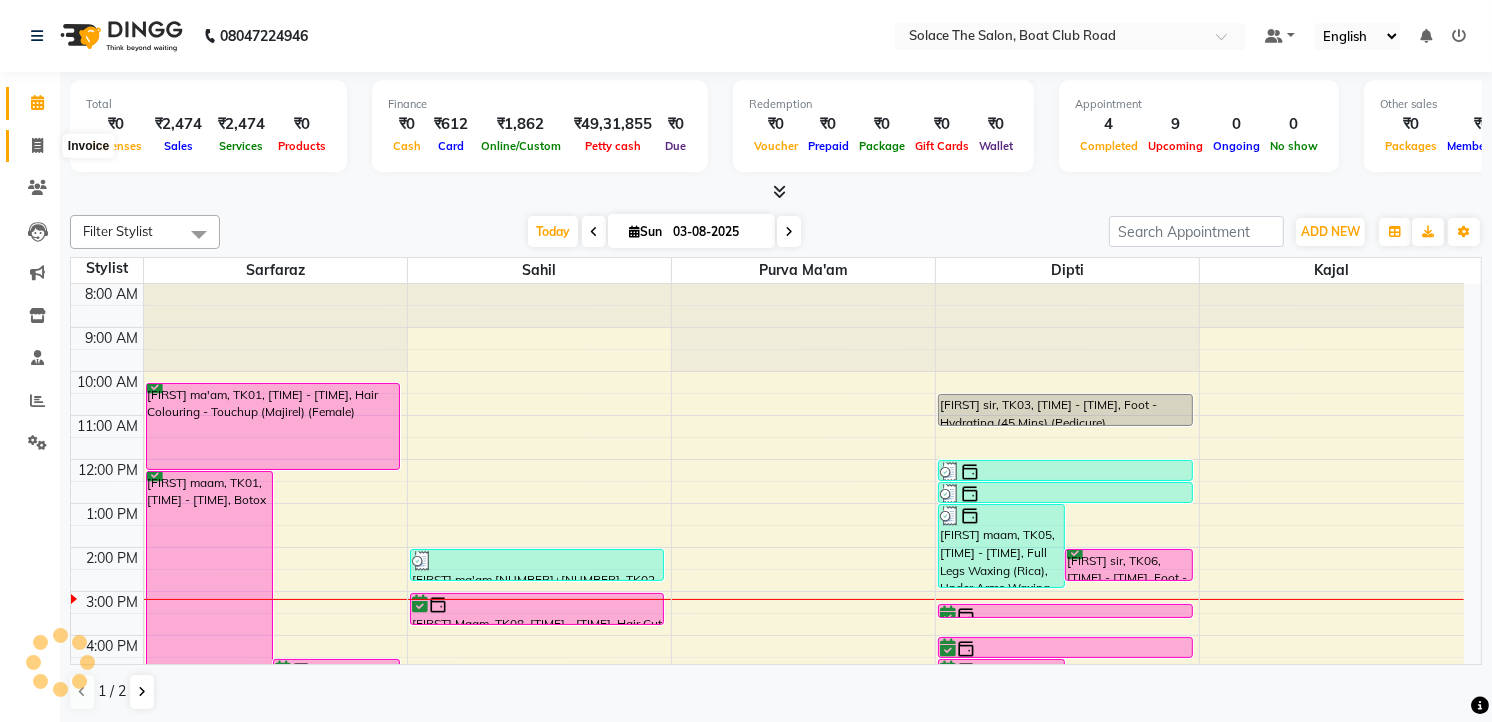 scroll, scrollTop: 0, scrollLeft: 0, axis: both 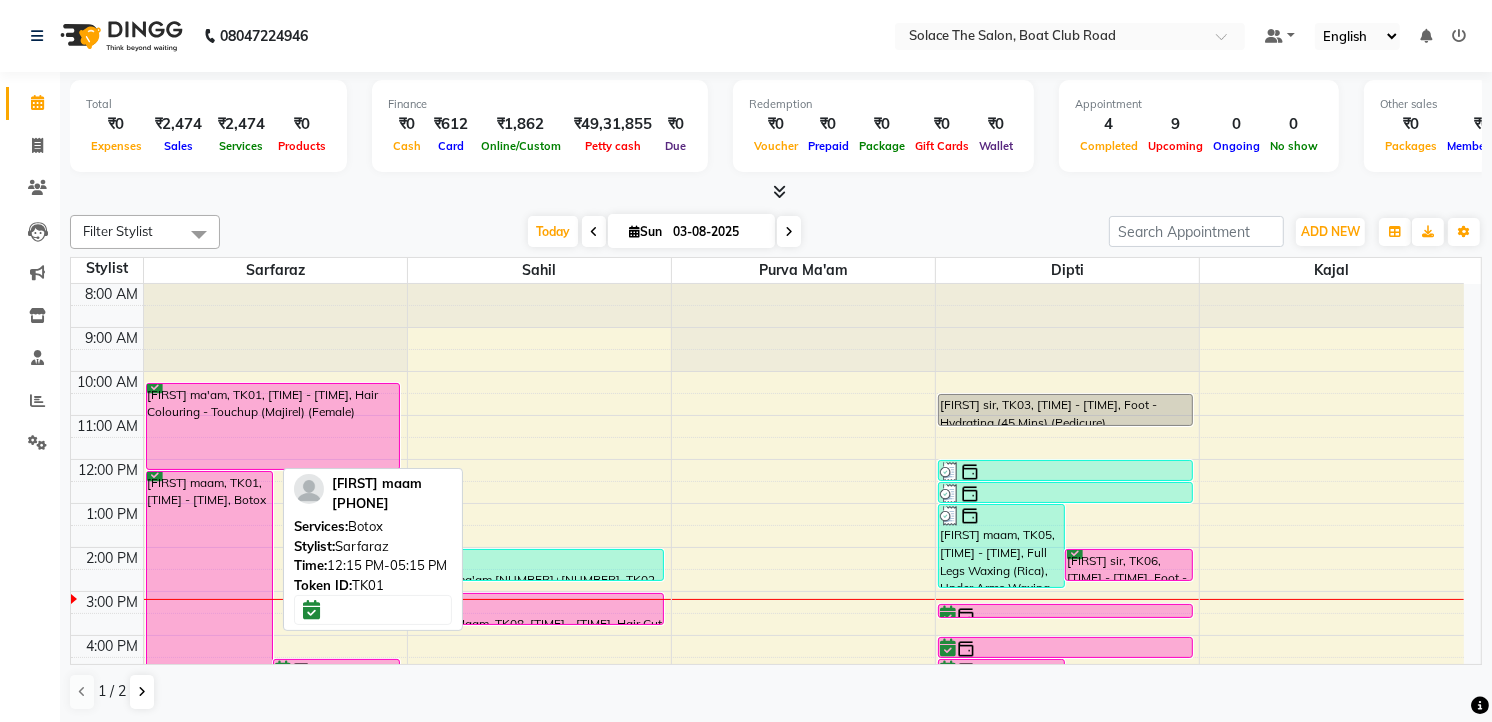 click on "[FIRST] [LAST], TK01, [TIME]-[TIME], Botox" at bounding box center (209, 581) 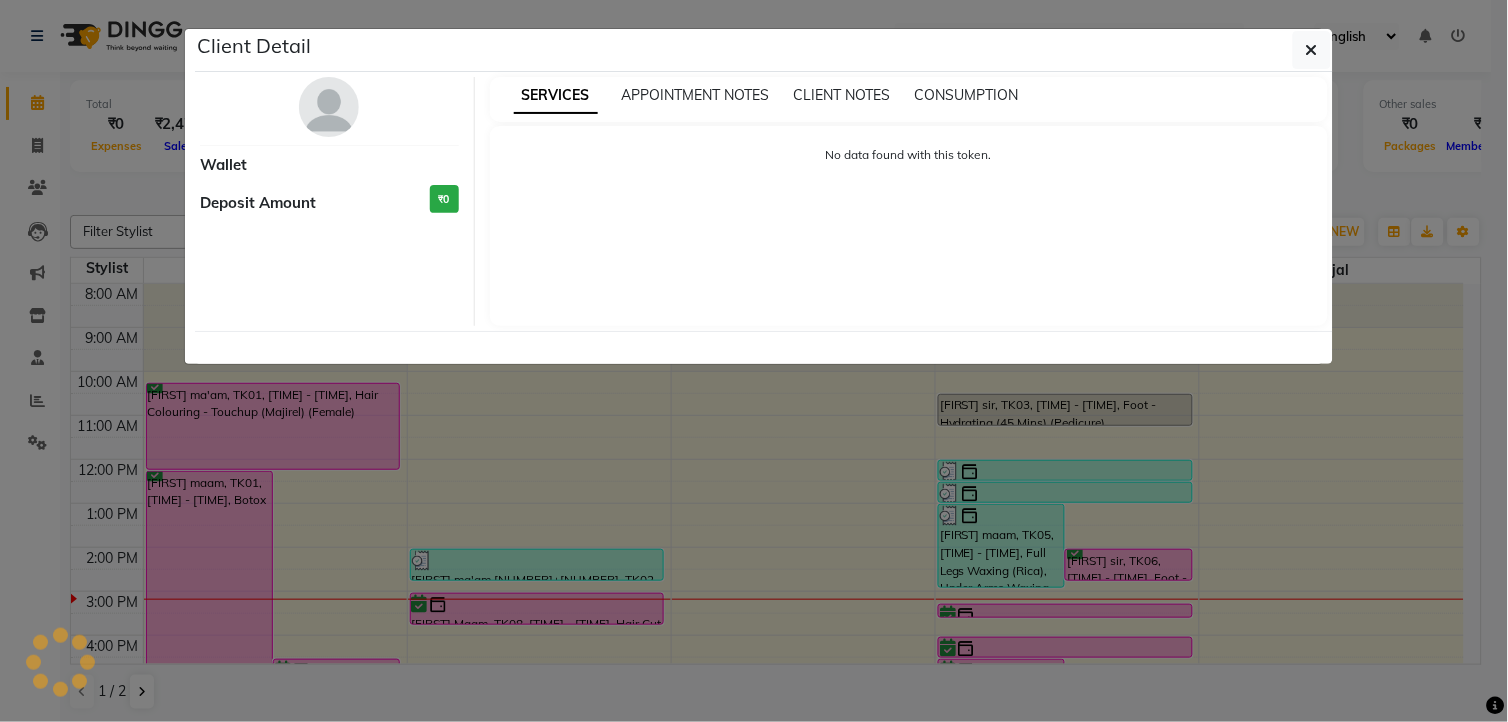 select on "6" 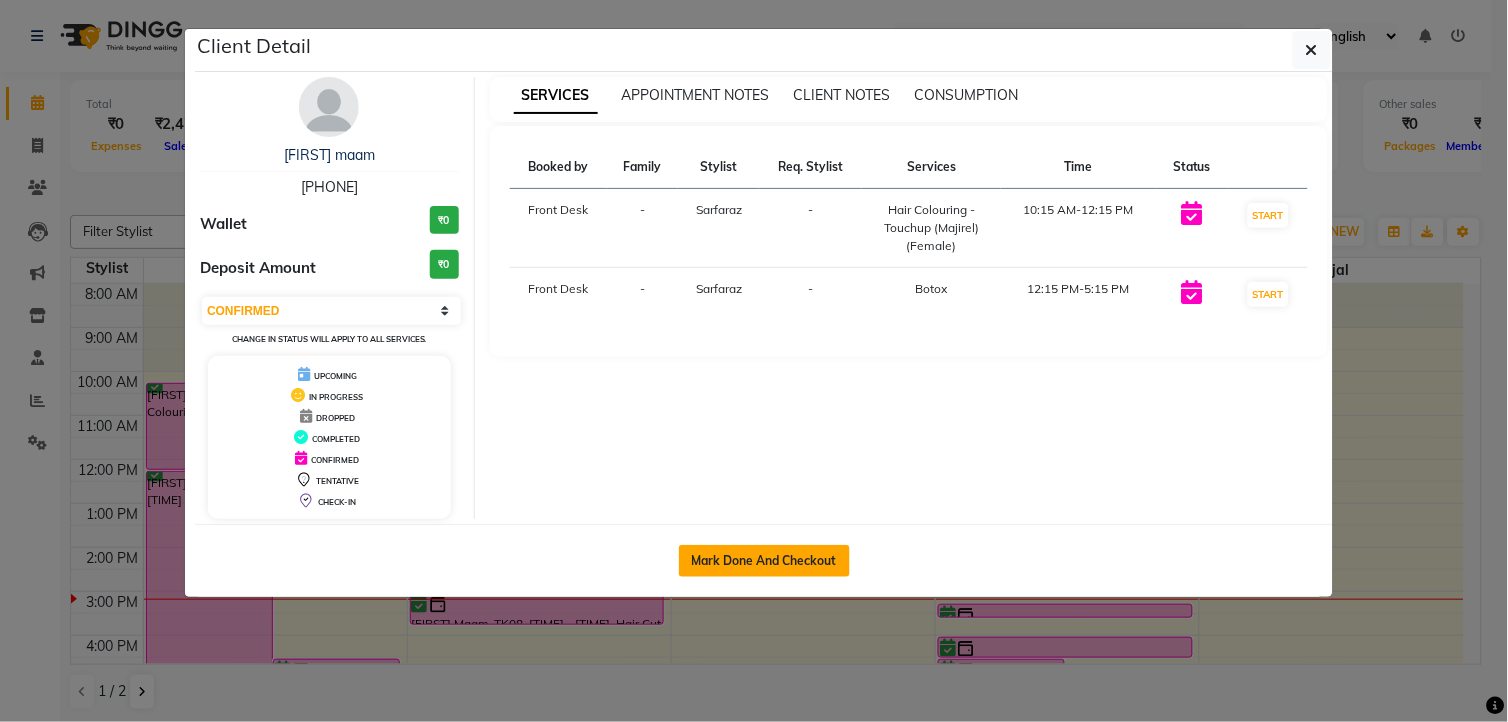 click on "Mark Done And Checkout" 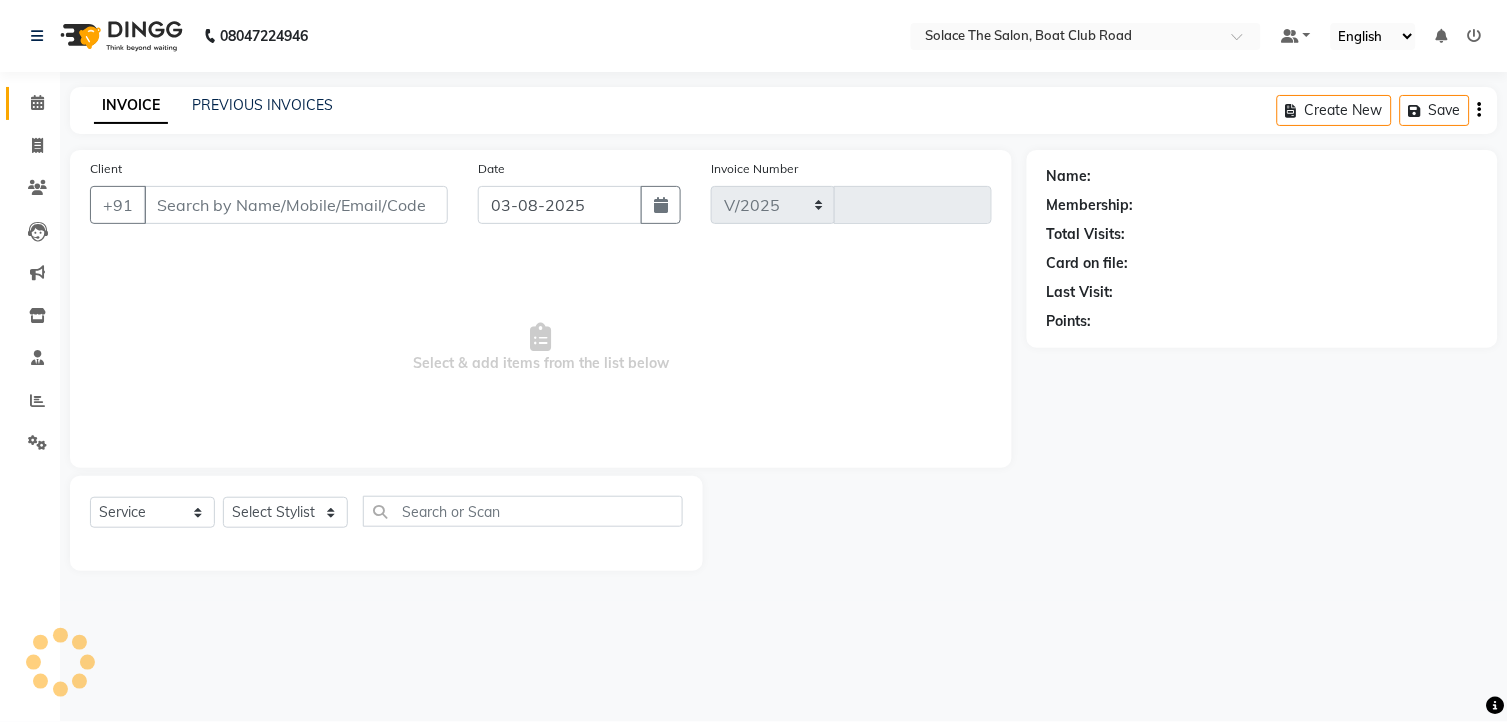 select on "585" 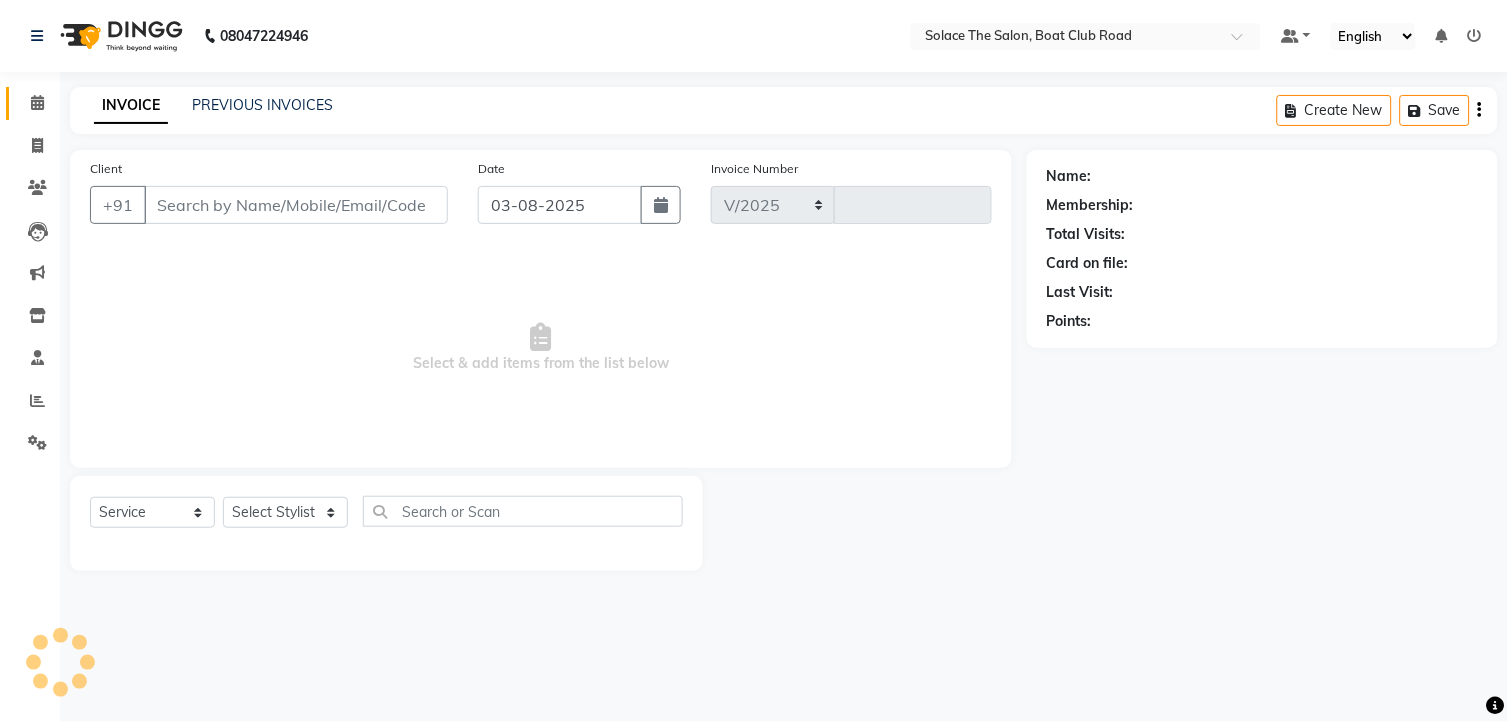 type on "1029" 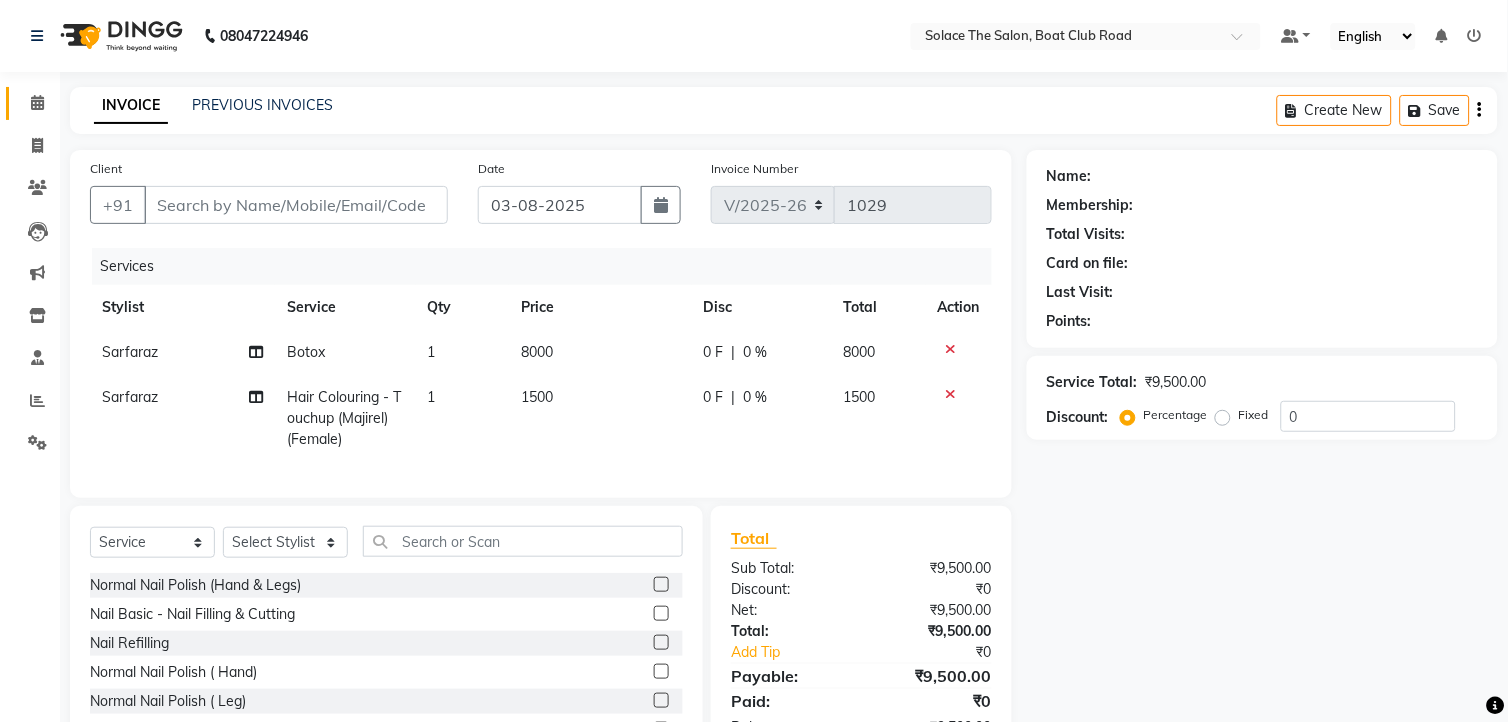 type on "[PHONE]" 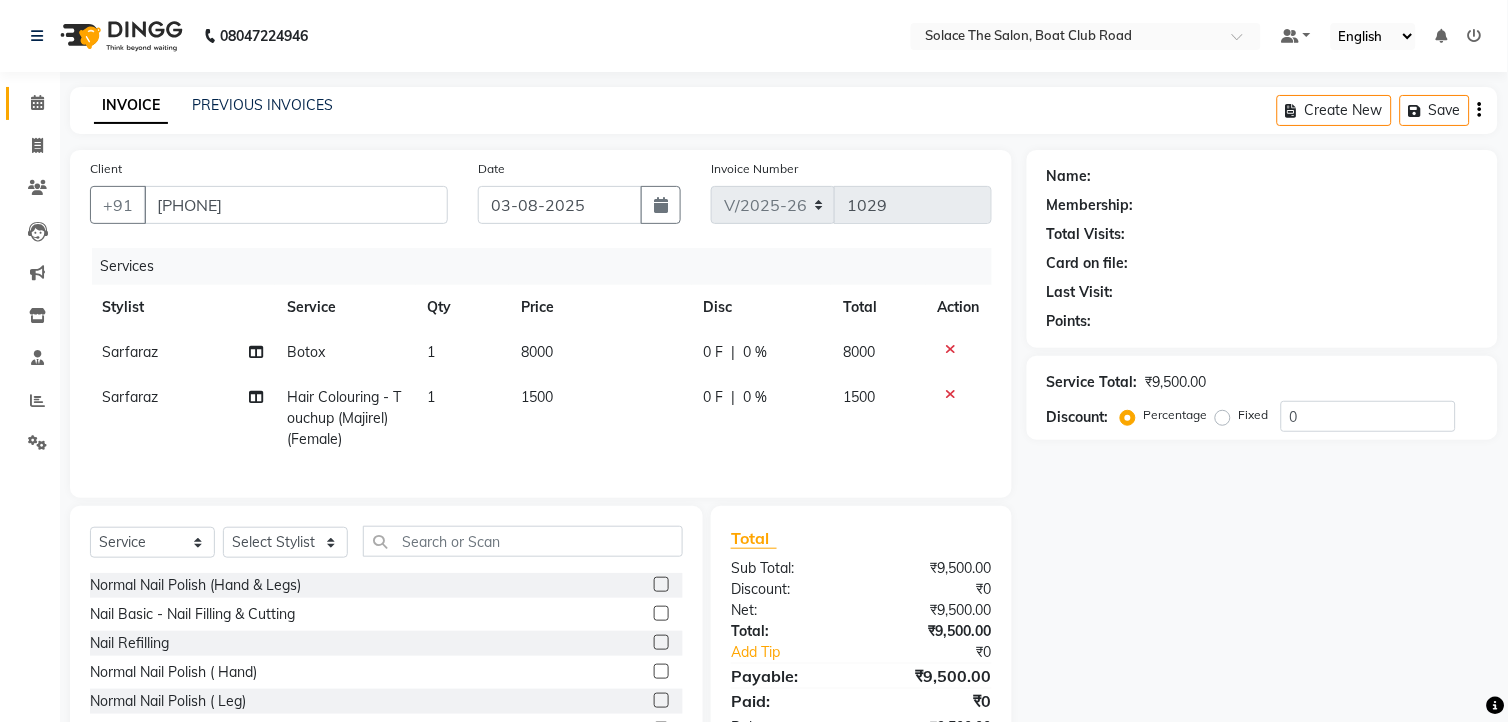 select on "9746" 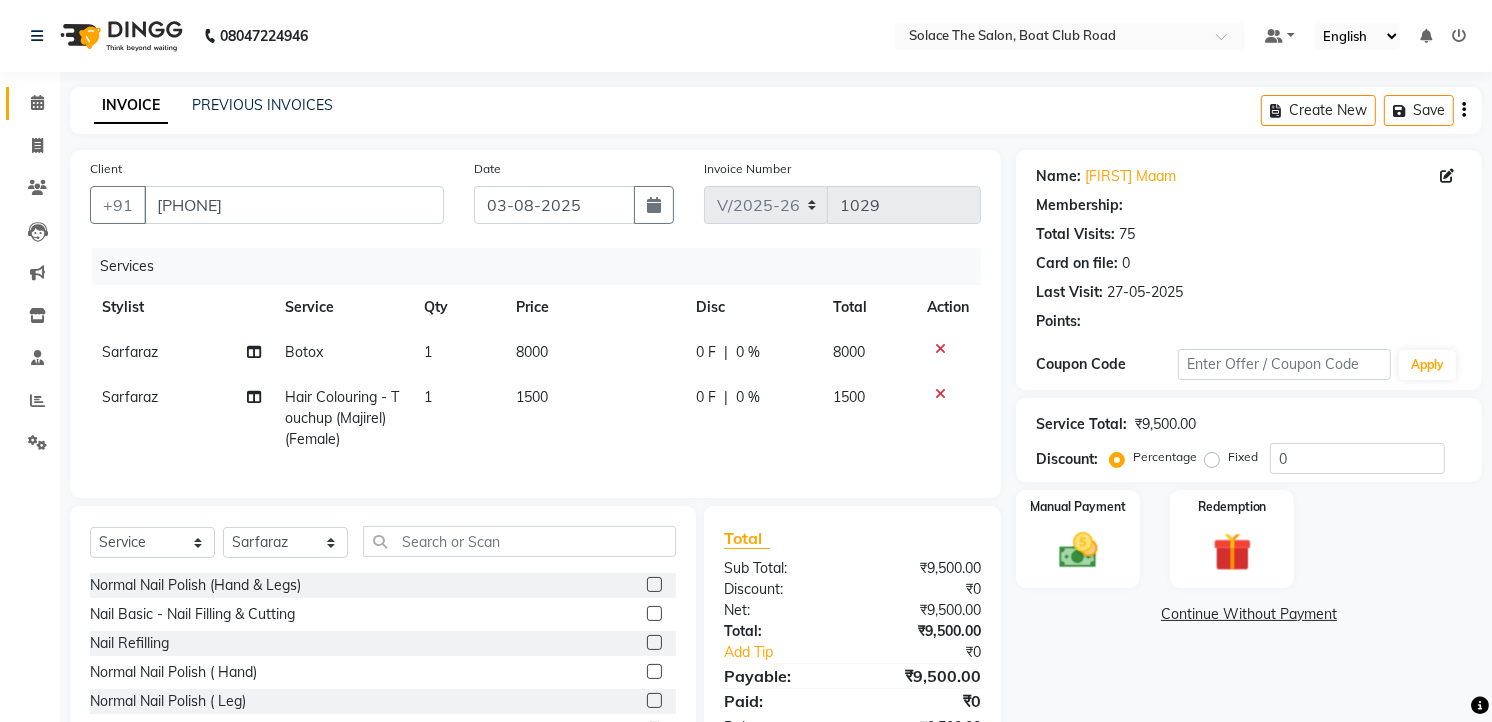 type on "15" 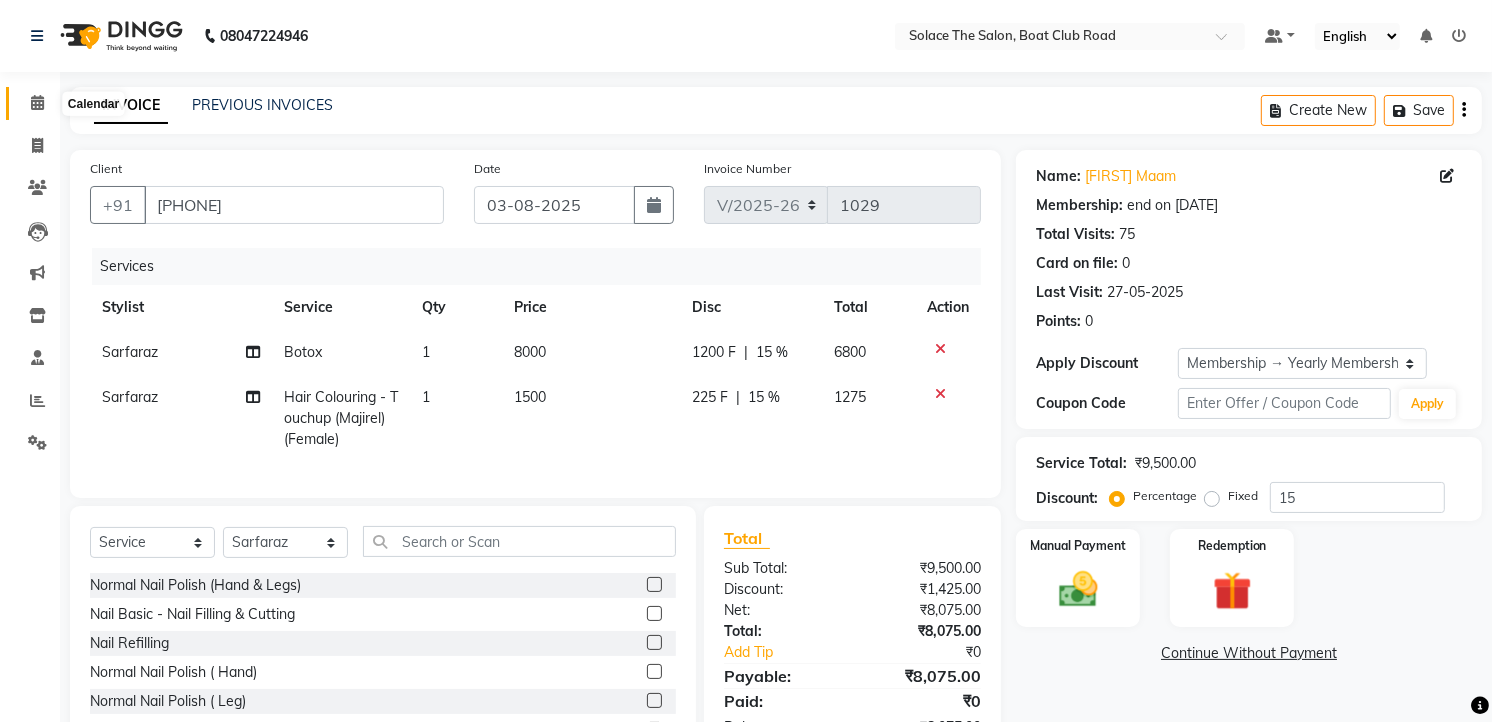 click 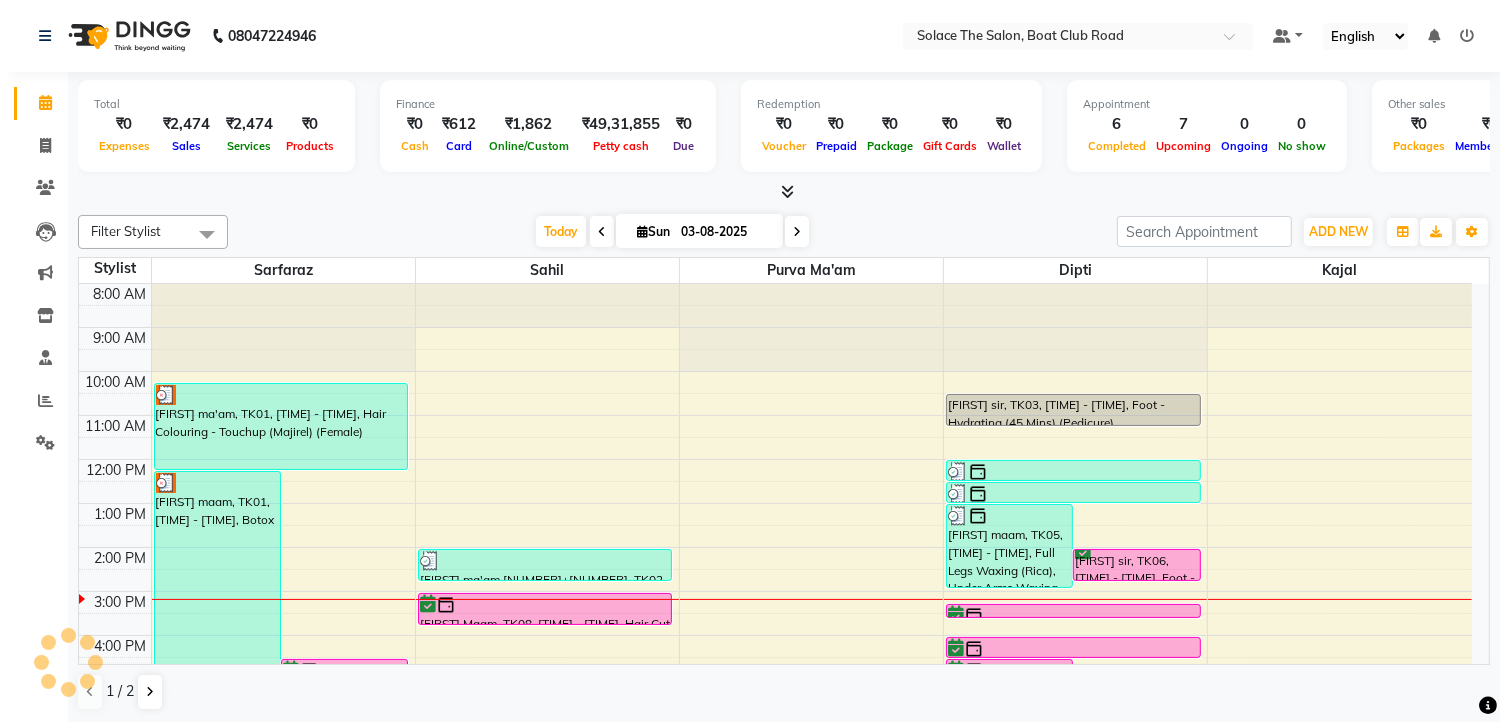scroll, scrollTop: 0, scrollLeft: 0, axis: both 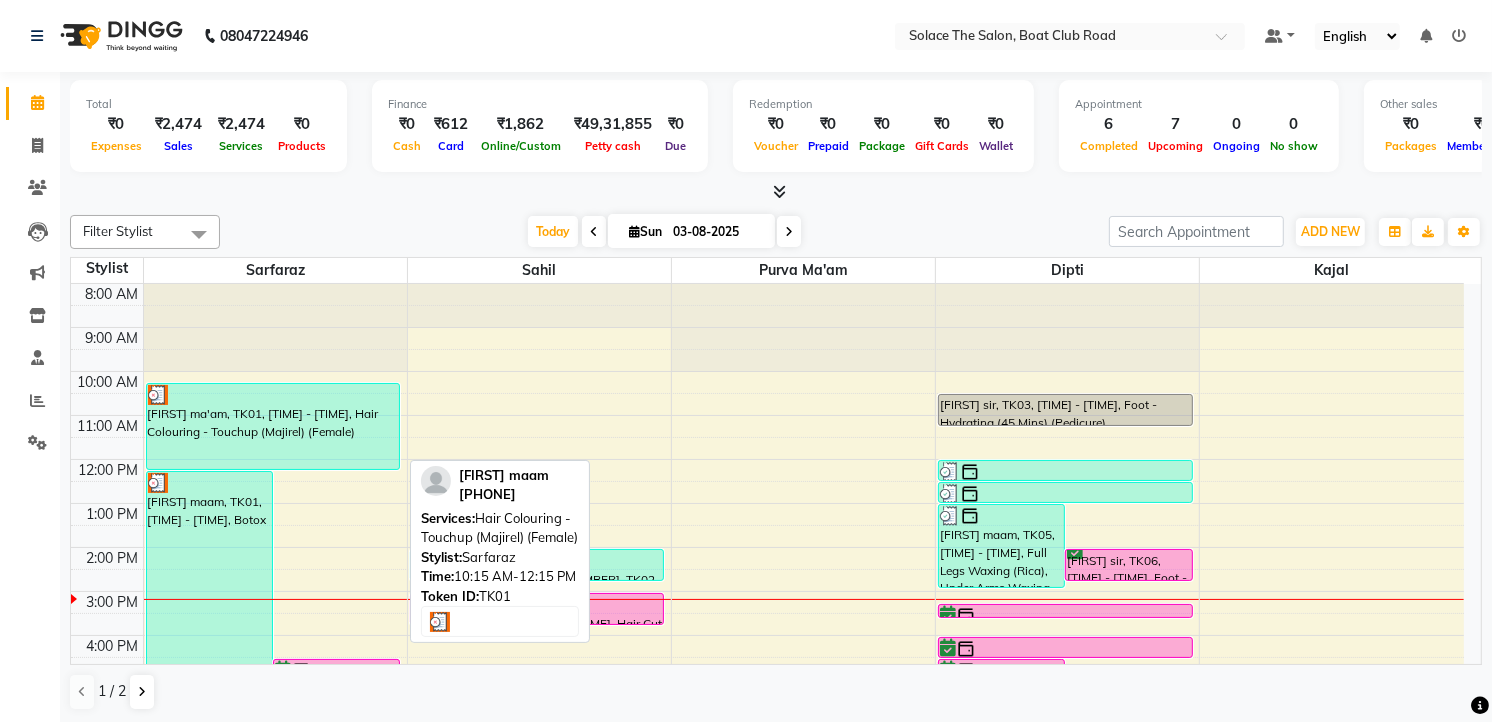 click on "[FIRST] [LAST], TK01, [TIME]-[TIME], Hair Colouring - Touchup (Majirel) (Female)" at bounding box center [273, 426] 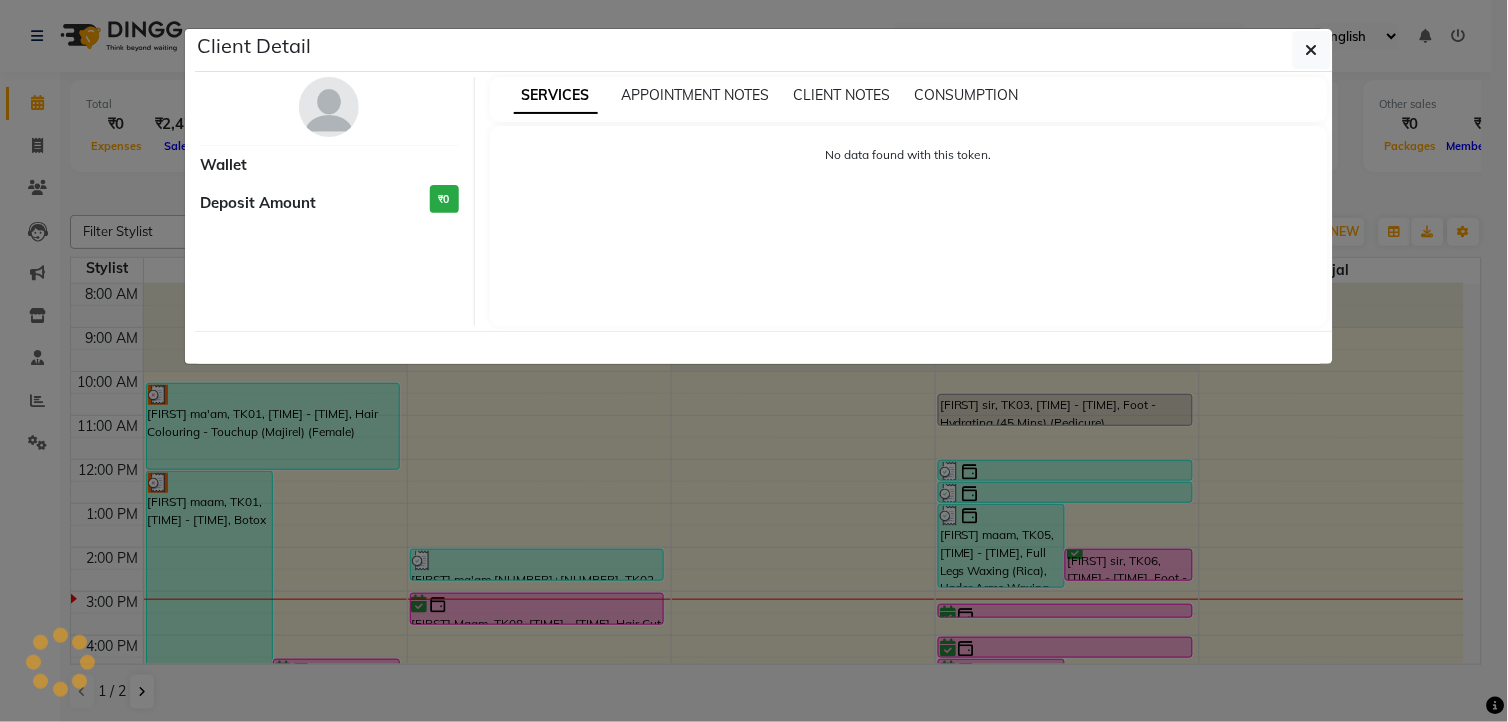 select on "3" 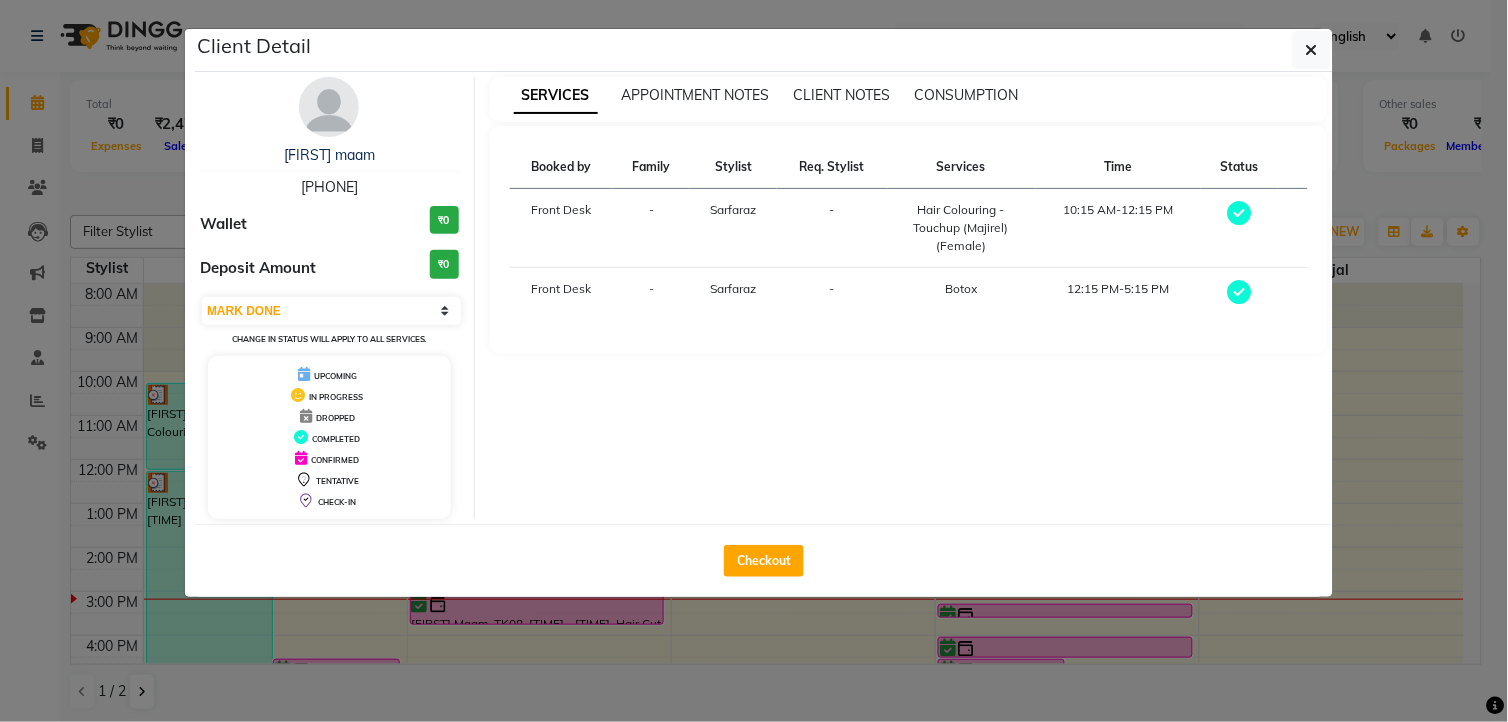 click at bounding box center [329, 107] 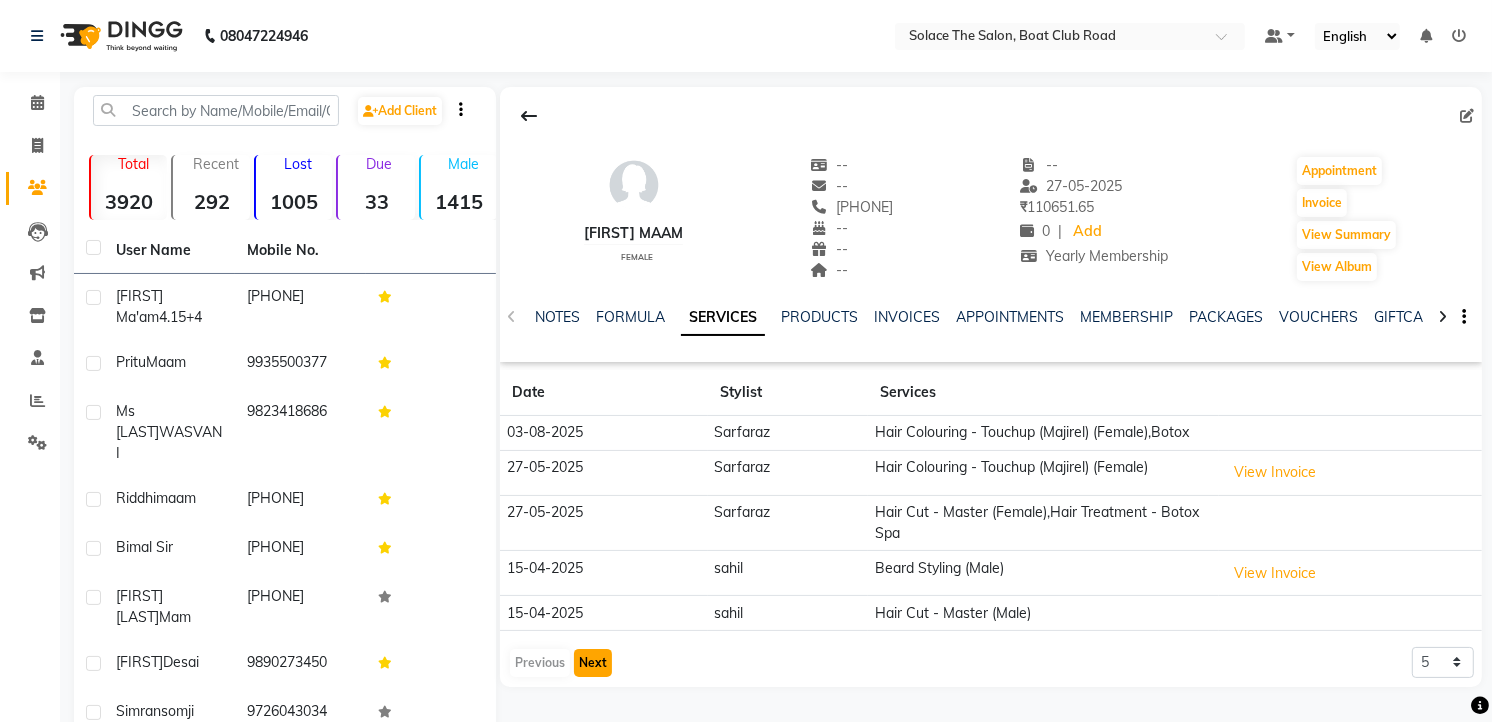 click on "Next" 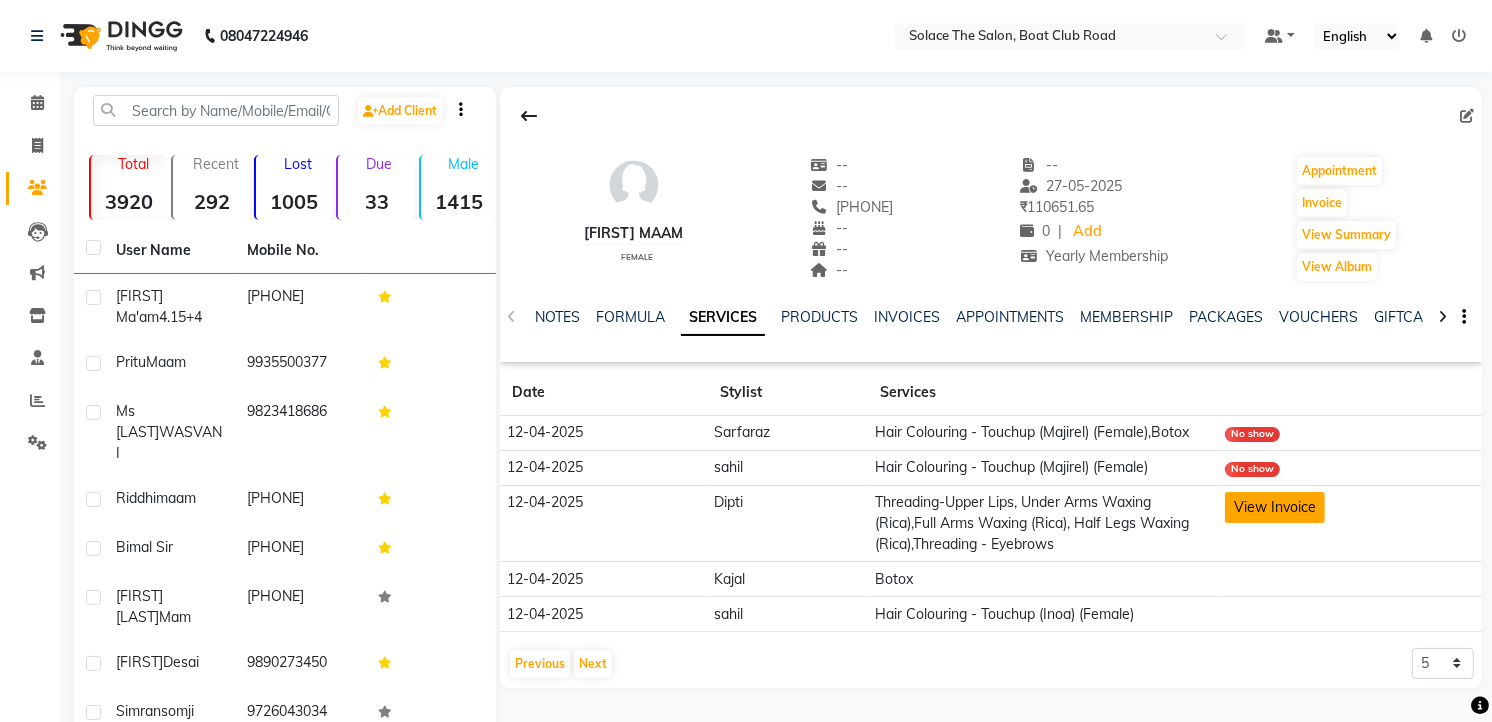 click on "View Invoice" 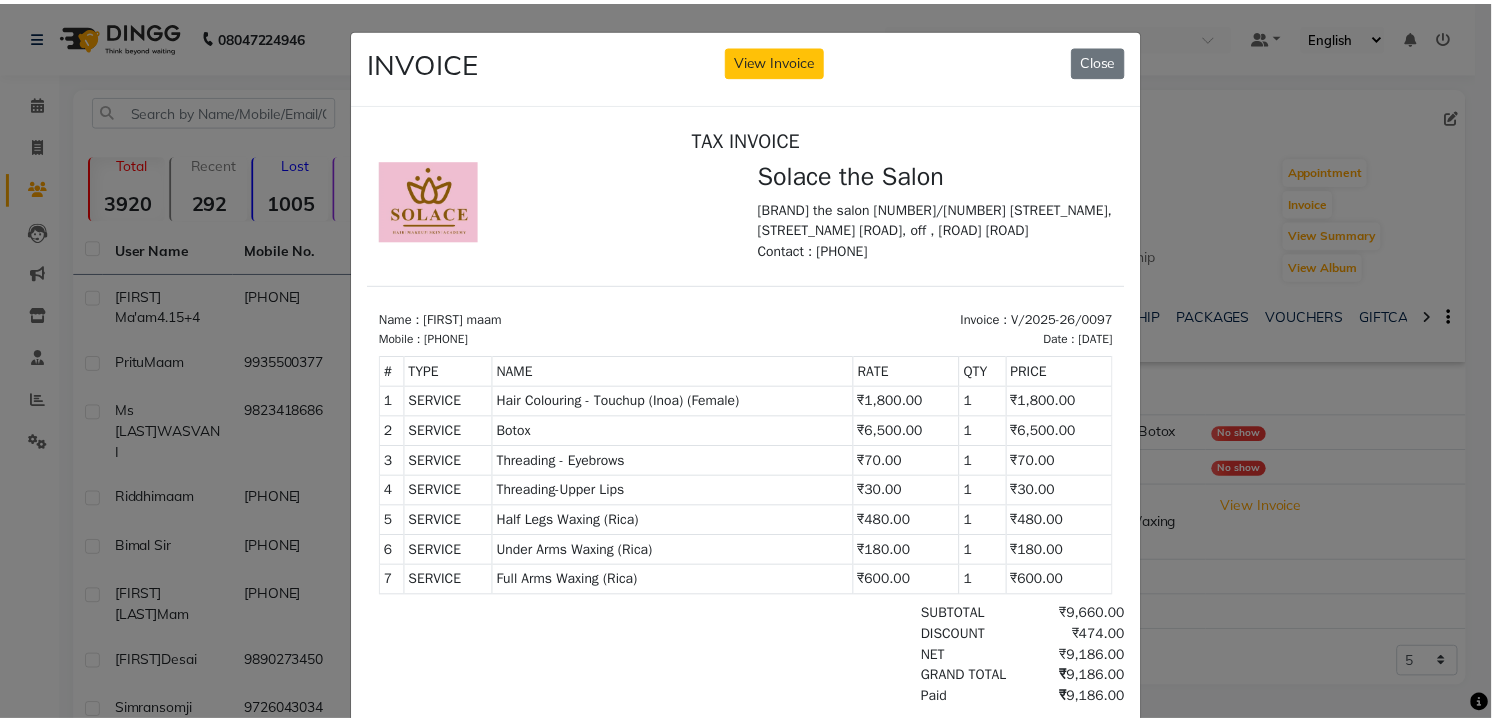 scroll, scrollTop: 0, scrollLeft: 0, axis: both 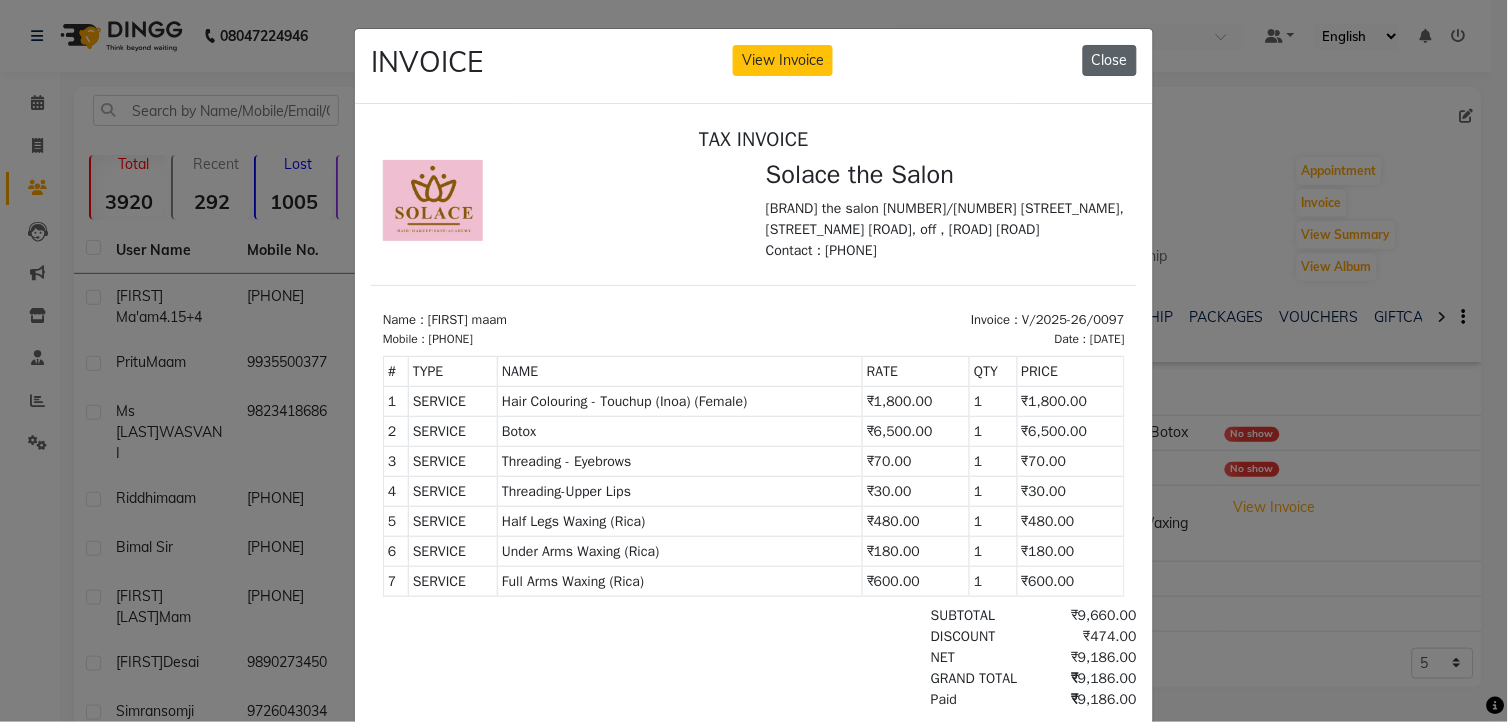 click on "Close" 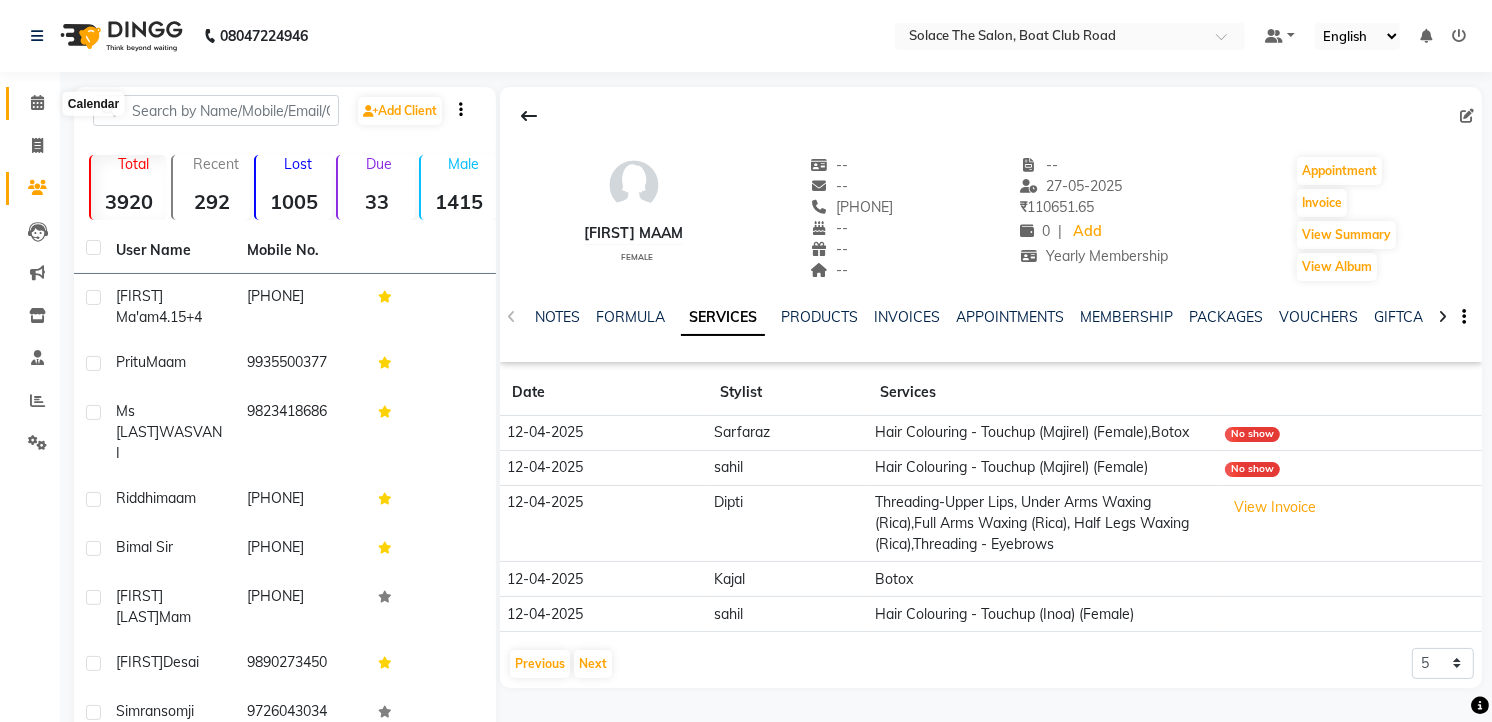 click 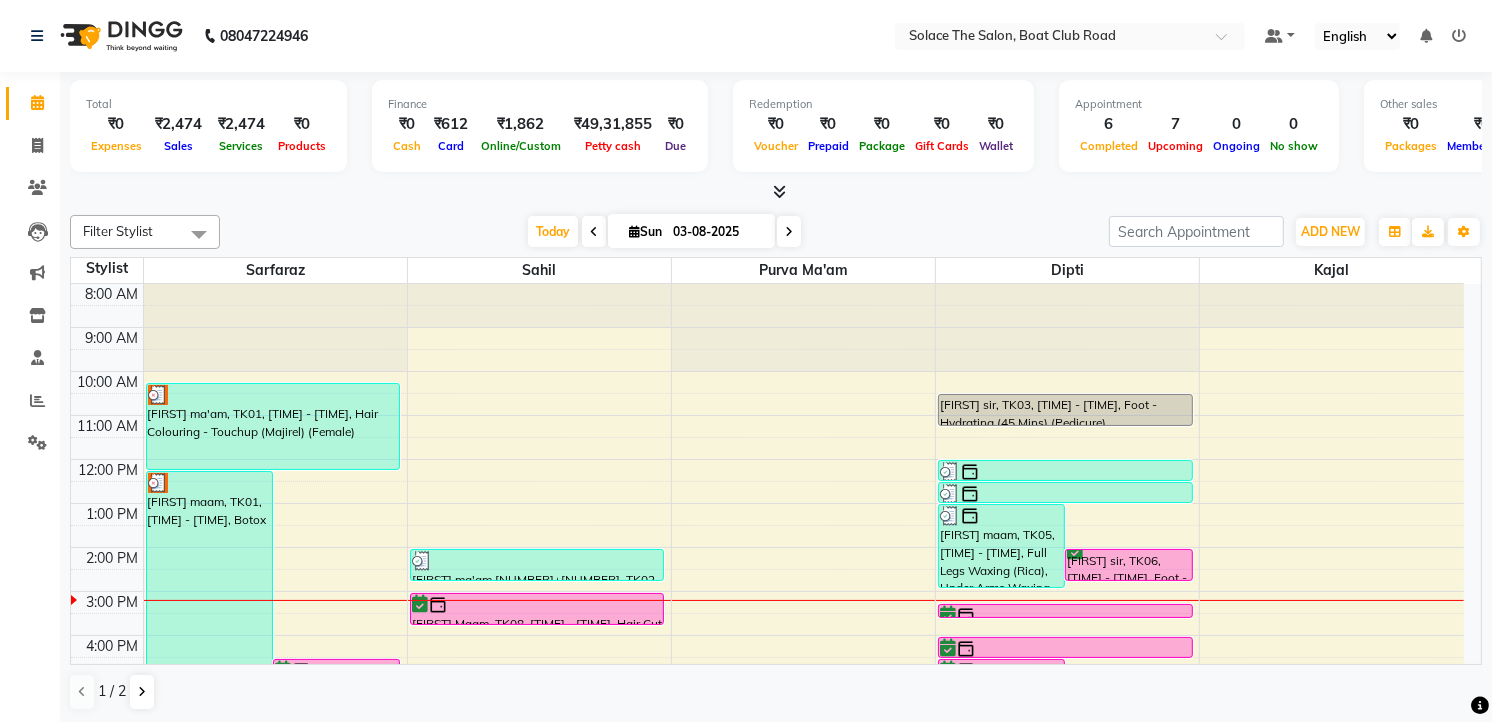 scroll, scrollTop: 237, scrollLeft: 0, axis: vertical 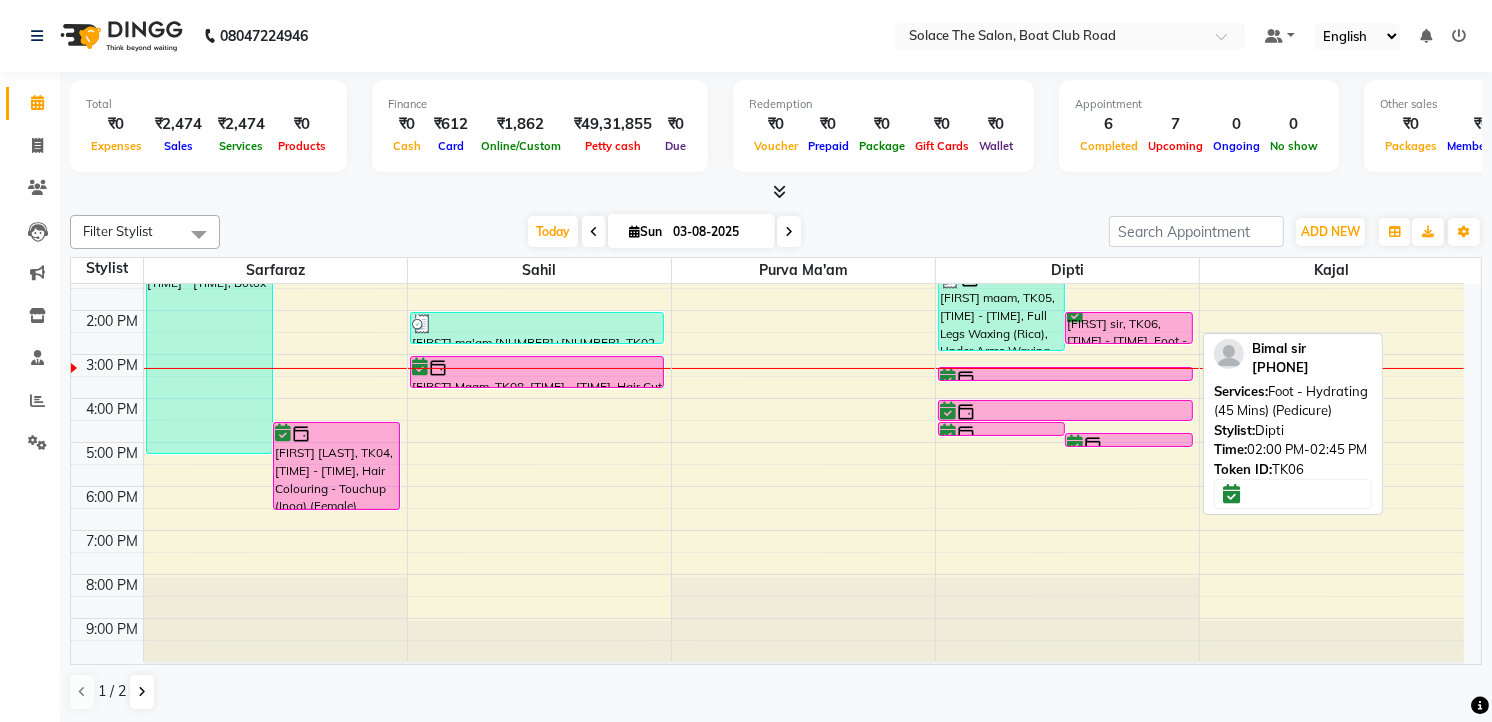 click on "Bimal sir, TK06, 02:00 PM-02:45 PM,  Foot - Hydrating (45 Mins) (Pedicure)" at bounding box center (1128, 328) 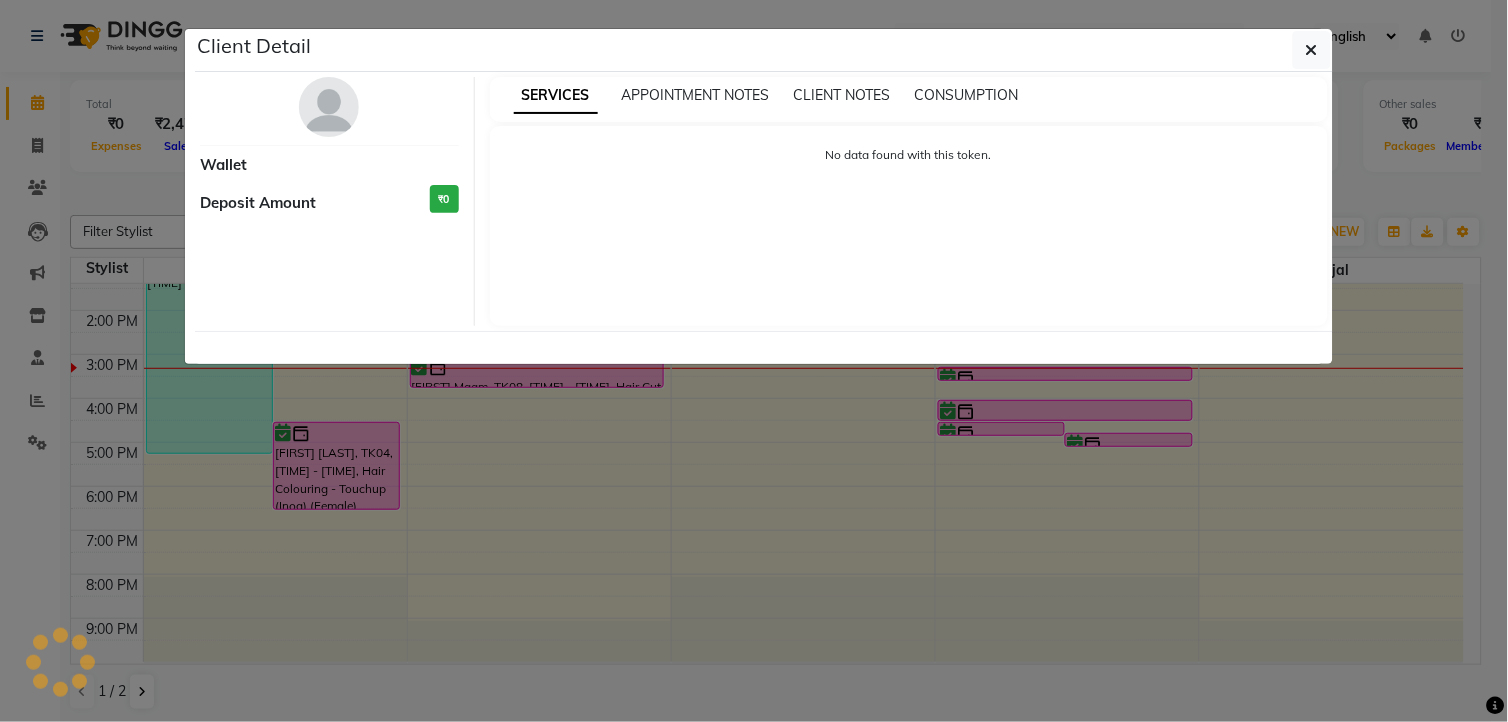 select on "6" 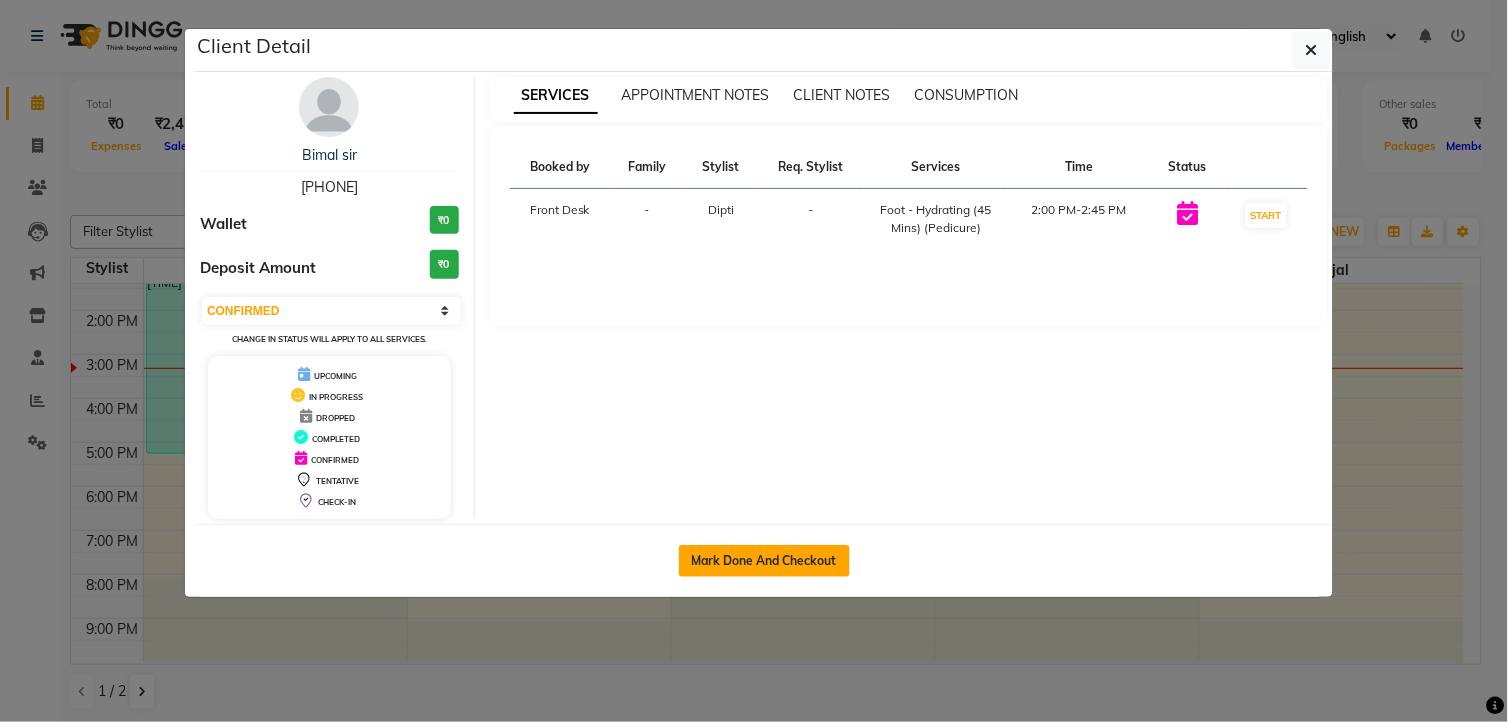click on "Mark Done And Checkout" 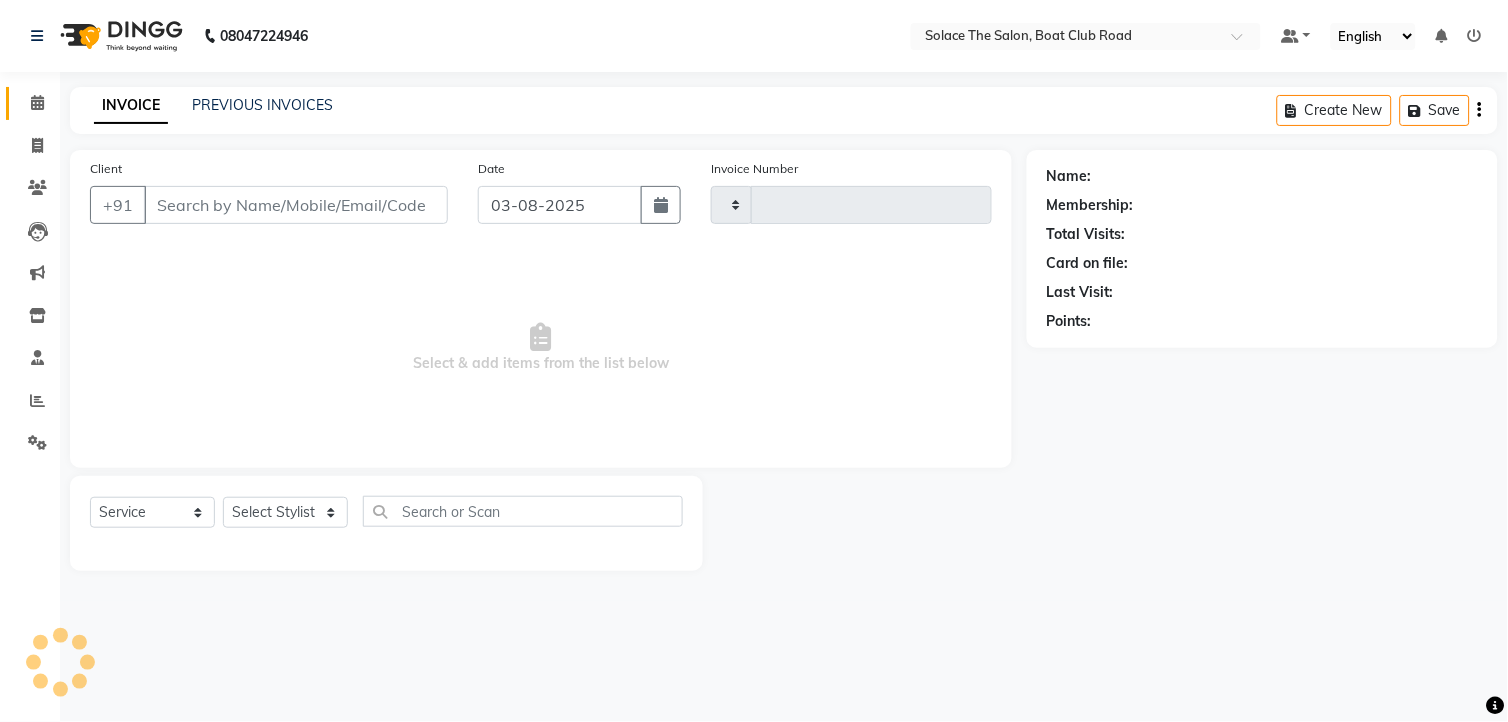 type on "1029" 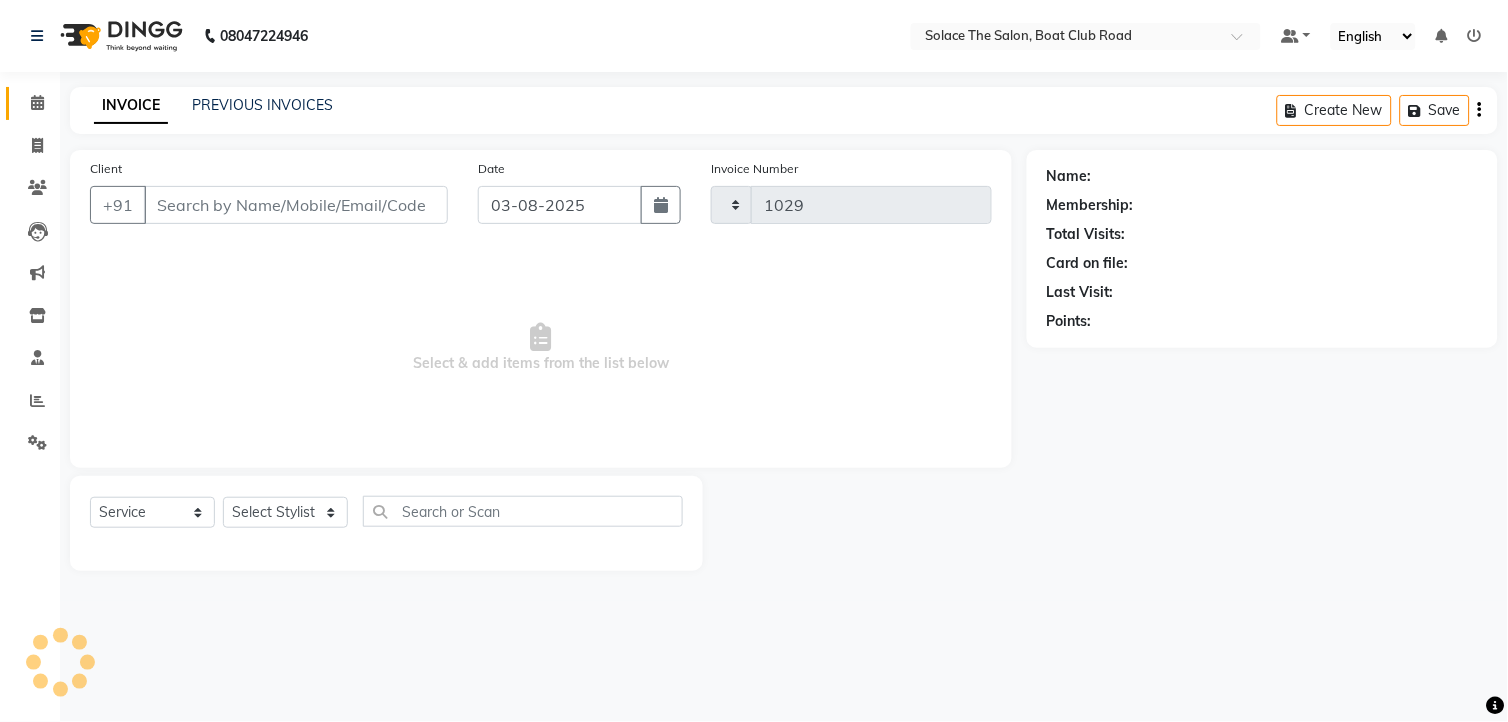 select on "585" 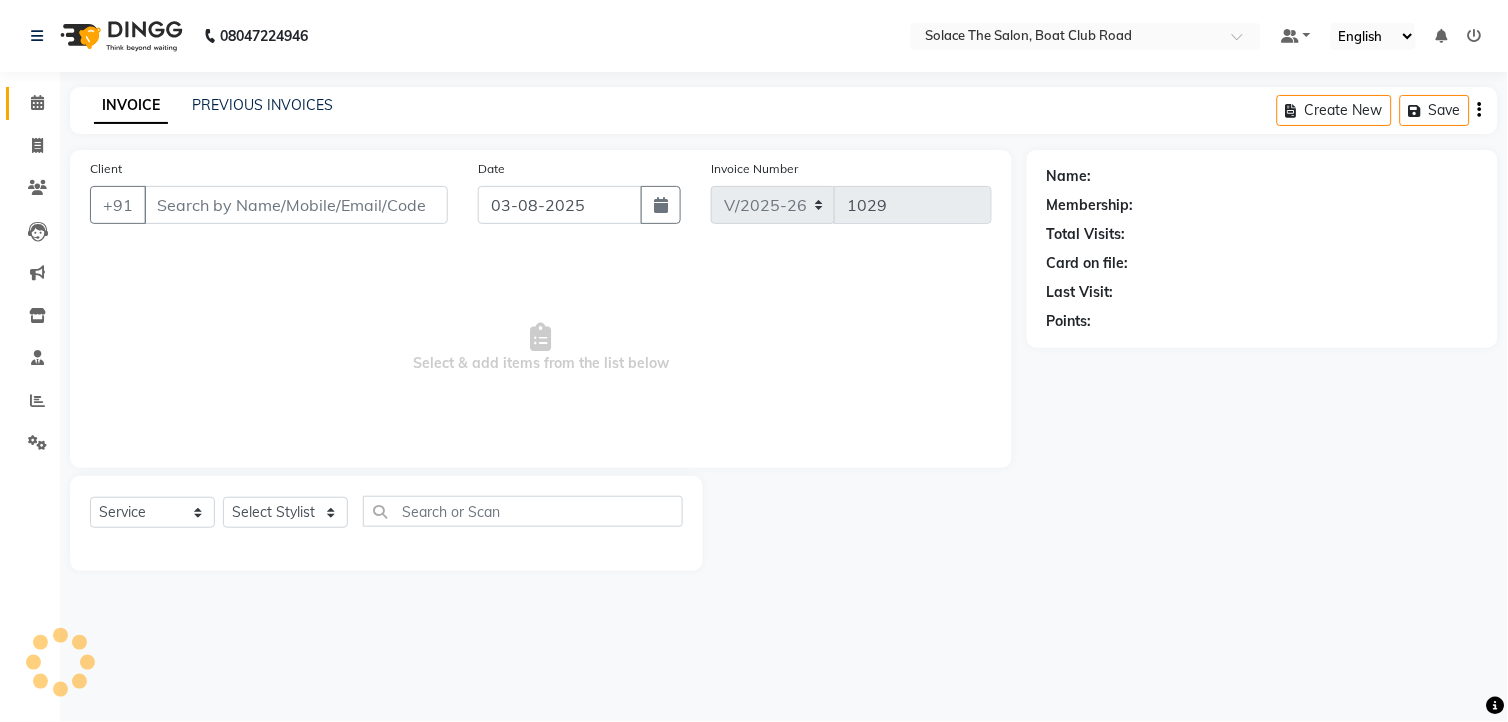 type on "[PHONE]" 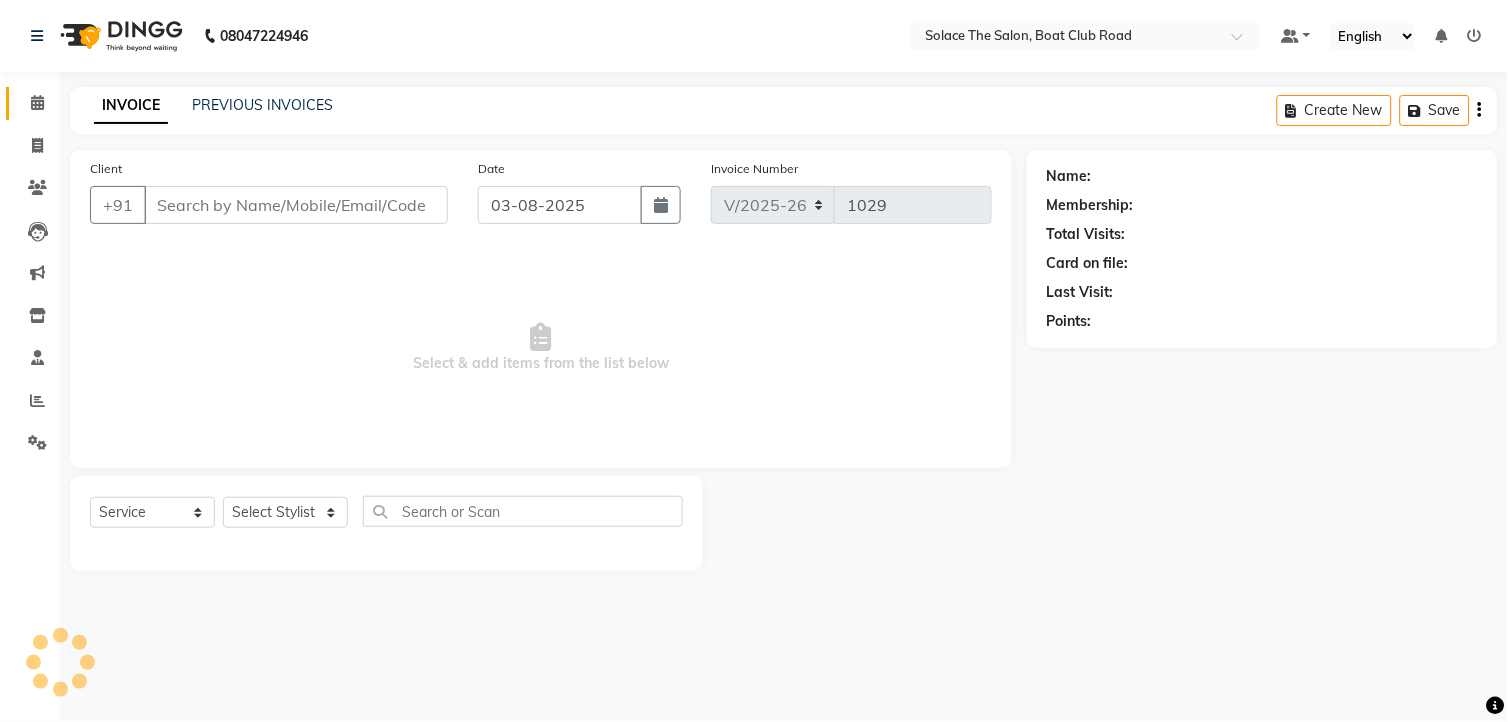 select on "9749" 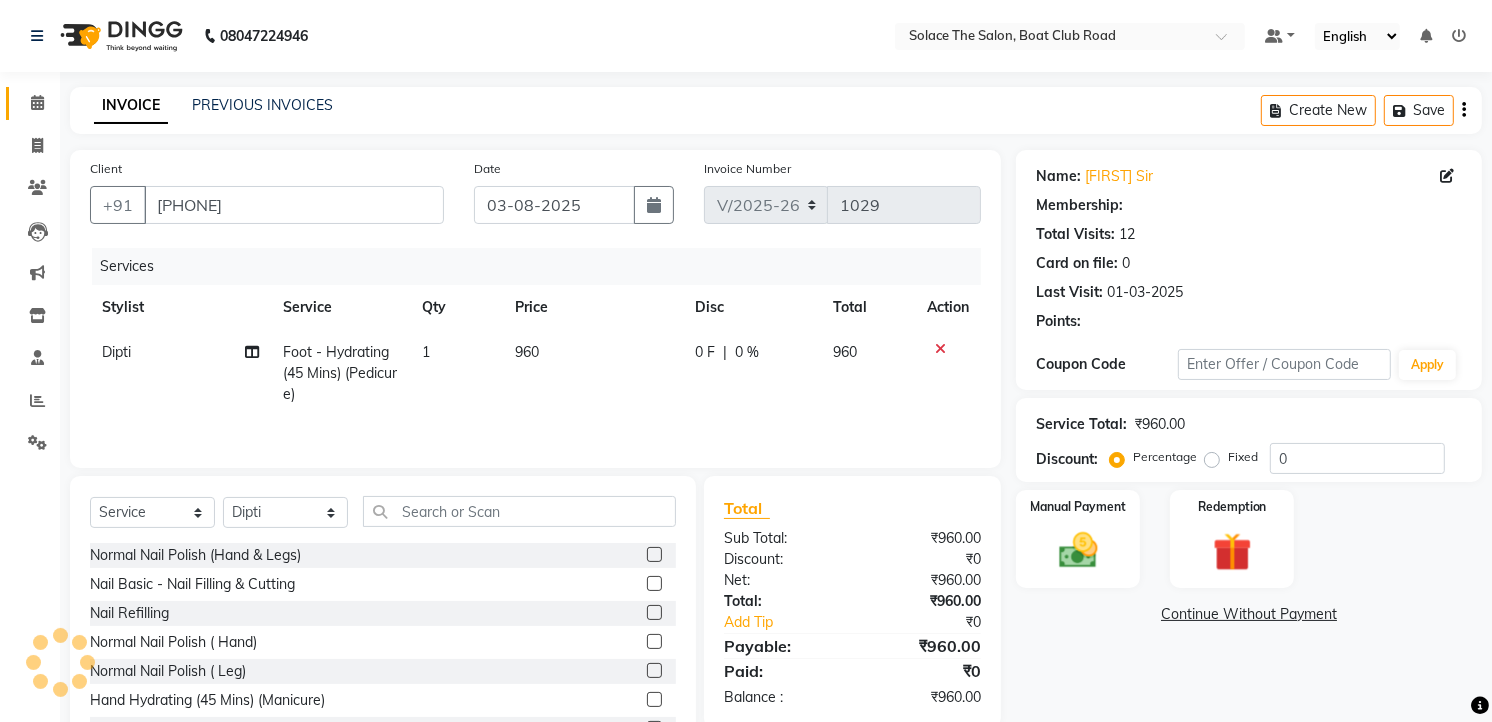 select on "1: Object" 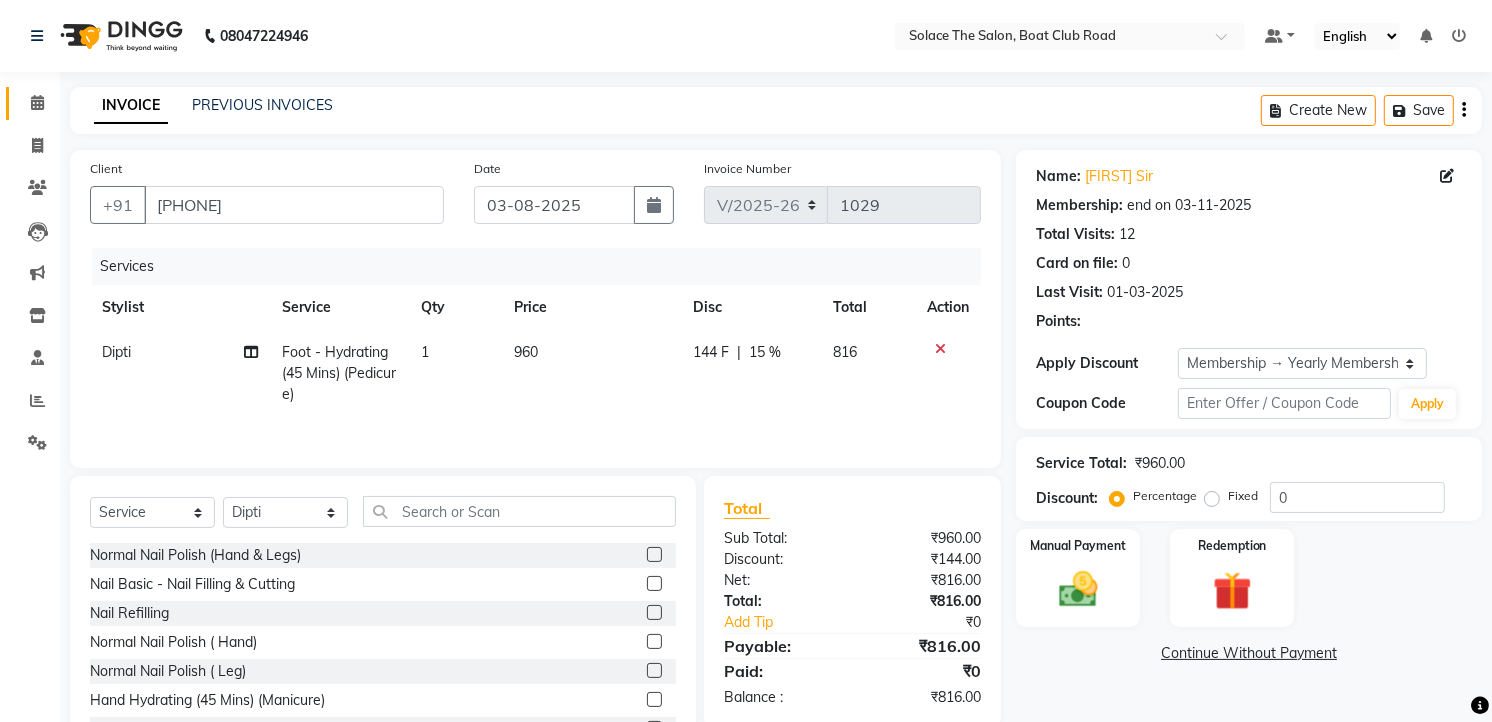 type on "15" 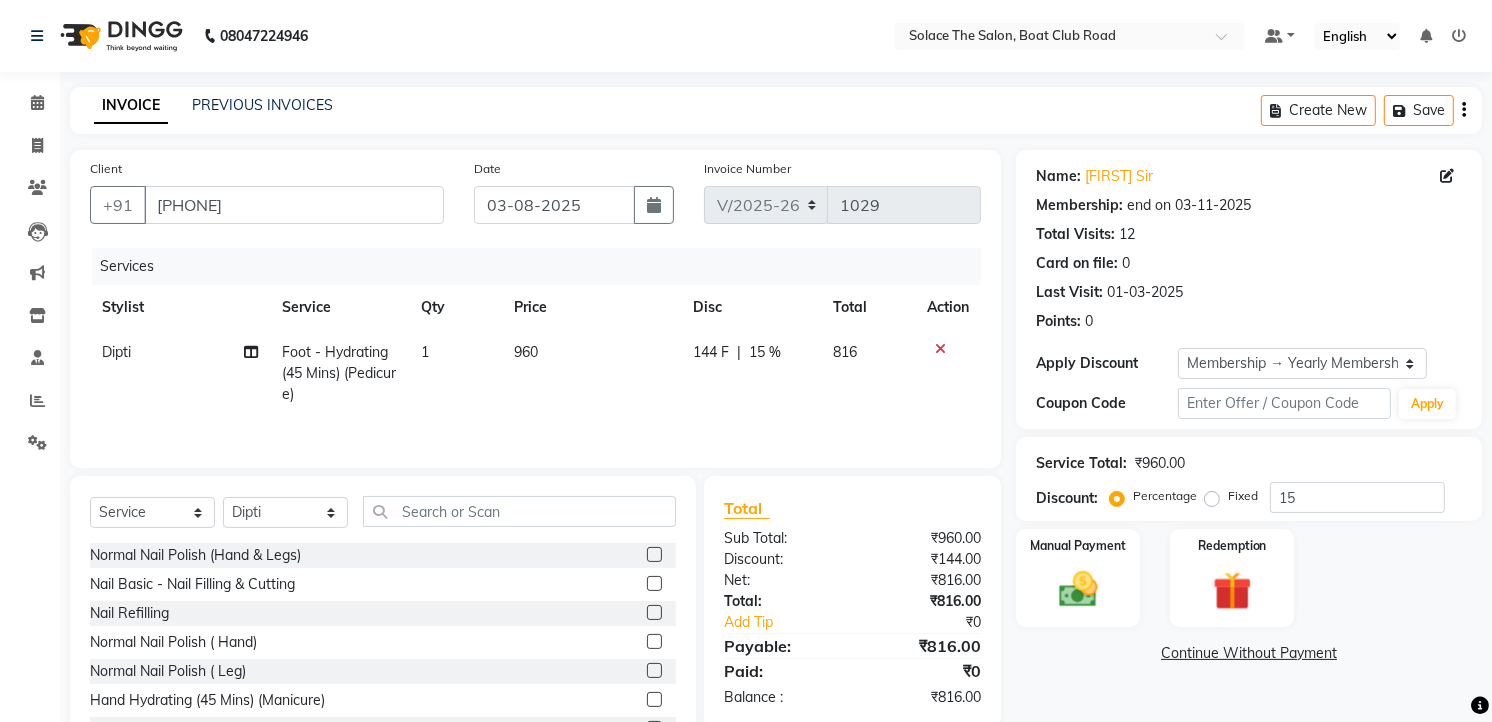 click on "Foot - Hydrating (45 Mins) (Pedicure)" 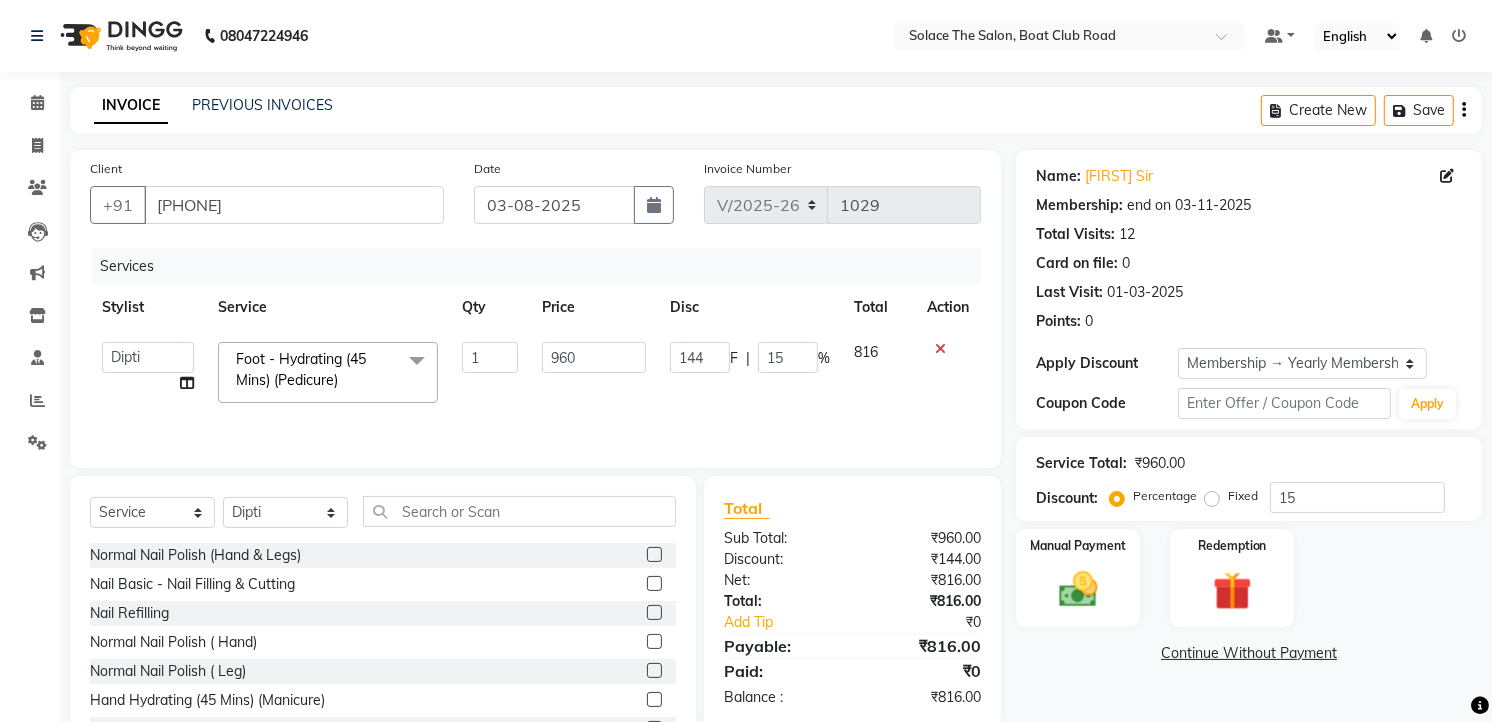 click on "x" 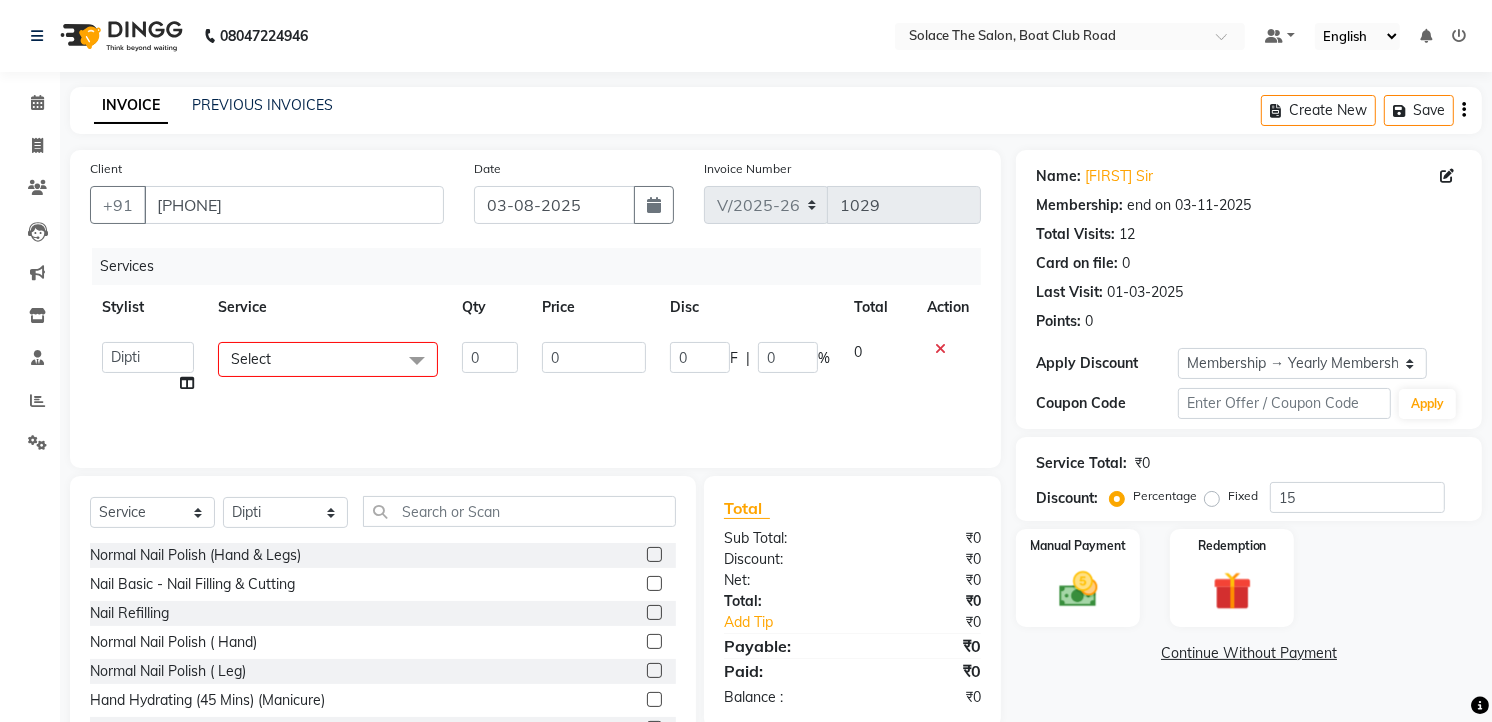 click on "Select" 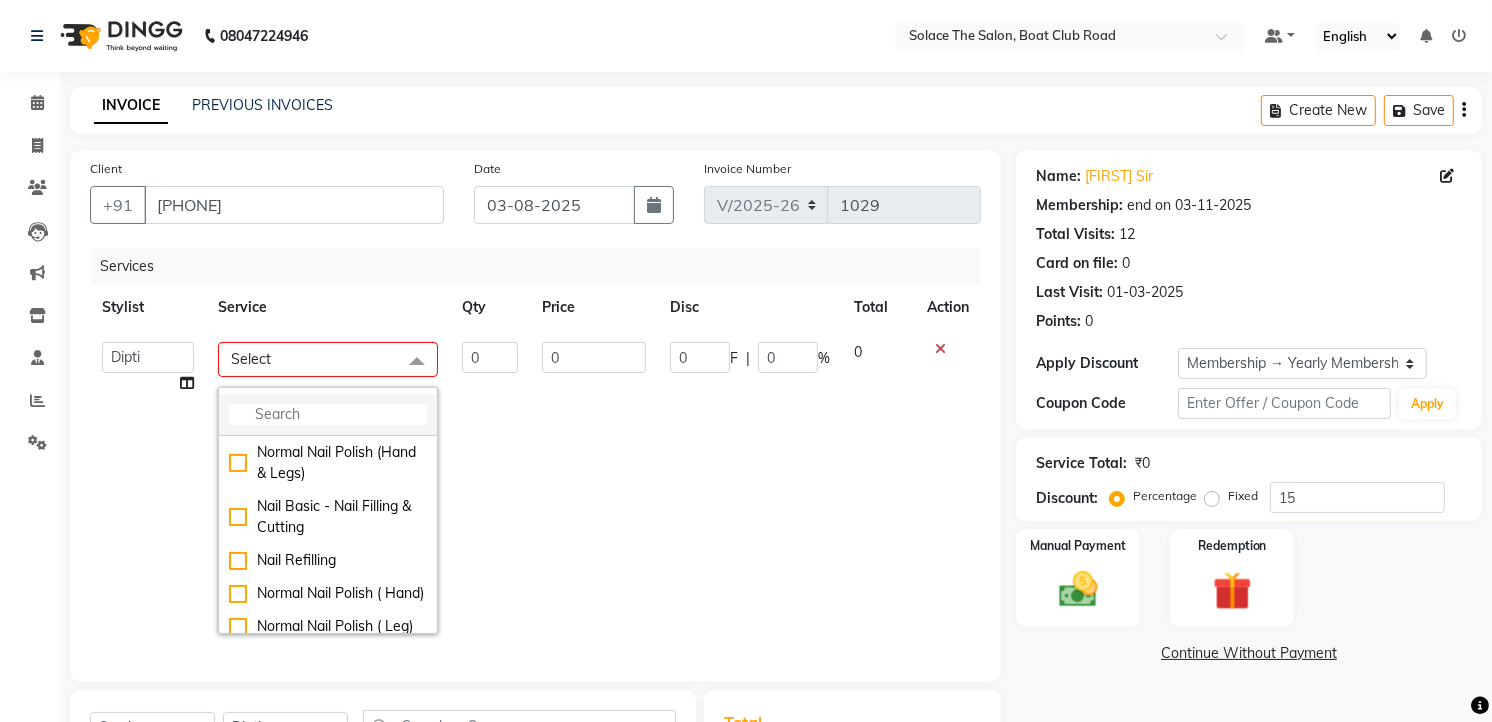 click 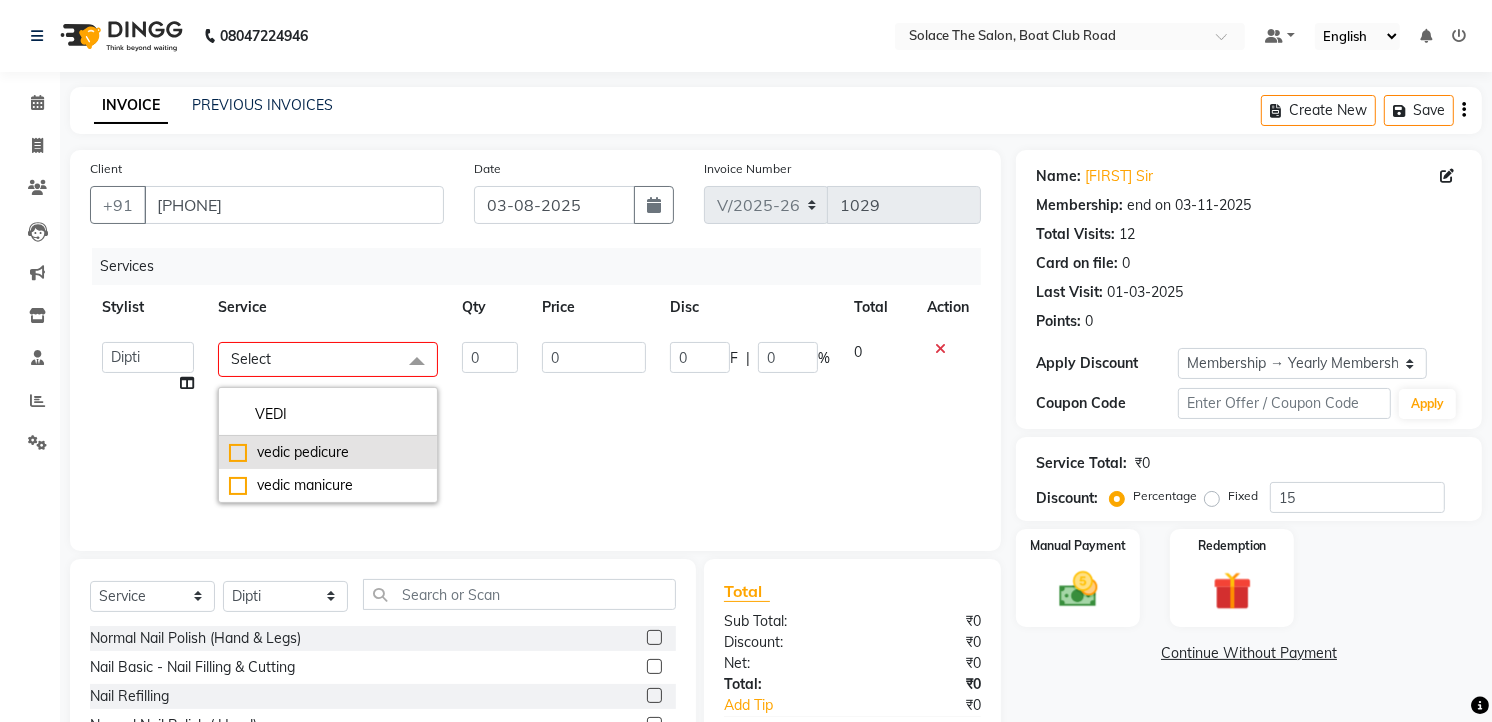type on "VEDI" 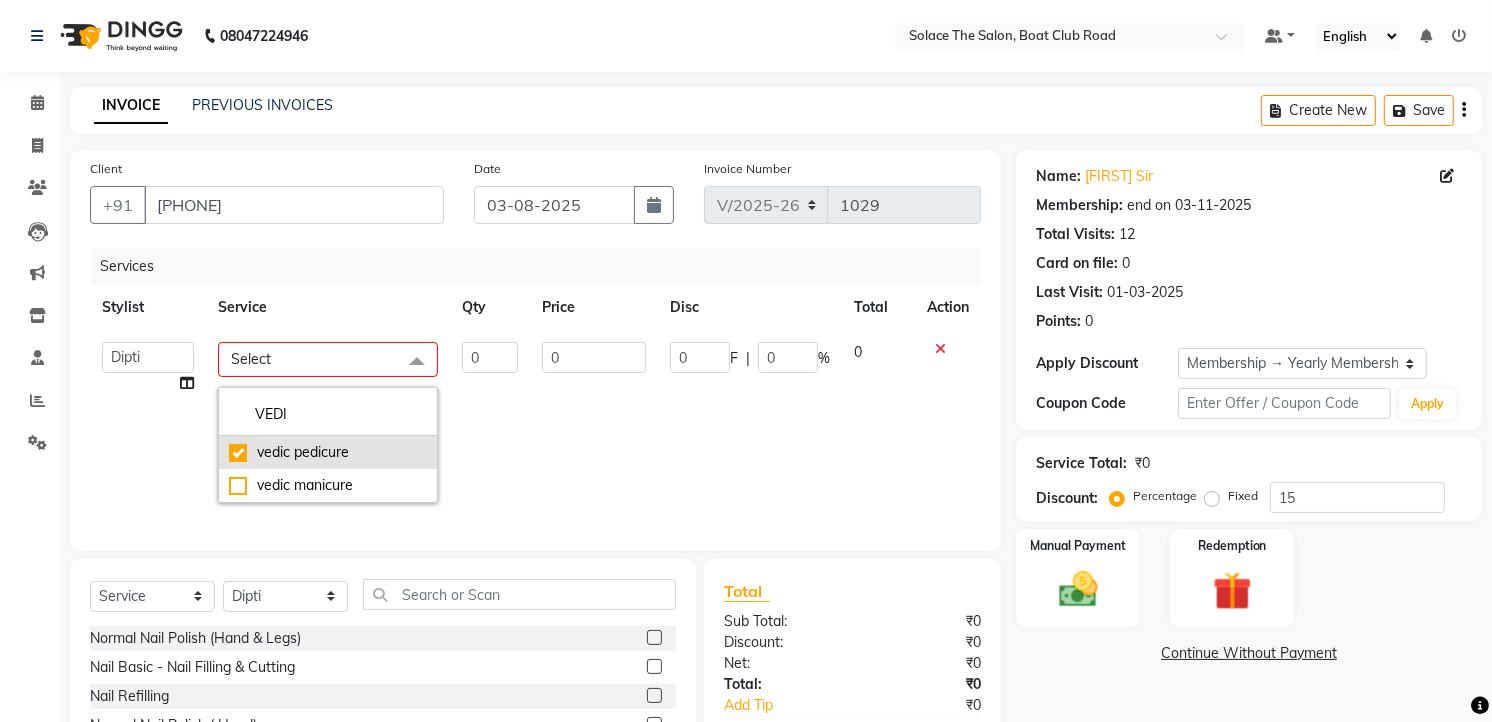checkbox on "true" 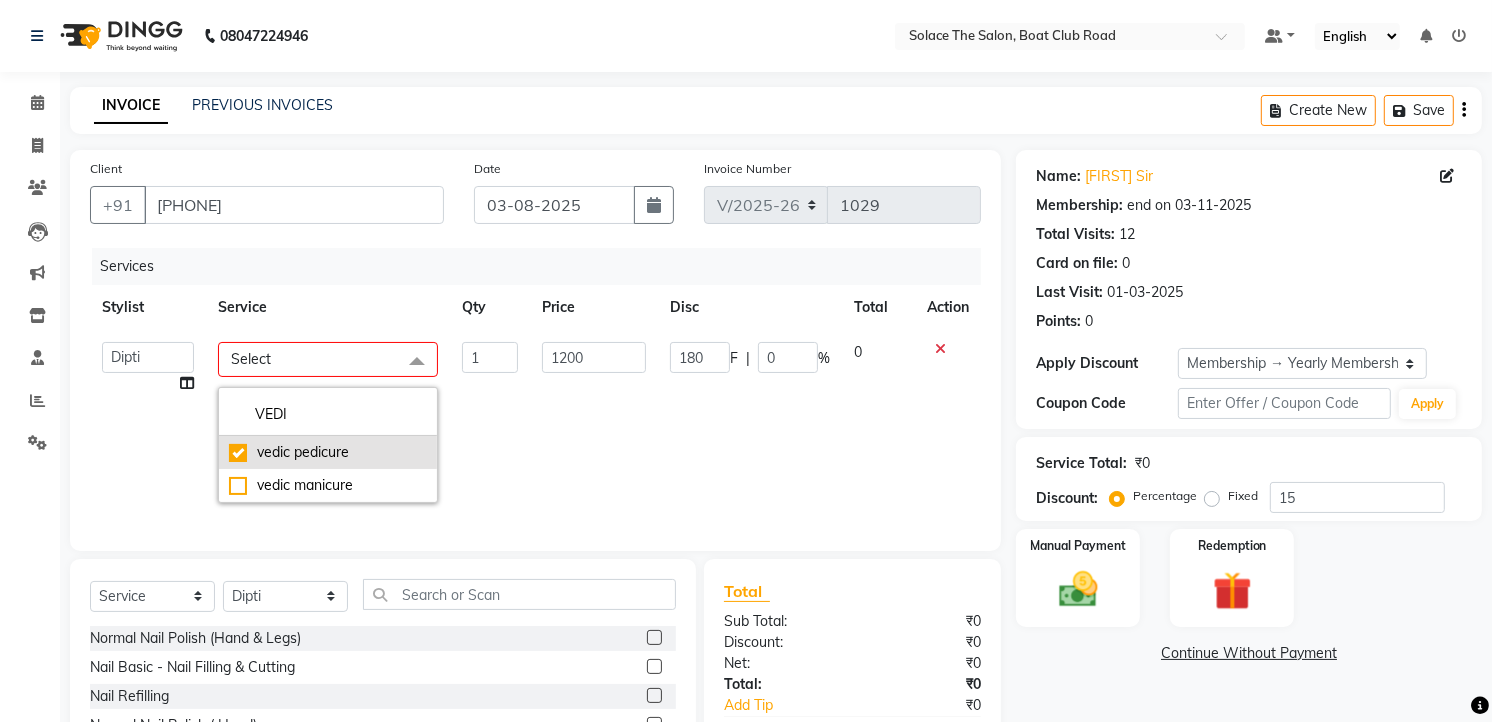 type on "15" 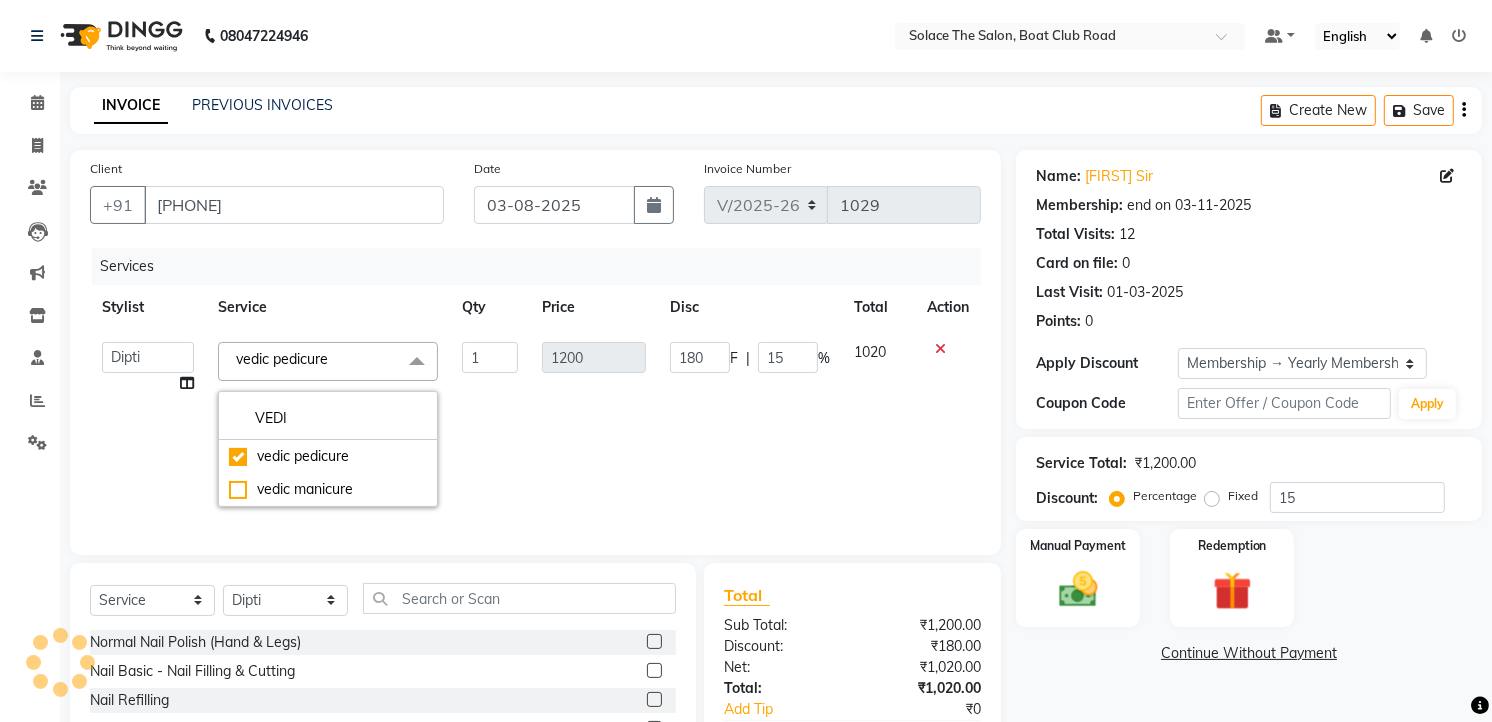 click on "180 F | 15 %" 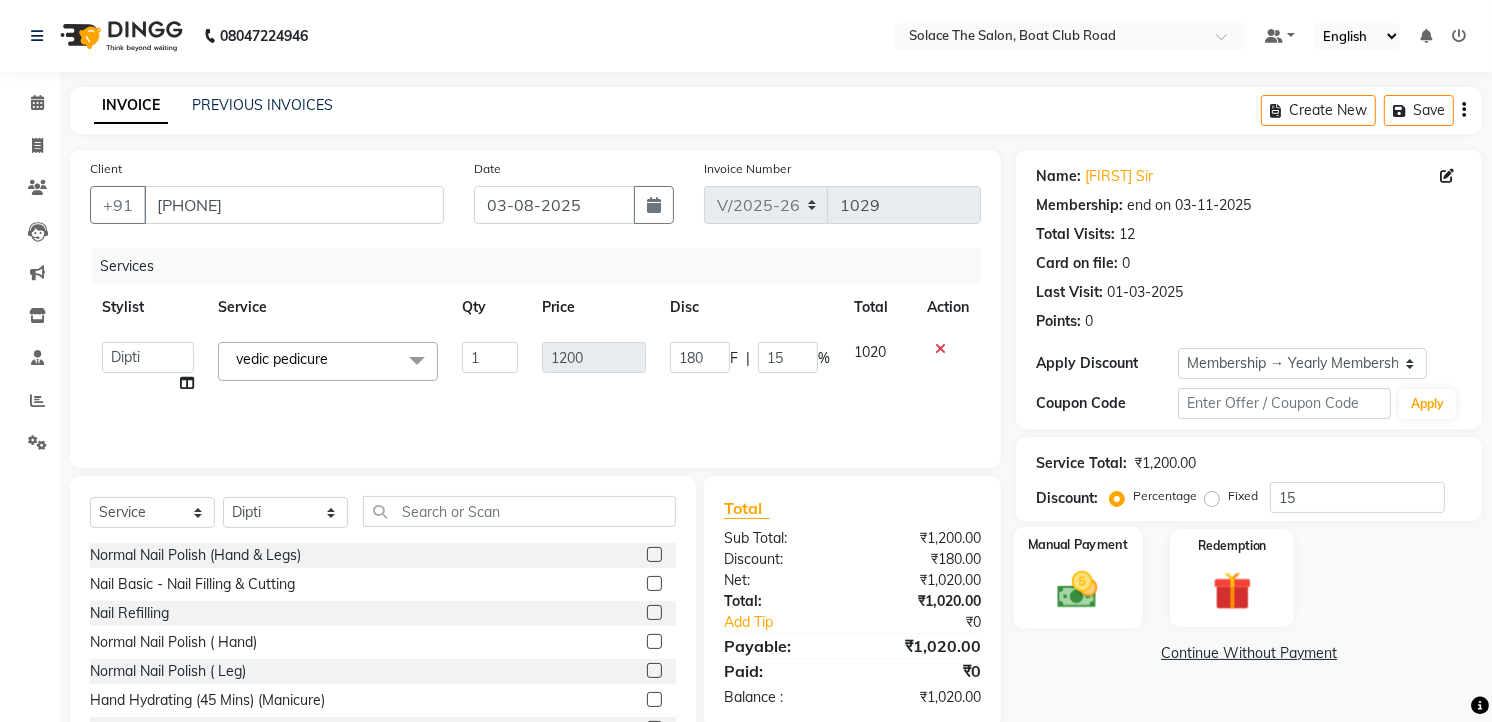 click 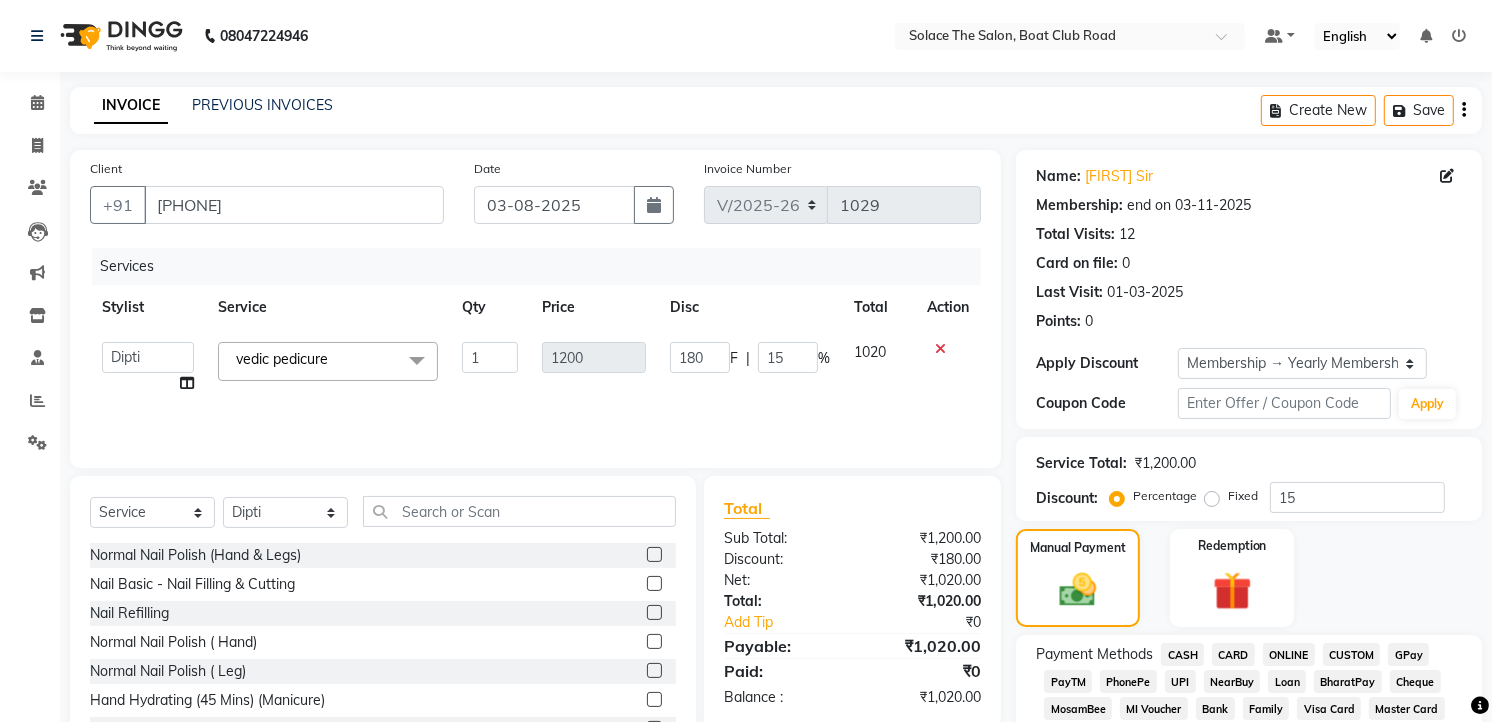 click on "CARD" 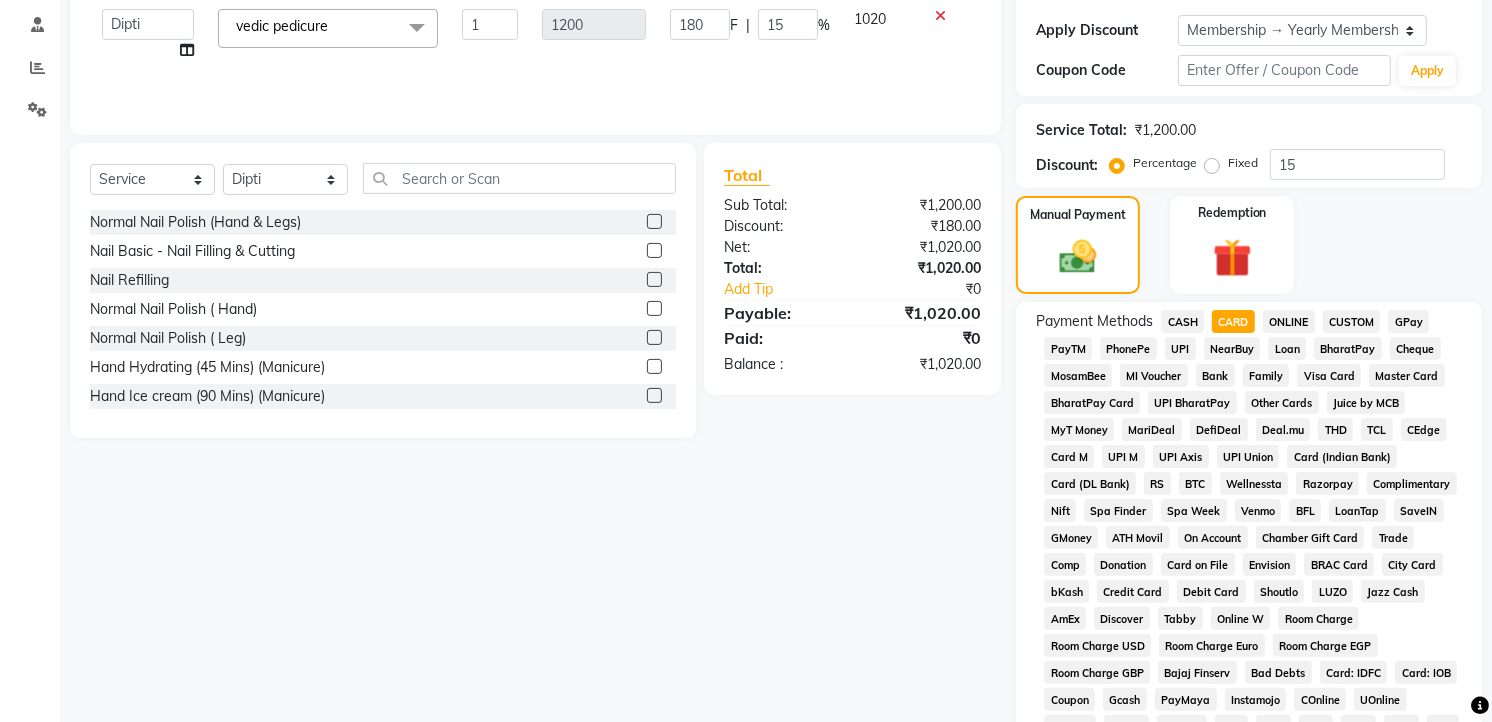 scroll, scrollTop: 666, scrollLeft: 0, axis: vertical 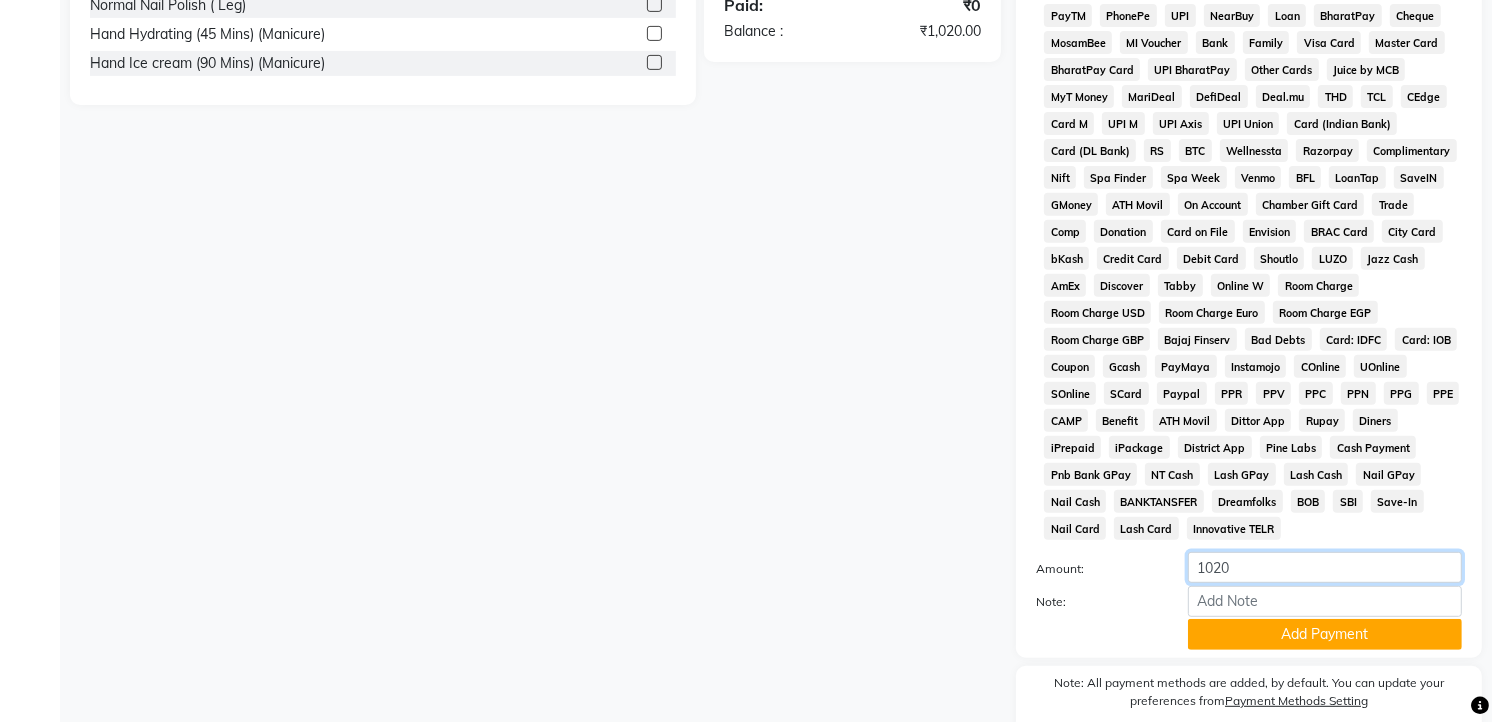 click on "1020" 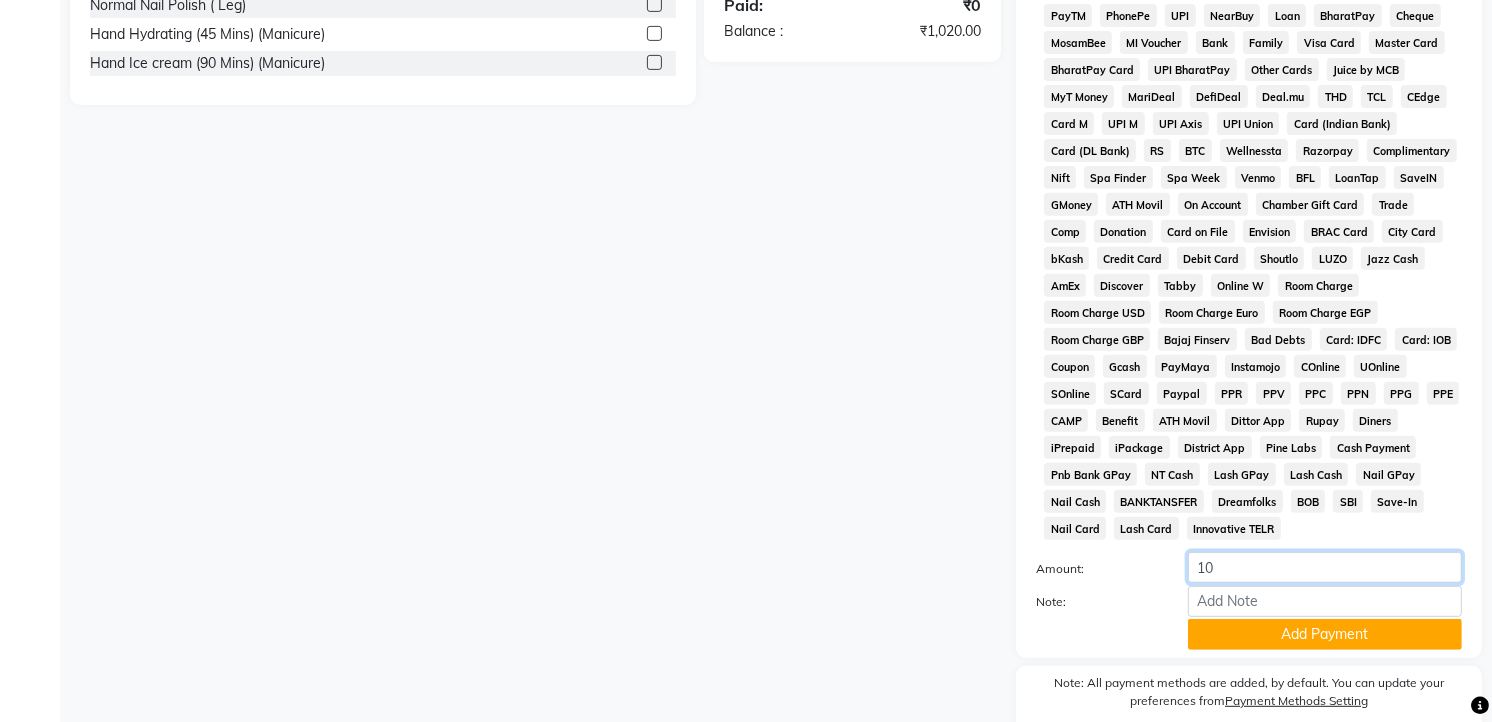 type on "1" 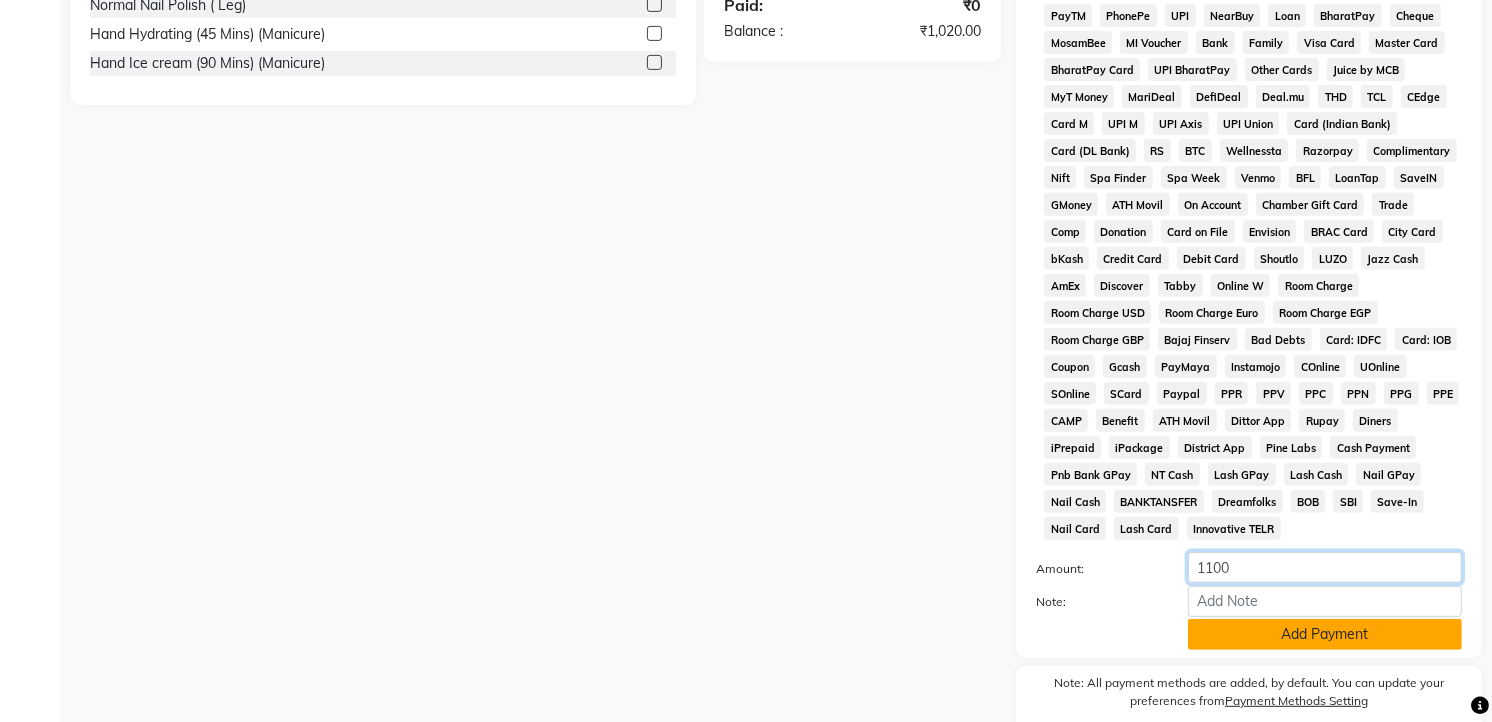 type on "1100" 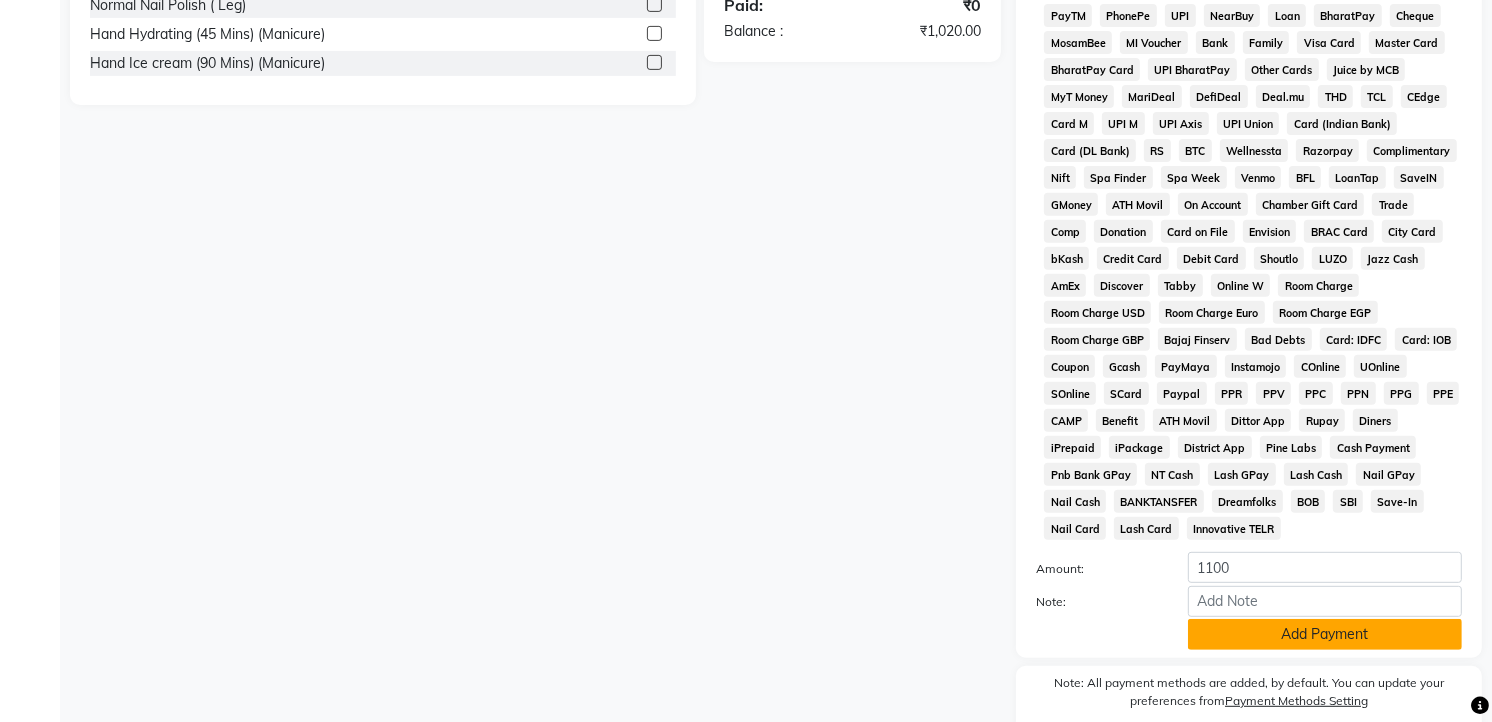 click on "Add Payment" 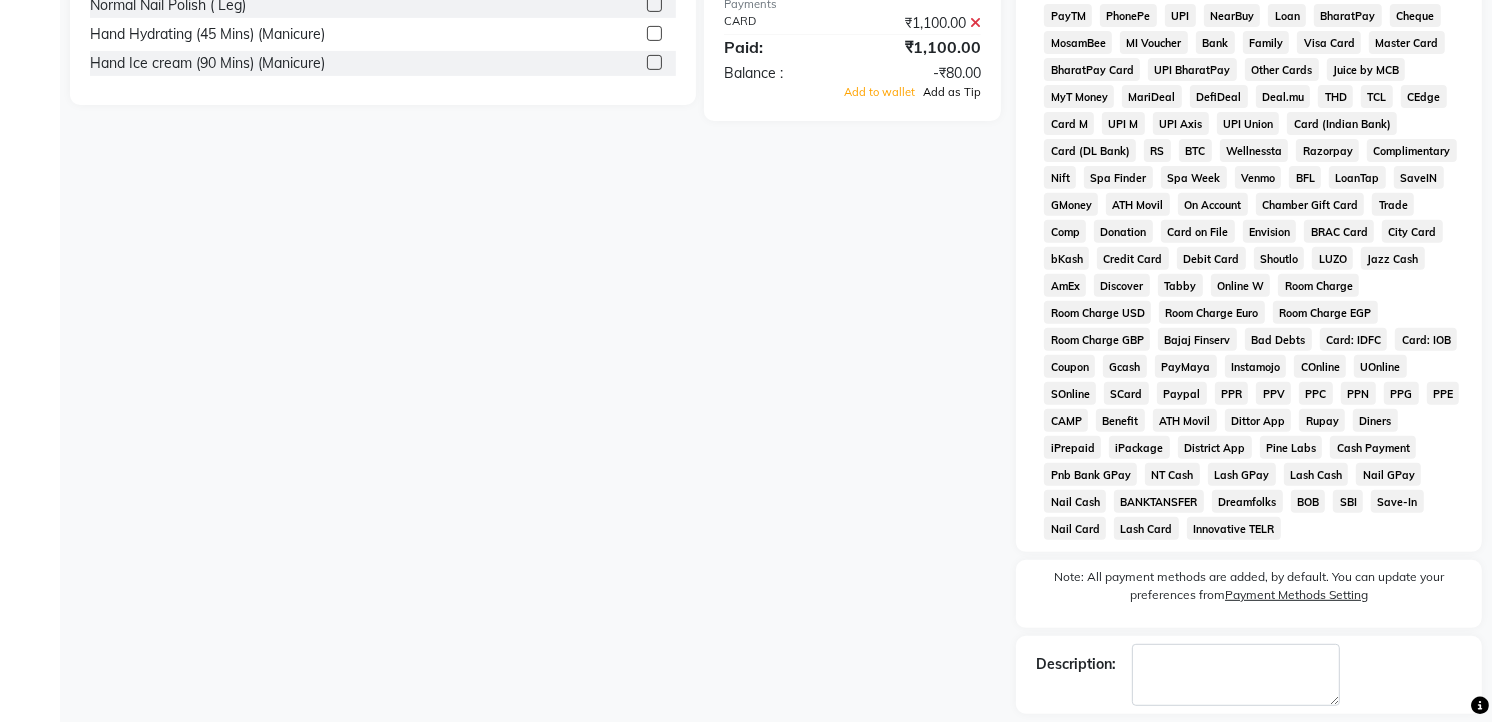 click on "Add as Tip" 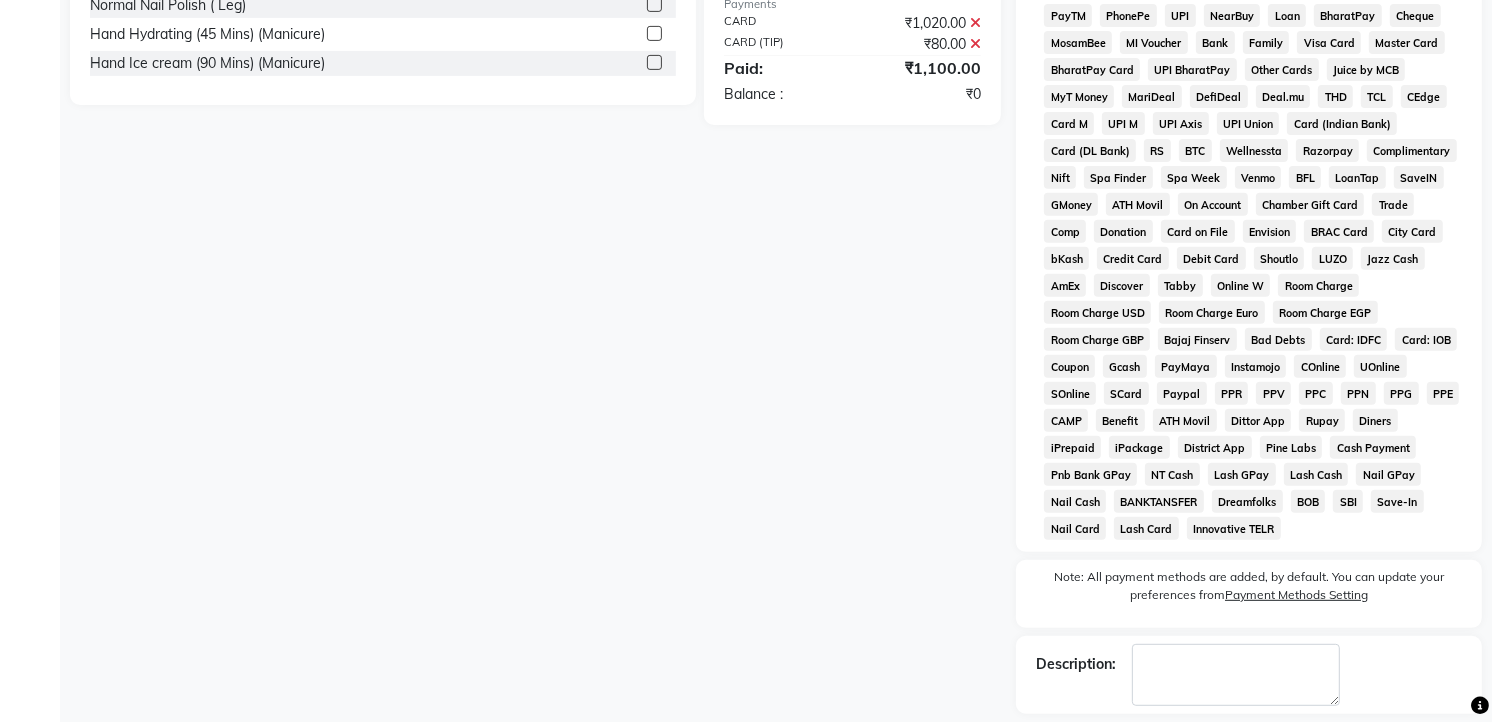 scroll, scrollTop: 761, scrollLeft: 0, axis: vertical 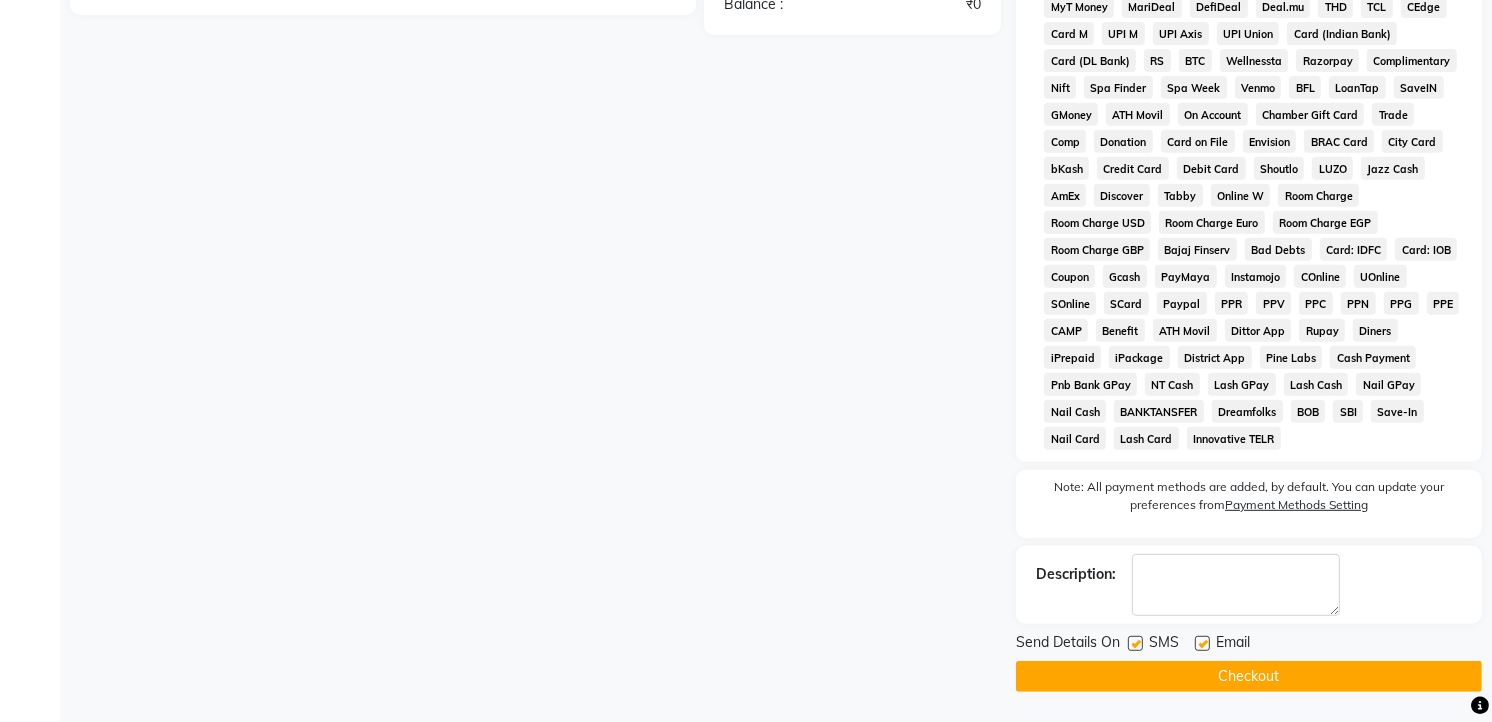 click on "Checkout" 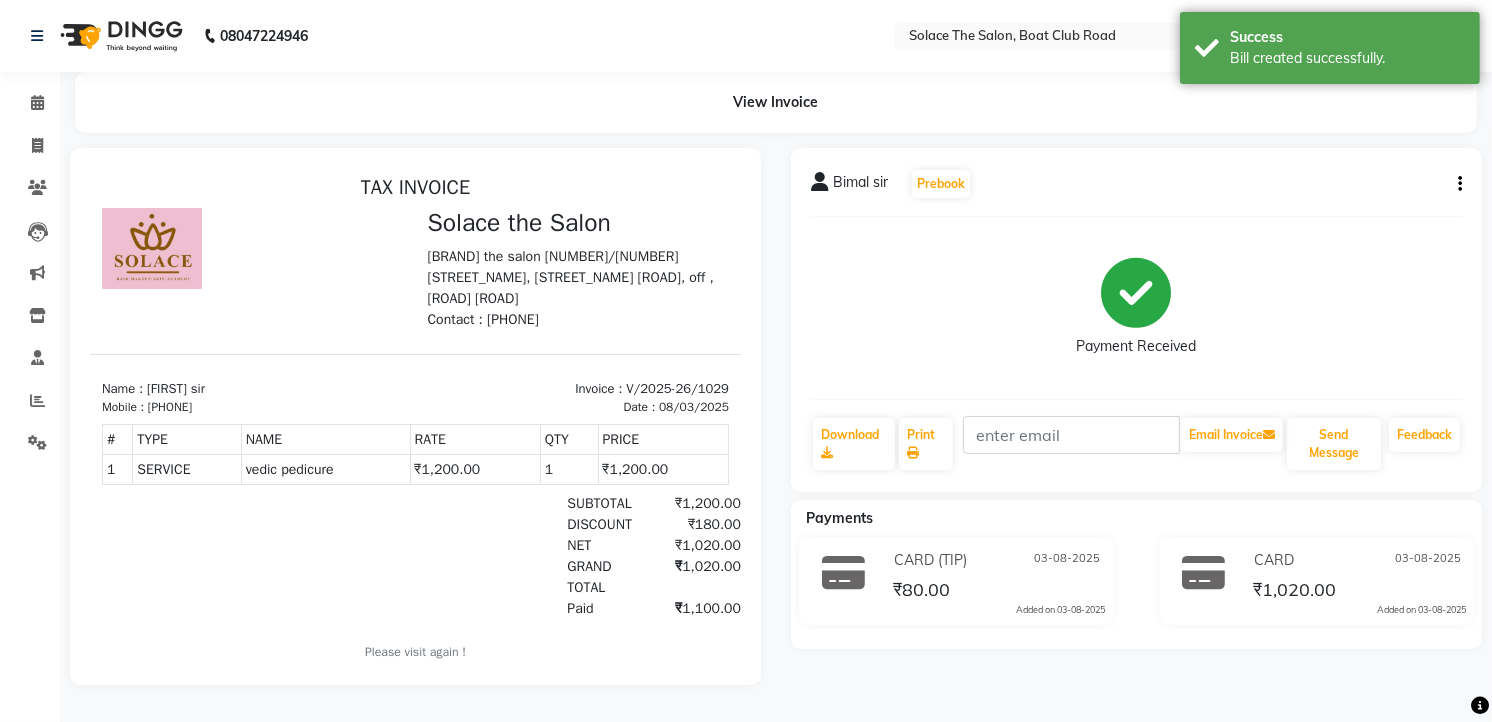 scroll, scrollTop: 0, scrollLeft: 0, axis: both 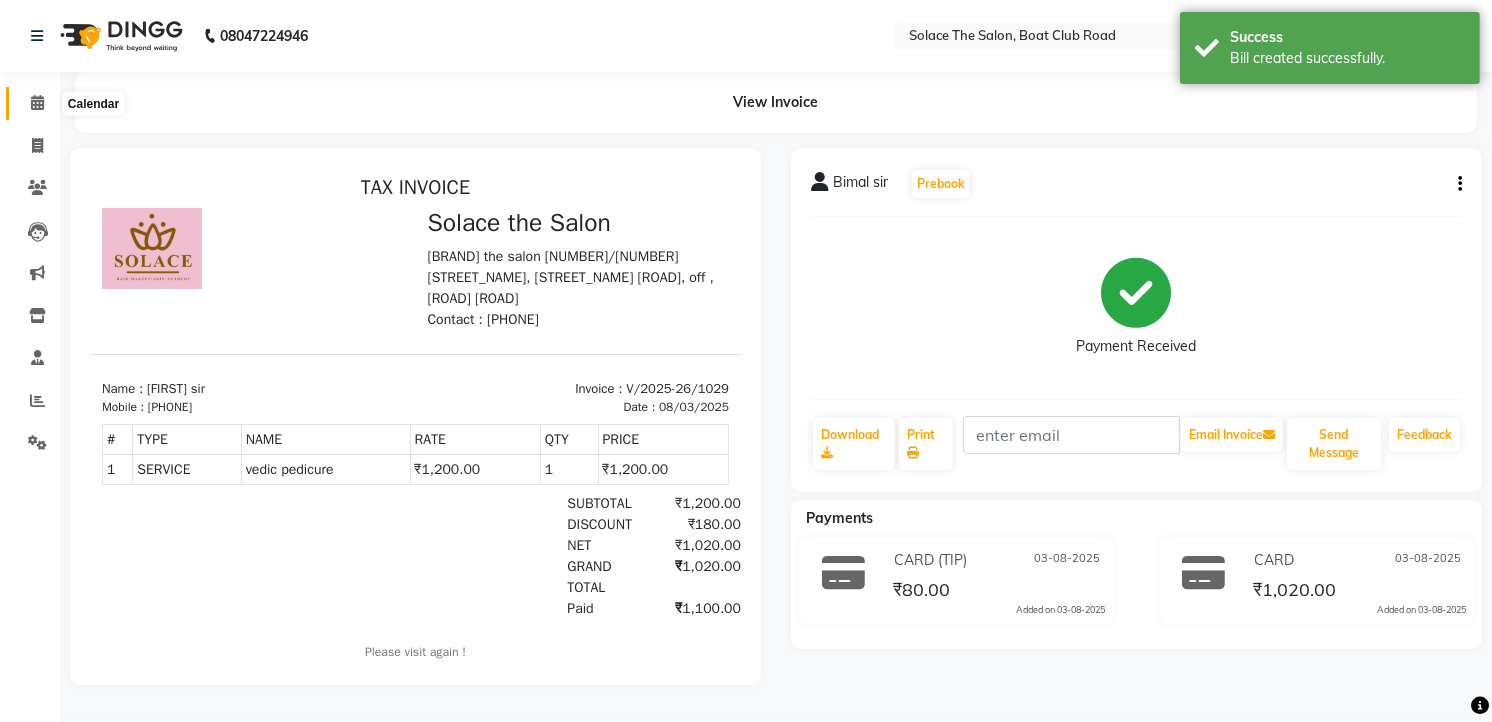 click 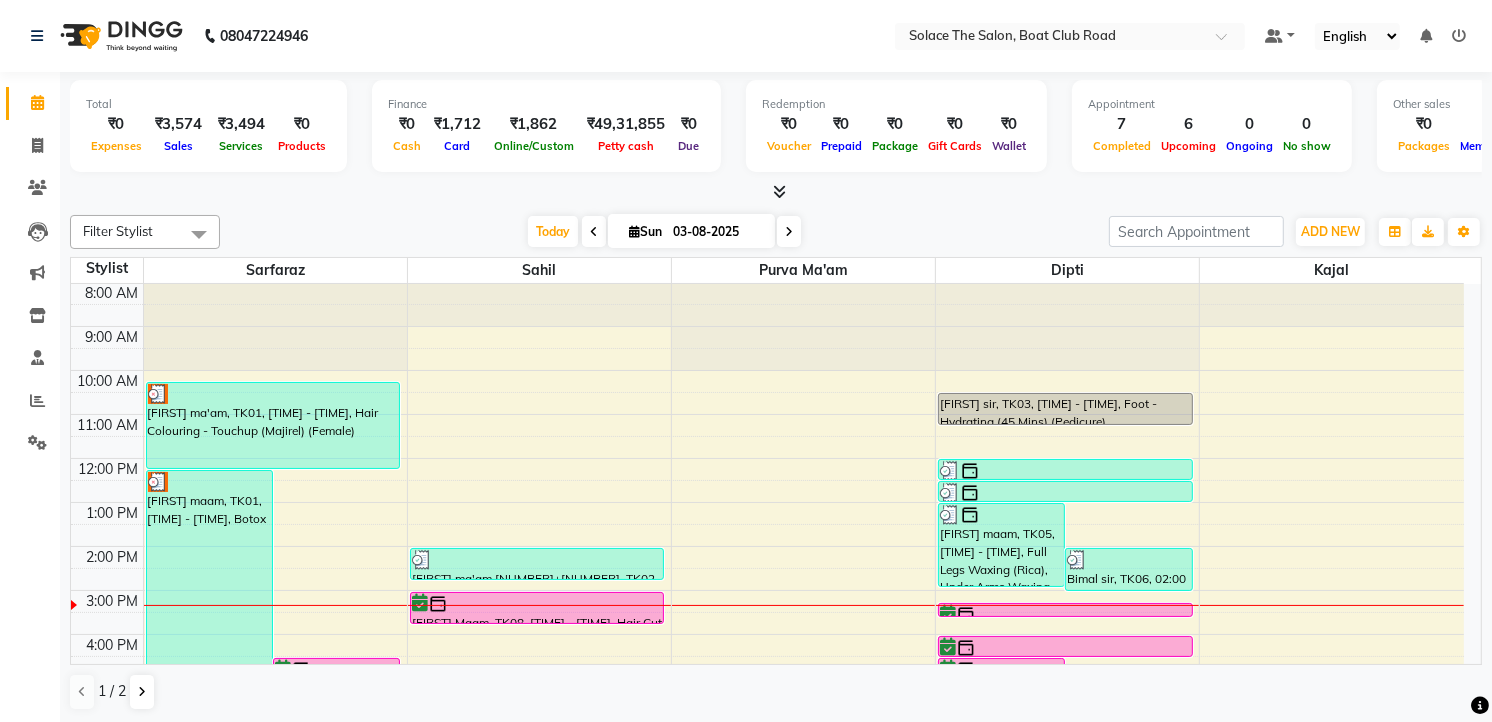 scroll, scrollTop: 0, scrollLeft: 0, axis: both 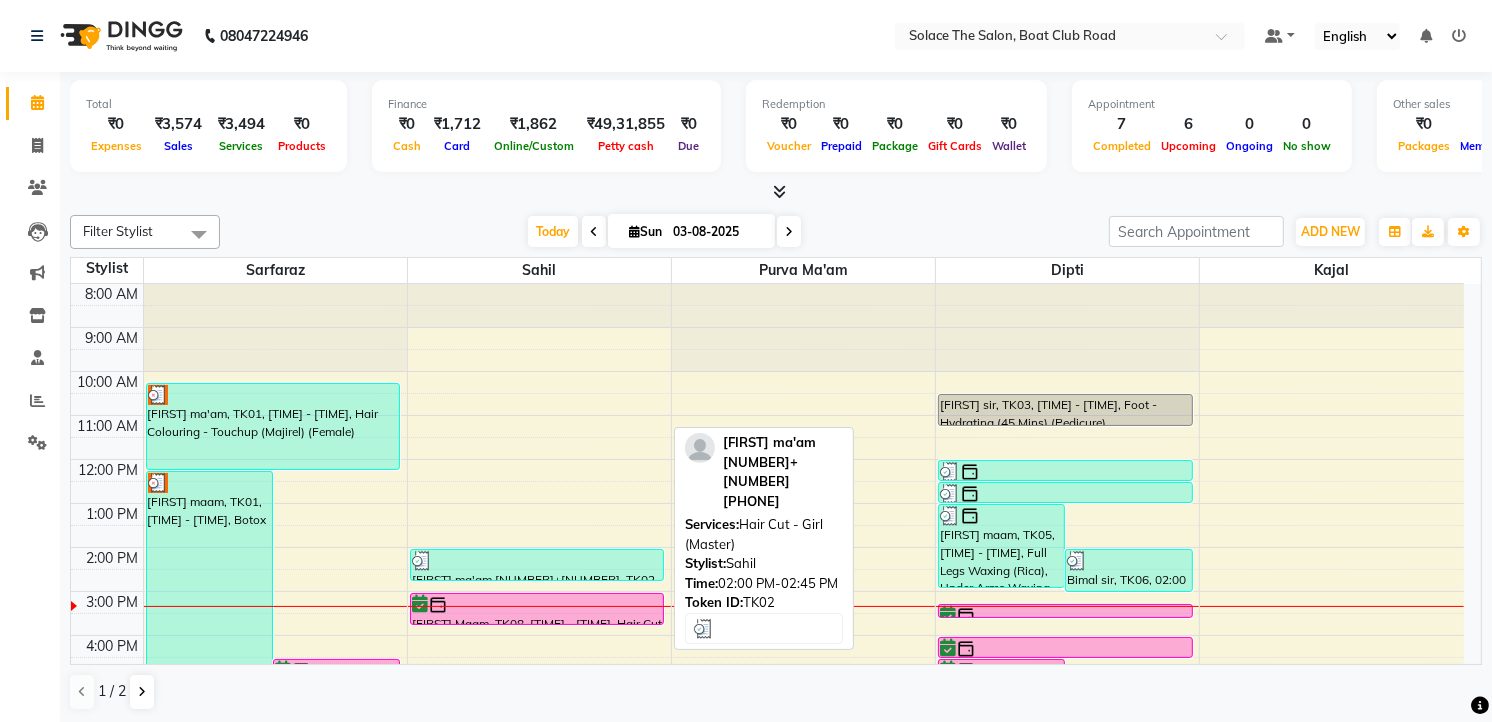 click at bounding box center [537, 561] 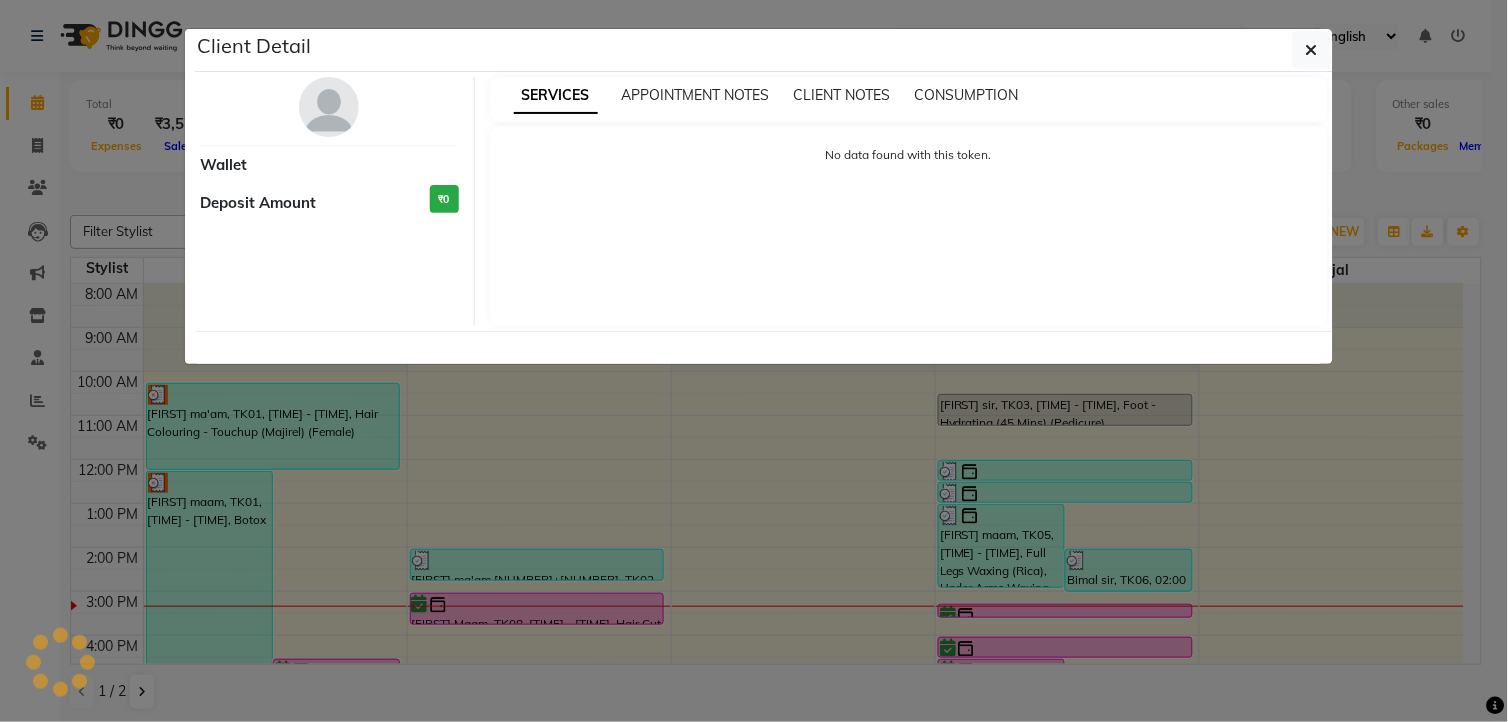 select on "3" 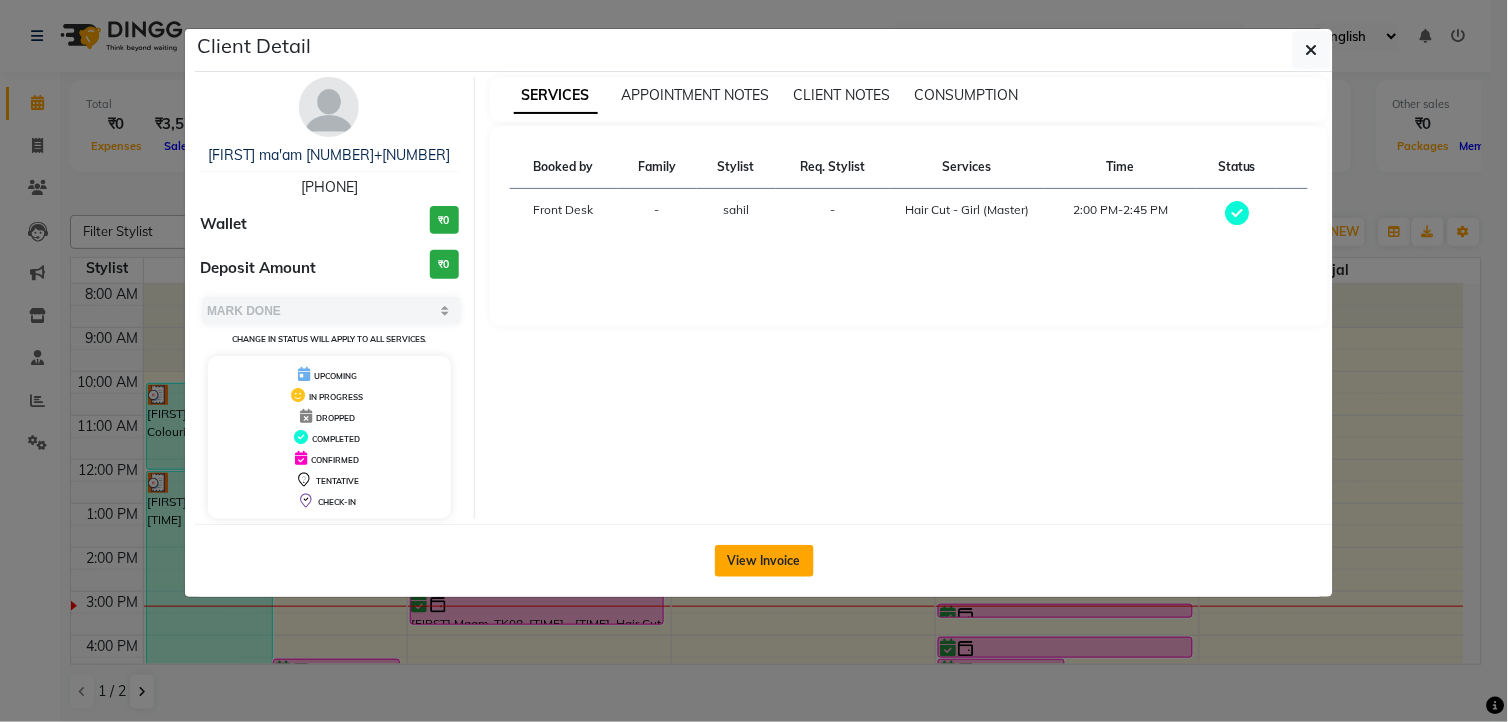 click on "View Invoice" 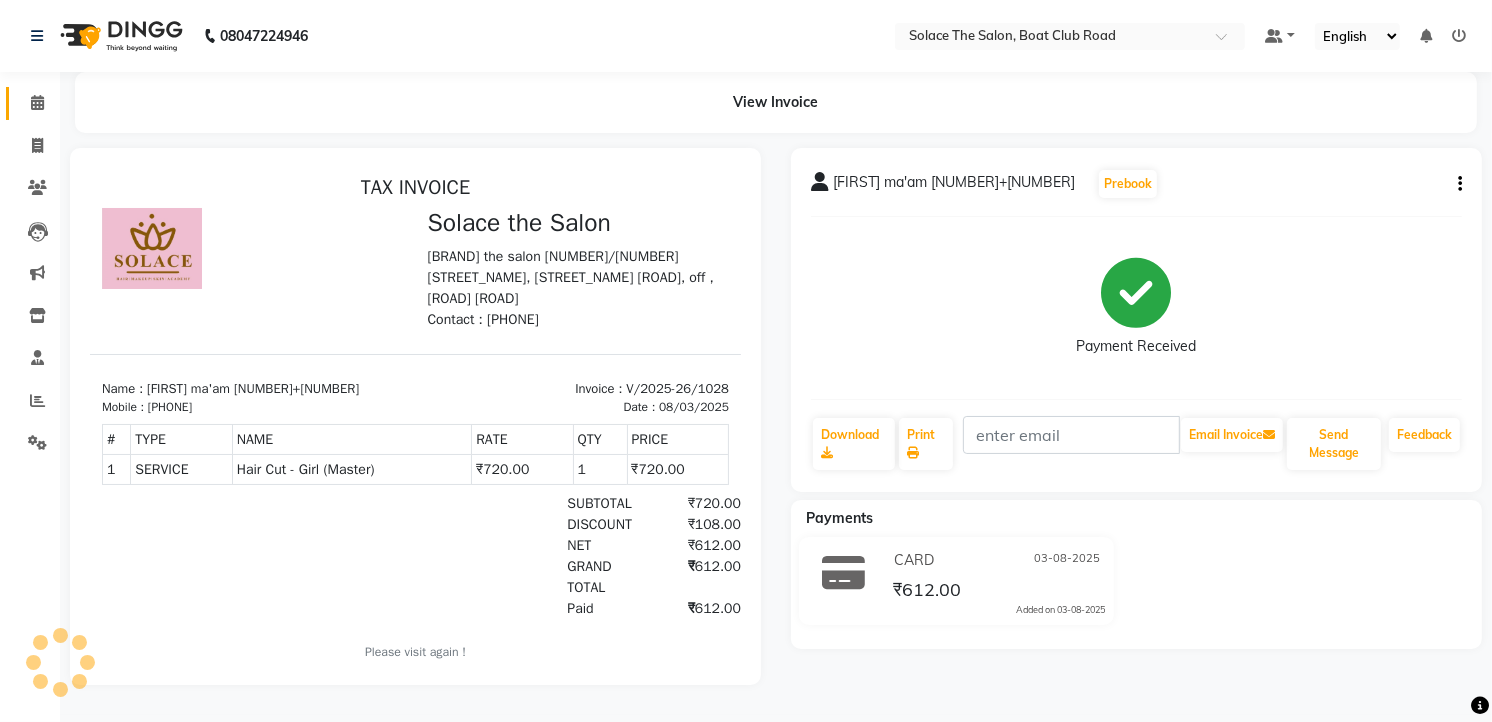 scroll, scrollTop: 0, scrollLeft: 0, axis: both 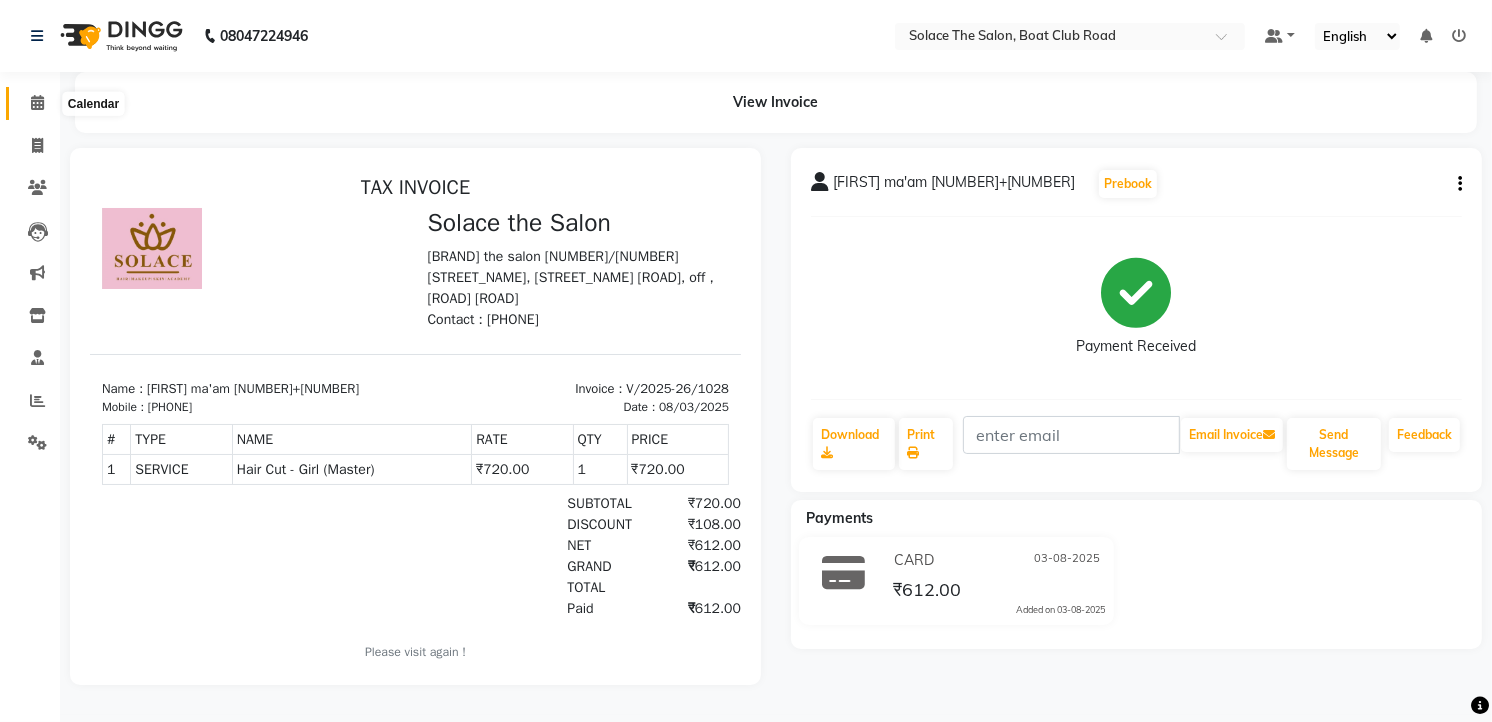 click 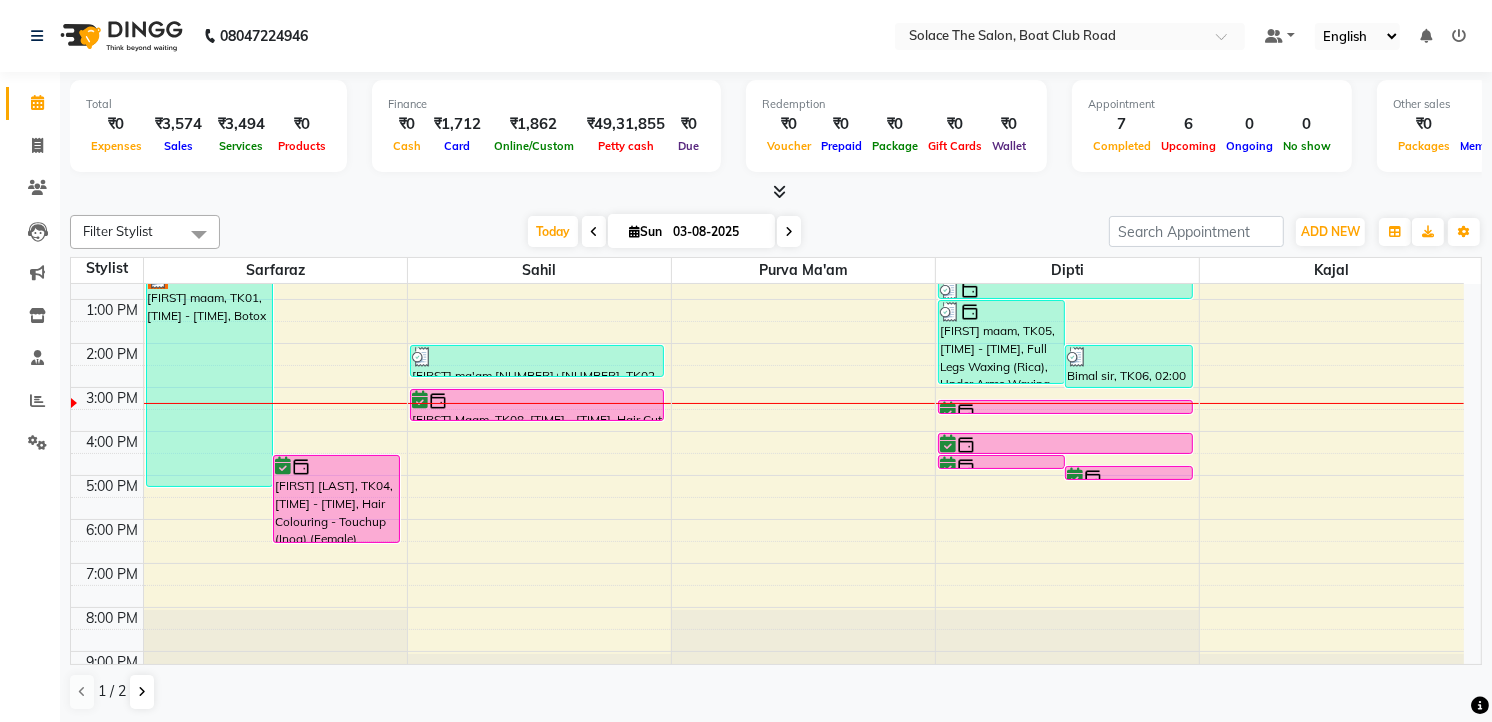 scroll, scrollTop: 237, scrollLeft: 0, axis: vertical 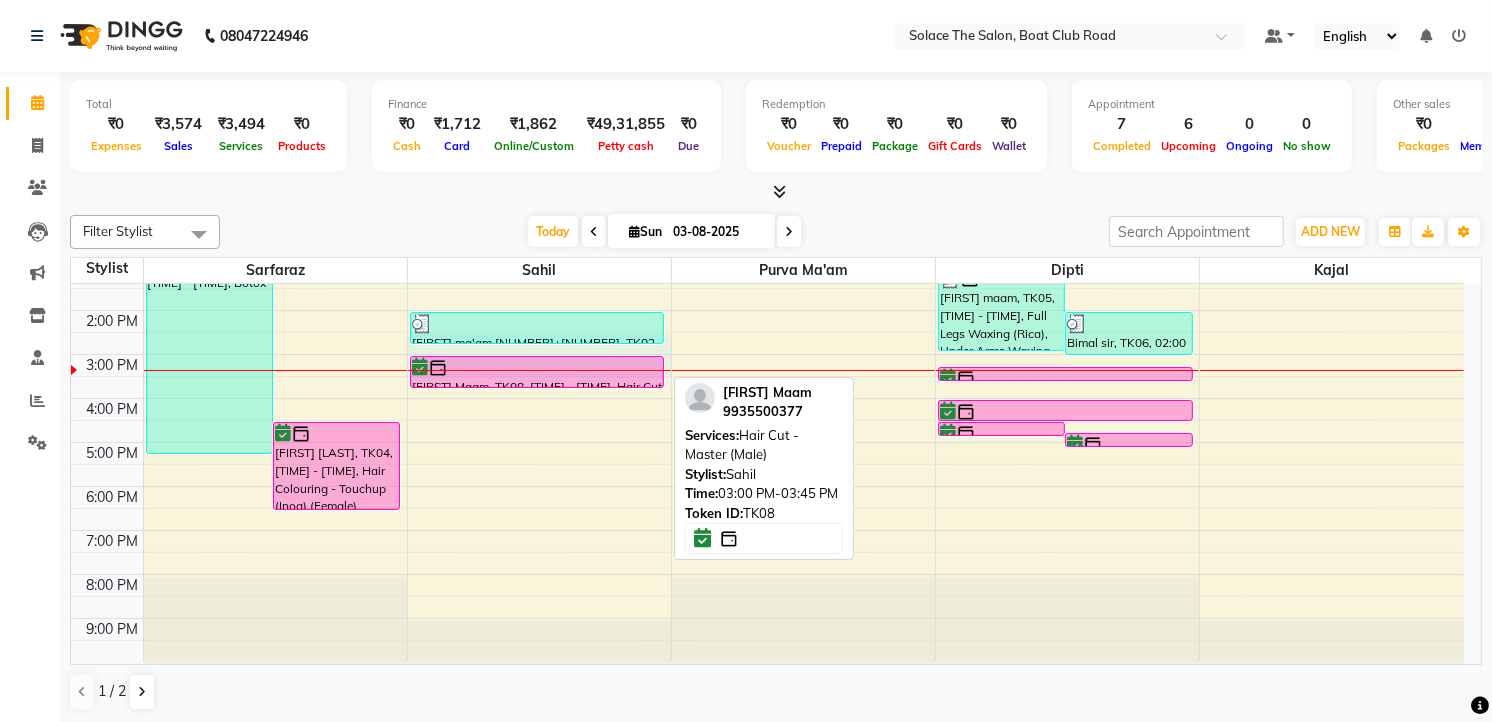 drag, startPoint x: 581, startPoint y: 368, endPoint x: 442, endPoint y: 354, distance: 139.70326 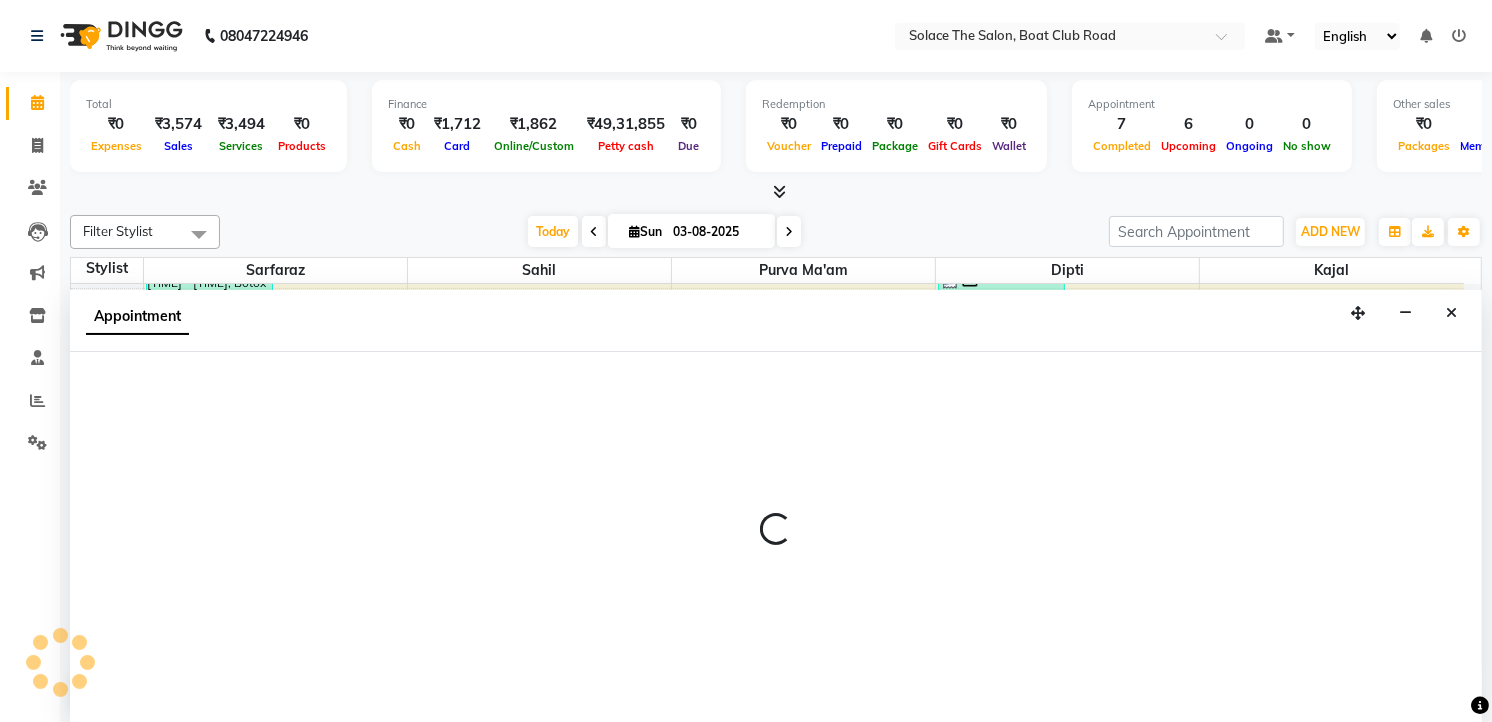 select on "74276" 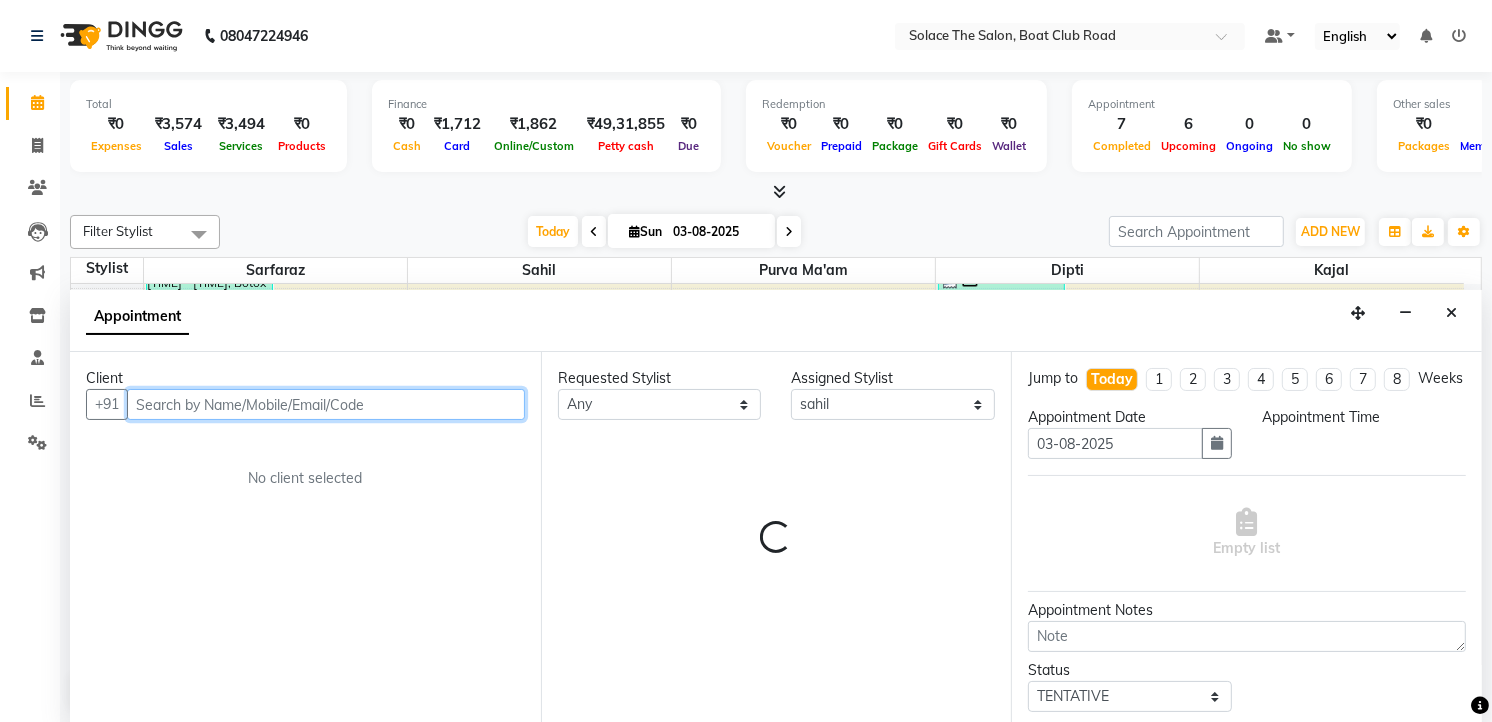 select on "870" 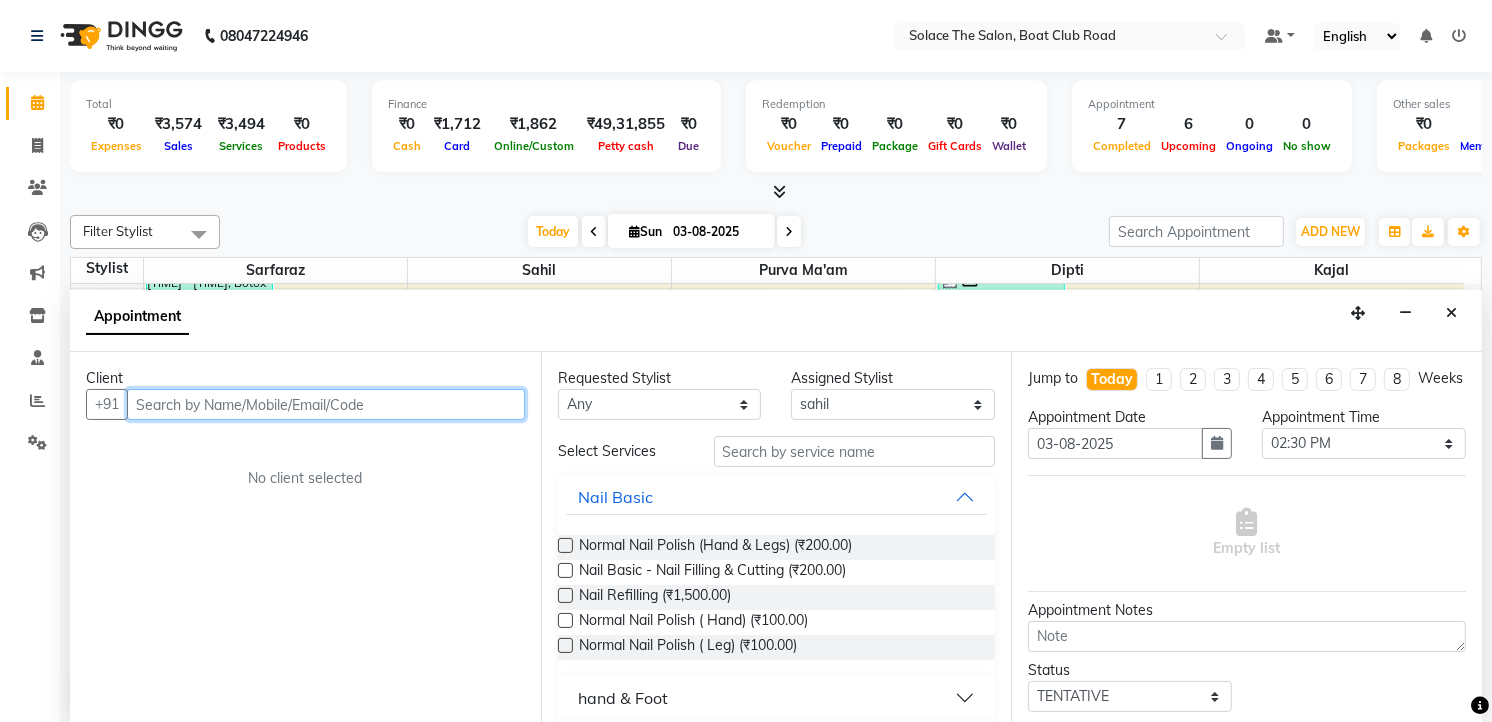 scroll, scrollTop: 1, scrollLeft: 0, axis: vertical 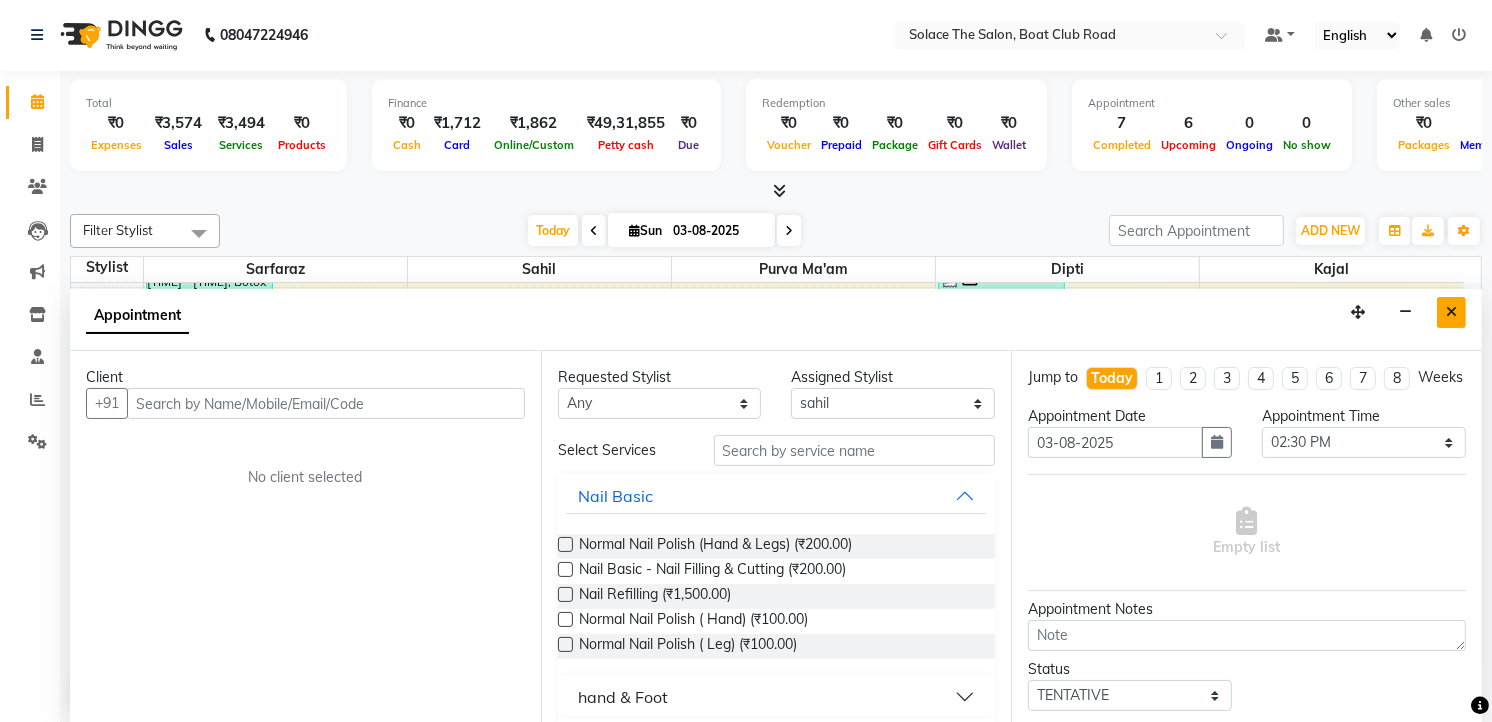 click at bounding box center [1451, 312] 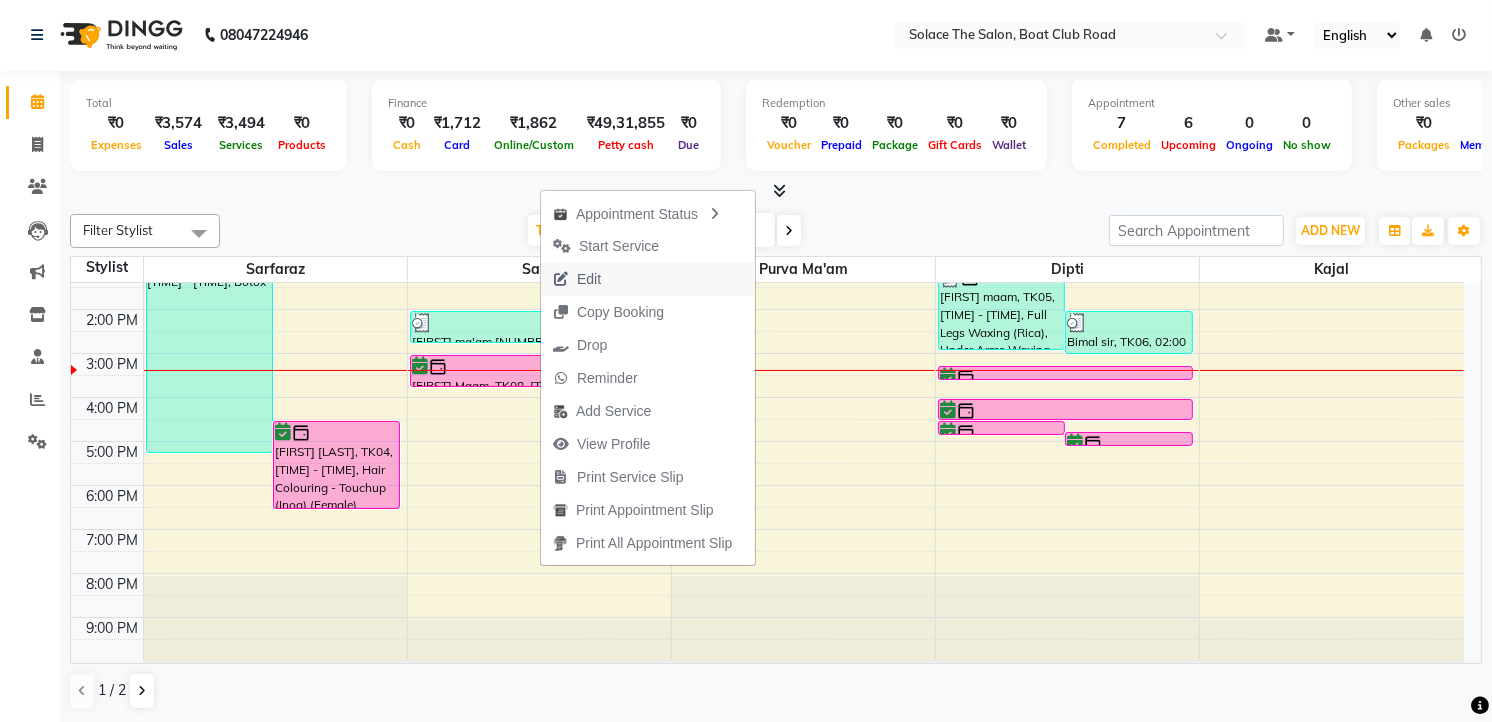 click on "Edit" at bounding box center [577, 279] 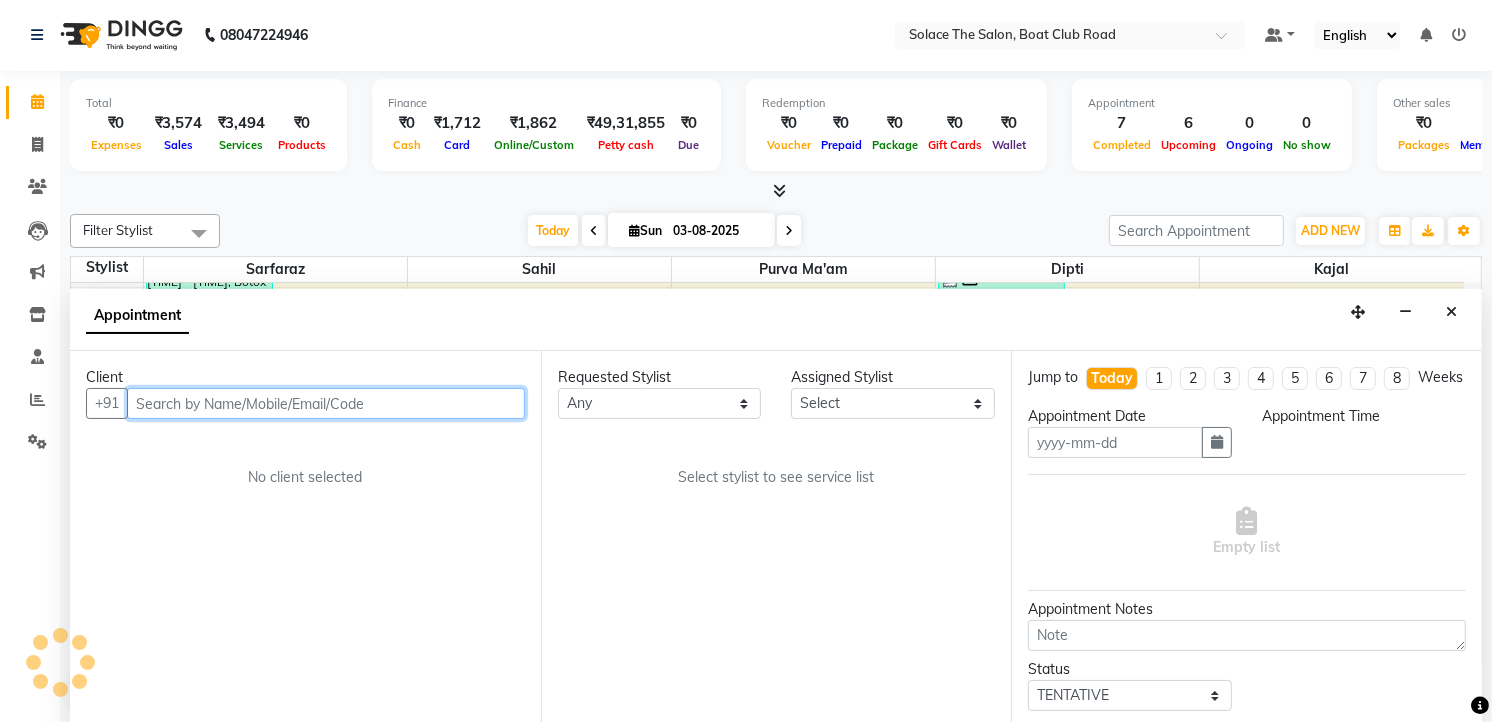 type on "03-08-2025" 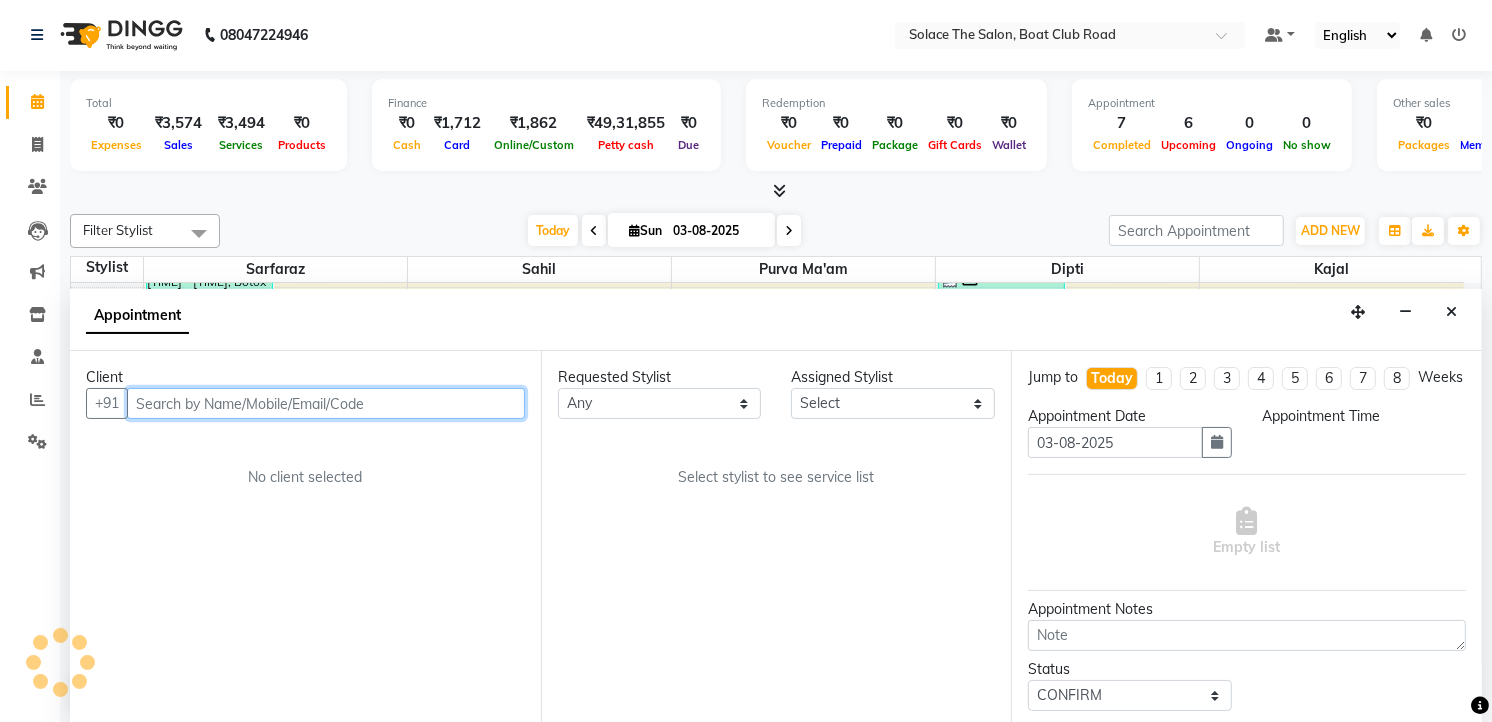 select on "900" 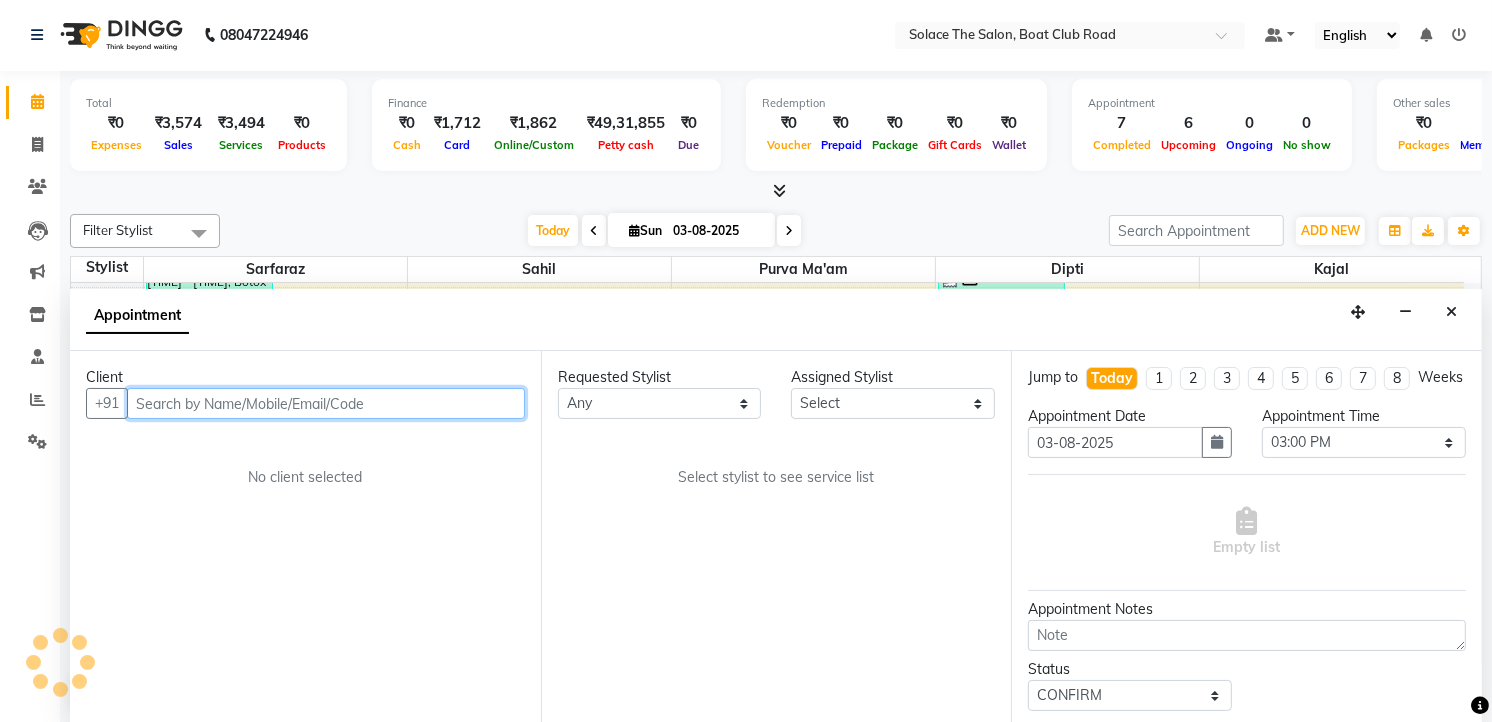 select on "74276" 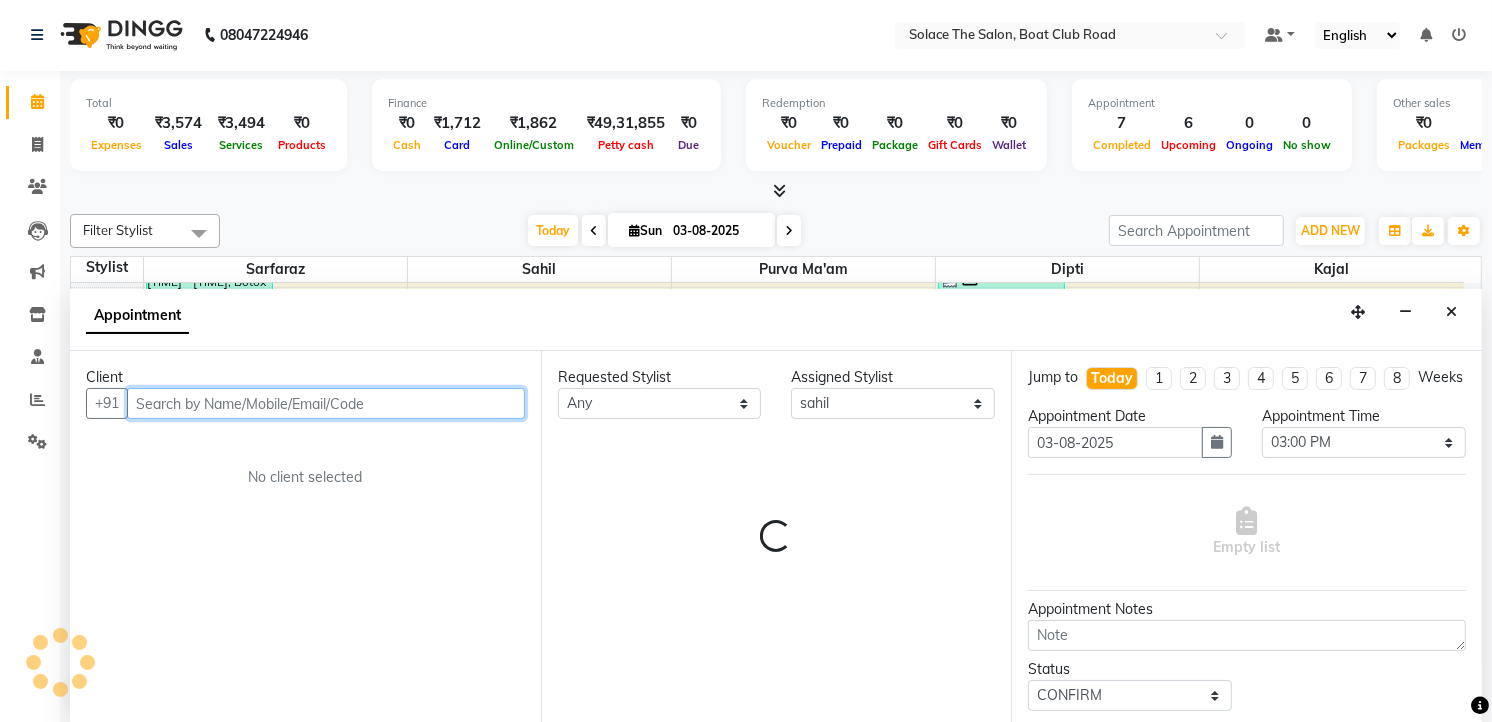 select on "720" 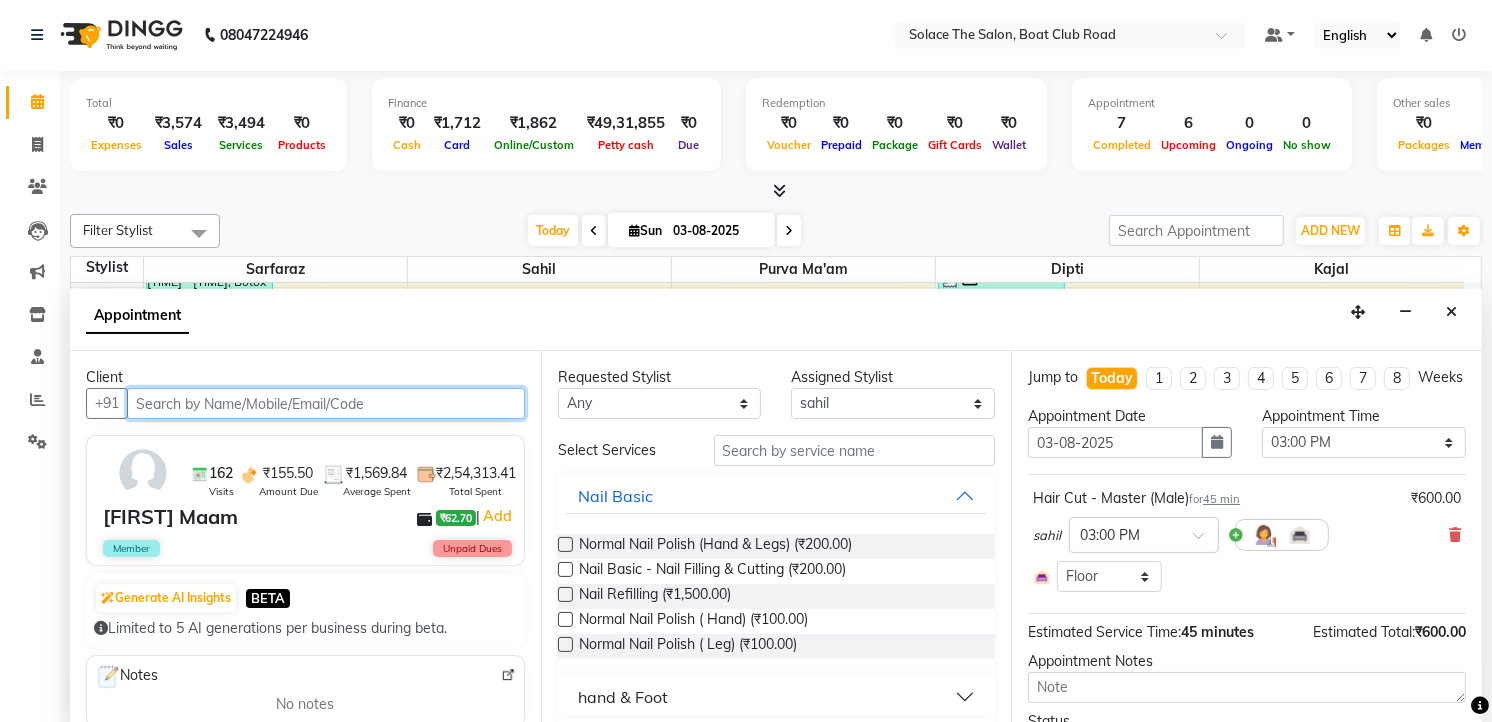 scroll, scrollTop: 238, scrollLeft: 0, axis: vertical 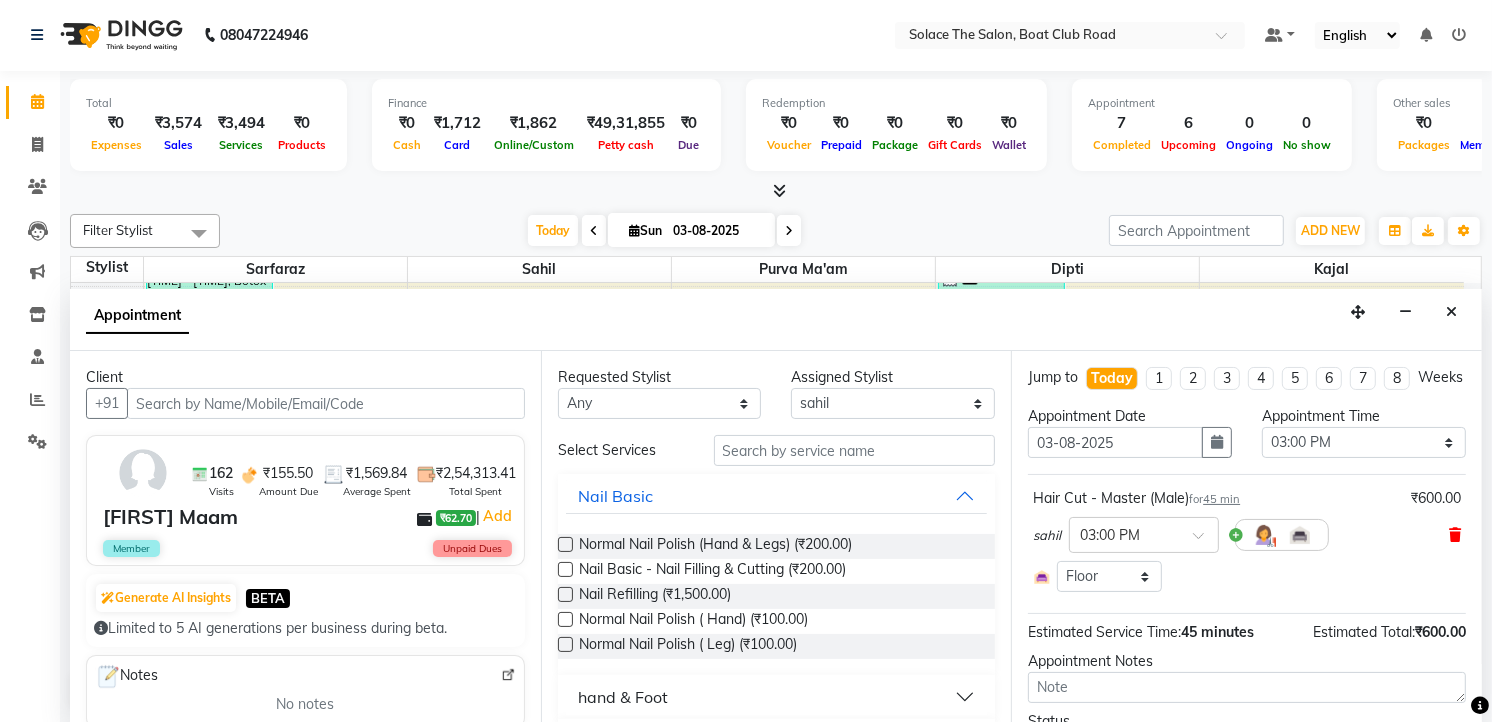 click at bounding box center (1455, 535) 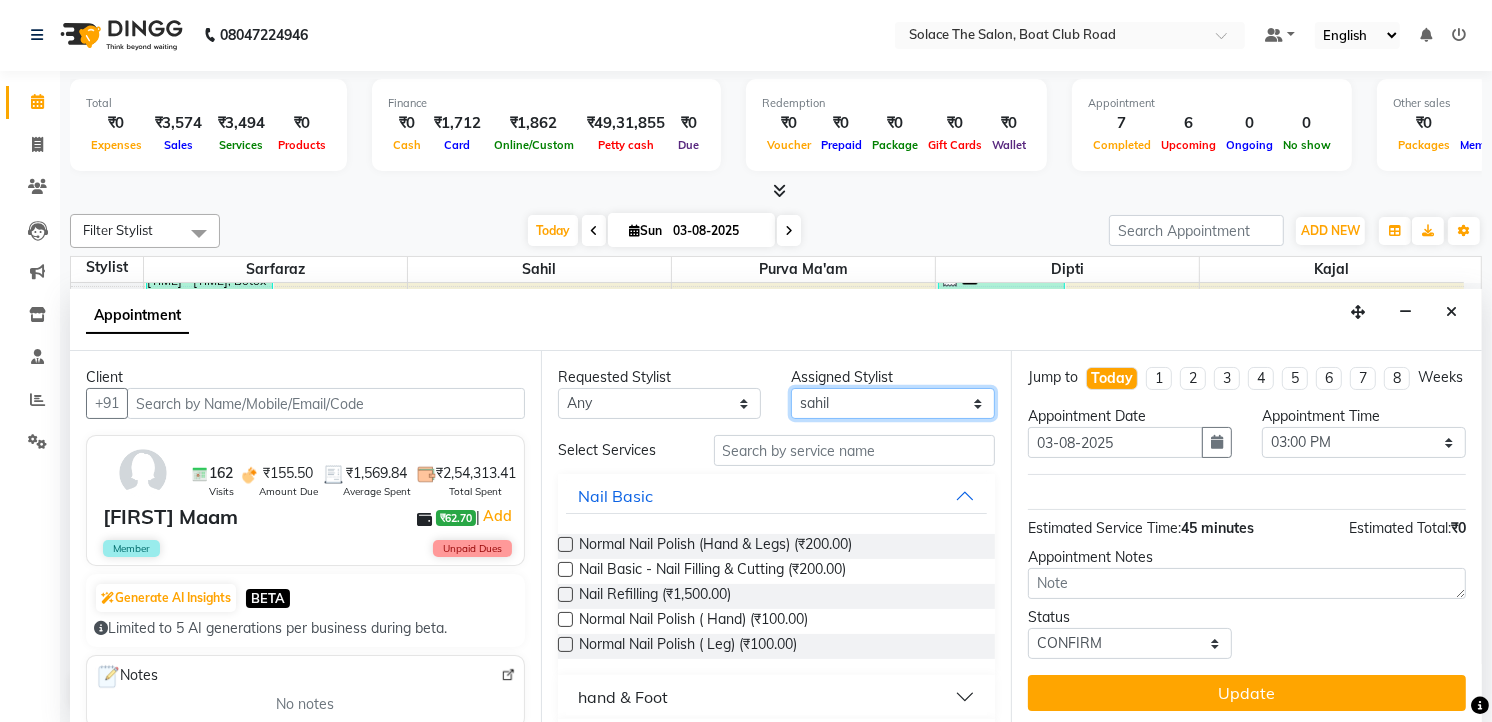 click on "Select Atul Dipti Kajal Purva Ma'am rishi  sahil  Sarfaraz suraj" at bounding box center (893, 403) 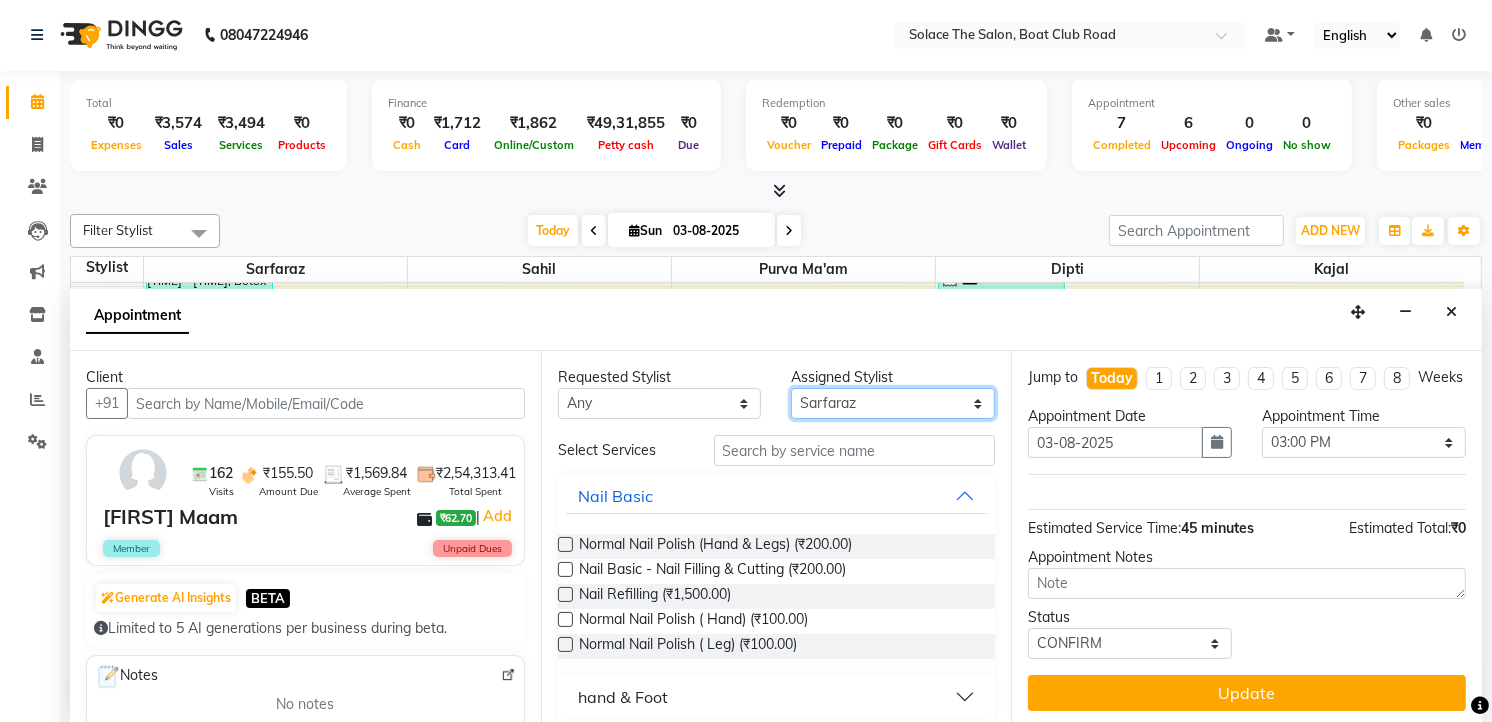 click on "Select Atul Dipti Kajal Purva Ma'am rishi  sahil  Sarfaraz suraj" at bounding box center [893, 403] 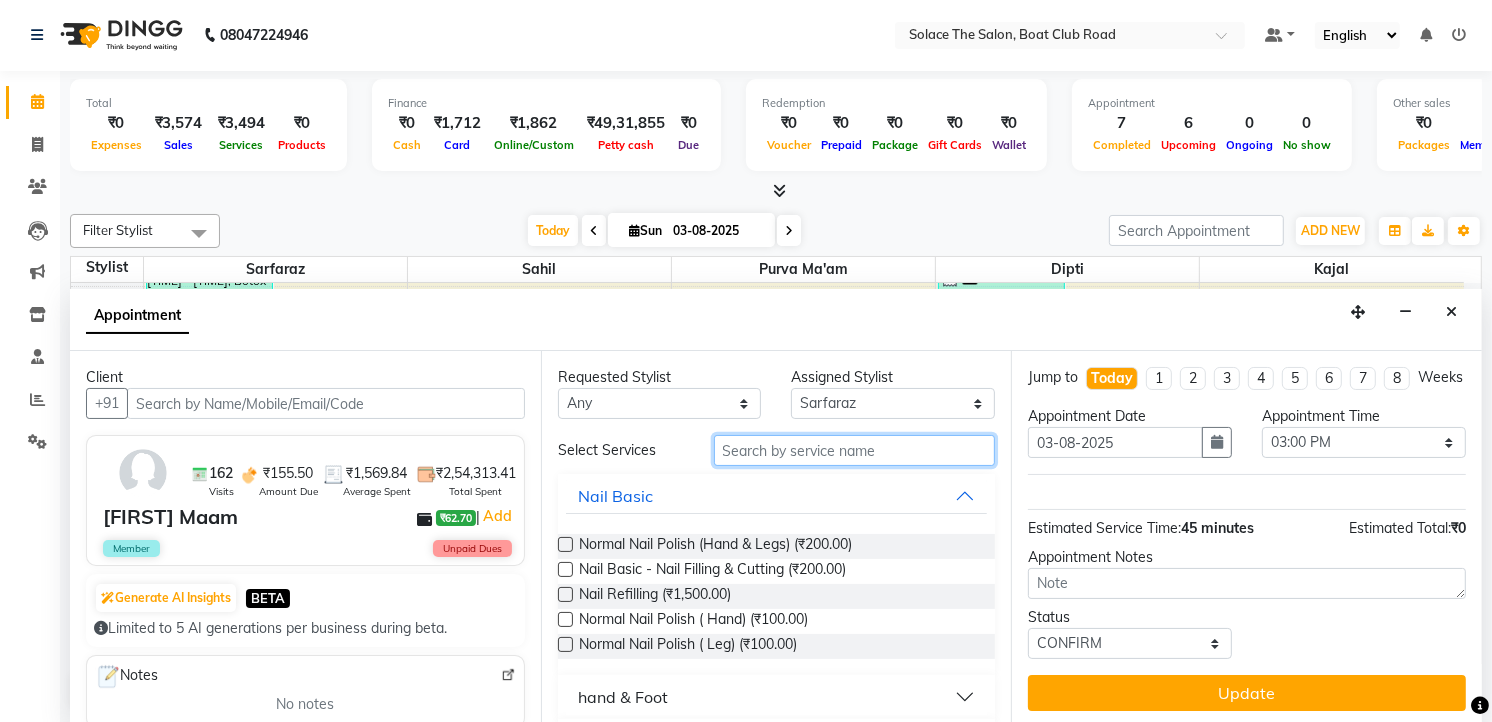 click at bounding box center [855, 450] 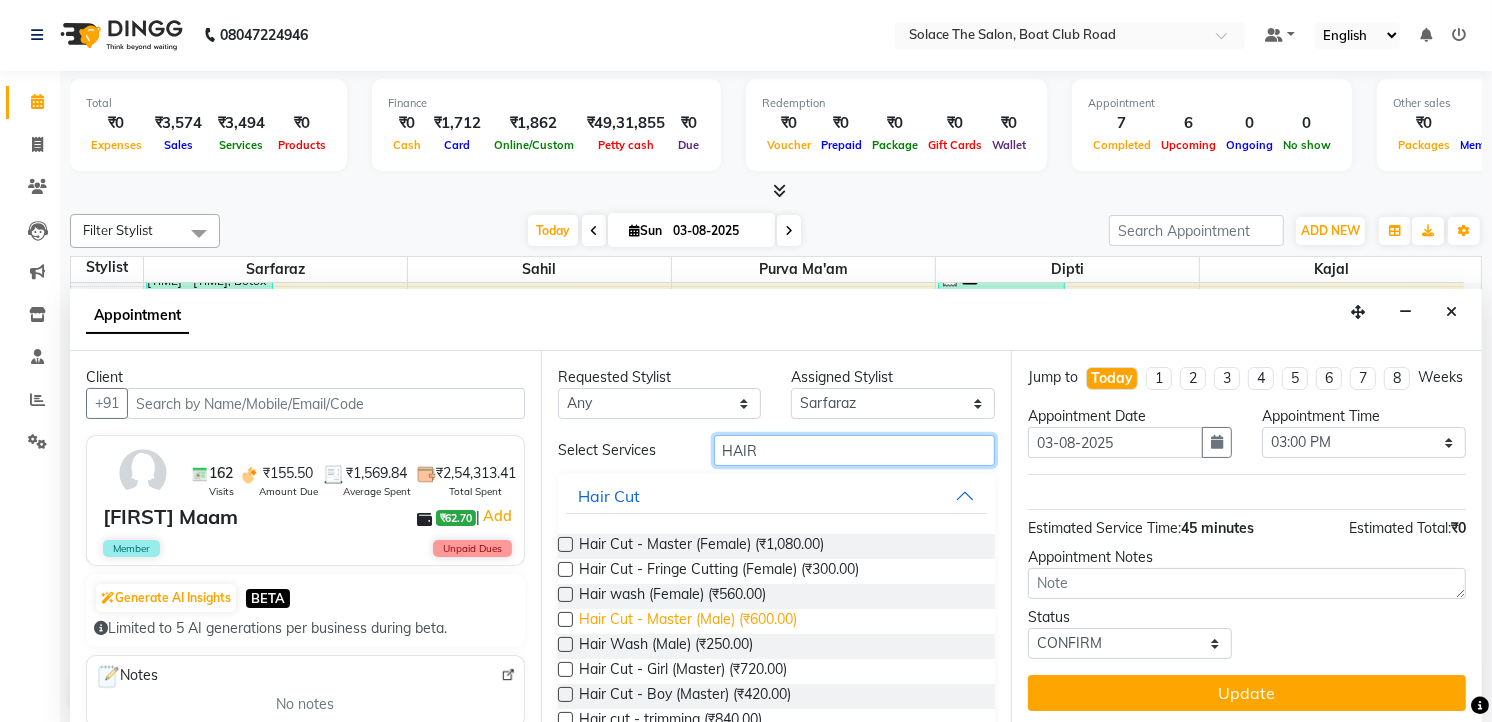 type on "HAIR" 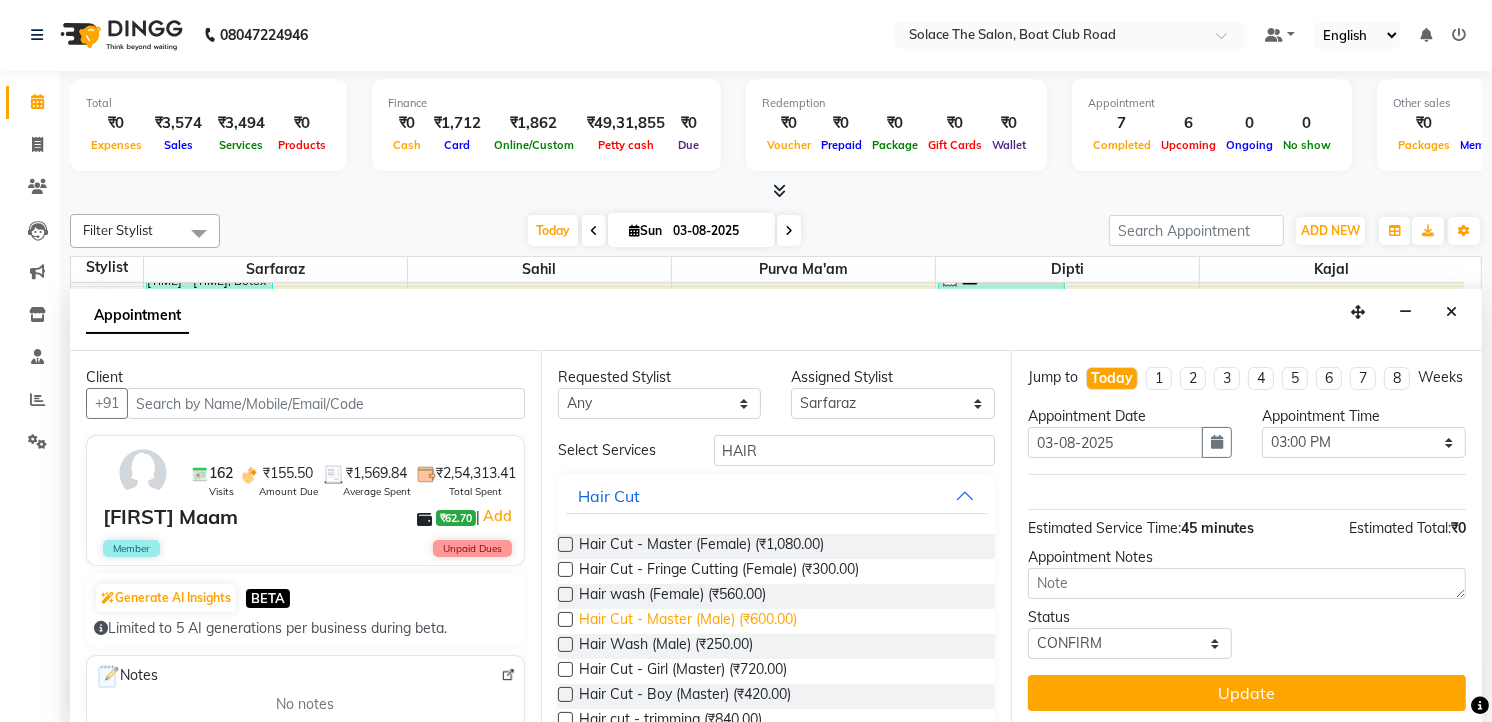 click on "Hair Cut - Master (Male) (₹600.00)" at bounding box center [688, 621] 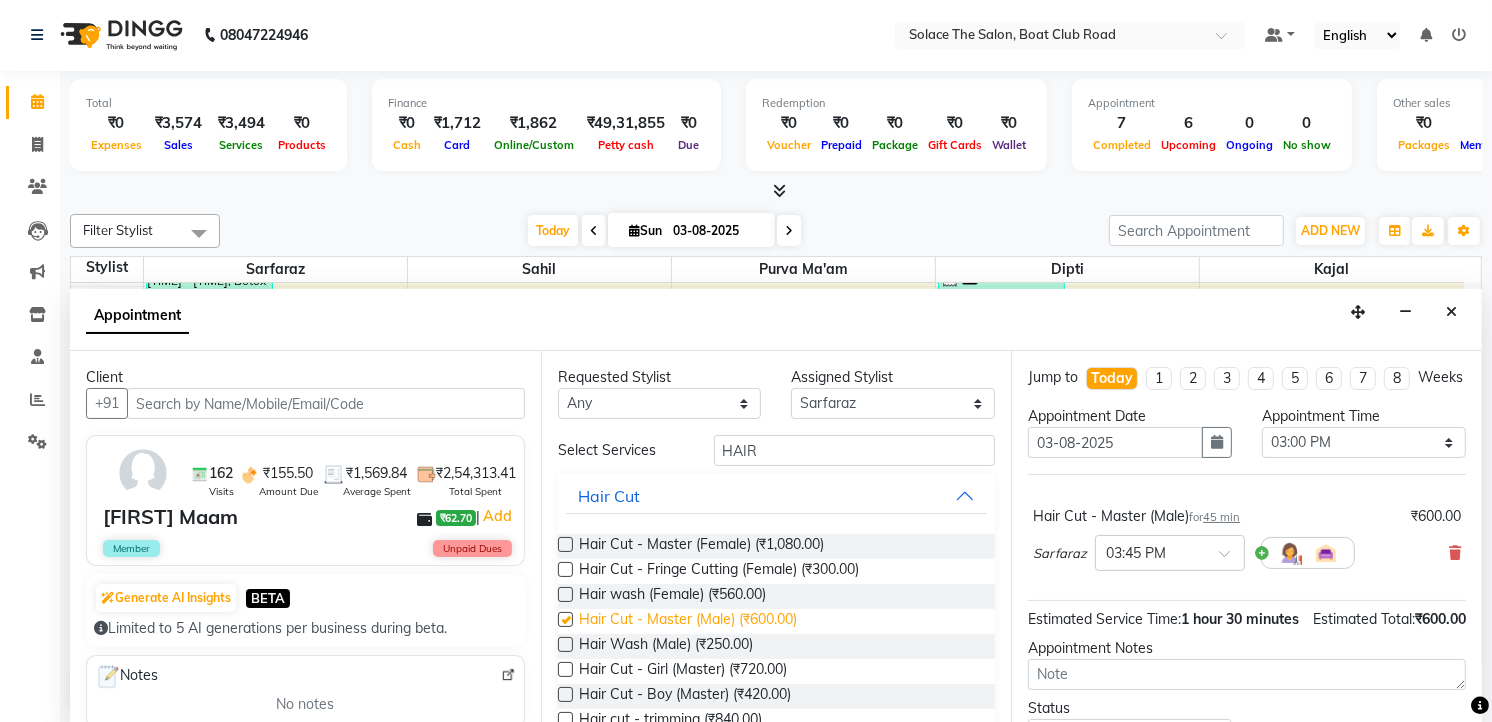 checkbox on "false" 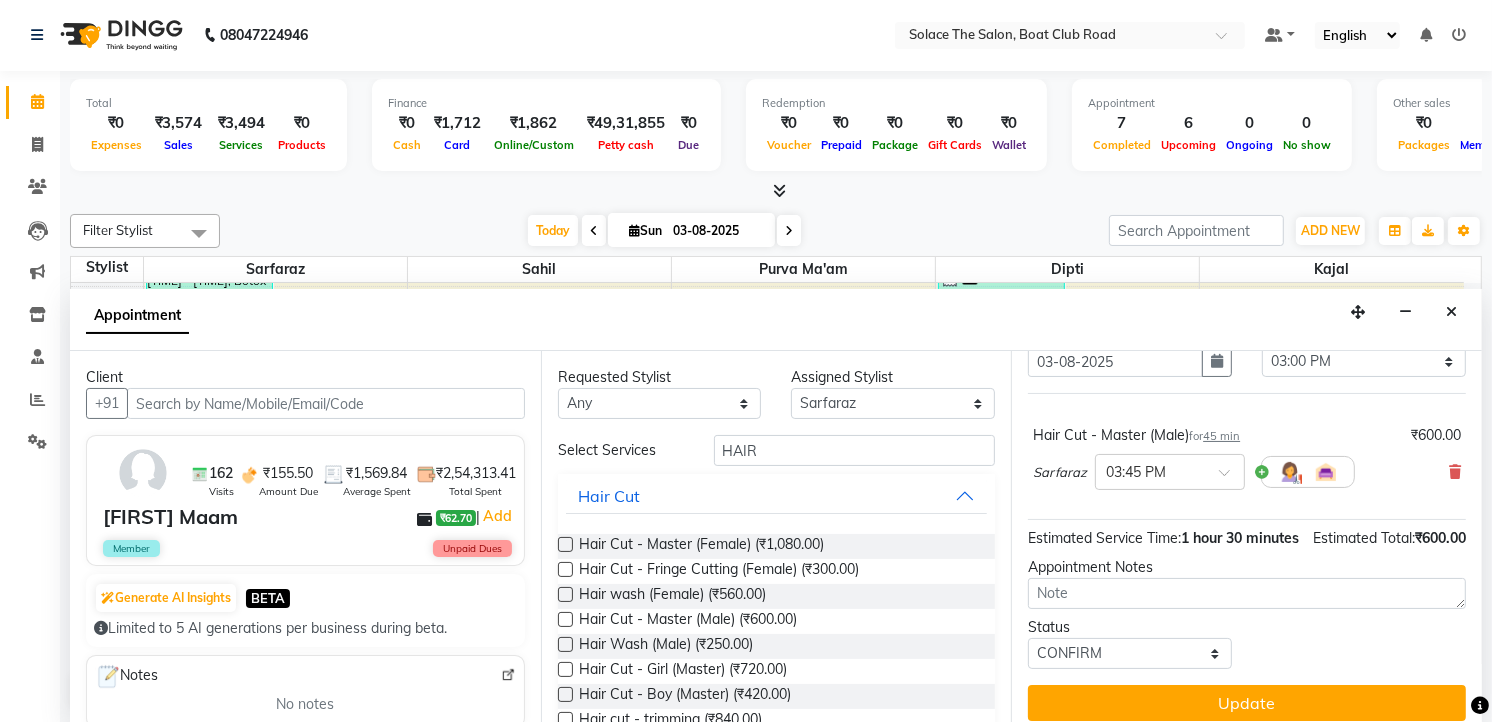 scroll, scrollTop: 135, scrollLeft: 0, axis: vertical 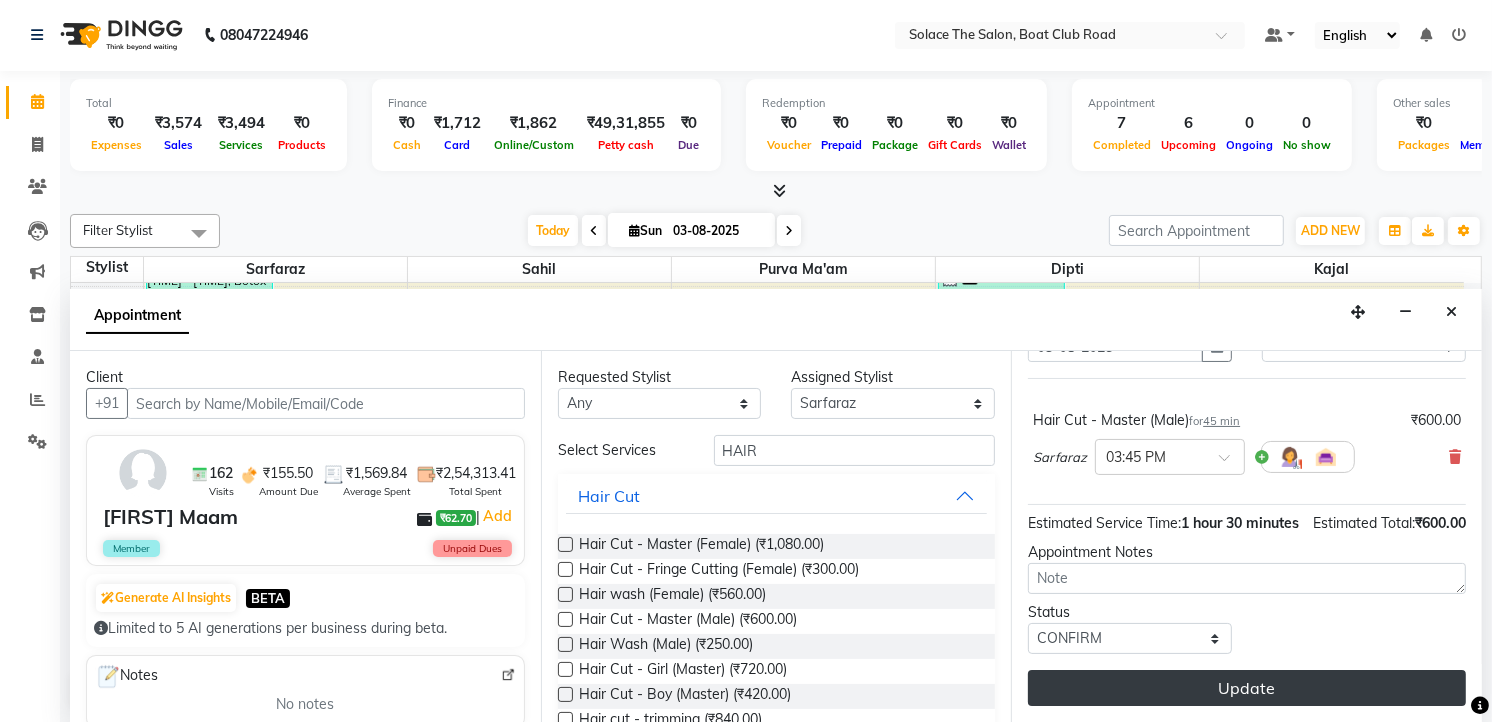 click on "Update" at bounding box center [1247, 688] 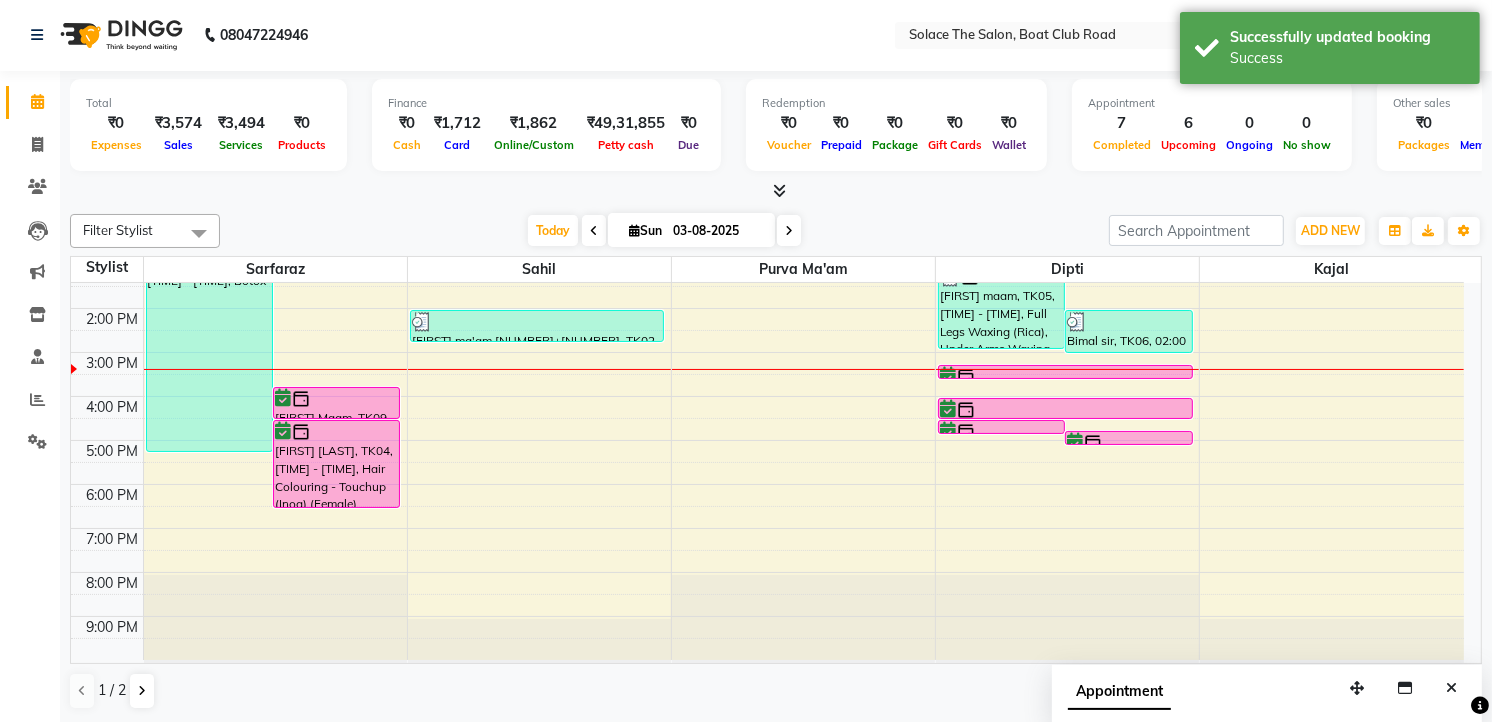 scroll, scrollTop: 0, scrollLeft: 0, axis: both 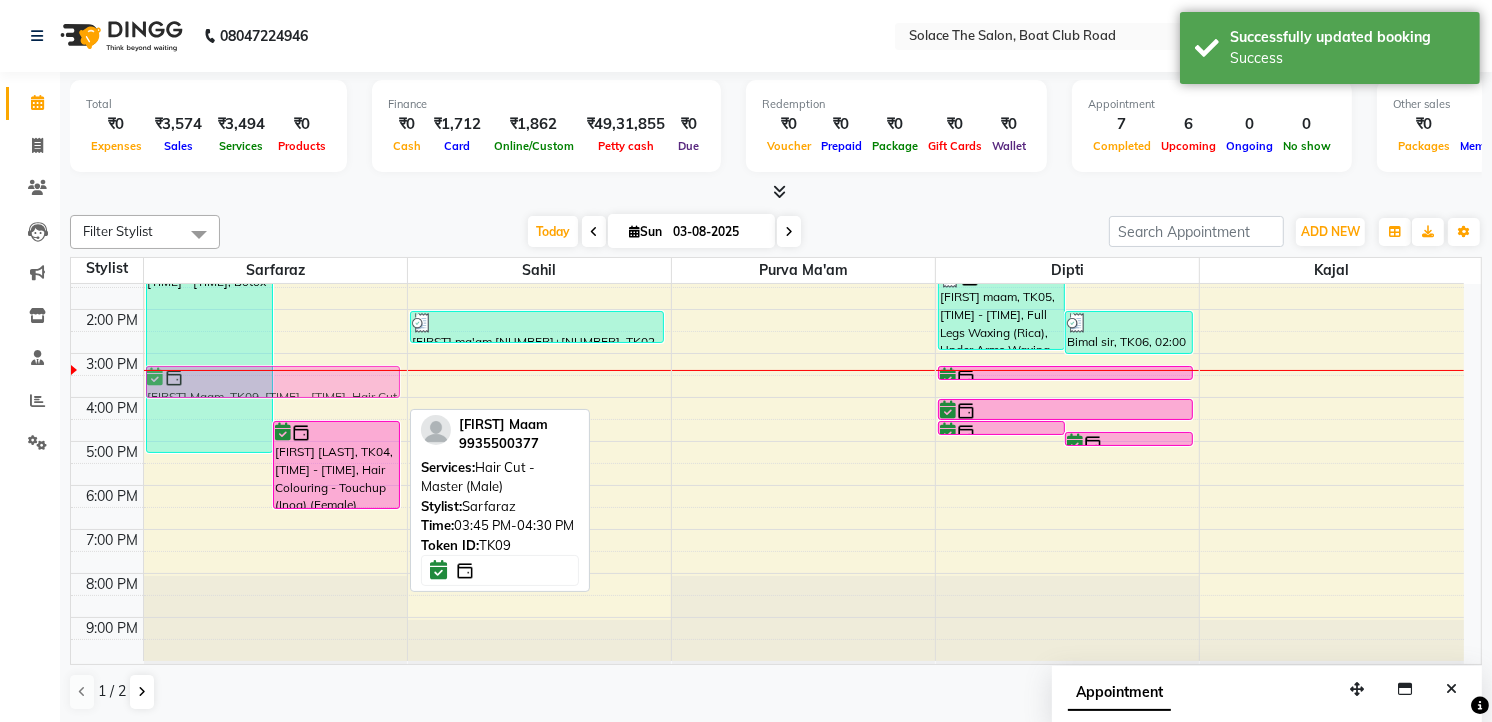 drag, startPoint x: 355, startPoint y: 398, endPoint x: 363, endPoint y: 380, distance: 19.697716 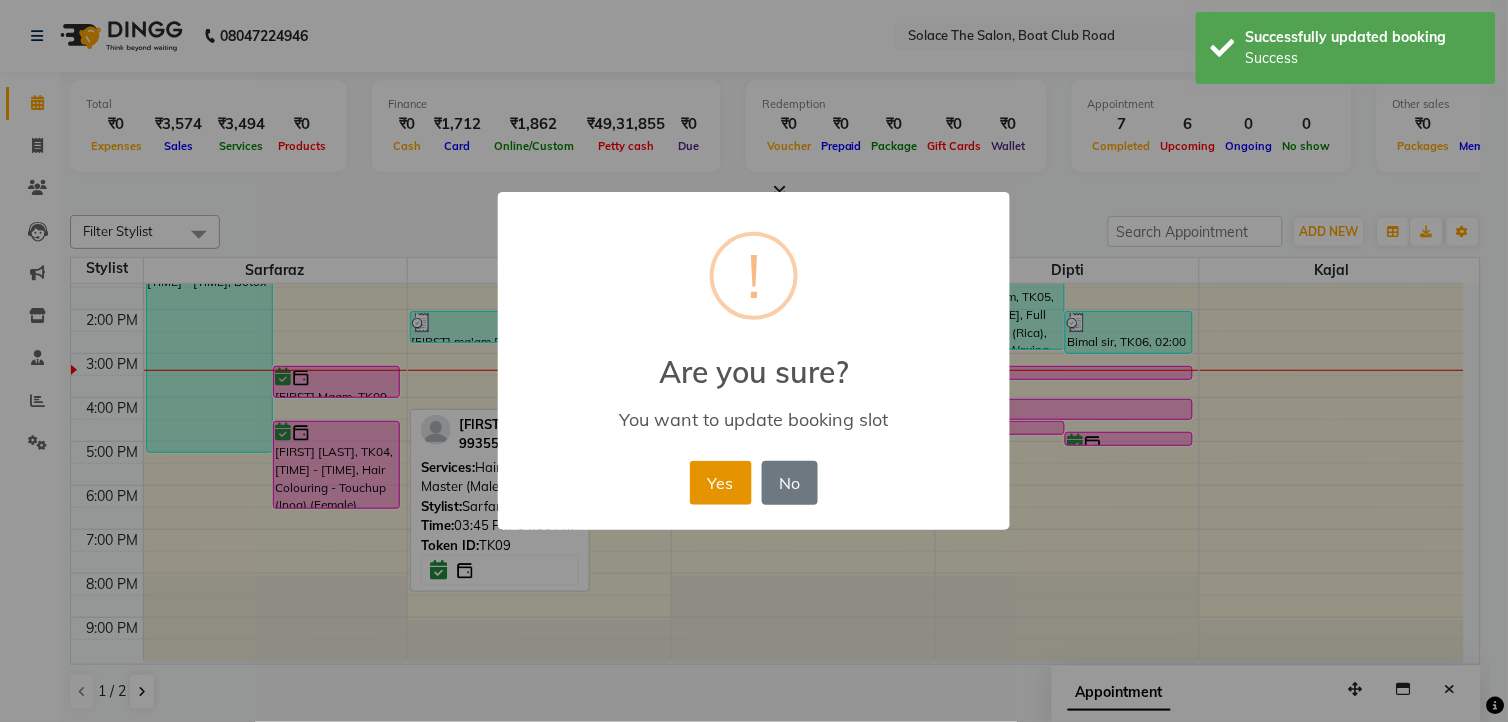 click on "Yes" at bounding box center [720, 483] 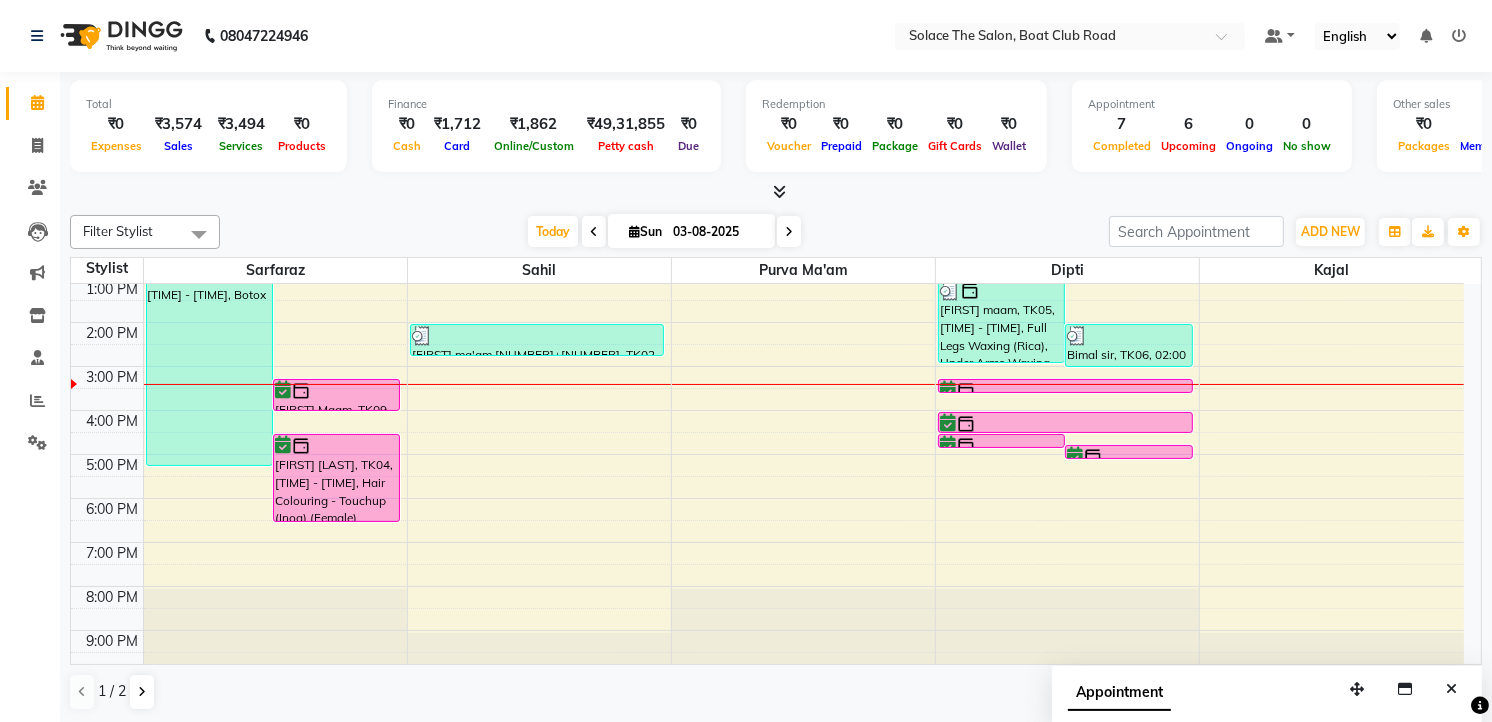 scroll, scrollTop: 237, scrollLeft: 0, axis: vertical 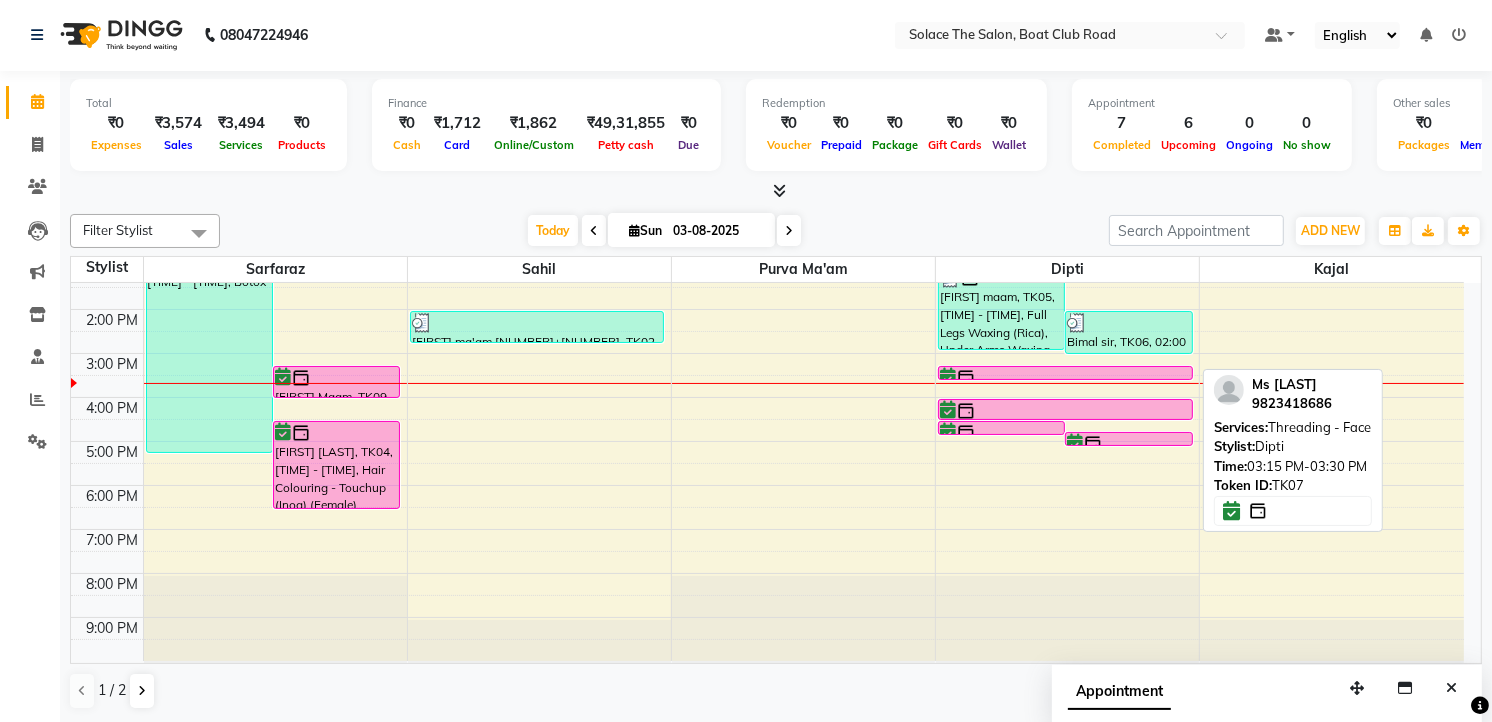 click at bounding box center (1065, 378) 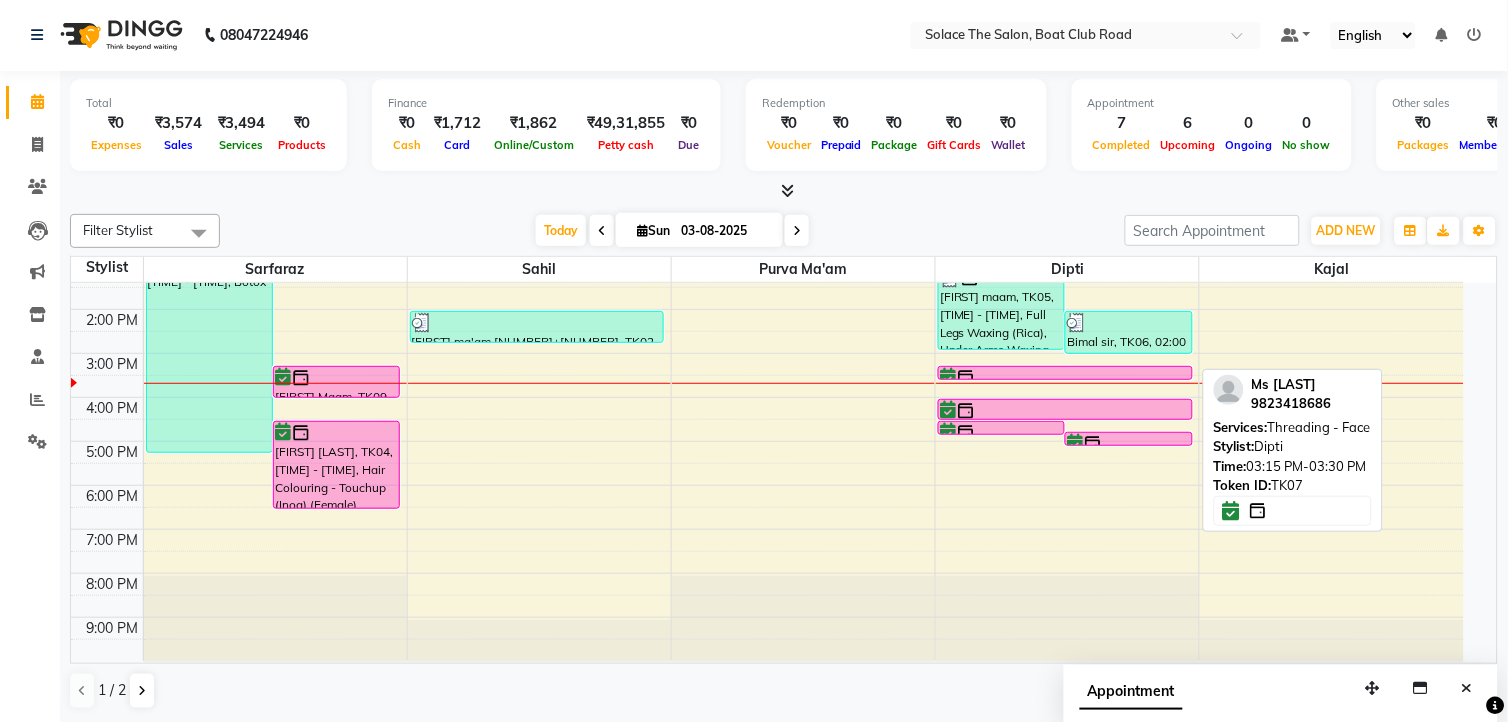 select on "6" 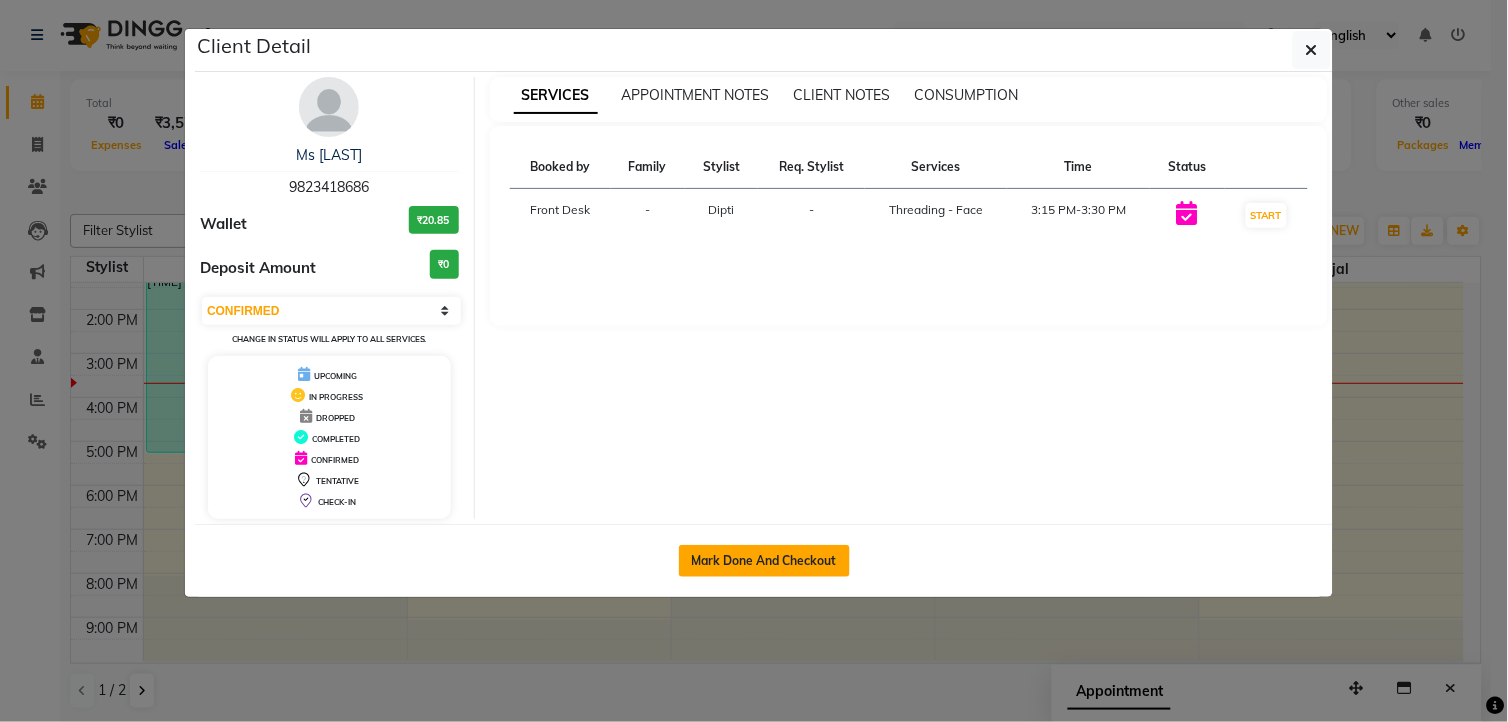 click on "Mark Done And Checkout" 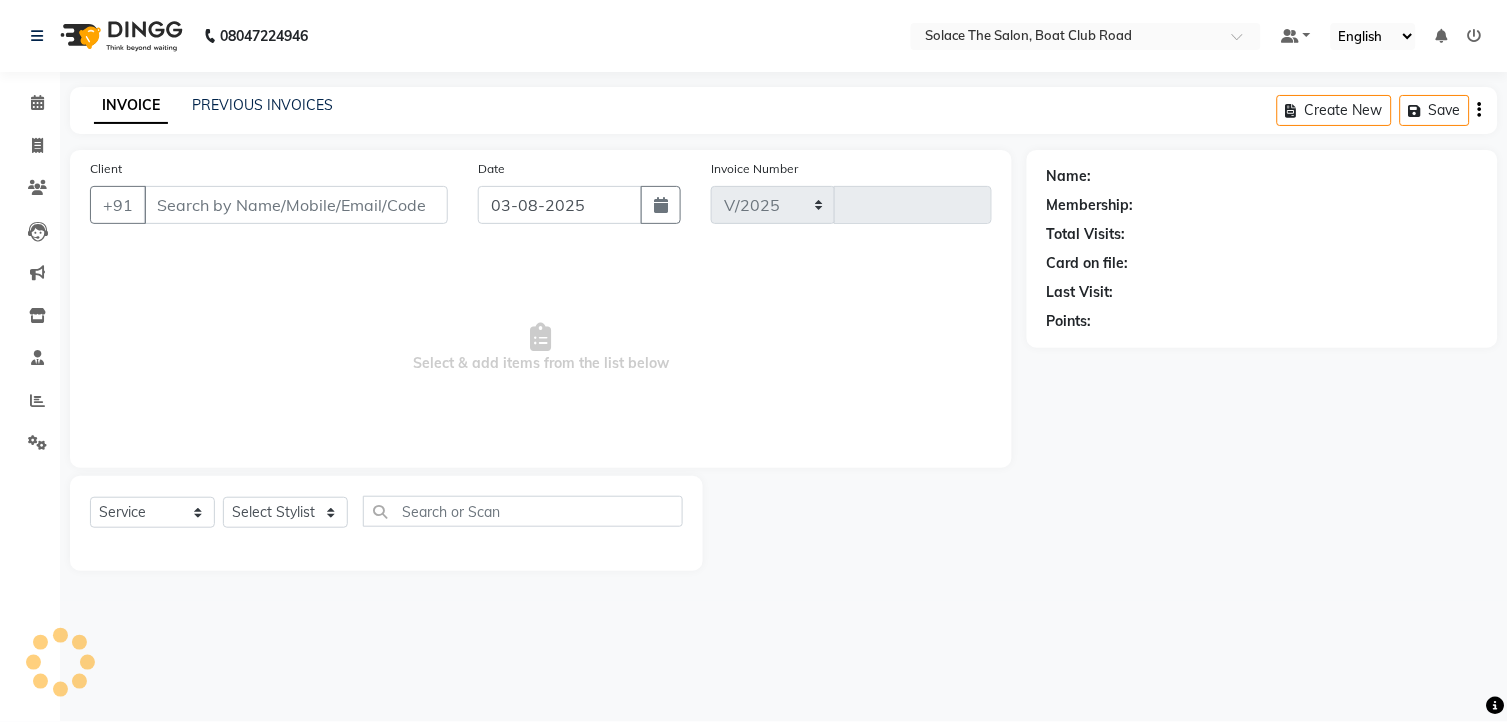 select on "585" 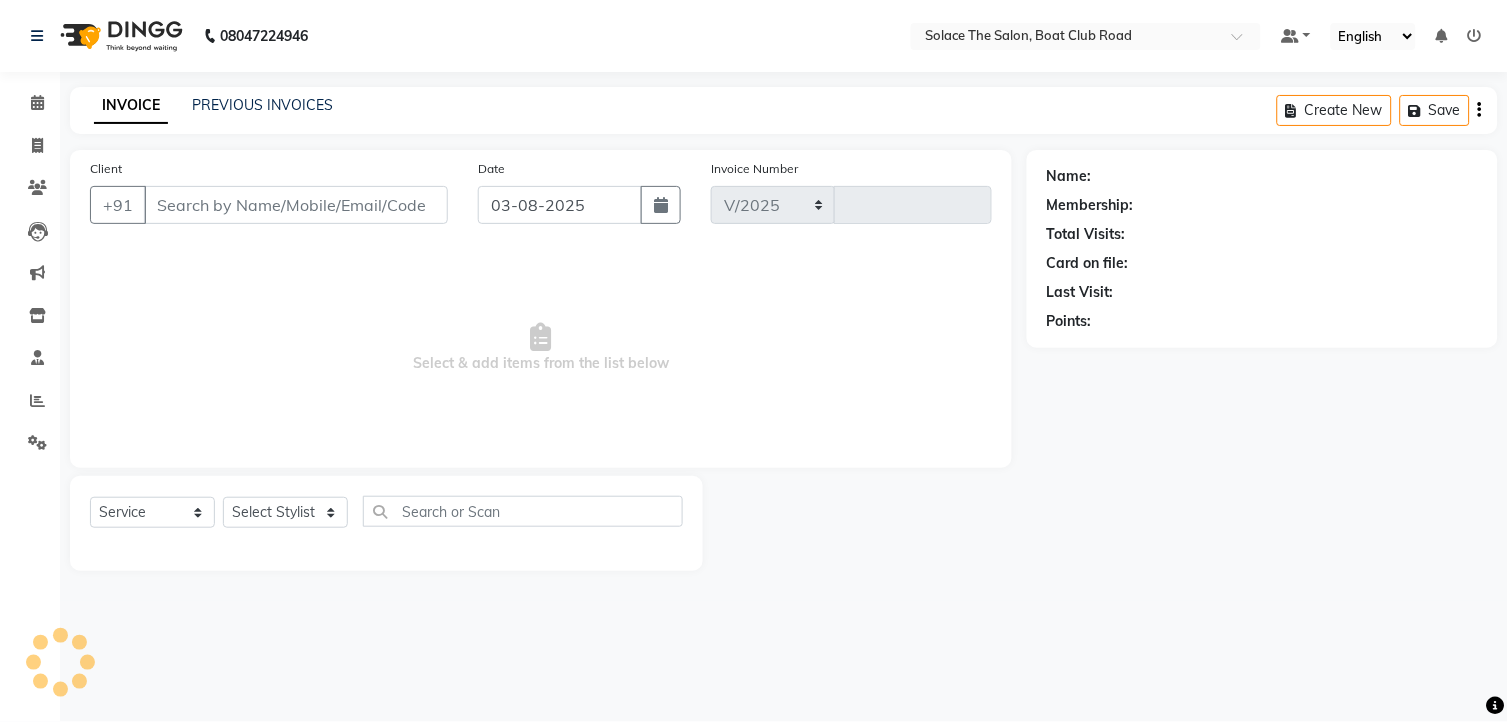 type on "1030" 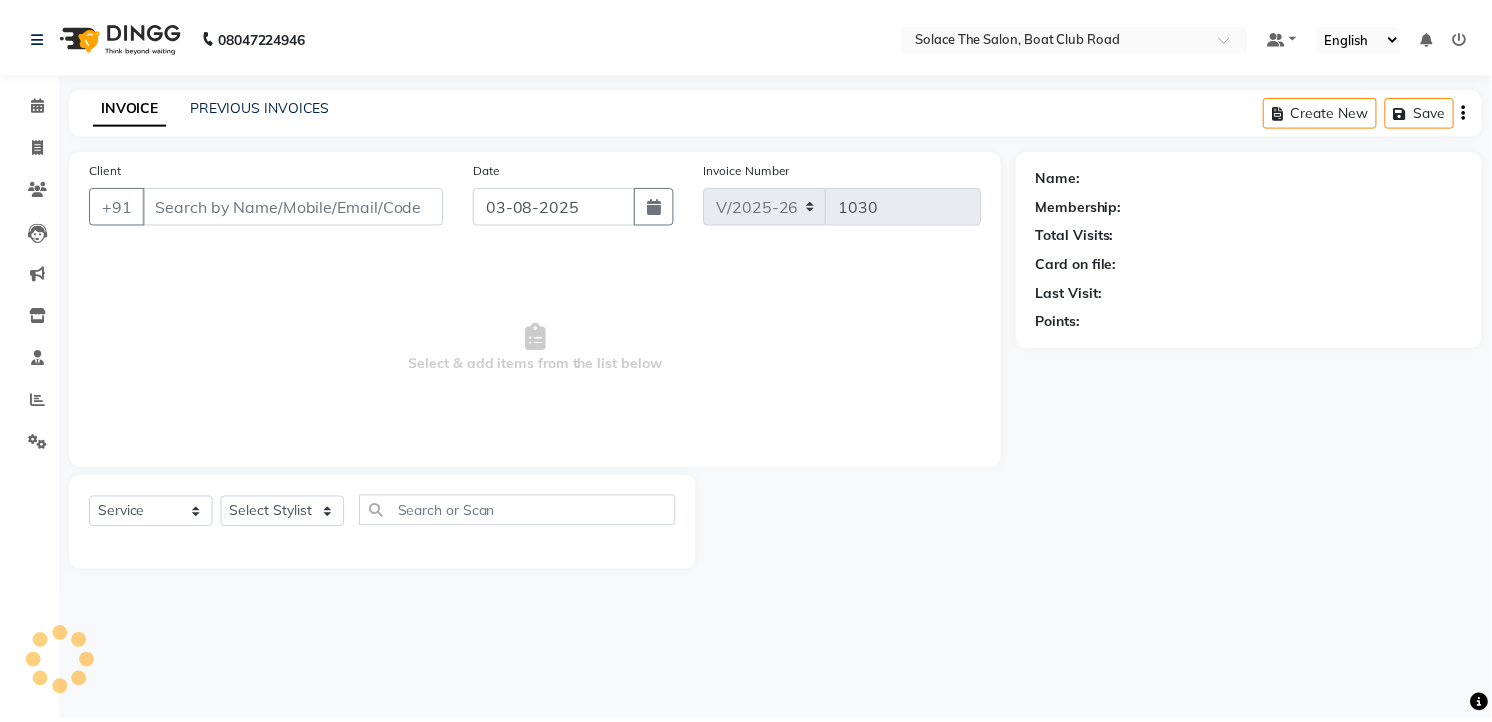 scroll, scrollTop: 0, scrollLeft: 0, axis: both 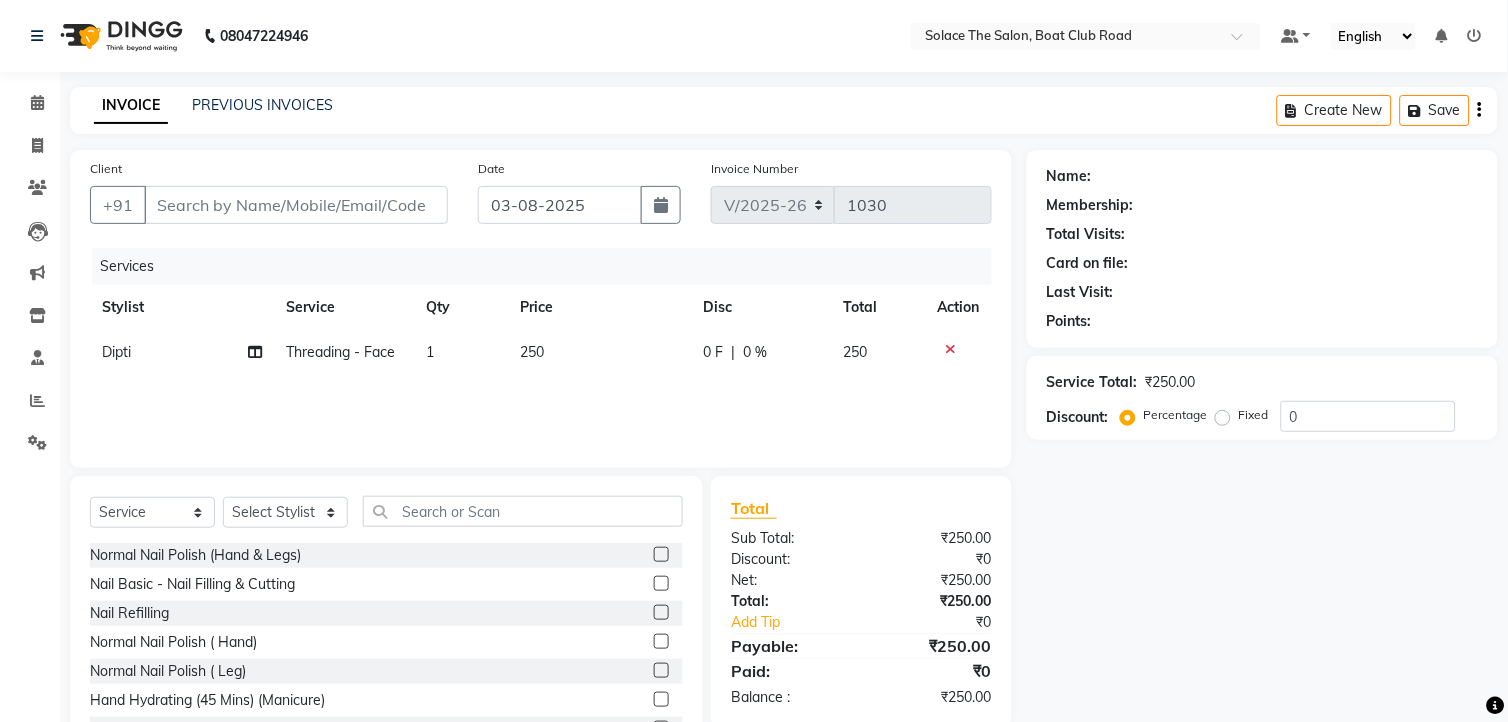type on "9823418686" 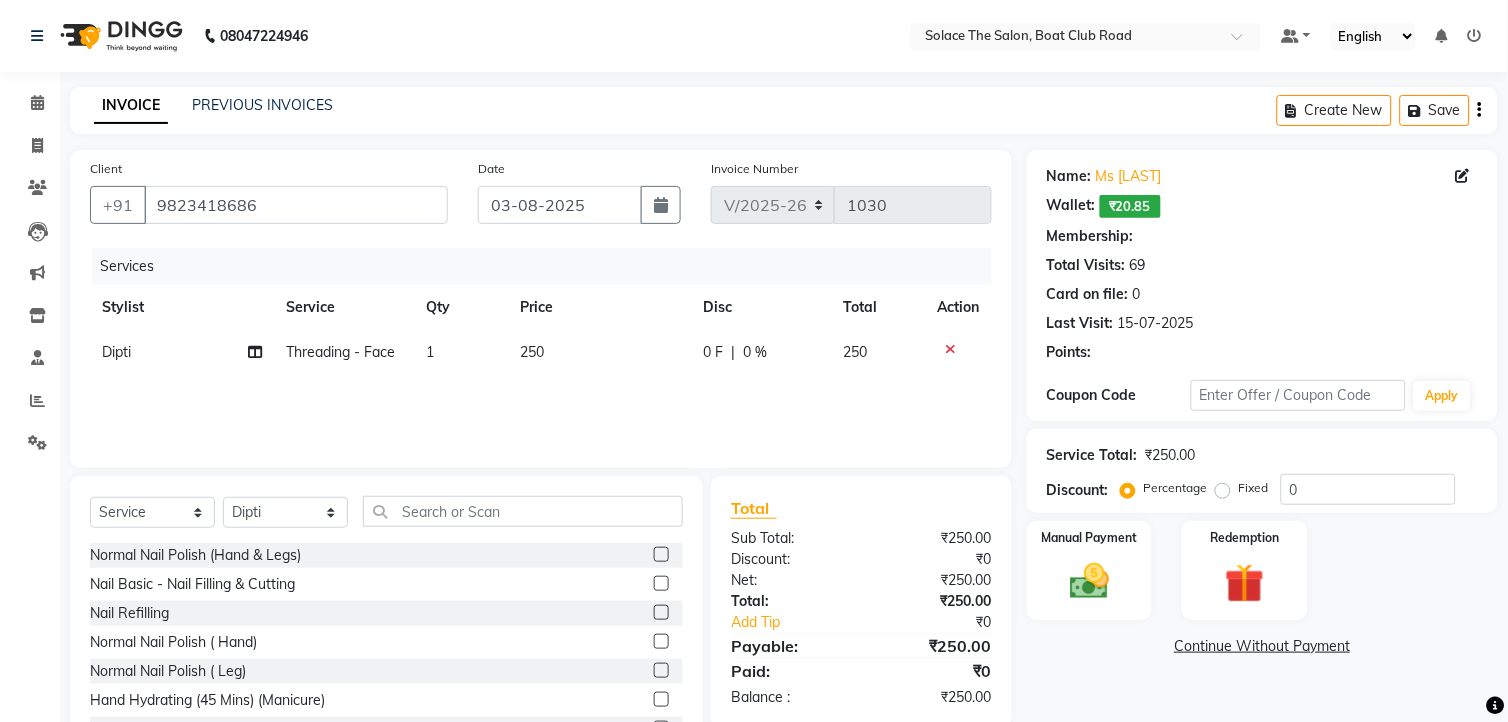 select on "1: Object" 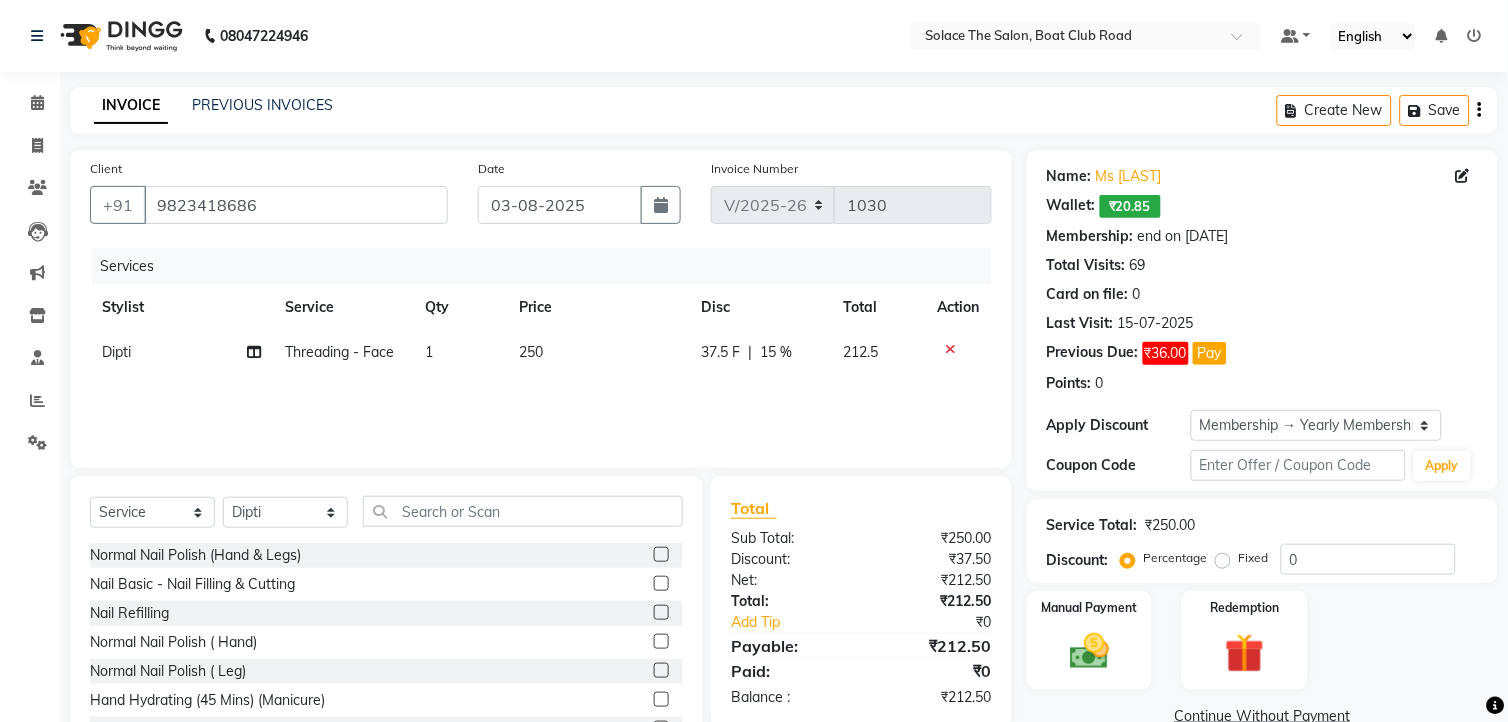 type on "15" 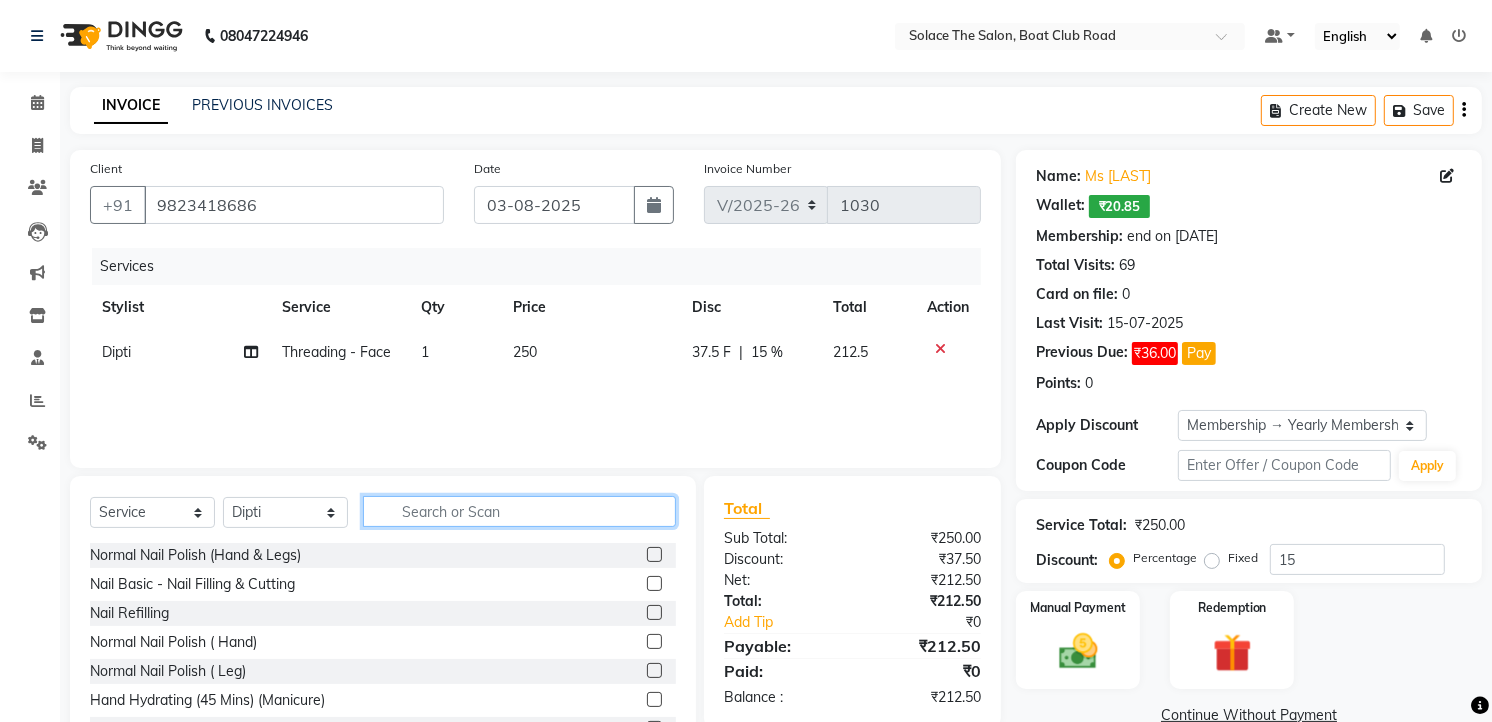 click 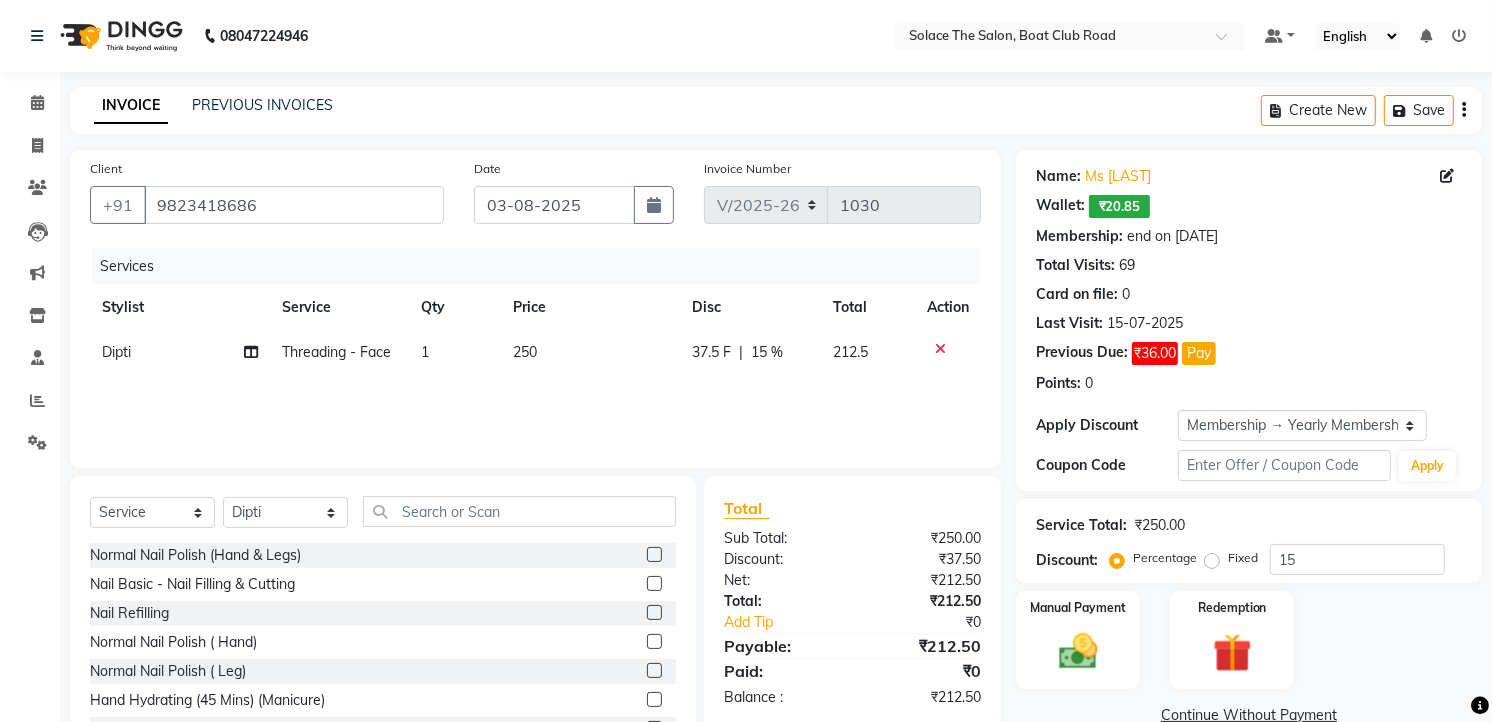 click 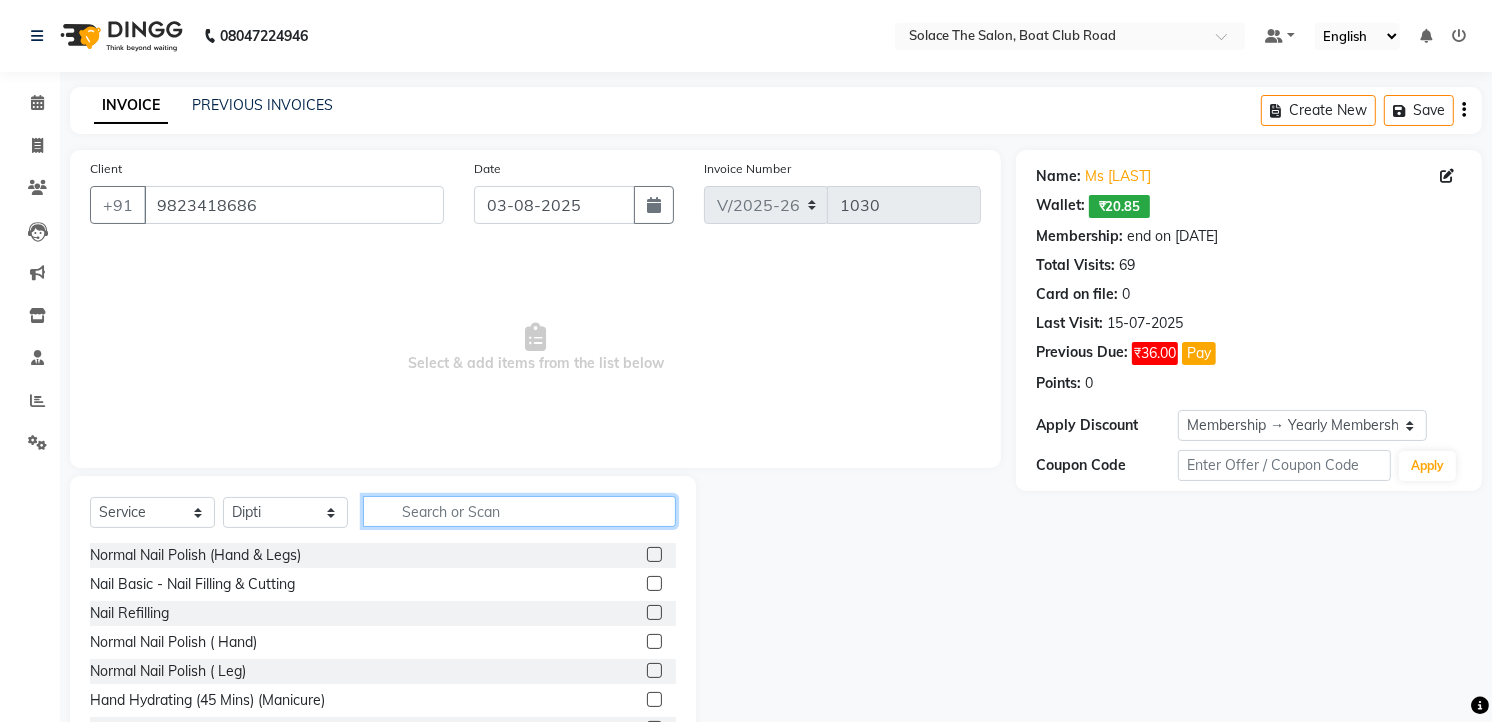 click 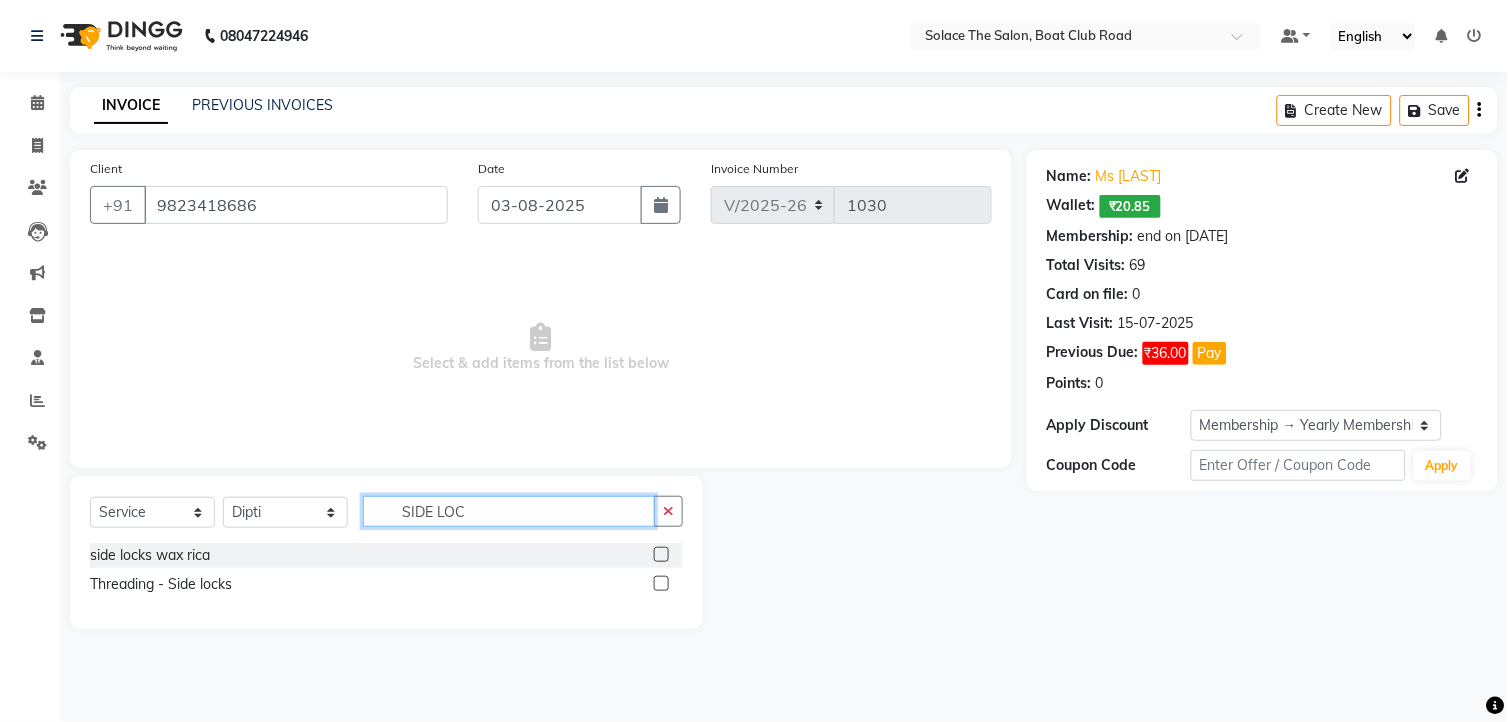 type on "SIDE LOC" 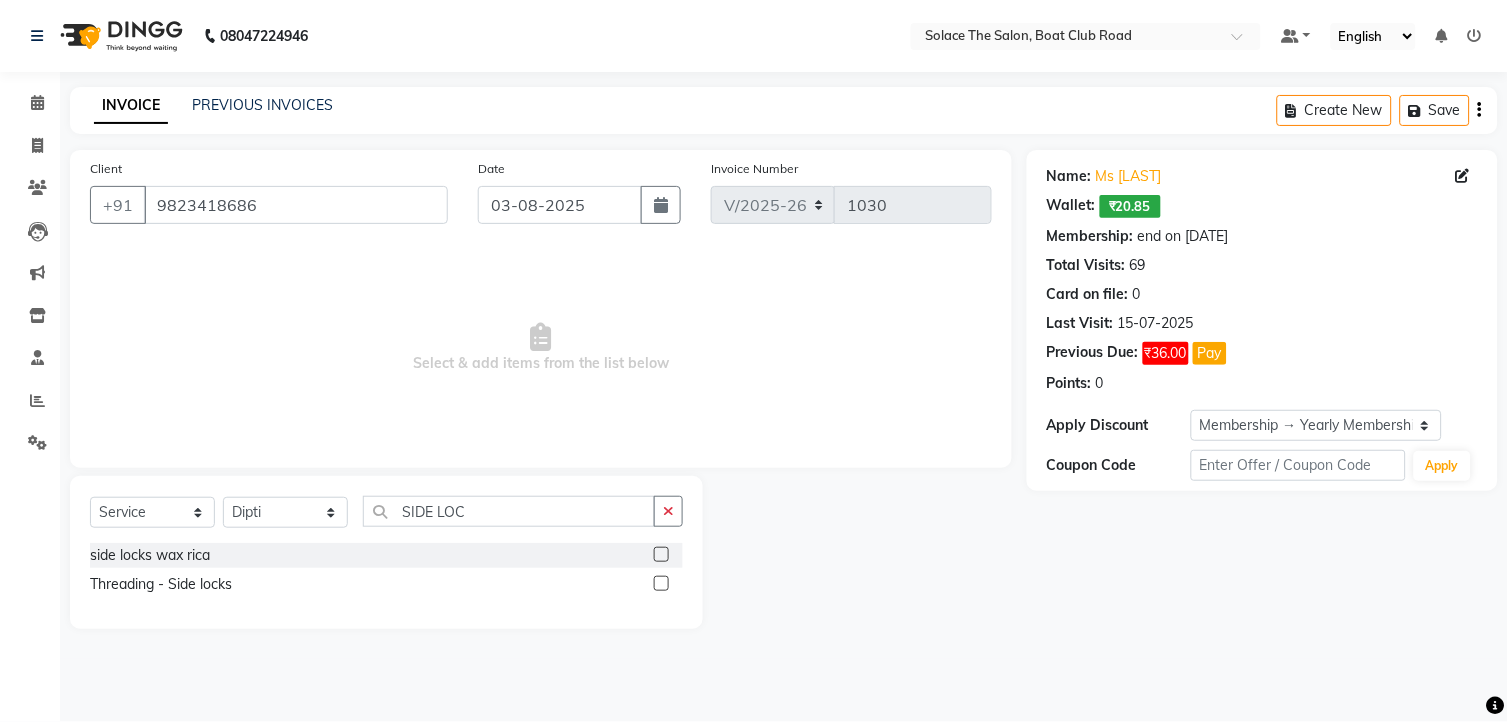 click 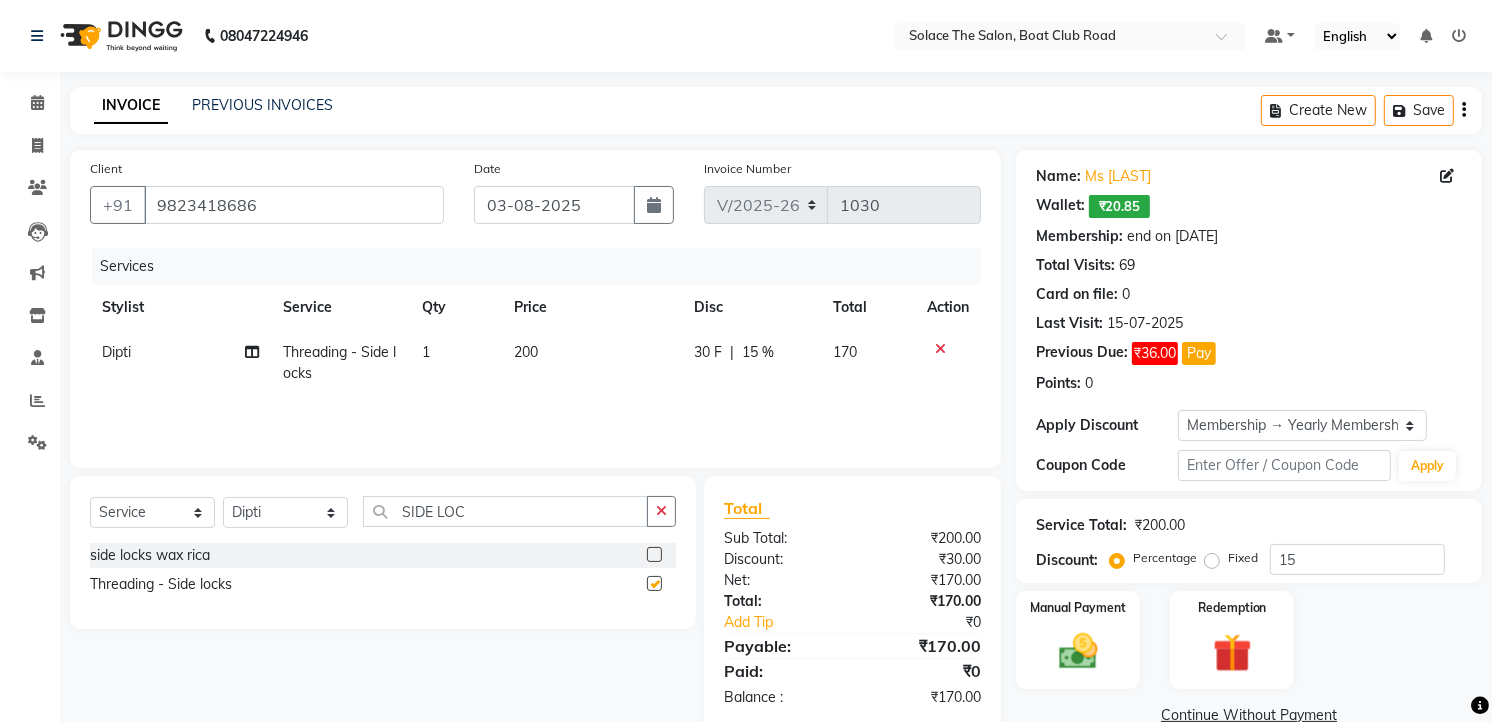 checkbox on "false" 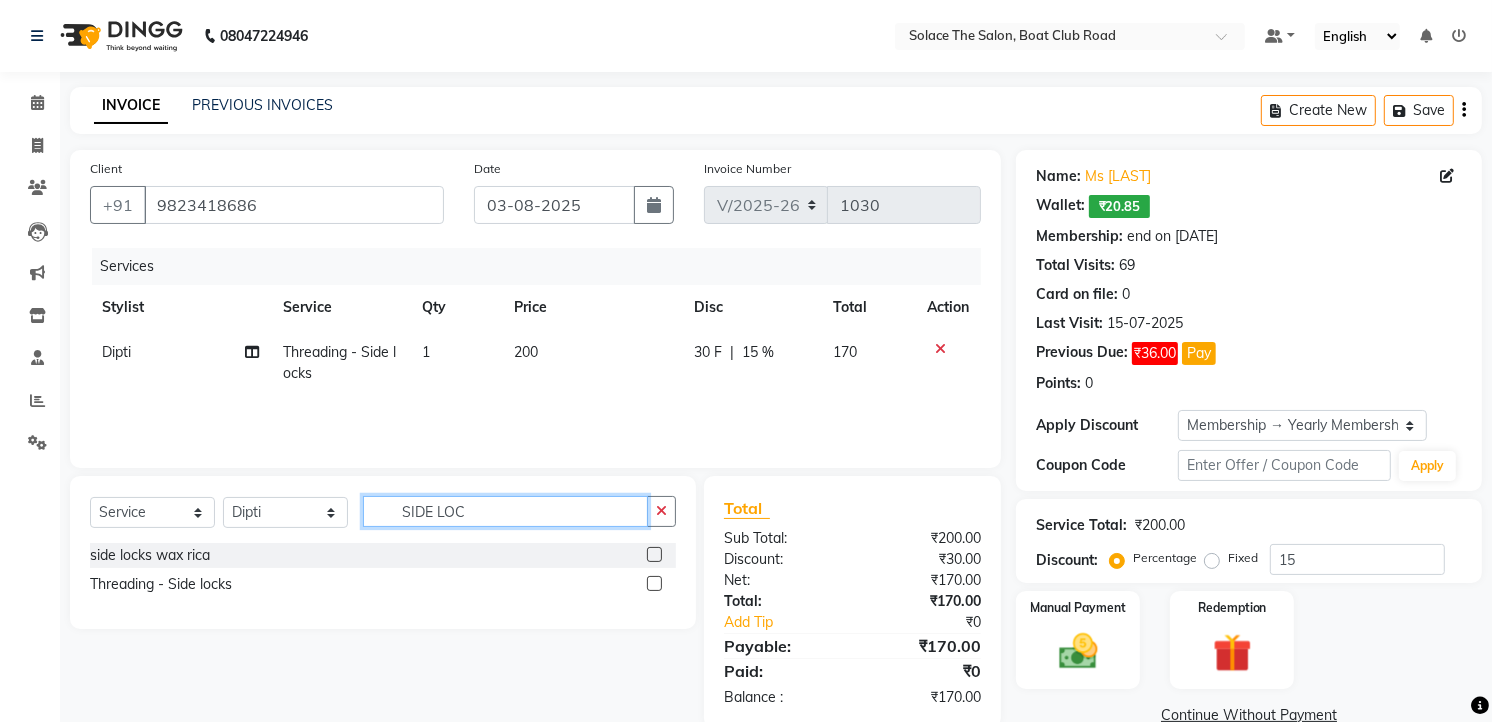click on "SIDE LOC" 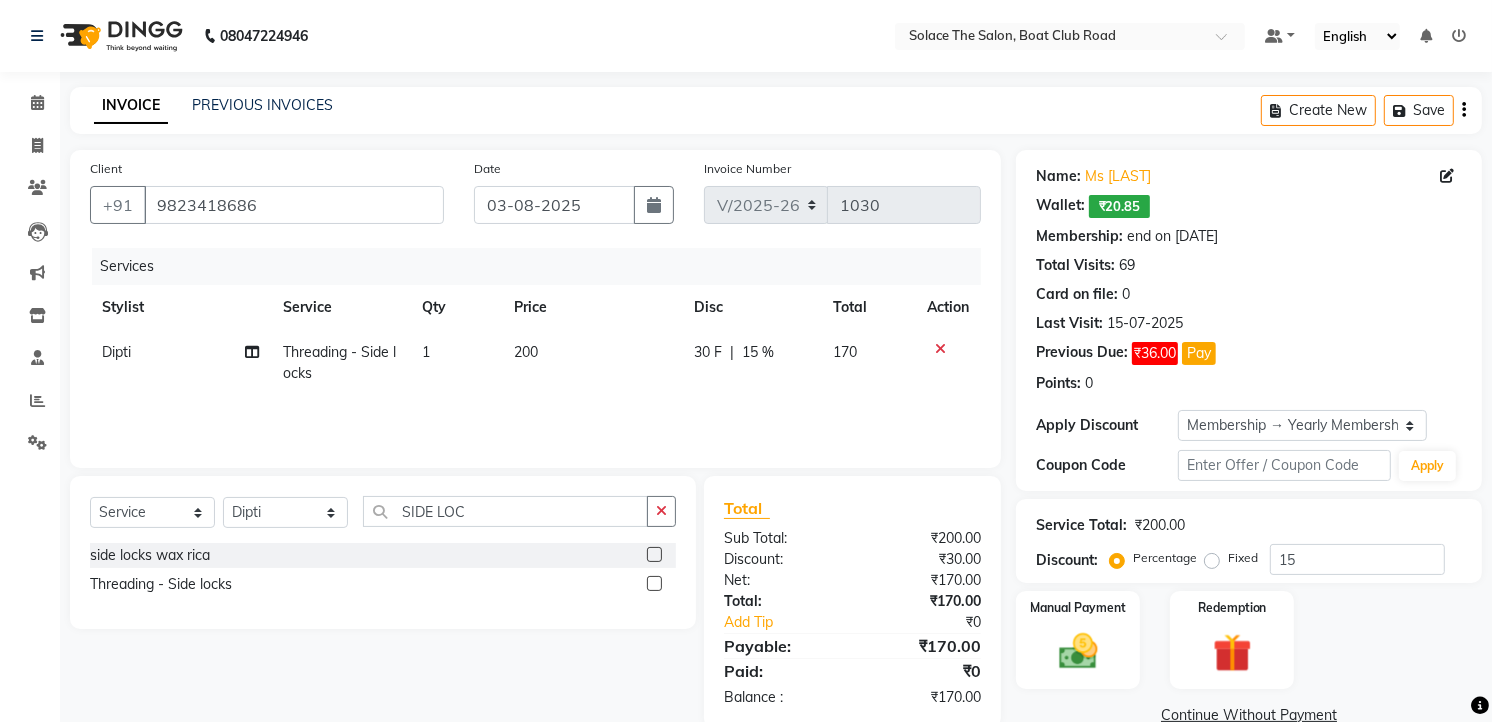 click on "200" 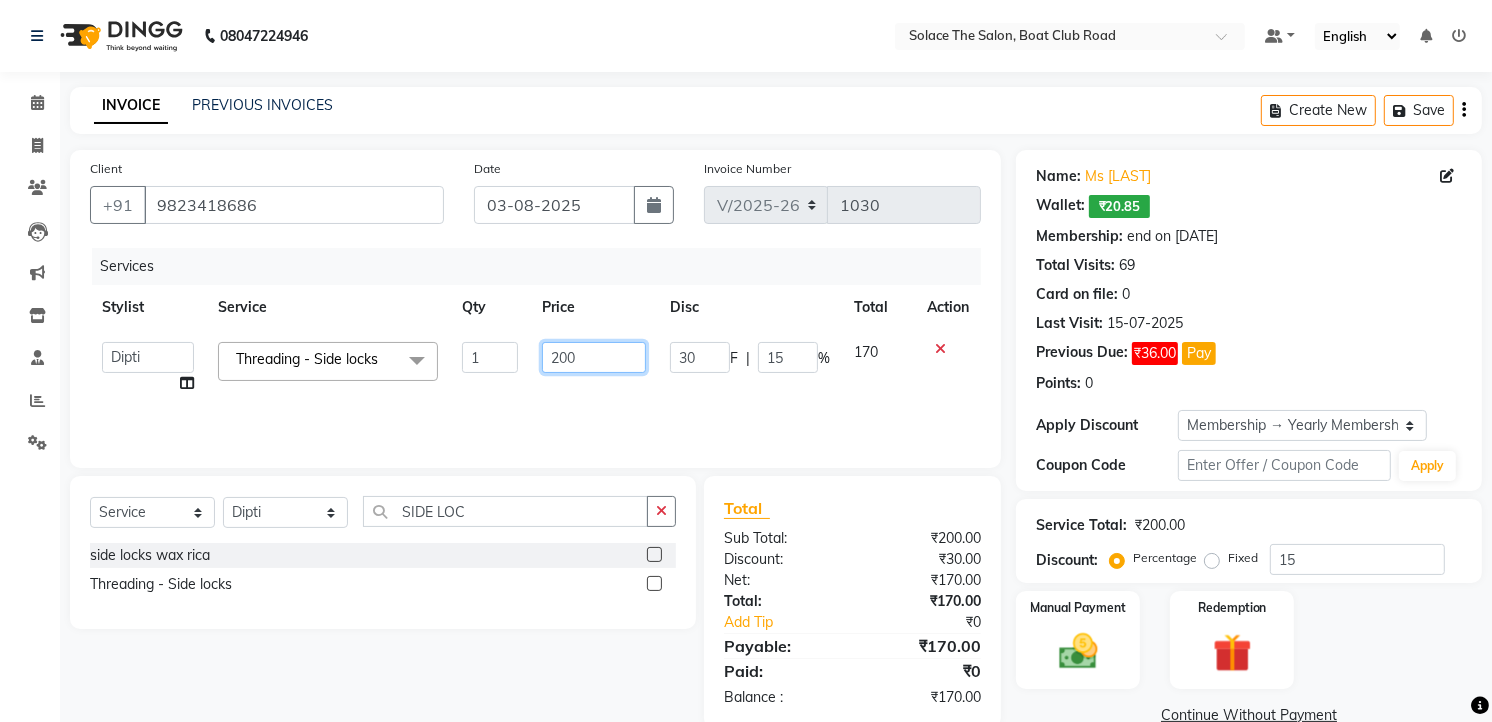 click on "200" 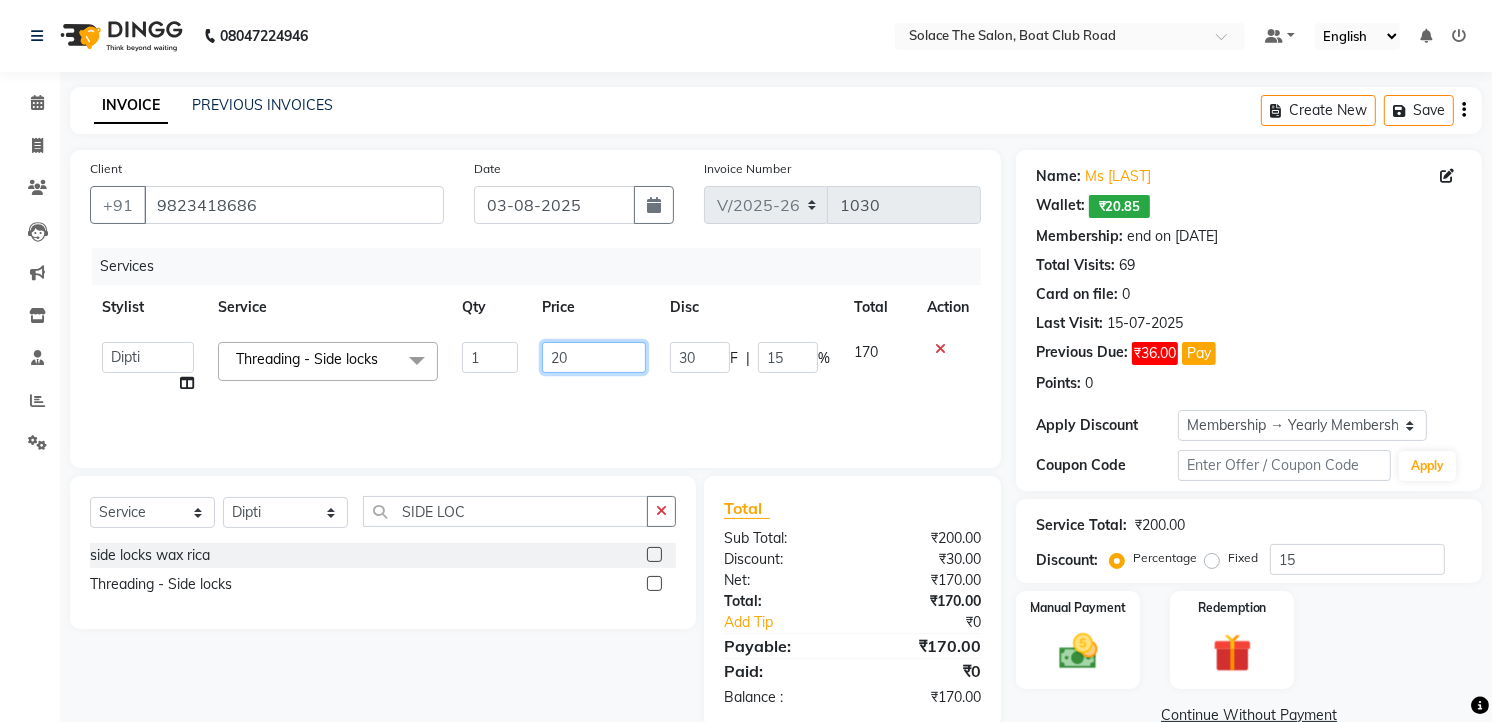 type on "2" 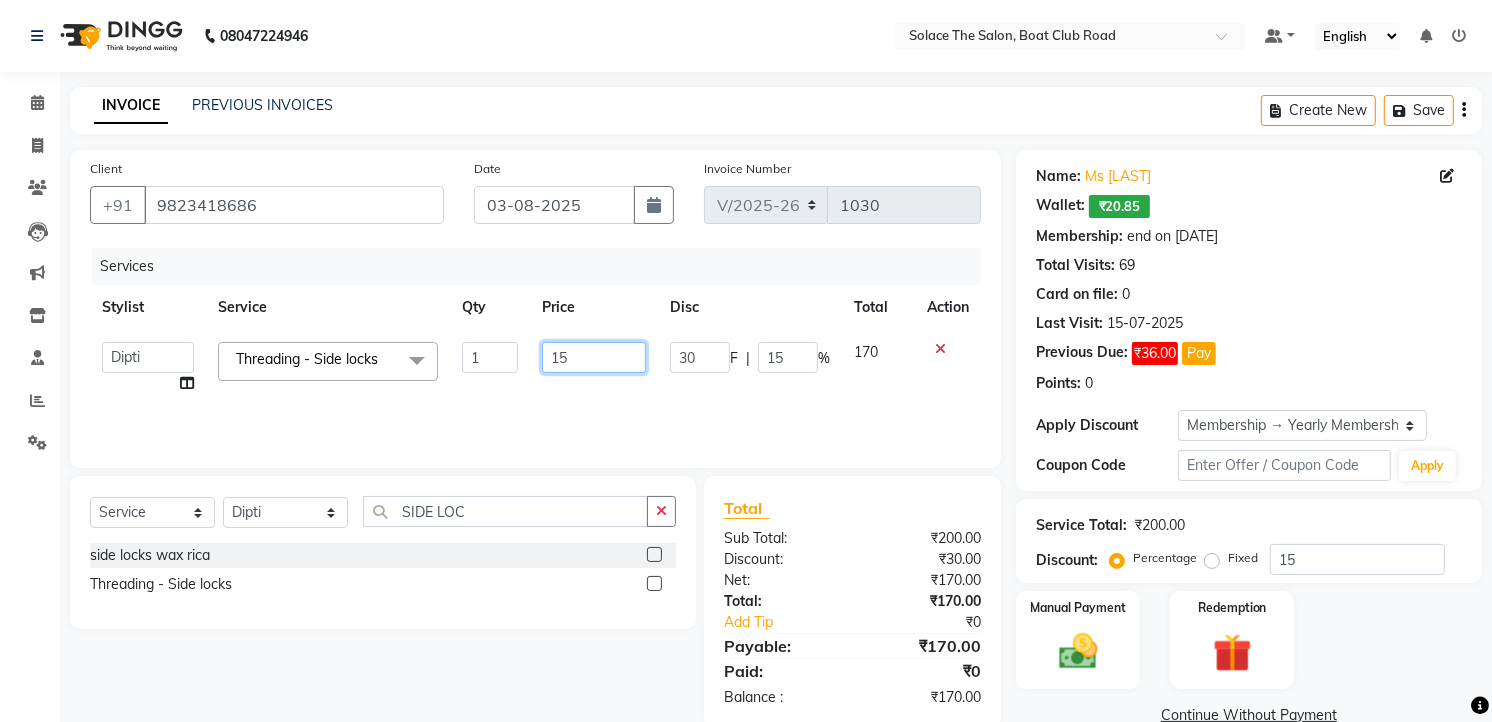 type on "150" 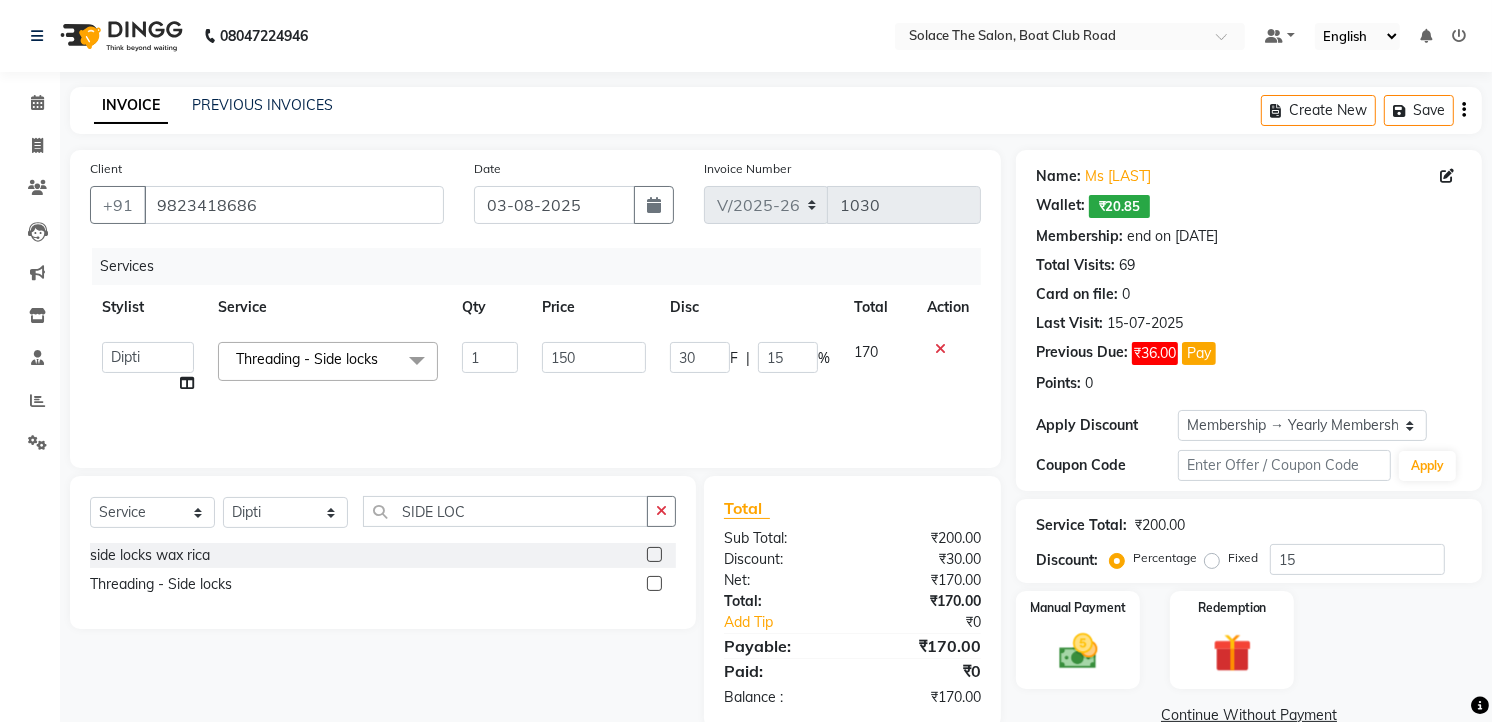 click 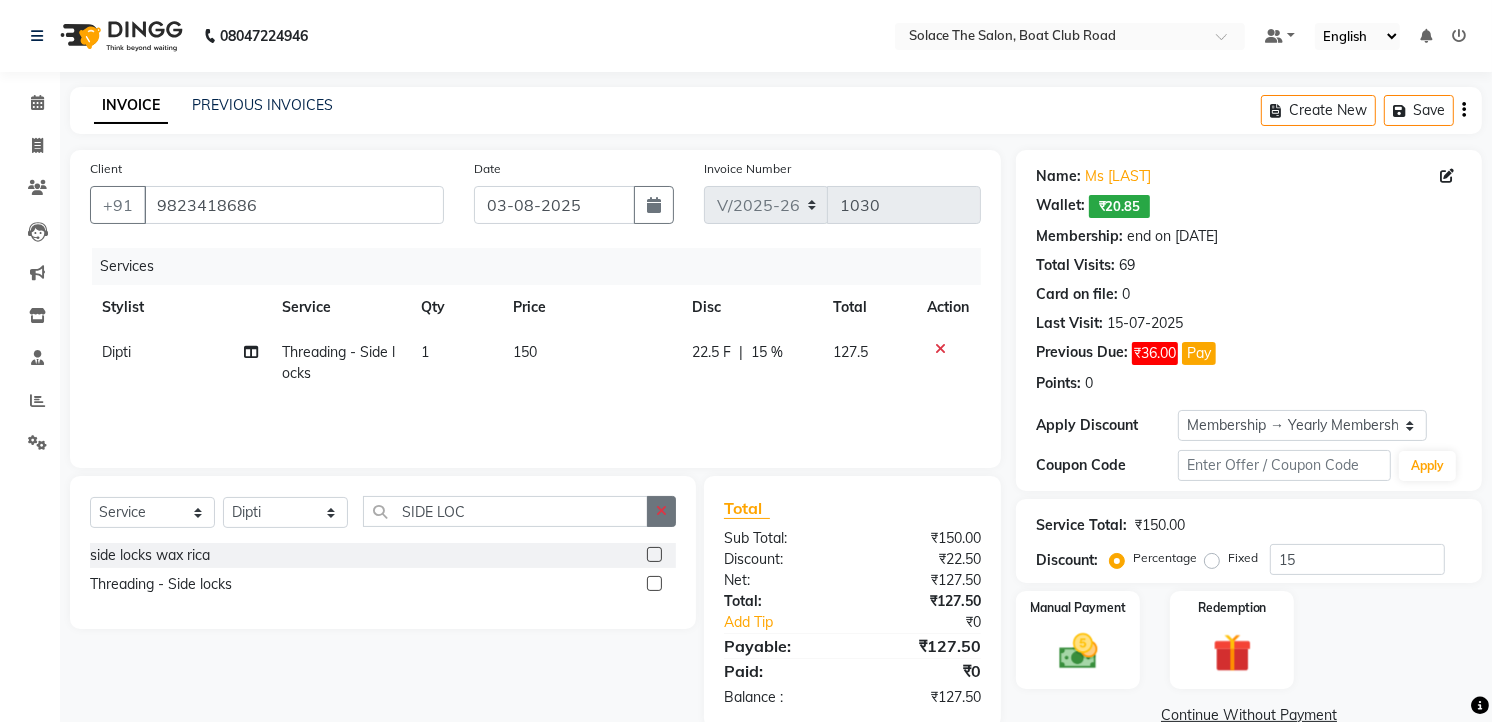click 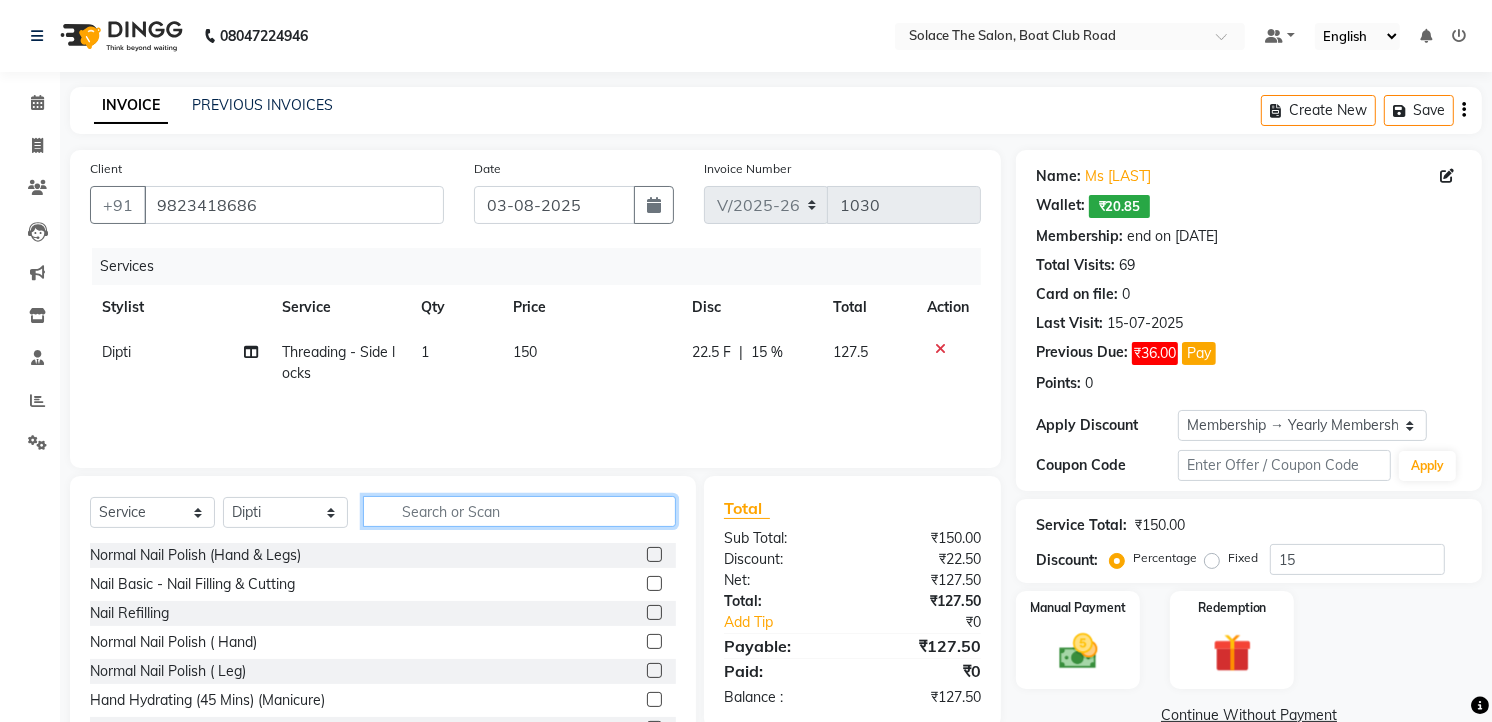 click 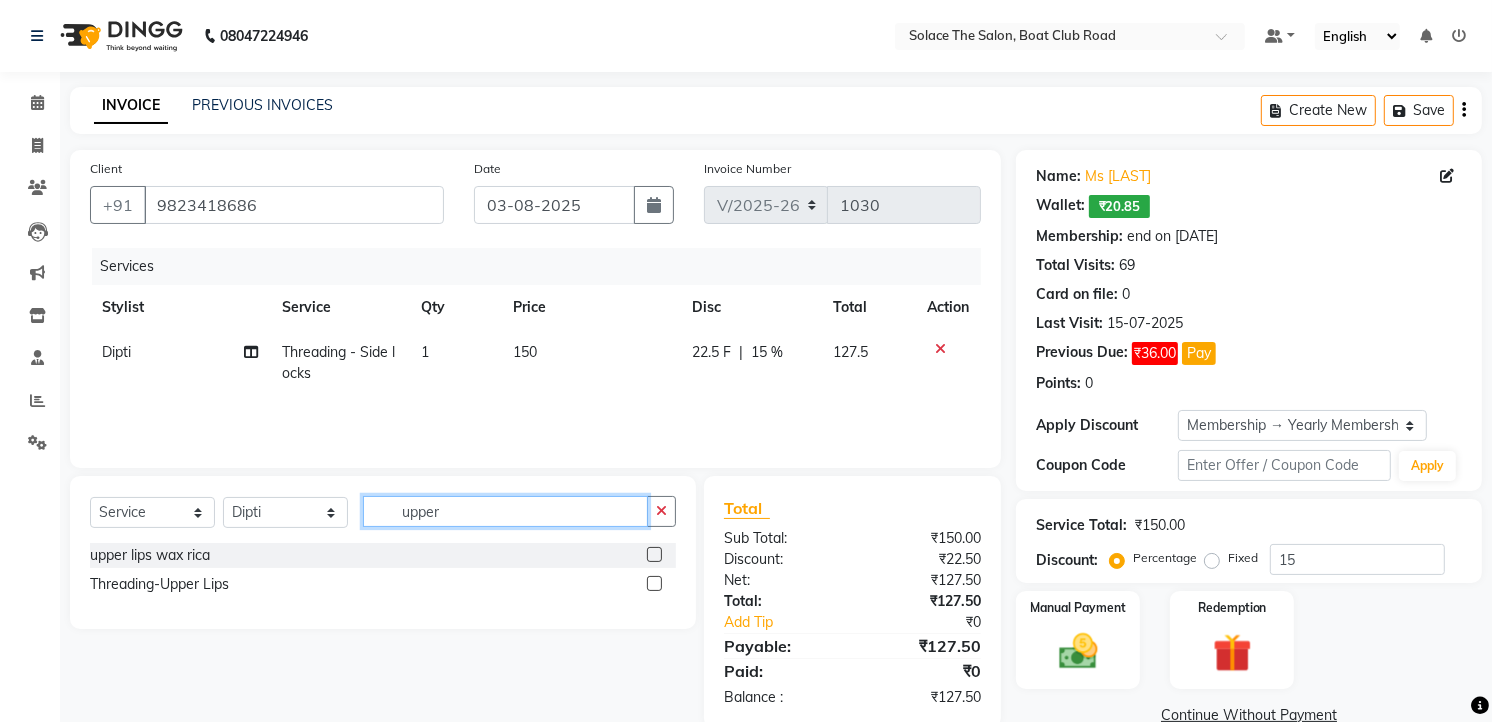 type on "upper" 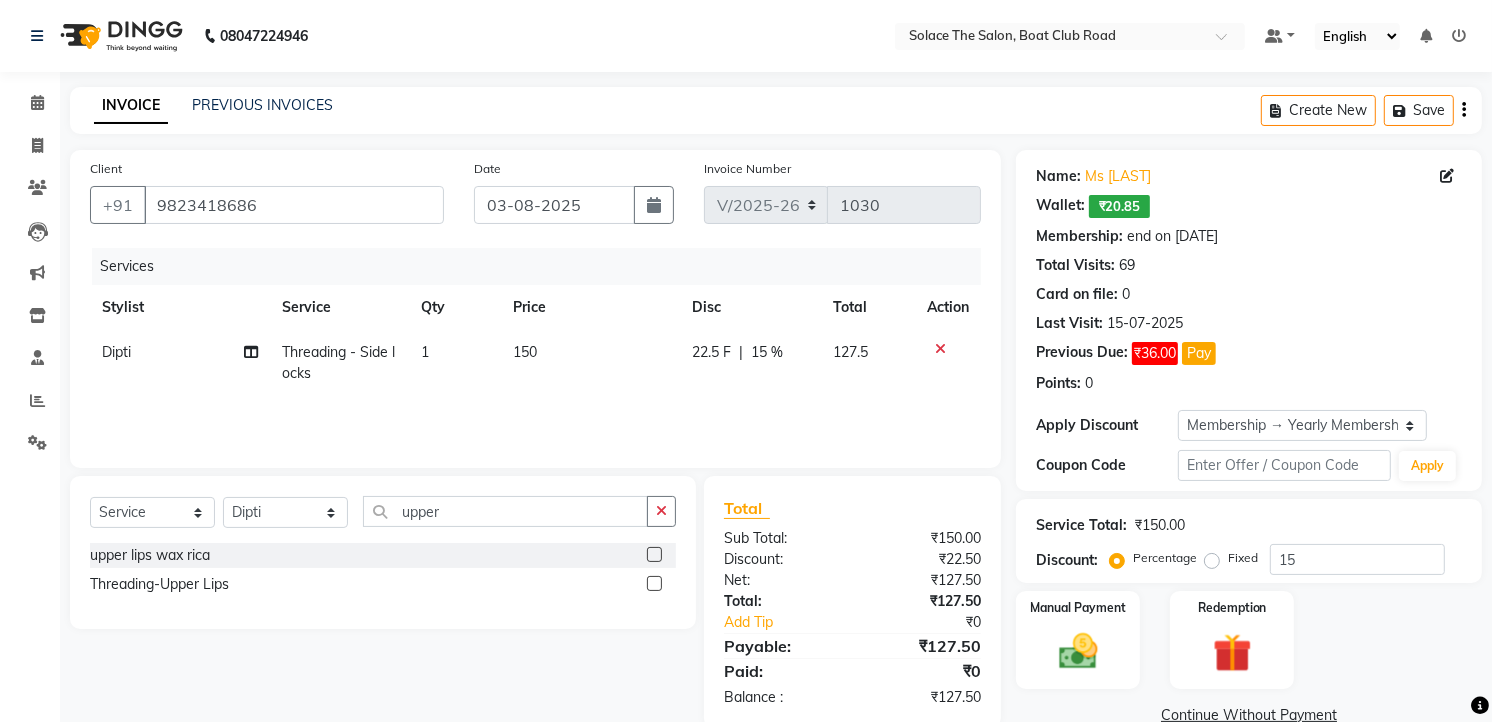 click 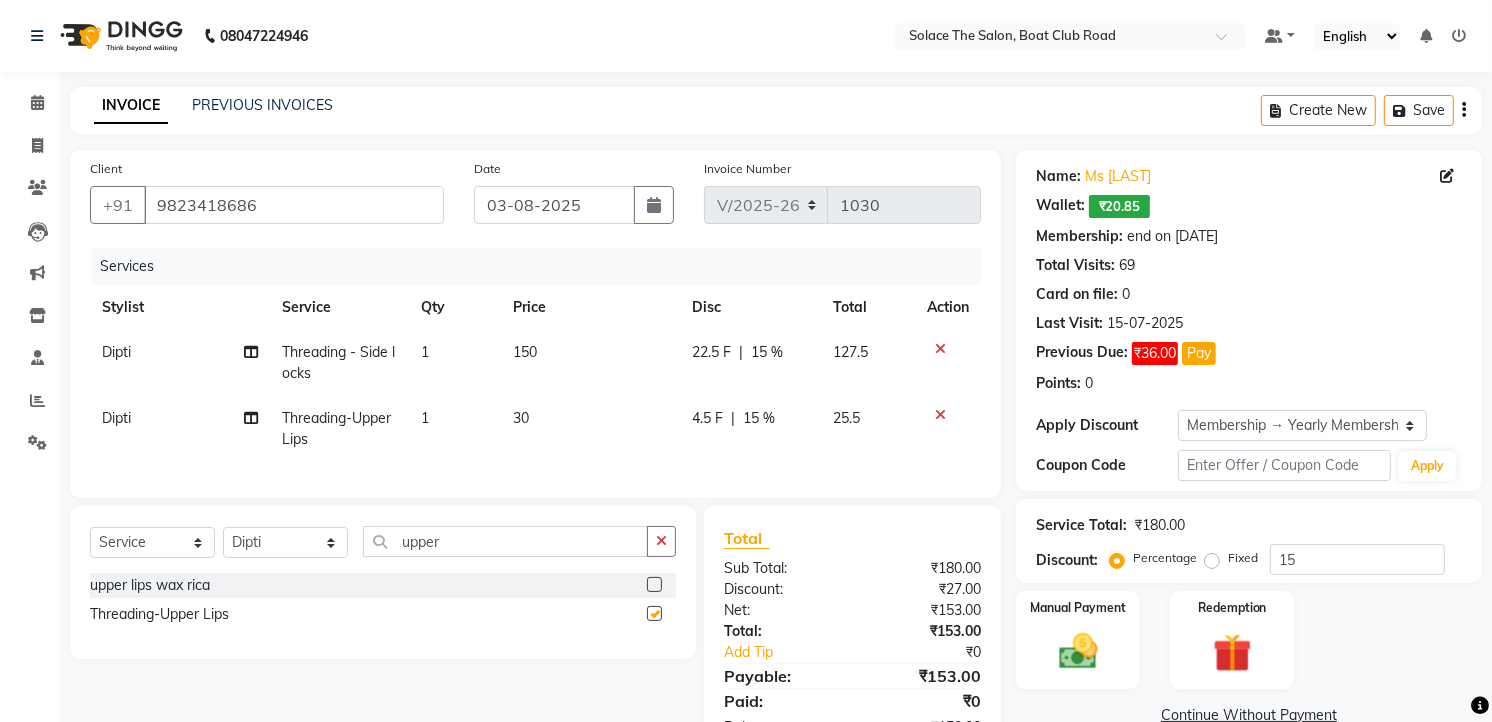 checkbox on "false" 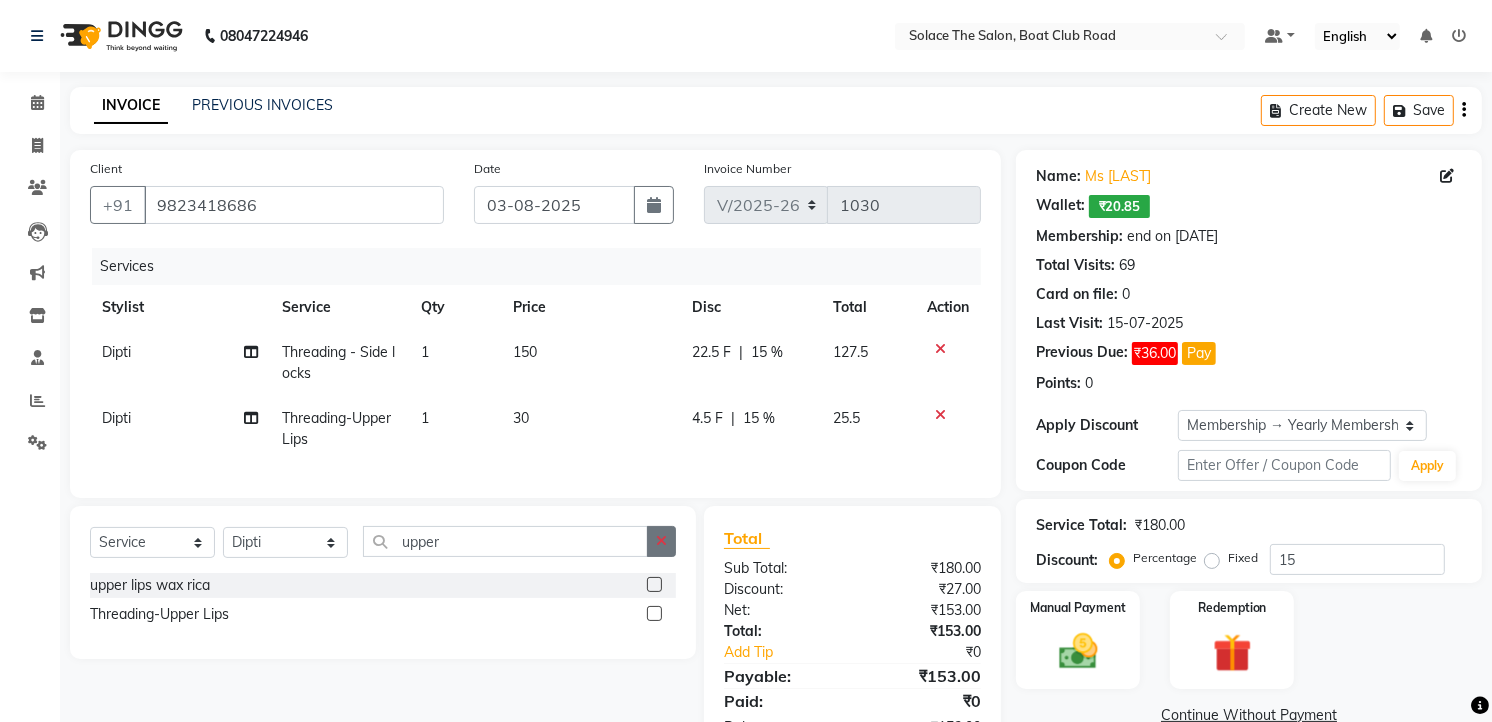 click 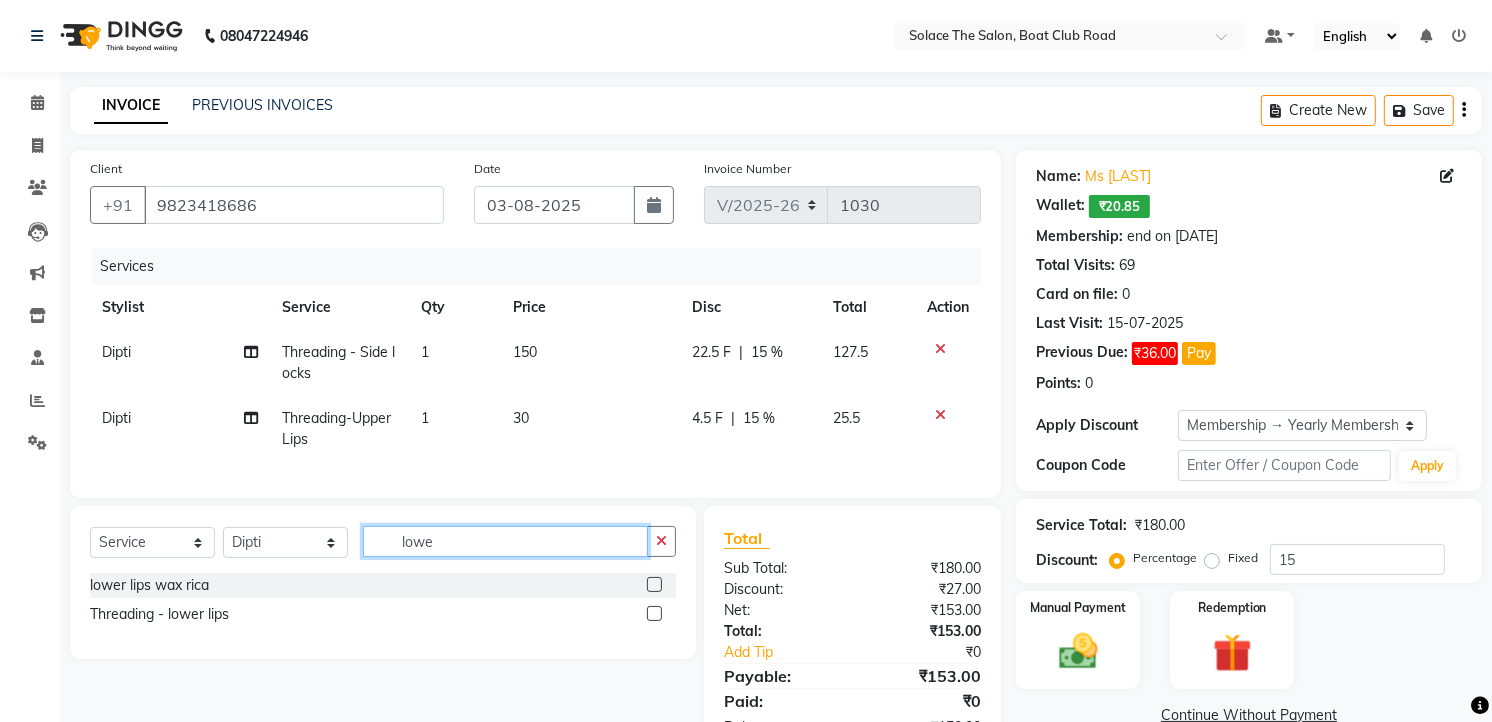 type on "lowe" 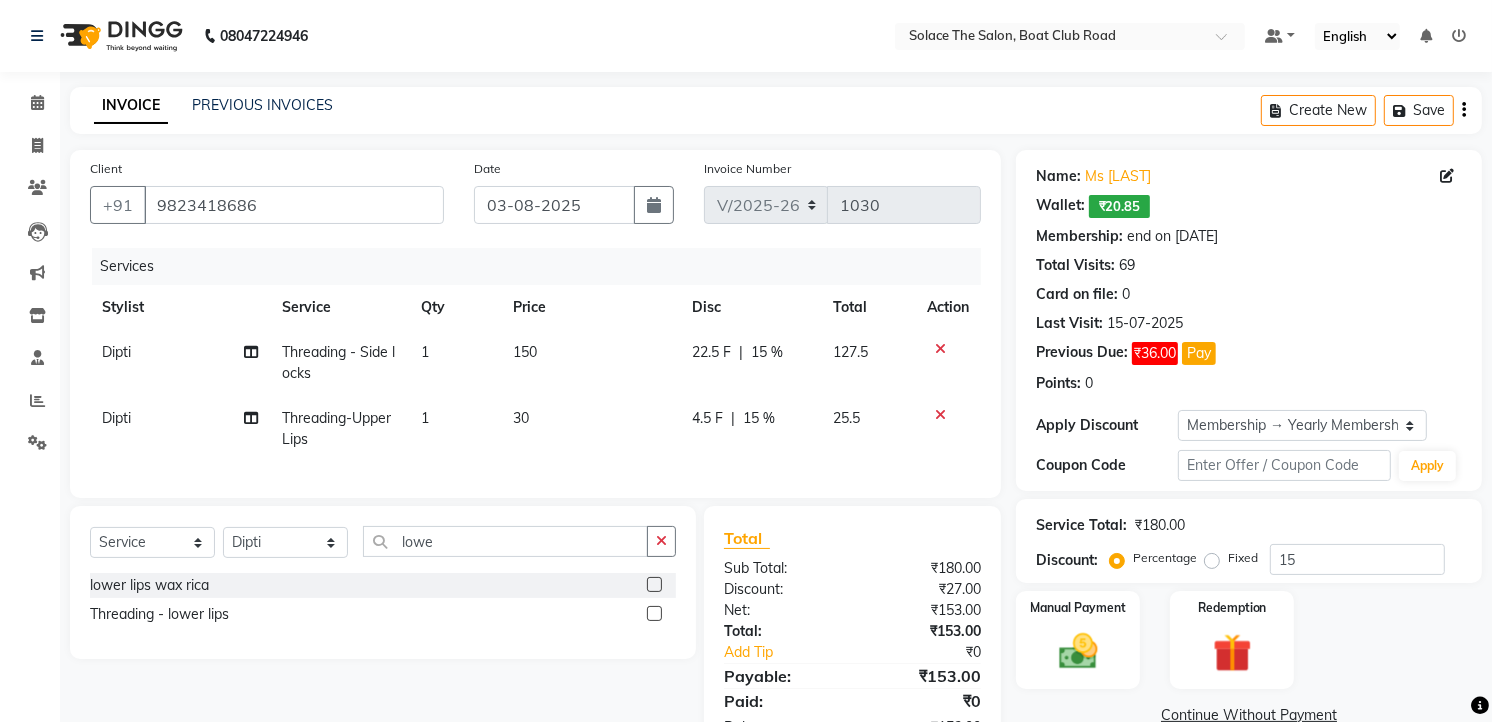 click 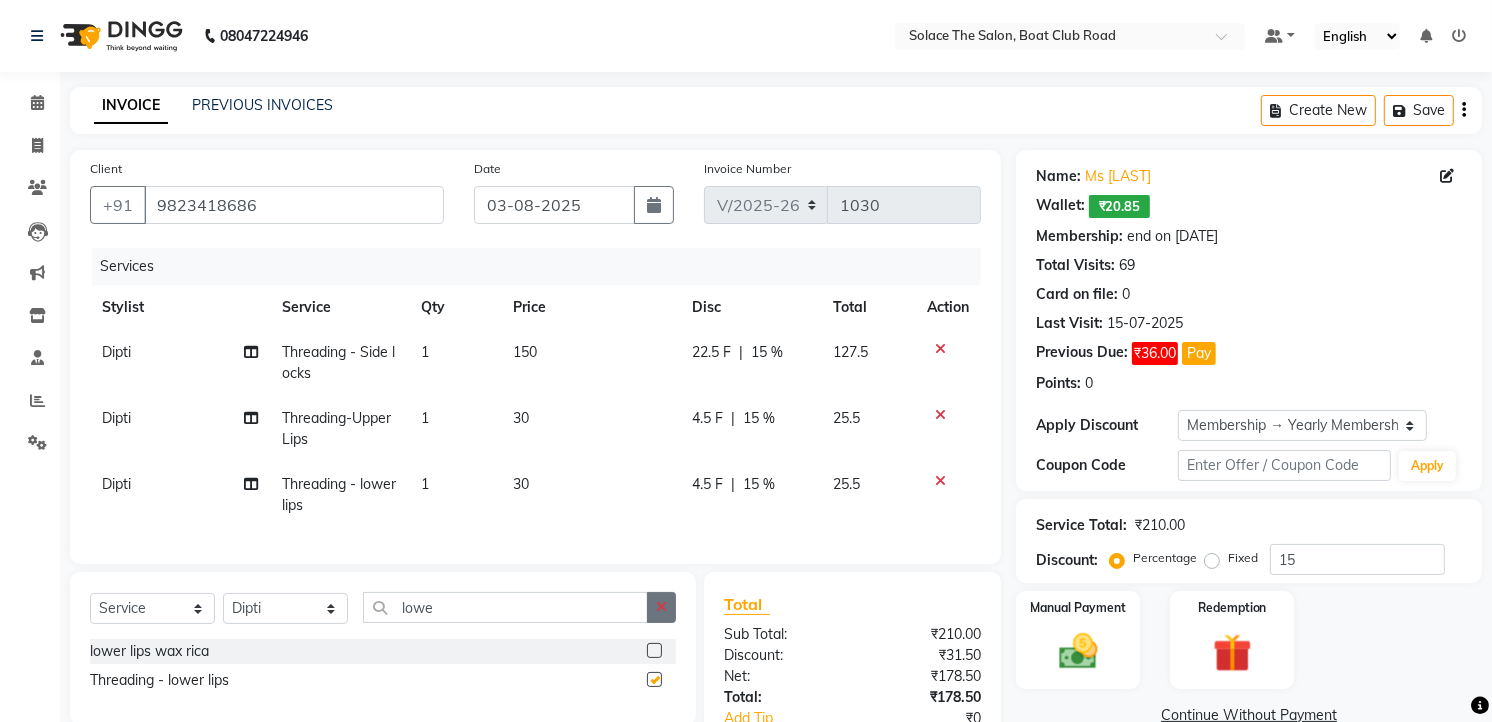 checkbox on "false" 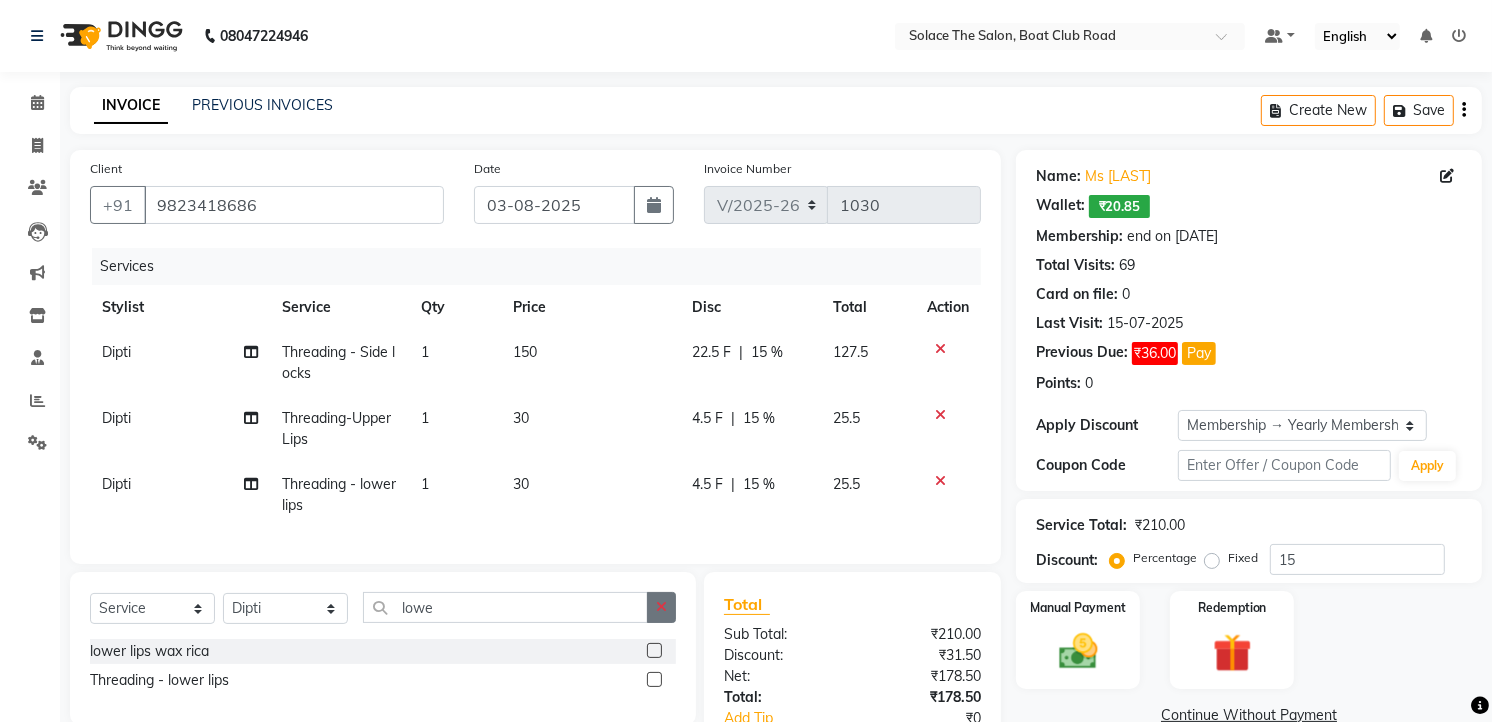 click 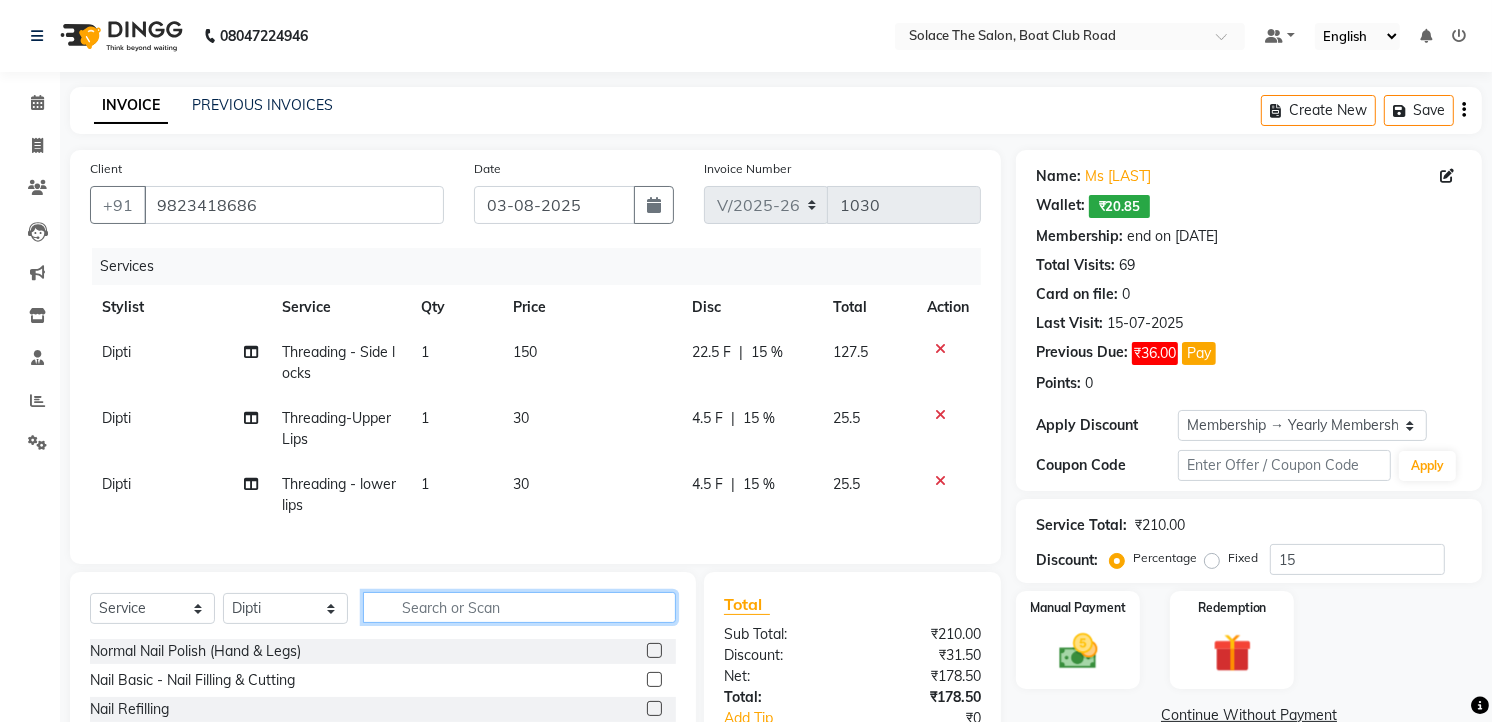 click 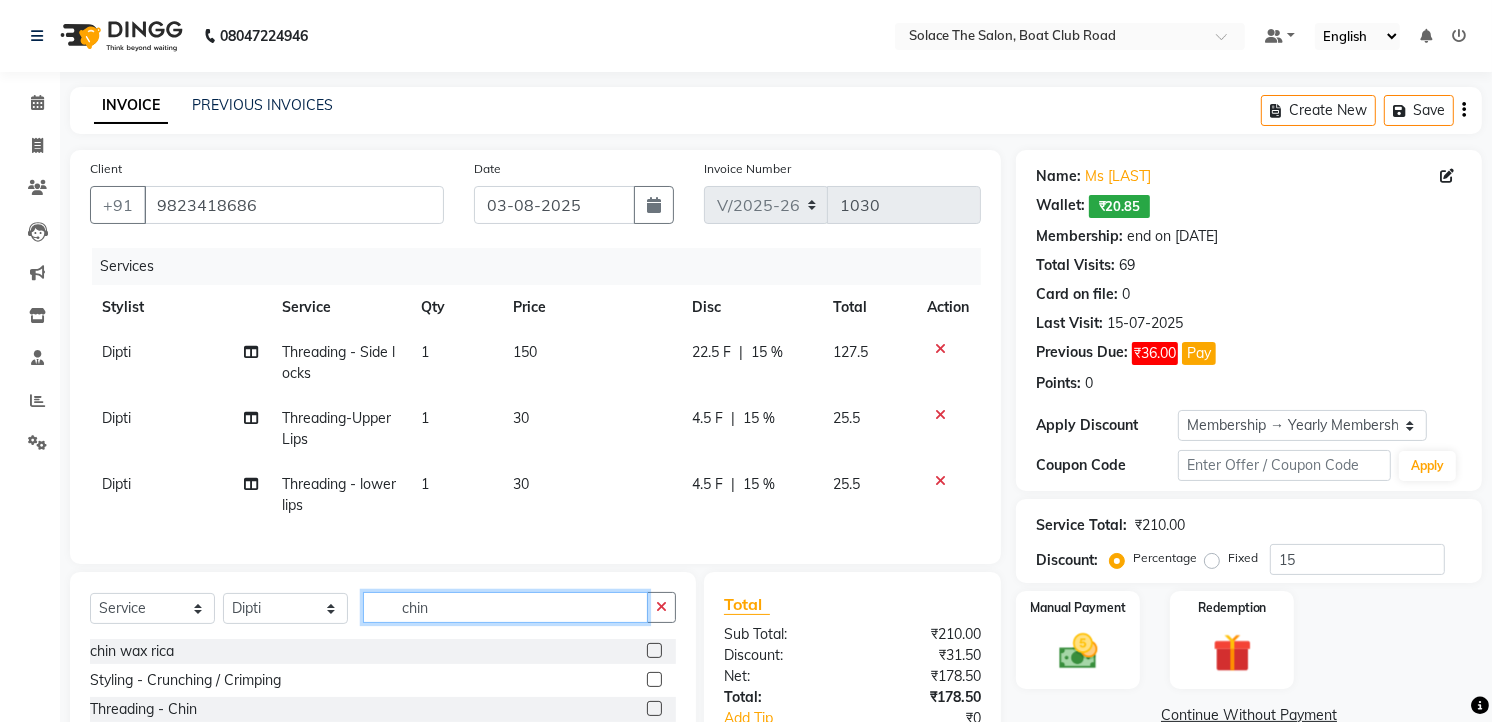 scroll, scrollTop: 148, scrollLeft: 0, axis: vertical 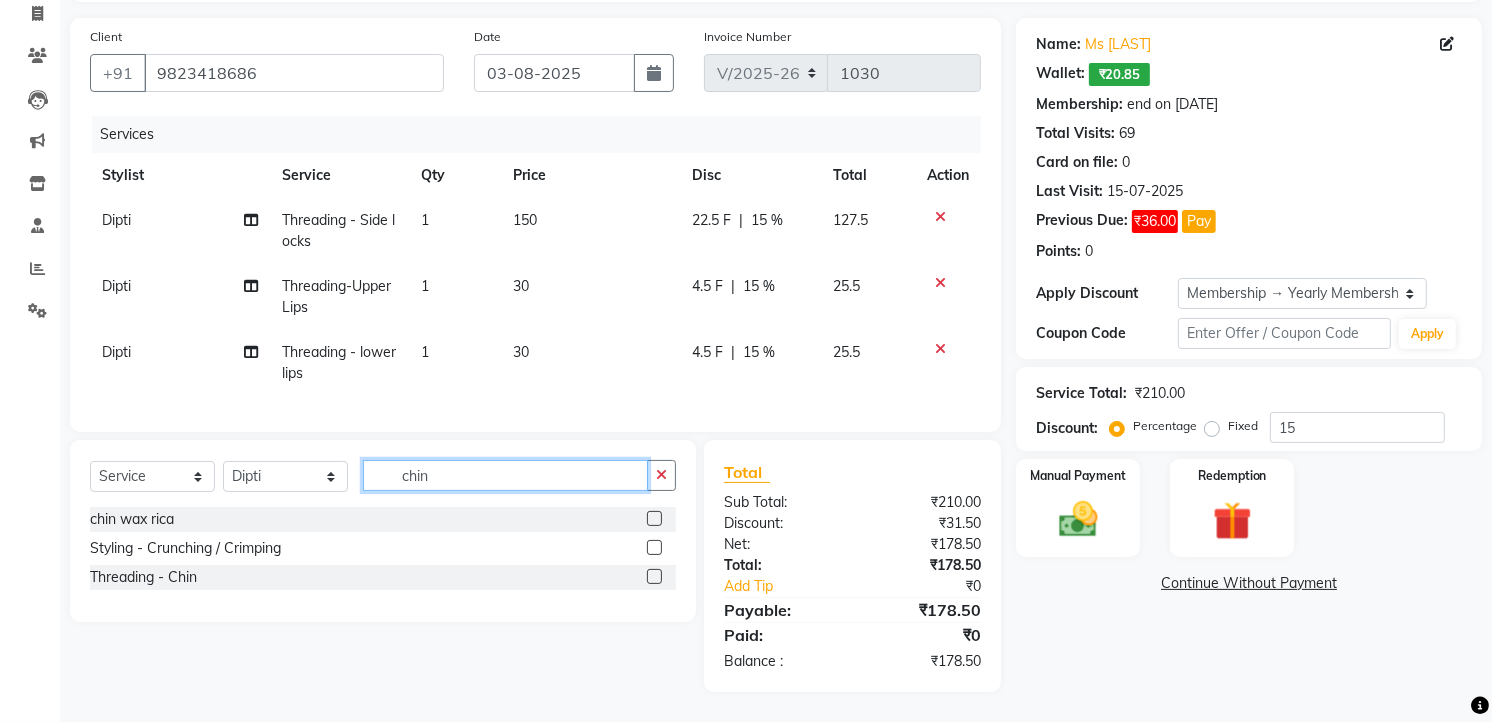 type on "chin" 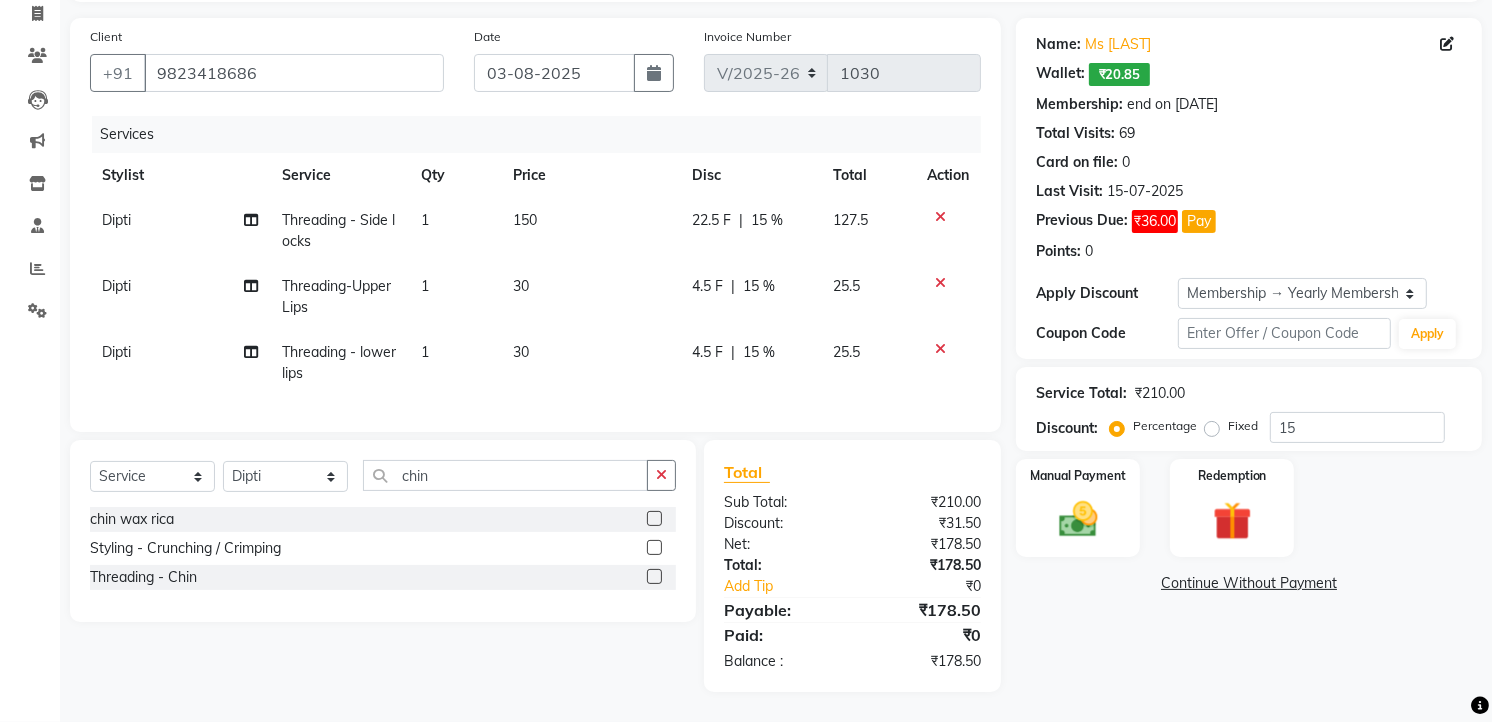 click 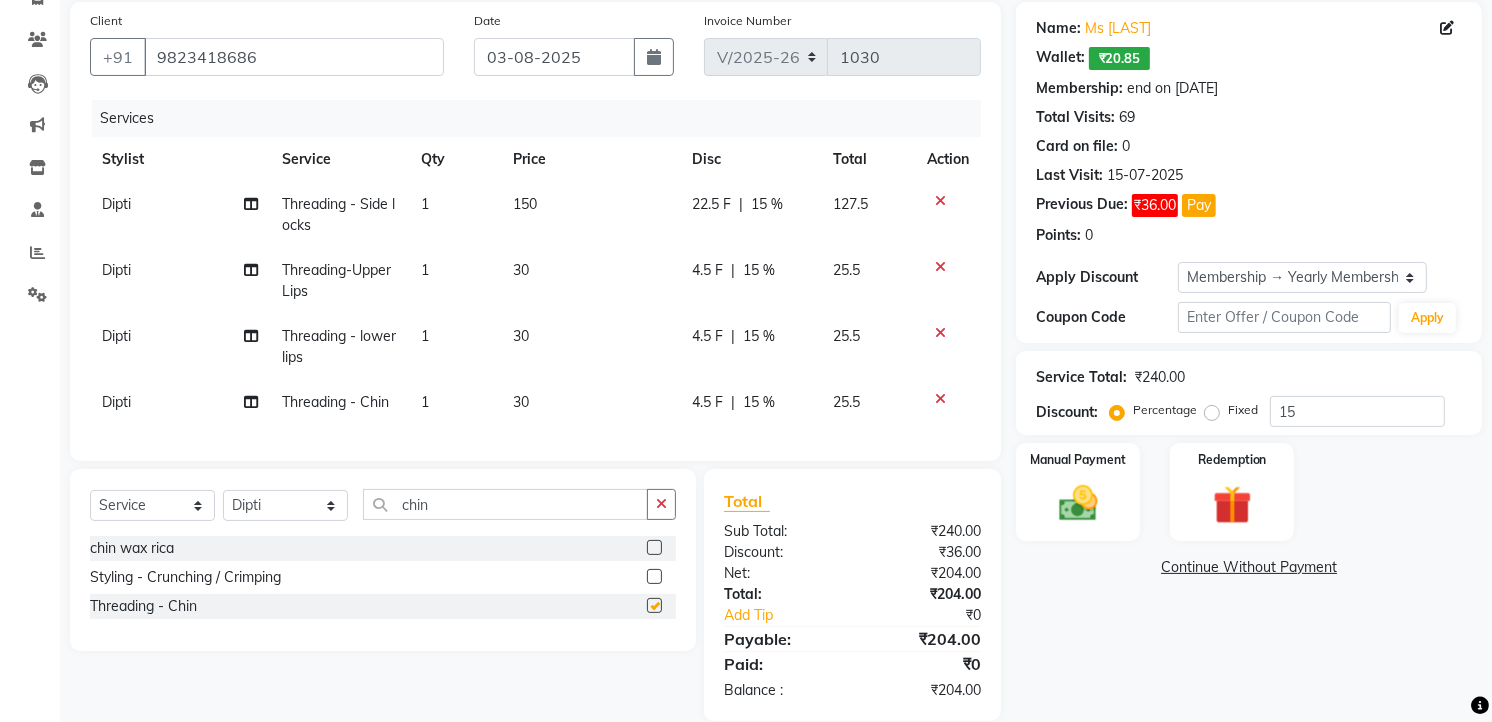 checkbox on "false" 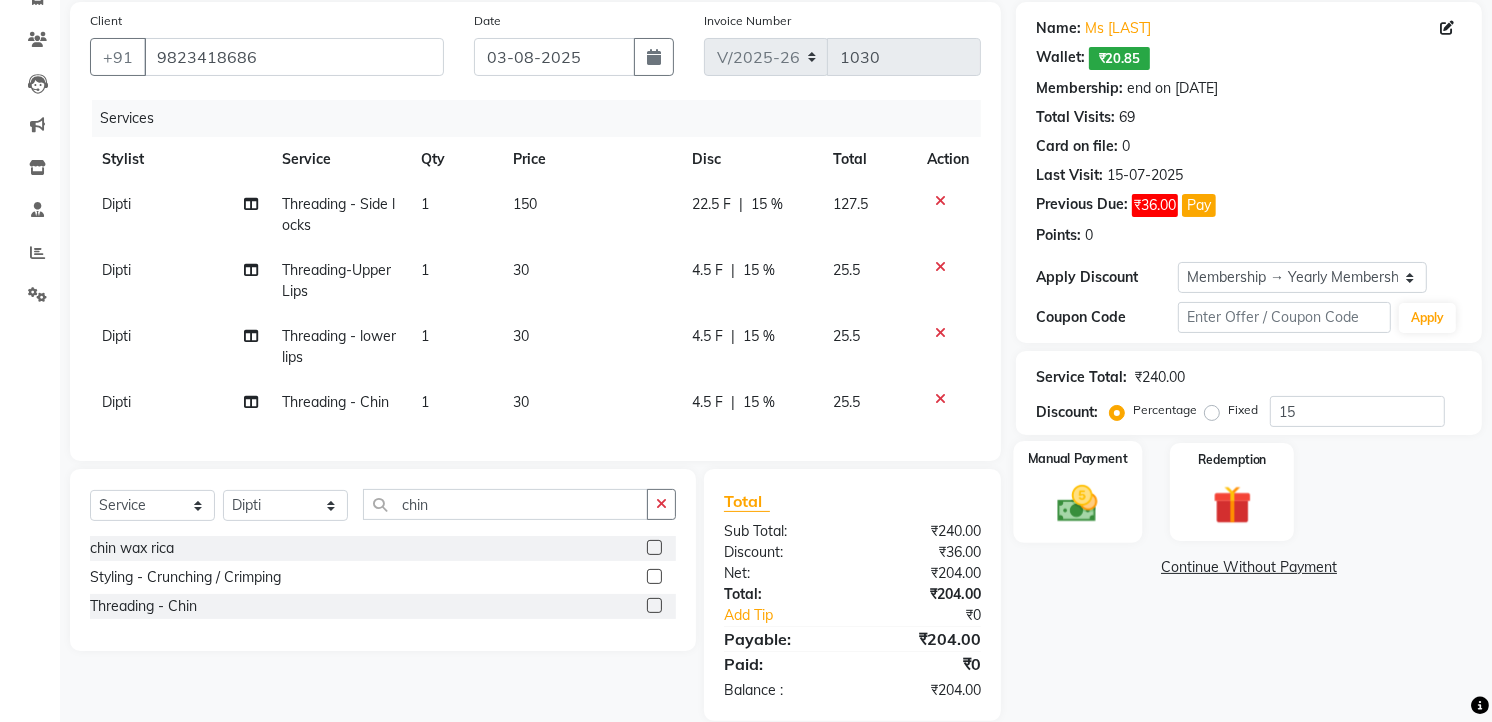 click on "Manual Payment" 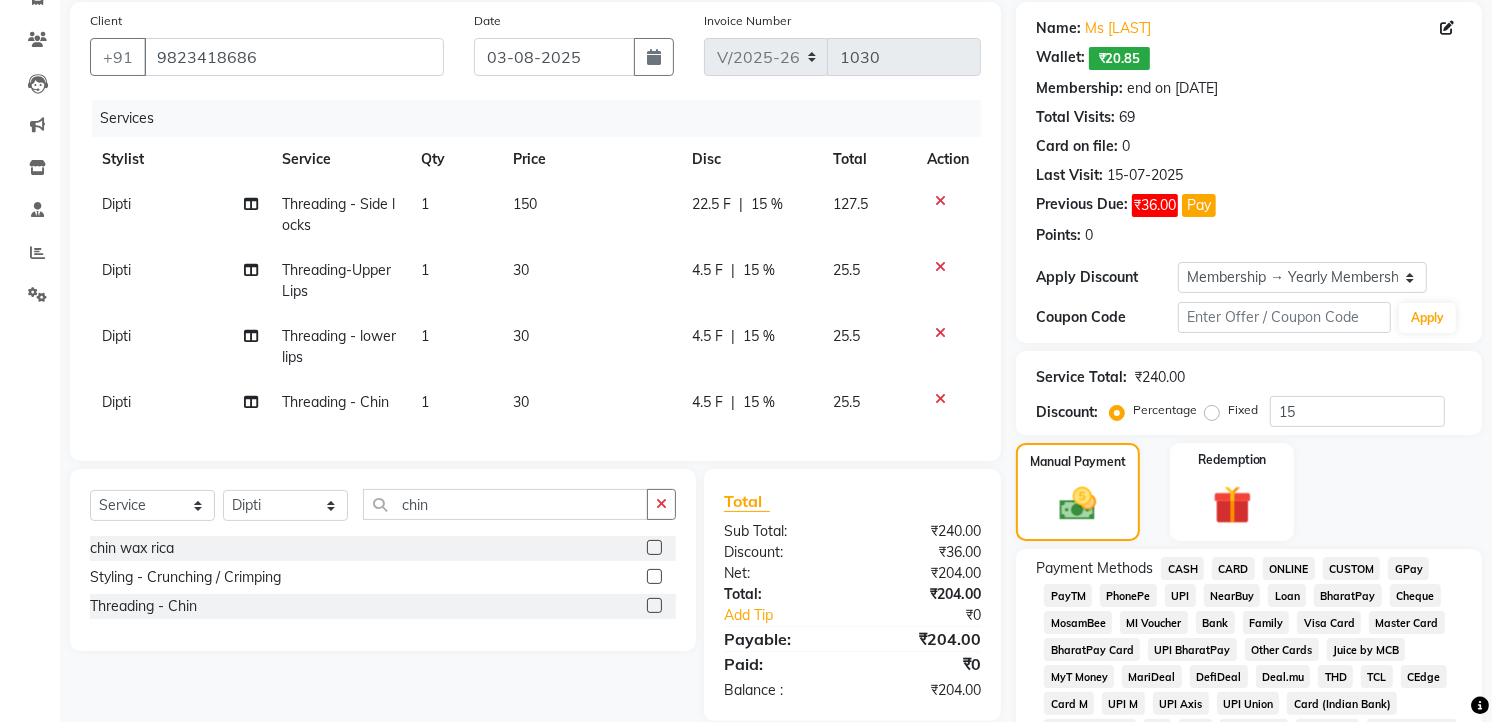 click on "CARD" 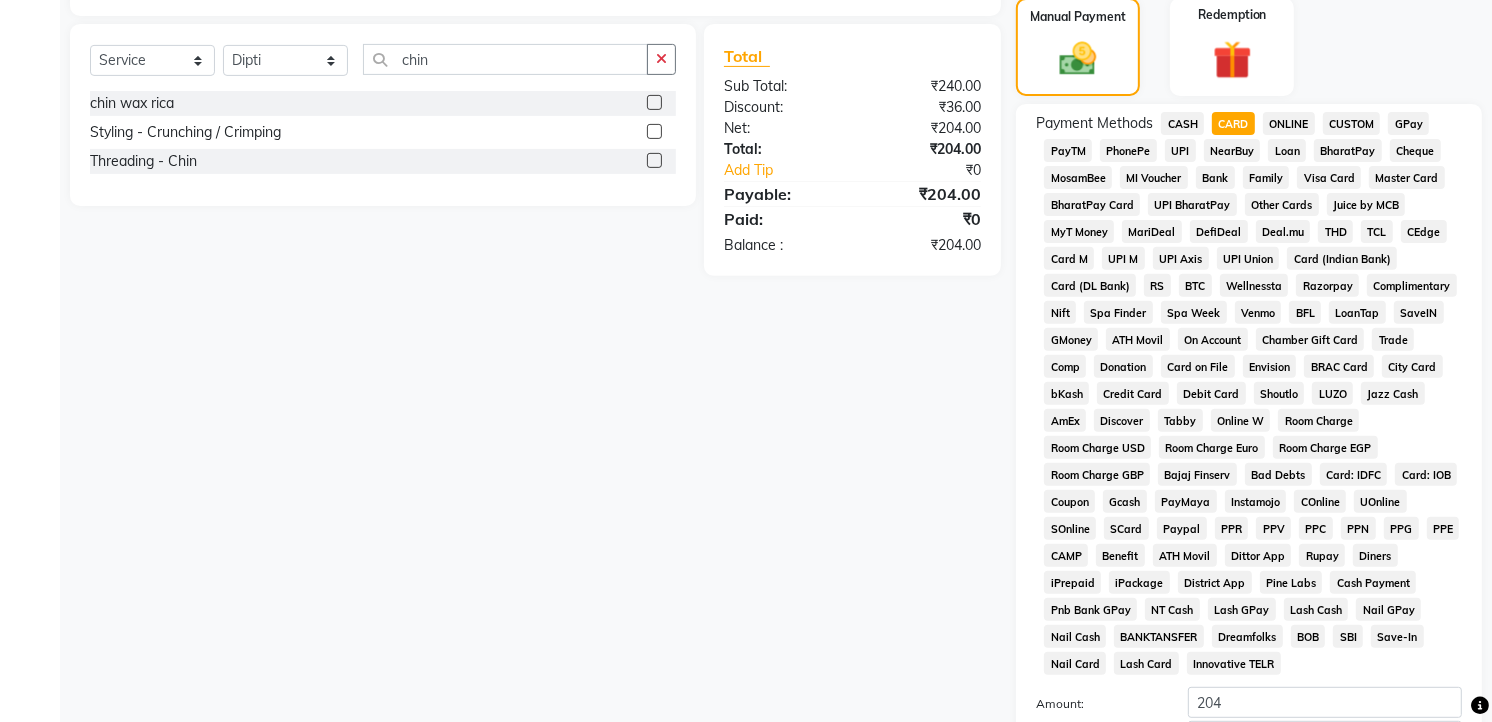 scroll, scrollTop: 816, scrollLeft: 0, axis: vertical 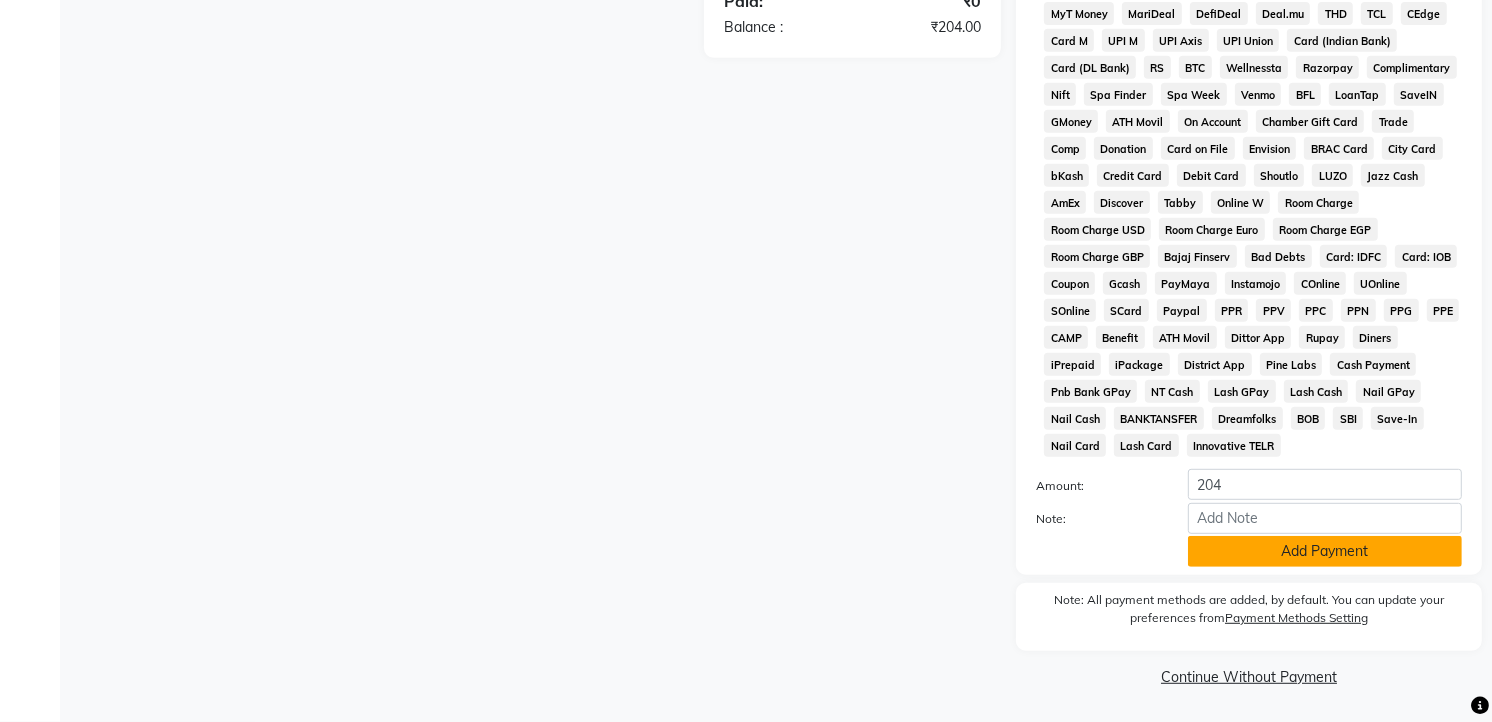 click on "Add Payment" 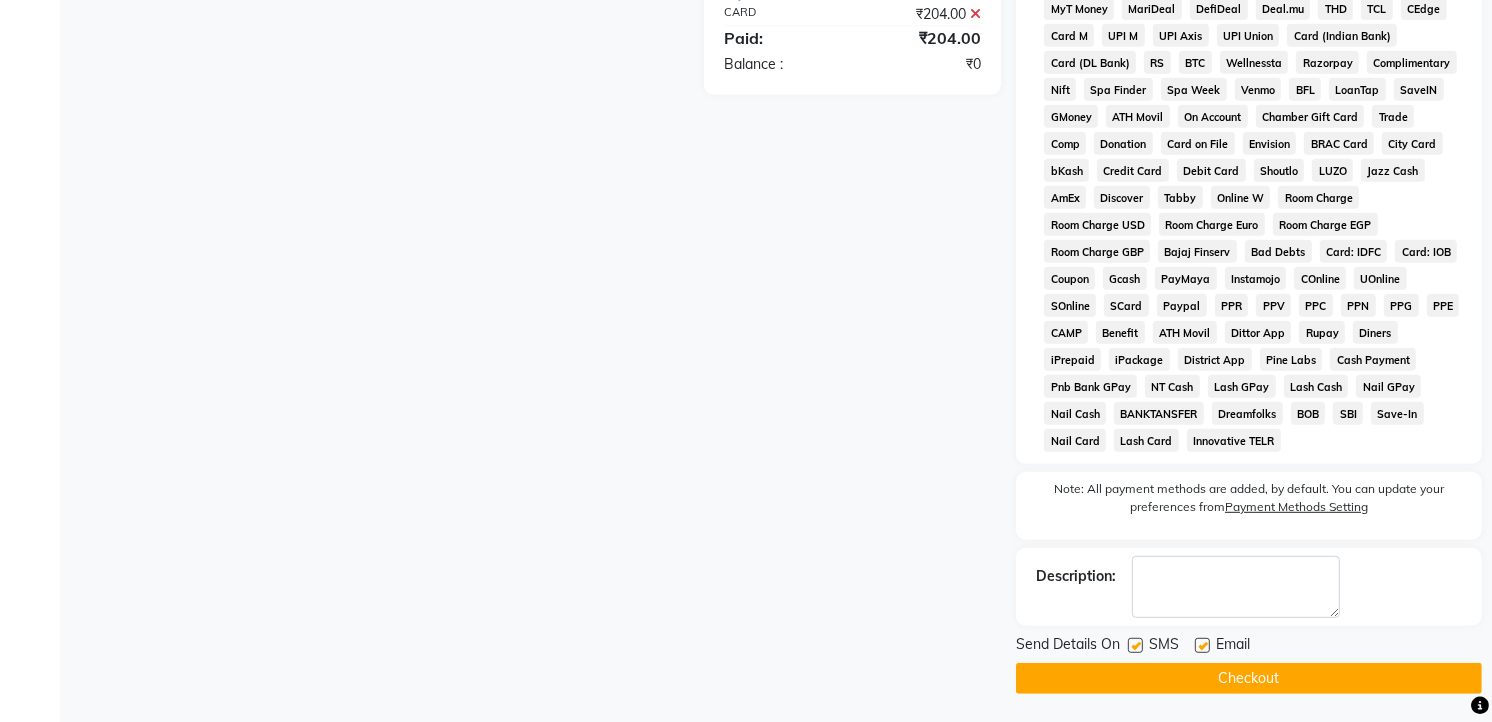 click on "Checkout" 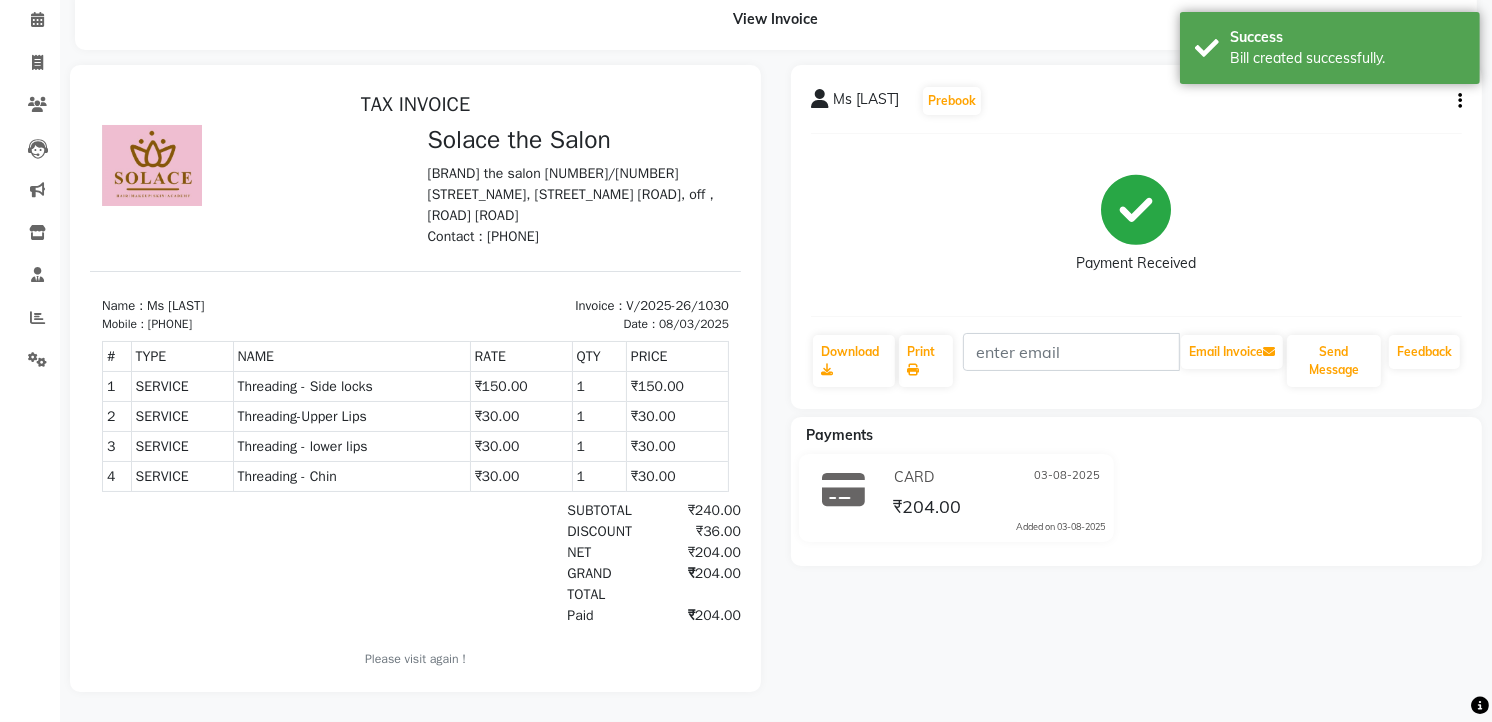 scroll, scrollTop: 0, scrollLeft: 0, axis: both 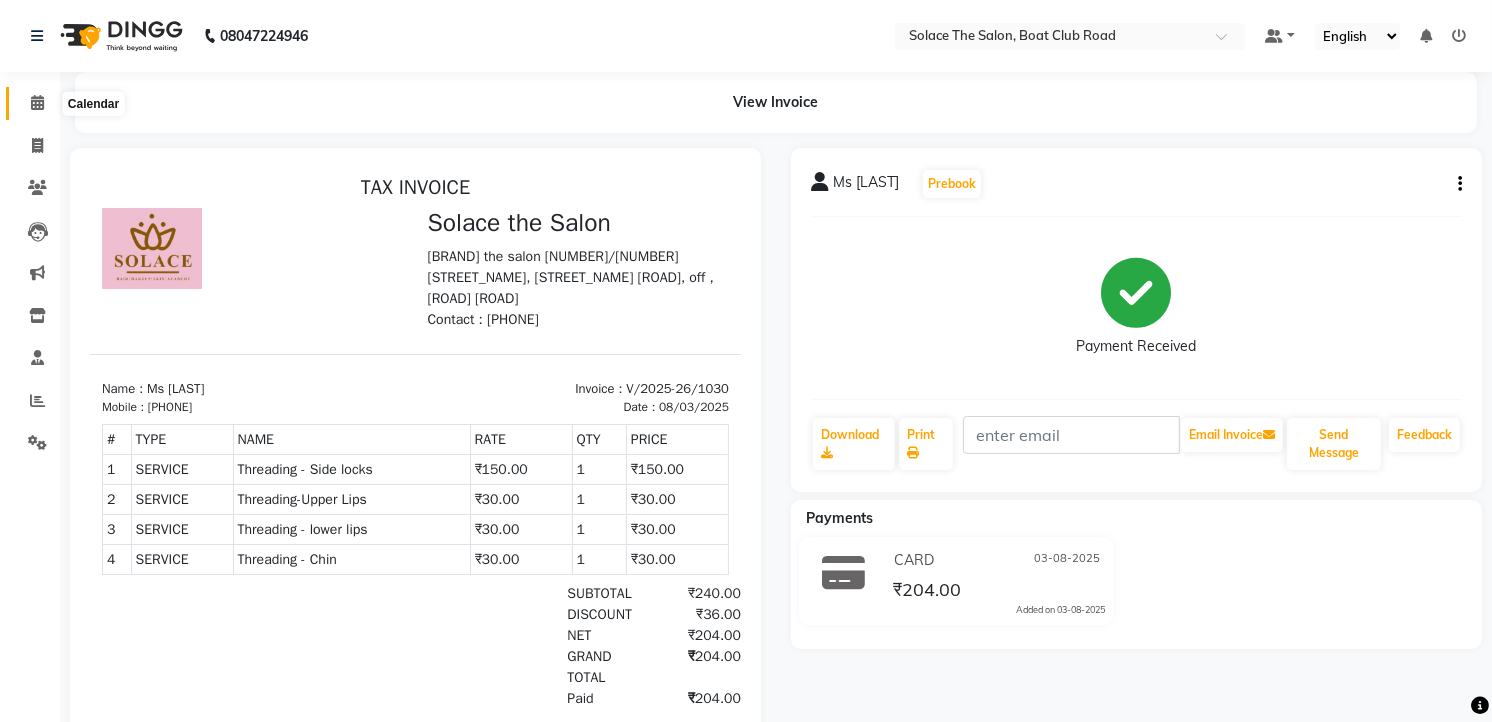 click 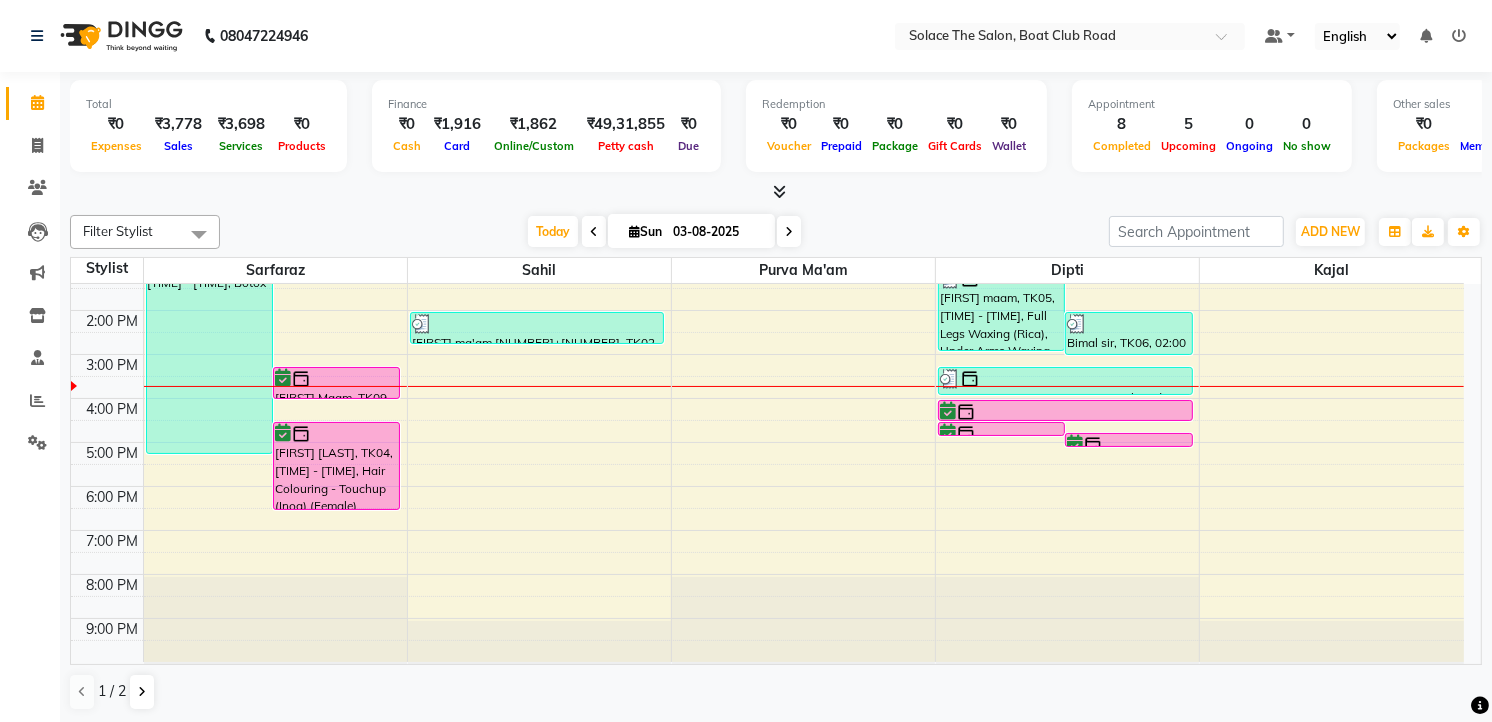 scroll, scrollTop: 0, scrollLeft: 0, axis: both 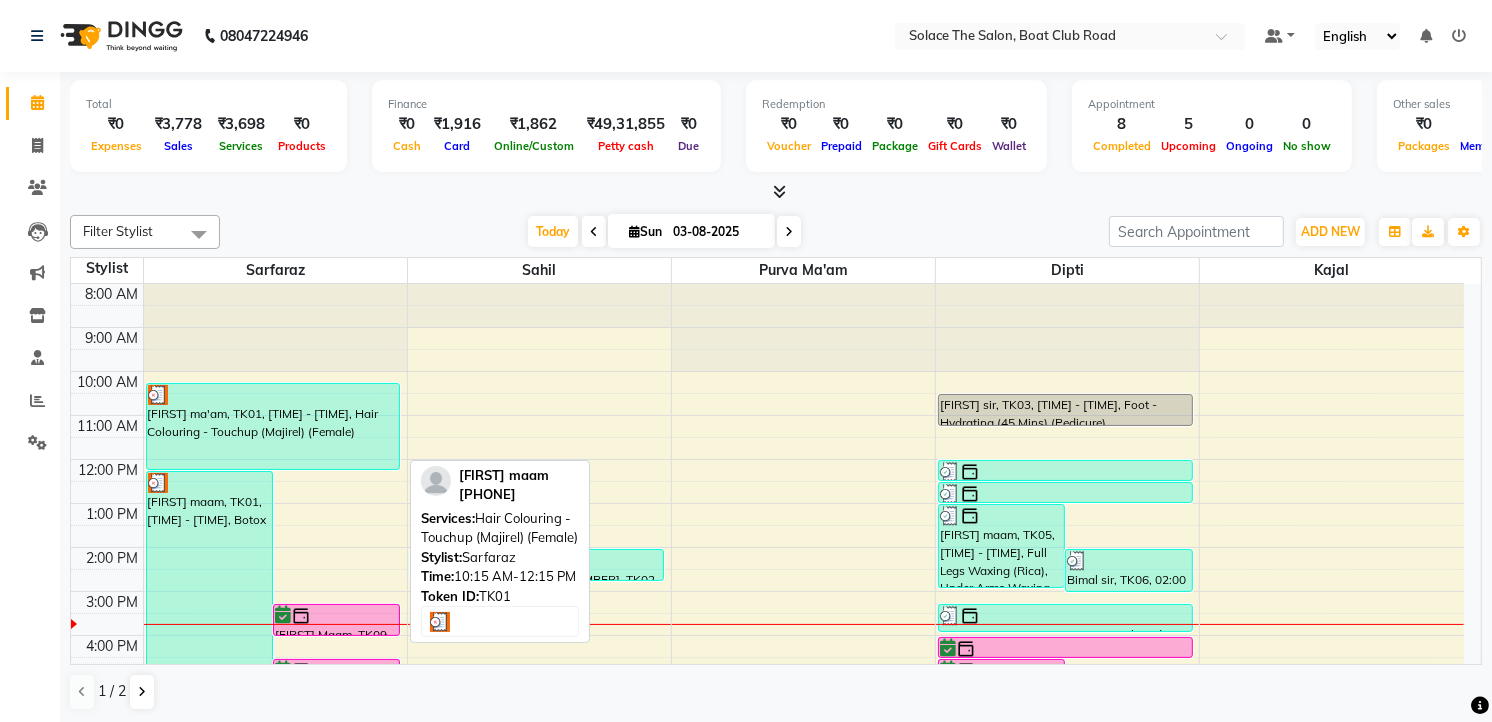 click on "[FIRST] [LAST], TK01, [TIME]-[TIME], Hair Colouring - Touchup (Majirel) (Female)" at bounding box center (273, 426) 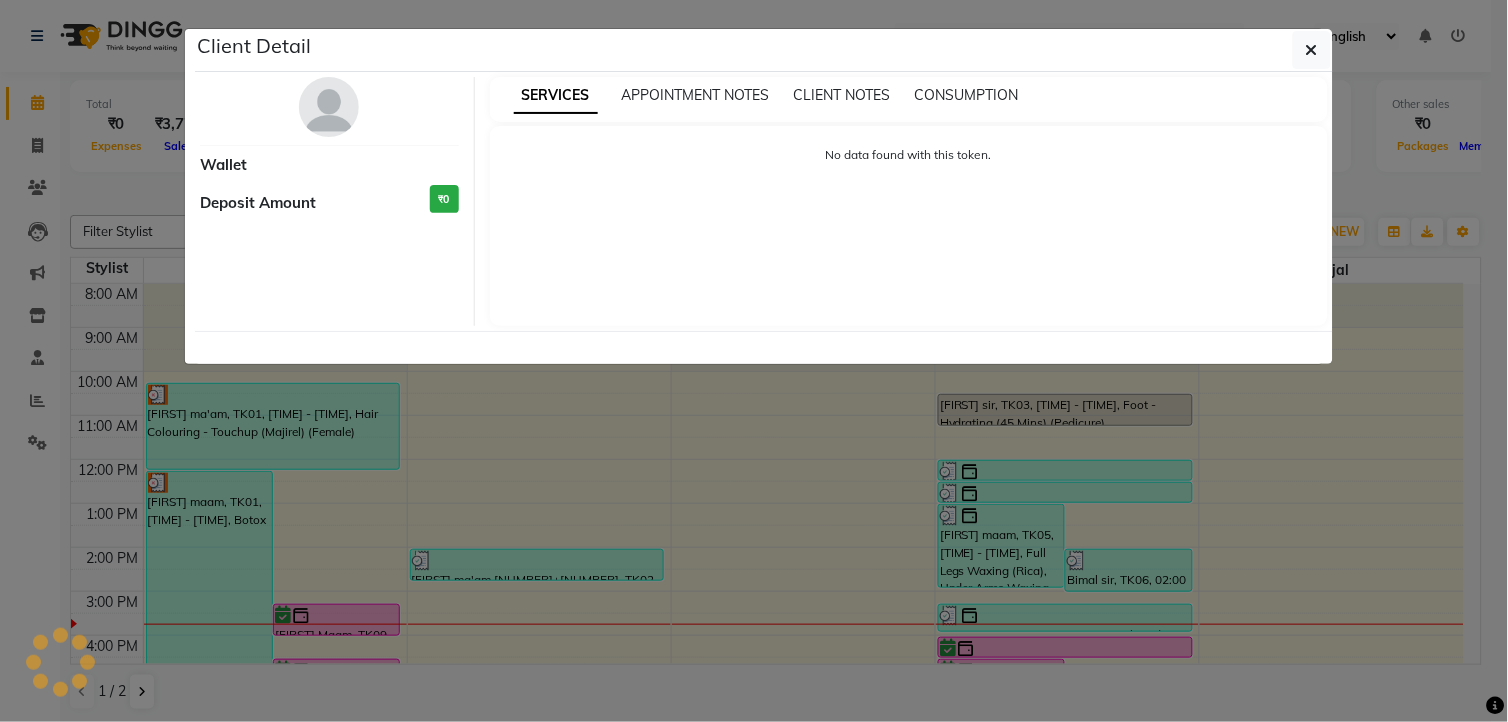 select on "3" 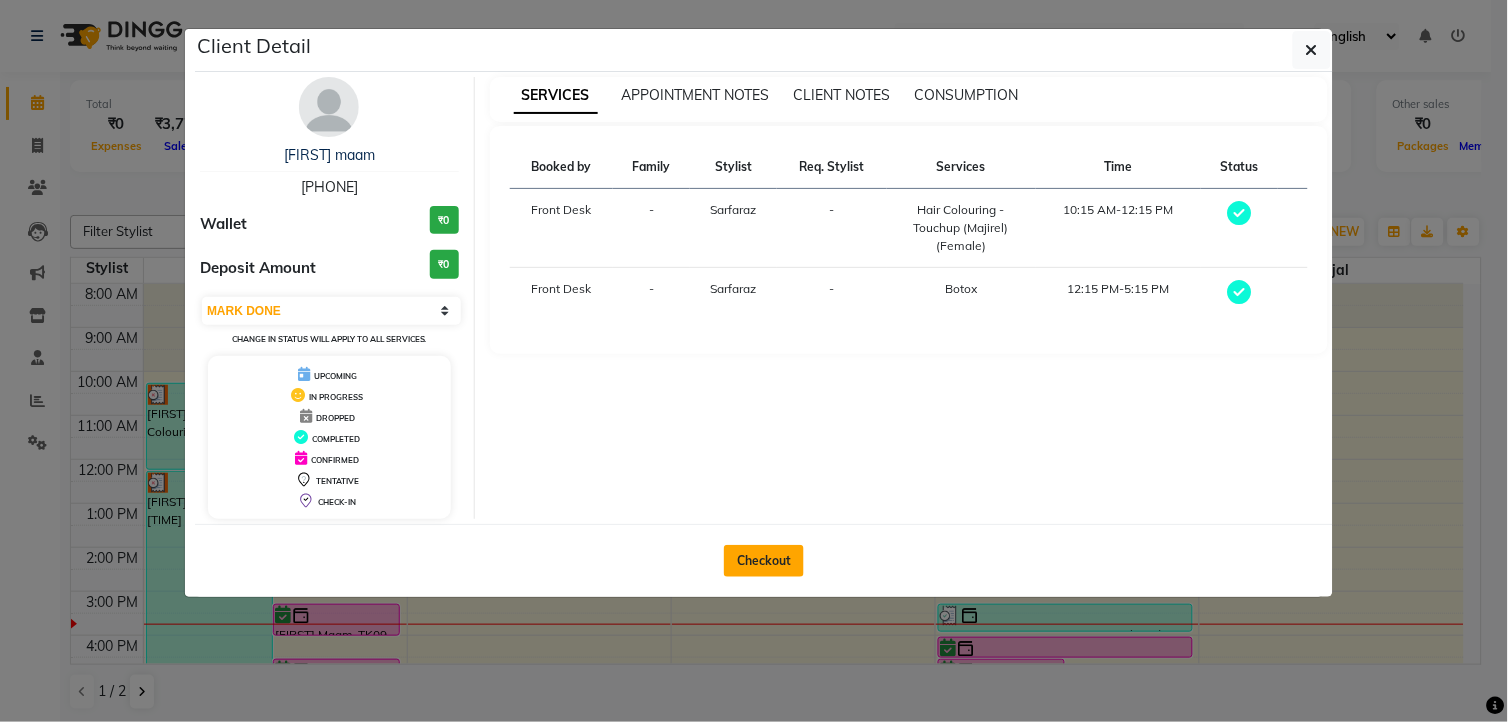 click on "Checkout" 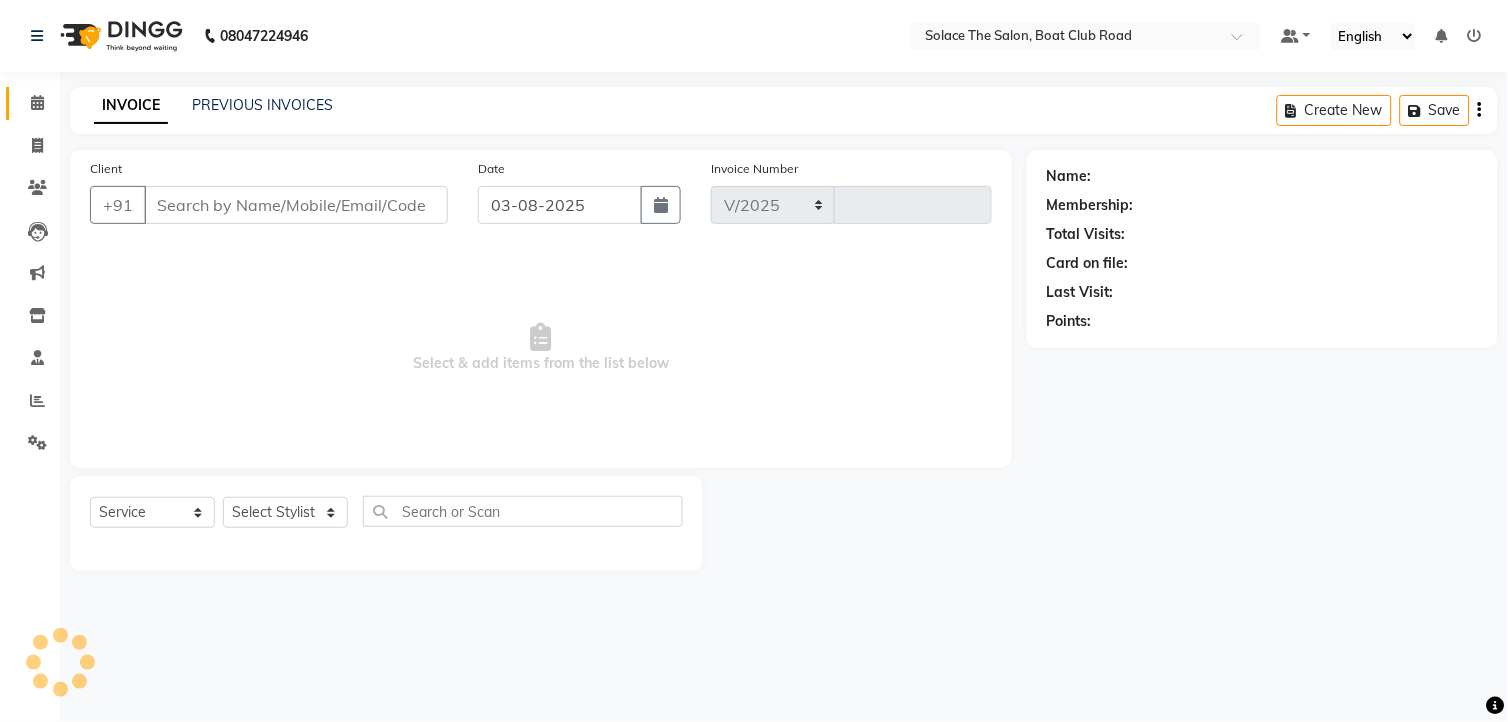 select on "585" 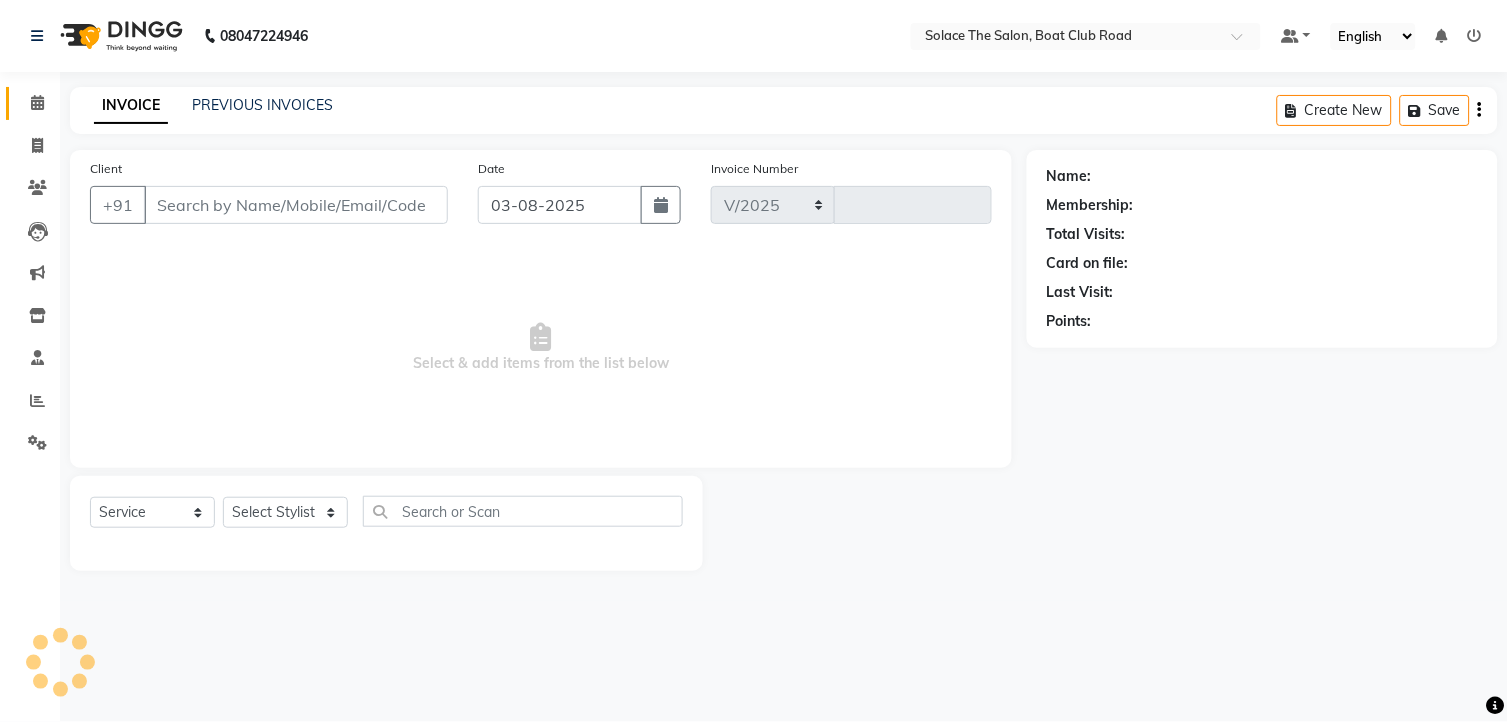 type on "1031" 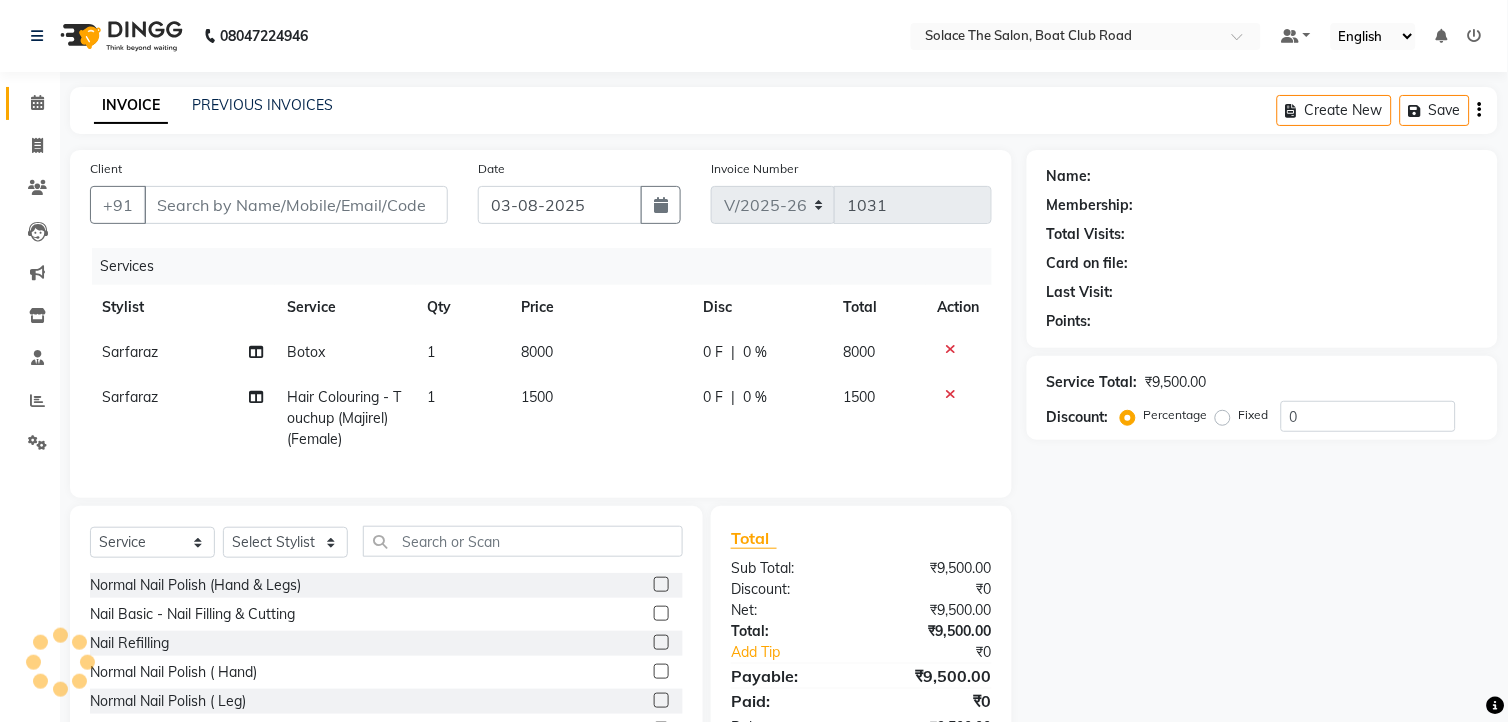 type on "[PHONE]" 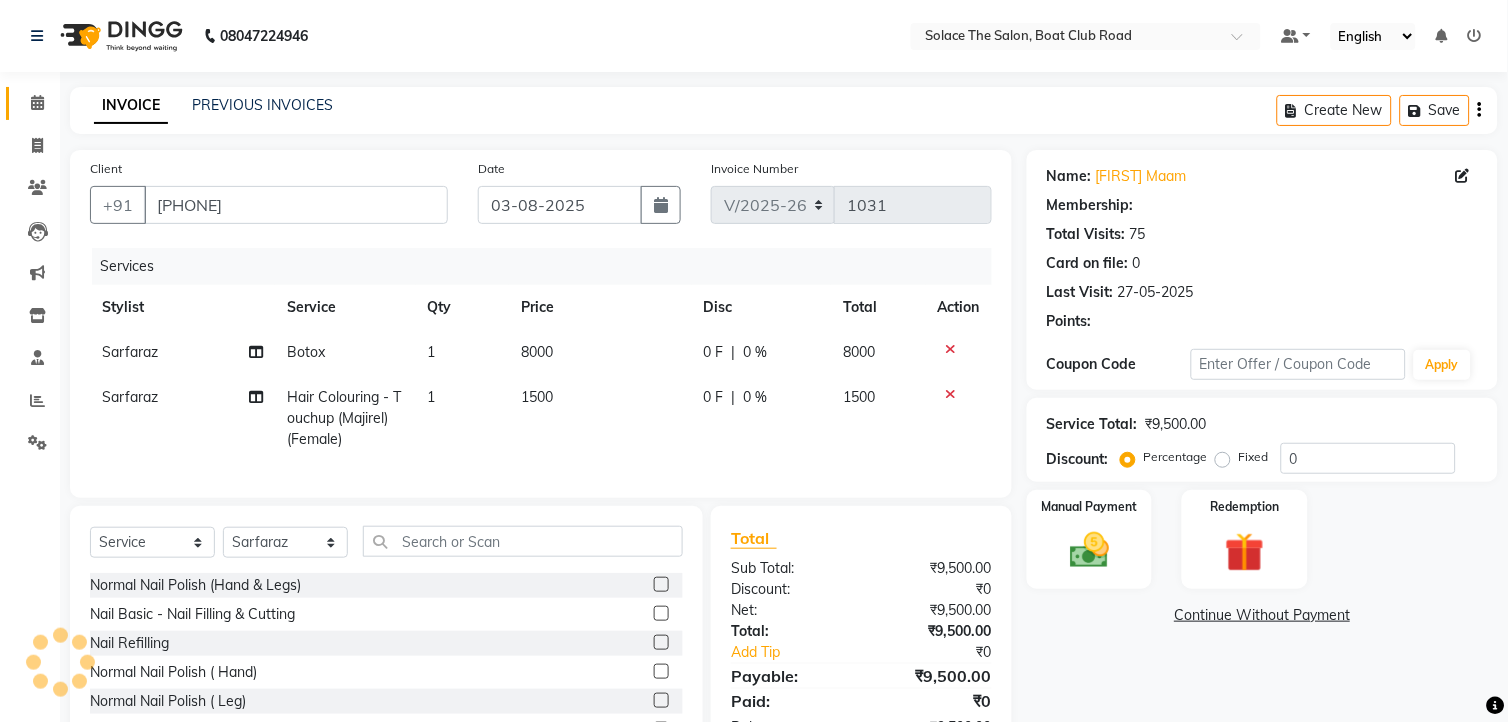 select on "1: Object" 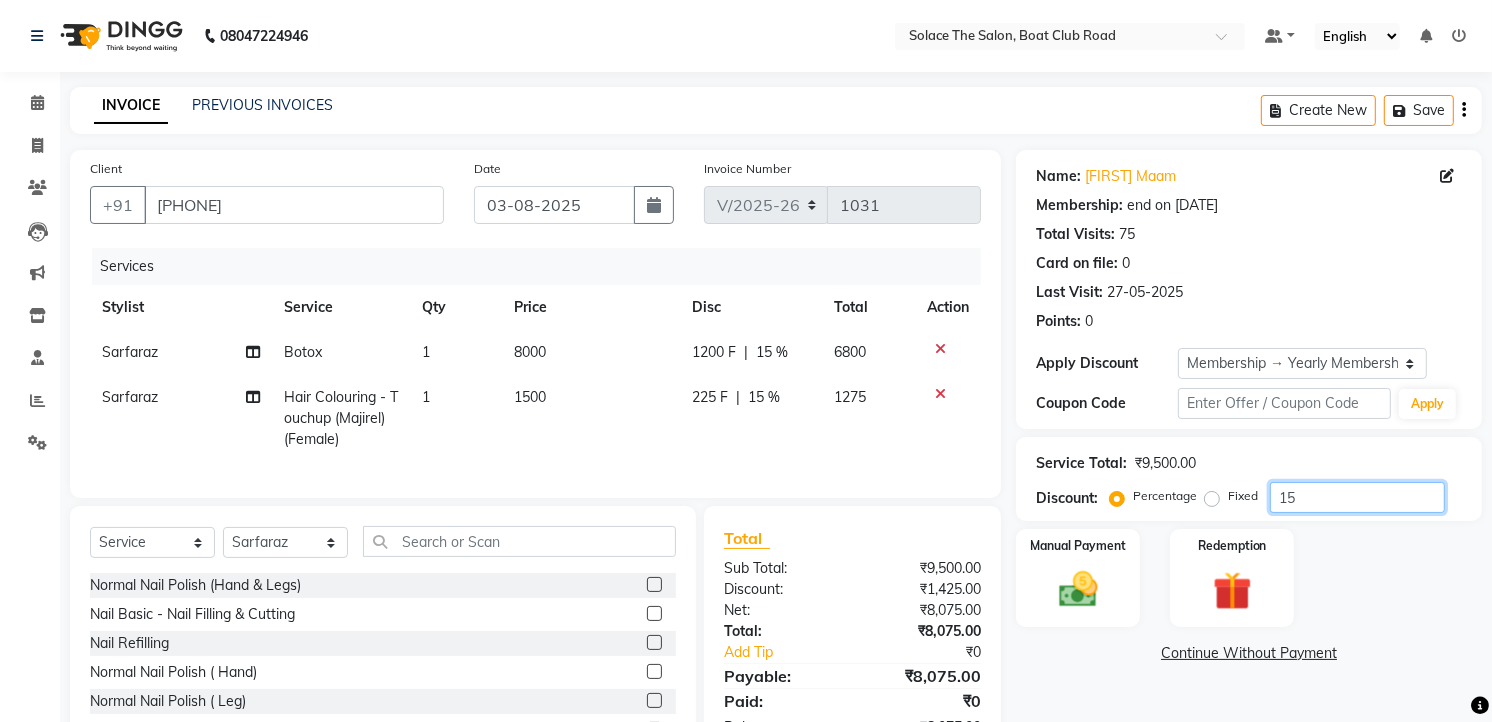 click on "15" 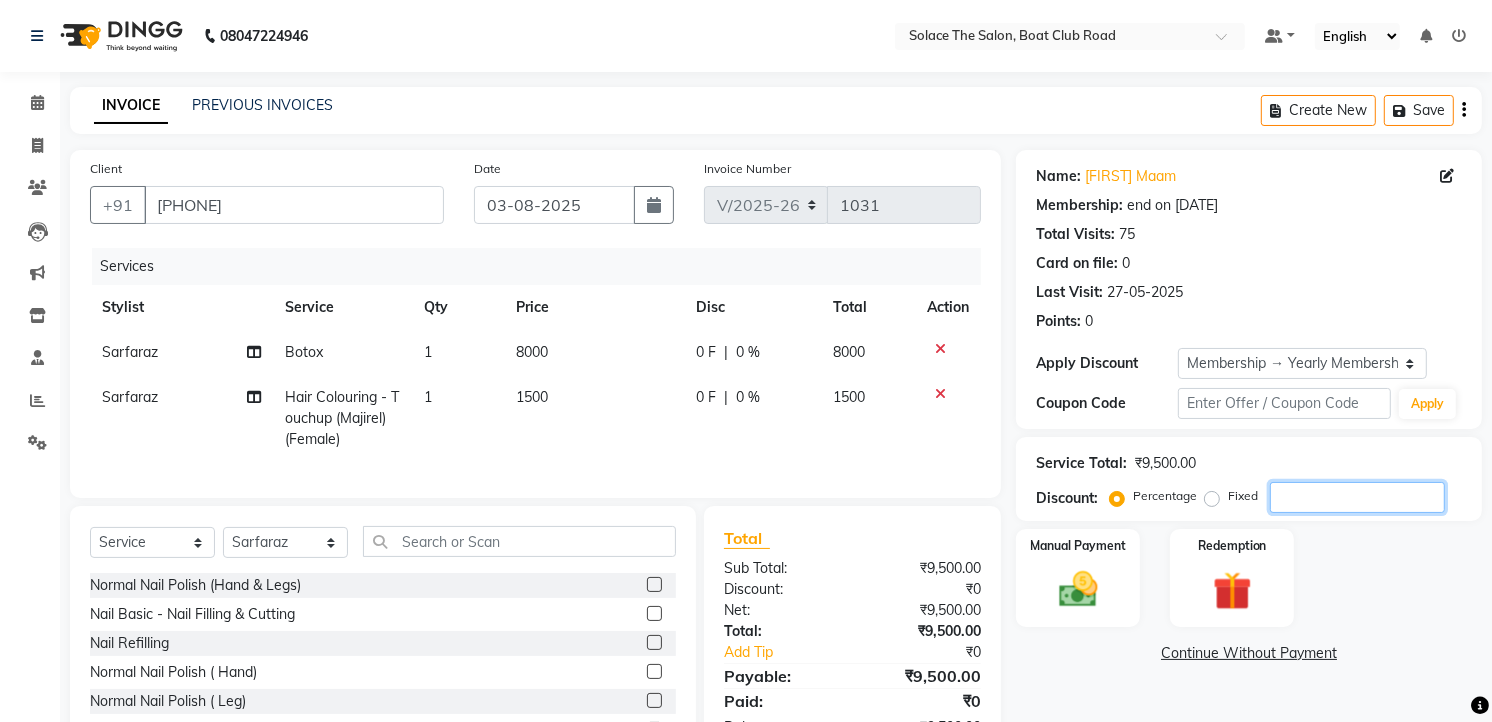 type 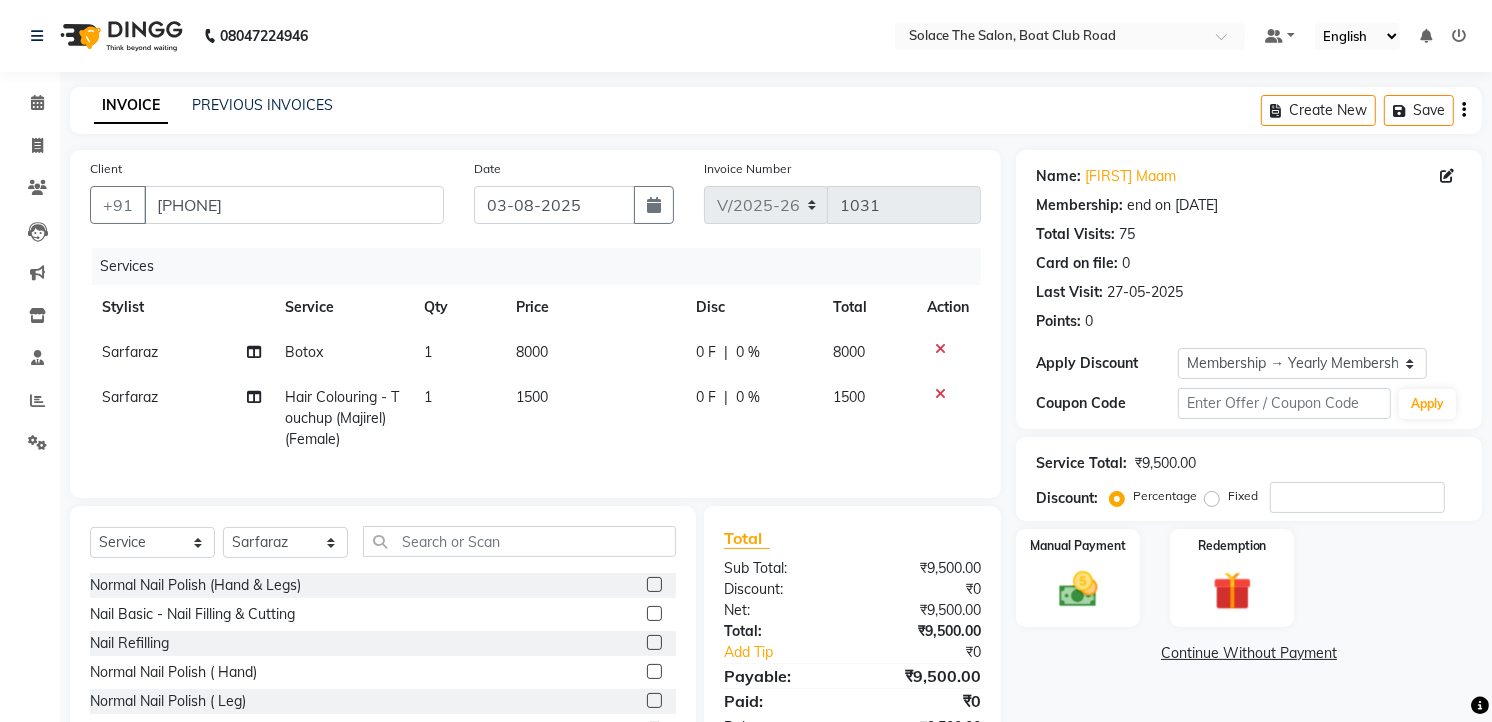 click on "Manual Payment Redemption" 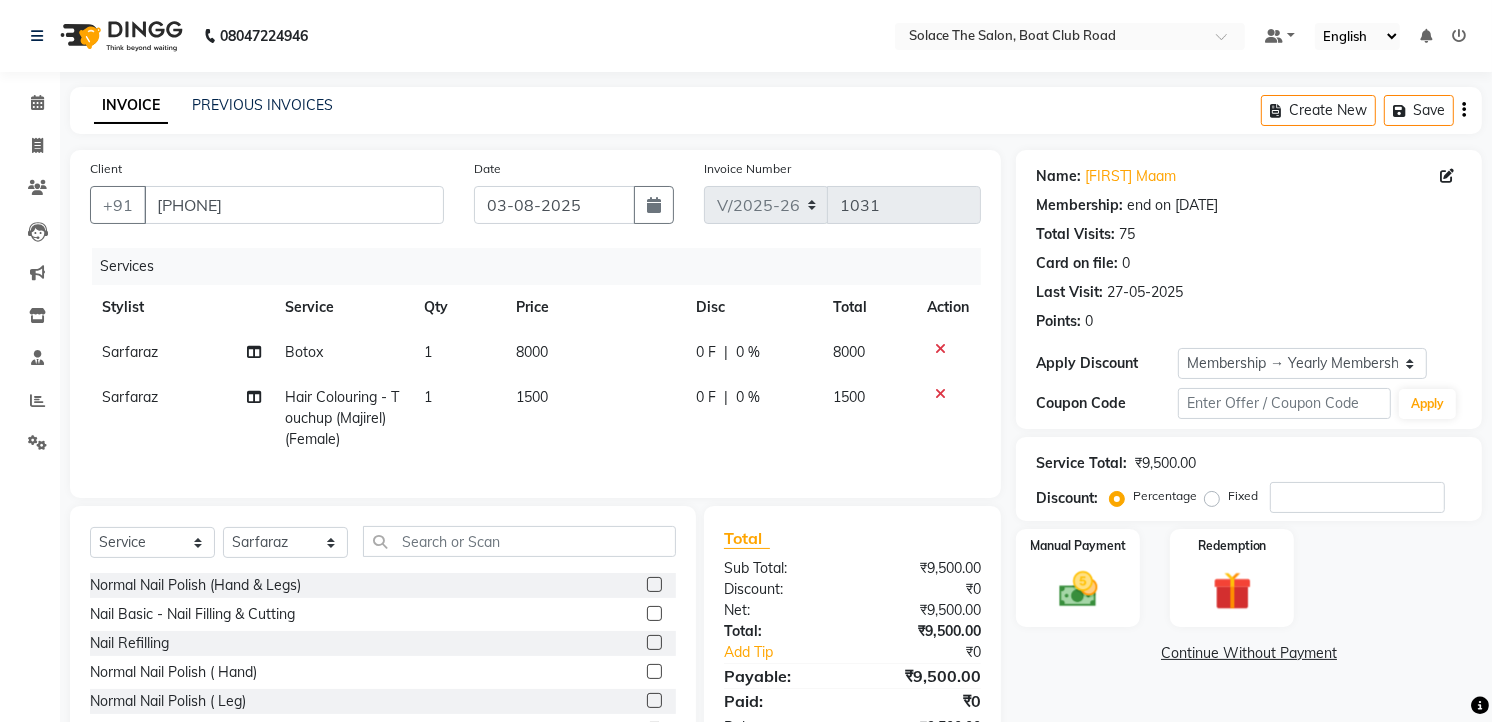 click on "8000" 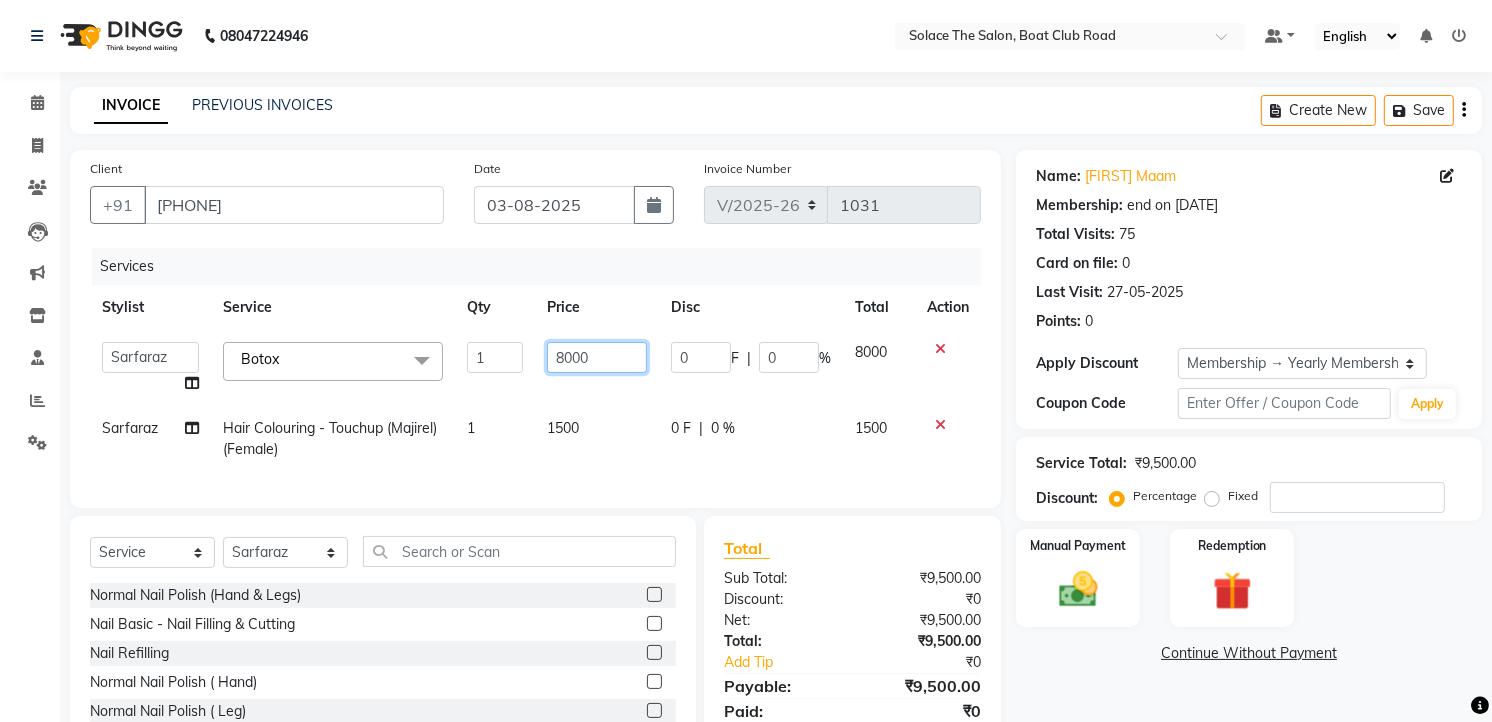 click on "8000" 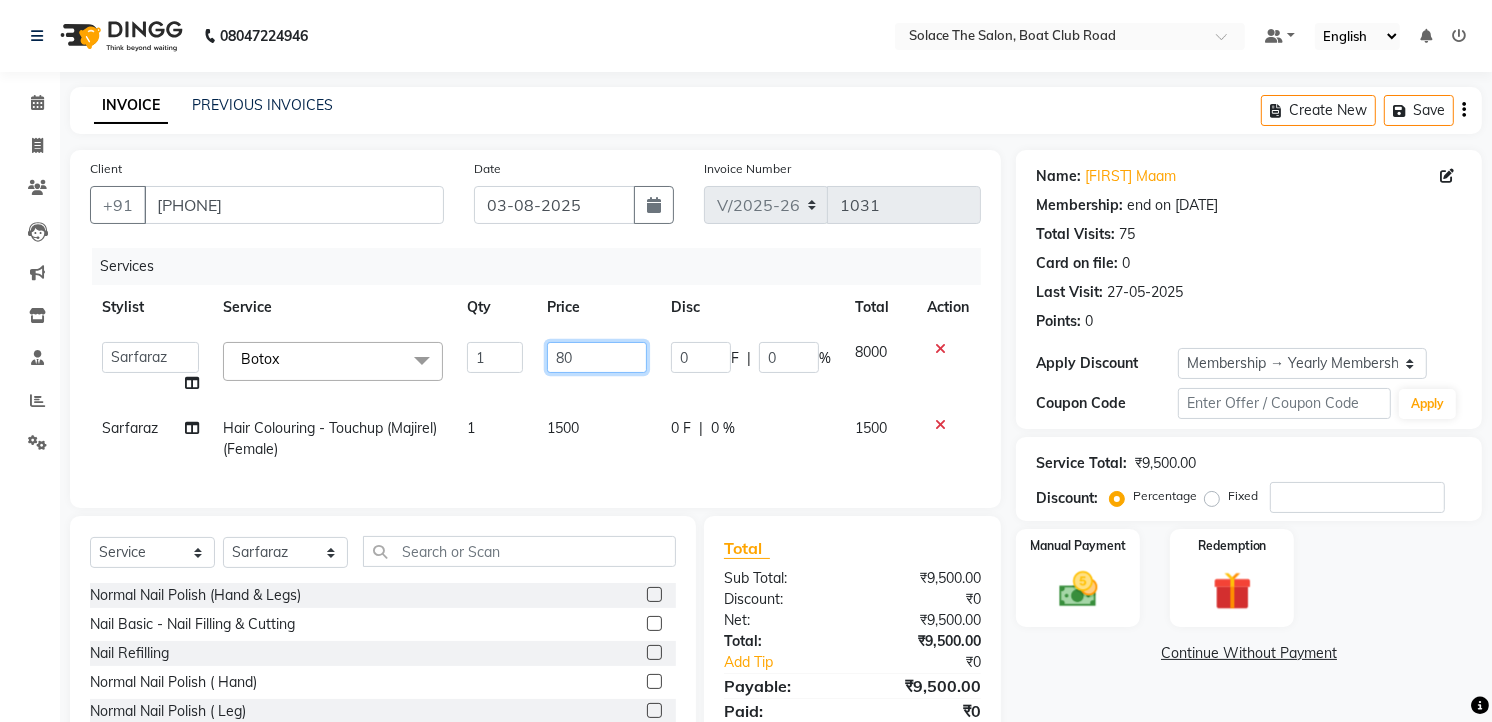 type on "8" 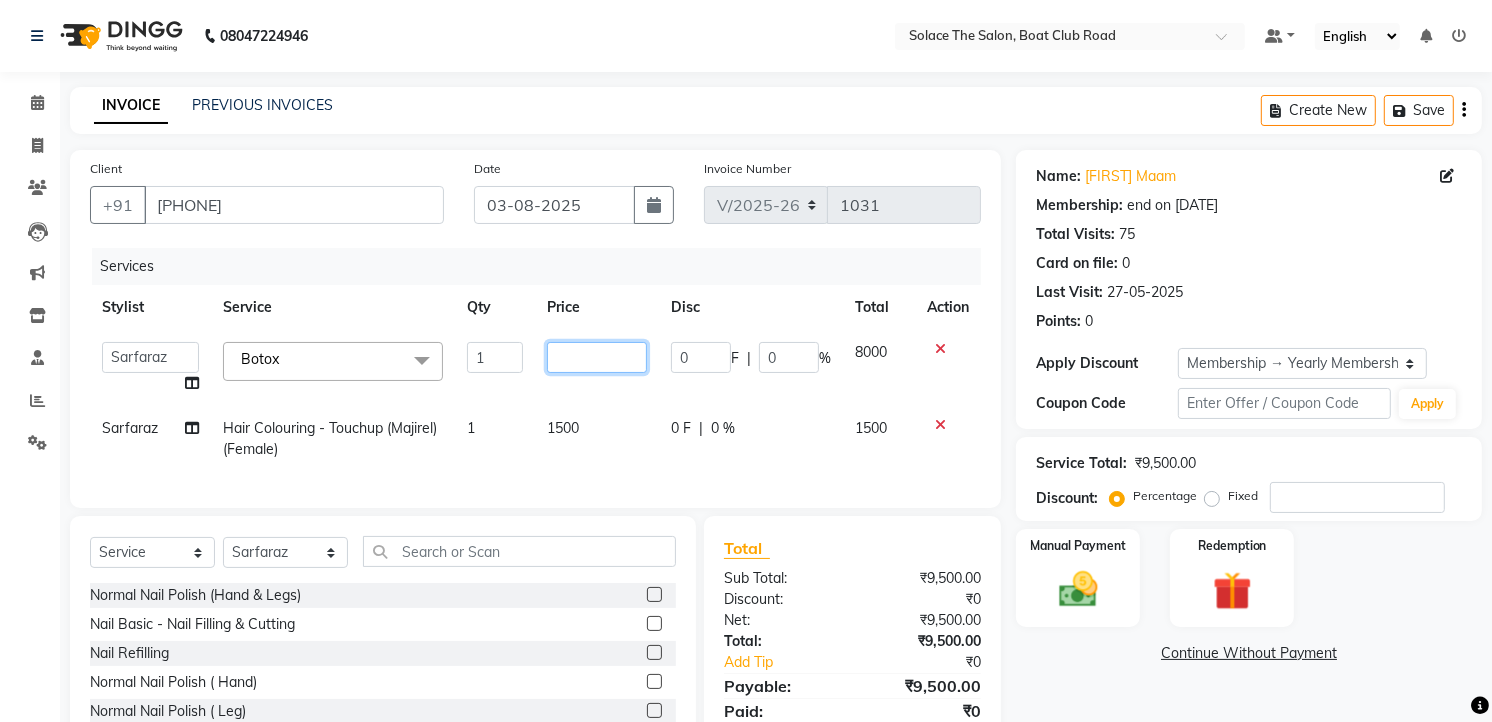 type on "6" 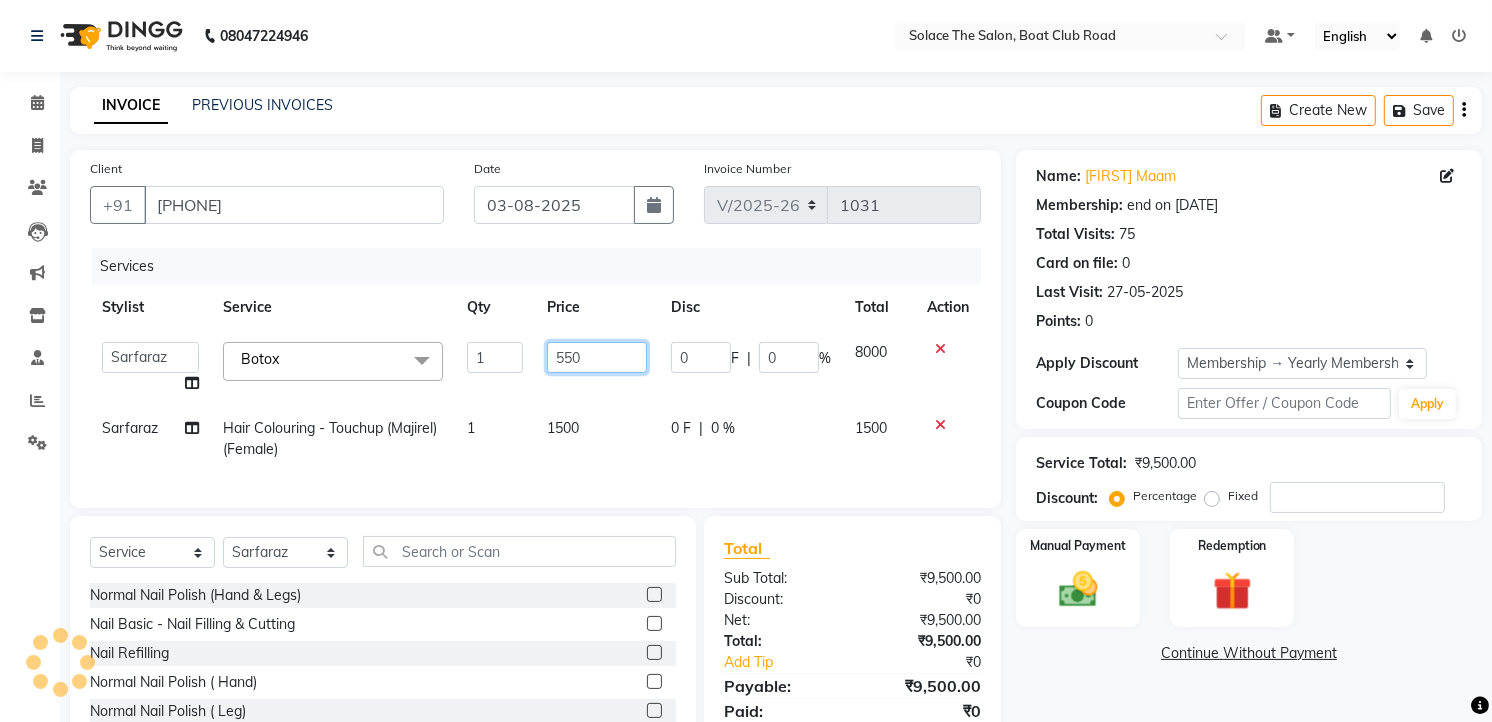 type on "5500" 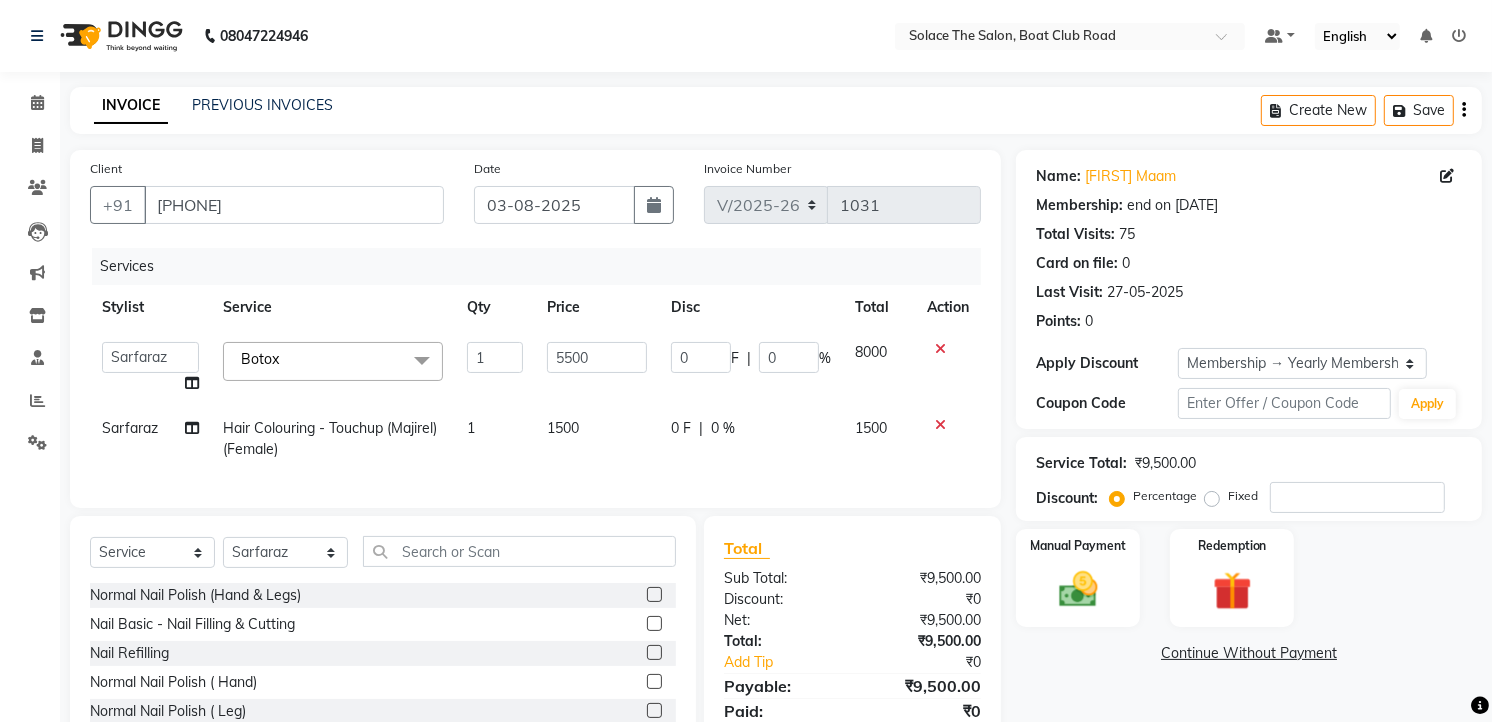 click on "1500" 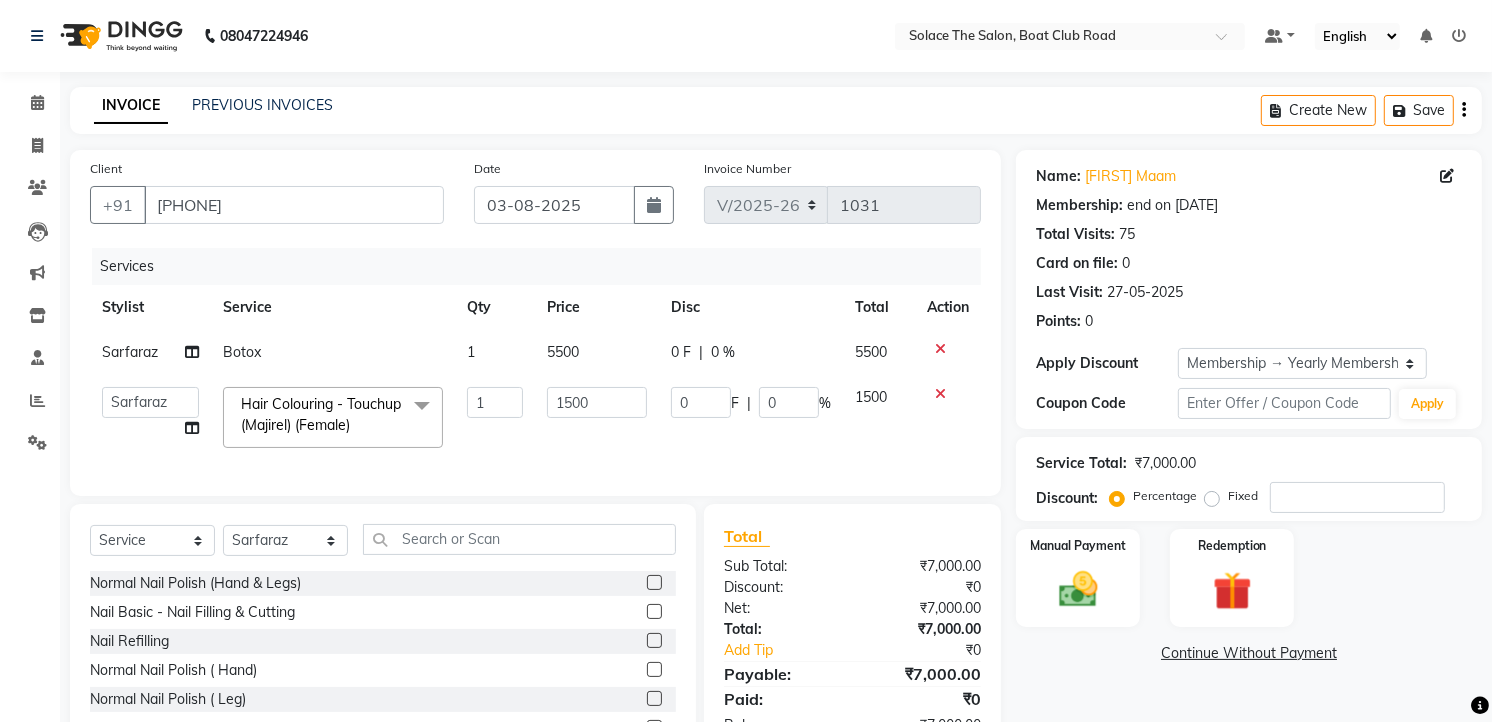 click on "5500" 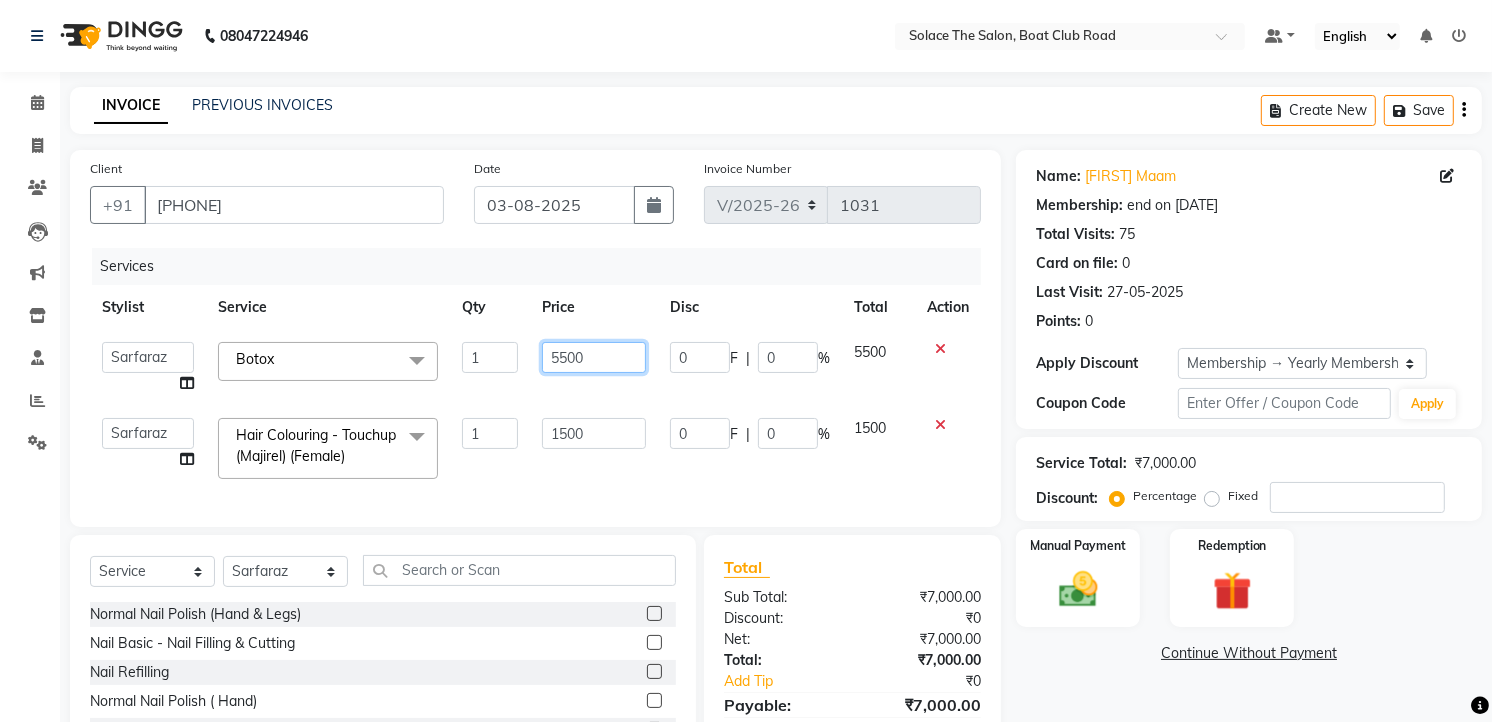click on "5500" 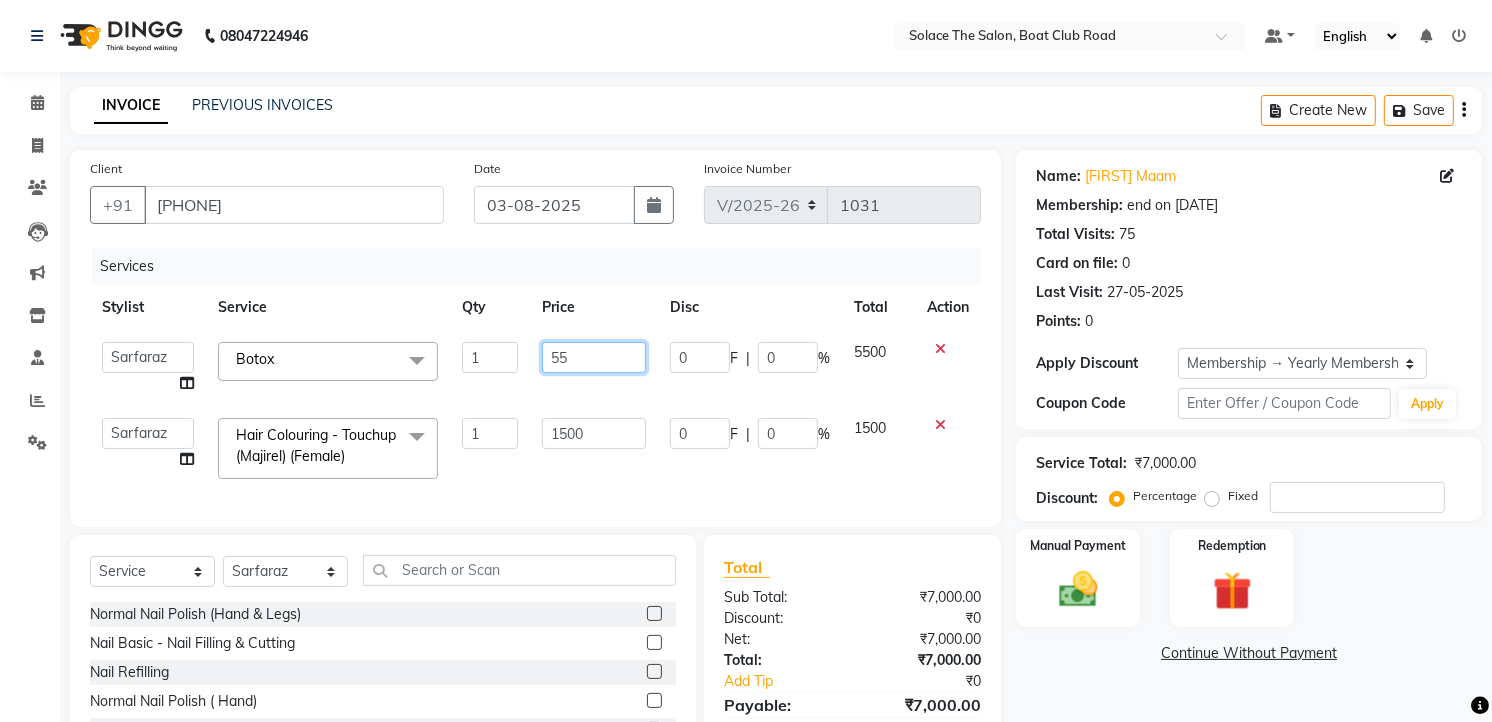 type on "5" 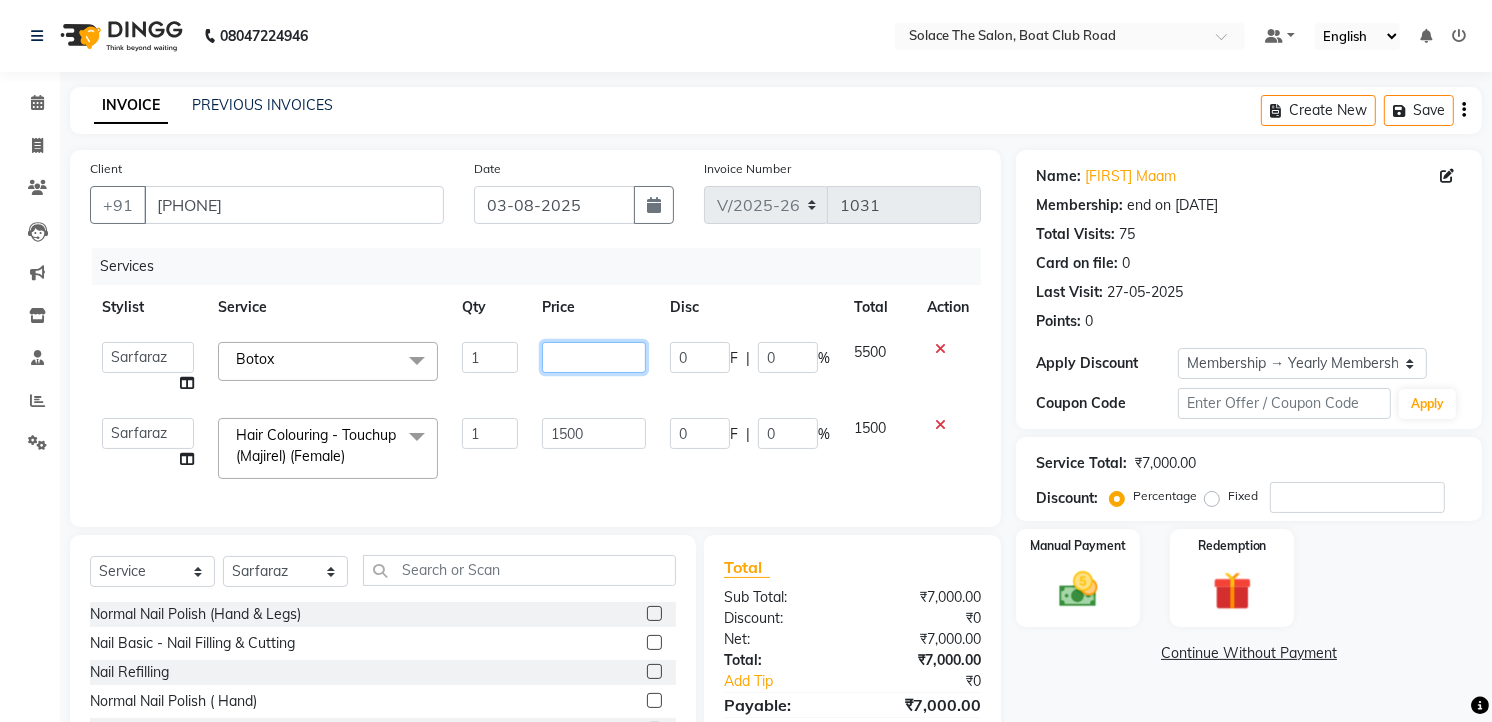 type on "5" 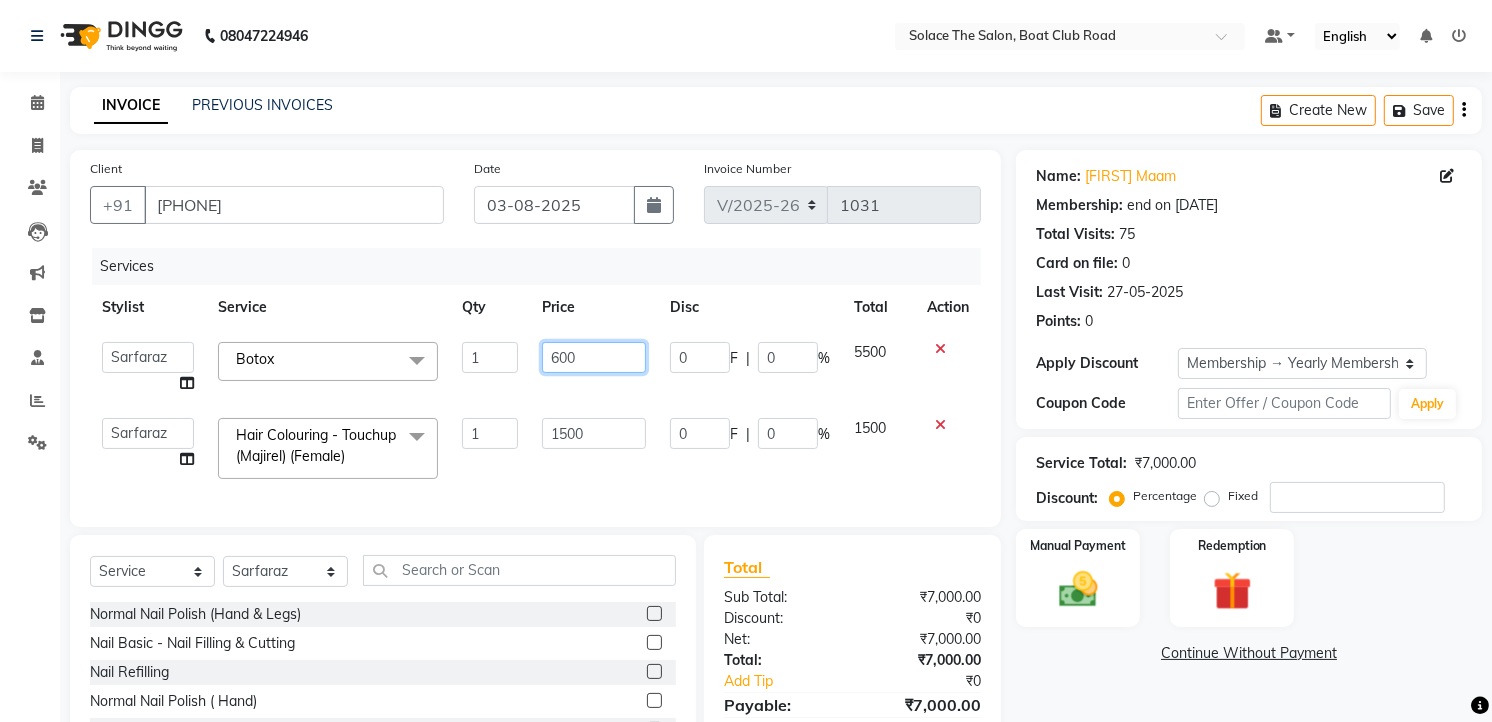 type on "6000" 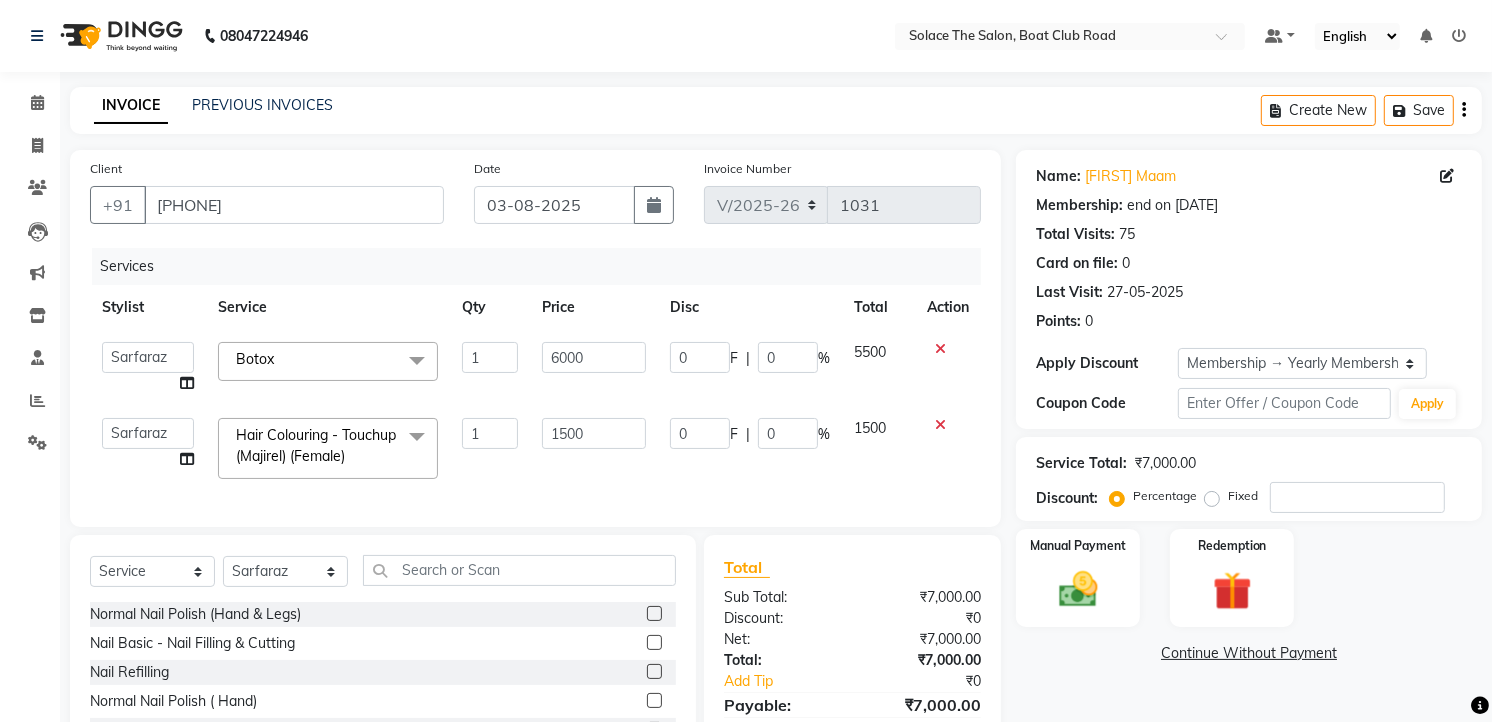 click on "Client +91 9673273148 Date 03-08-2025 Invoice Number V/2025 V/2025-26 1031 Services Stylist Service Qty Price Disc Total Action  Ankita   Atul   Dipti   Front Desk   Kajal   Kavita   Mayur   neeraj   Nikita   Purva Ma'am   rishi    sahil    Sarfaraz   suraj  Botox  x Normal Nail Polish (Hand & Legs) Nail Basic - Nail Filling & Cutting Nail Refilling Normal Nail Polish ( Hand)  Normal Nail Polish ( Leg) Hand  Hydrating (45 Mins) (Manicure) Hand   Ice cream (90 Mins) (Manicure)  Foot - Hydrating (45 Mins) (Pedicure)  Foot - Icecream (90 Mins) (Pedicure)  Foot - Heel Peel ( 60 Min ) (Pedicure) Foot massage AVL Cruise ( Manicure ) AVL Cruise ( Pedicure ) Hand massage Tata Tan Watermelon ( Pedicure )  Tata Tan Watermelon ( Manicure ) Tata Tan Vanilla Macademia ( pedicure ) vedic pedicure  vedic manicure  Face Waxing -(Honey) Under Arms Waxing (Honey) Full Arms Waxing (Honey) Half Arms Waxing (Honey)  Full Legs Waxing (Honey)  Half Legs Waxing (Honey)   Stomach Waxing (Honey)  Full Front Waxing (Honey) Botox 1 0 F" 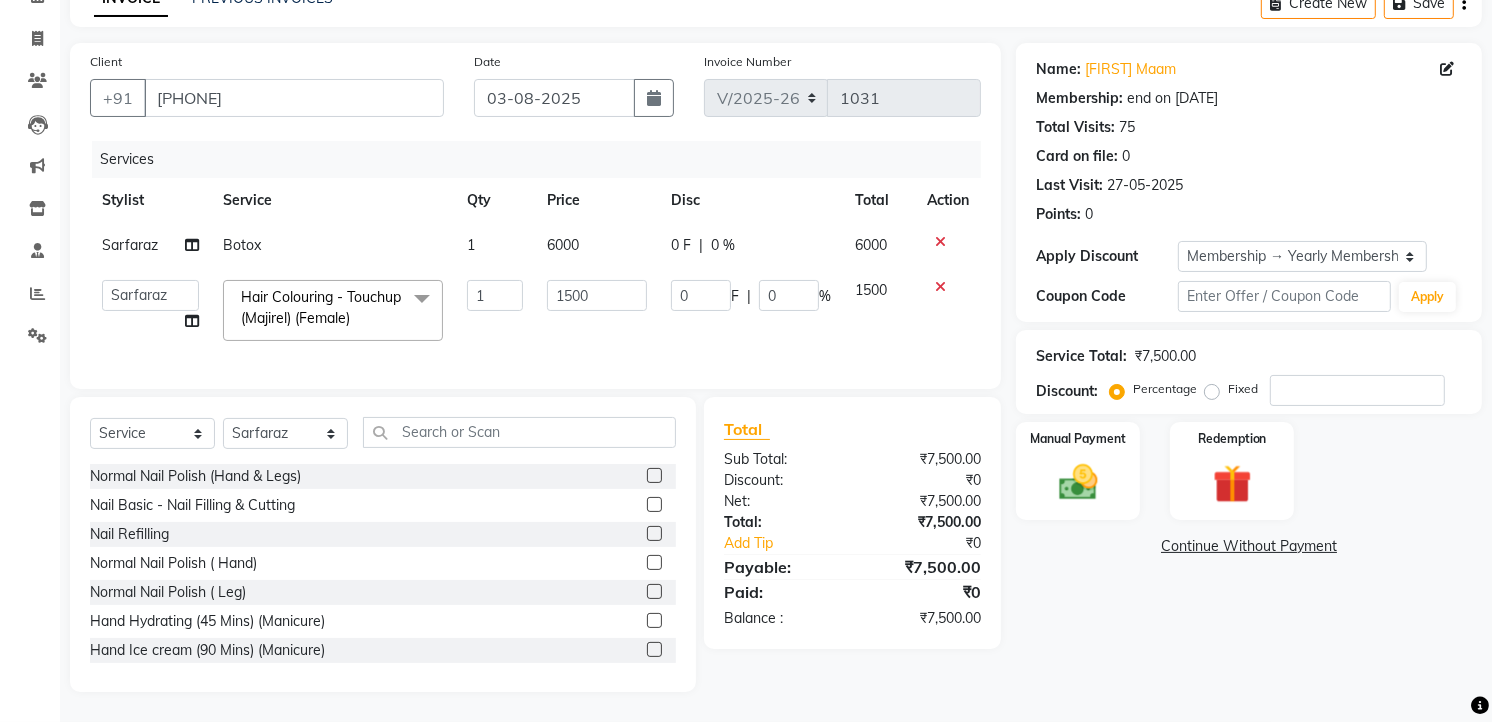 scroll, scrollTop: 0, scrollLeft: 0, axis: both 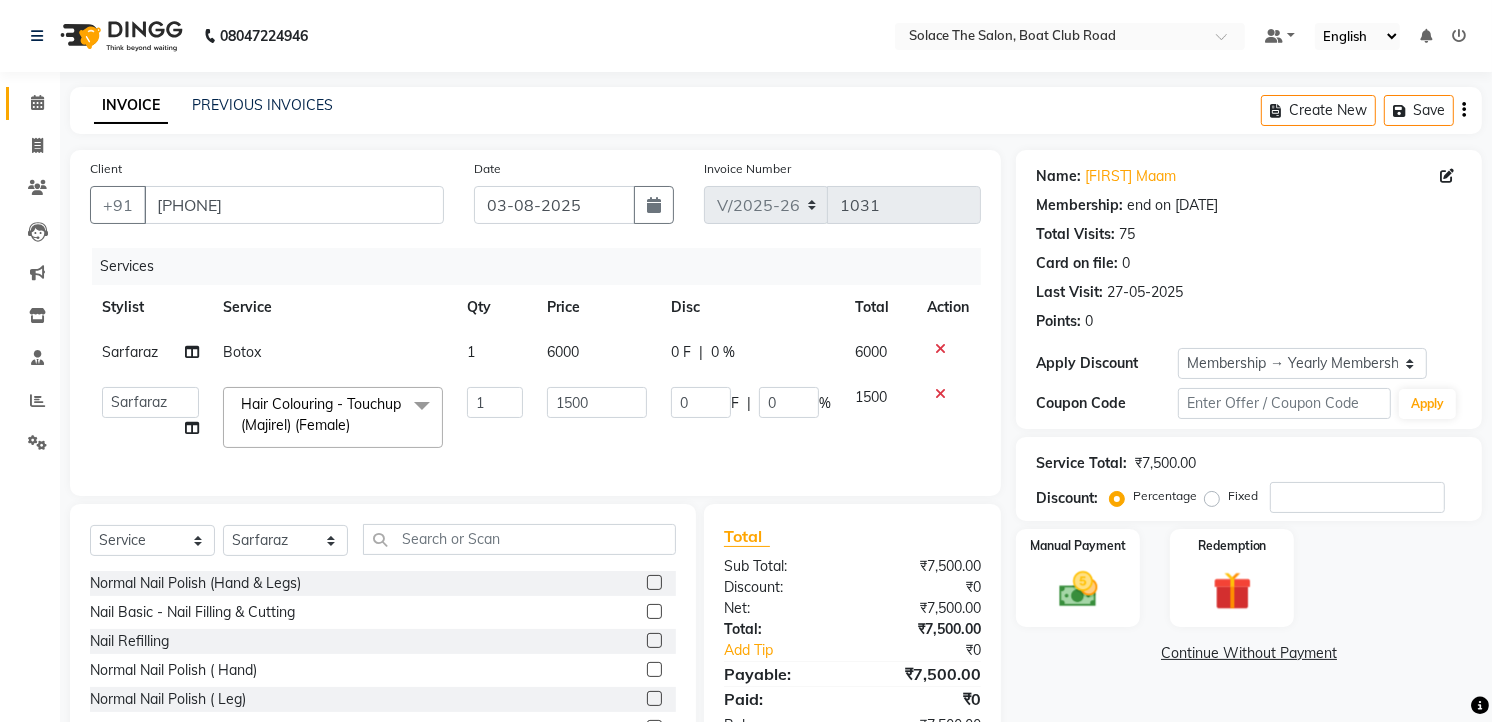 click 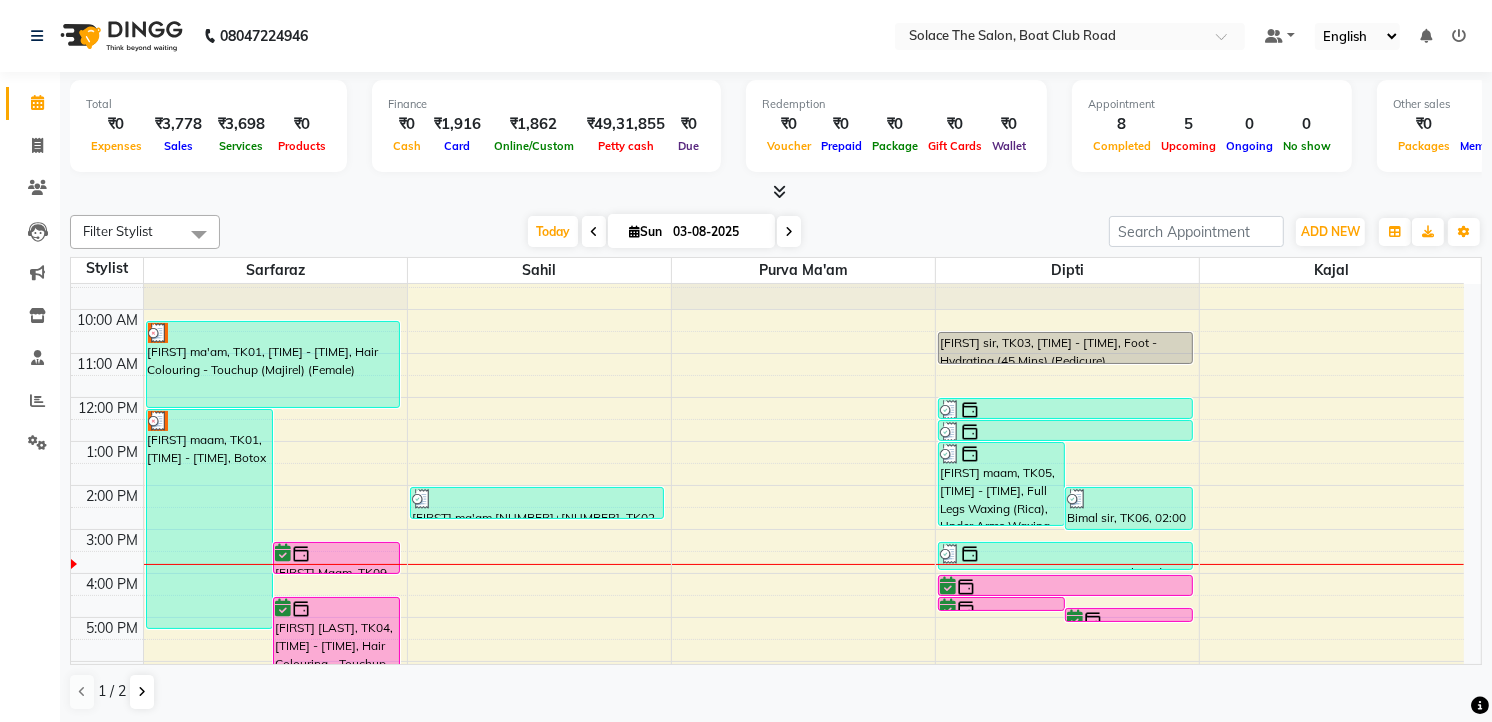 scroll, scrollTop: 0, scrollLeft: 0, axis: both 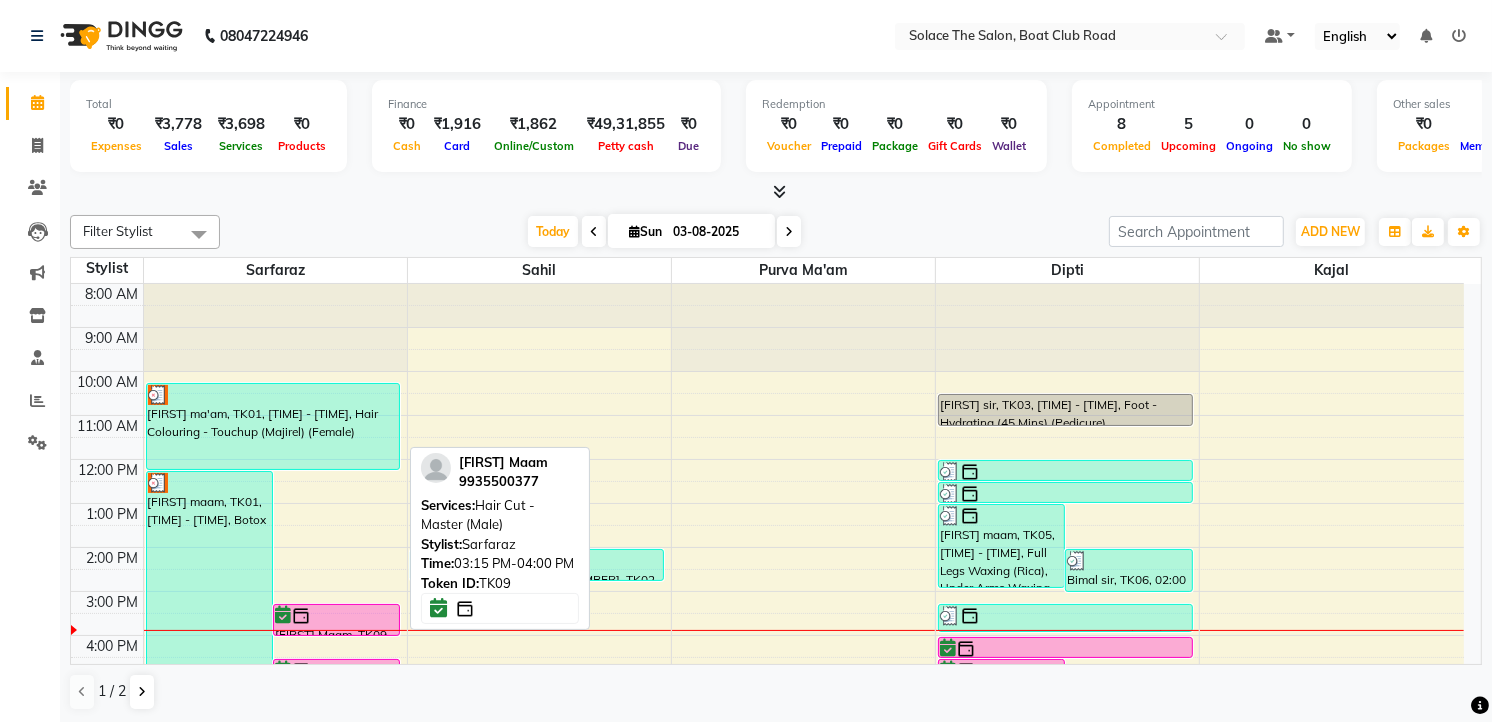 click at bounding box center (336, 616) 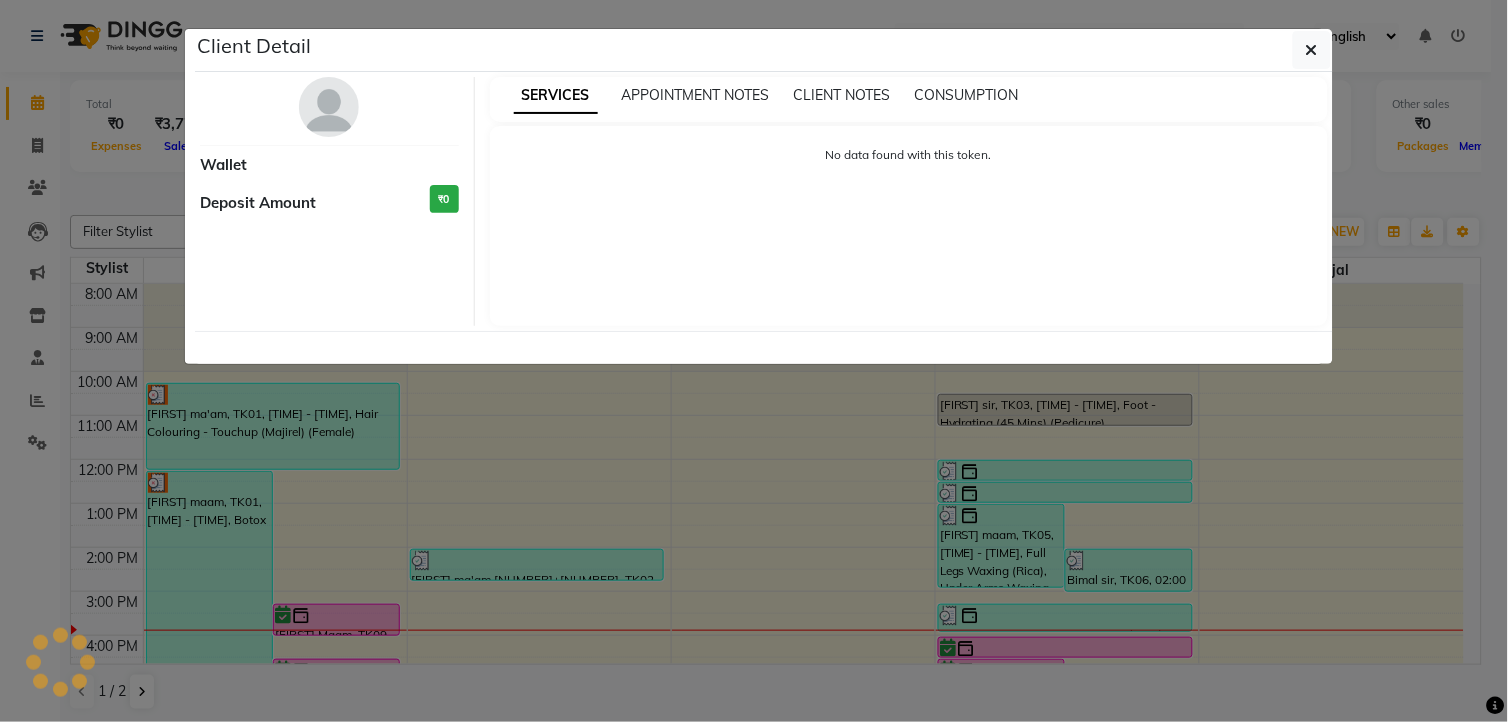 select on "6" 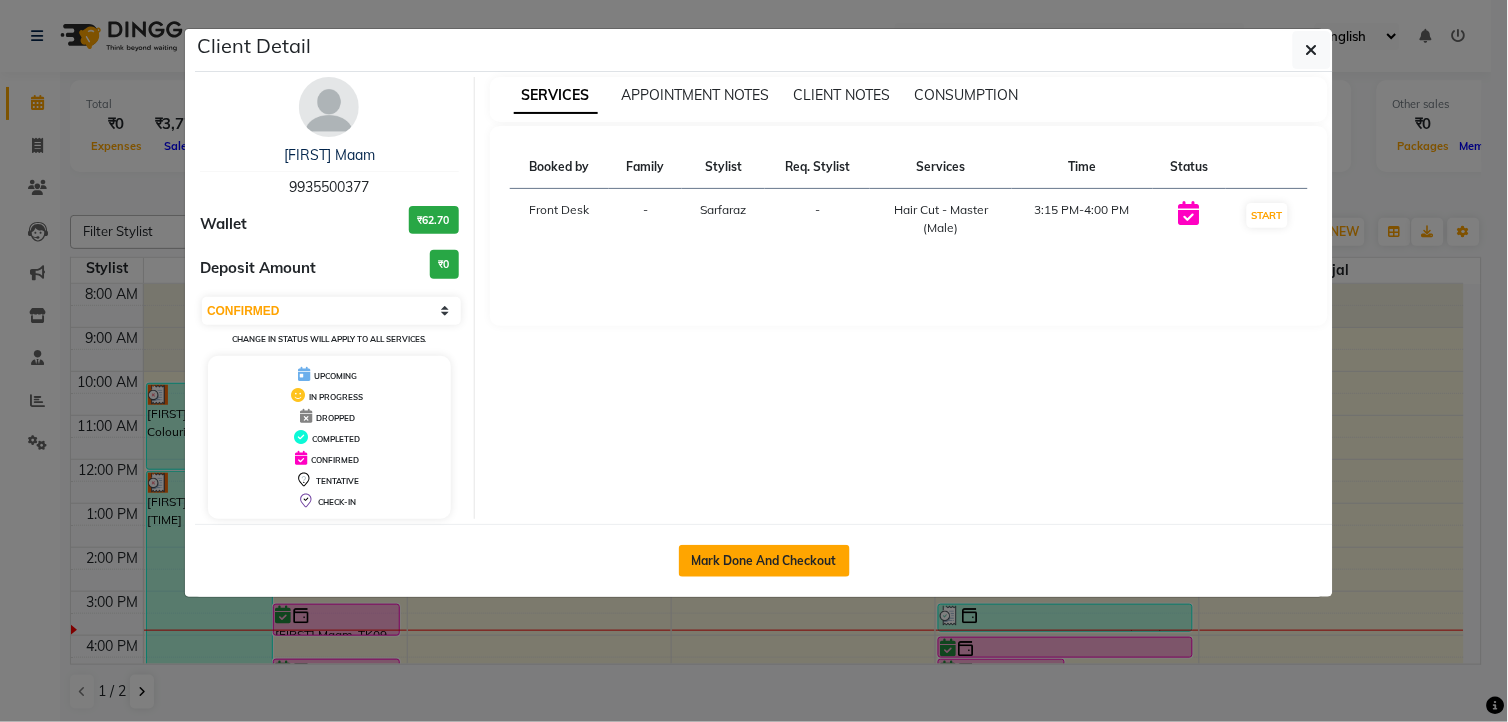 click on "Mark Done And Checkout" 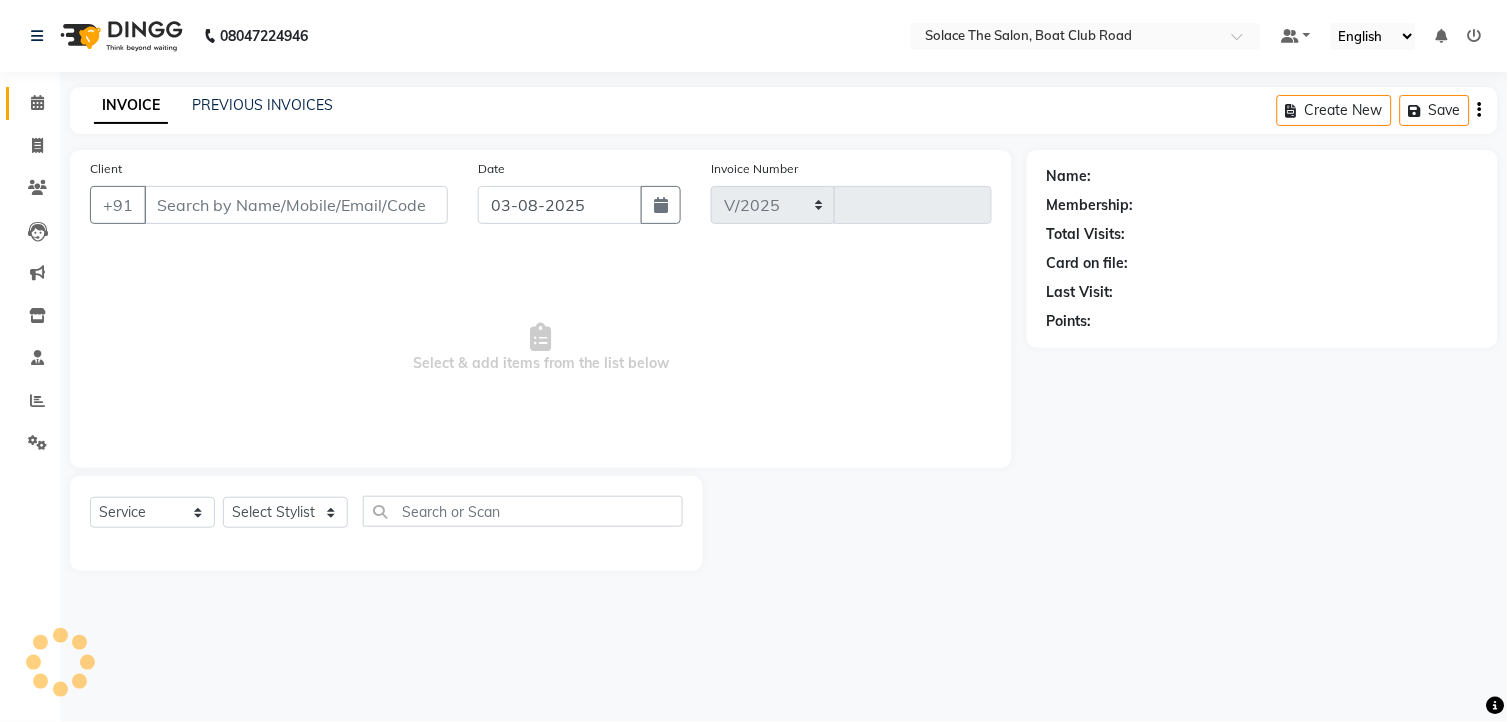 select on "585" 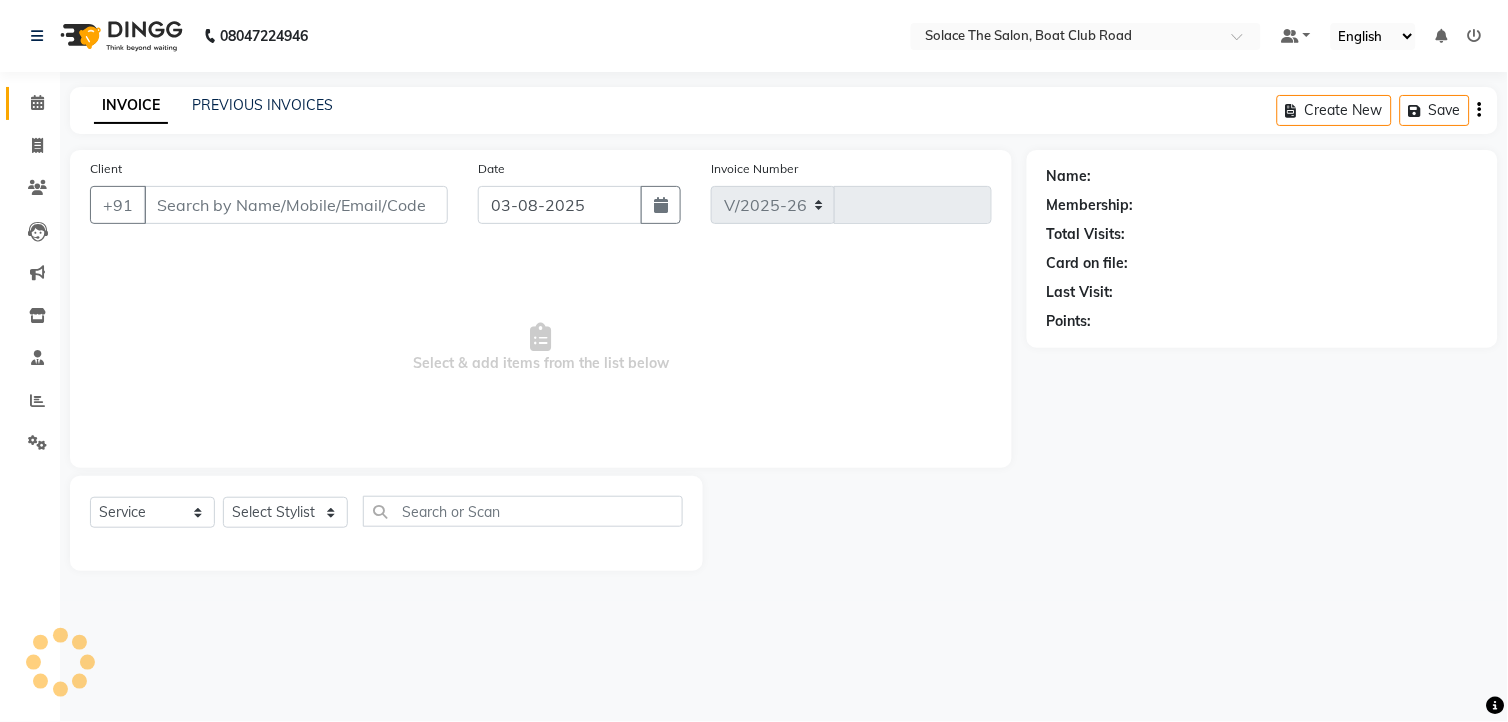 type on "1031" 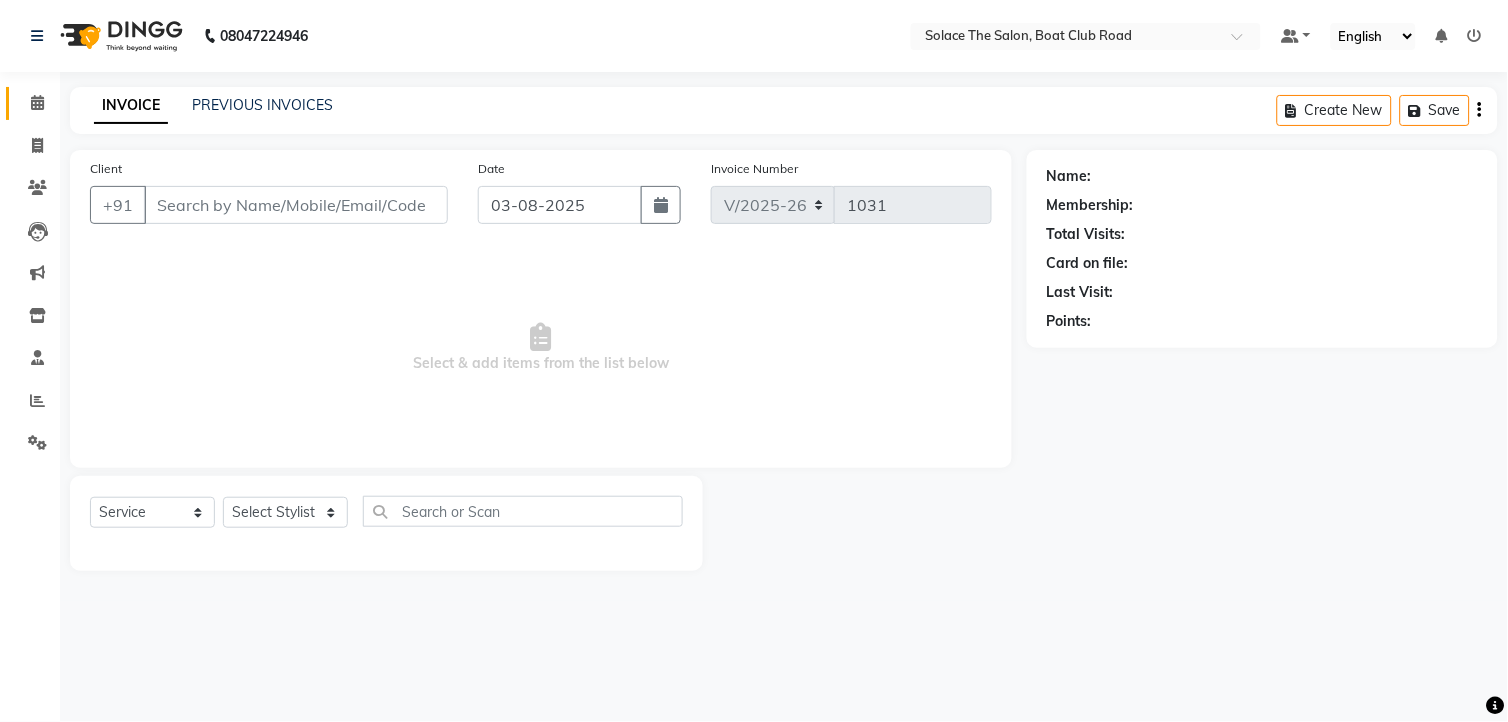type on "9935500377" 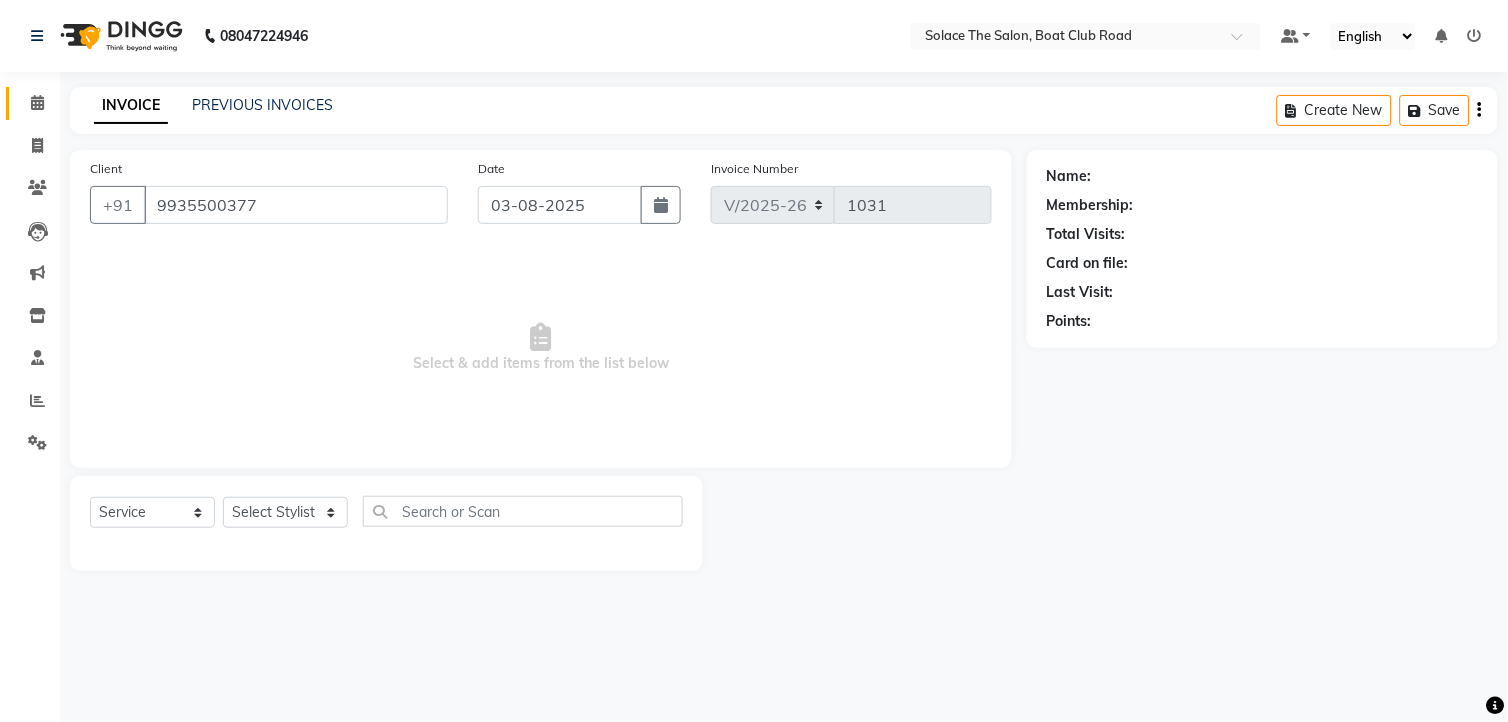 select on "9746" 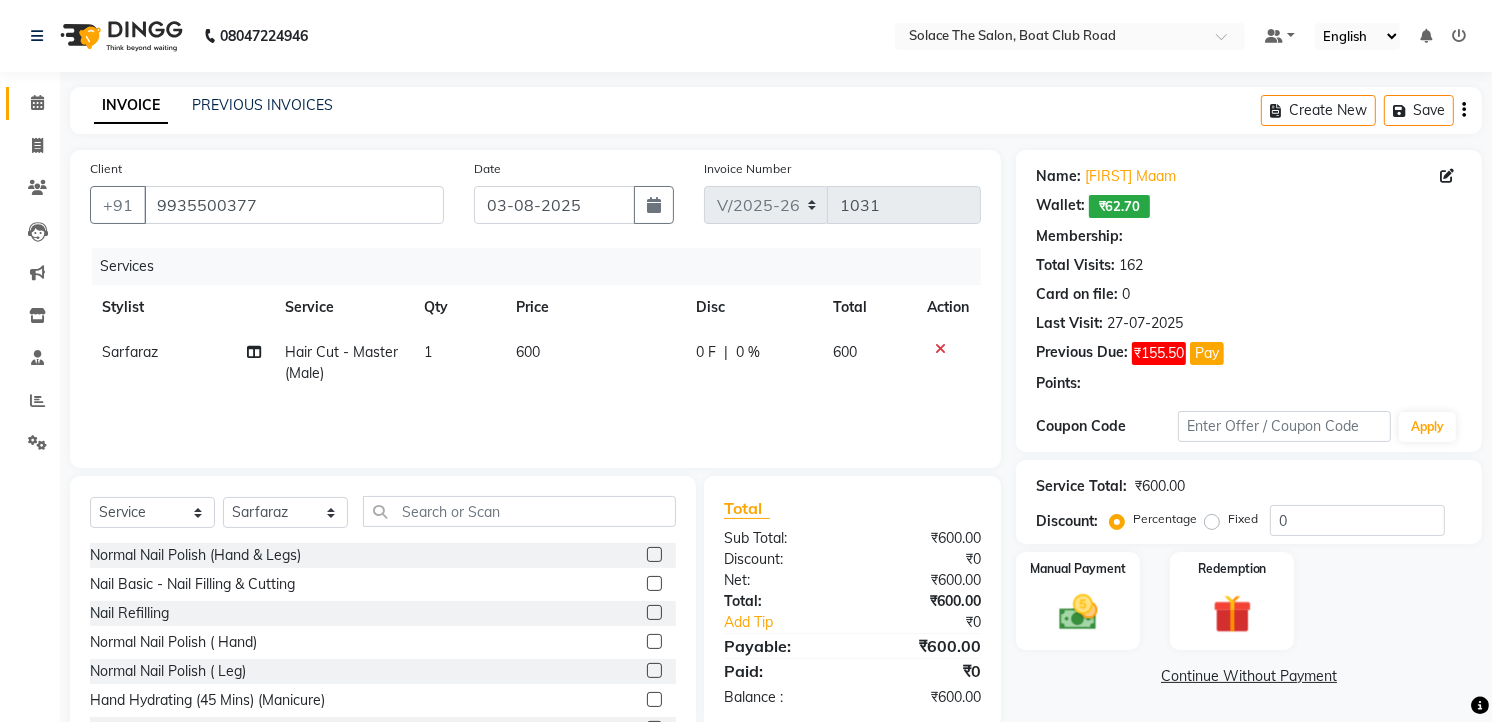 select on "1: Object" 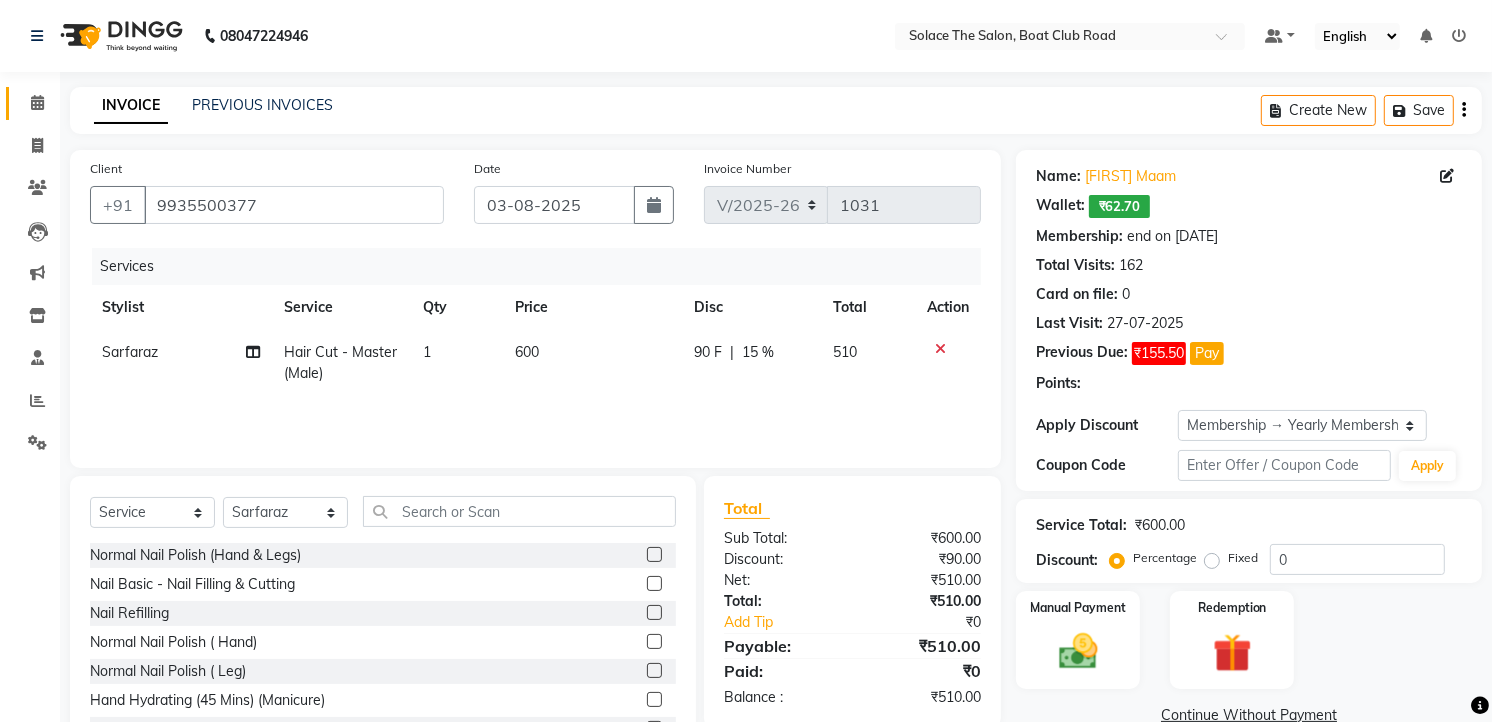 type on "15" 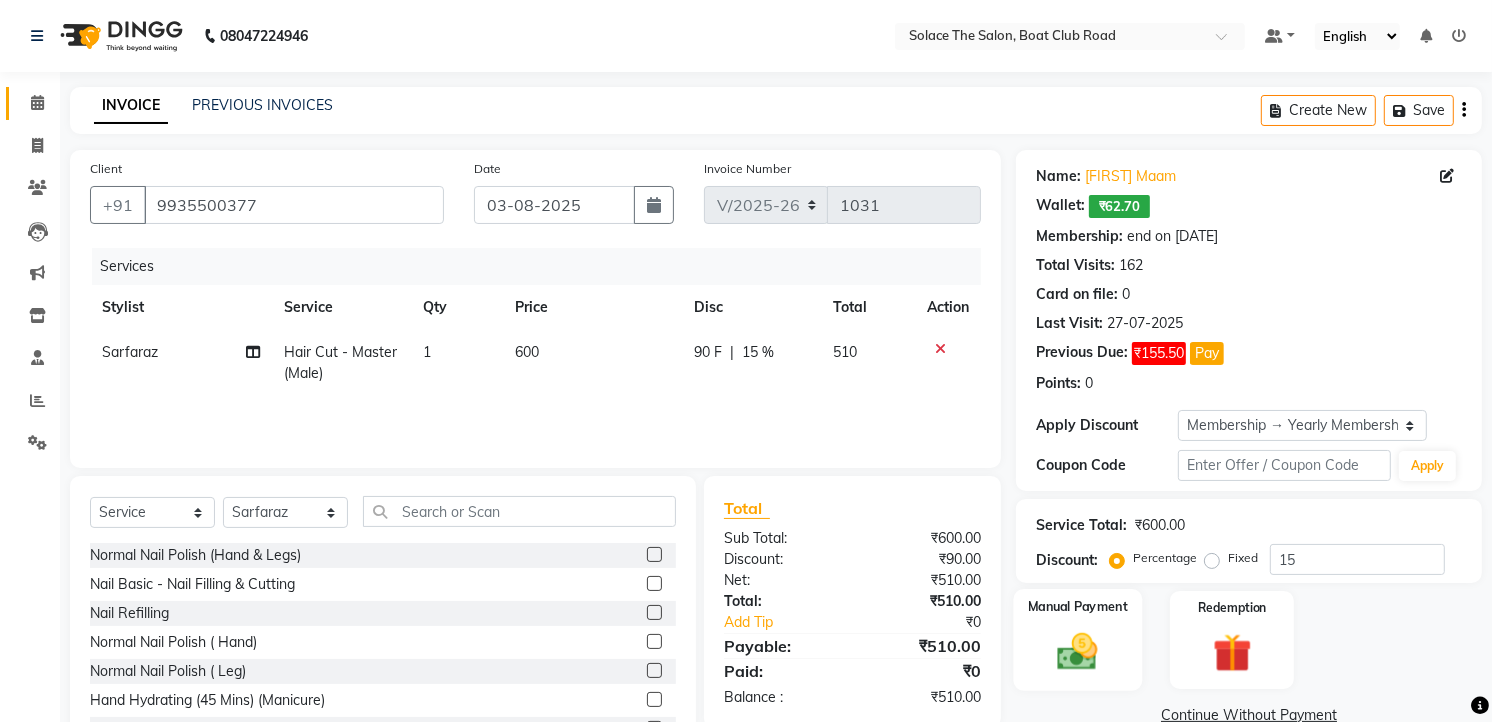 scroll, scrollTop: 78, scrollLeft: 0, axis: vertical 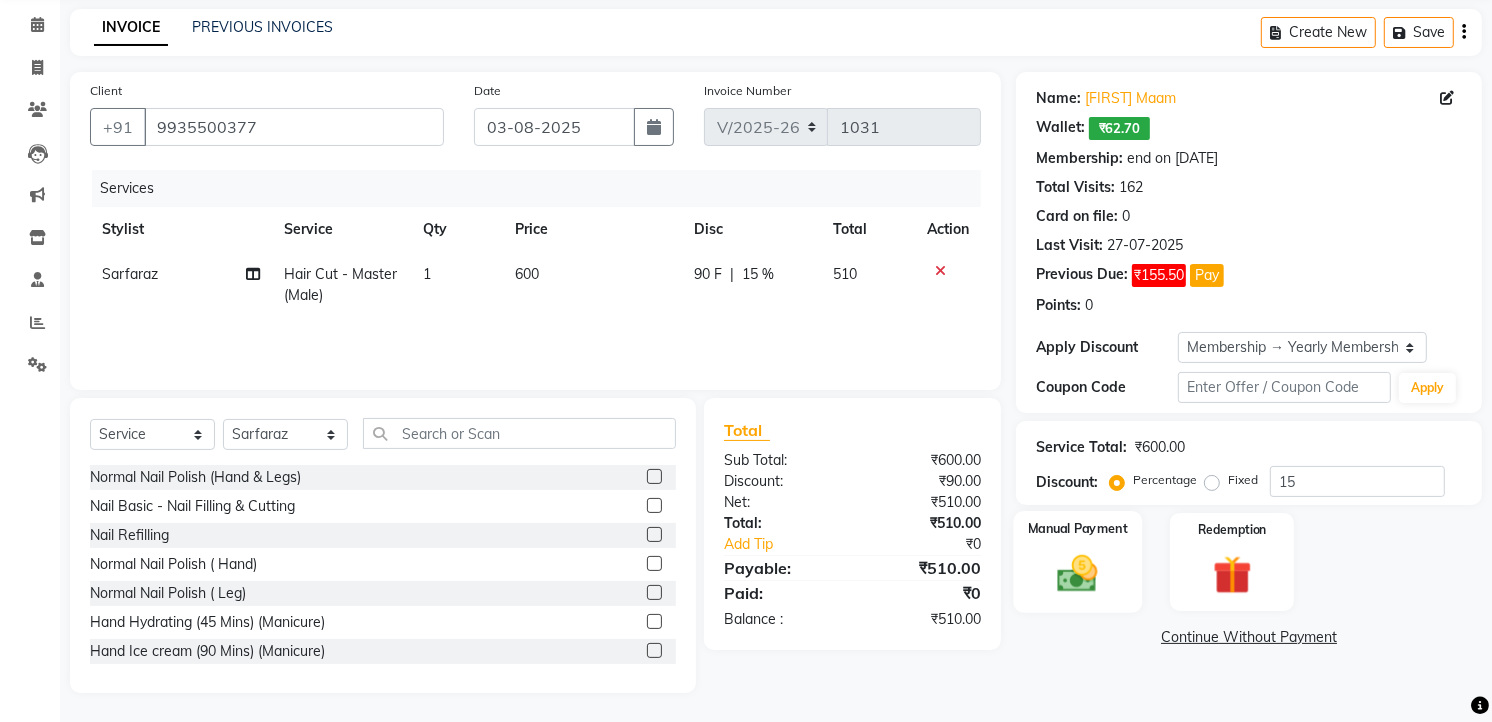 click 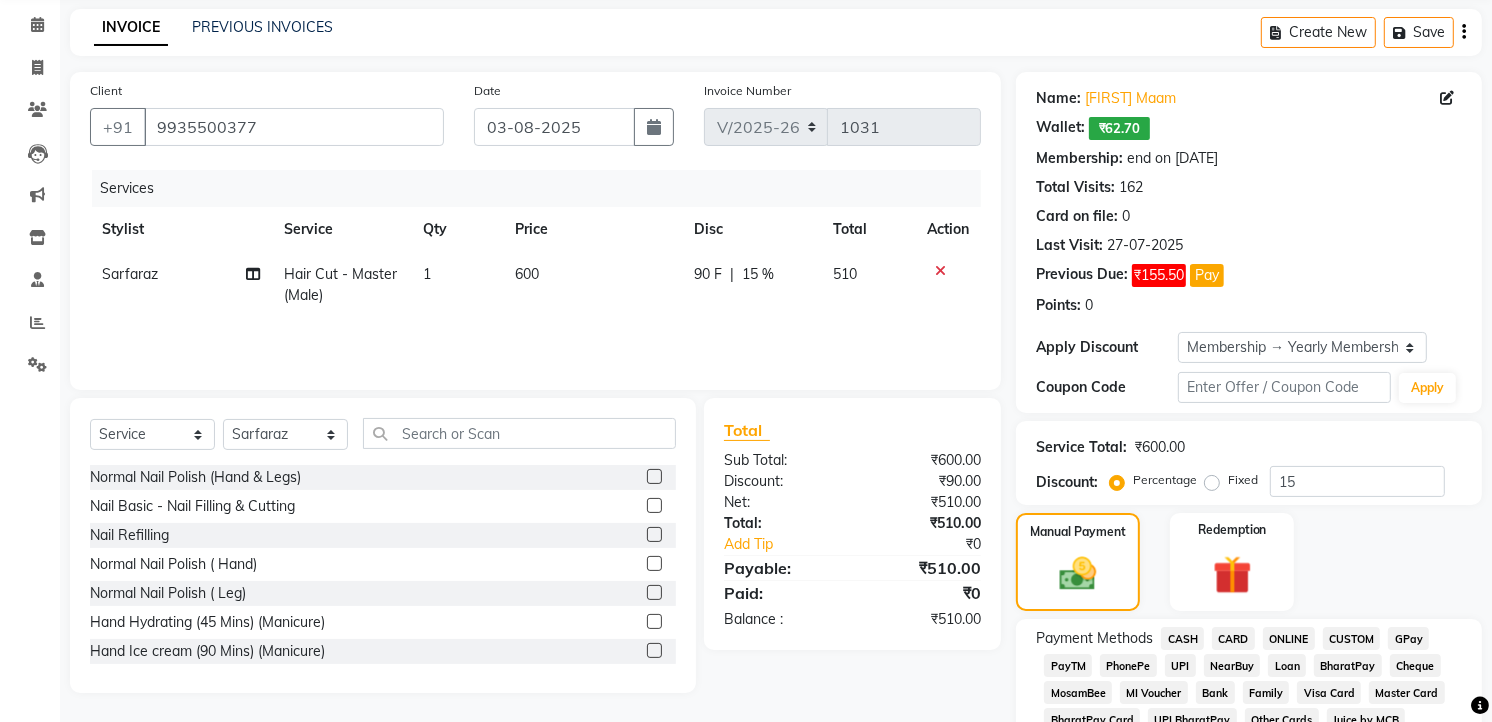 click on "CASH" 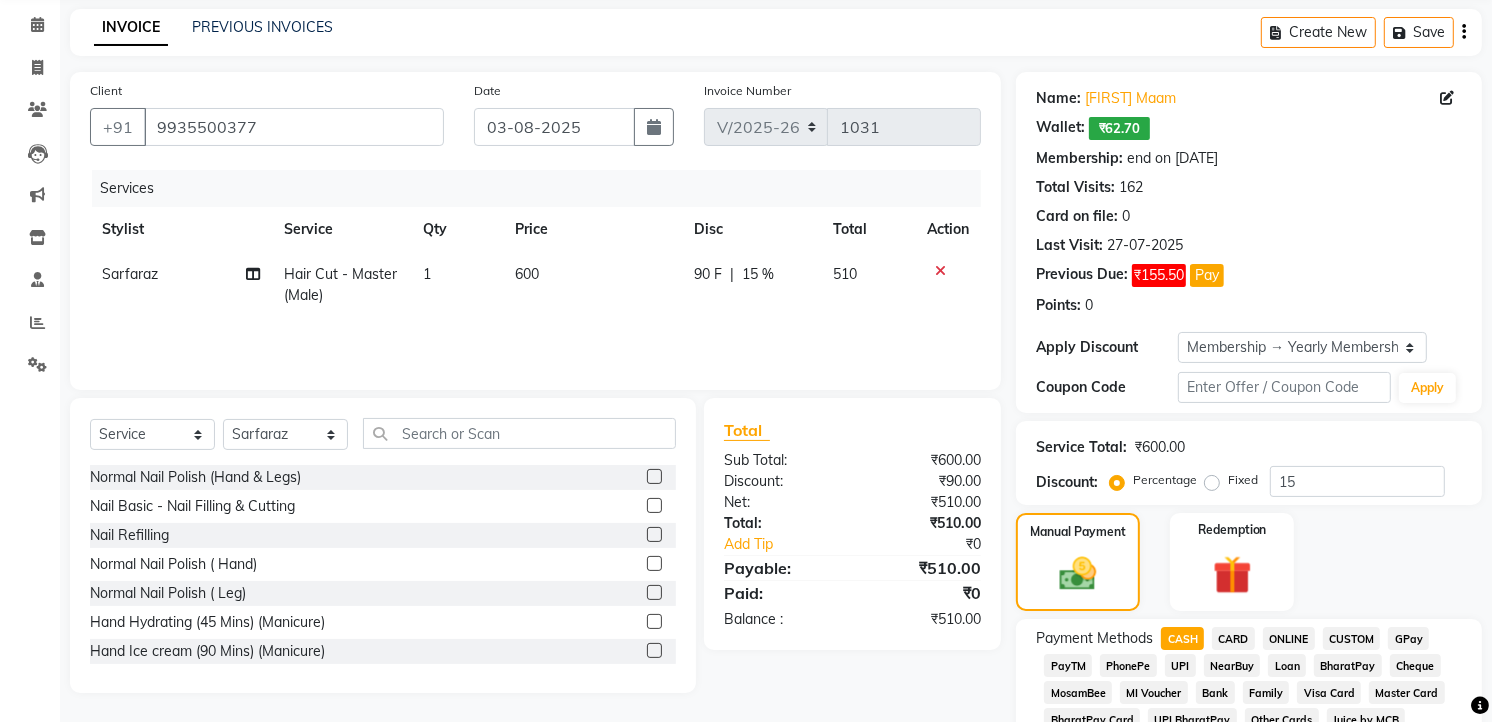 scroll, scrollTop: 816, scrollLeft: 0, axis: vertical 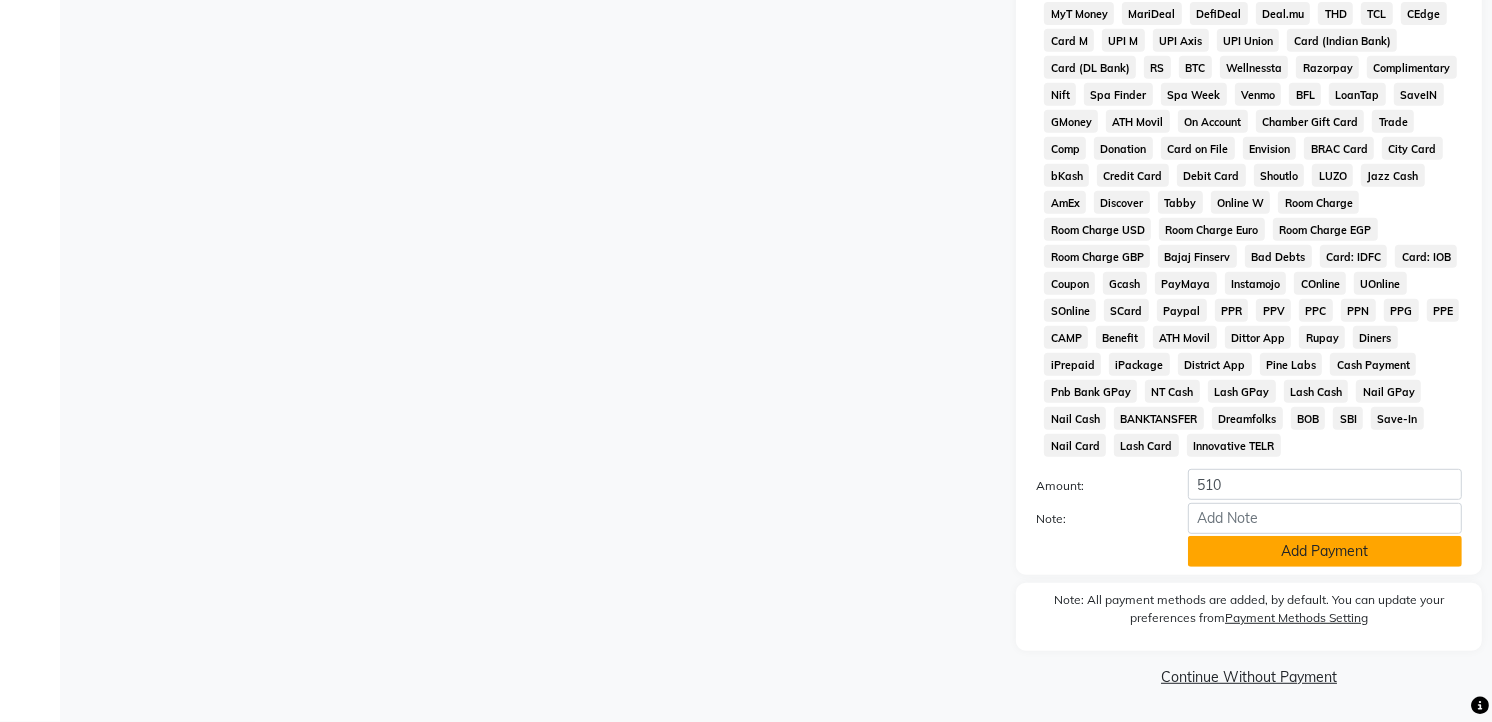 click on "Add Payment" 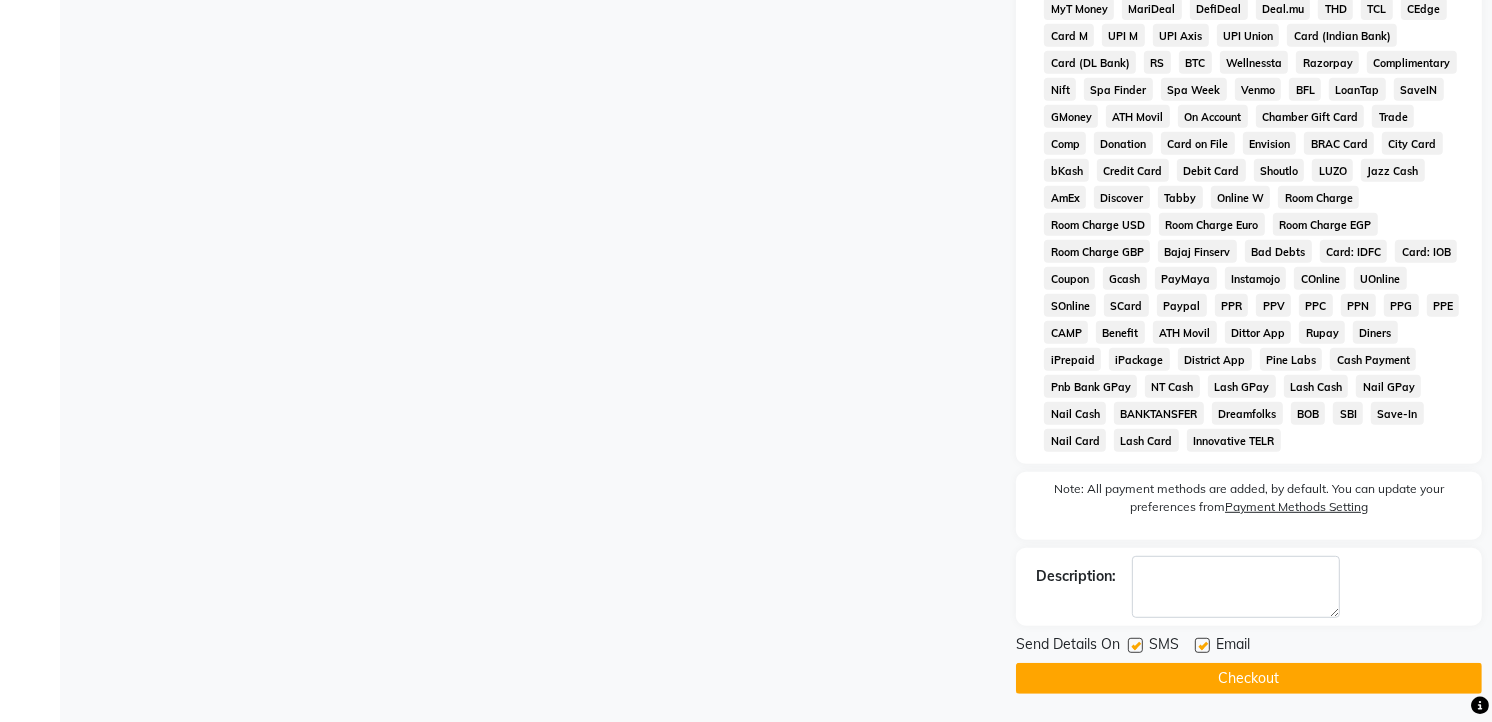 click on "Checkout" 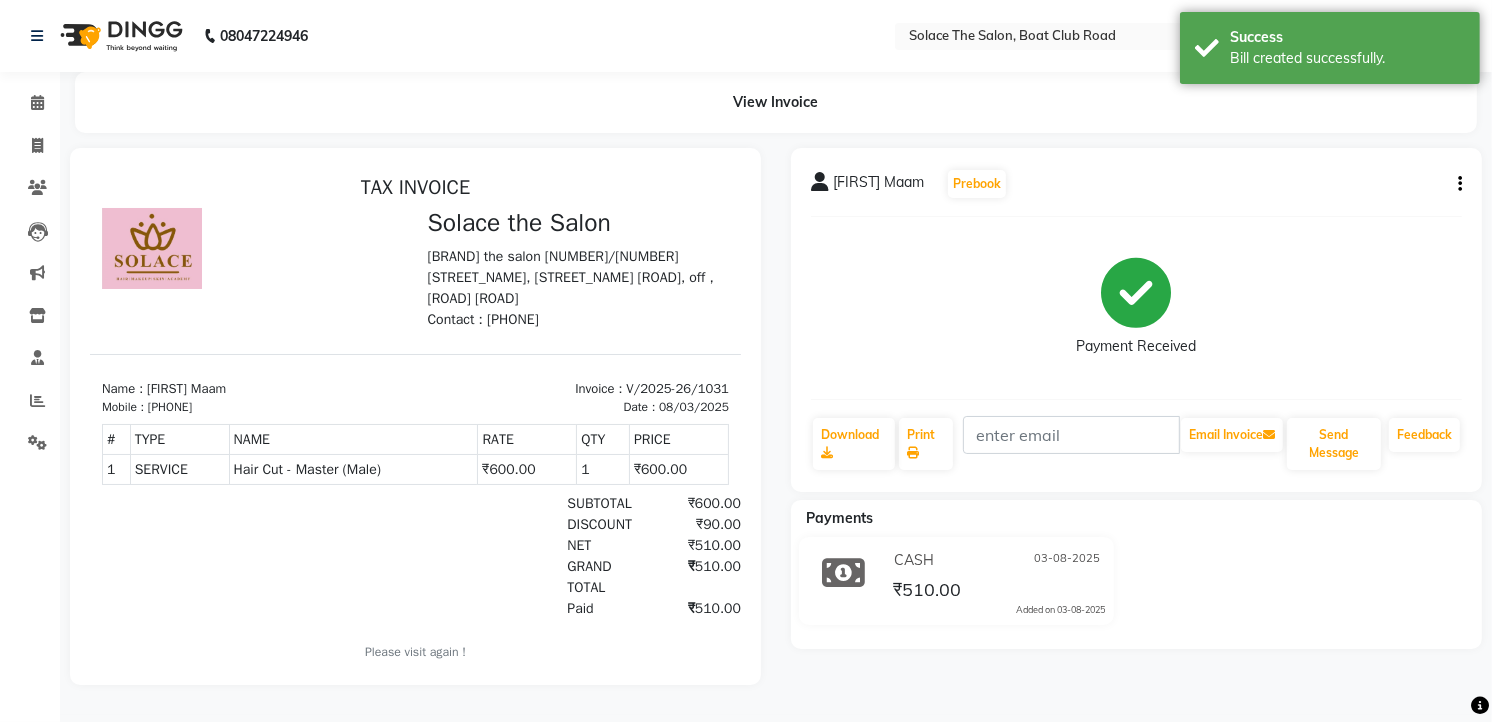 scroll, scrollTop: 0, scrollLeft: 0, axis: both 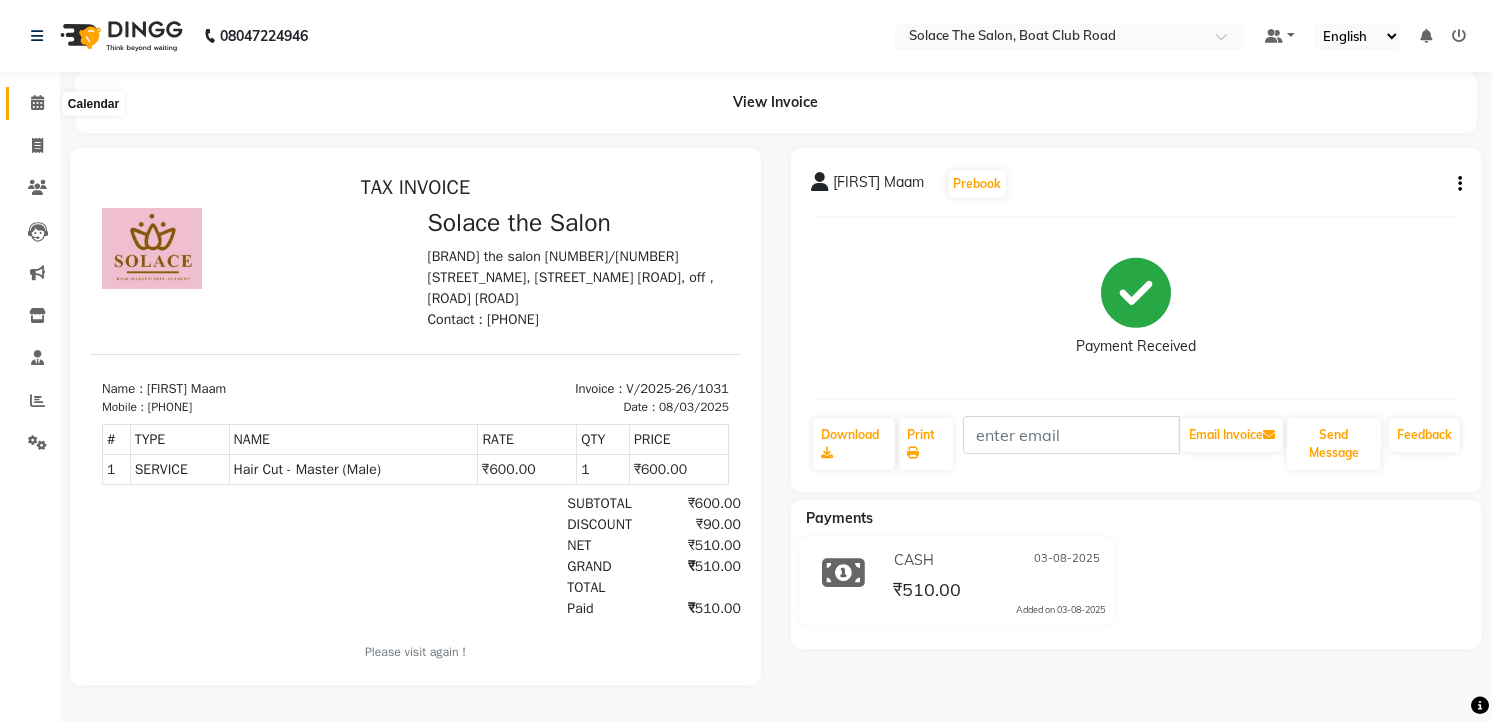 click 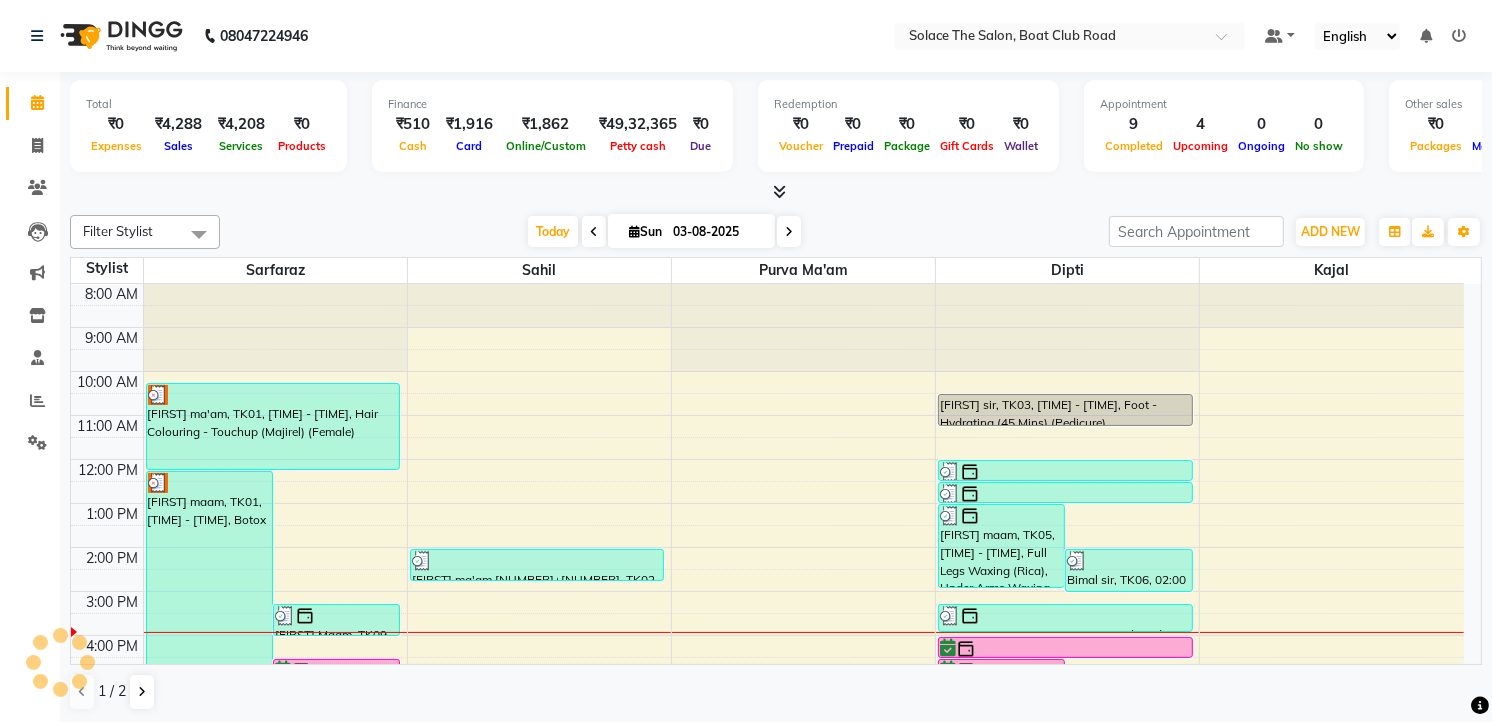 scroll, scrollTop: 0, scrollLeft: 0, axis: both 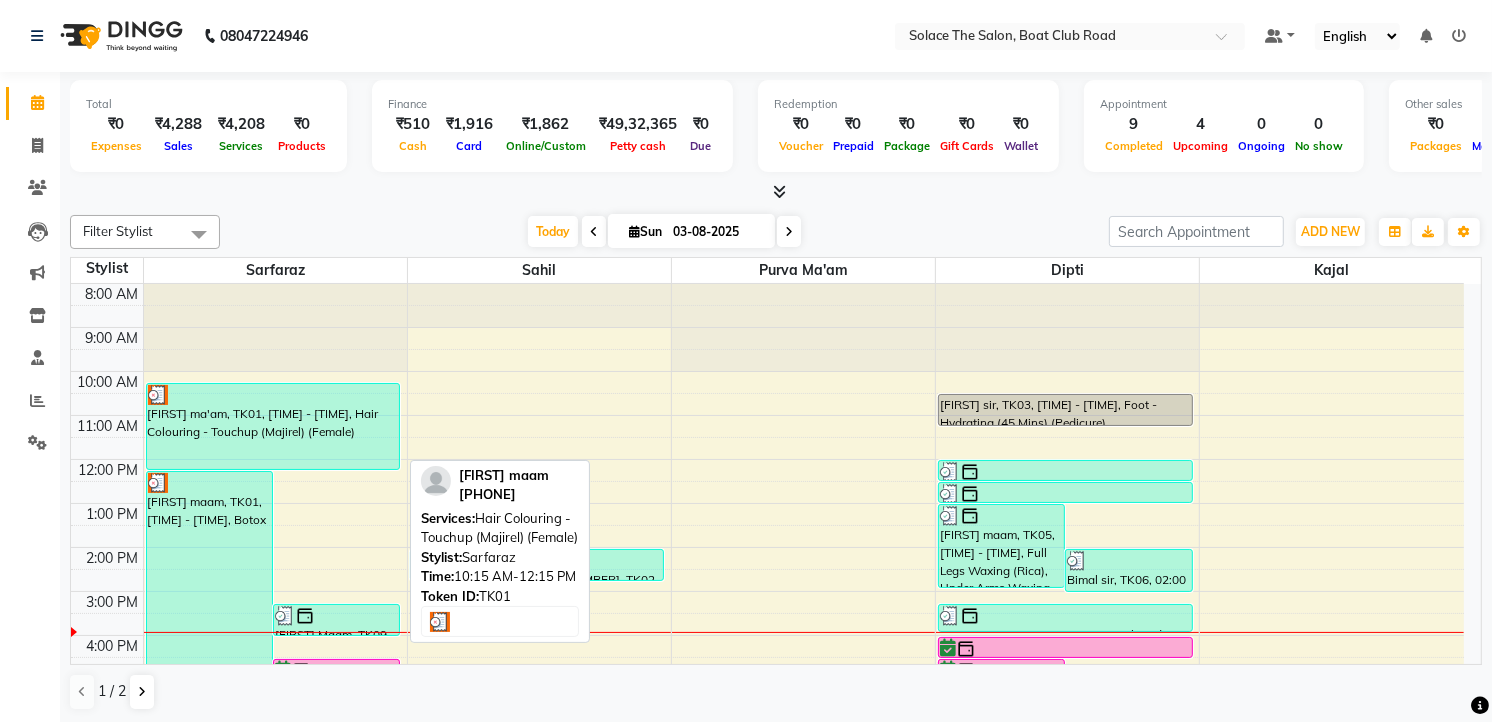 click on "[FIRST] [LAST], TK01, [TIME]-[TIME], Hair Colouring - Touchup (Majirel) (Female)" at bounding box center [273, 426] 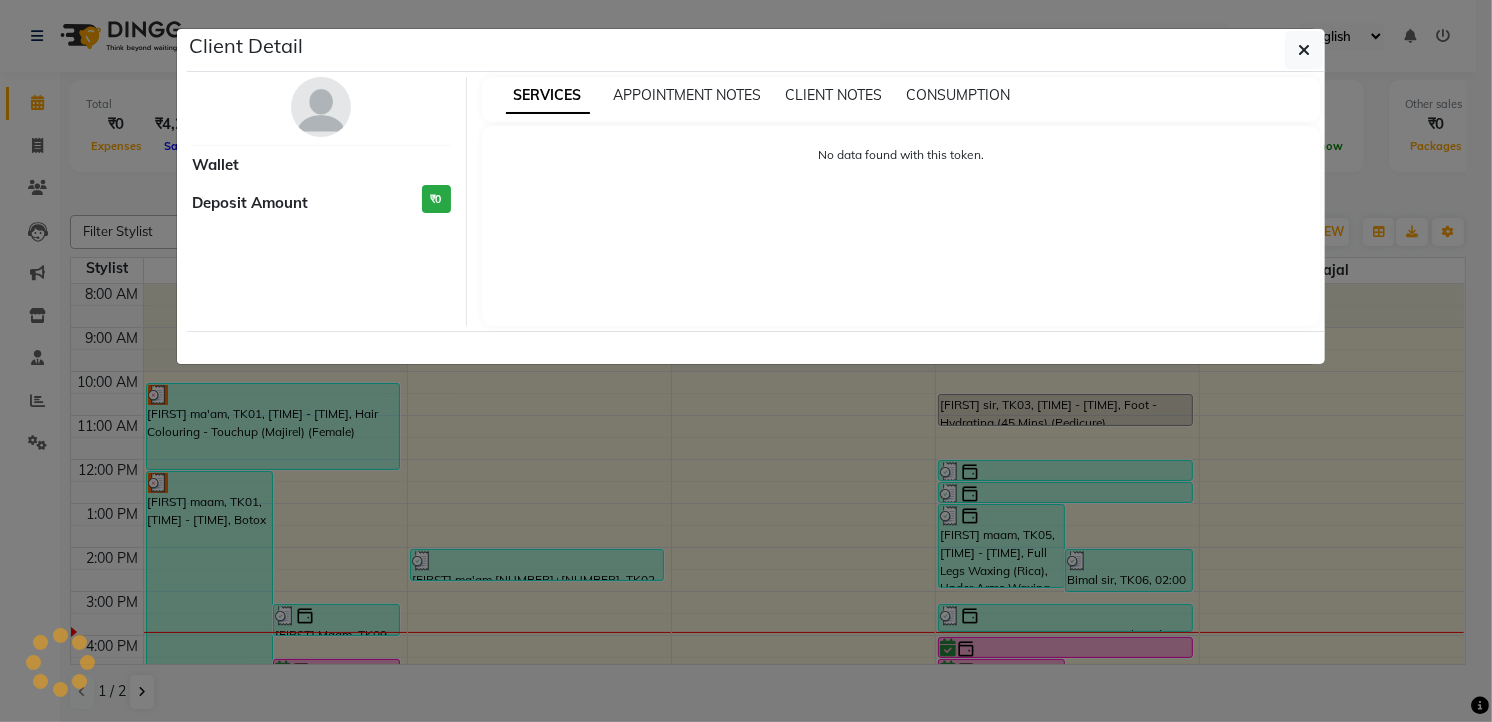 select on "3" 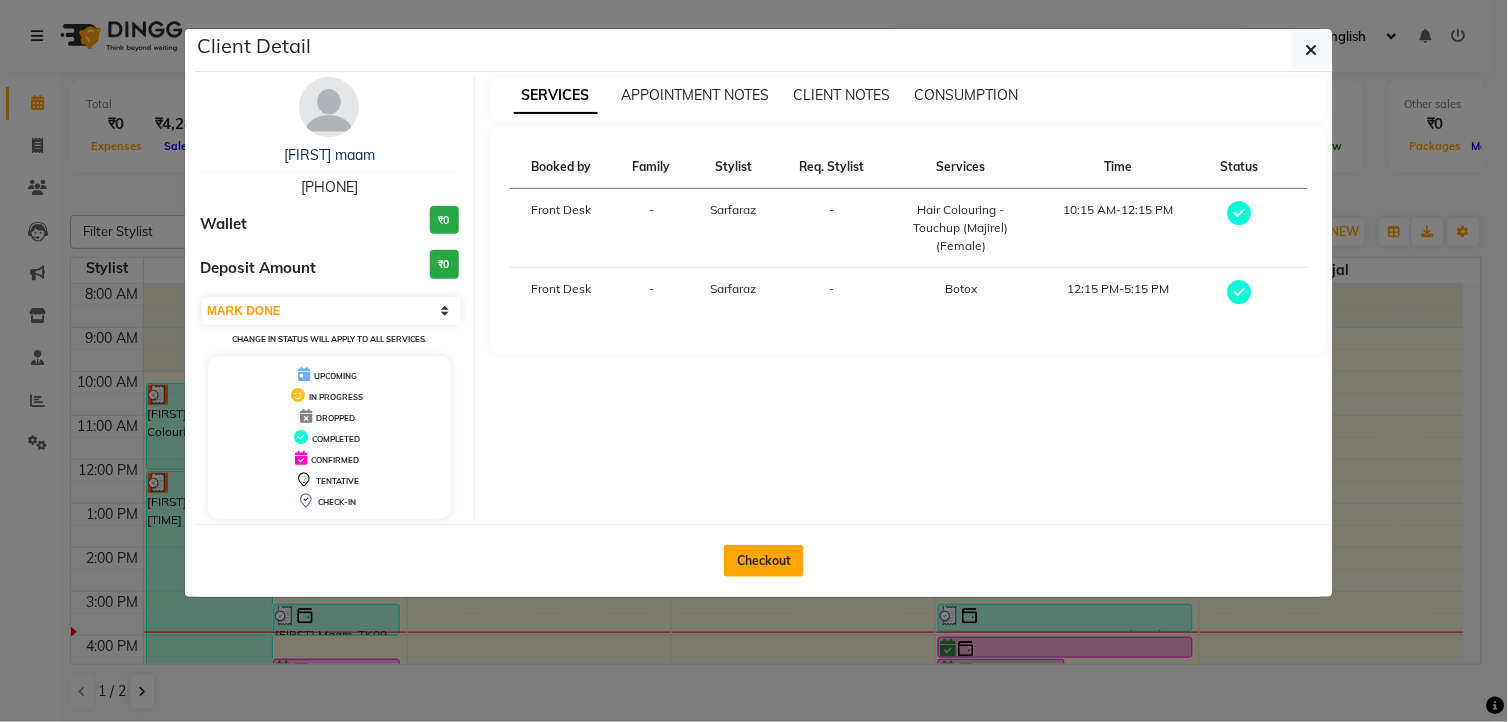 click on "Checkout" 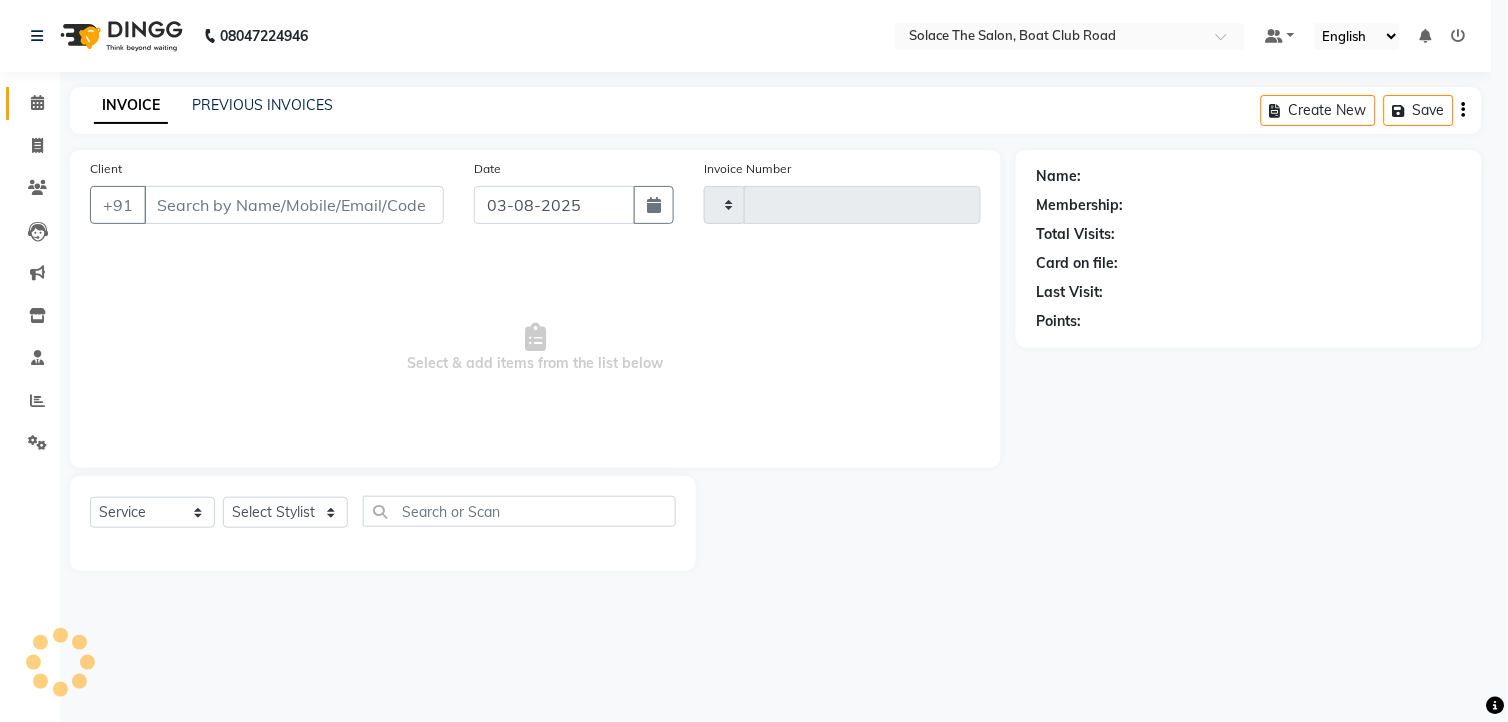 type on "1032" 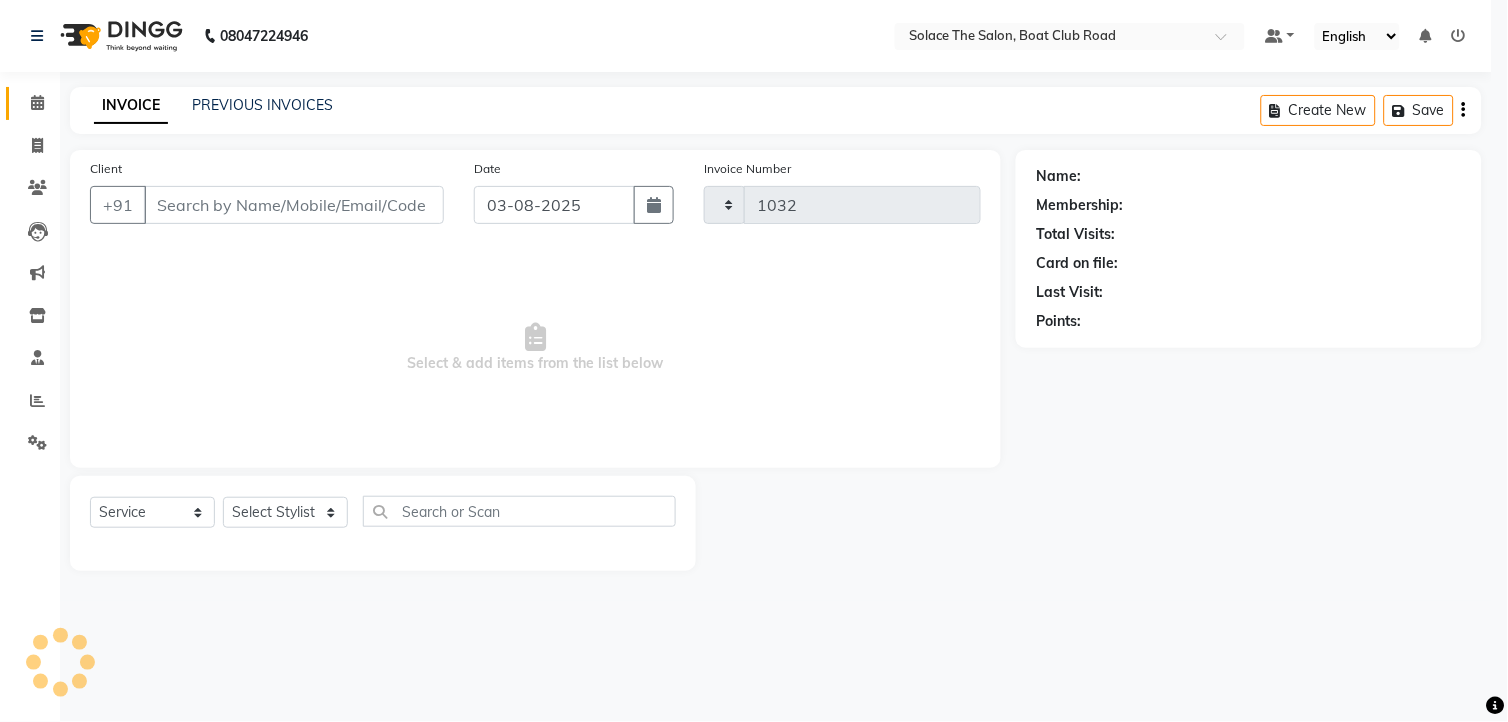 select on "585" 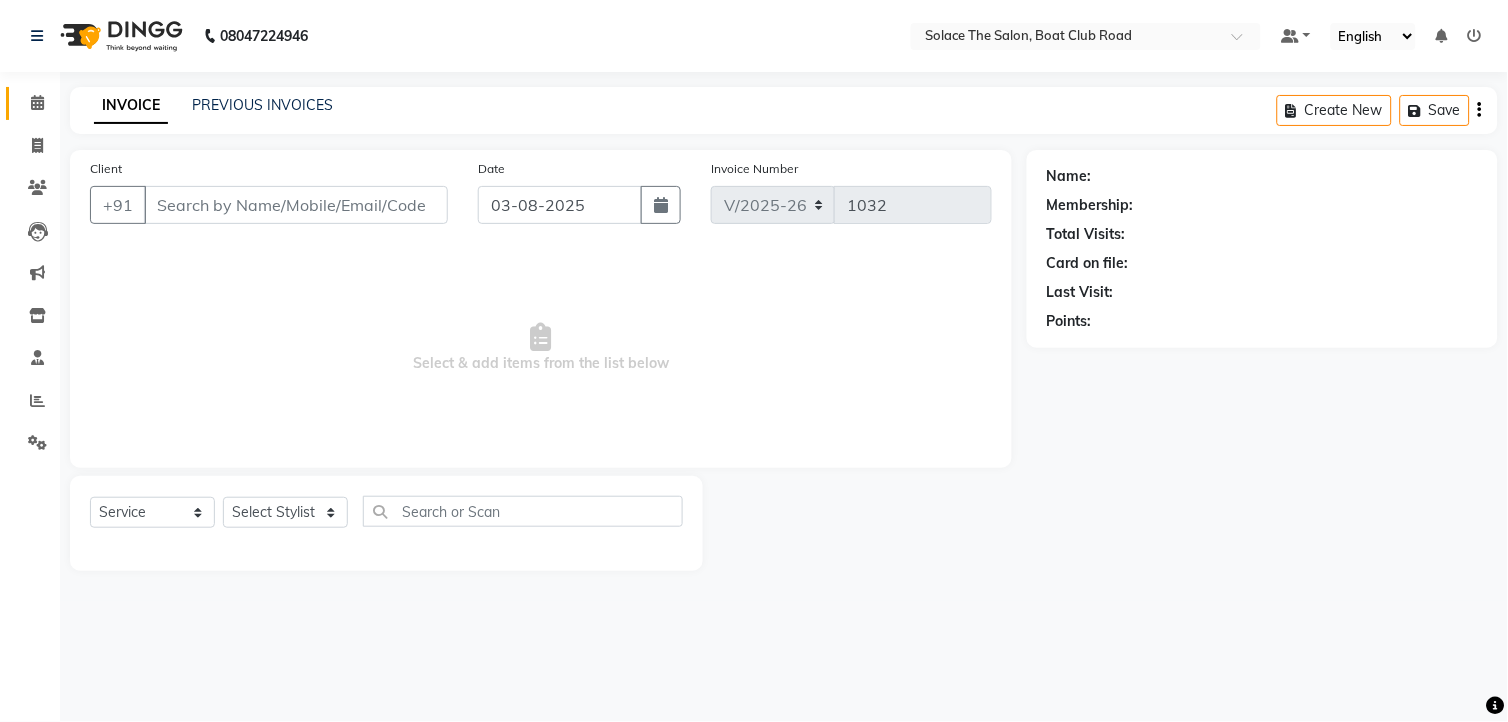type on "[PHONE]" 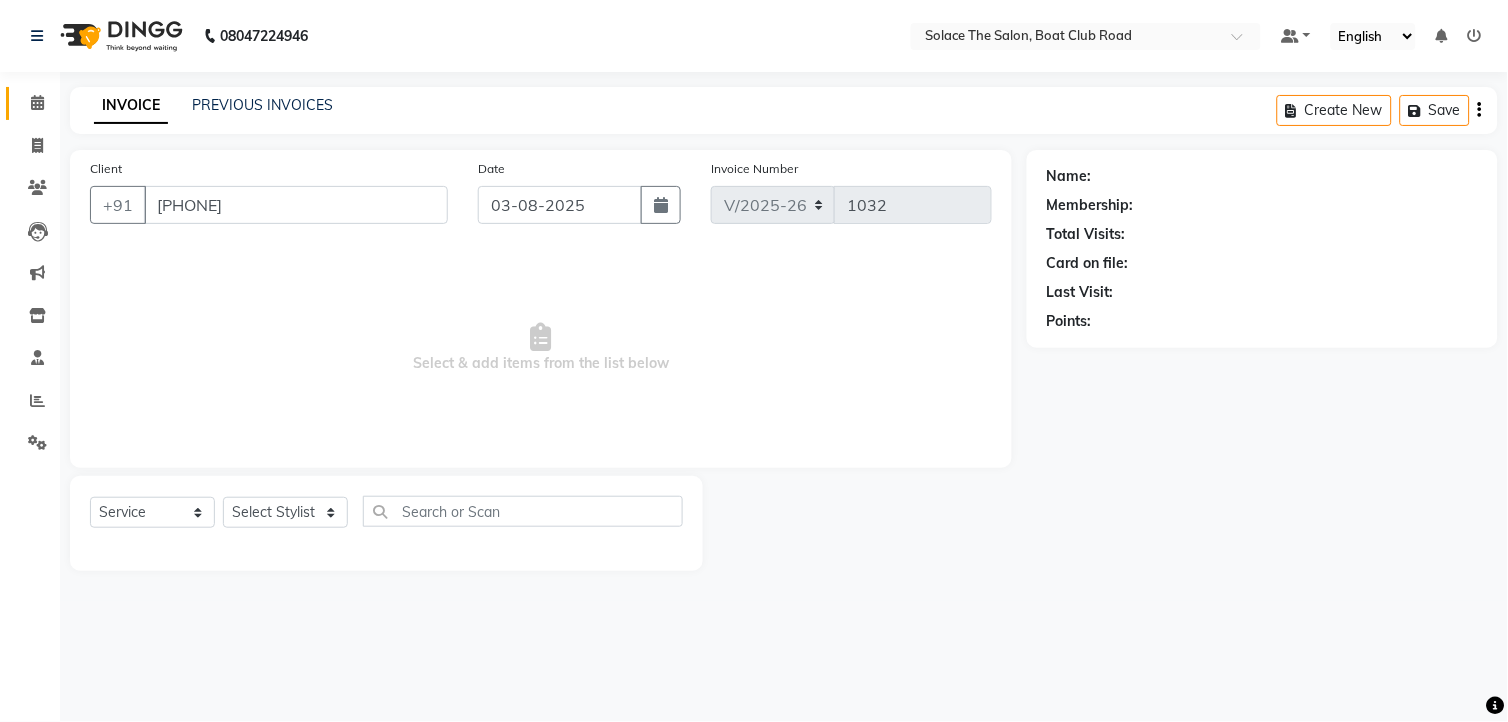 select on "9746" 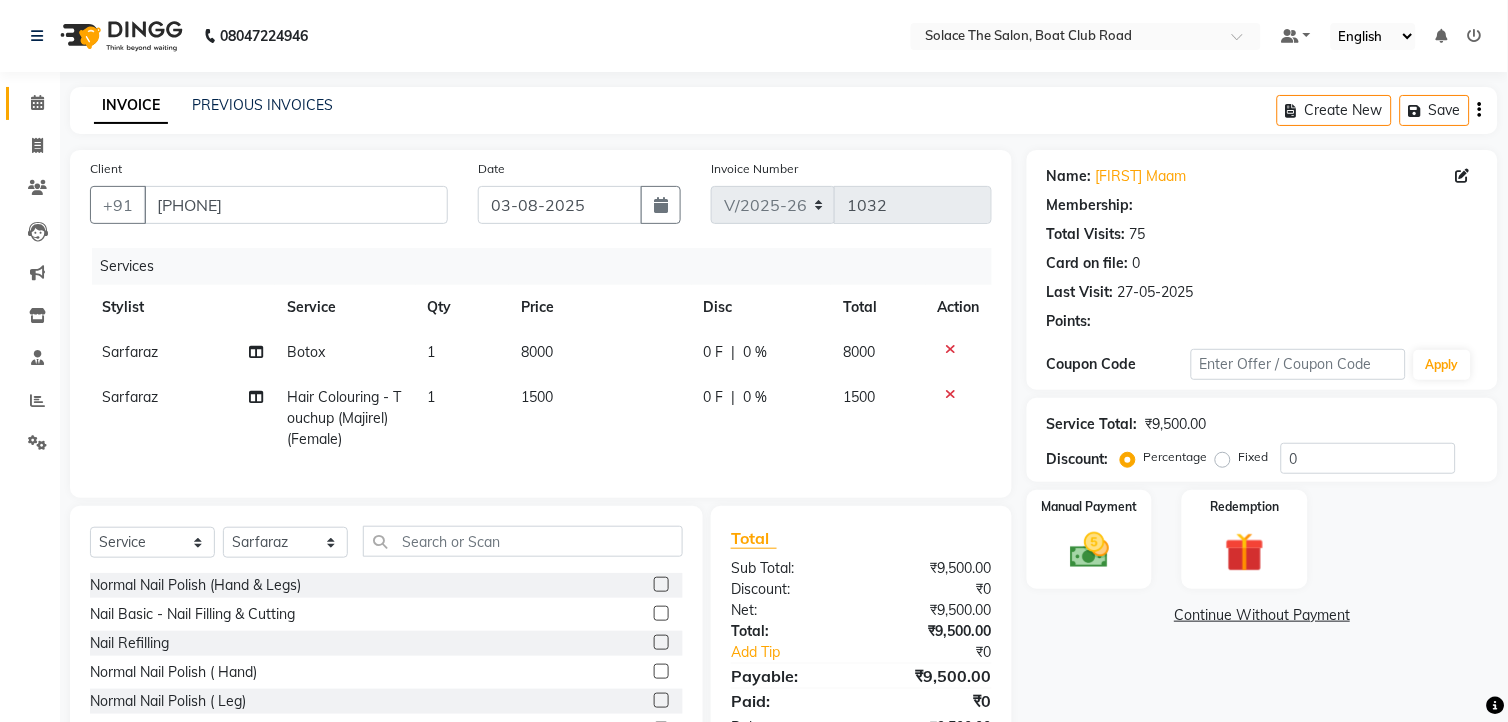 select on "1: Object" 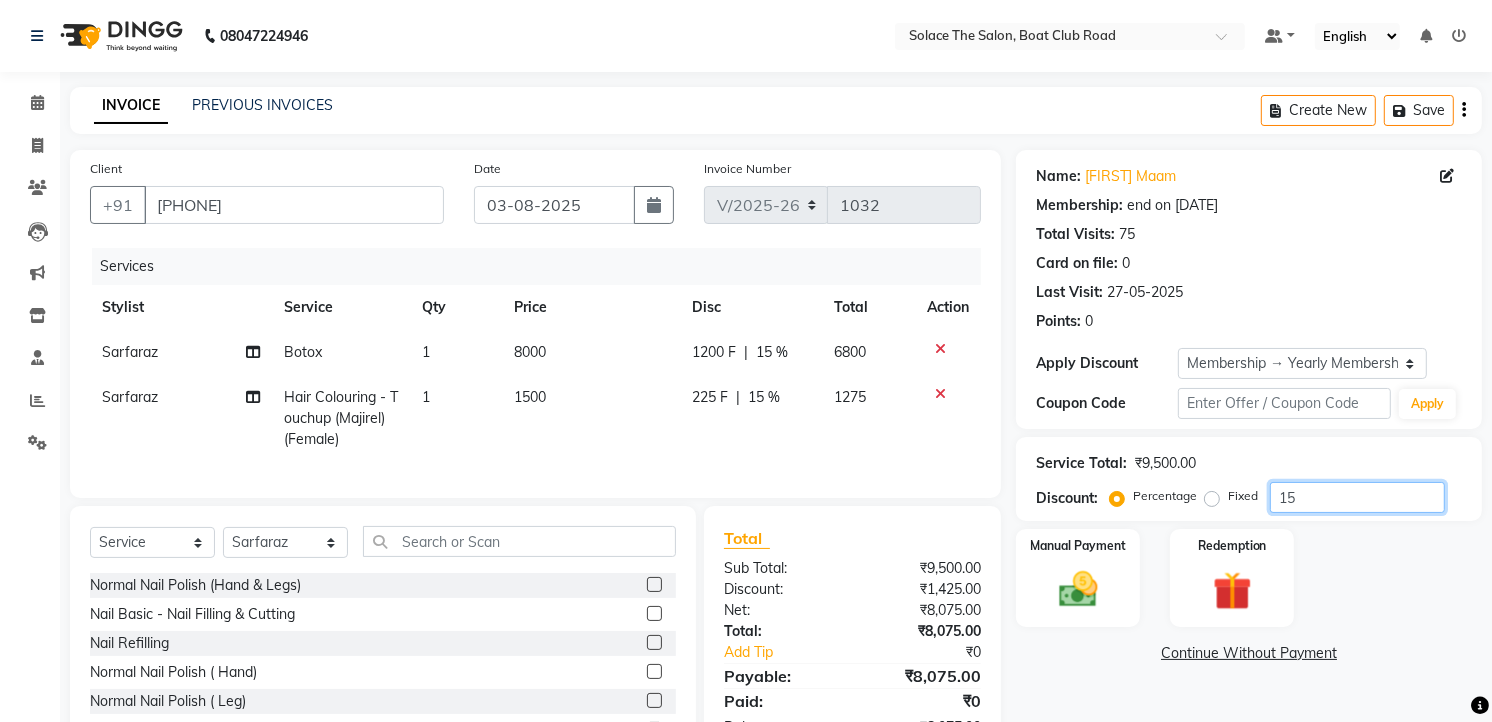 click on "15" 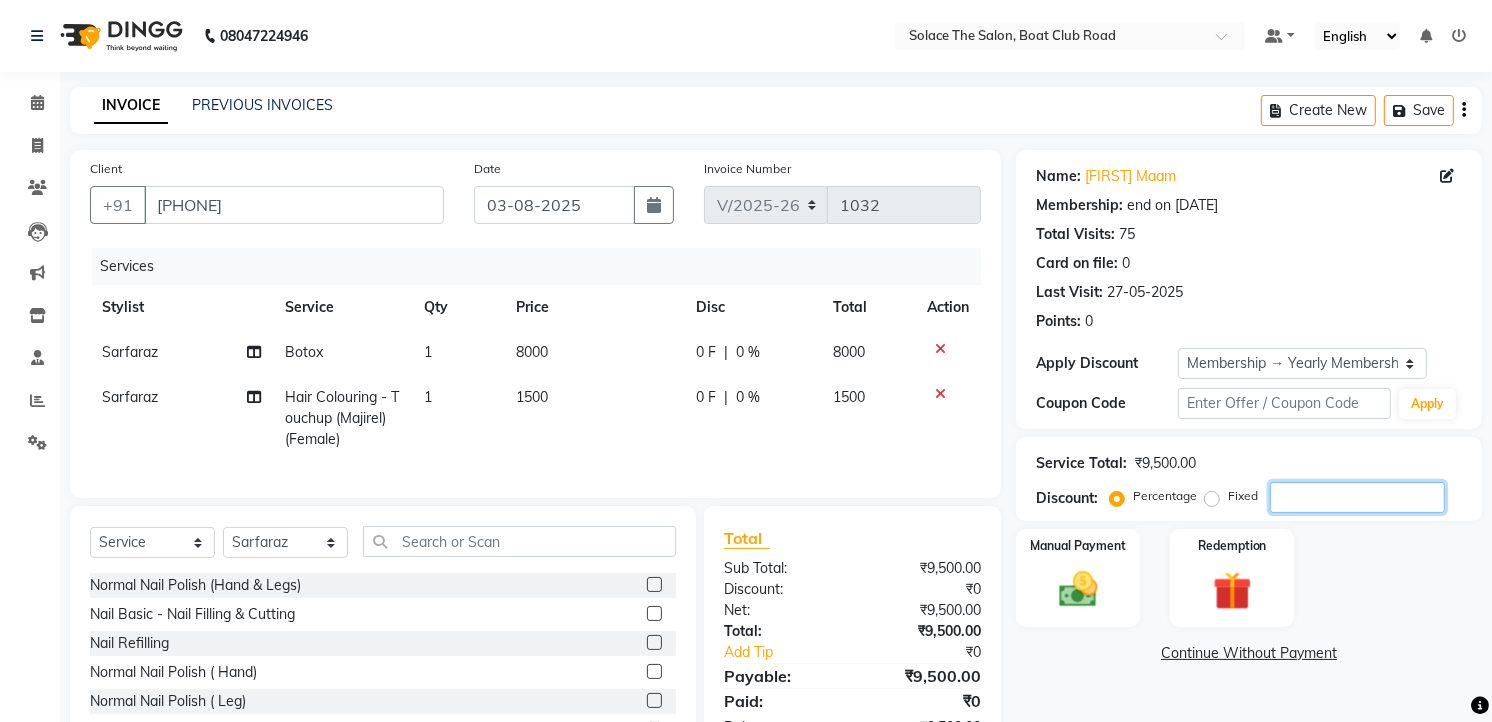 type 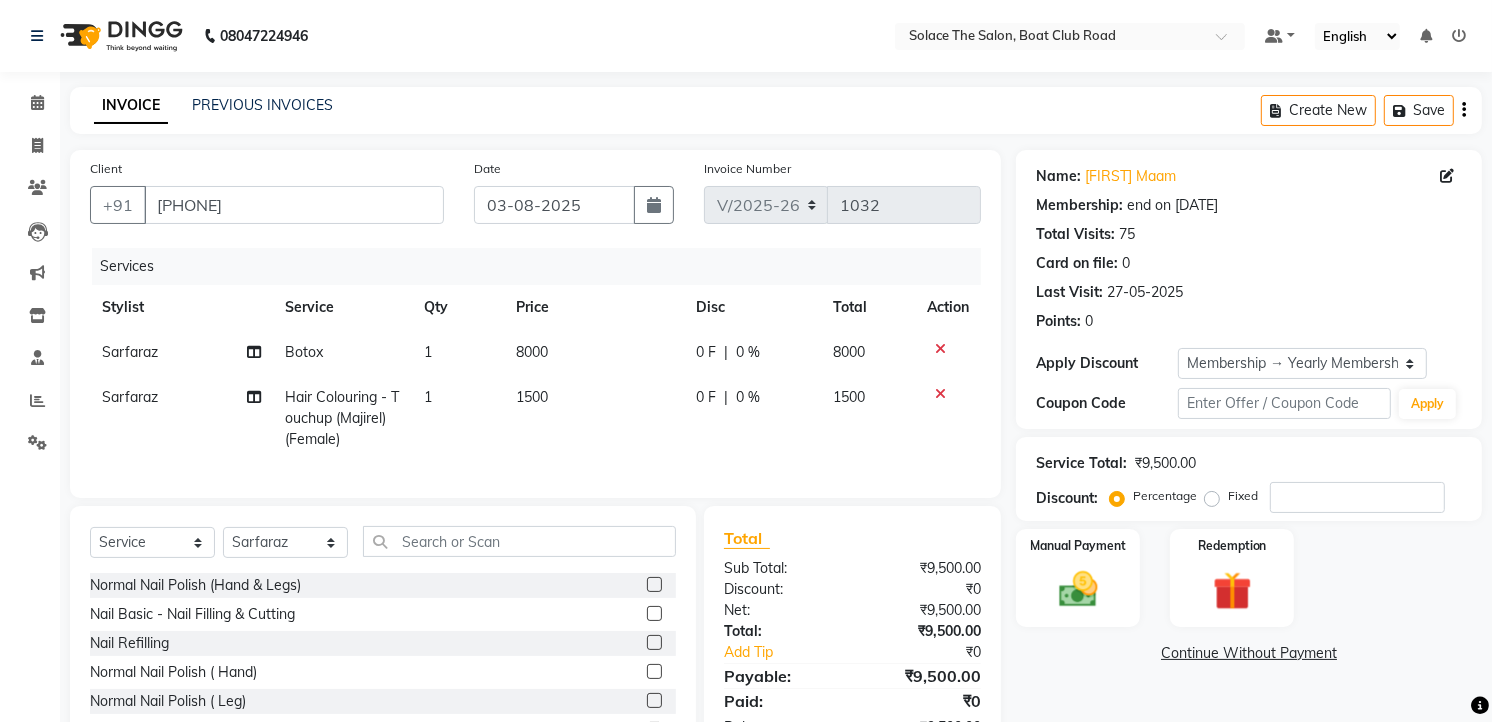 click on "8000" 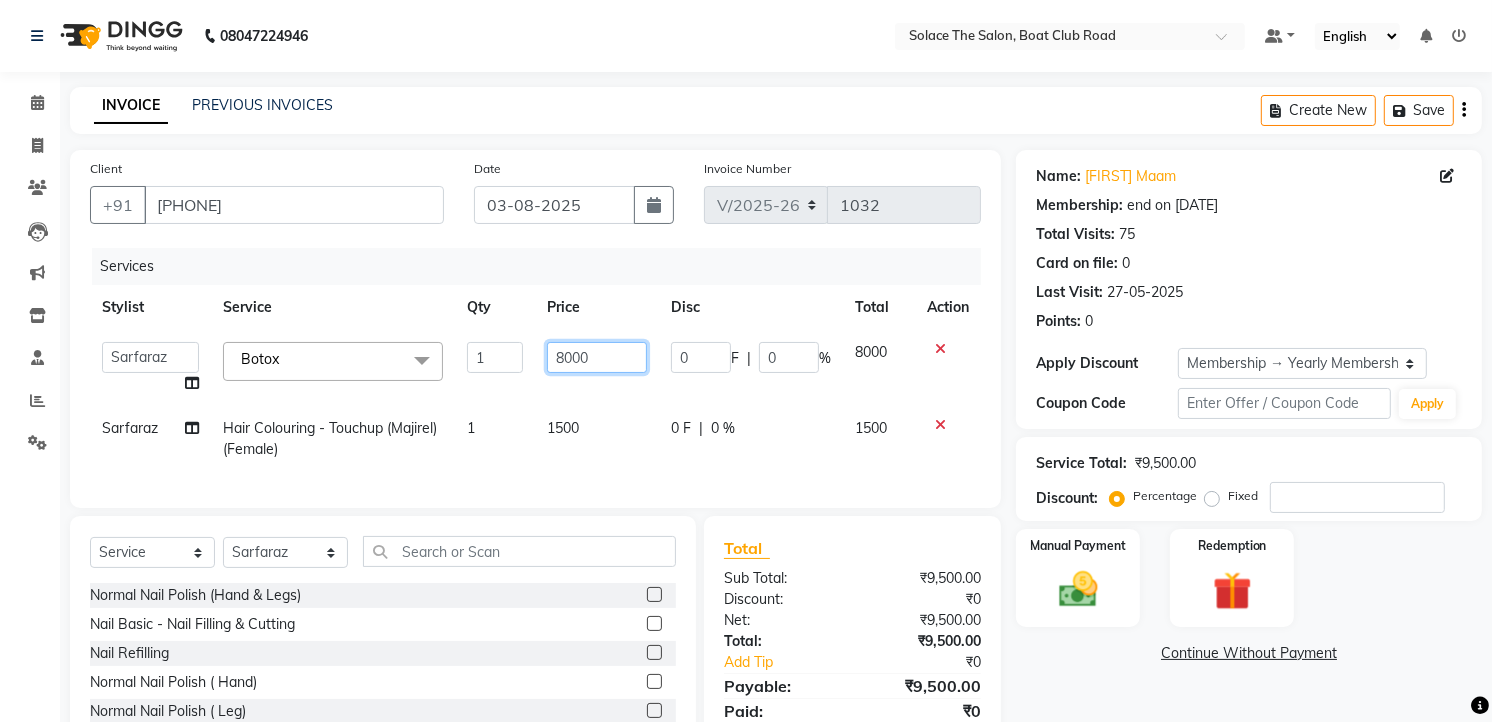 click on "8000" 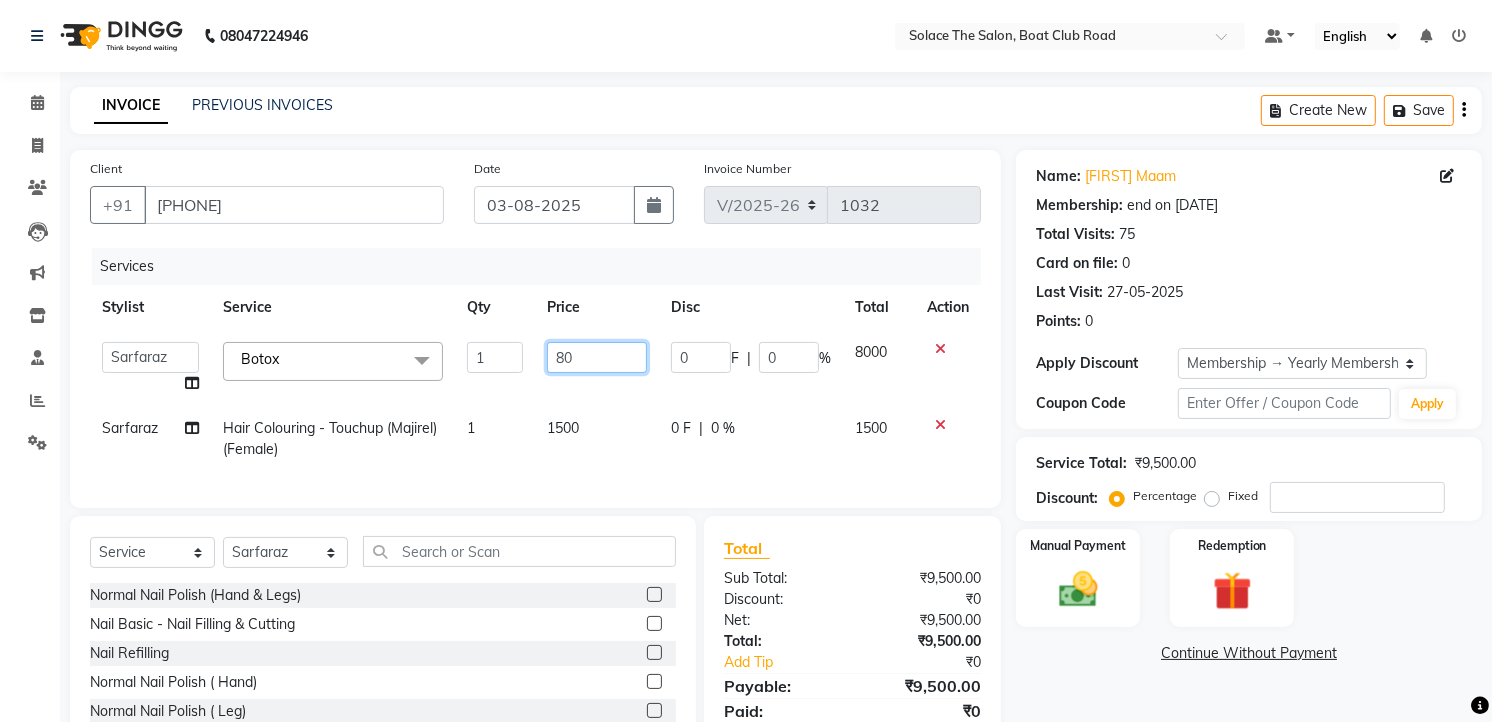 type on "8" 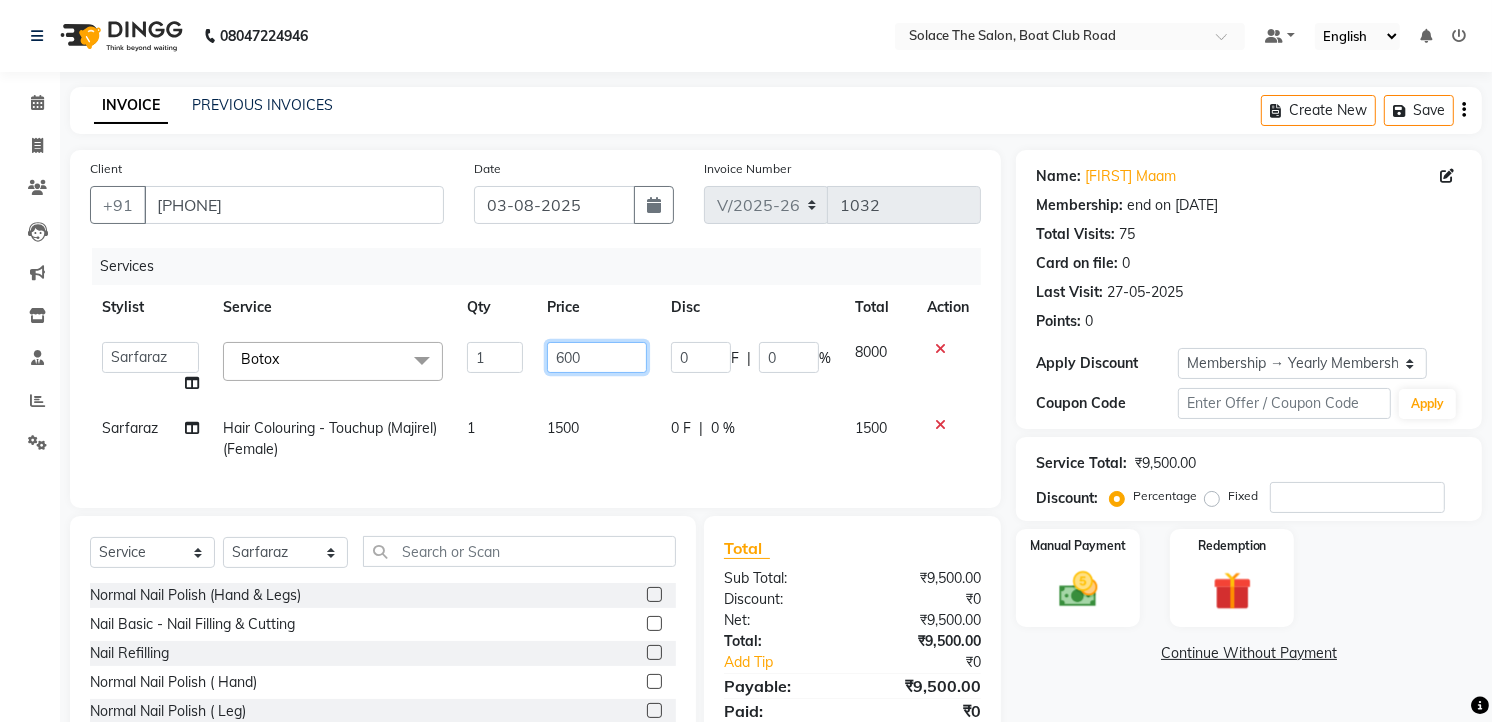 type on "6000" 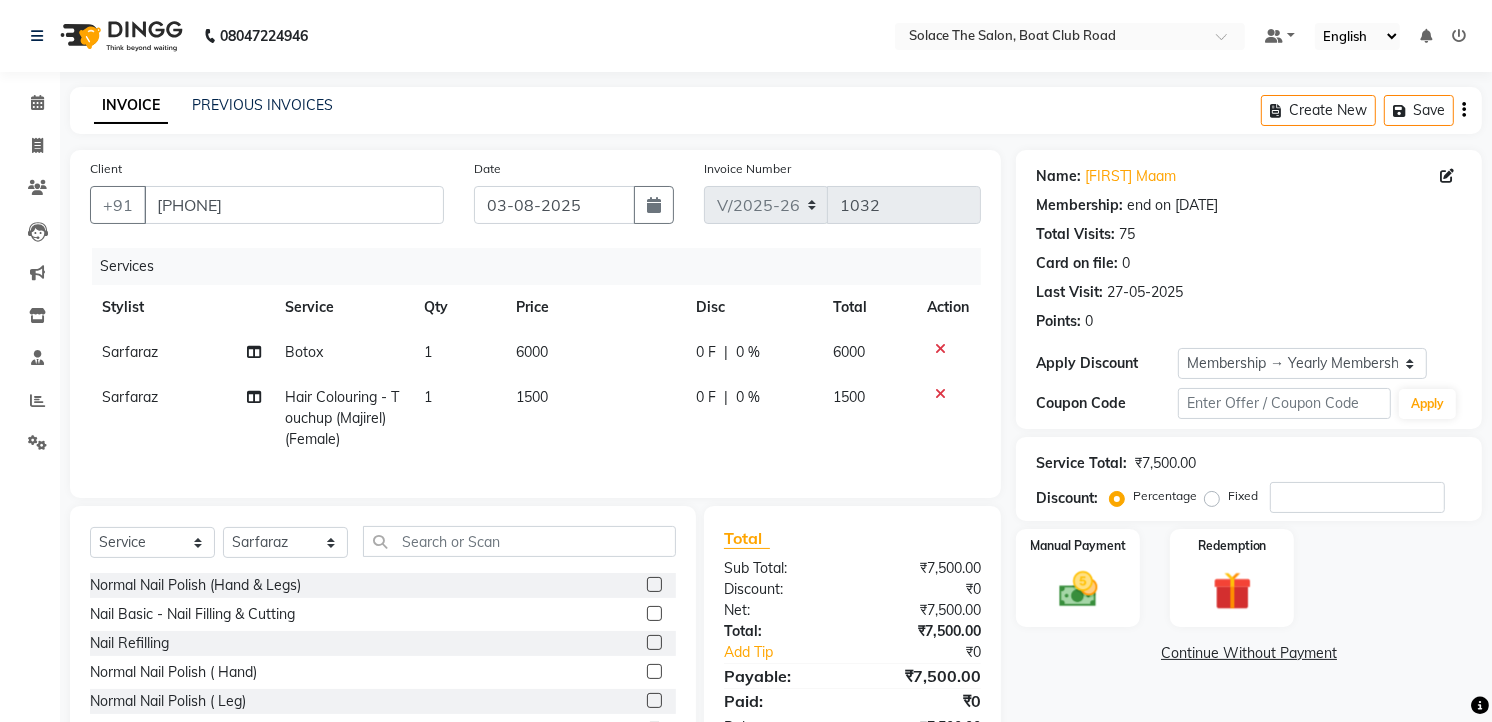 click on "1500" 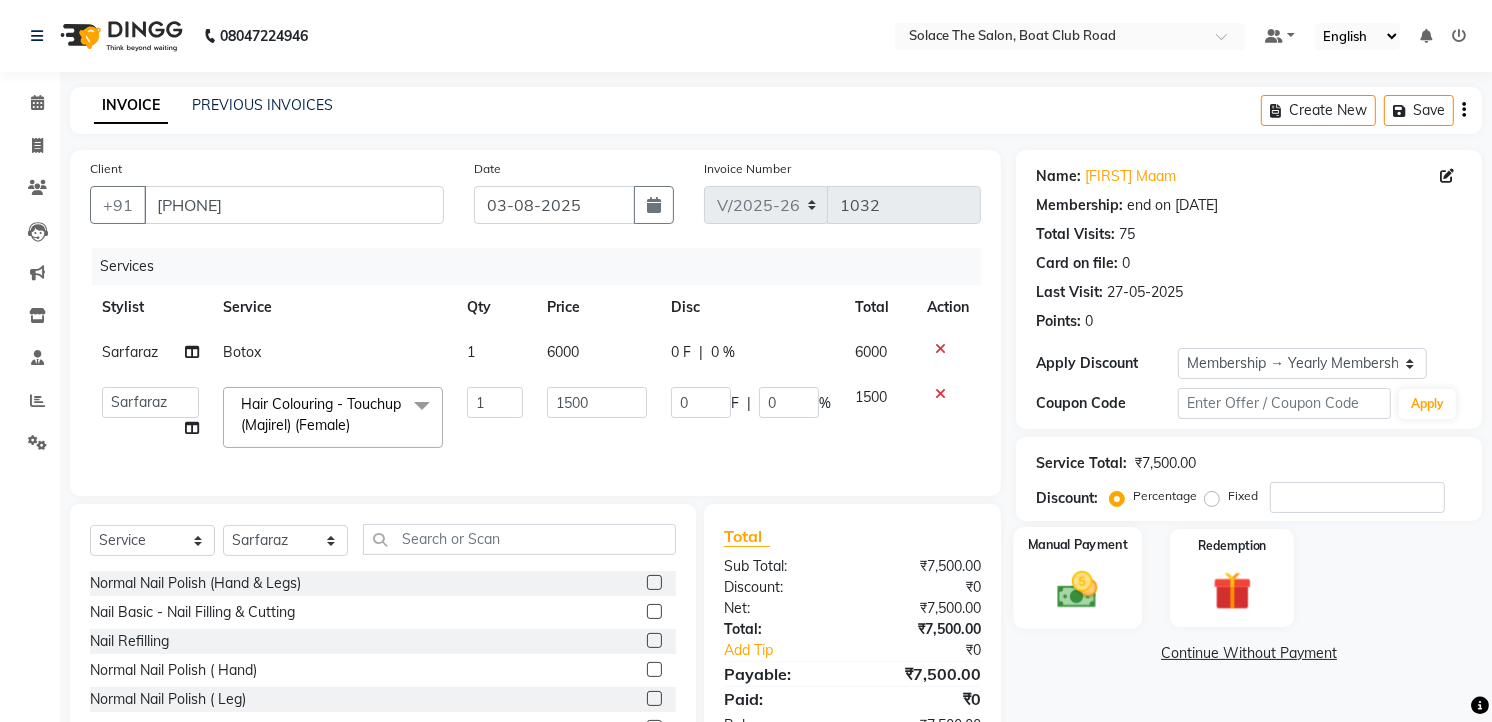 click 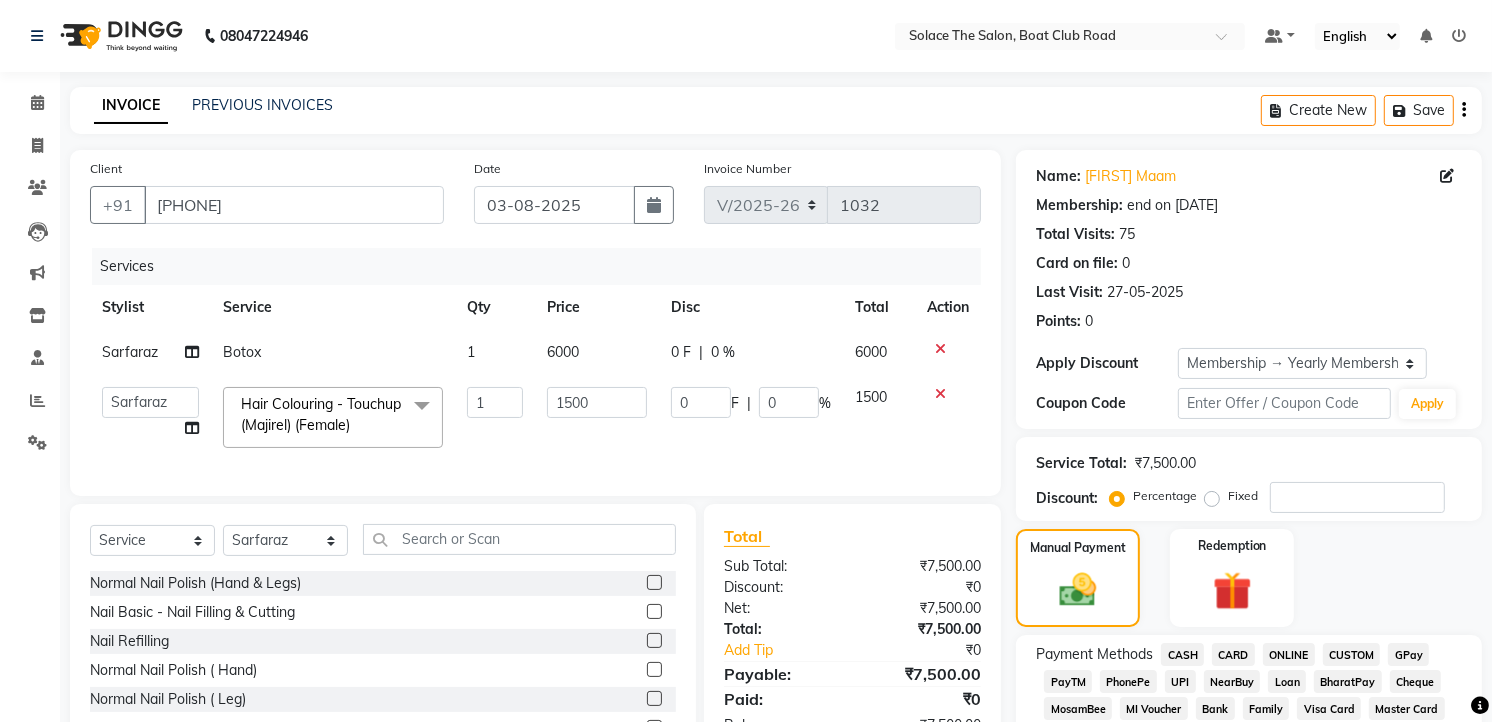 scroll, scrollTop: 333, scrollLeft: 0, axis: vertical 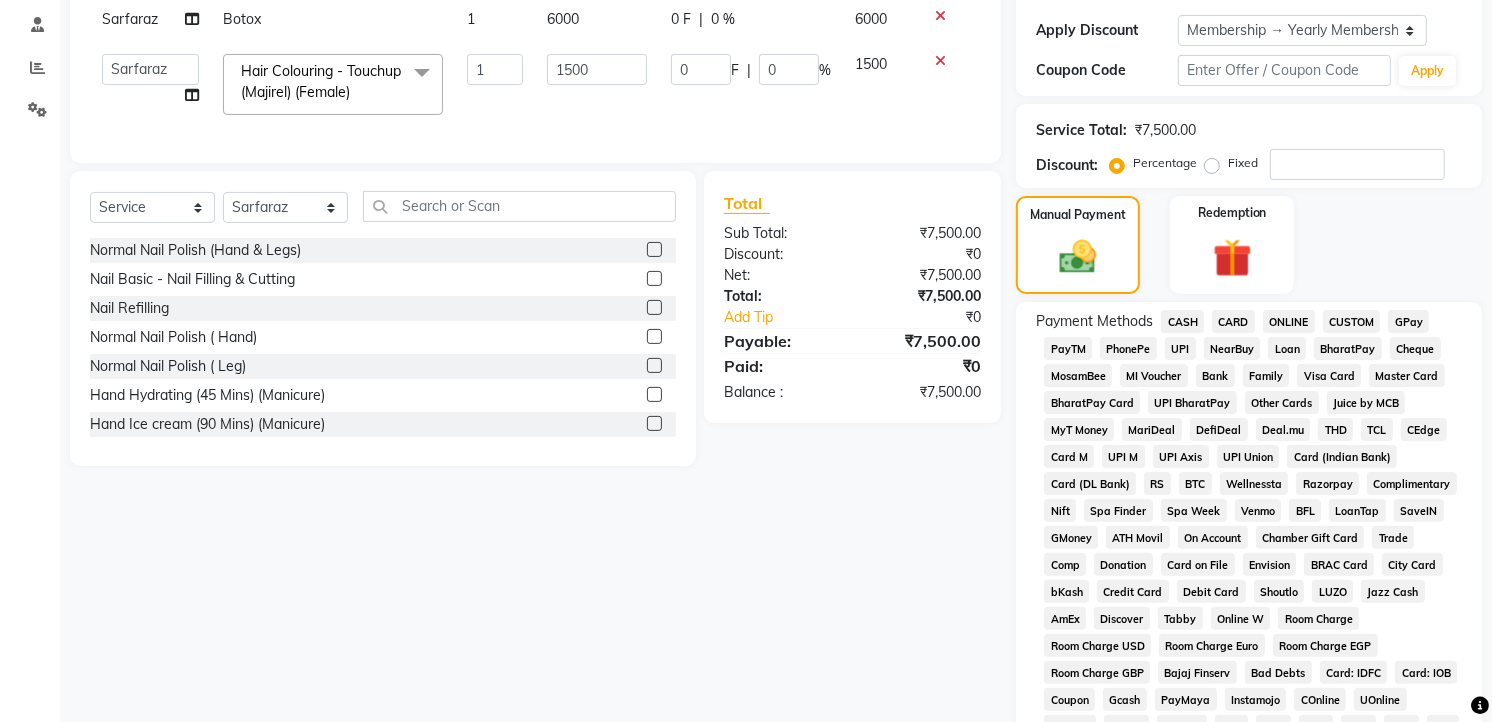 click on "CARD" 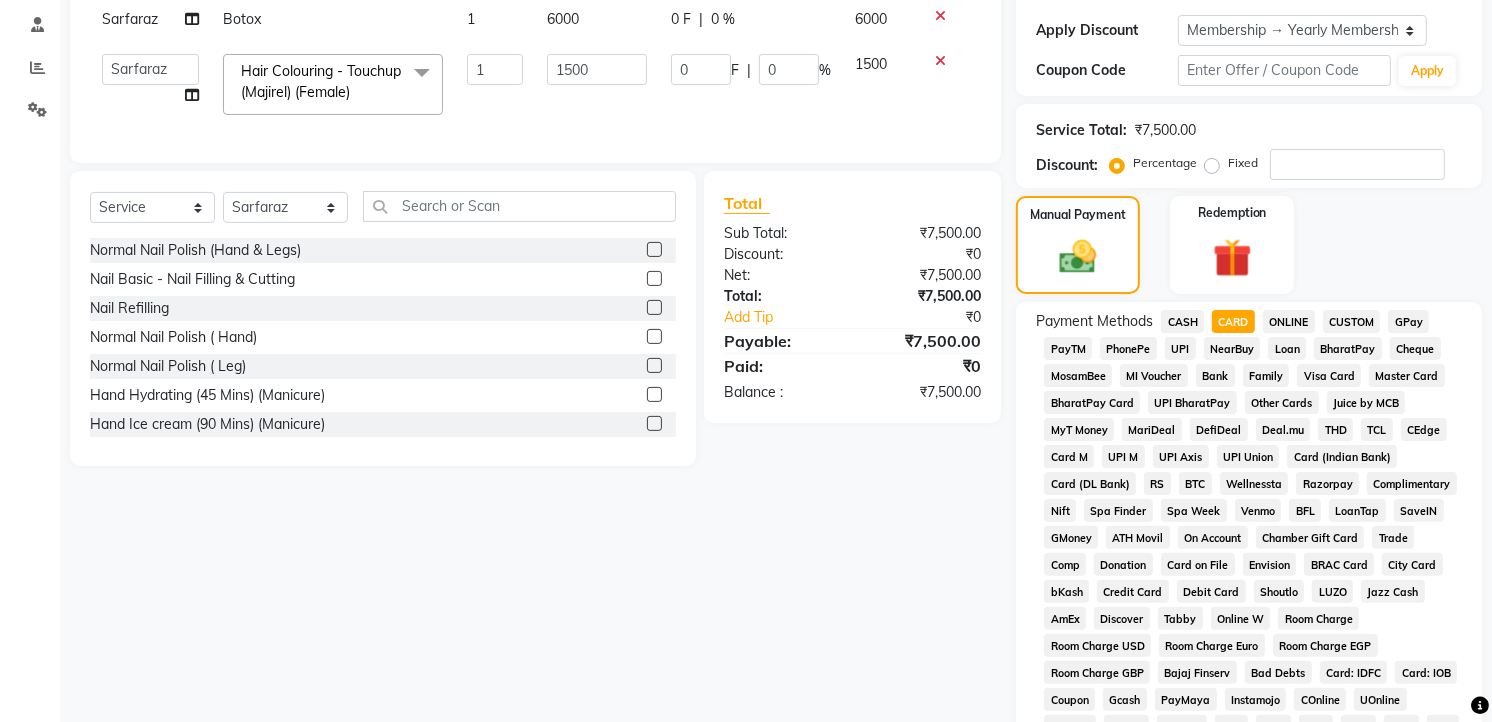 click on "Add Payment" 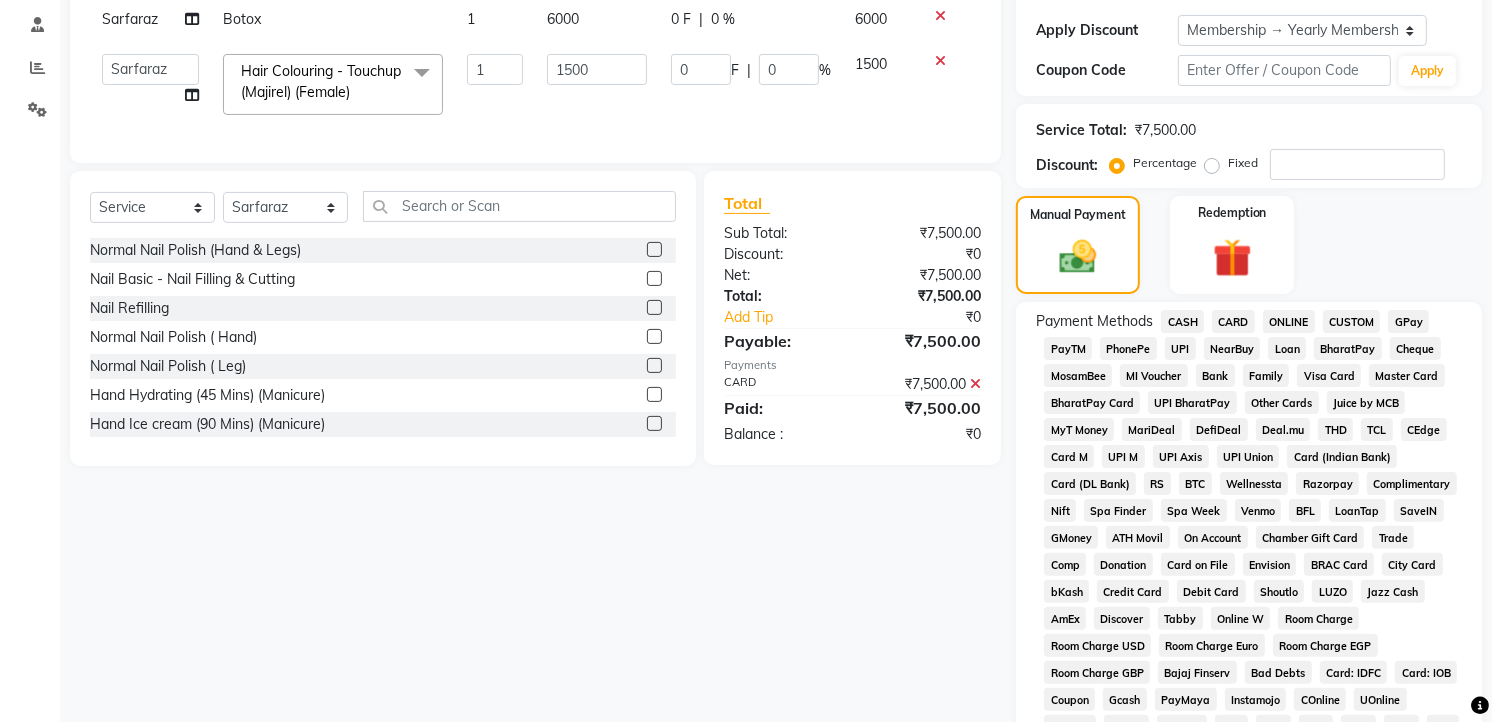 scroll, scrollTop: 754, scrollLeft: 0, axis: vertical 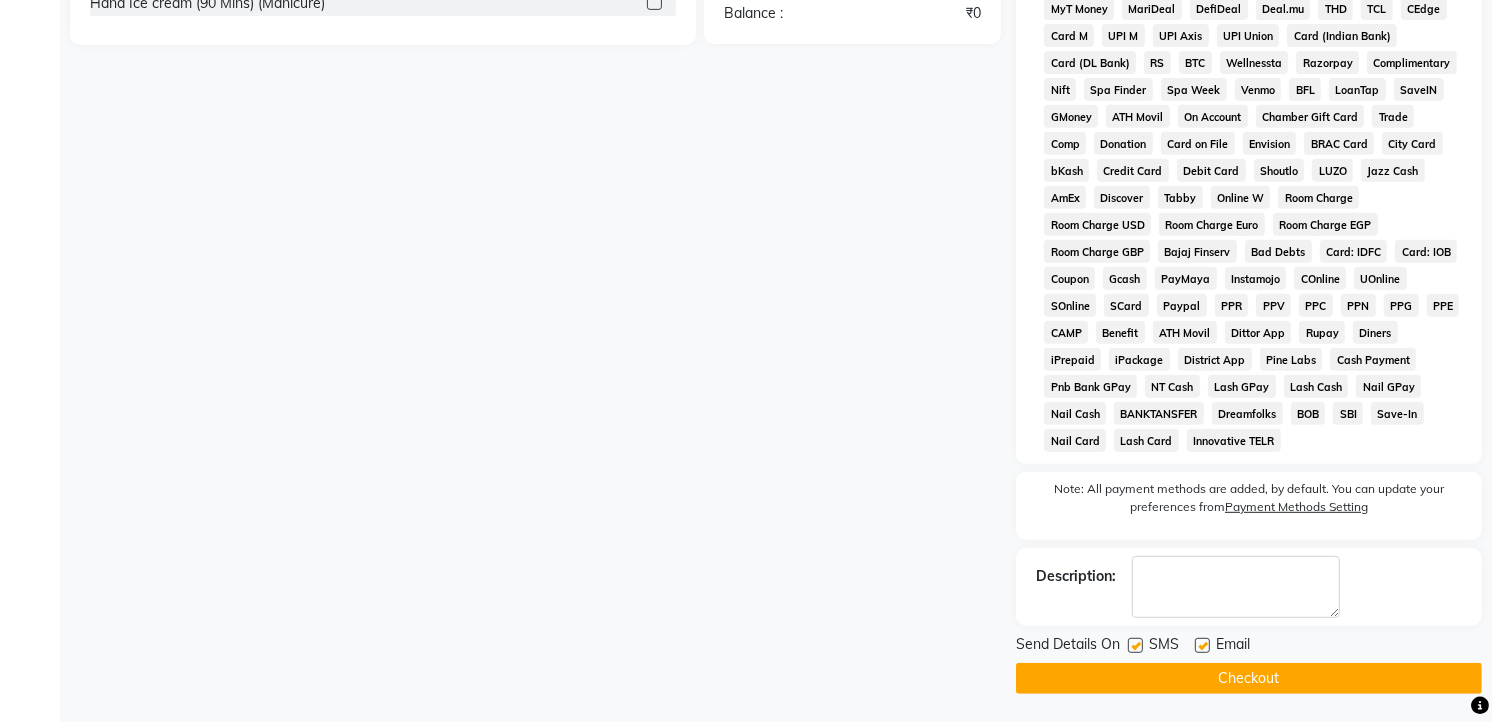click on "Checkout" 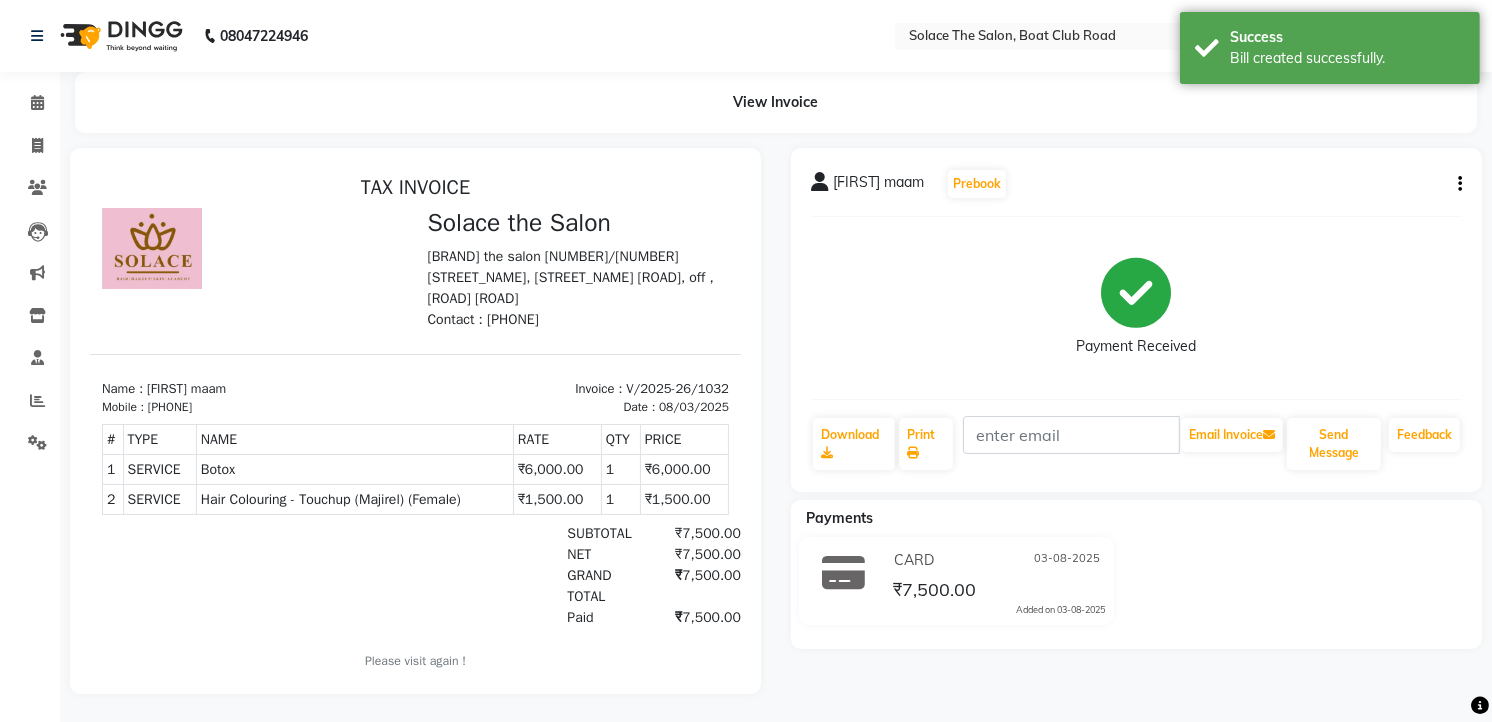 scroll, scrollTop: 0, scrollLeft: 0, axis: both 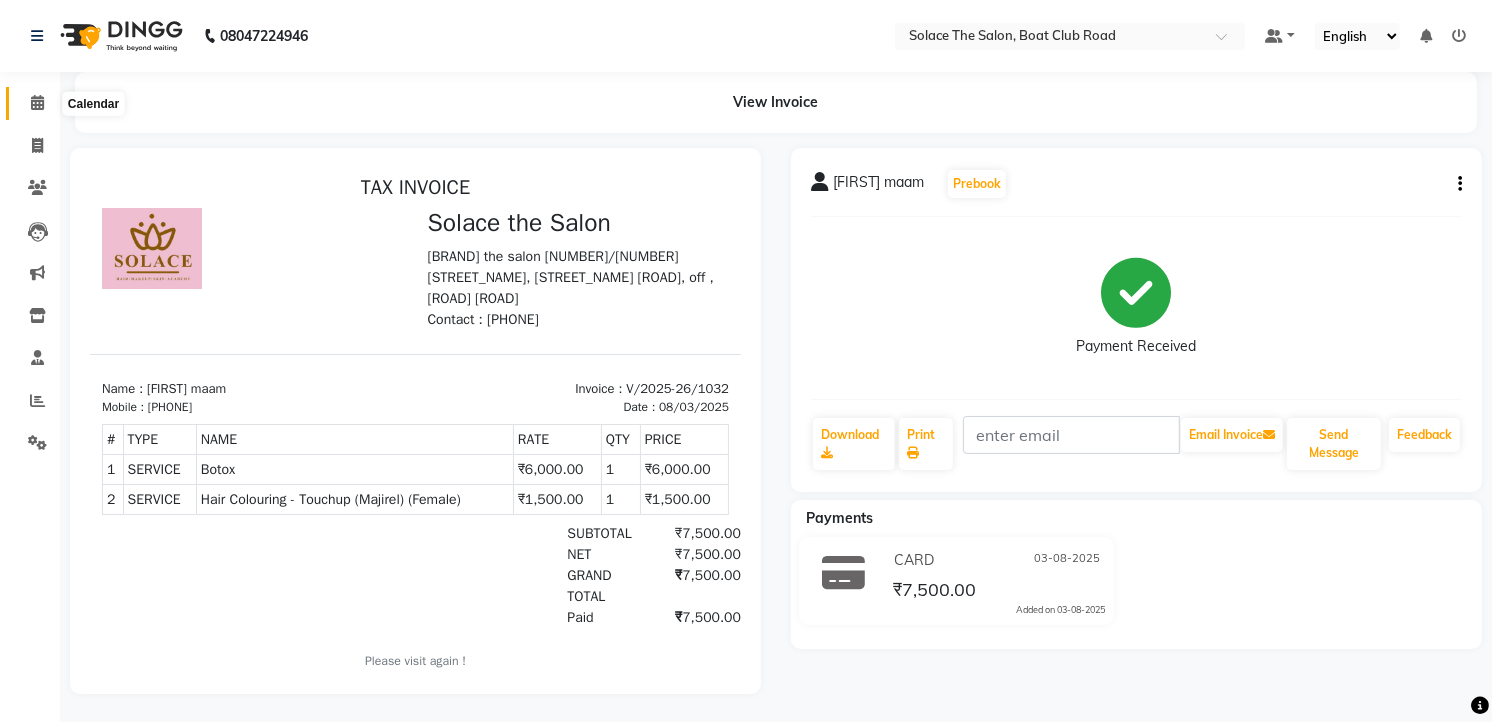 click 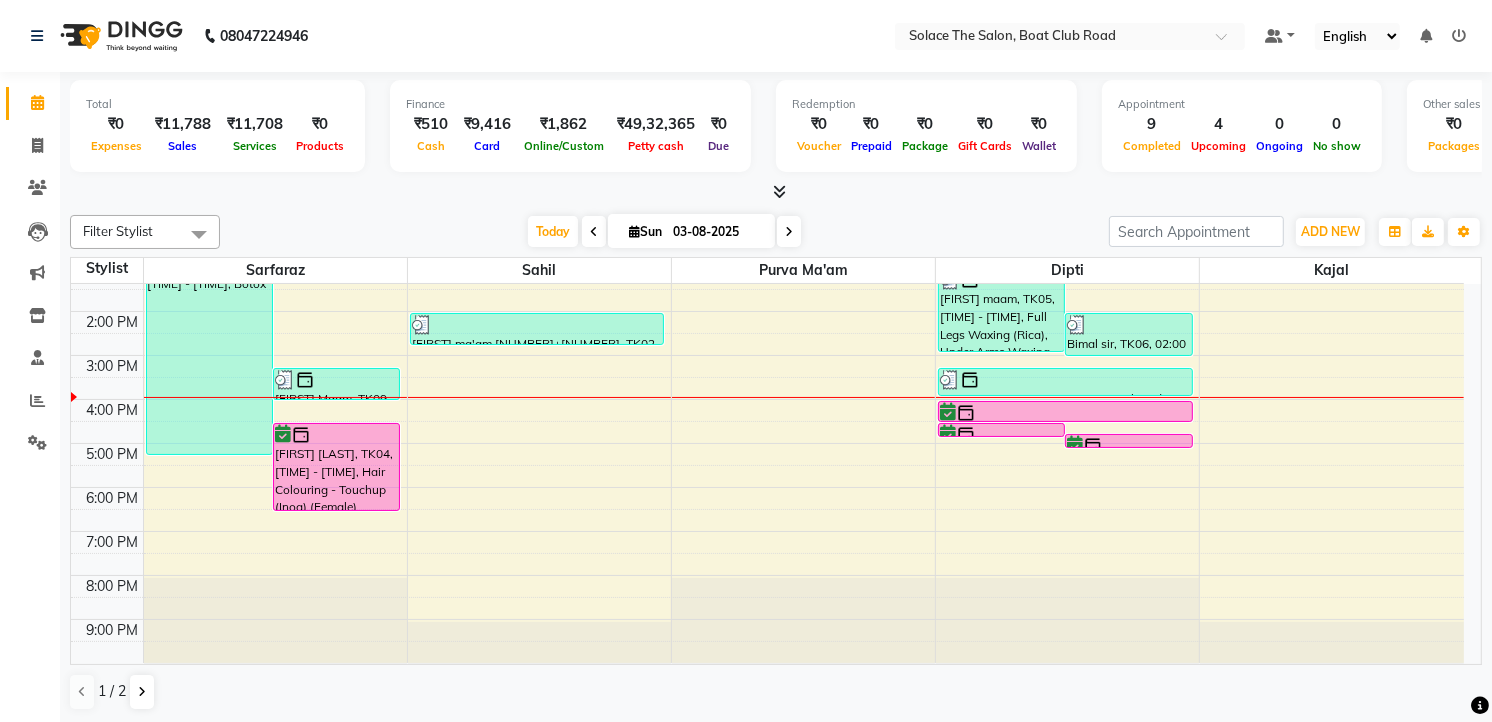 scroll, scrollTop: 237, scrollLeft: 0, axis: vertical 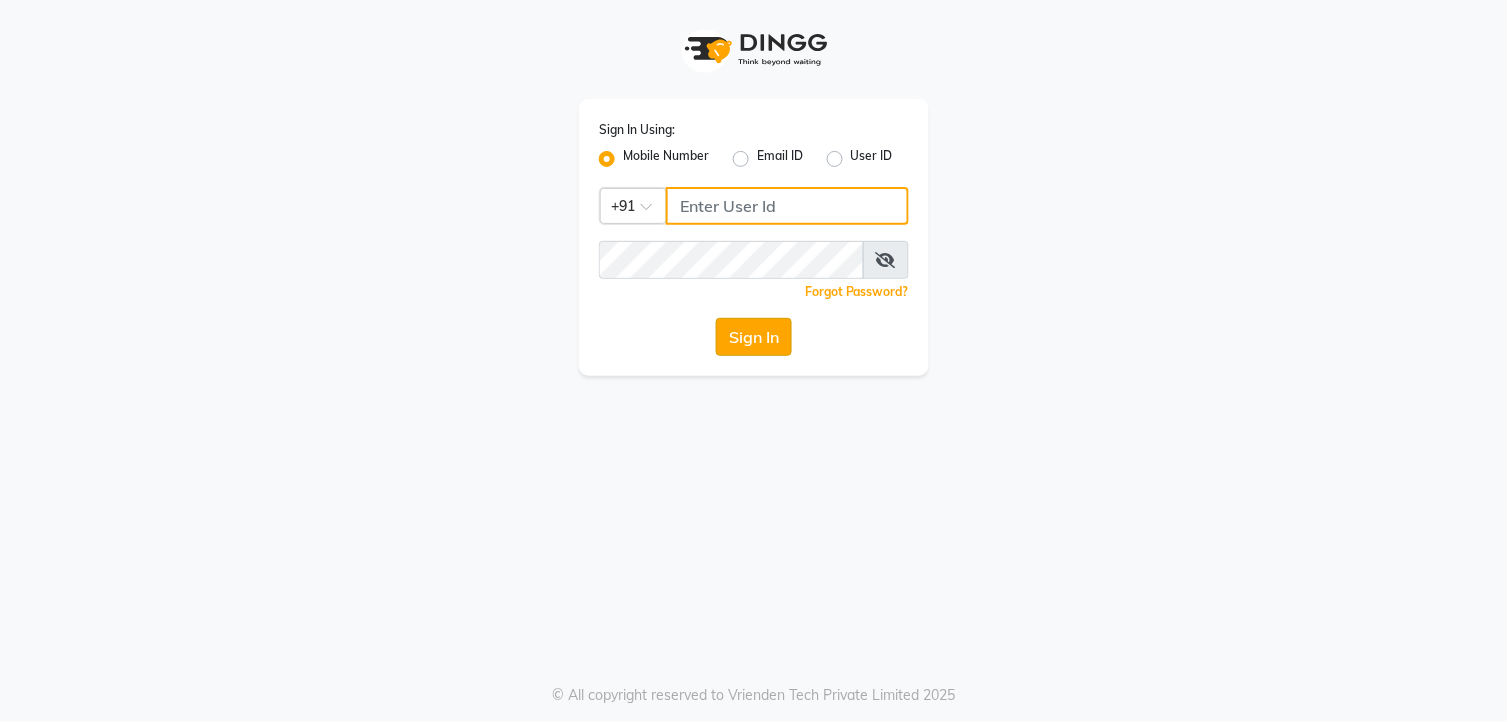 type on "9260000055" 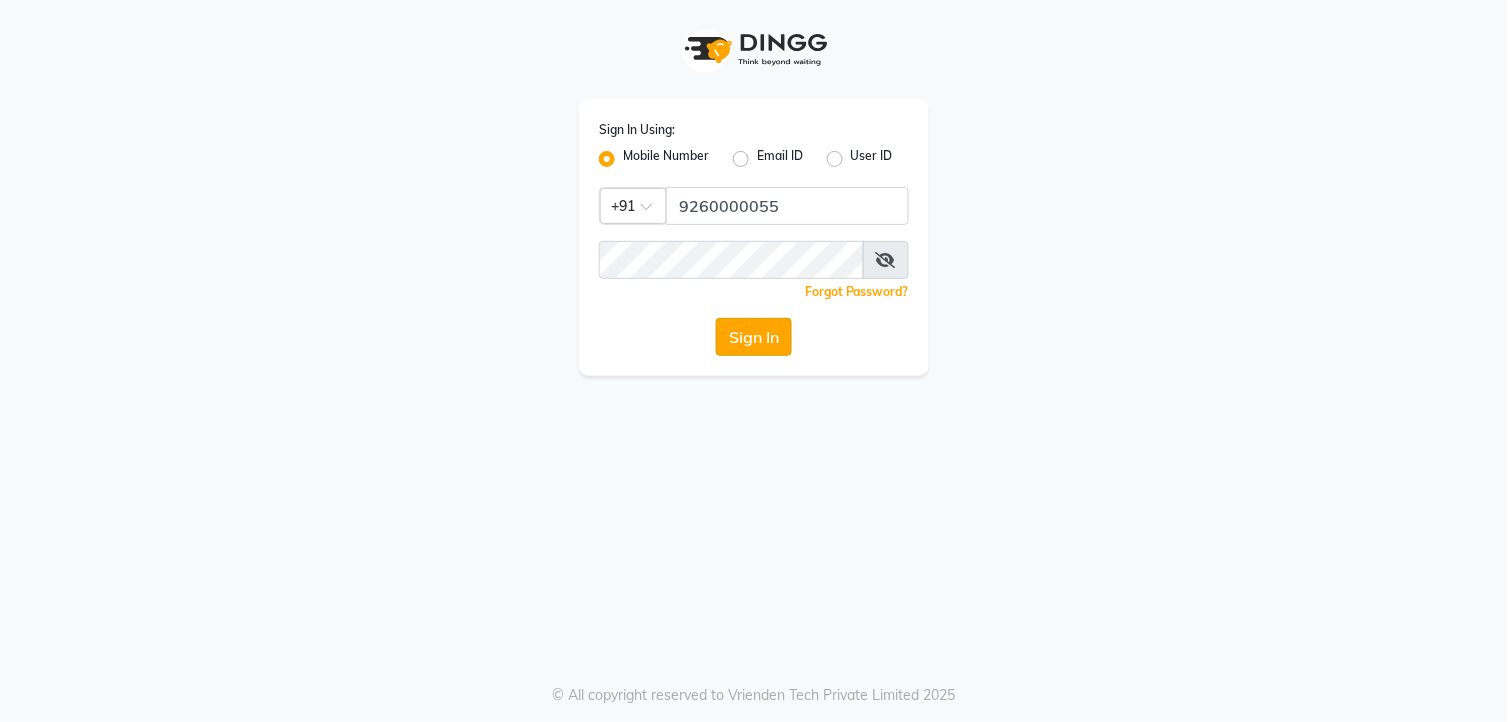 click on "Sign In" 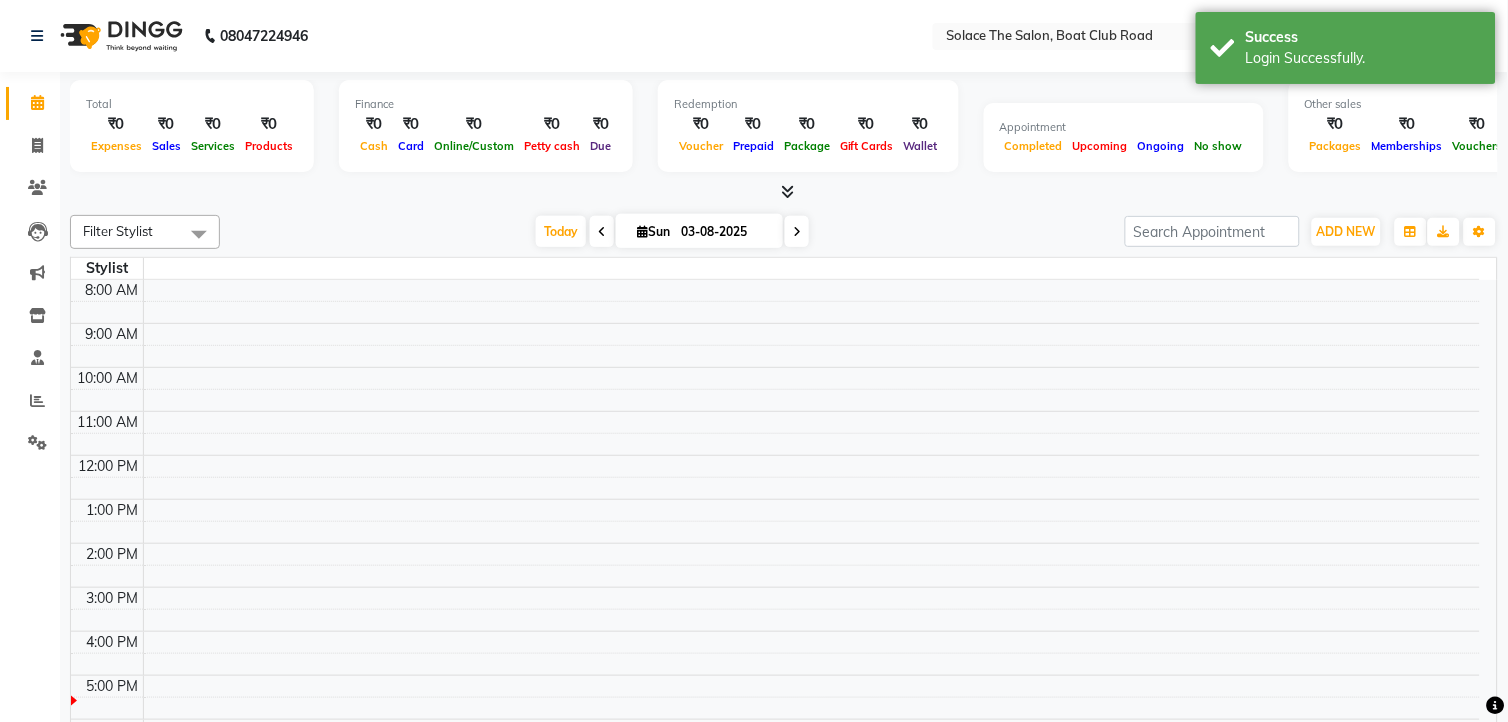 select on "en" 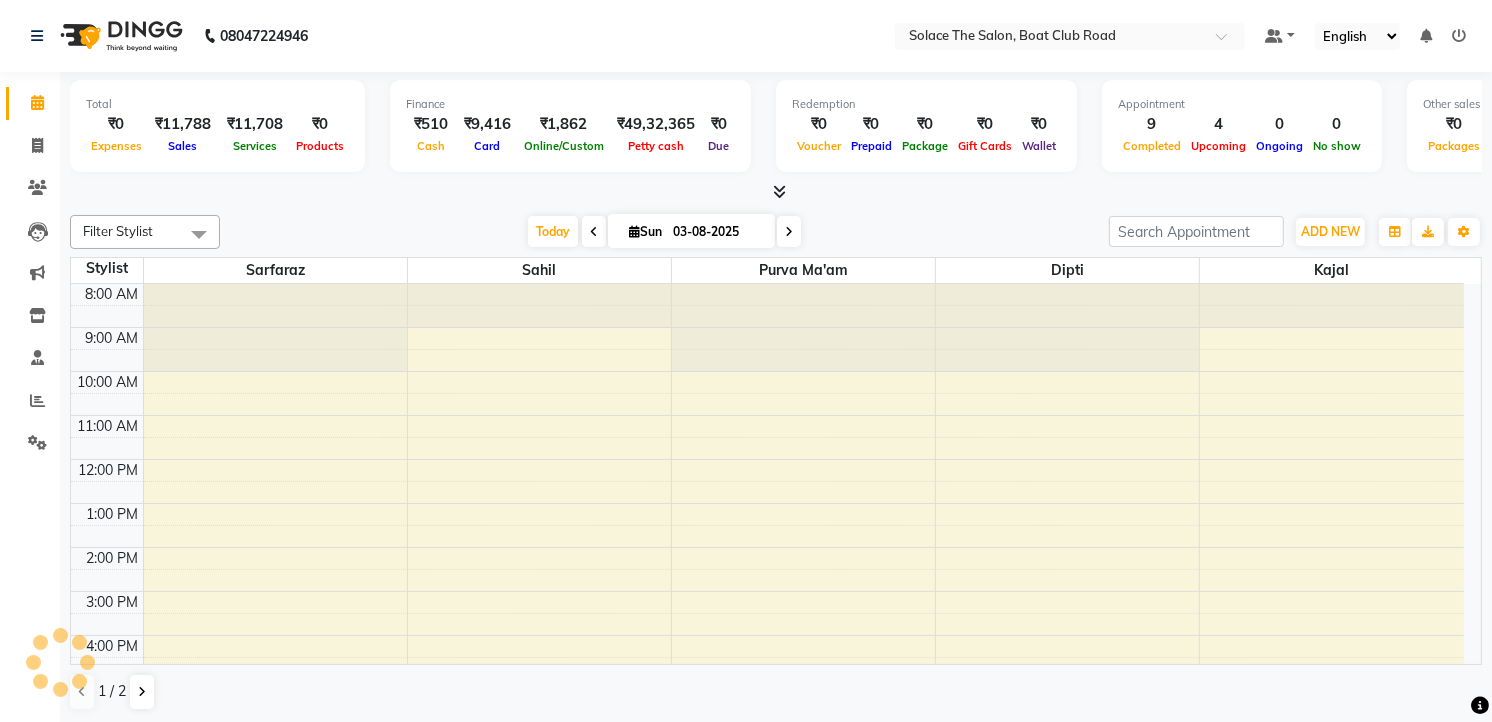 scroll, scrollTop: 0, scrollLeft: 0, axis: both 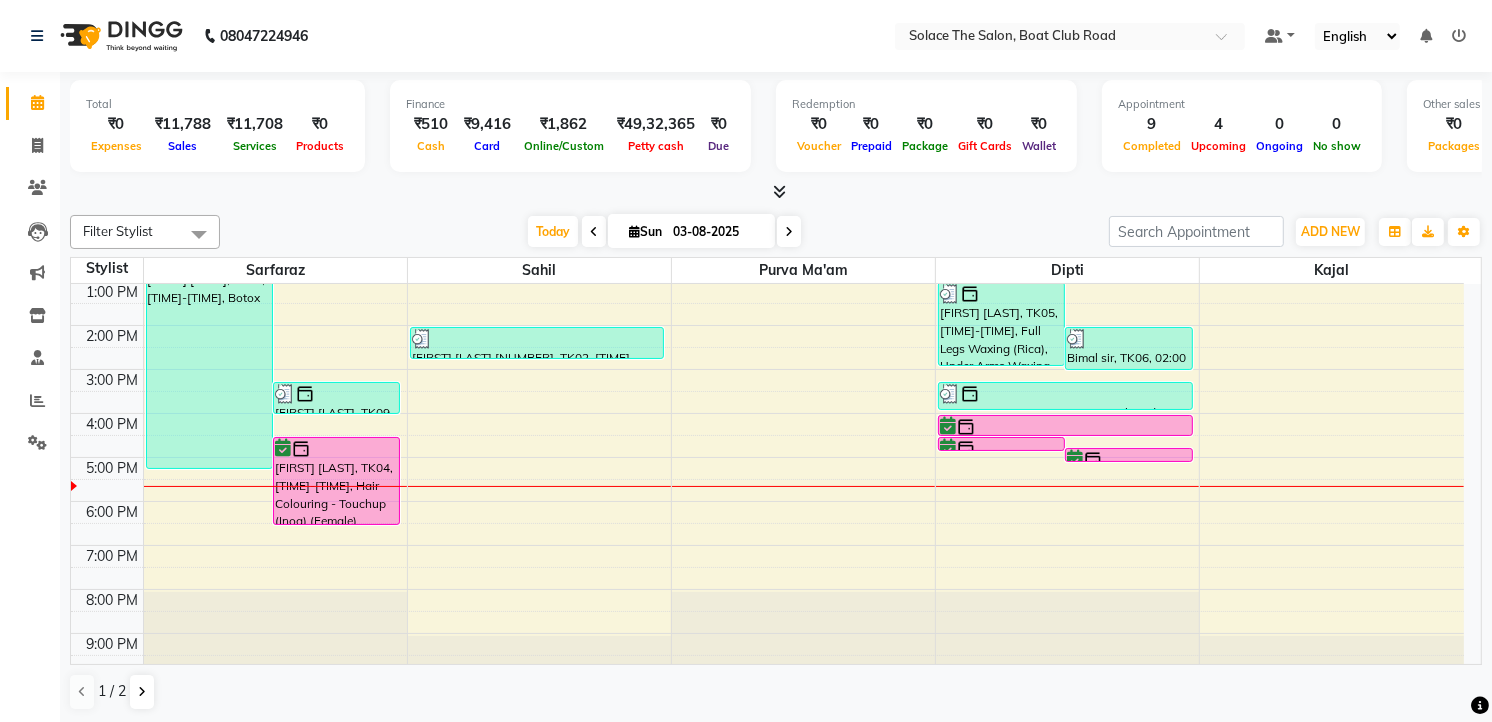 click on "[TIME] [TIME] [TIME] [TIME] [TIME] [TIME] [TIME] [TIME] [TIME] [TIME] [TIME] [TIME] [TIME] [TIME]     [FIRST] [LAST], TK01, [TIME]-[TIME], Botox     [FIRST] [LAST], TK09, [TIME]-[TIME], Hair Cut - Master (Male)     [FIRST] [LAST], TK04, [TIME]-[TIME], Hair Colouring - Touchup (Inoa) (Female)     [FIRST] [LAST], TK01, [TIME]-[TIME], Hair Colouring - Touchup (Majirel) (Female)     [FIRST] [LAST] [NUMBER], TK02, [TIME]-[TIME], Hair Cut - Girl (Master)      [FIRST] [LAST], TK05, [TIME]-[TIME], Full Legs Waxing (Rica), Under Arms Waxing (Rica),Full Arms Waxing (Rica), Bikini Line waxing (Rica),upper lips wax rica,Threading - Eyebrows,Threading - Eyebrows,Threading-Upper Lips     [FIRST] [LAST], TK06, [TIME]-[TIME], vedic pedicure      [FIRST] [LAST], TK04, [TIME]-[TIME], Threading - Eyebrows     [FIRST] [LAST], TK04, [TIME]-[TIME], Threading-Upper Lips    [FIRST] [LAST], TK03, [TIME]-[TIME],  Foot - Hydrating (45 Mins) (Pedicure)" at bounding box center (767, 369) 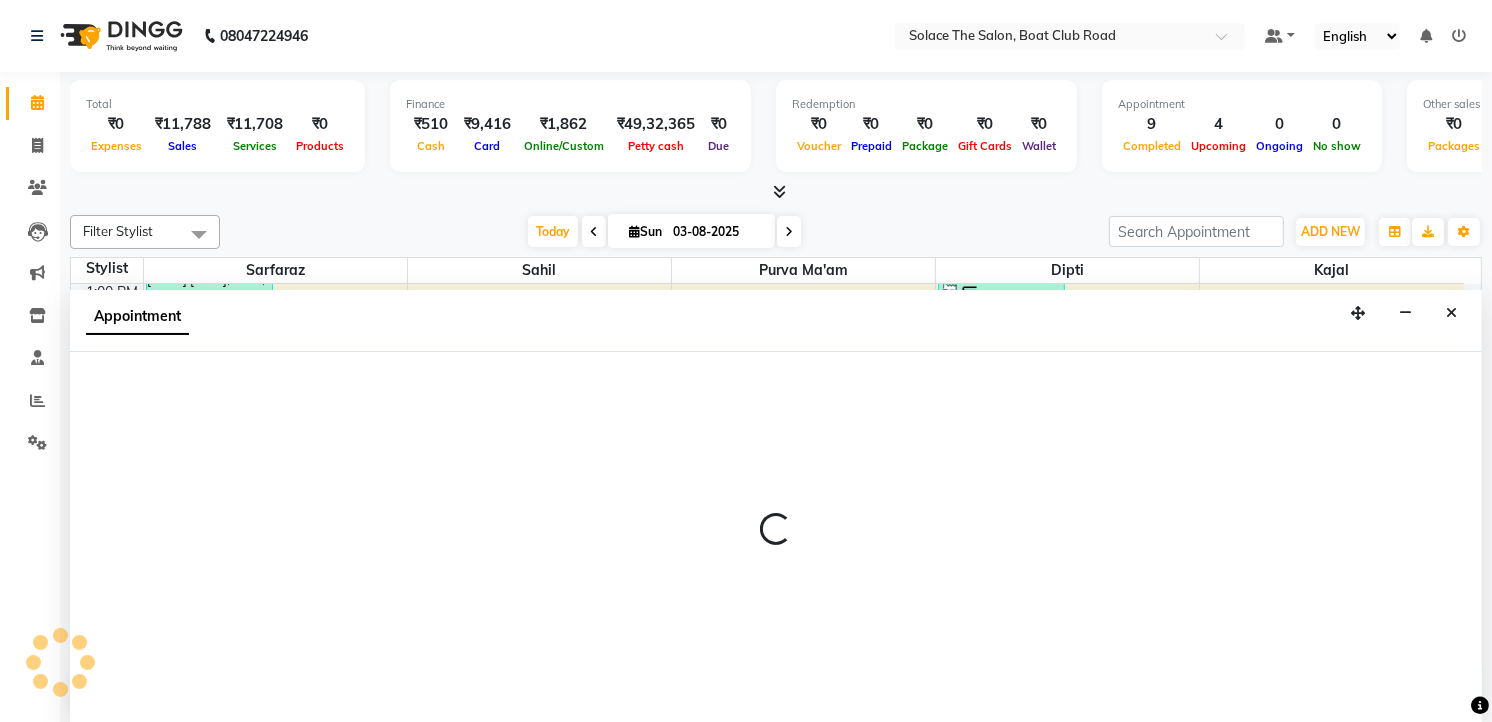 scroll, scrollTop: 1, scrollLeft: 0, axis: vertical 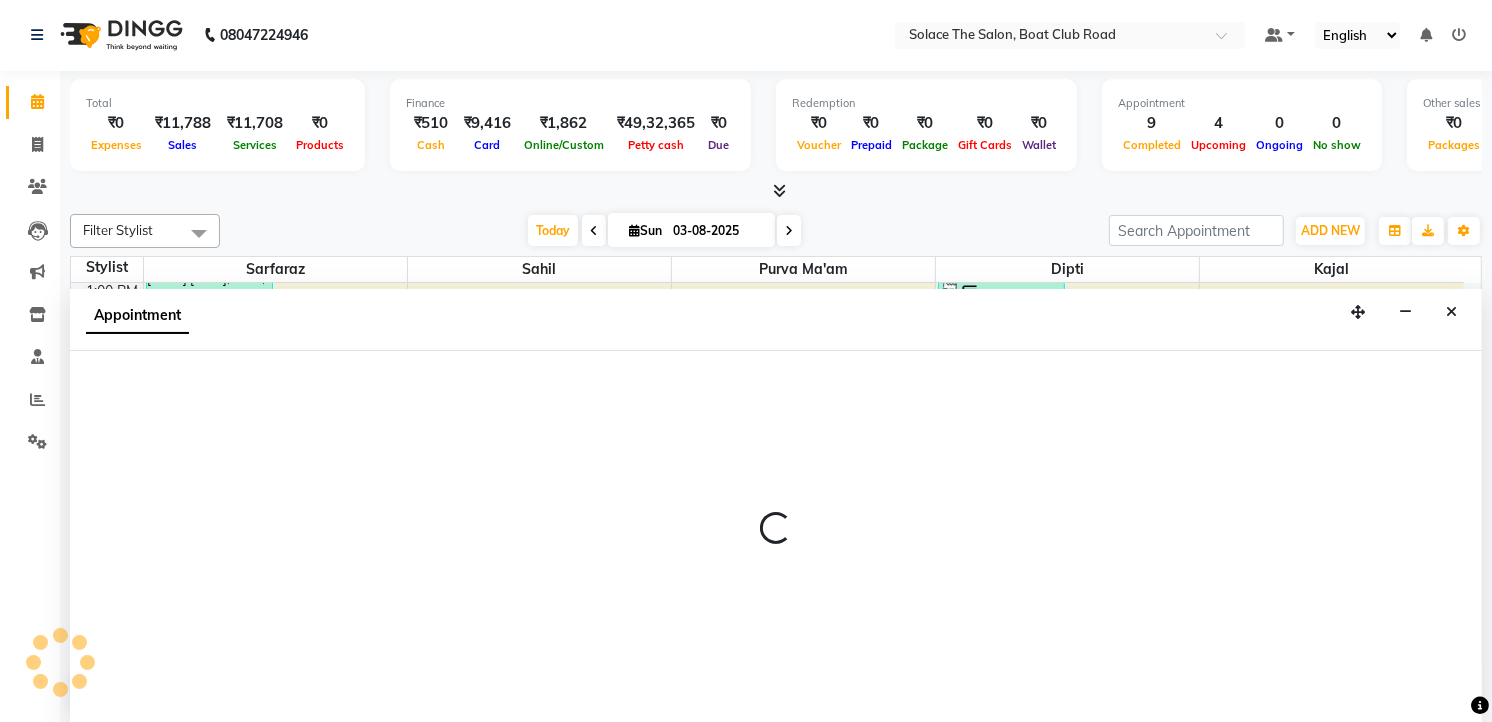 select on "9749" 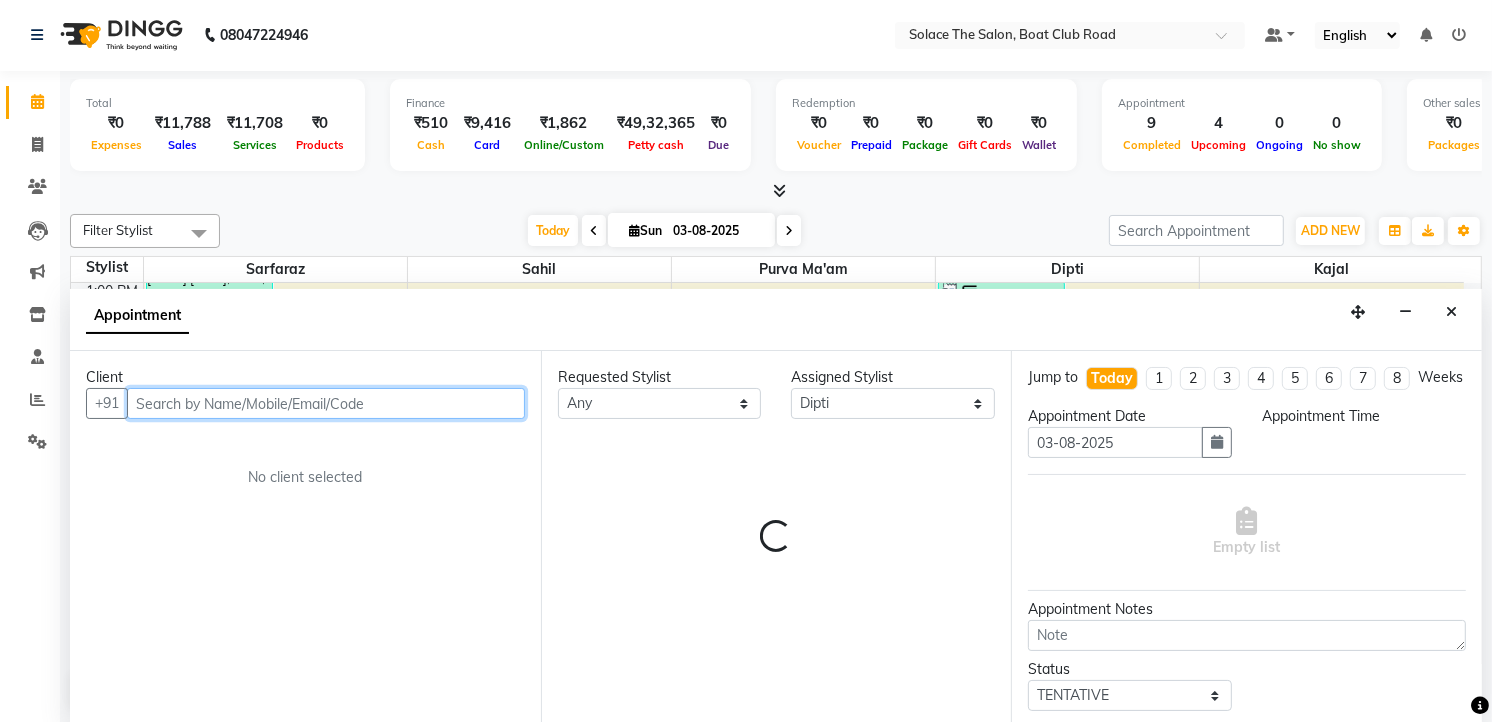 select on "1080" 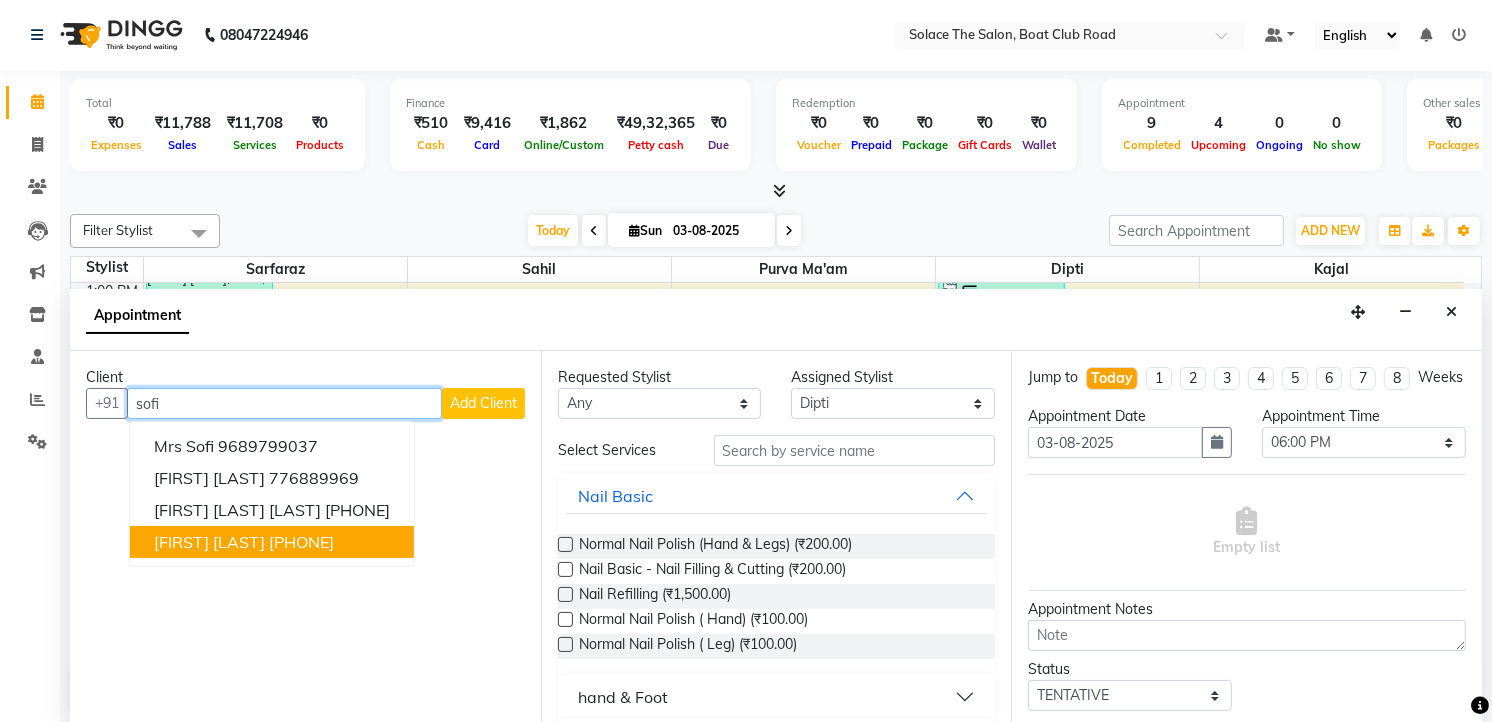 click on "[PHONE]" at bounding box center (301, 542) 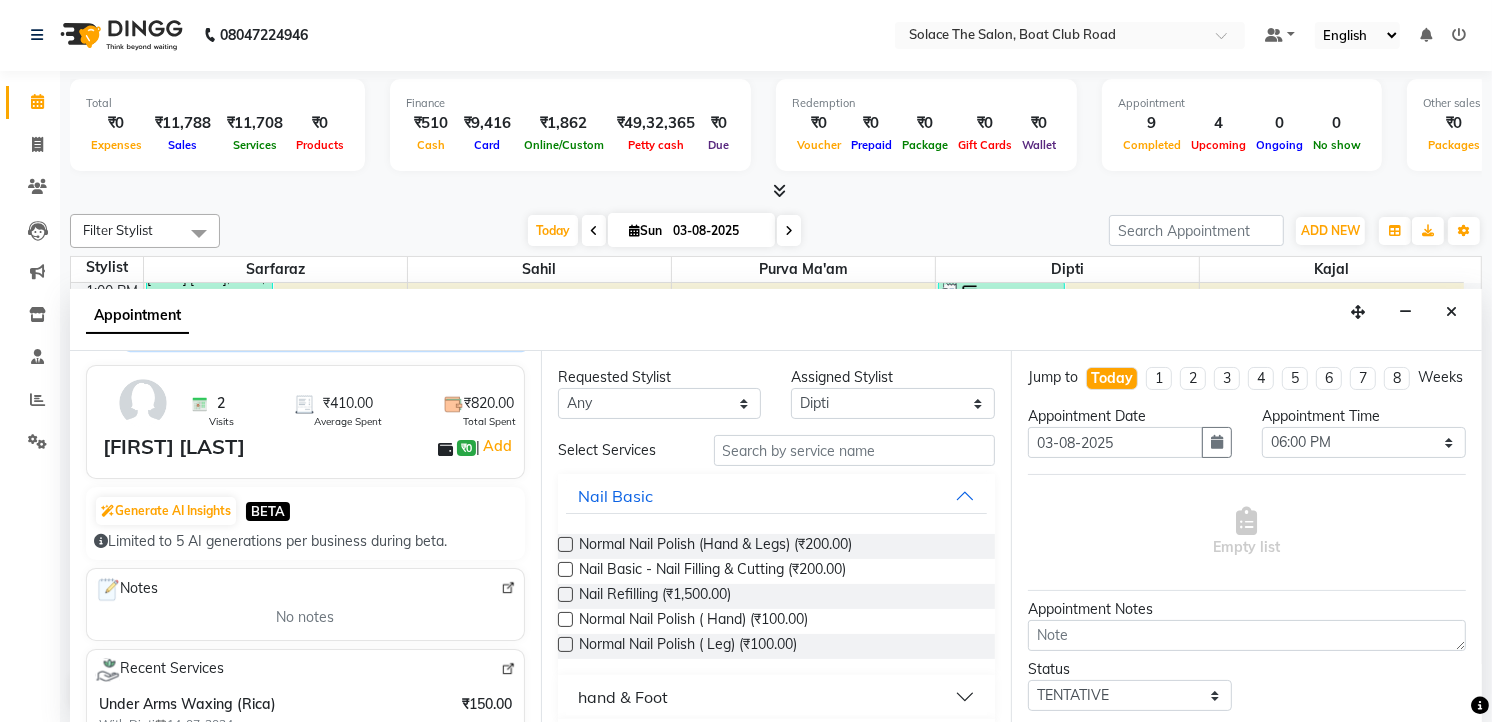 scroll, scrollTop: 0, scrollLeft: 0, axis: both 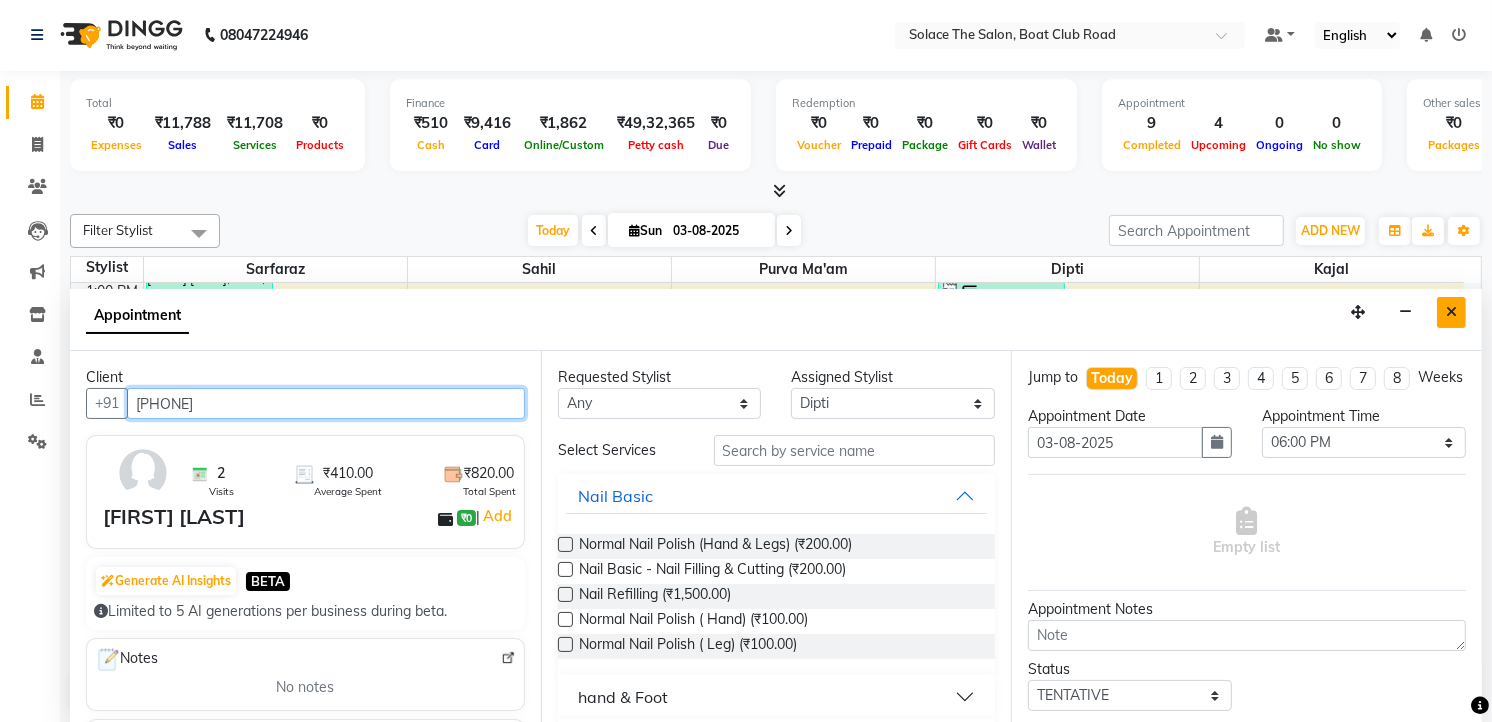 type on "[PHONE]" 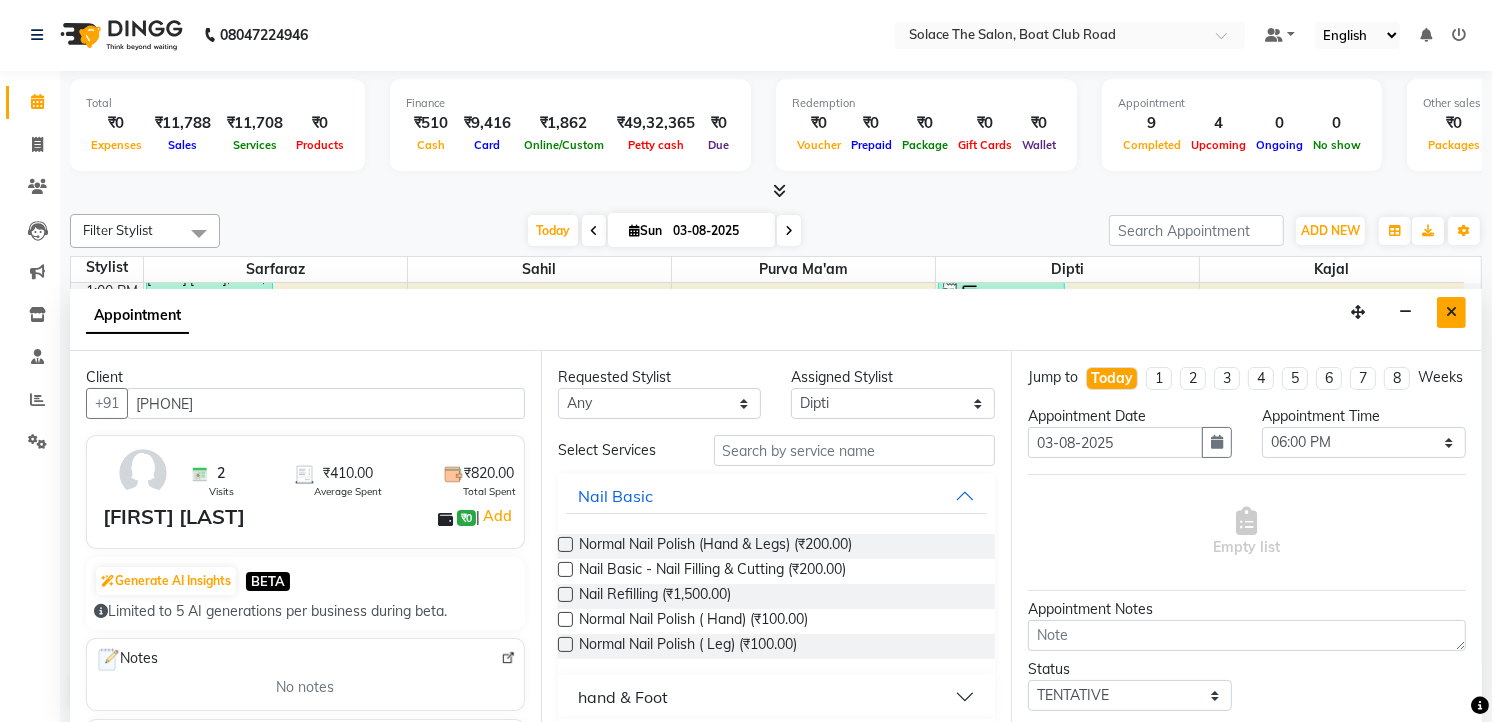 click at bounding box center (1451, 312) 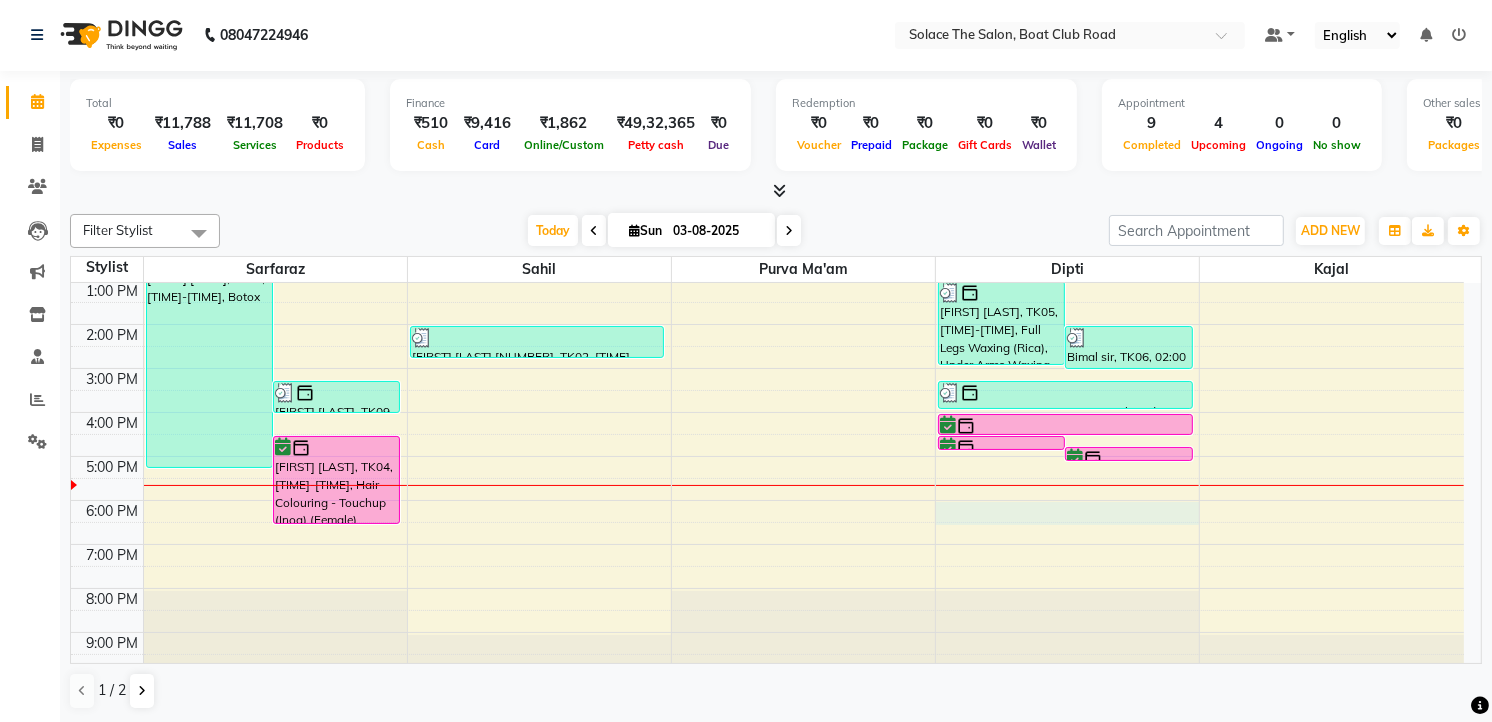 click on "[TIME] [TIME] [TIME] [TIME] [TIME] [TIME] [TIME] [TIME] [TIME] [TIME] [TIME] [TIME] [TIME] [TIME]     [FIRST] [LAST], TK01, [TIME]-[TIME], Botox     [FIRST] [LAST], TK09, [TIME]-[TIME], Hair Cut - Master (Male)     [FIRST] [LAST], TK04, [TIME]-[TIME], Hair Colouring - Touchup (Inoa) (Female)     [FIRST] [LAST], TK01, [TIME]-[TIME], Hair Colouring - Touchup (Majirel) (Female)     [FIRST] [LAST] [NUMBER], TK02, [TIME]-[TIME], Hair Cut - Girl (Master)      [FIRST] [LAST], TK05, [TIME]-[TIME], Full Legs Waxing (Rica), Under Arms Waxing (Rica),Full Arms Waxing (Rica), Bikini Line waxing (Rica),upper lips wax rica,Threading - Eyebrows,Threading - Eyebrows,Threading-Upper Lips     [FIRST] [LAST], TK06, [TIME]-[TIME], vedic pedicure      [FIRST] [LAST], TK04, [TIME]-[TIME], Threading - Eyebrows     [FIRST] [LAST], TK04, [TIME]-[TIME], Threading-Upper Lips    [FIRST] [LAST], TK03, [TIME]-[TIME],  Foot - Hydrating (45 Mins) (Pedicure)" at bounding box center (767, 368) 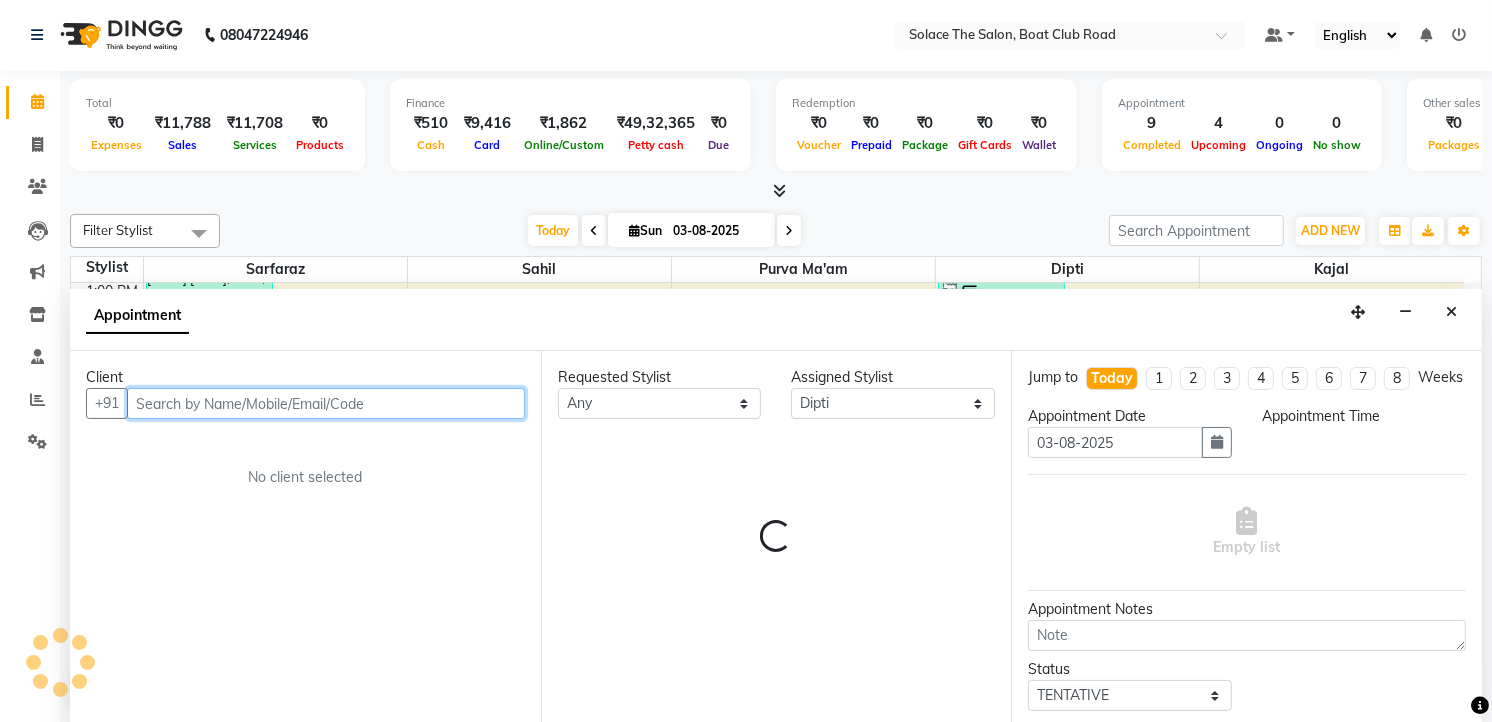 select on "1080" 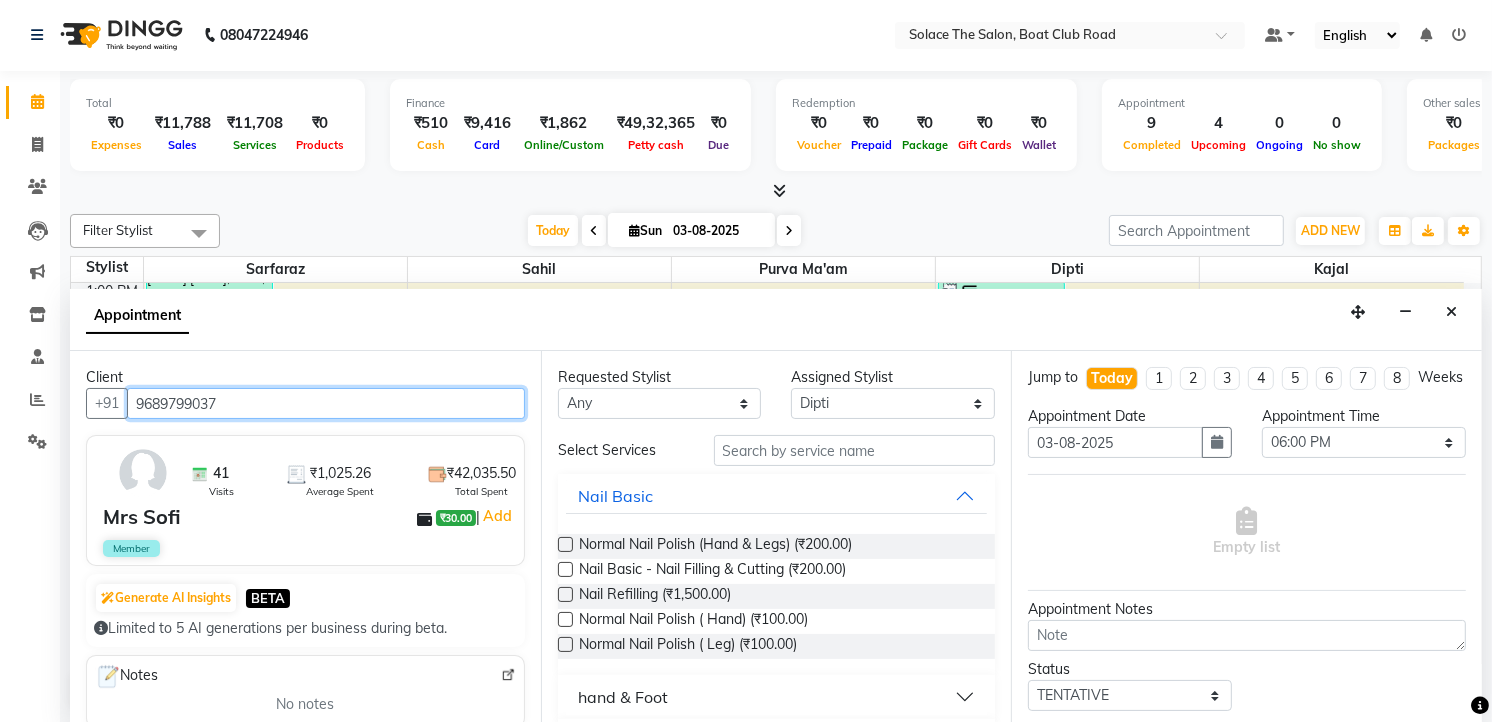 type on "9689799037" 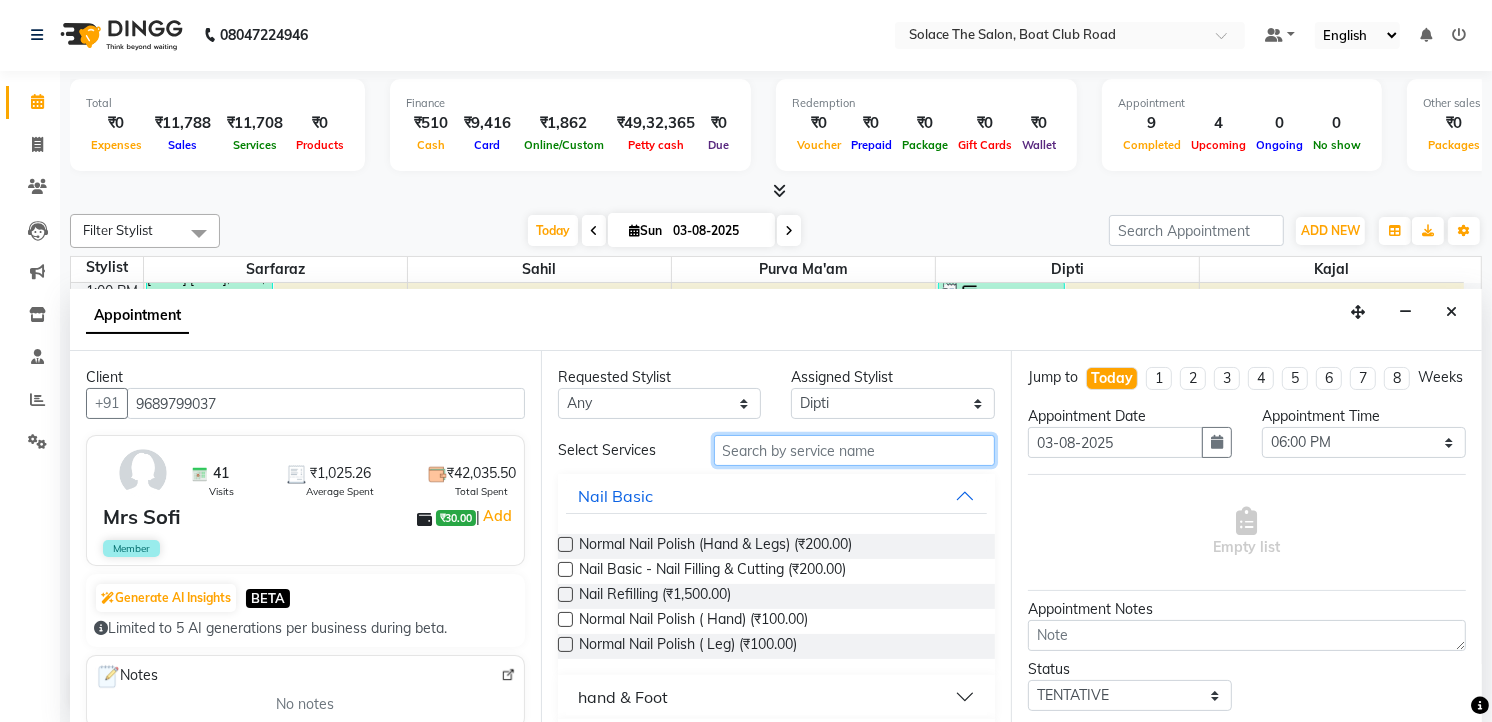 click at bounding box center (855, 450) 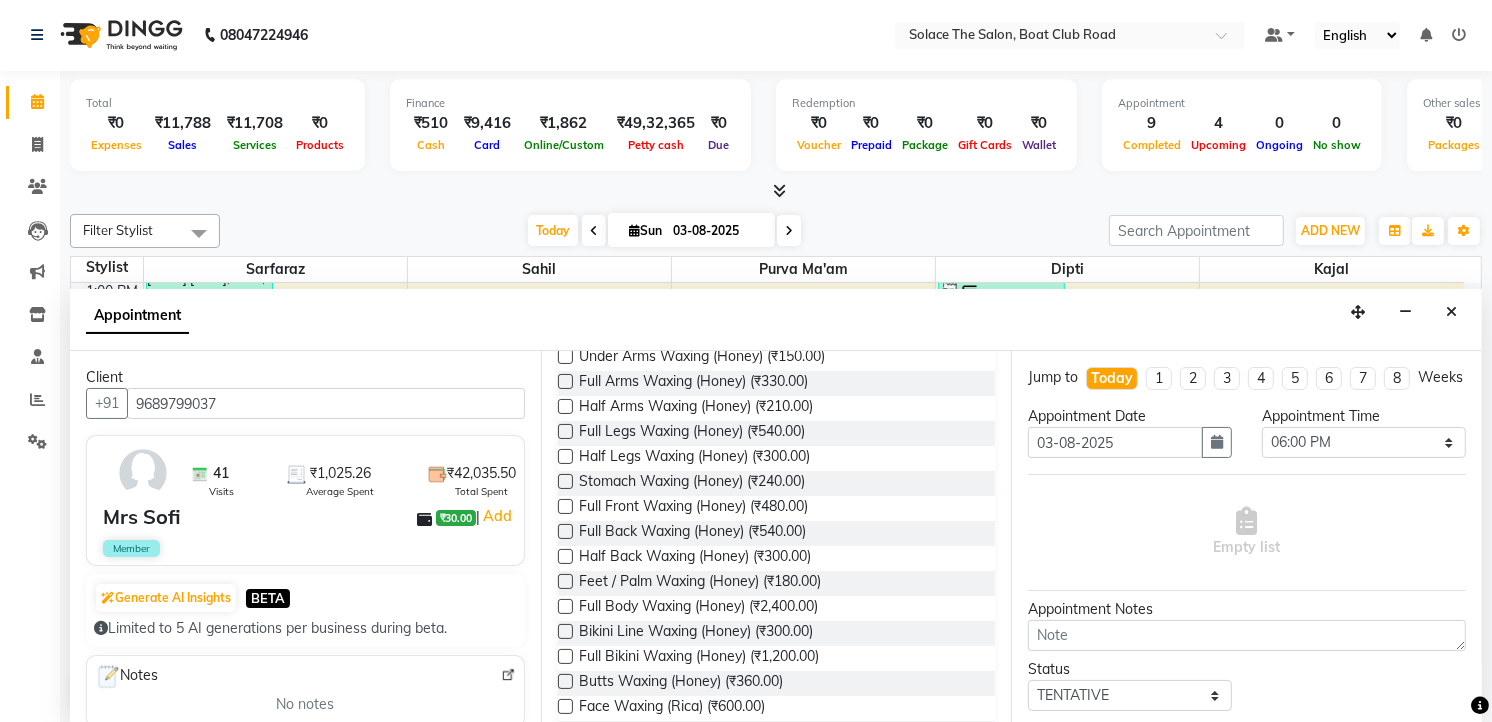 scroll, scrollTop: 333, scrollLeft: 0, axis: vertical 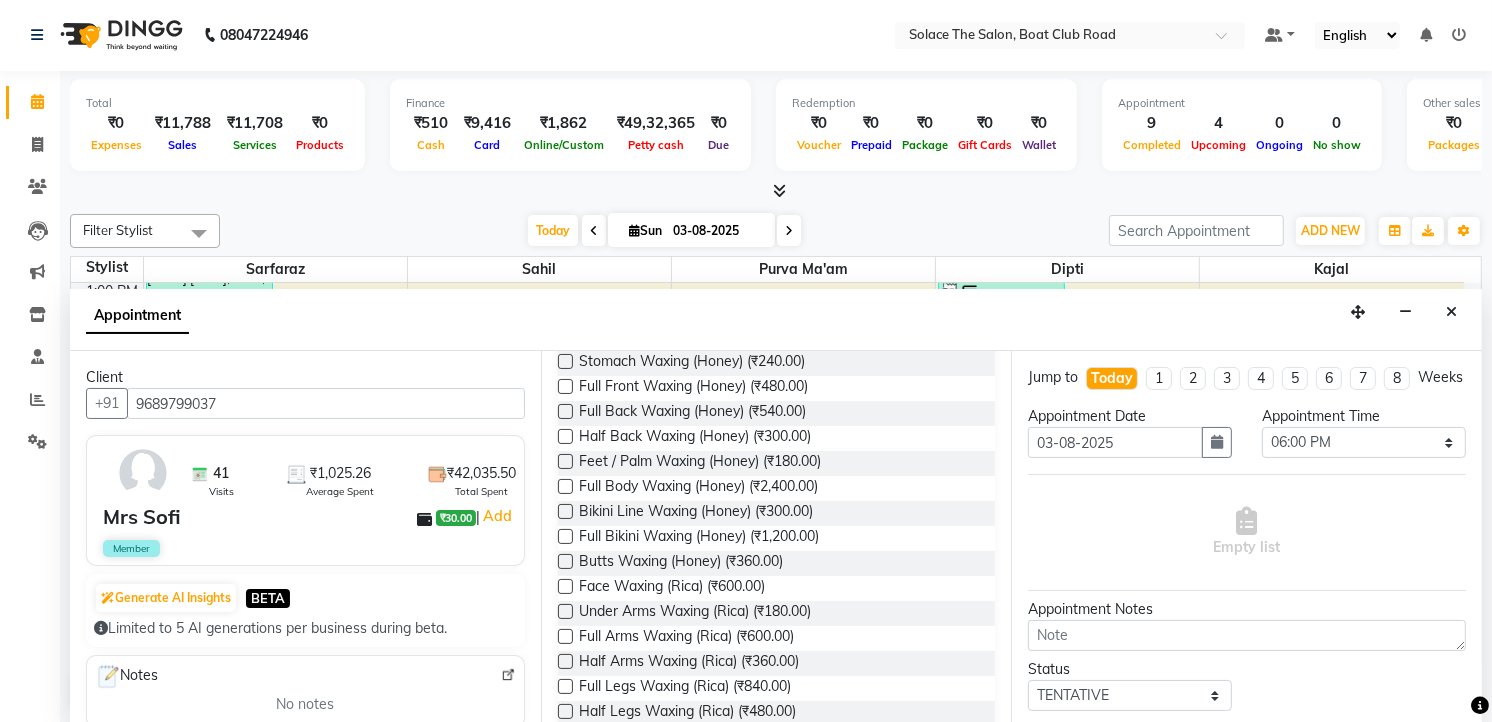 type on "wax" 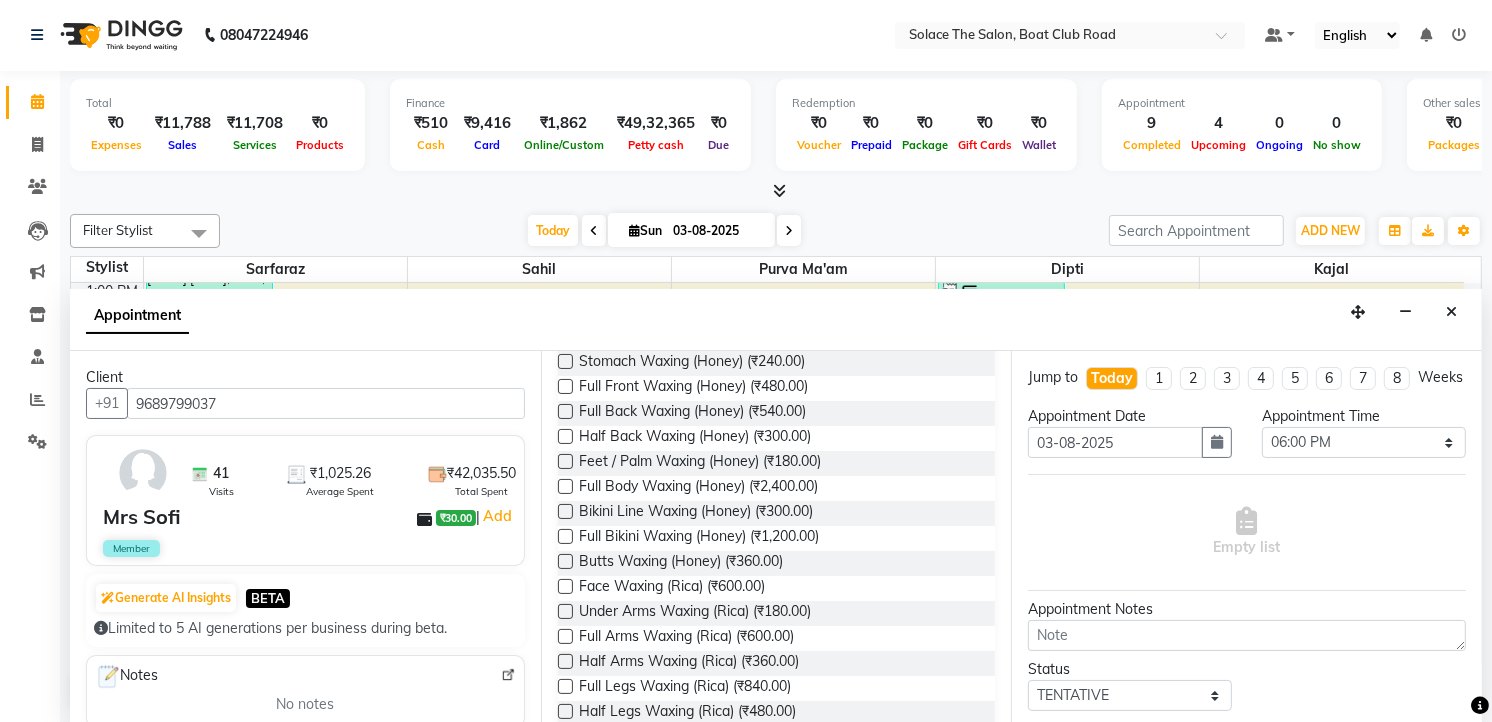 click at bounding box center (565, 611) 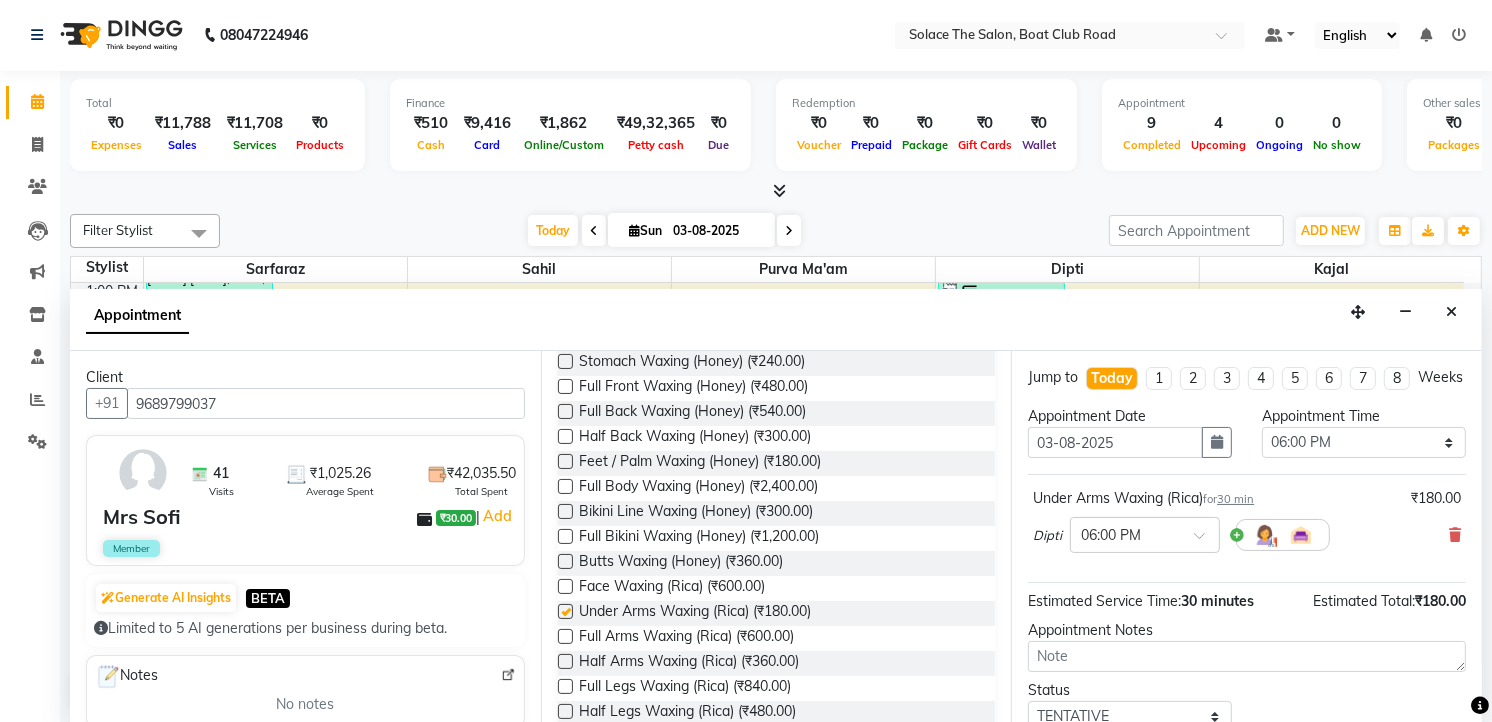 checkbox on "false" 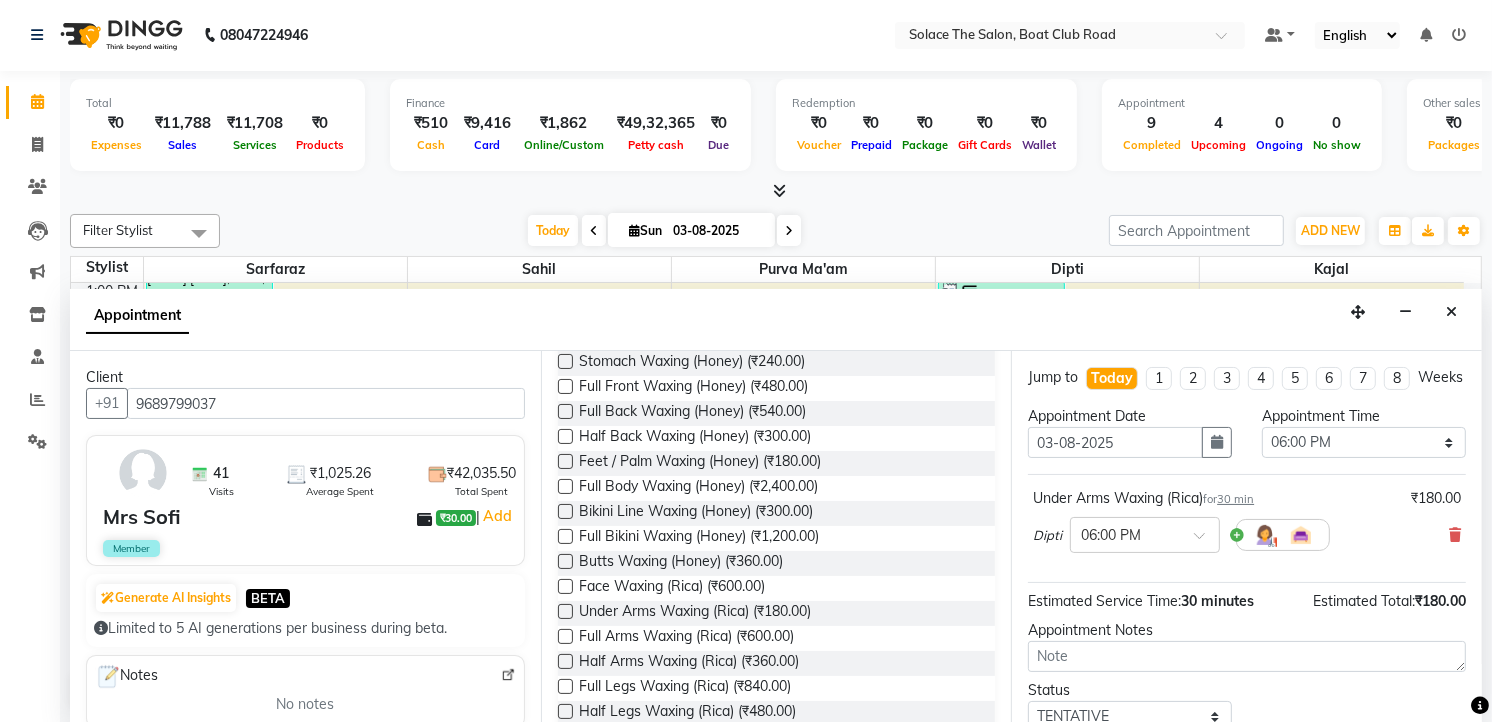 click at bounding box center (565, 636) 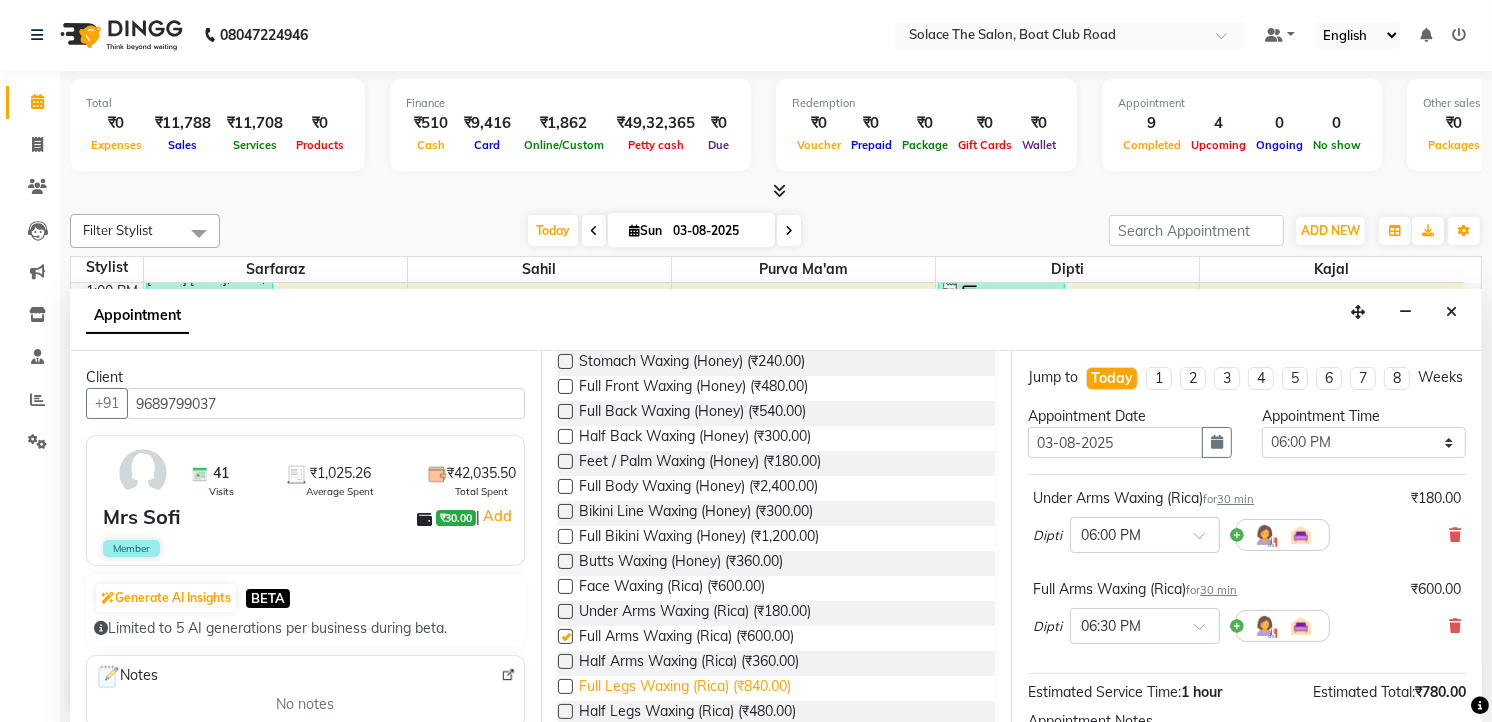 checkbox on "false" 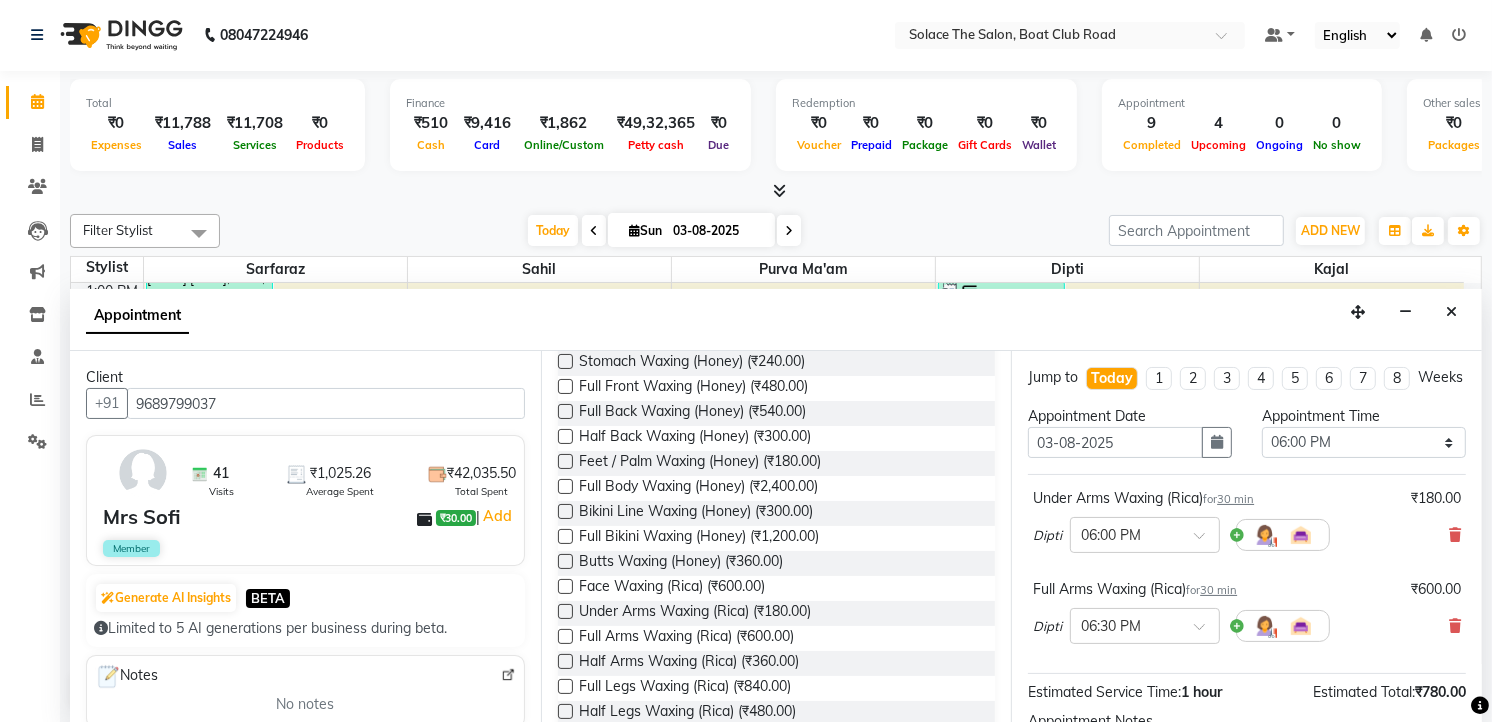 click at bounding box center (565, 711) 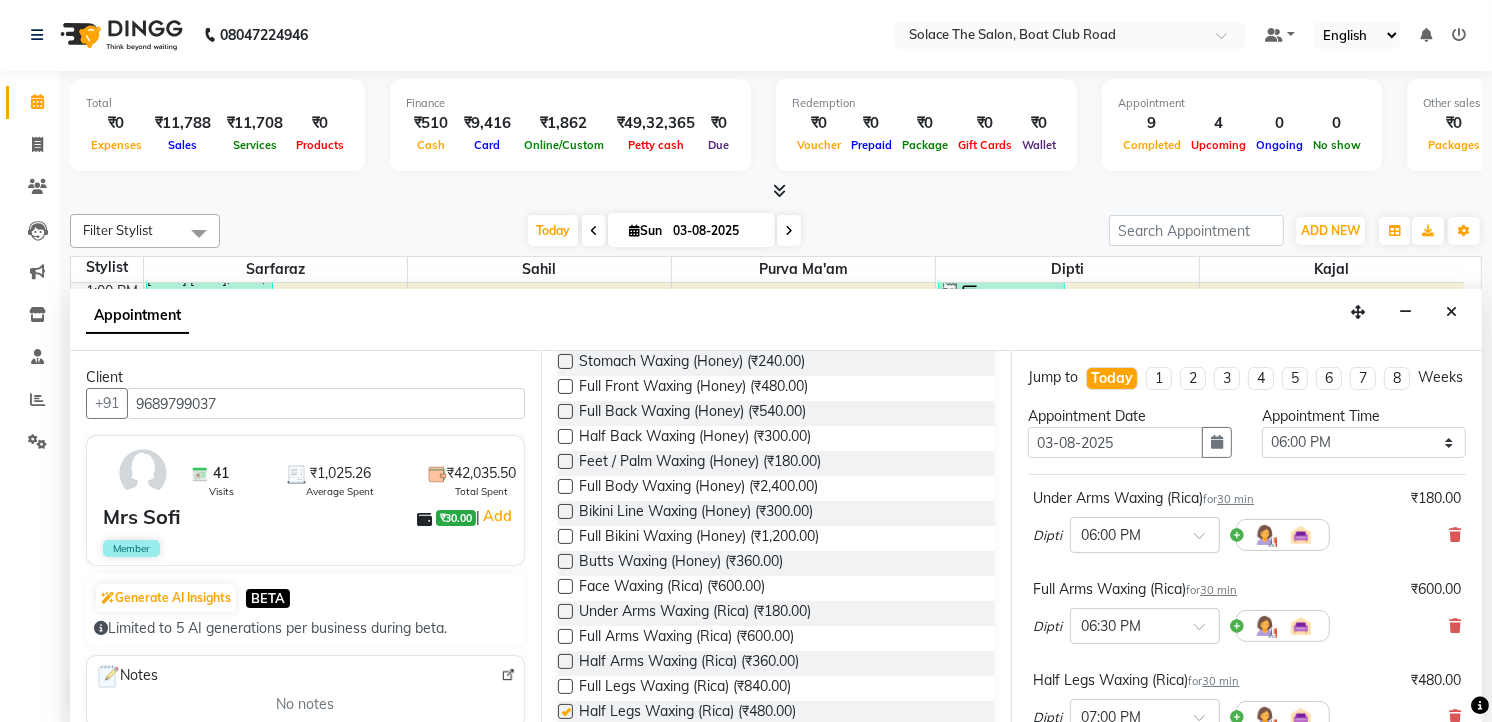 checkbox on "false" 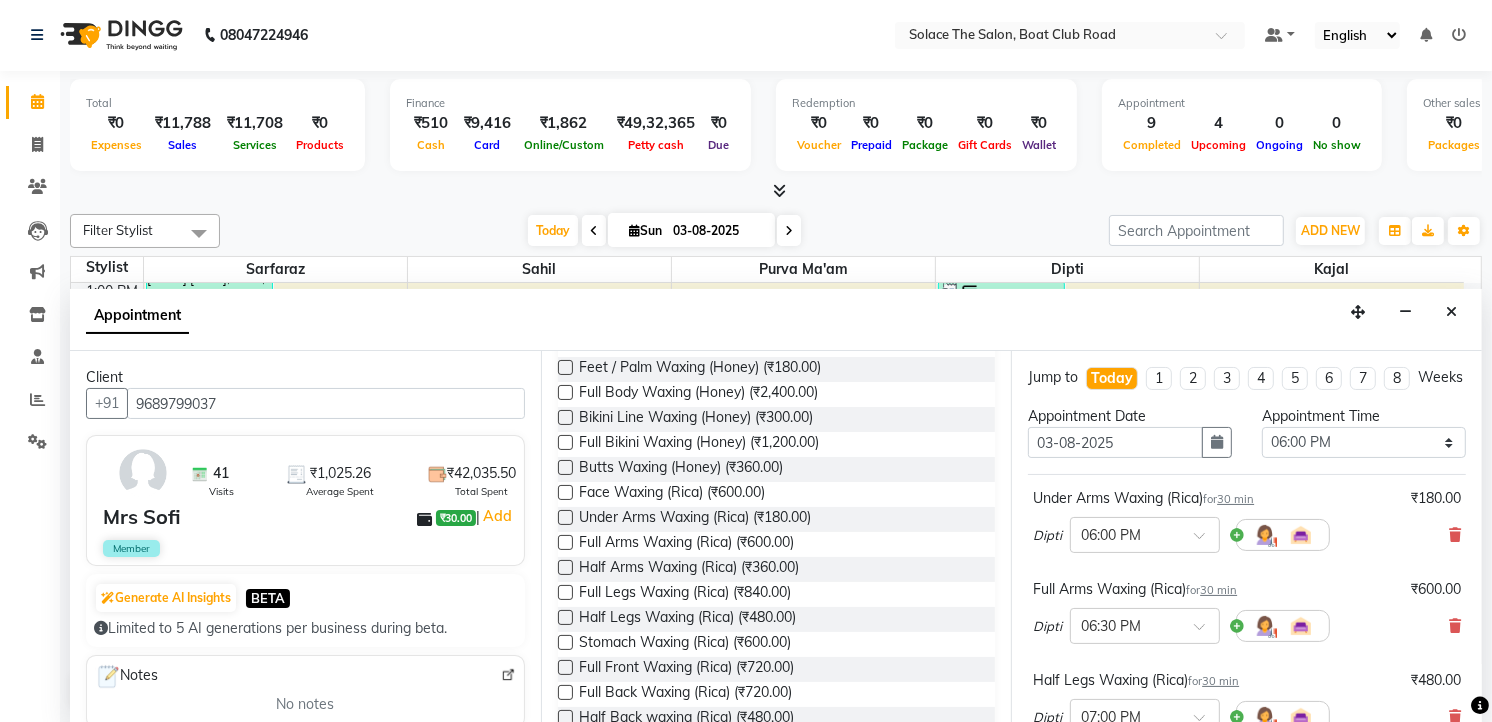 scroll, scrollTop: 555, scrollLeft: 0, axis: vertical 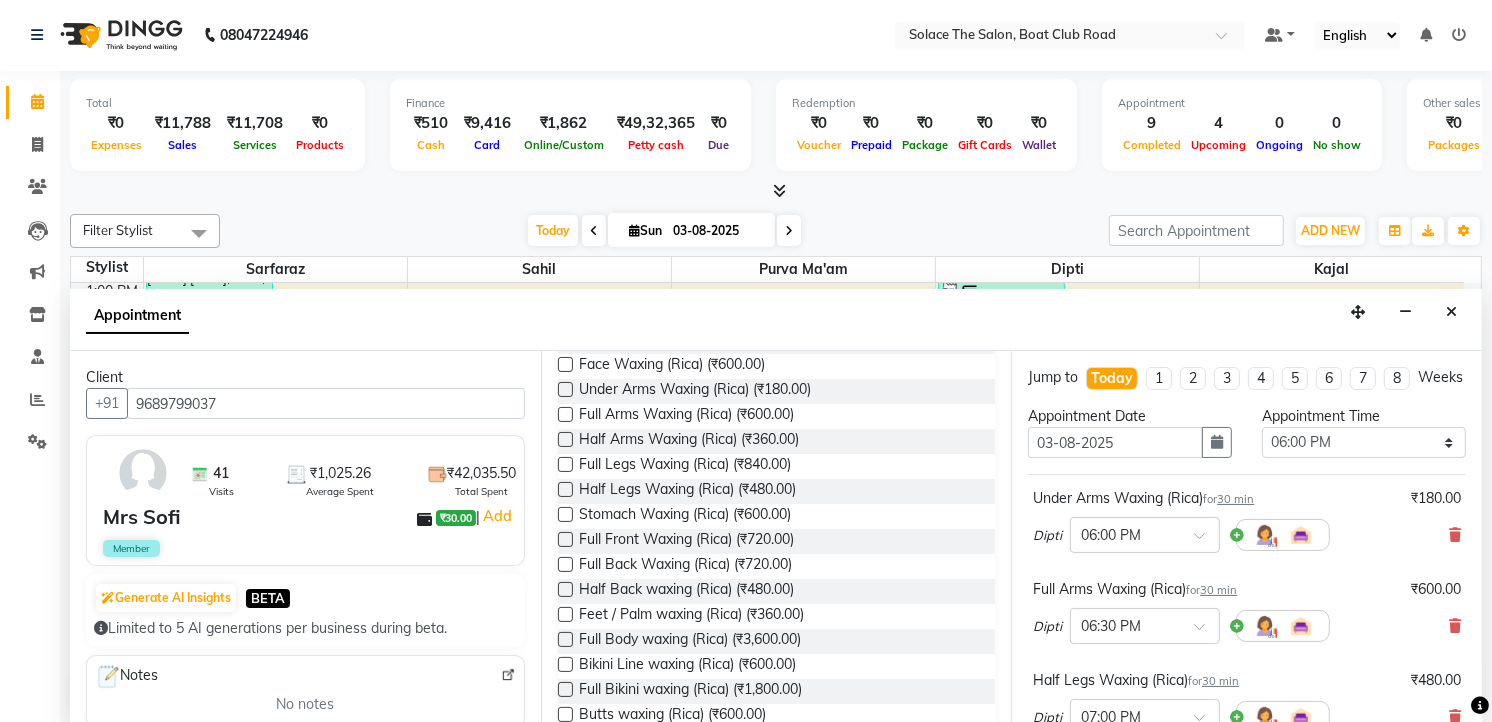 click at bounding box center [565, 689] 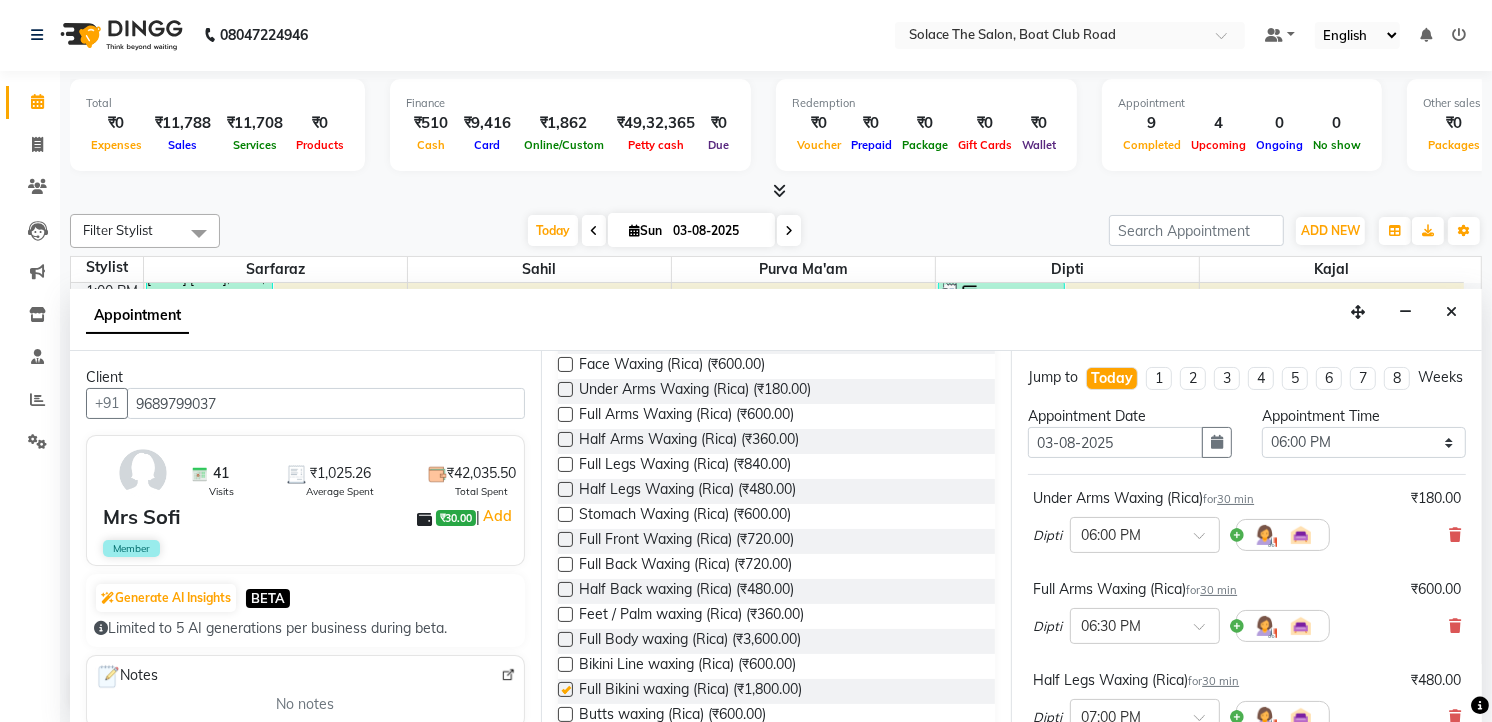 checkbox on "false" 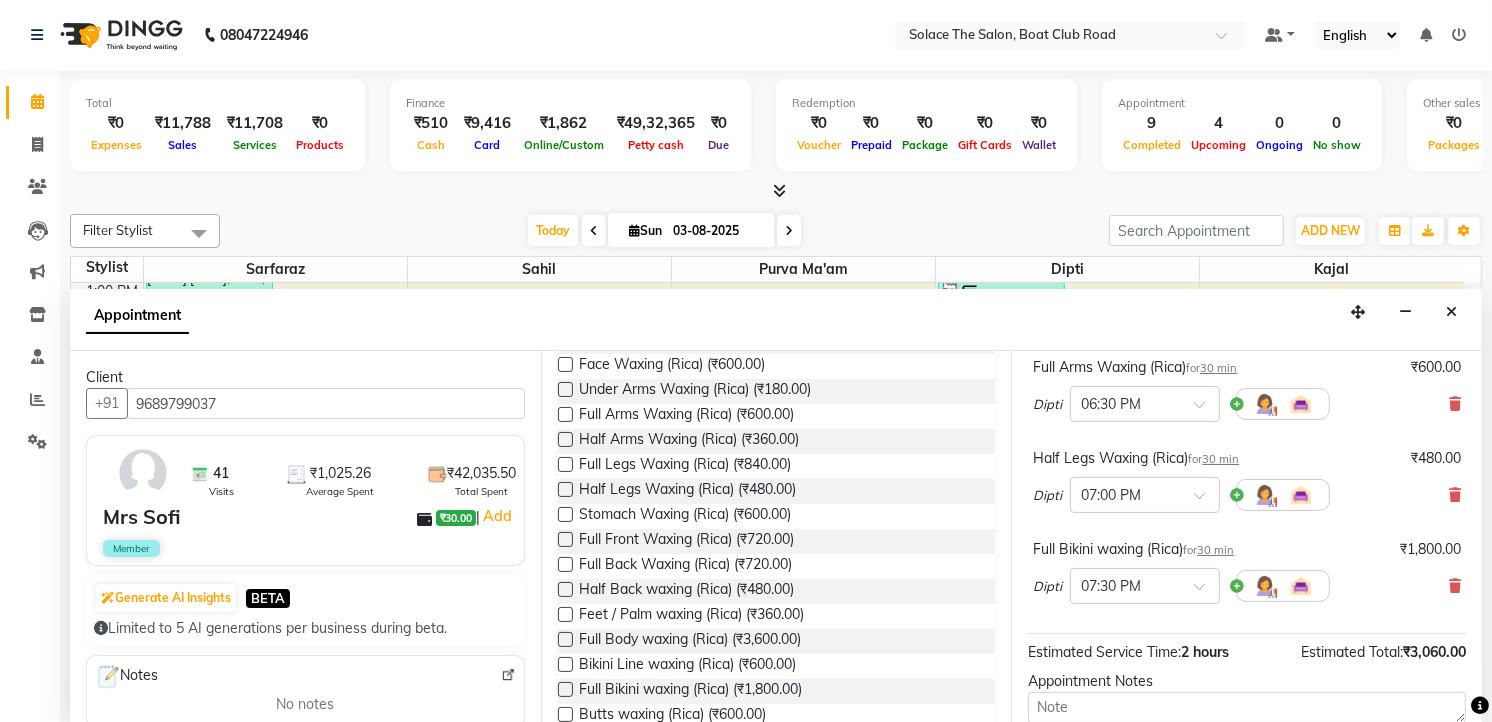 scroll, scrollTop: 427, scrollLeft: 0, axis: vertical 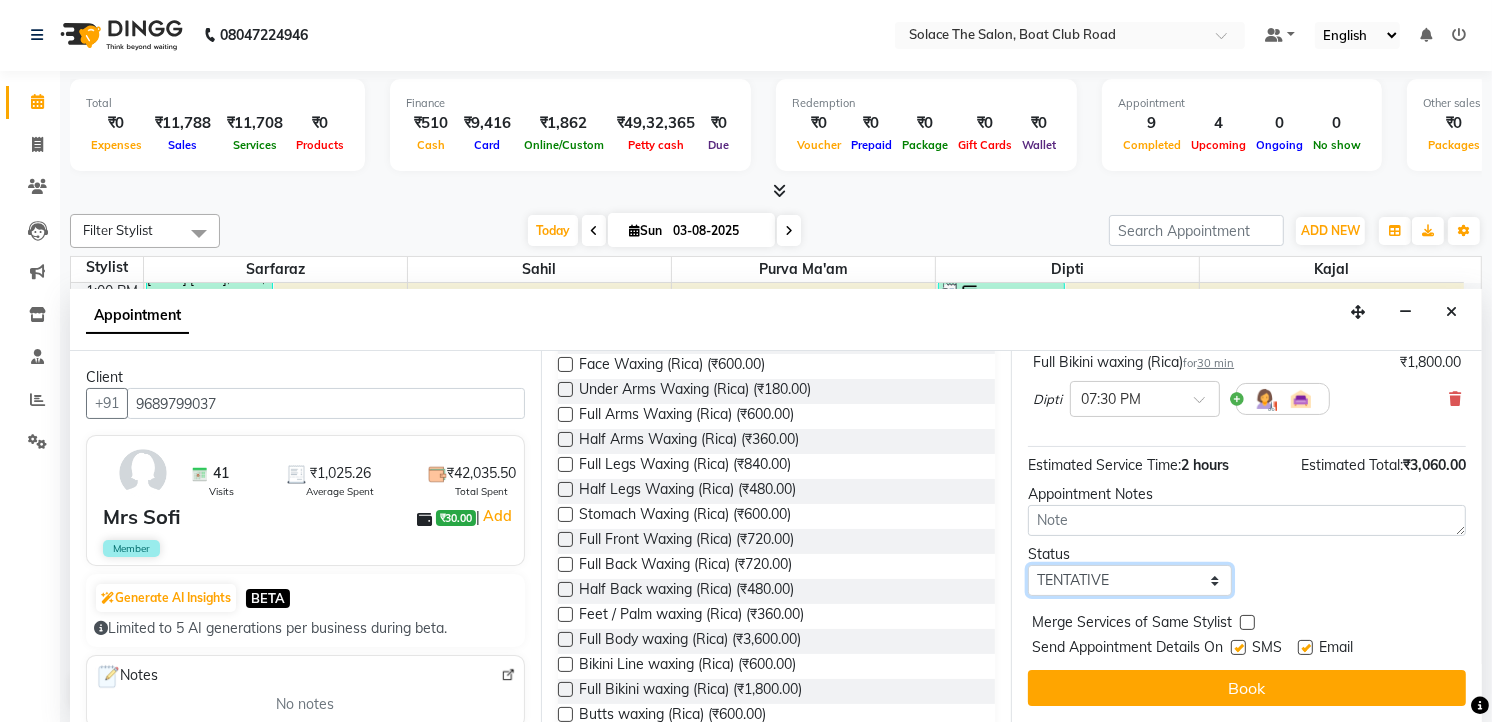 click on "Select TENTATIVE CONFIRM CHECK-IN UPCOMING" at bounding box center (1130, 580) 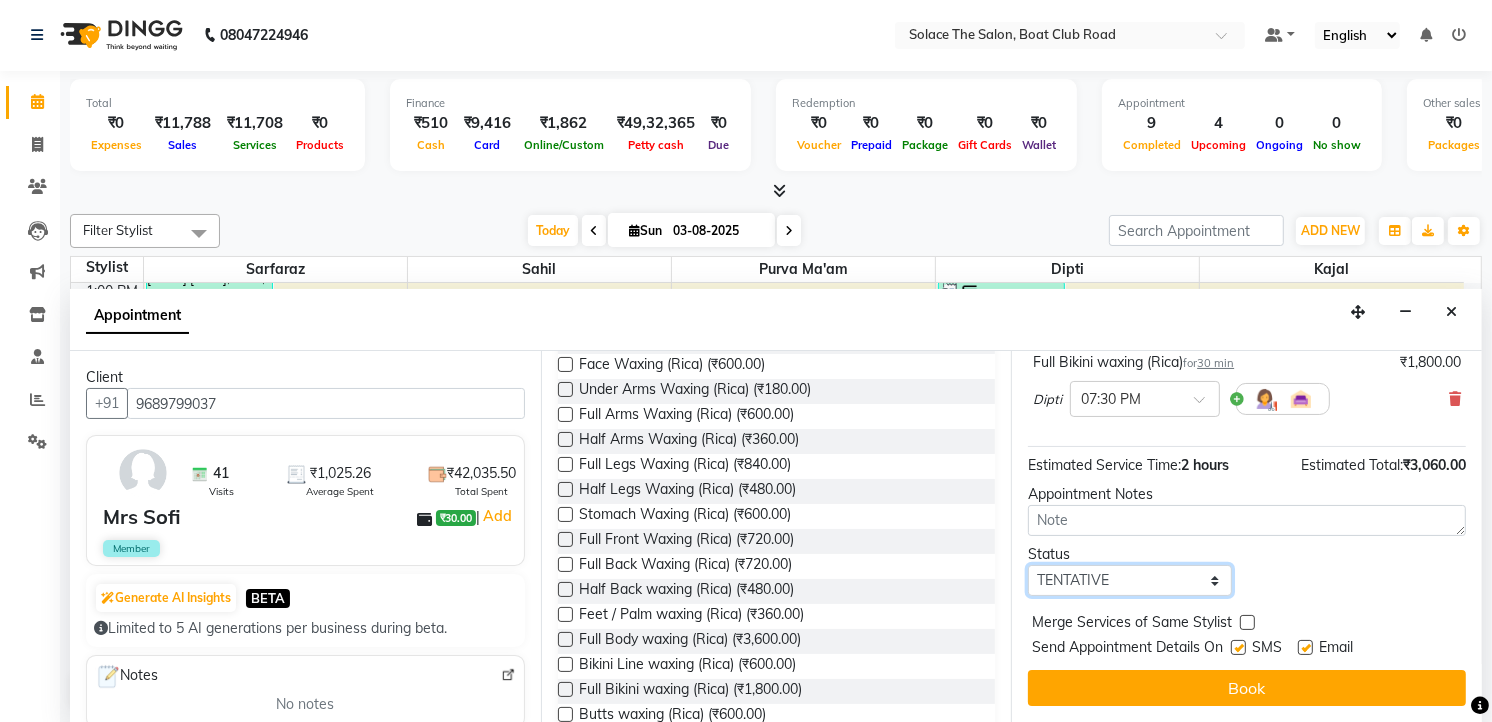 select on "confirm booking" 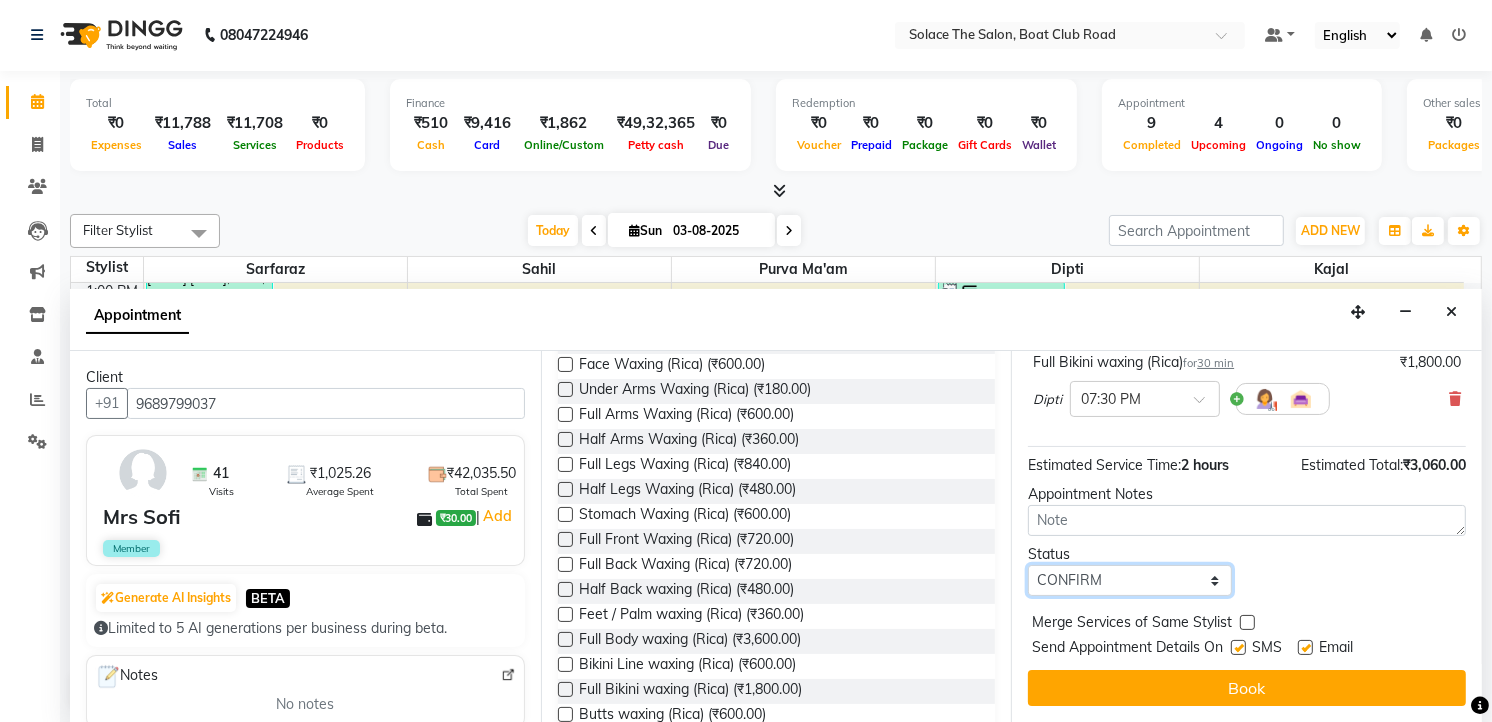 click on "Select TENTATIVE CONFIRM CHECK-IN UPCOMING" at bounding box center [1130, 580] 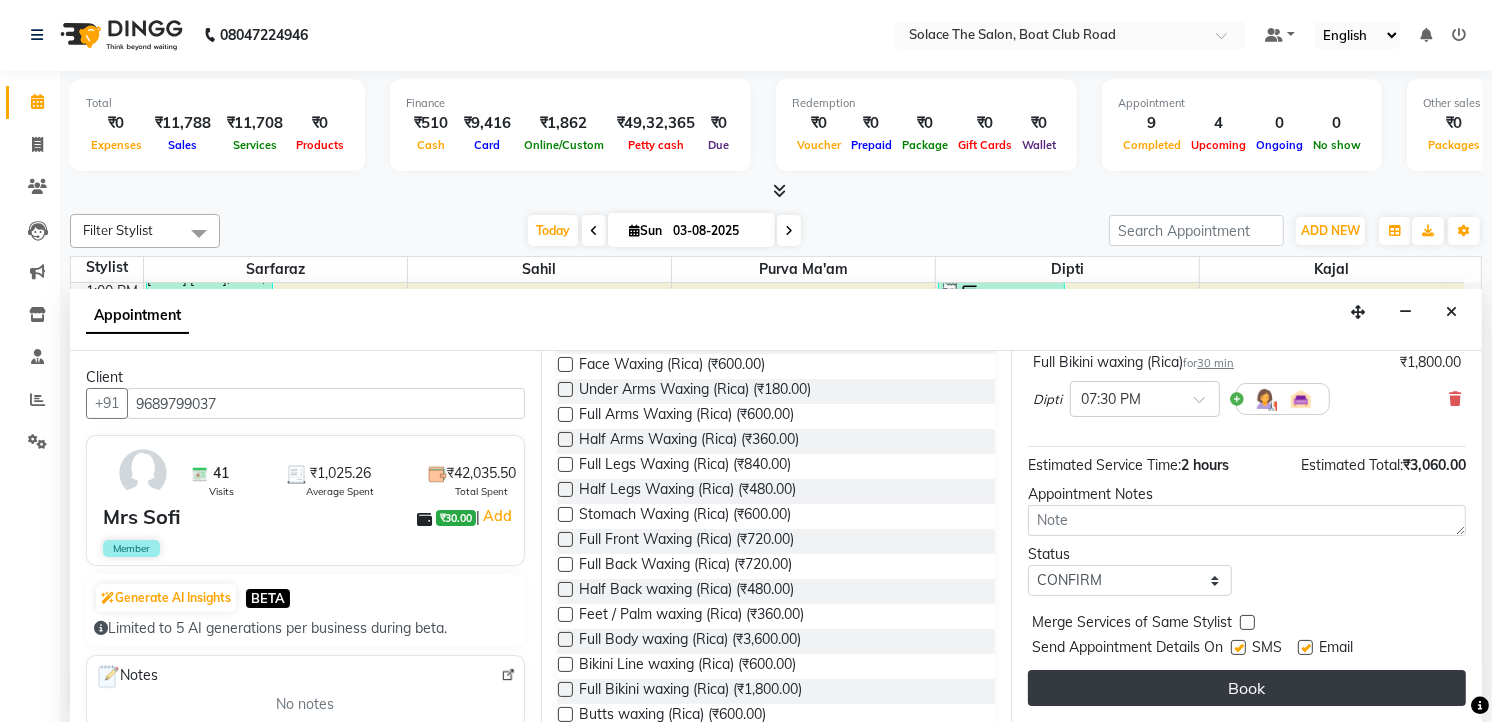 click on "Book" at bounding box center [1247, 688] 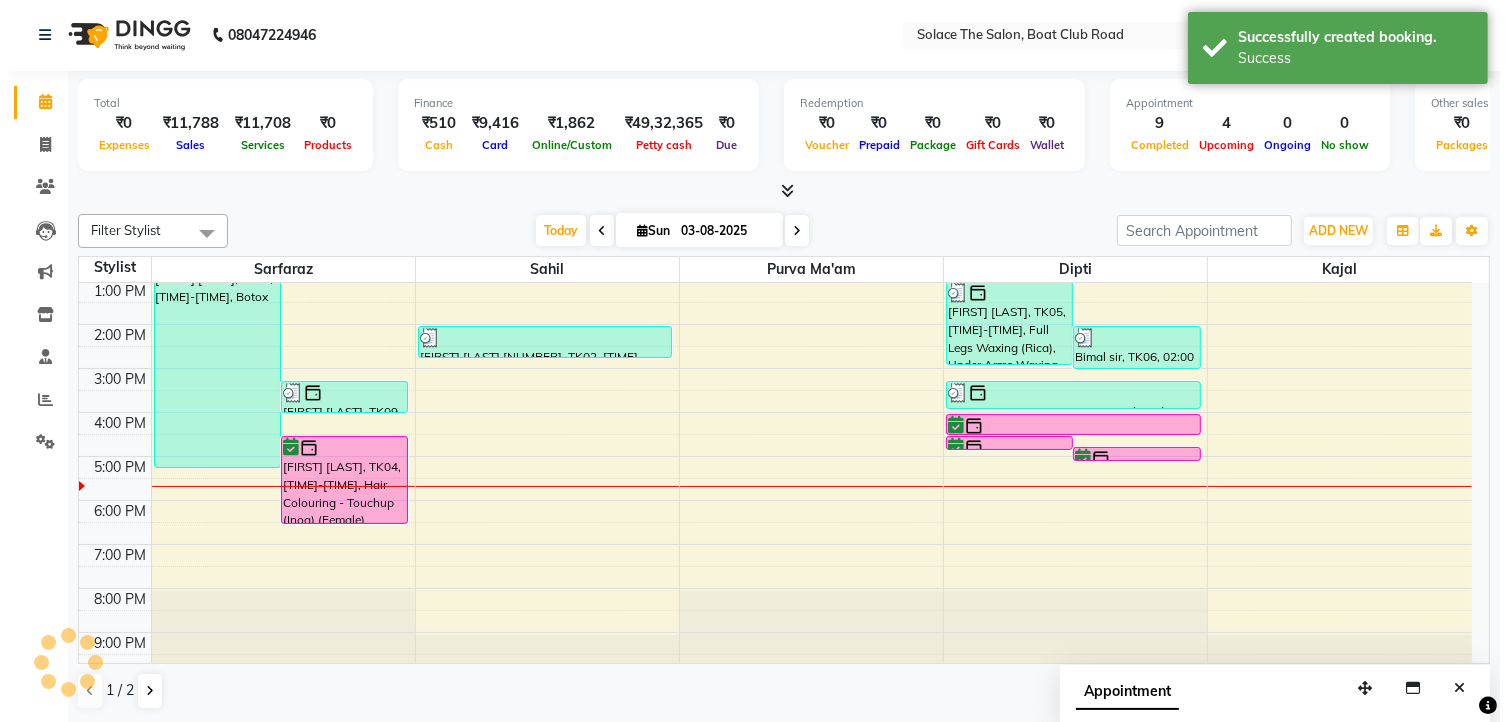 scroll, scrollTop: 0, scrollLeft: 0, axis: both 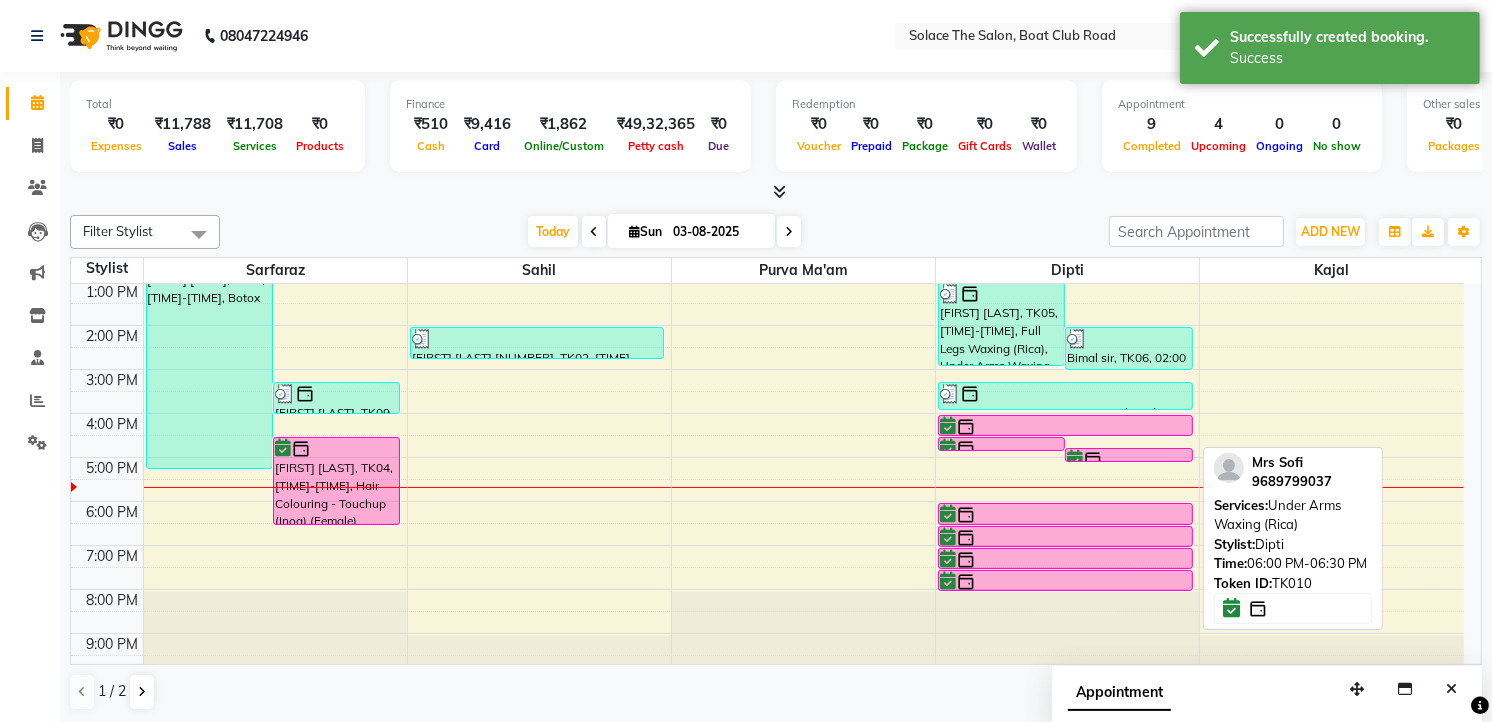 click at bounding box center (1065, 515) 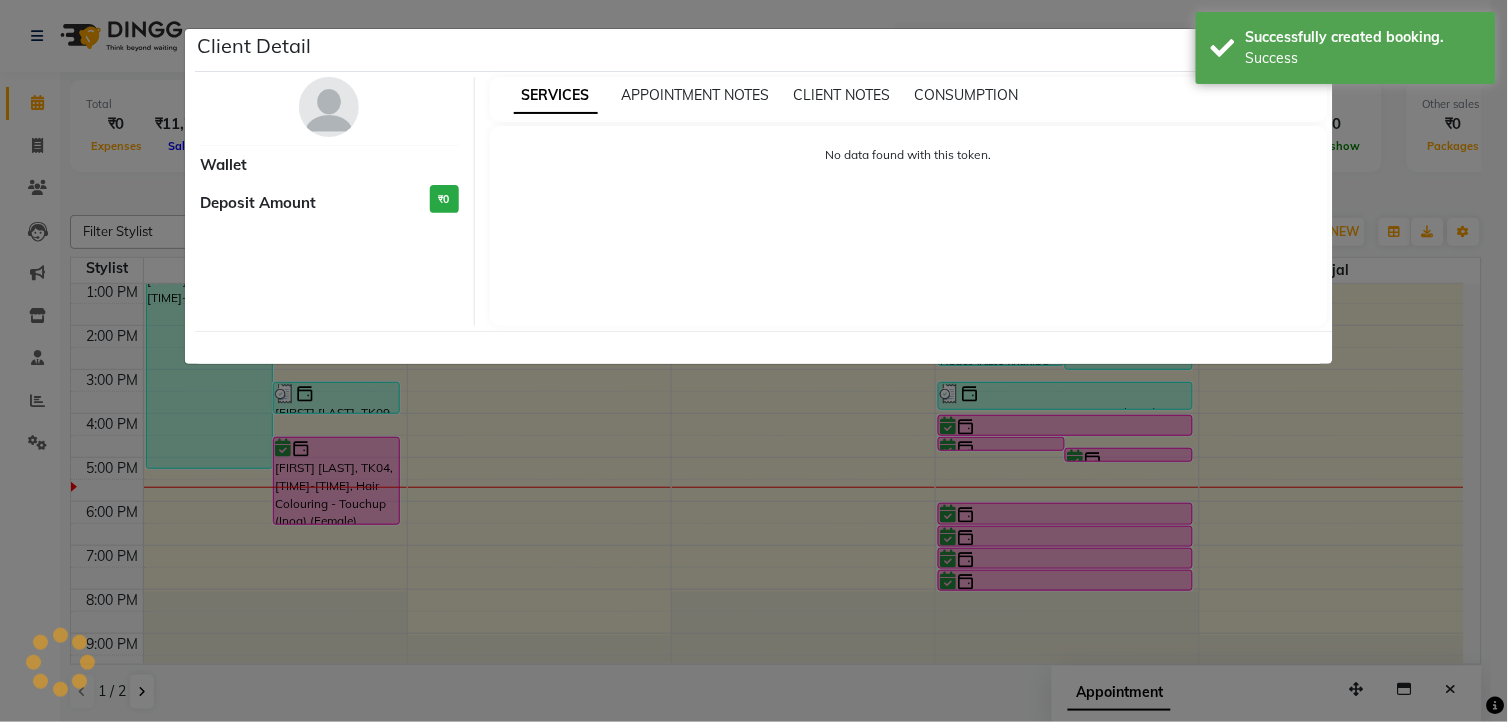 select on "6" 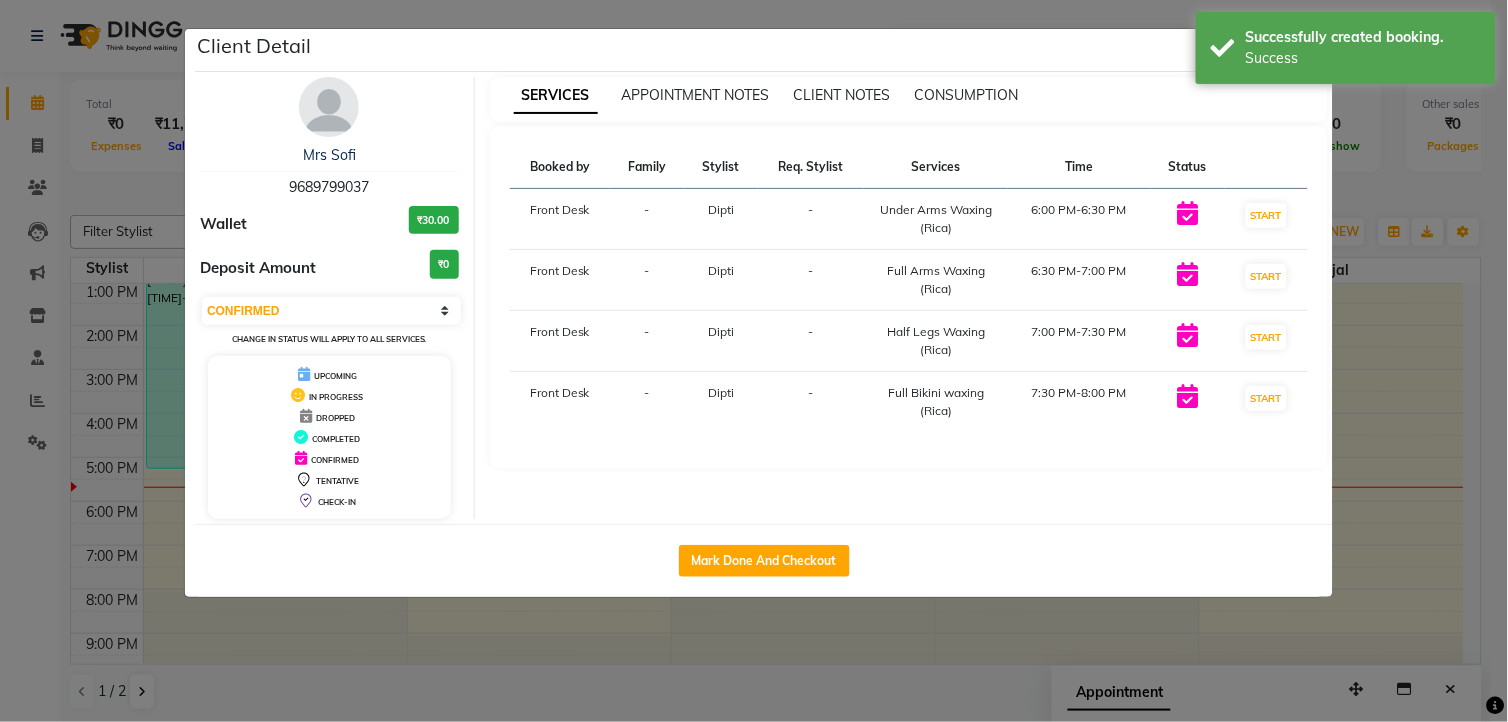 click at bounding box center [329, 107] 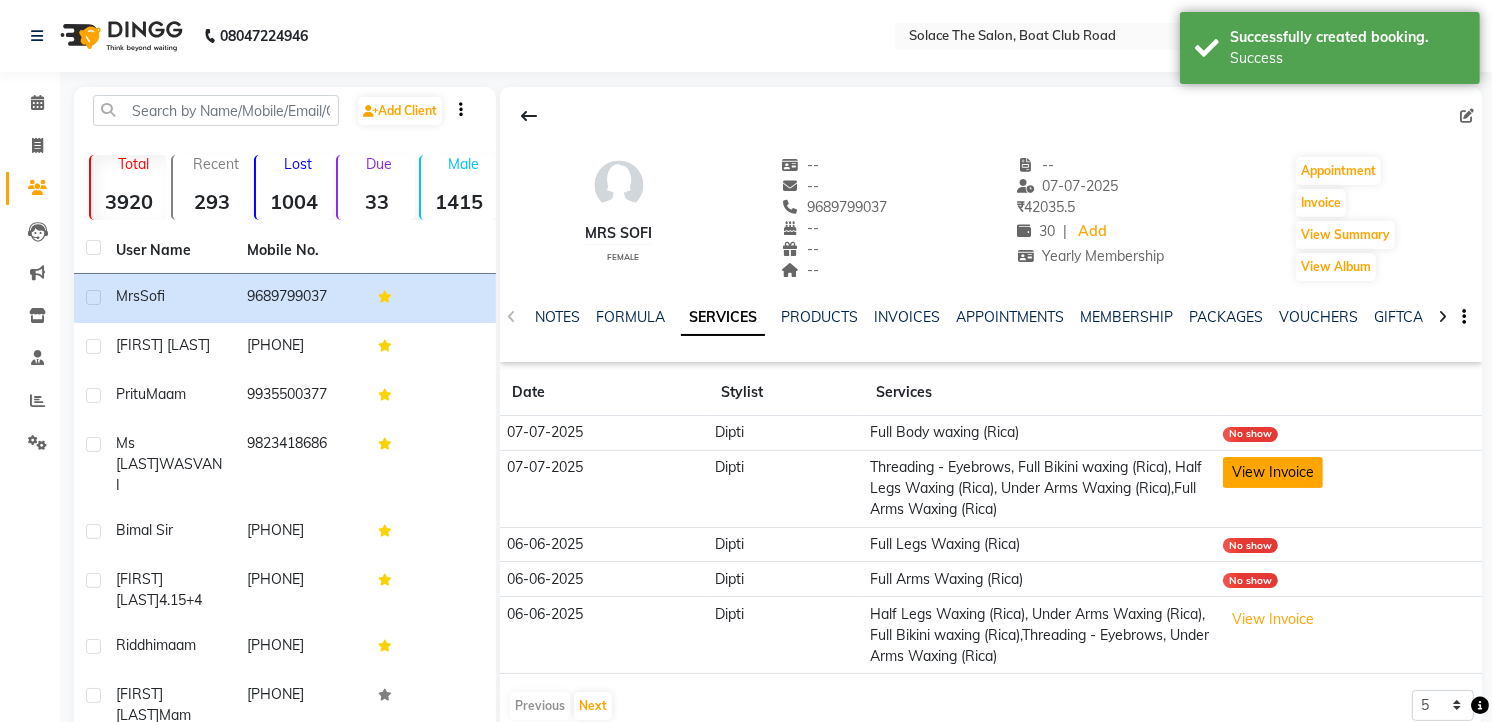 click on "View Invoice" 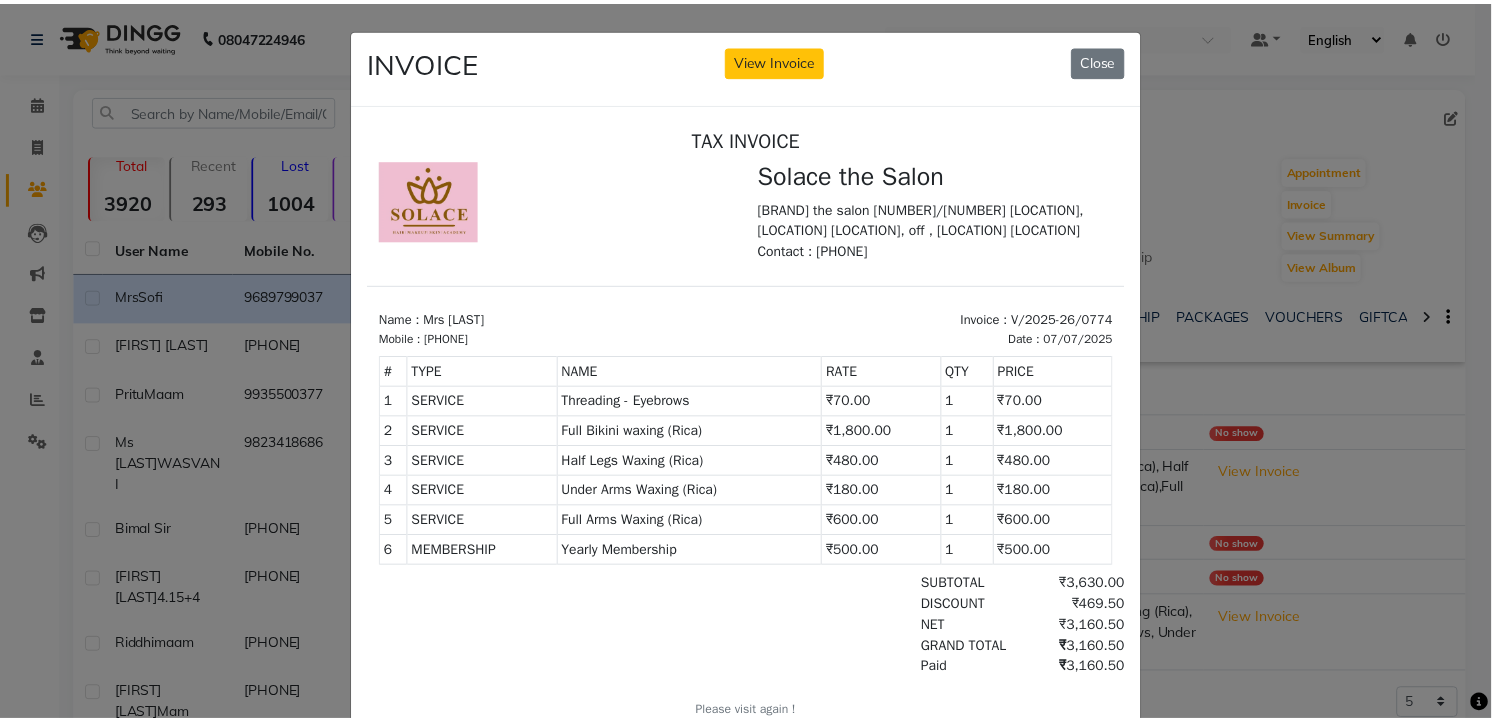 scroll, scrollTop: 0, scrollLeft: 0, axis: both 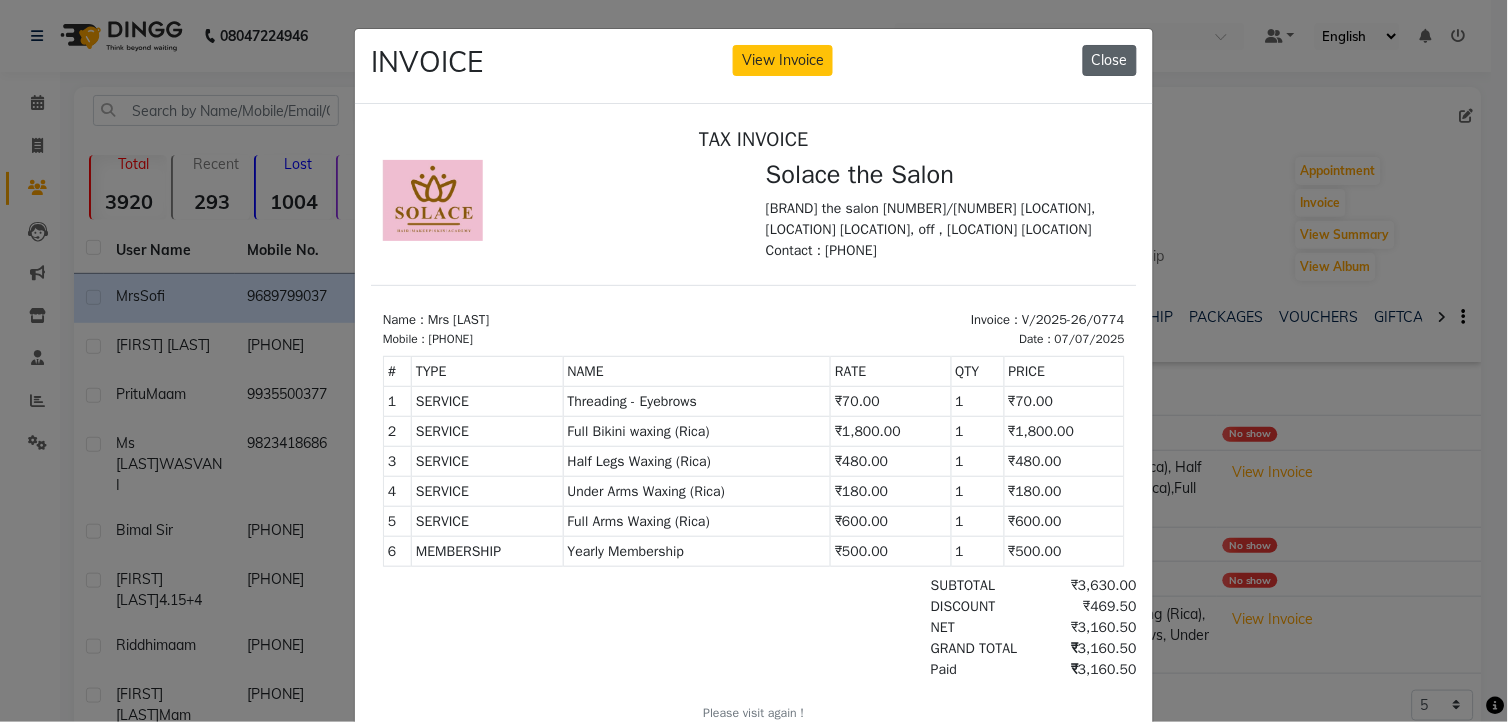 click on "Close" 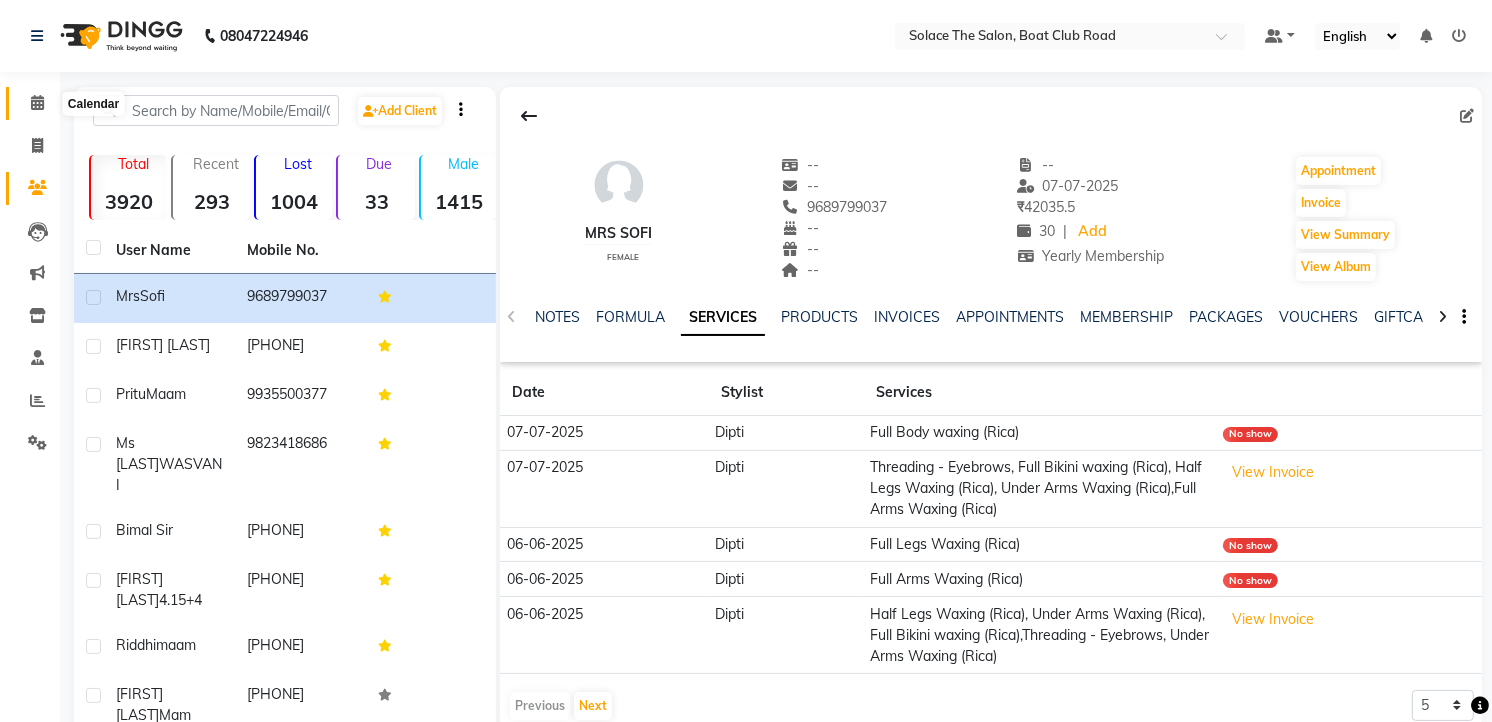 click 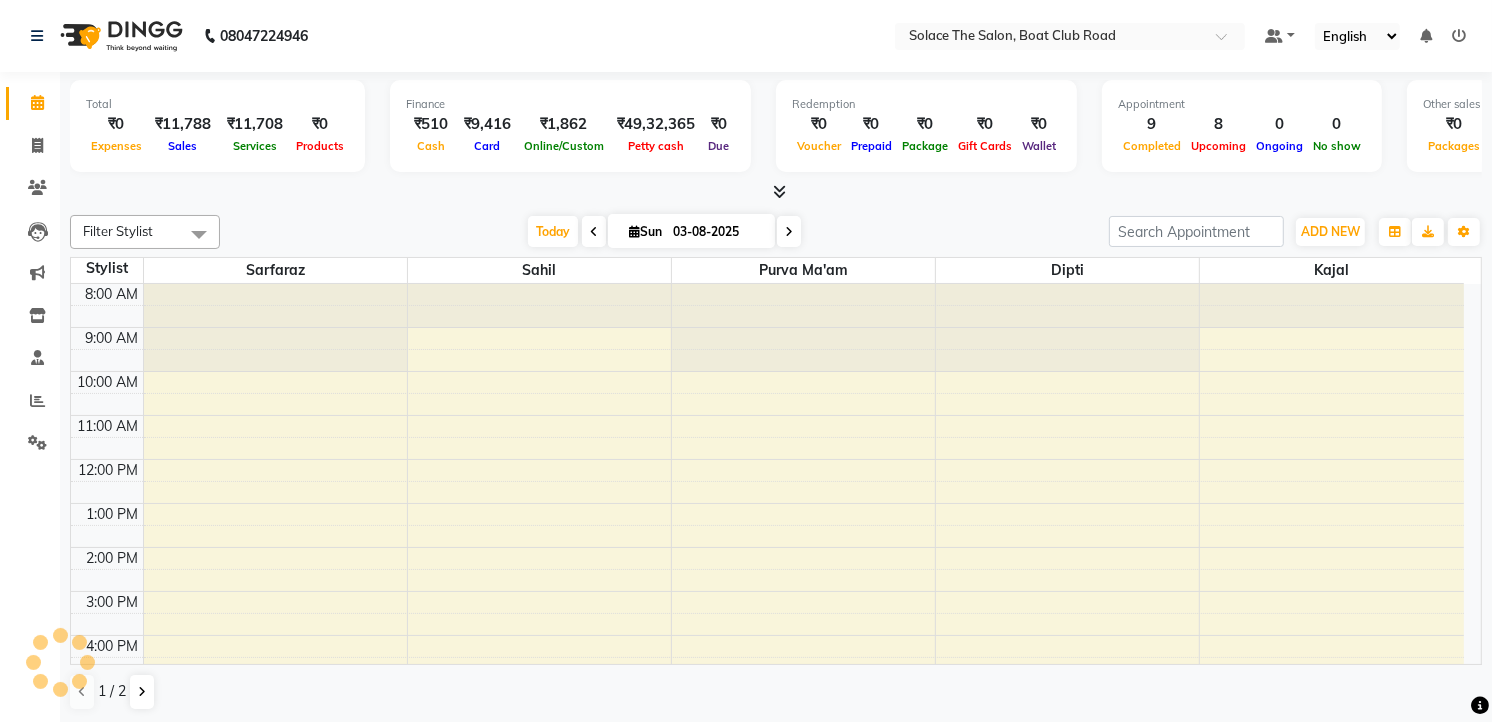 scroll, scrollTop: 0, scrollLeft: 0, axis: both 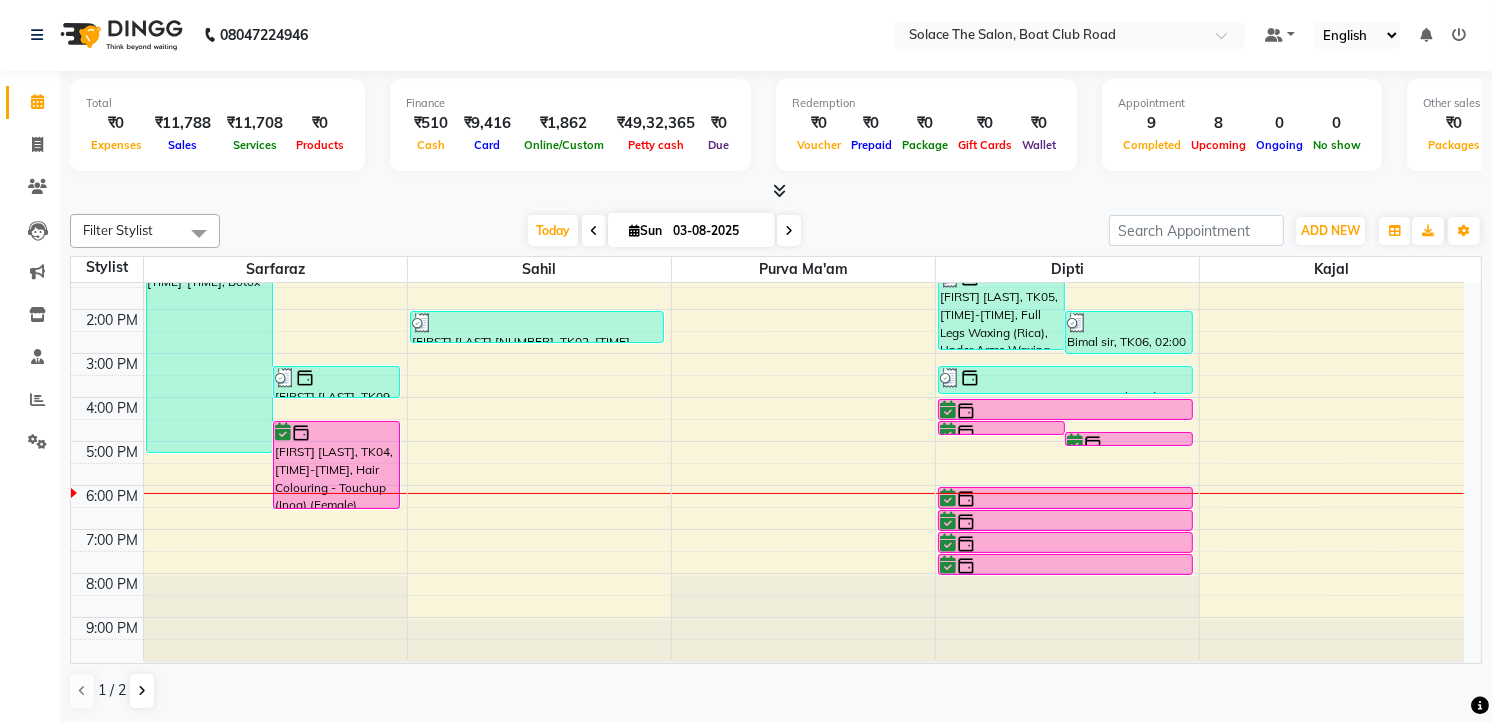 click on "[TIME] [TIME] [TIME] [TIME] [TIME] [TIME] [TIME] [TIME] [TIME] [TIME] [TIME] [TIME] [TIME] [TIME]     [FIRST] [LAST], TK01, [TIME]-[TIME], Botox     [FIRST] [LAST], TK09, [TIME]-[TIME], Hair Cut - Master (Male)     [FIRST] [LAST], TK04, [TIME]-[TIME], Hair Colouring - Touchup (Inoa) (Female)     [FIRST] [LAST], TK01, [TIME]-[TIME], Hair Colouring - Touchup (Majirel) (Female)     [FIRST] [LAST] [NUMBER], TK02, [TIME]-[TIME], Hair Cut - Girl (Master)      [FIRST] [LAST], TK05, [TIME]-[TIME], Full Legs Waxing (Rica), Under Arms Waxing (Rica),Full Arms Waxing (Rica), Bikini Line waxing (Rica),upper lips wax rica,Threading - Eyebrows,Threading - Eyebrows,Threading-Upper Lips     [FIRST] [LAST], TK06, [TIME]-[TIME], vedic pedicure      [FIRST] [LAST], TK04, [TIME]-[TIME], Threading - Eyebrows     [FIRST] [LAST], TK04, [TIME]-[TIME], Threading-Upper Lips    [FIRST] [LAST], TK03, [TIME]-[TIME],  Foot - Hydrating (45 Mins) (Pedicure)" at bounding box center (767, 353) 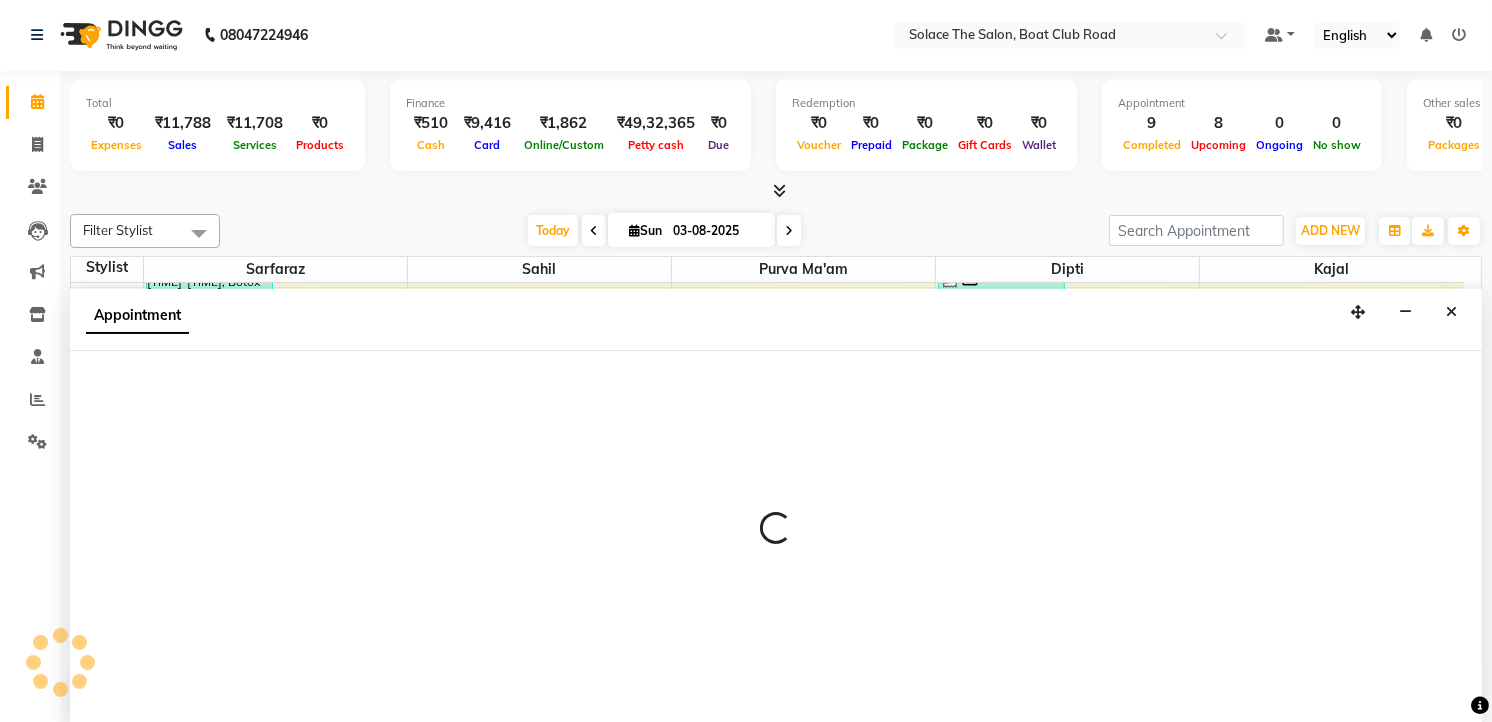 select on "74276" 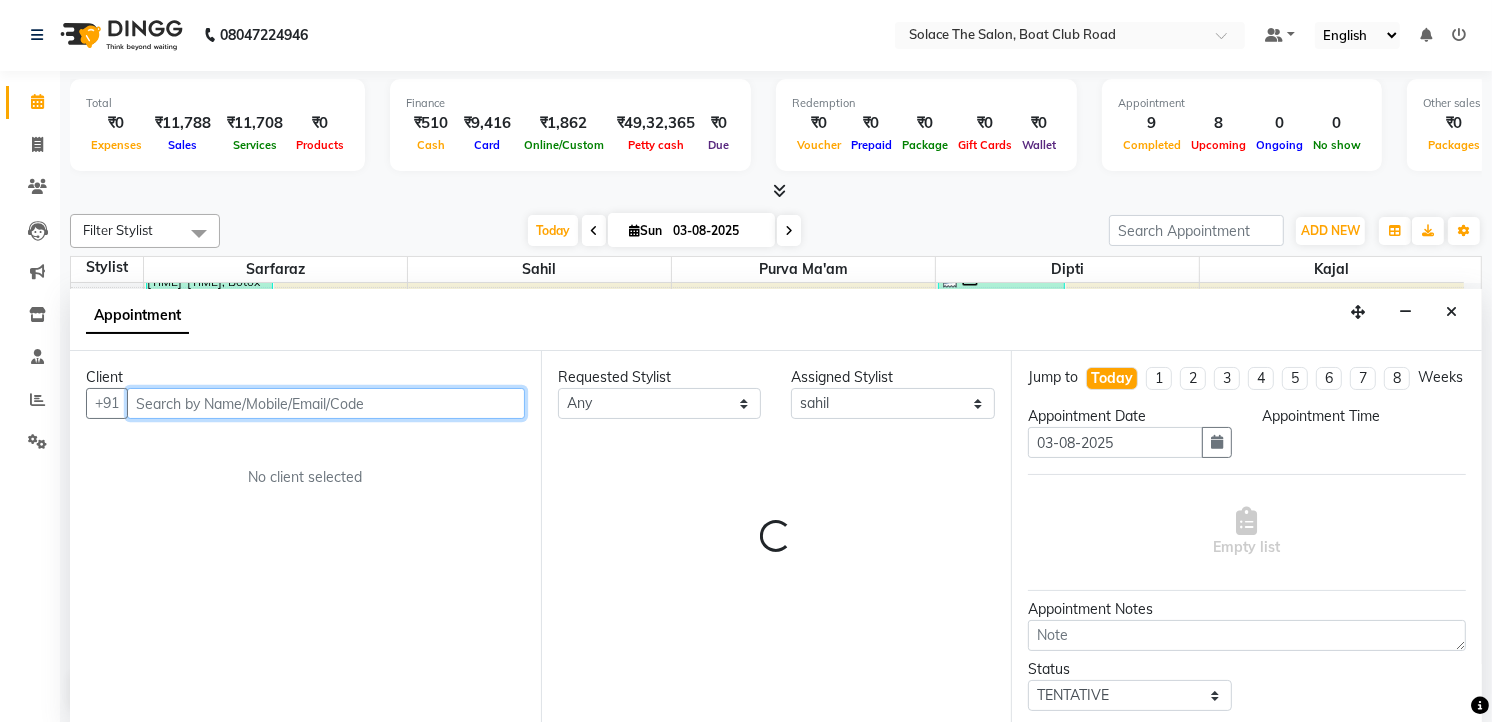 select on "1110" 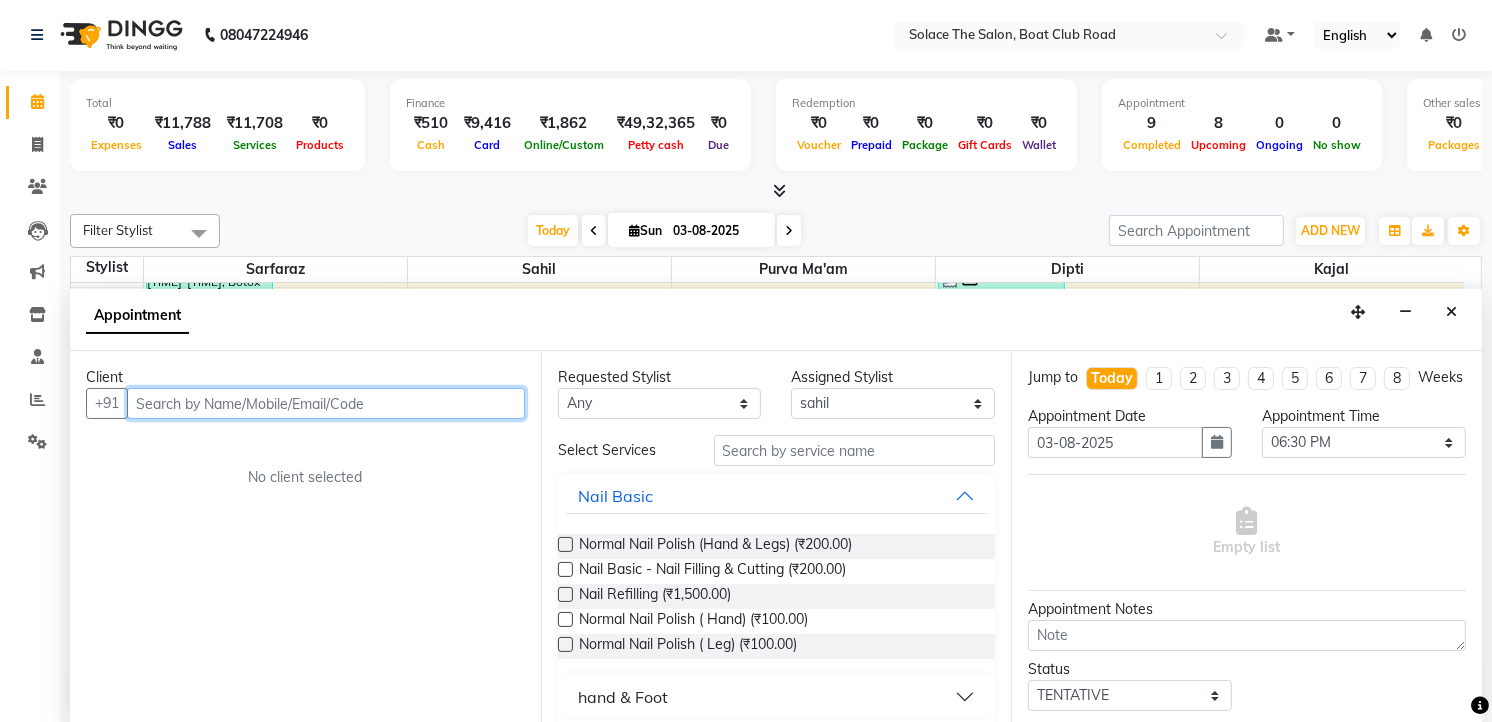click at bounding box center (326, 403) 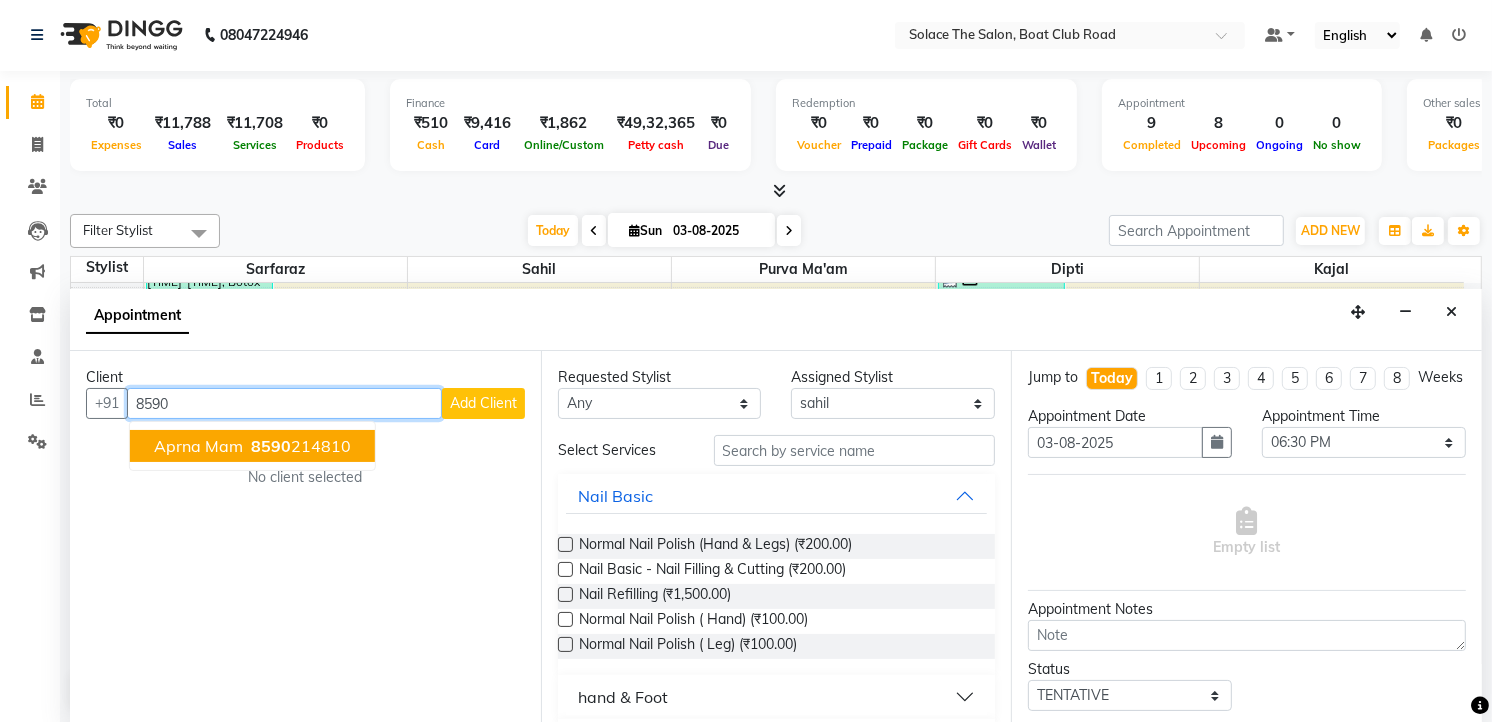 click on "[PHONE]" at bounding box center (299, 446) 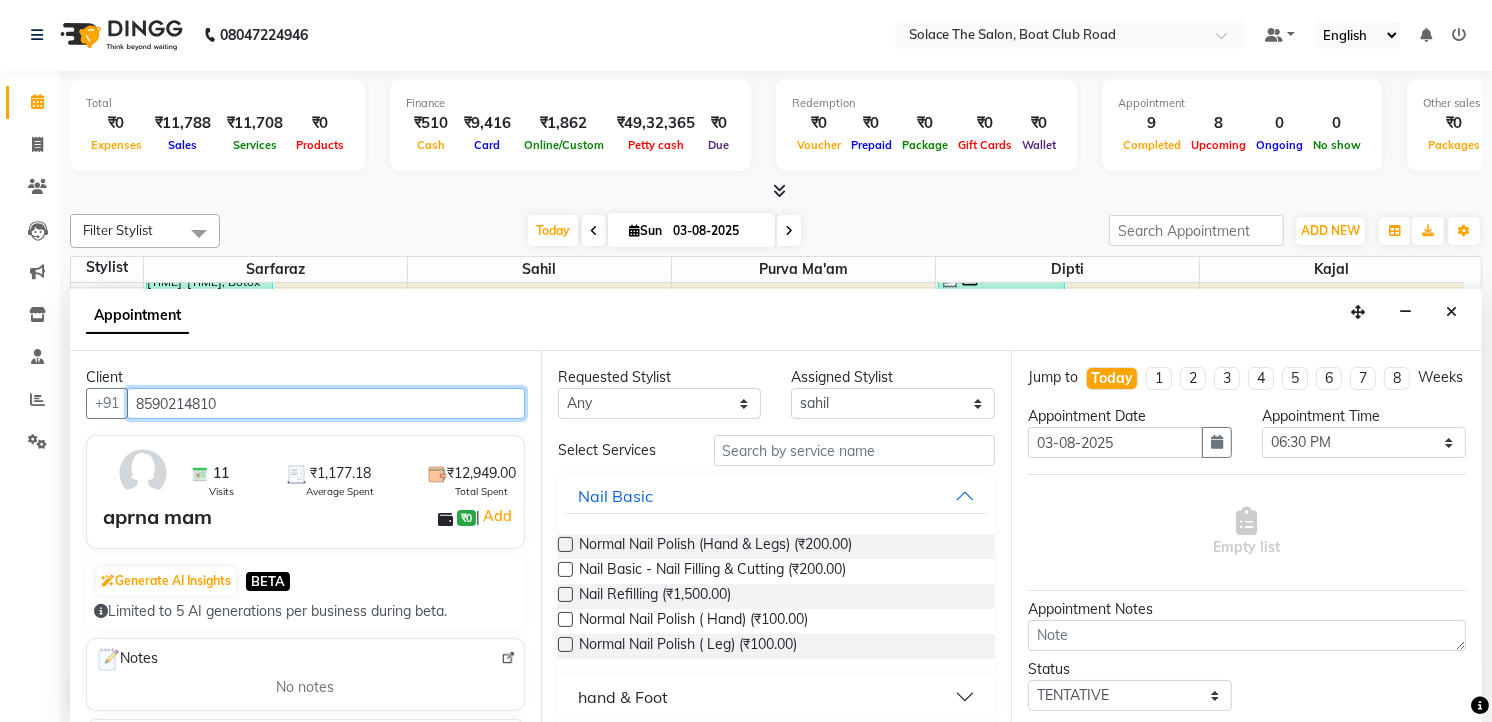 type on "8590214810" 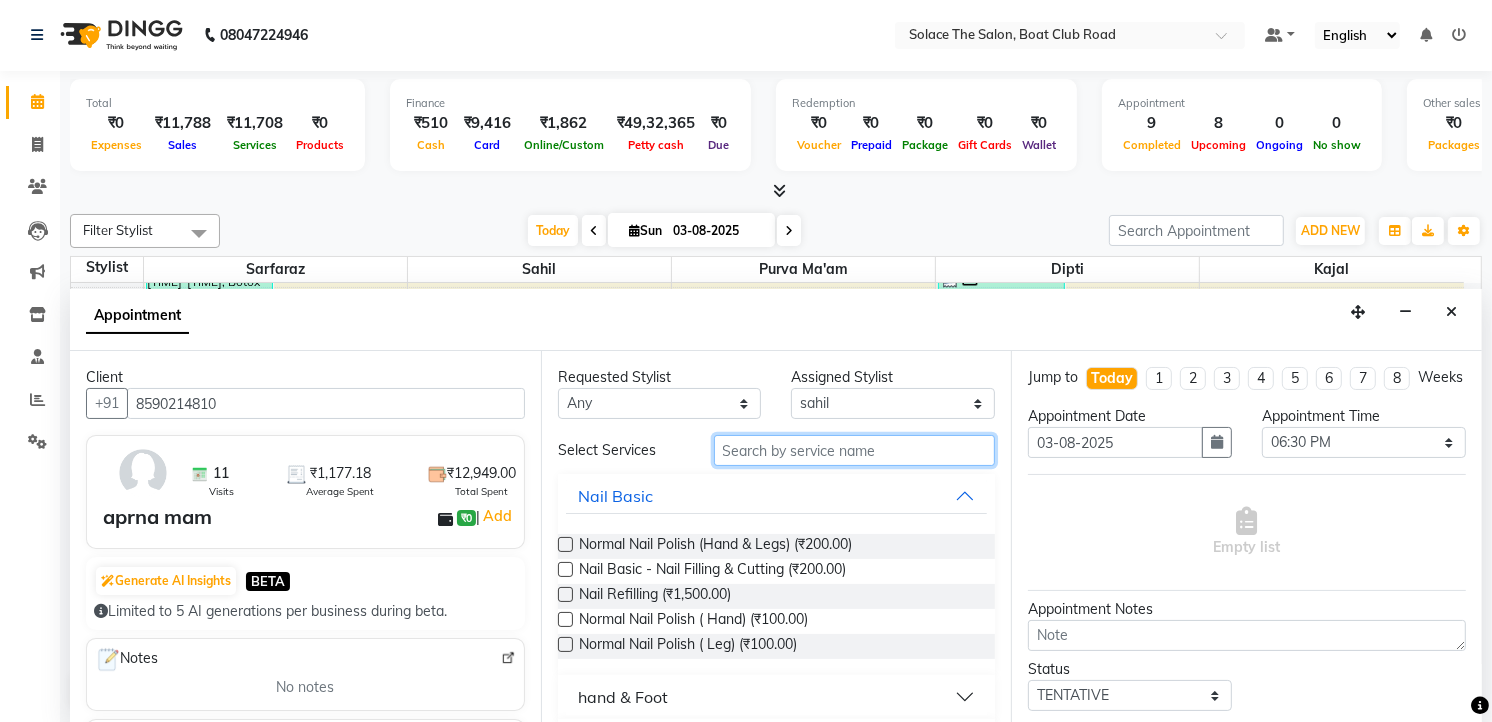 click at bounding box center [855, 450] 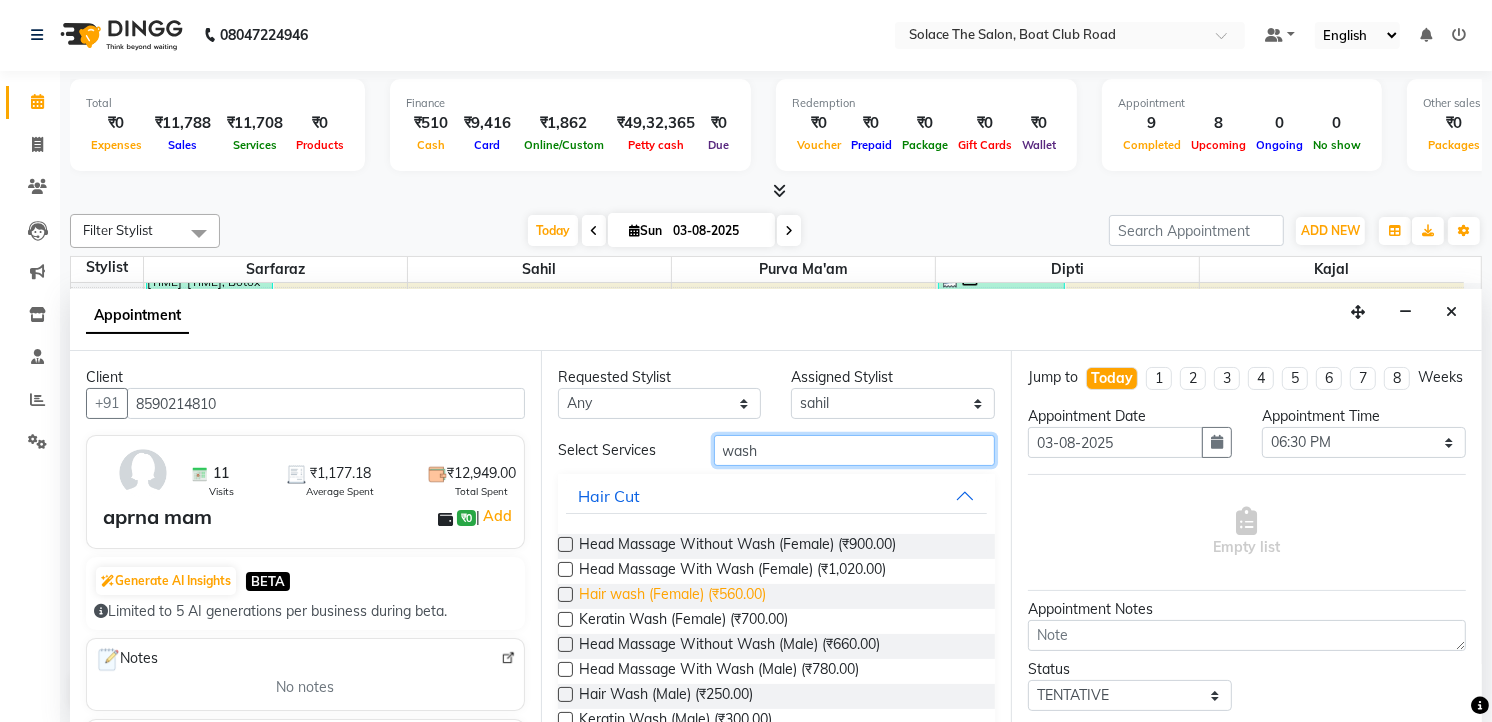 type on "wash" 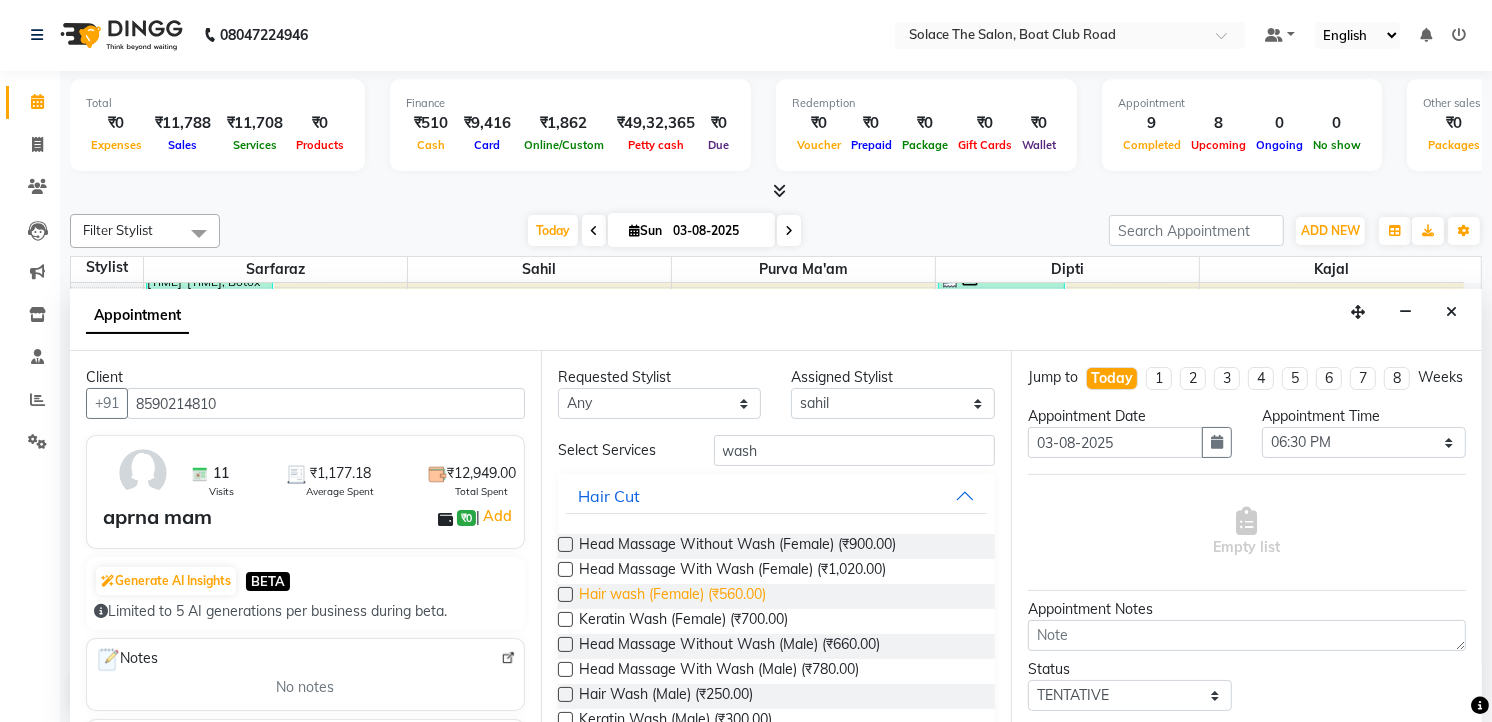 click on "Hair wash (Female) (₹560.00)" at bounding box center [672, 596] 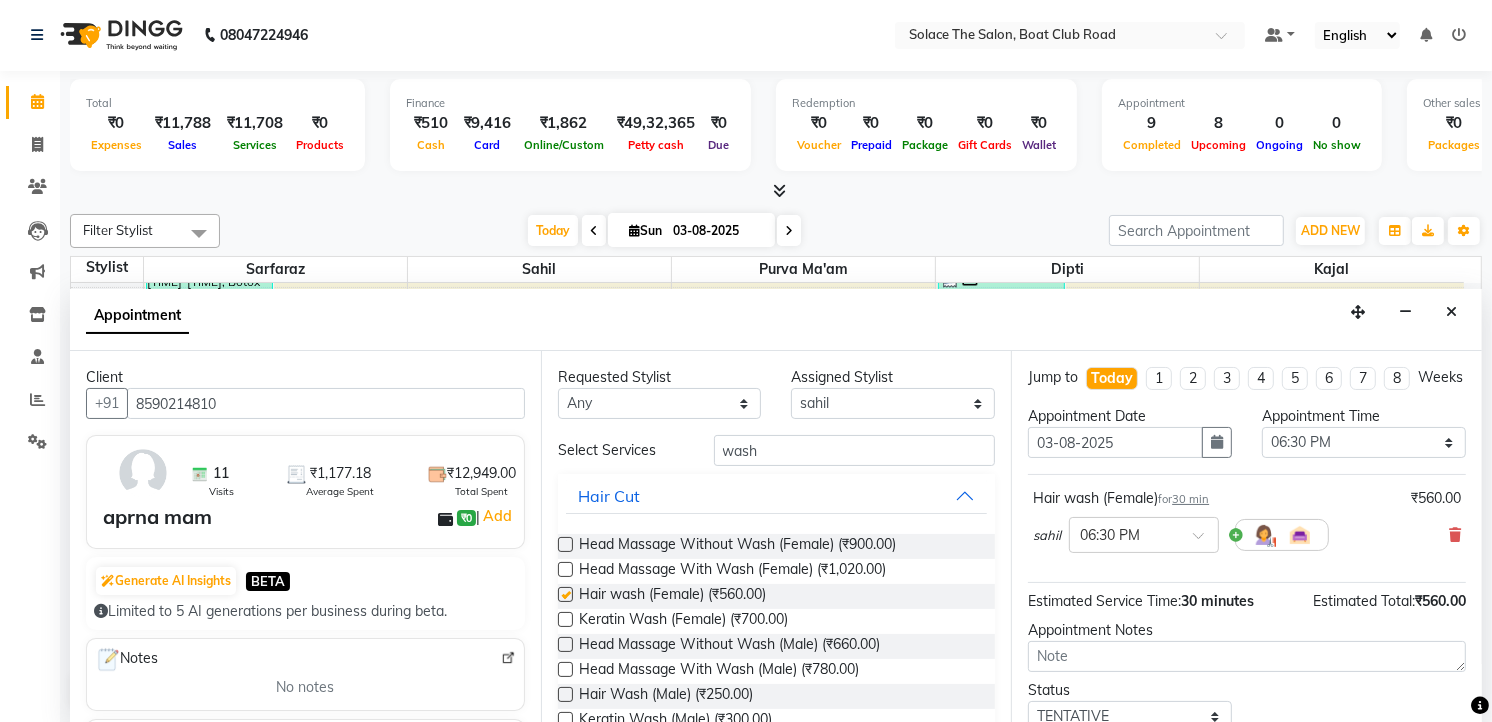 checkbox on "false" 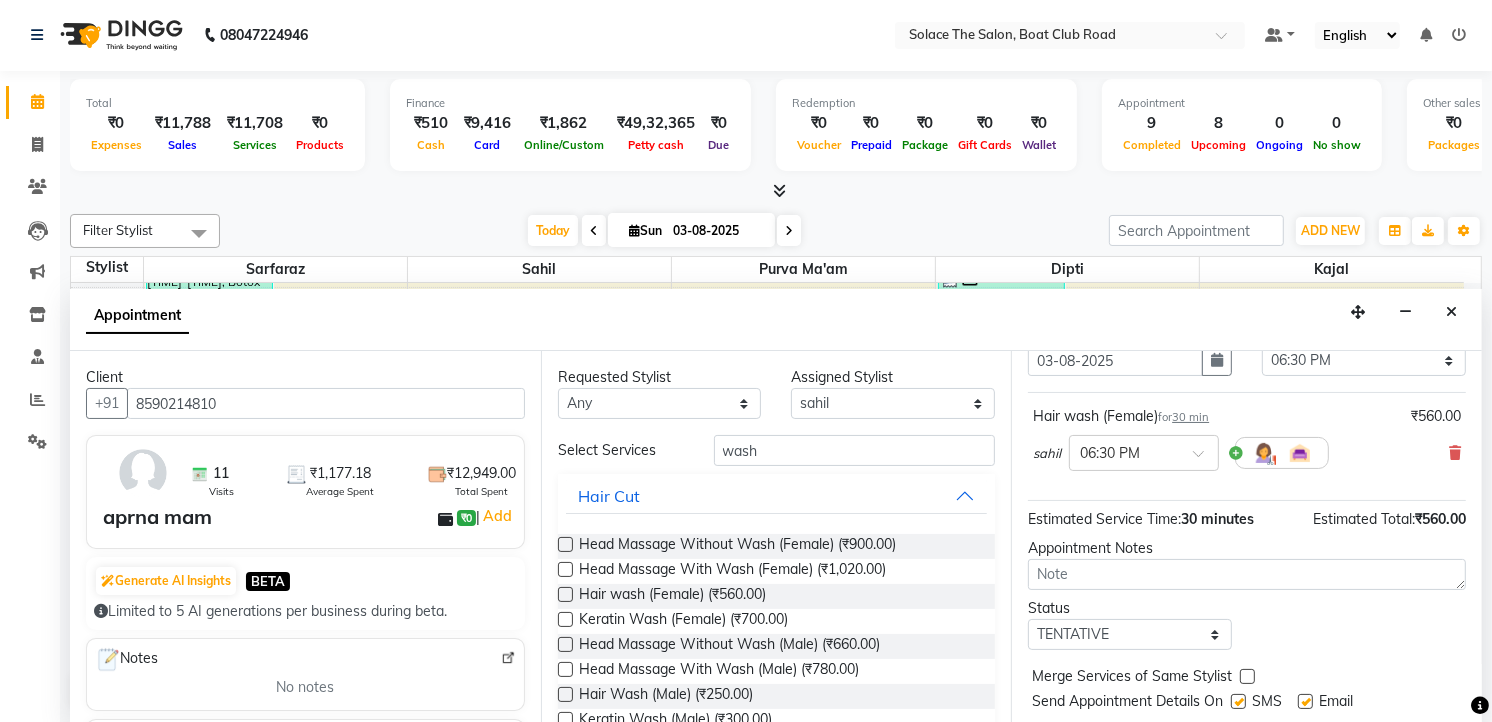 scroll, scrollTop: 154, scrollLeft: 0, axis: vertical 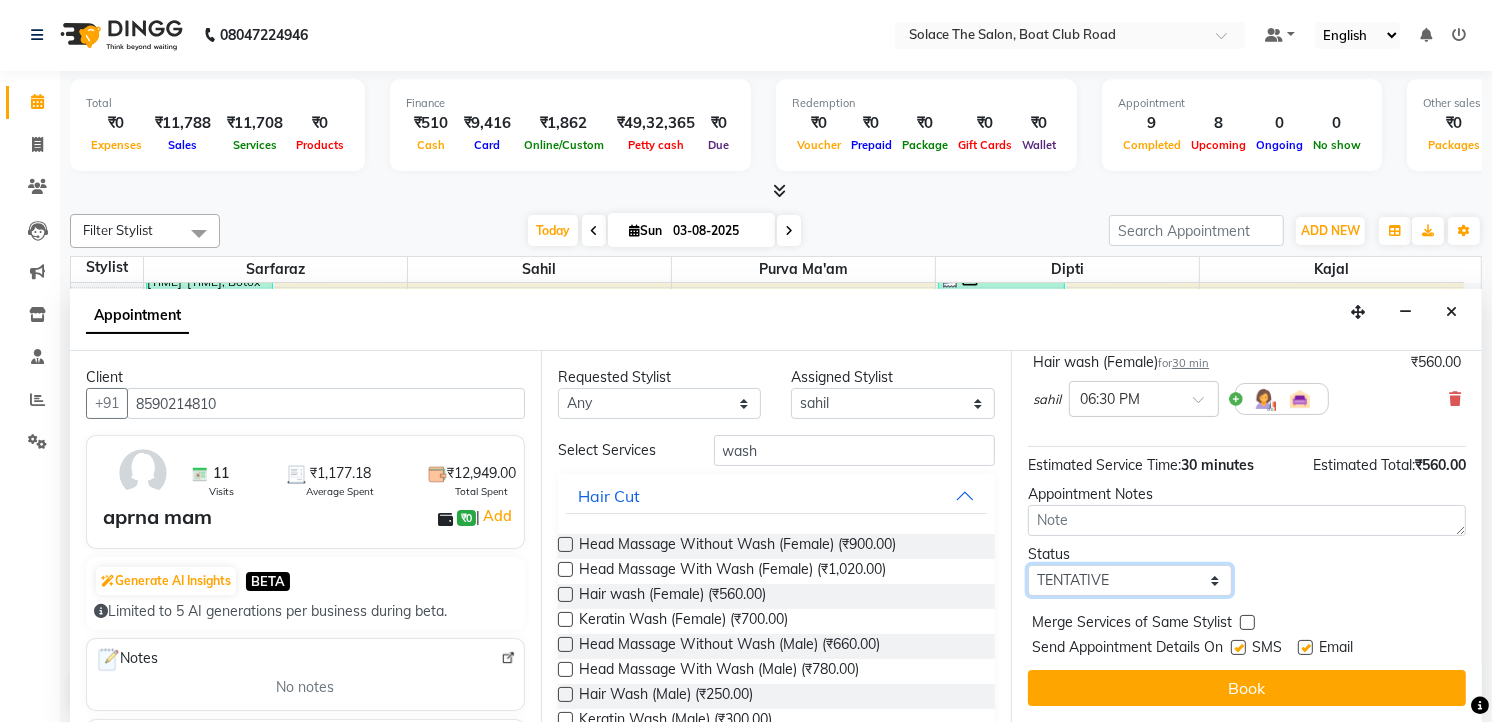 click on "Select TENTATIVE CONFIRM CHECK-IN UPCOMING" at bounding box center (1130, 580) 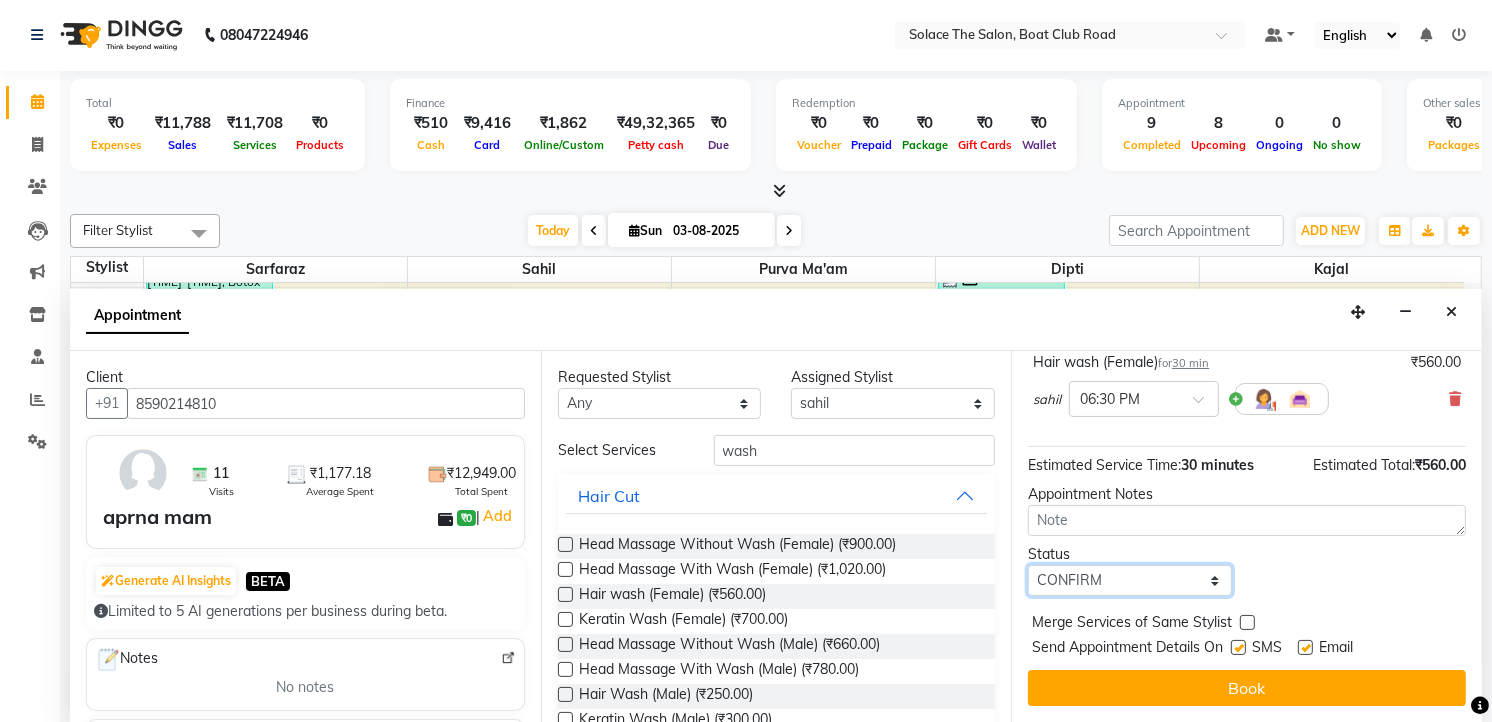 click on "Select TENTATIVE CONFIRM CHECK-IN UPCOMING" at bounding box center [1130, 580] 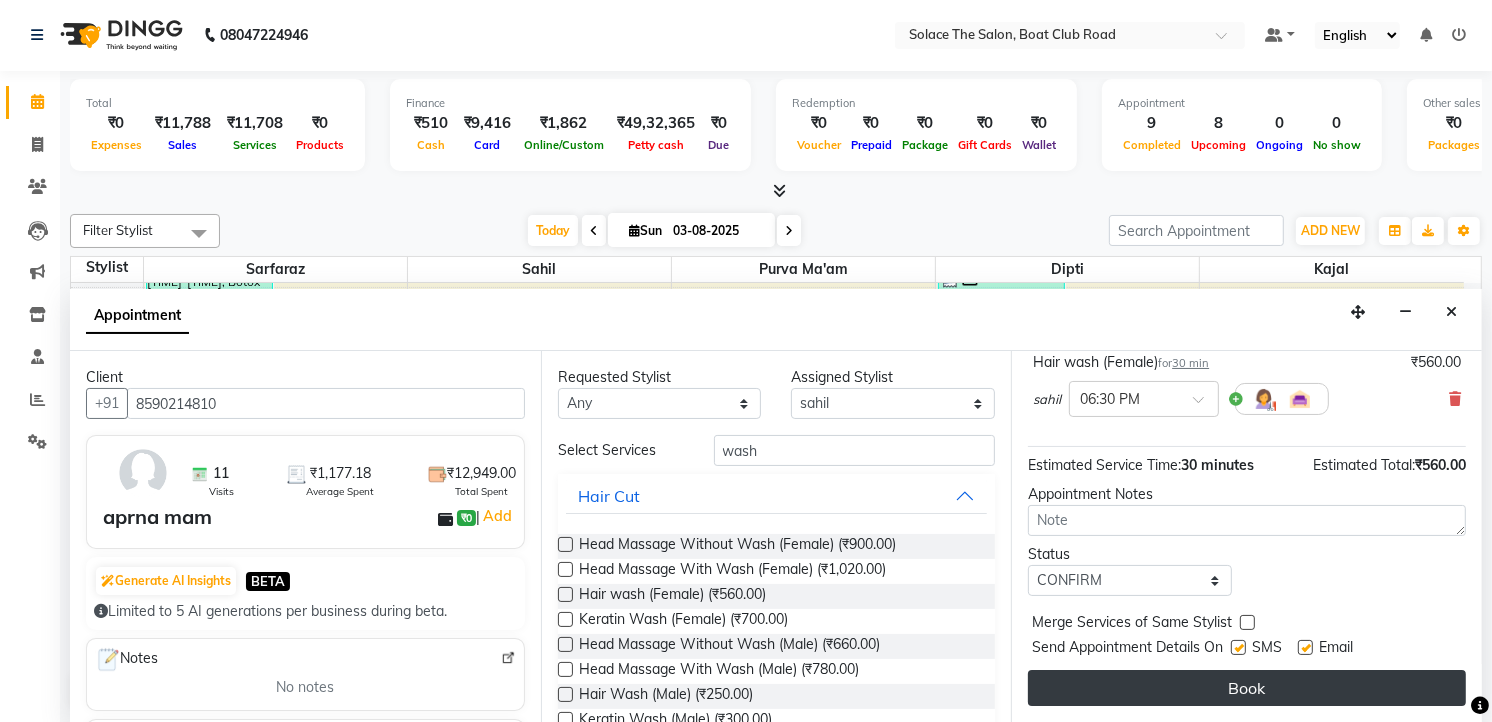 click on "Book" at bounding box center (1247, 688) 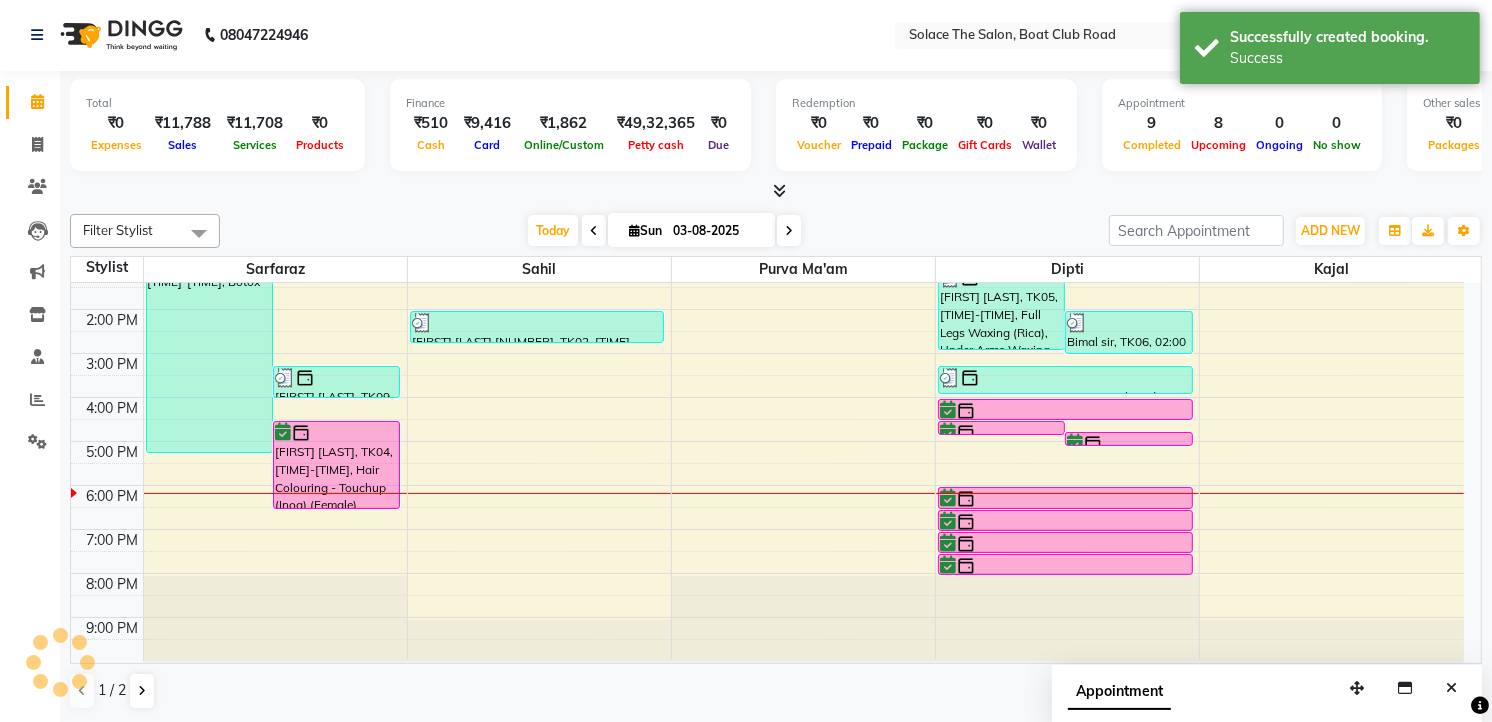 scroll, scrollTop: 0, scrollLeft: 0, axis: both 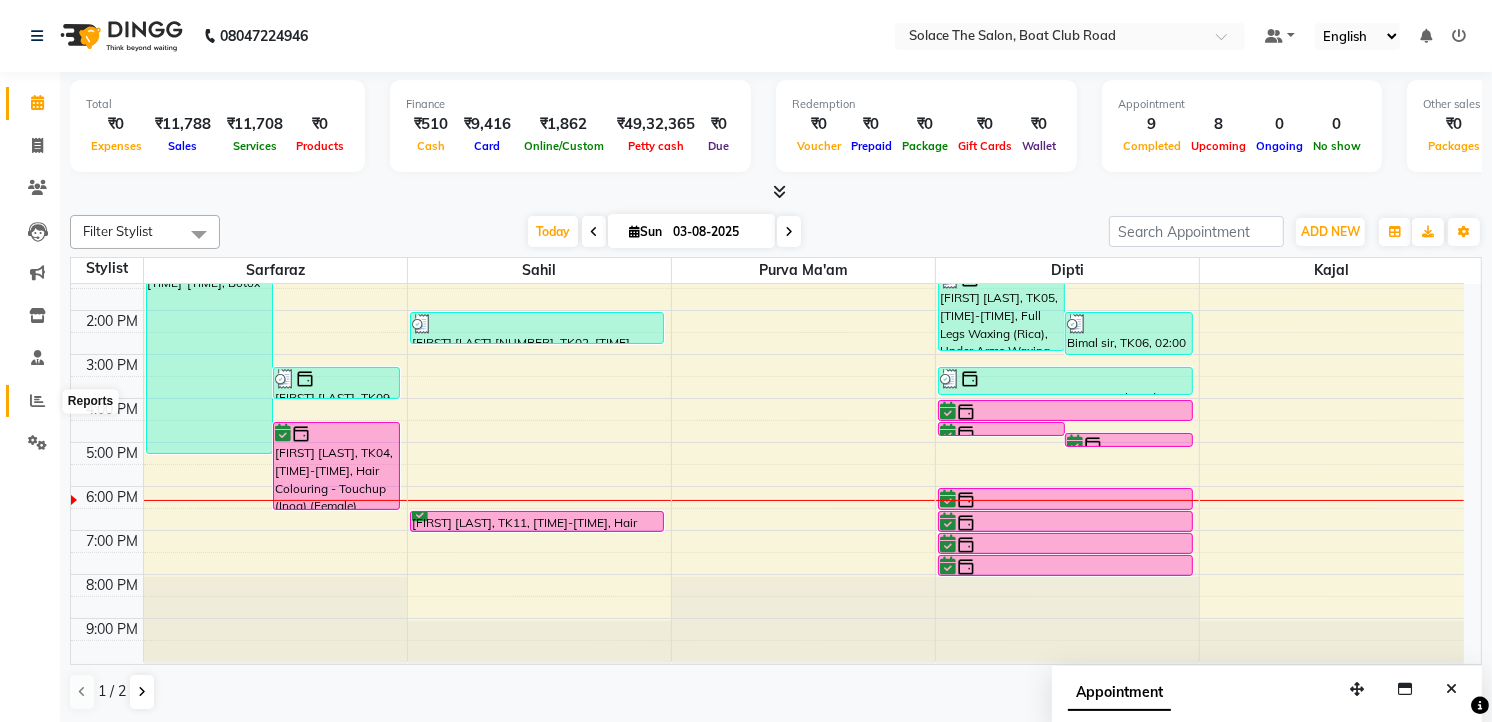 click 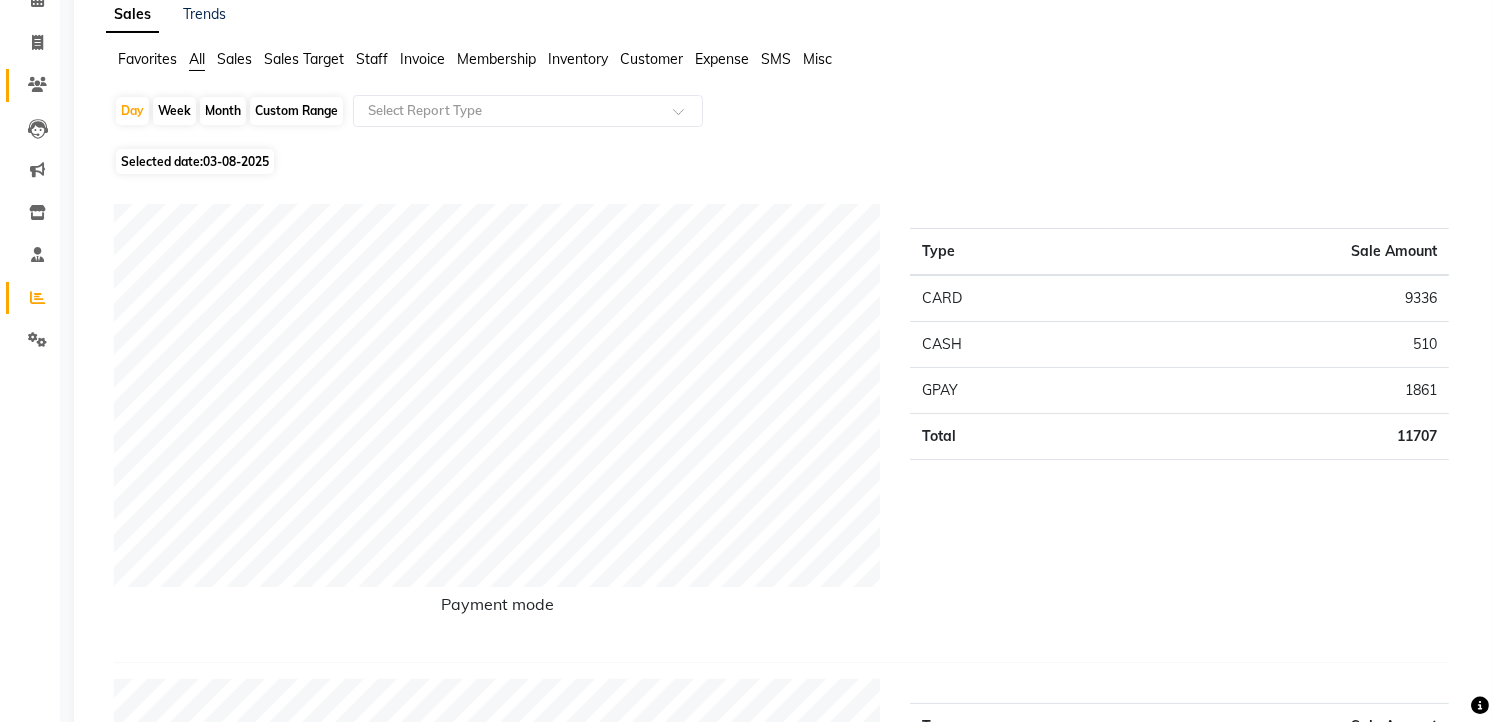 scroll, scrollTop: 0, scrollLeft: 0, axis: both 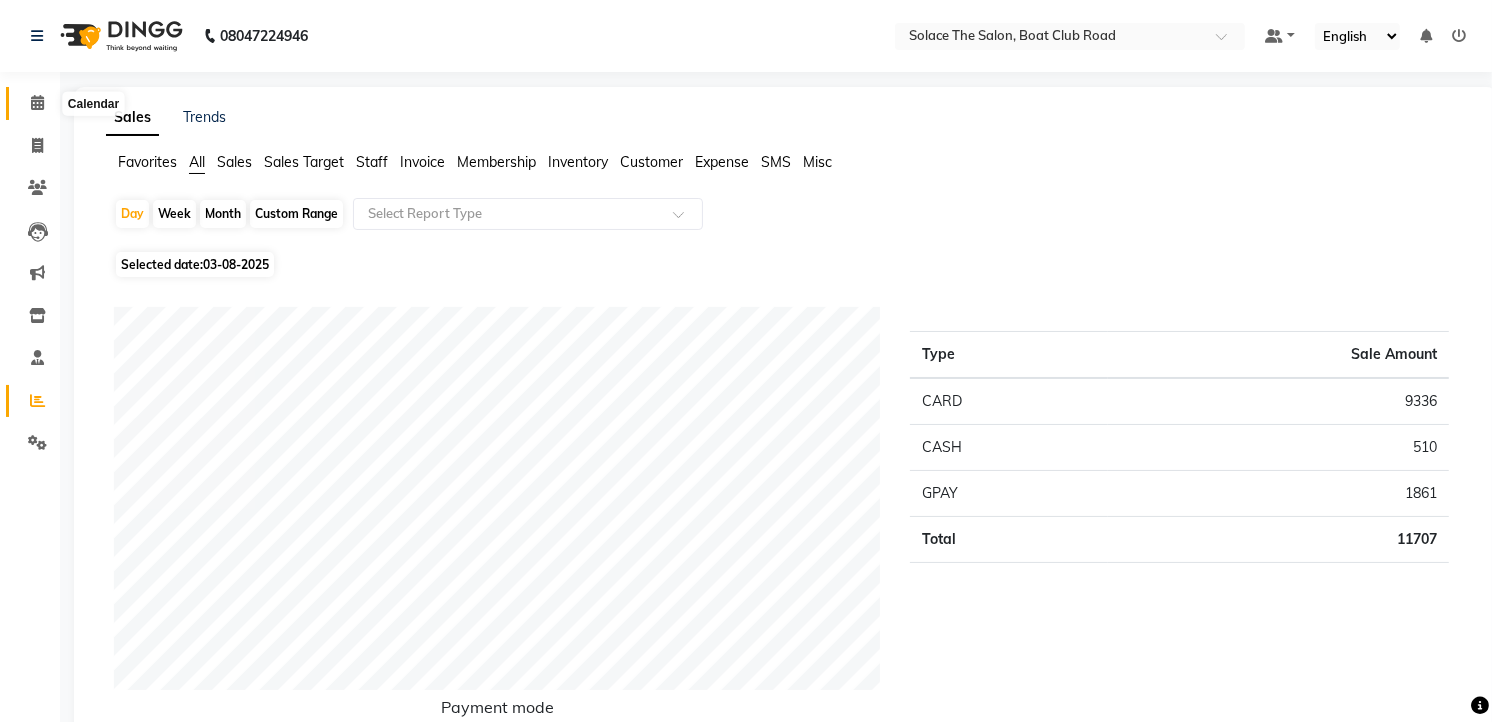 click 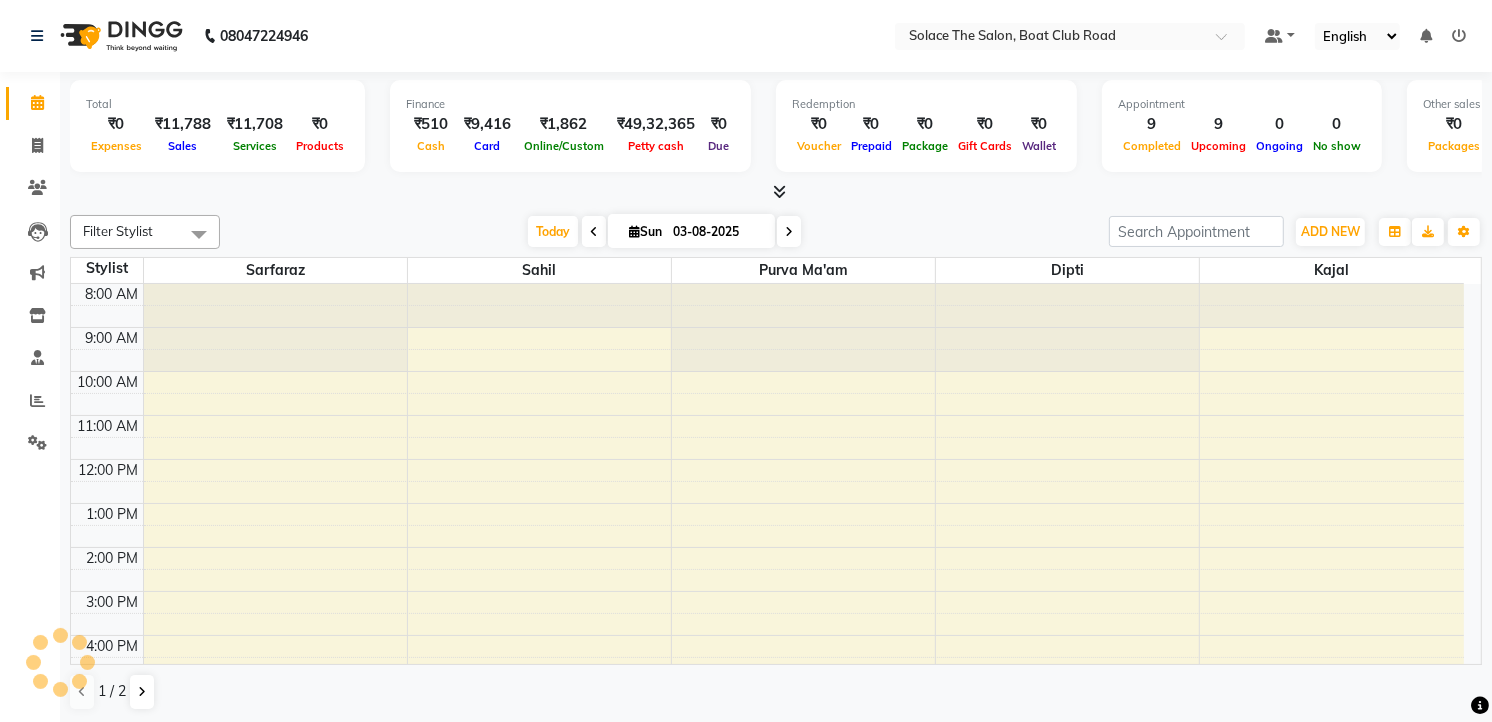 scroll, scrollTop: 0, scrollLeft: 0, axis: both 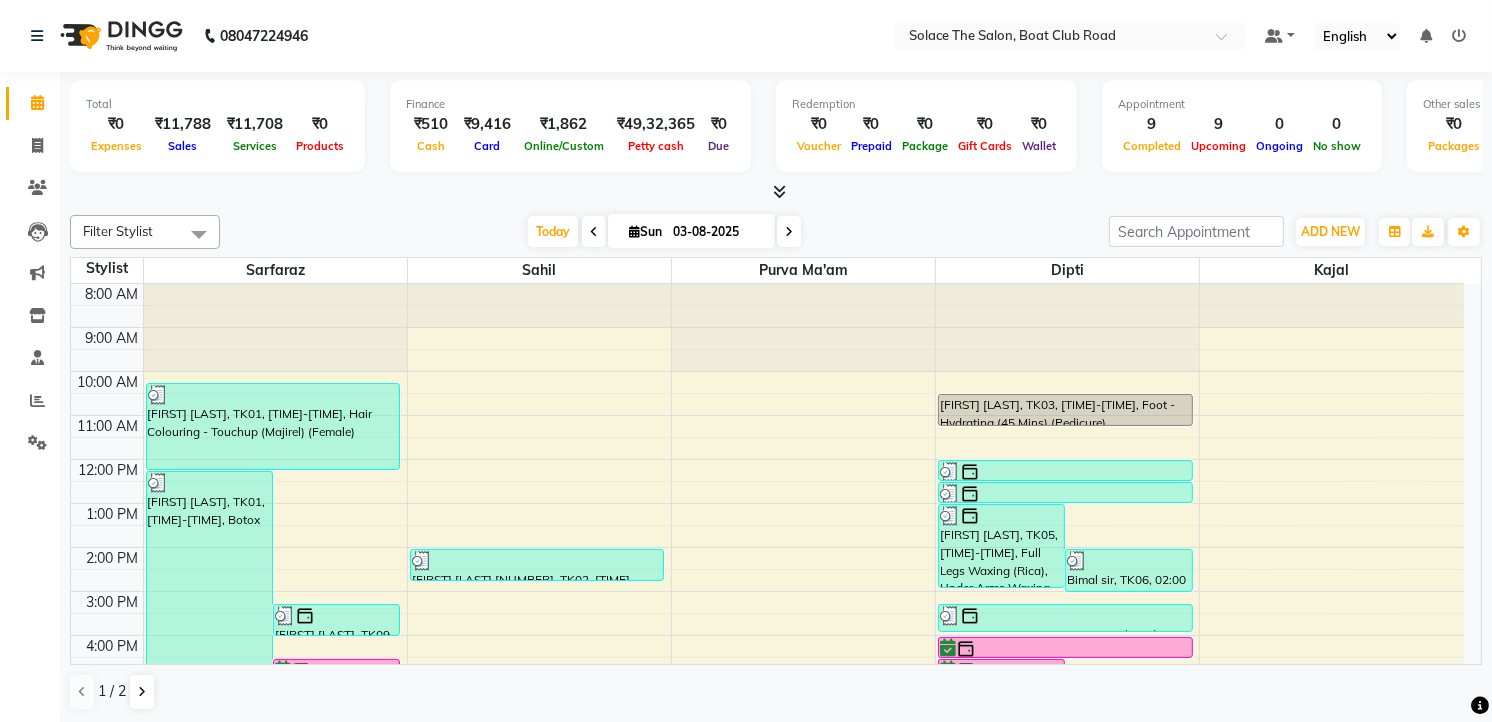 click at bounding box center (789, 232) 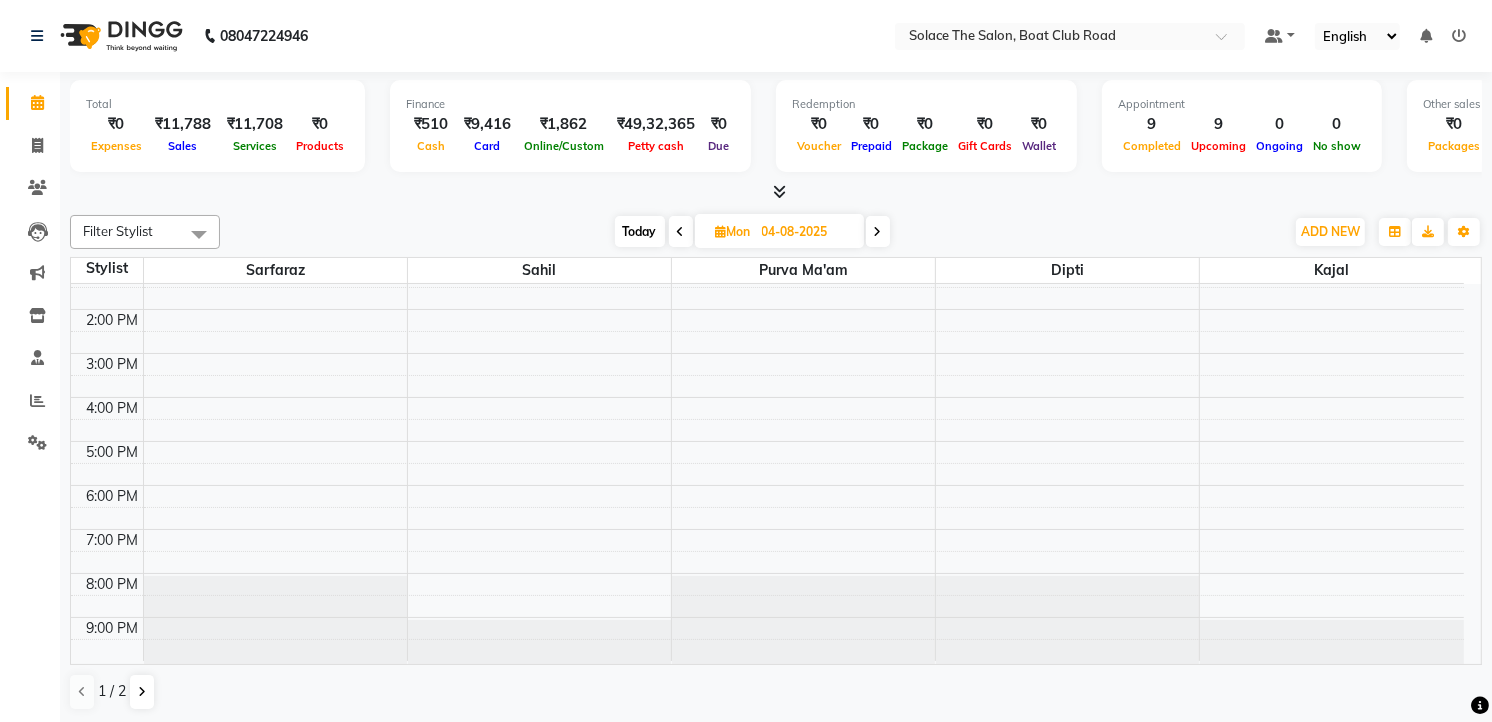 scroll, scrollTop: 16, scrollLeft: 0, axis: vertical 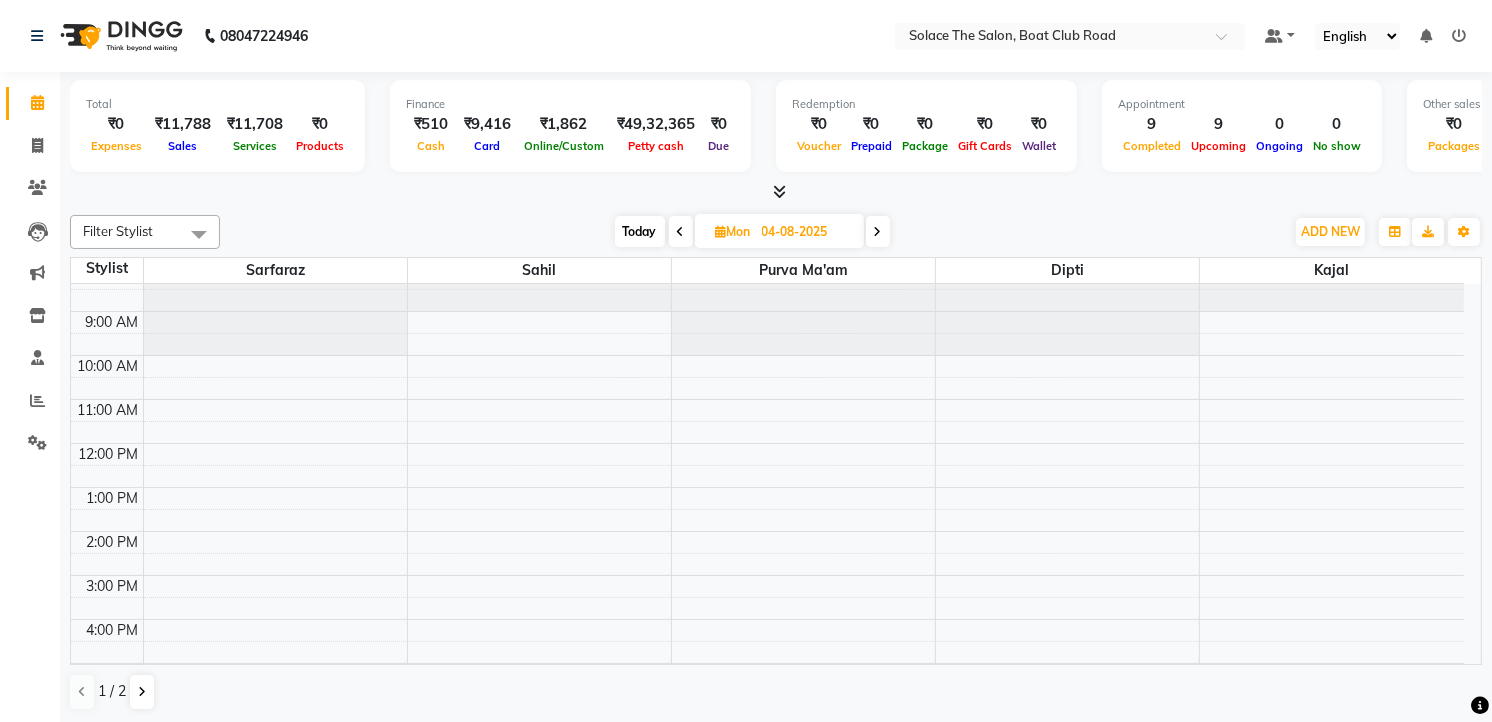 click at bounding box center [681, 232] 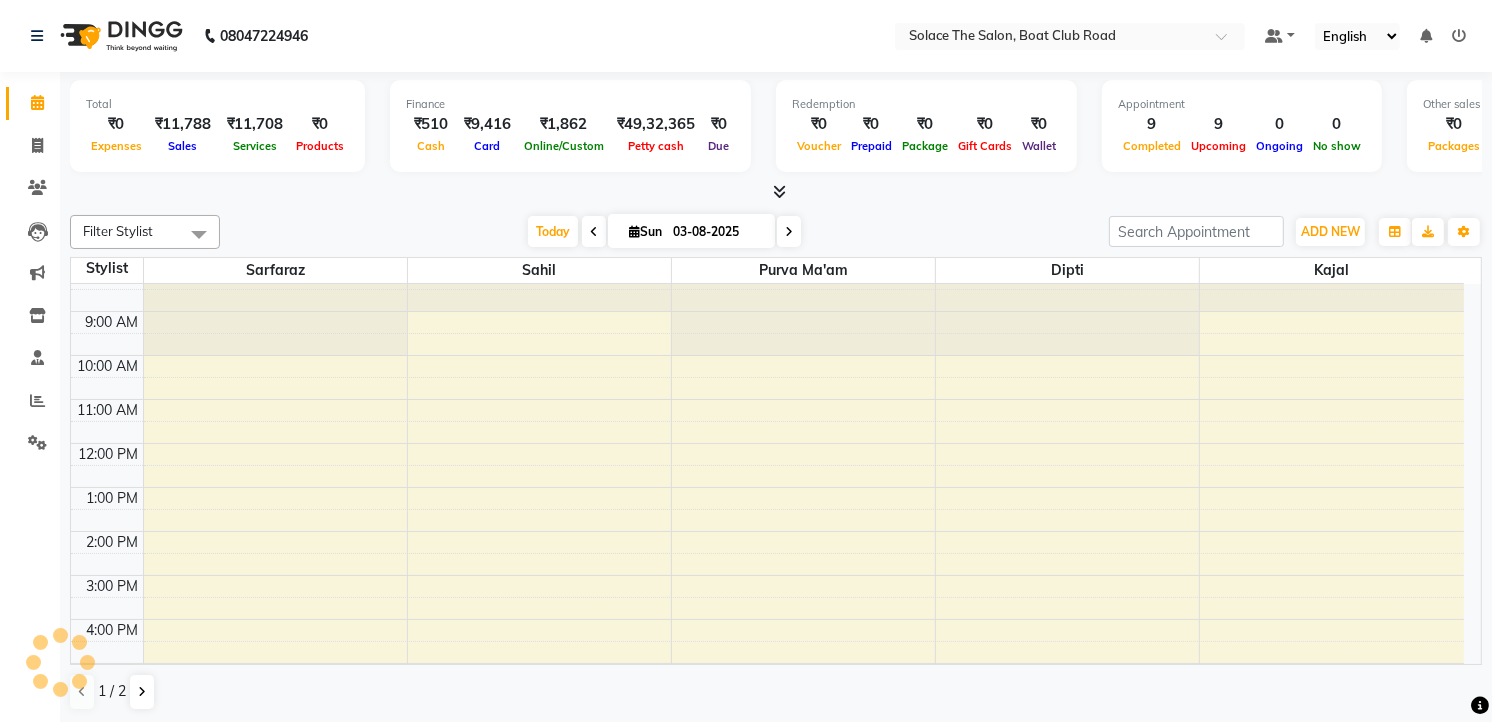 scroll, scrollTop: 238, scrollLeft: 0, axis: vertical 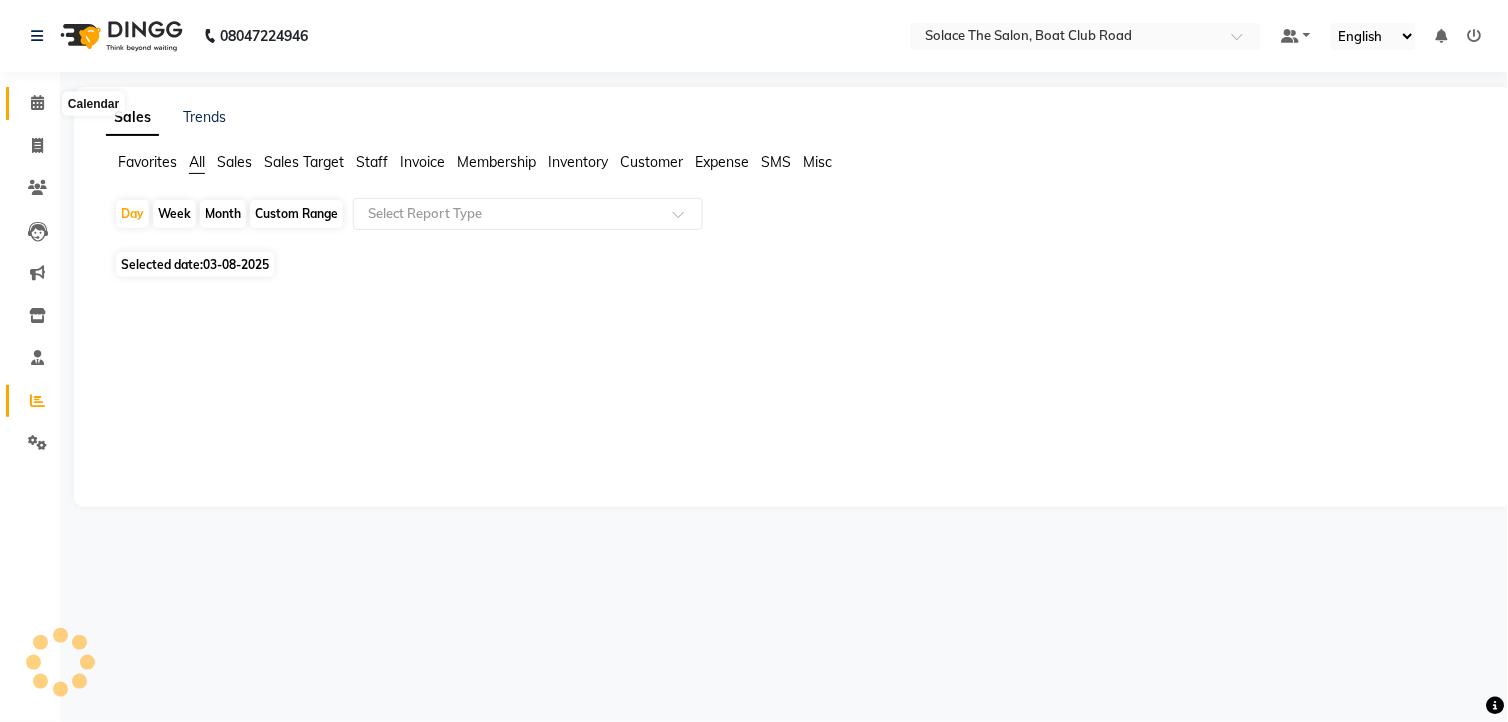 click 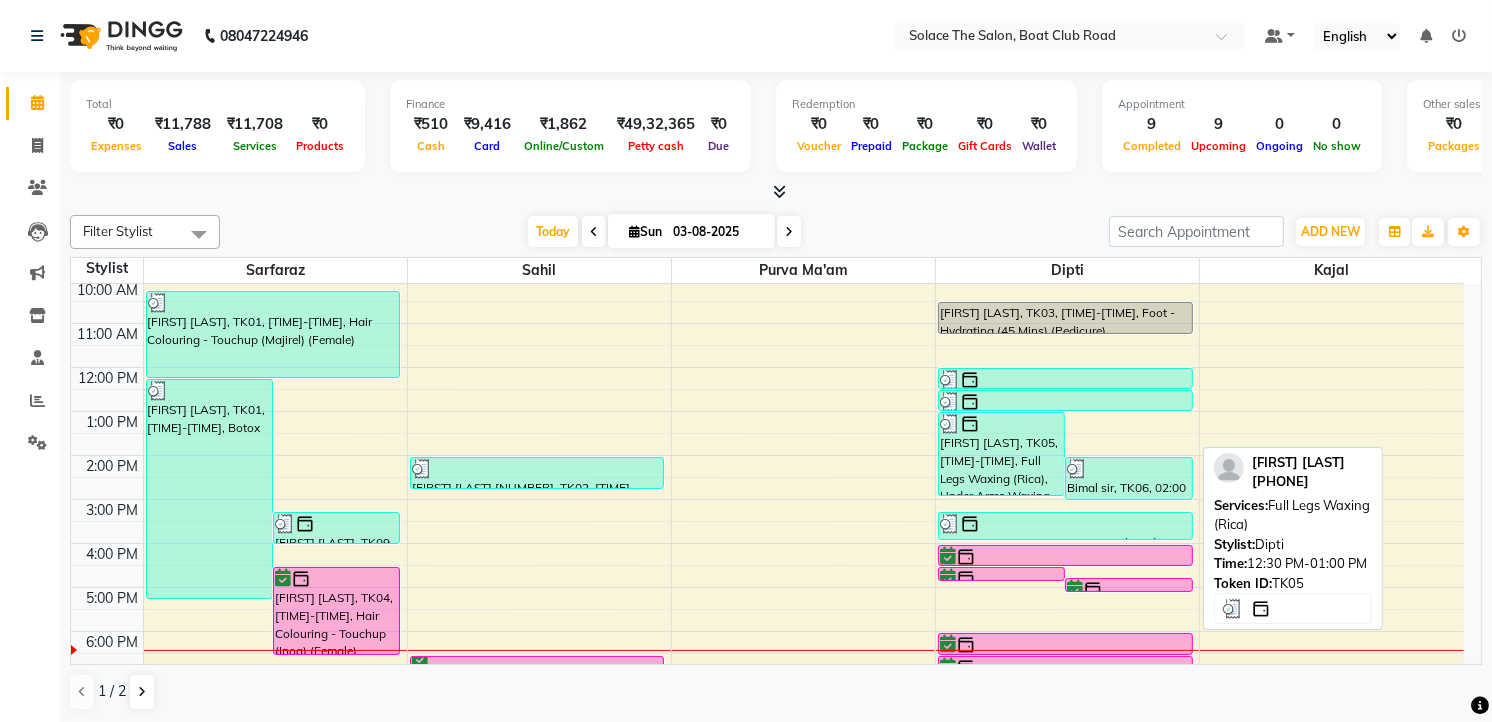 scroll, scrollTop: 222, scrollLeft: 0, axis: vertical 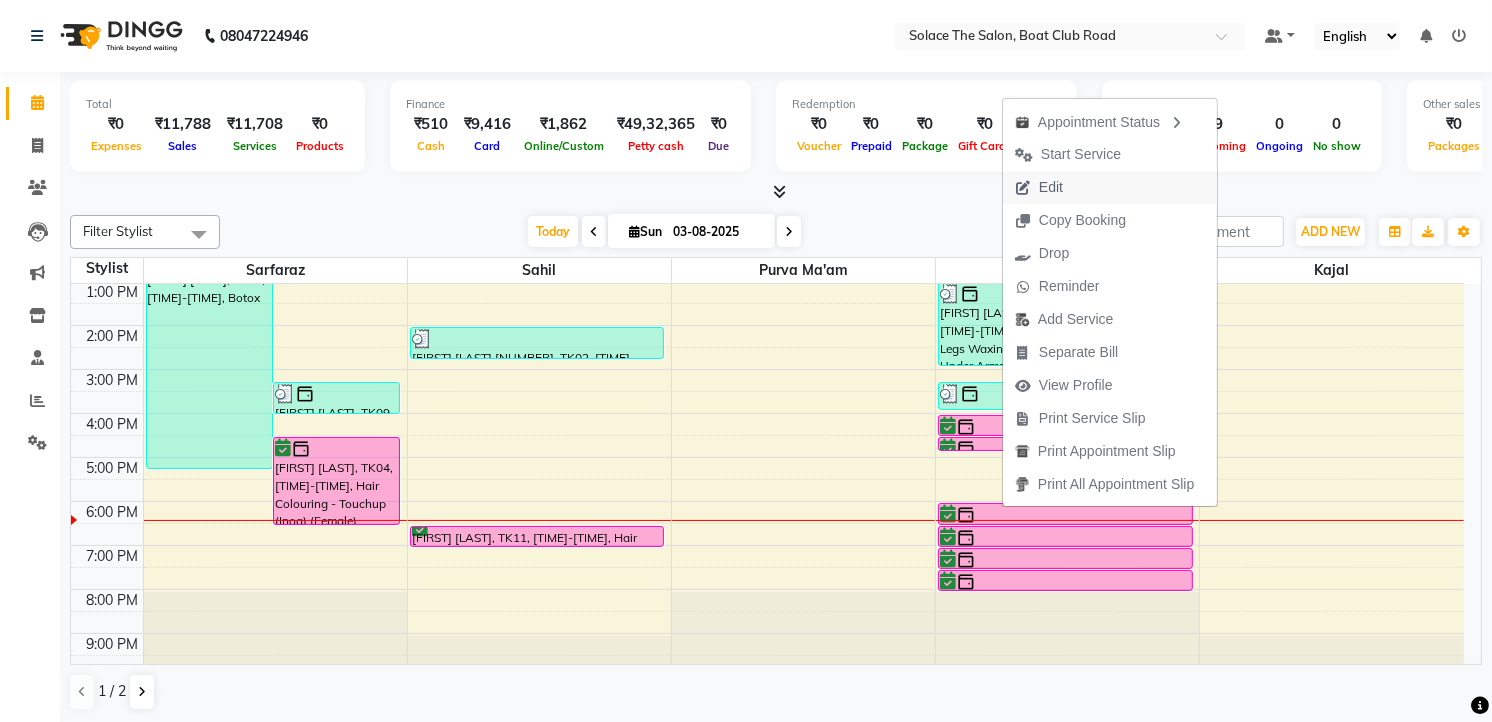 click on "Edit" at bounding box center (1051, 187) 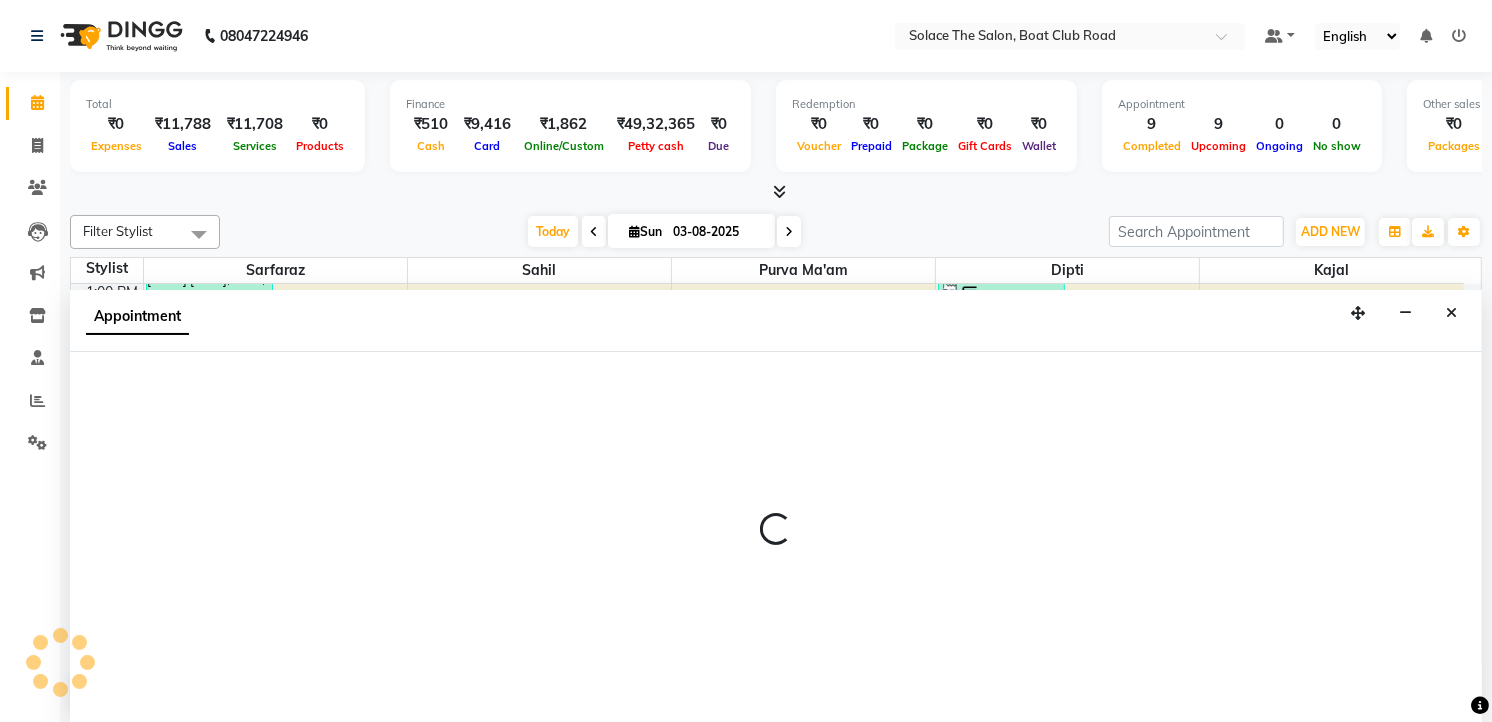scroll, scrollTop: 1, scrollLeft: 0, axis: vertical 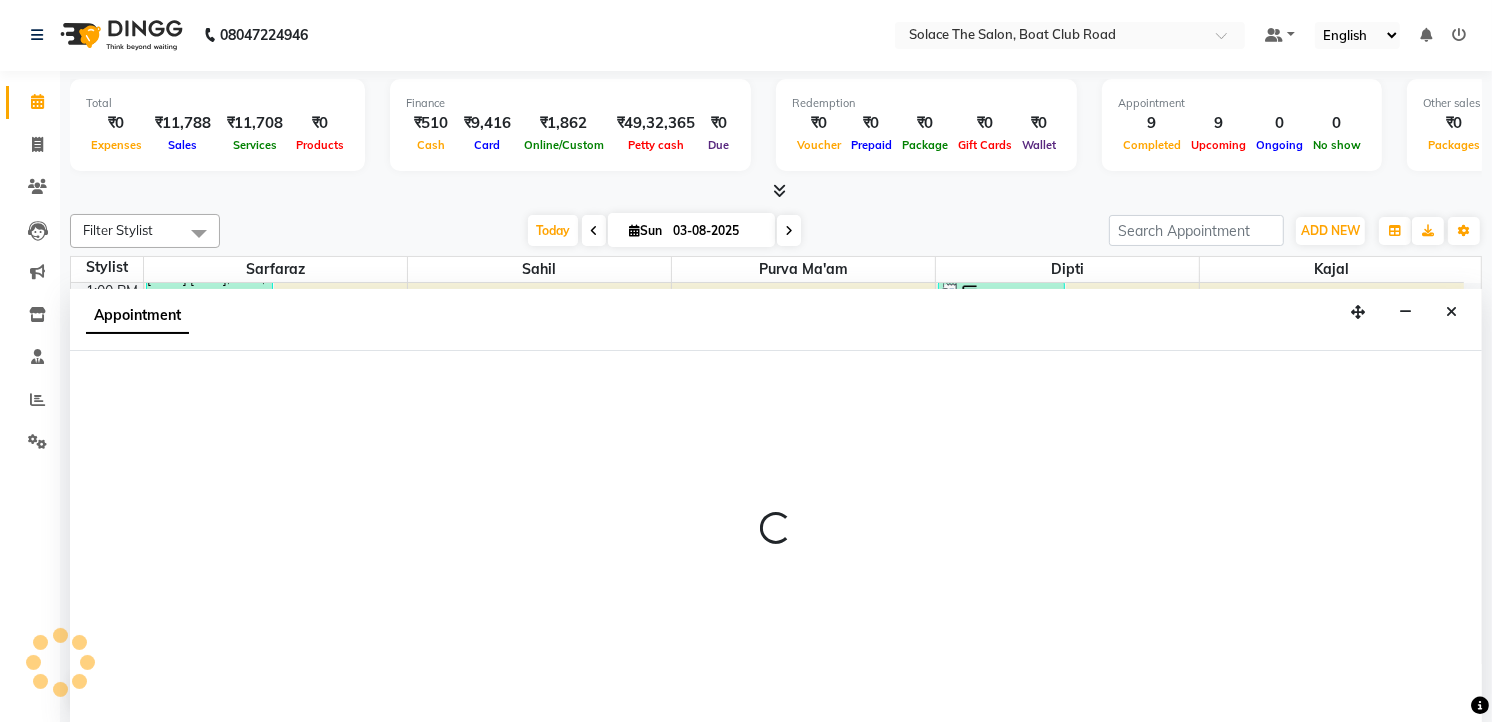 select on "tentative" 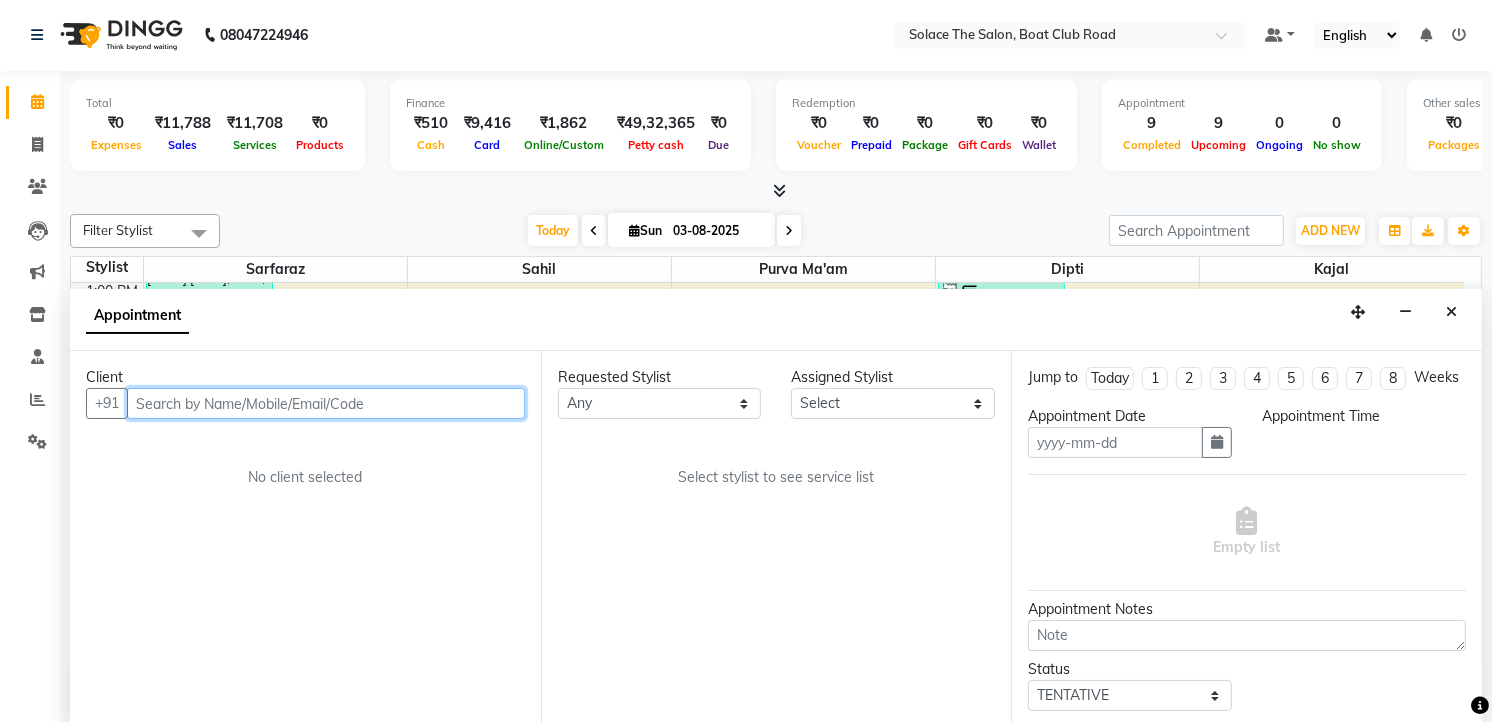 type on "03-08-2025" 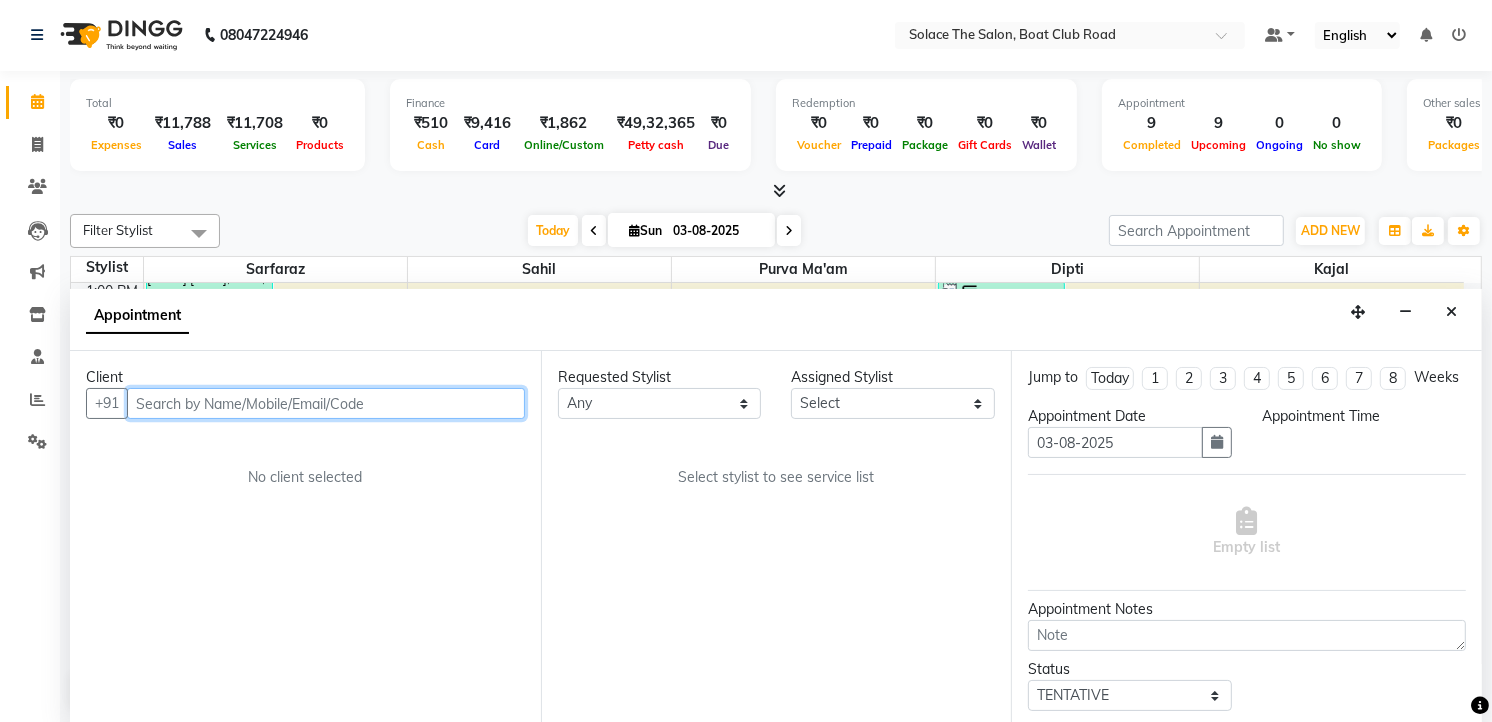 select on "confirm booking" 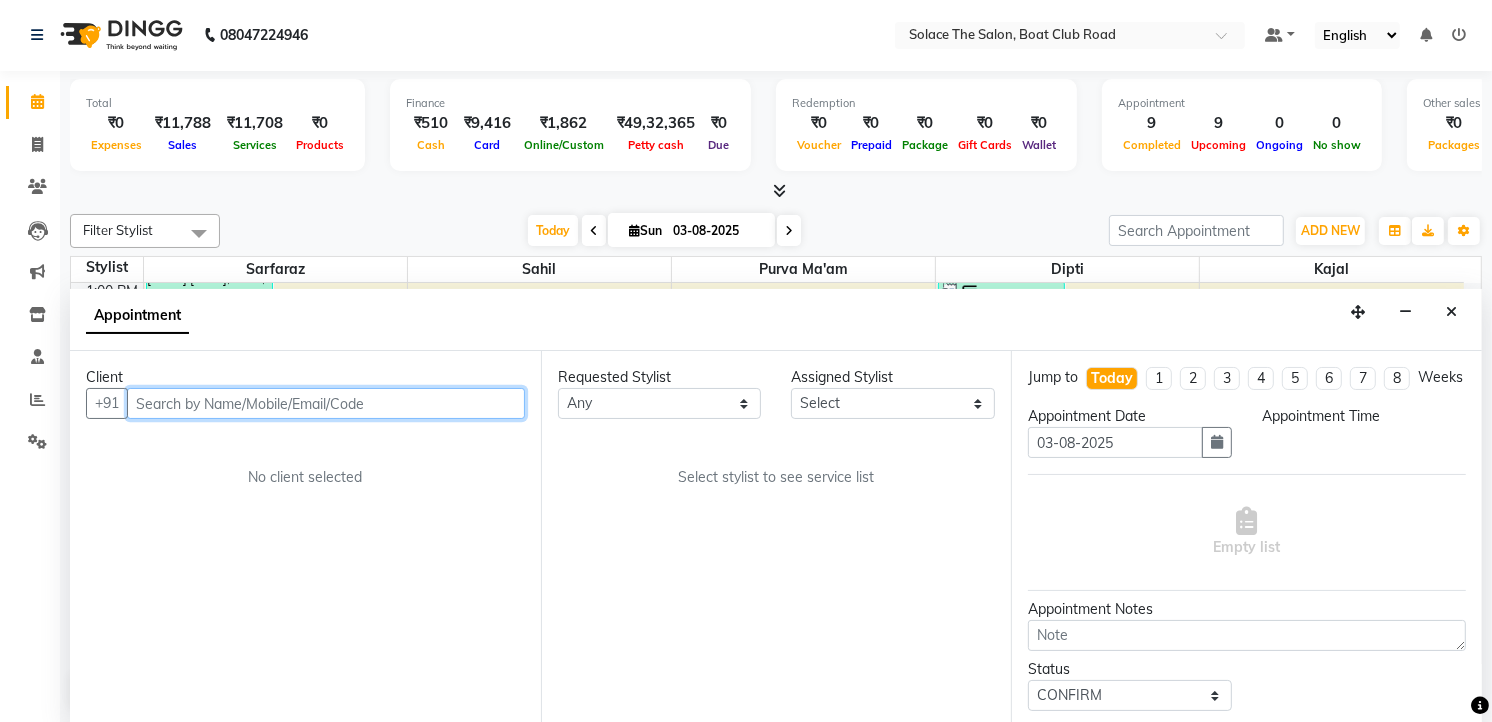 scroll, scrollTop: 0, scrollLeft: 0, axis: both 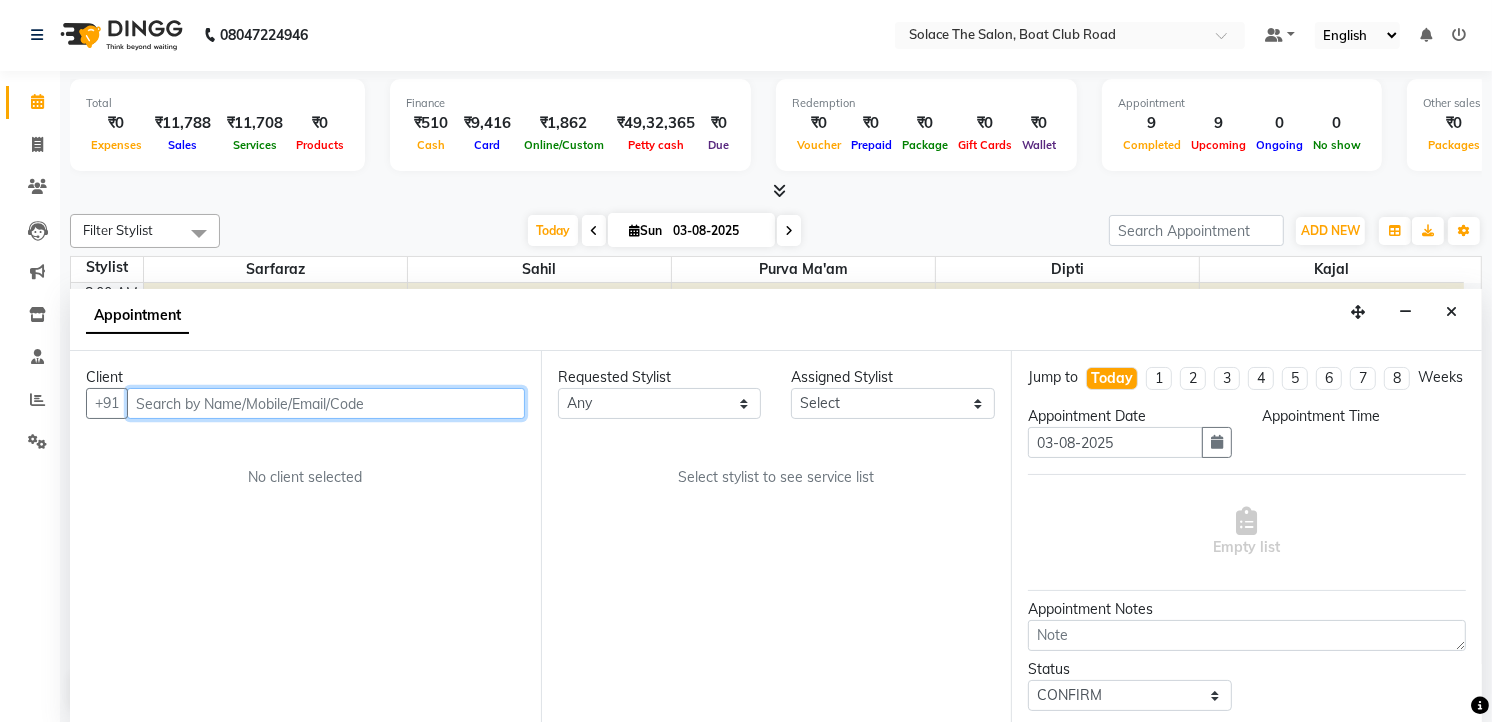 select on "1080" 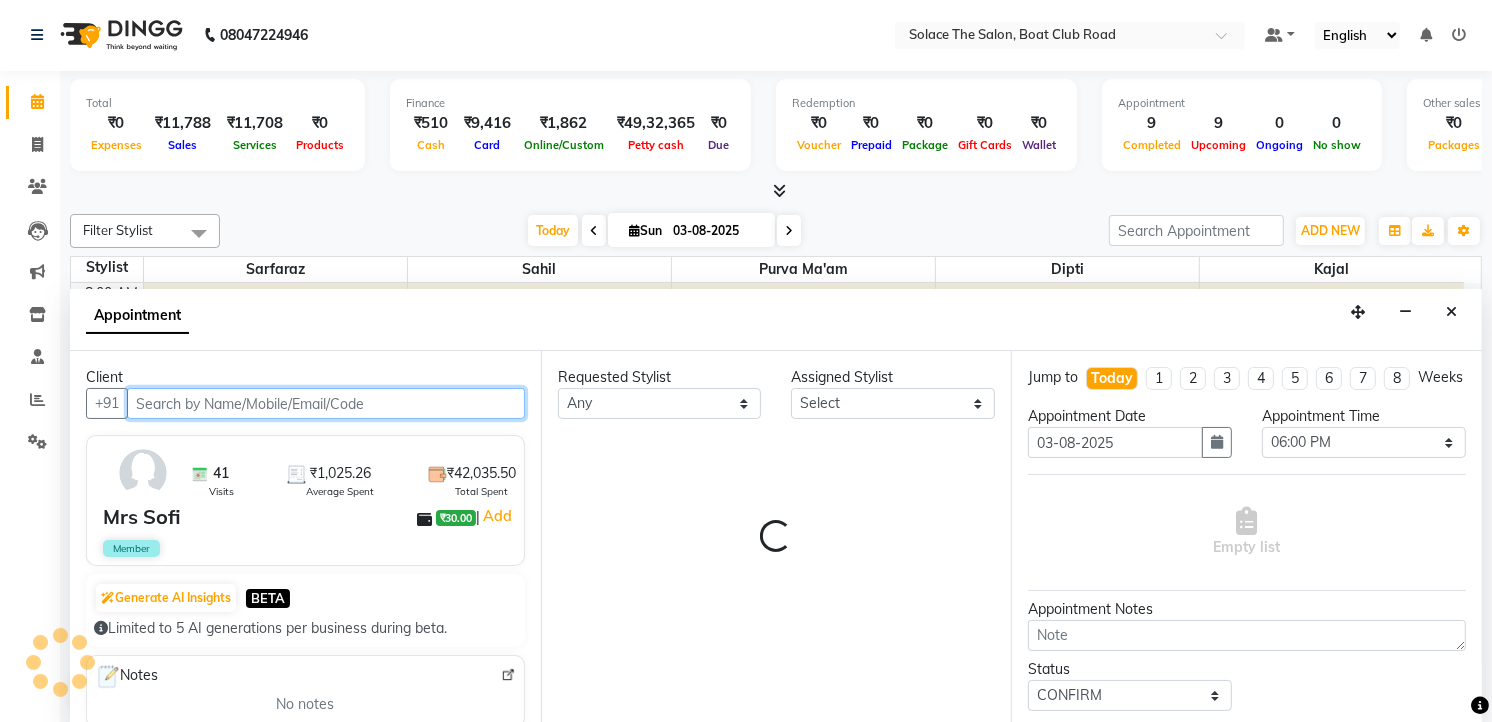 select on "9749" 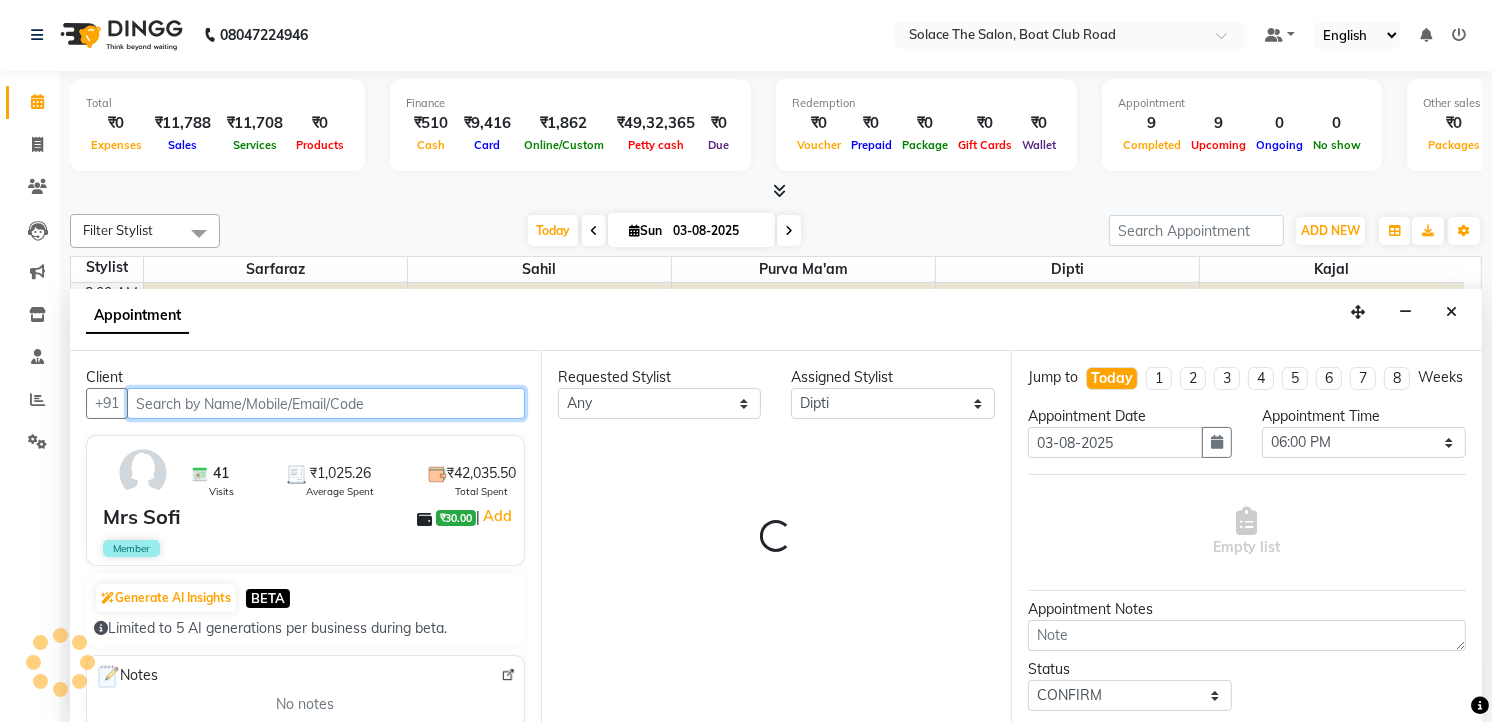 select on "720" 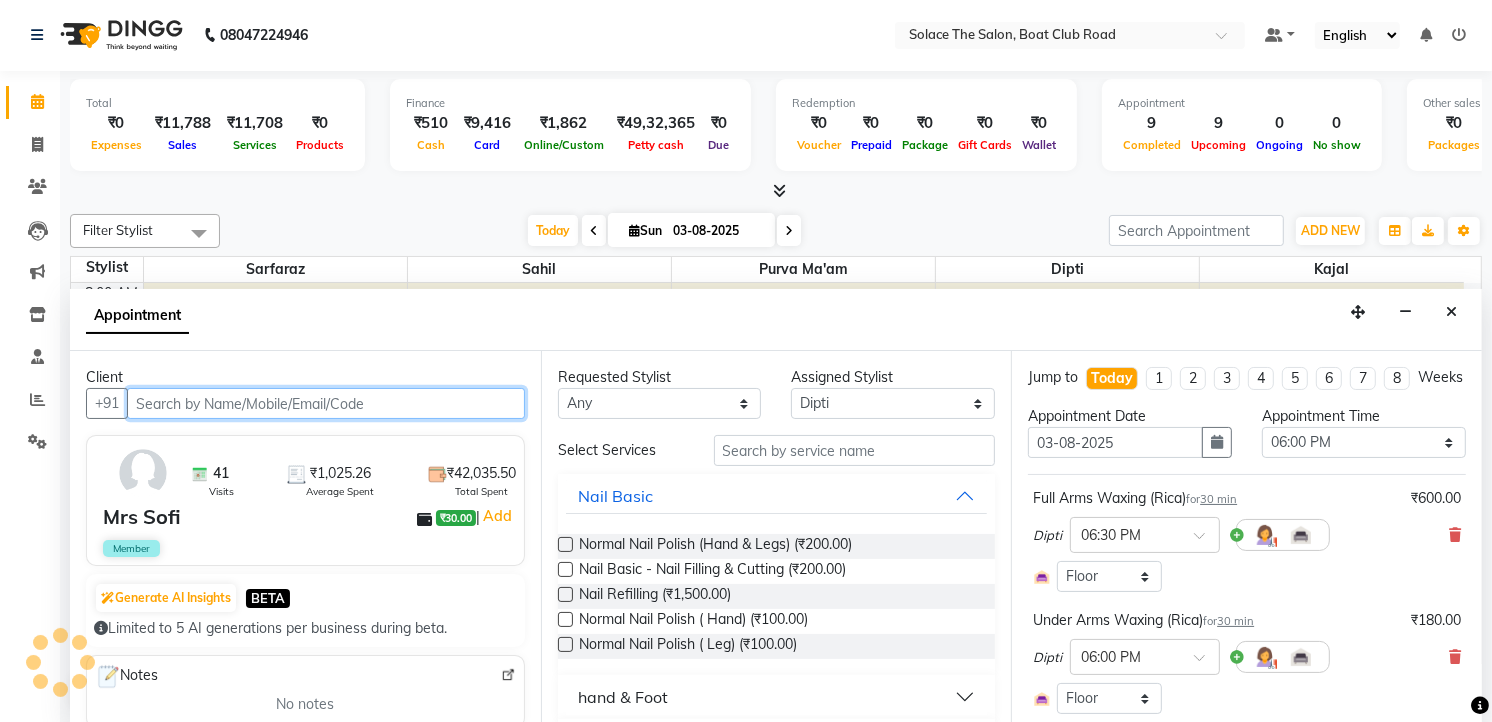scroll, scrollTop: 238, scrollLeft: 0, axis: vertical 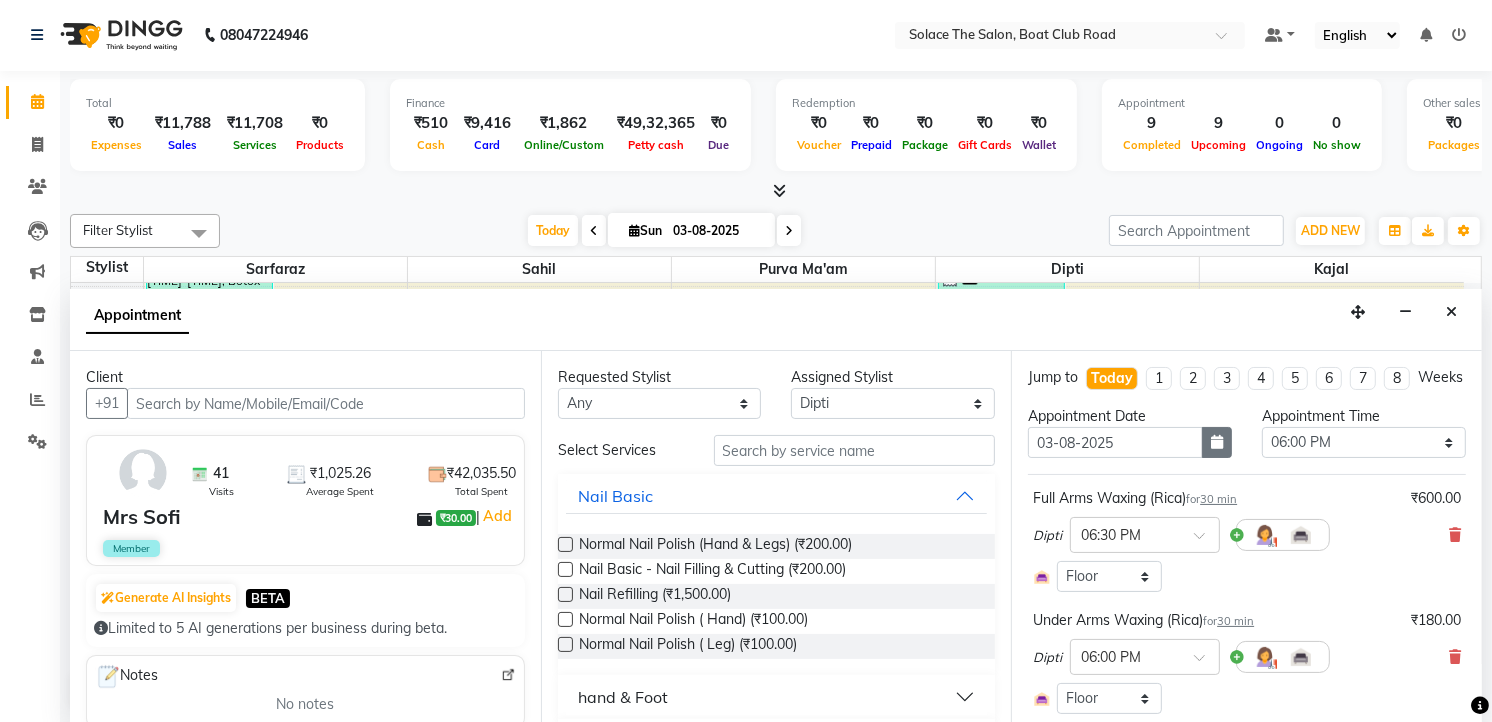 click at bounding box center (1217, 442) 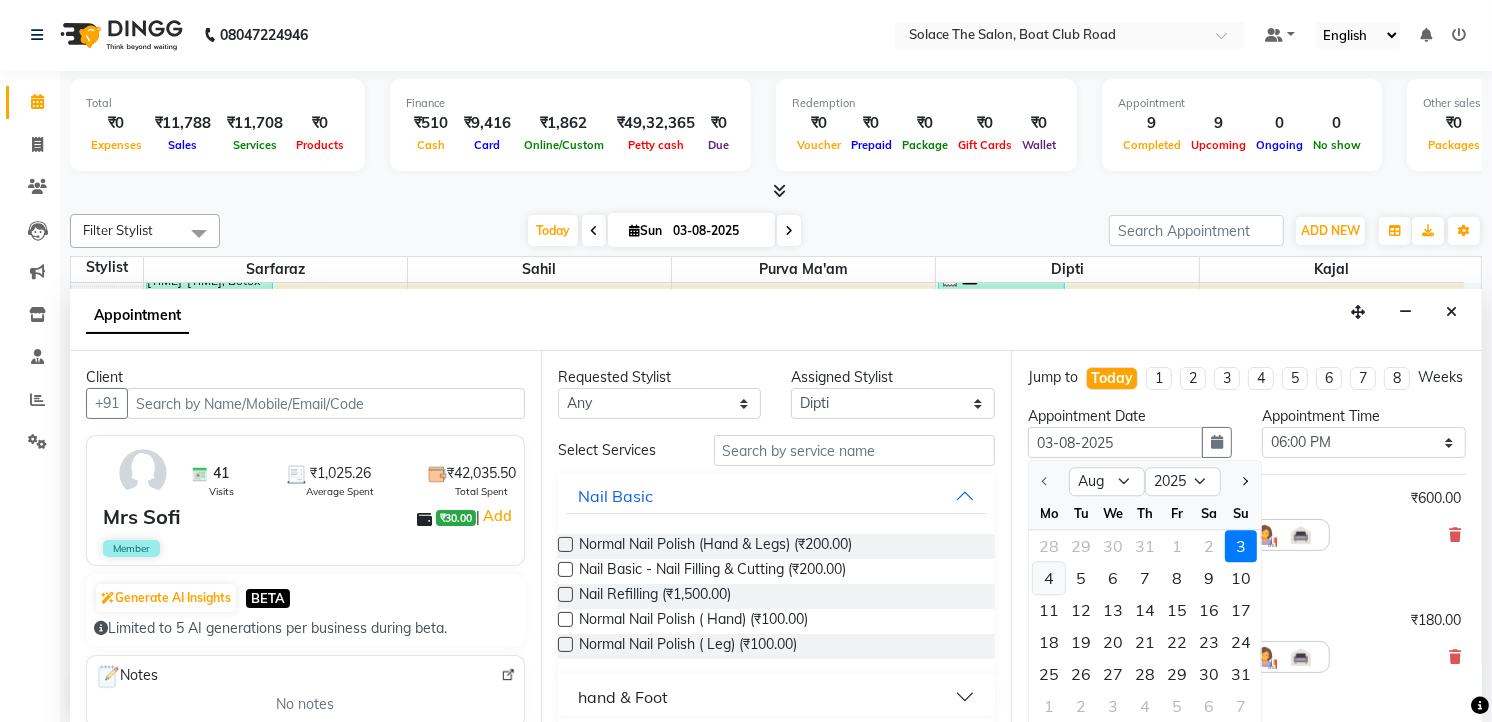 click on "4" at bounding box center (1049, 579) 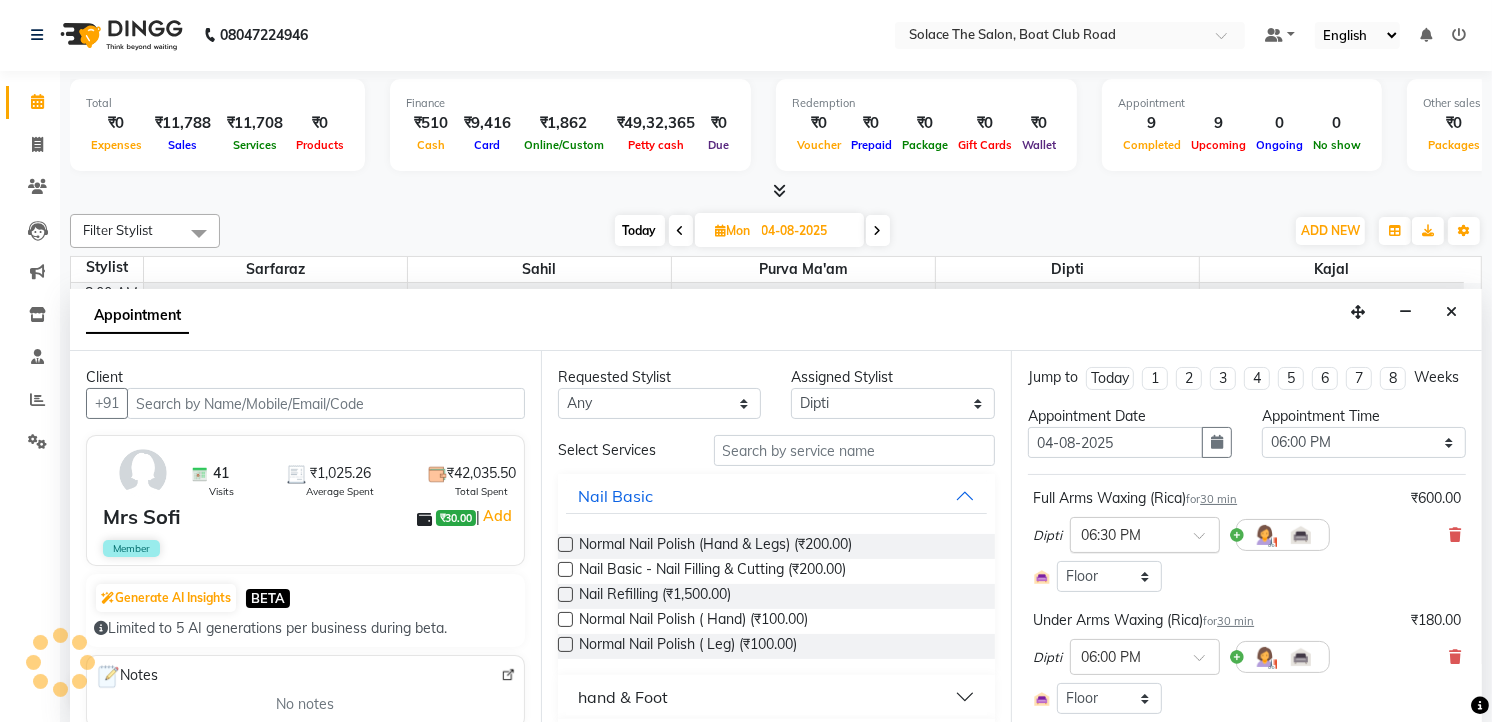 scroll, scrollTop: 238, scrollLeft: 0, axis: vertical 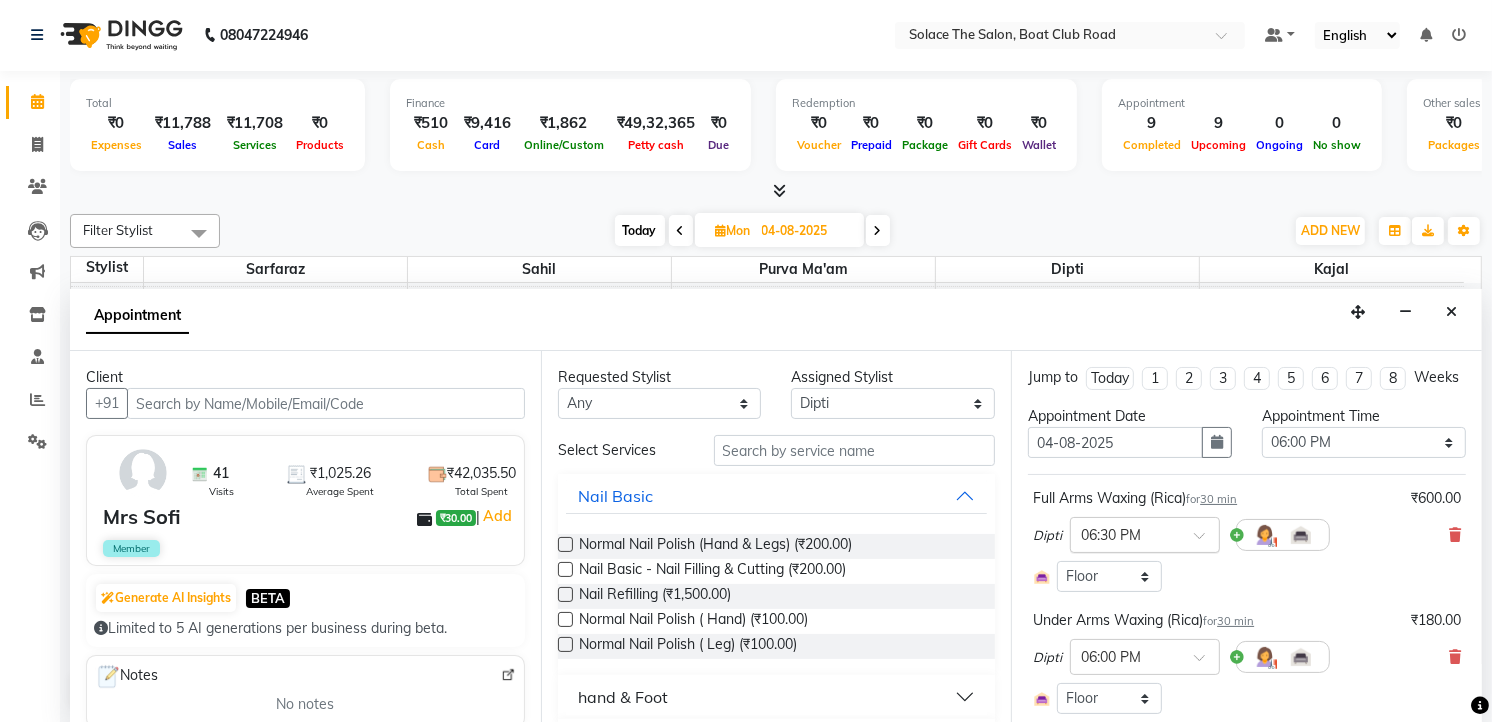 click at bounding box center (1125, 533) 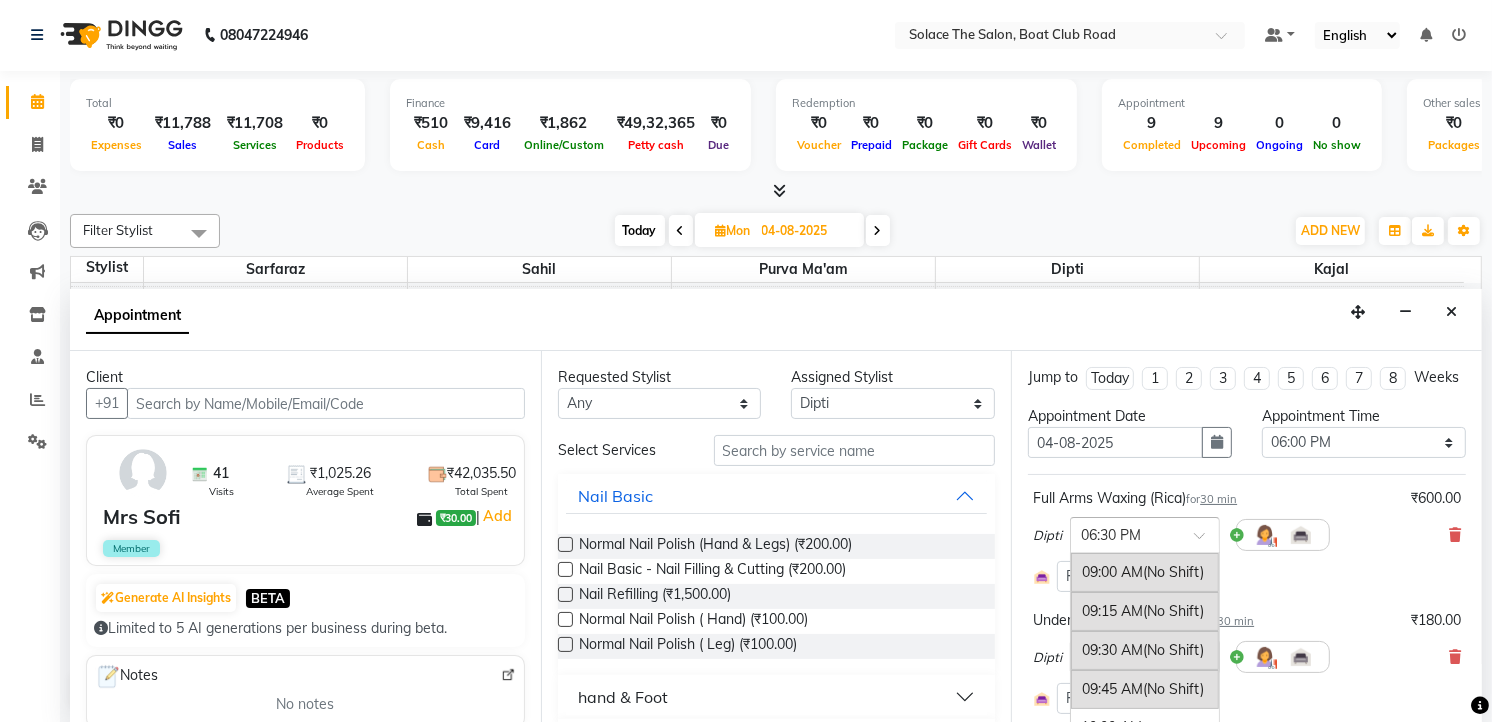 scroll, scrollTop: 1413, scrollLeft: 0, axis: vertical 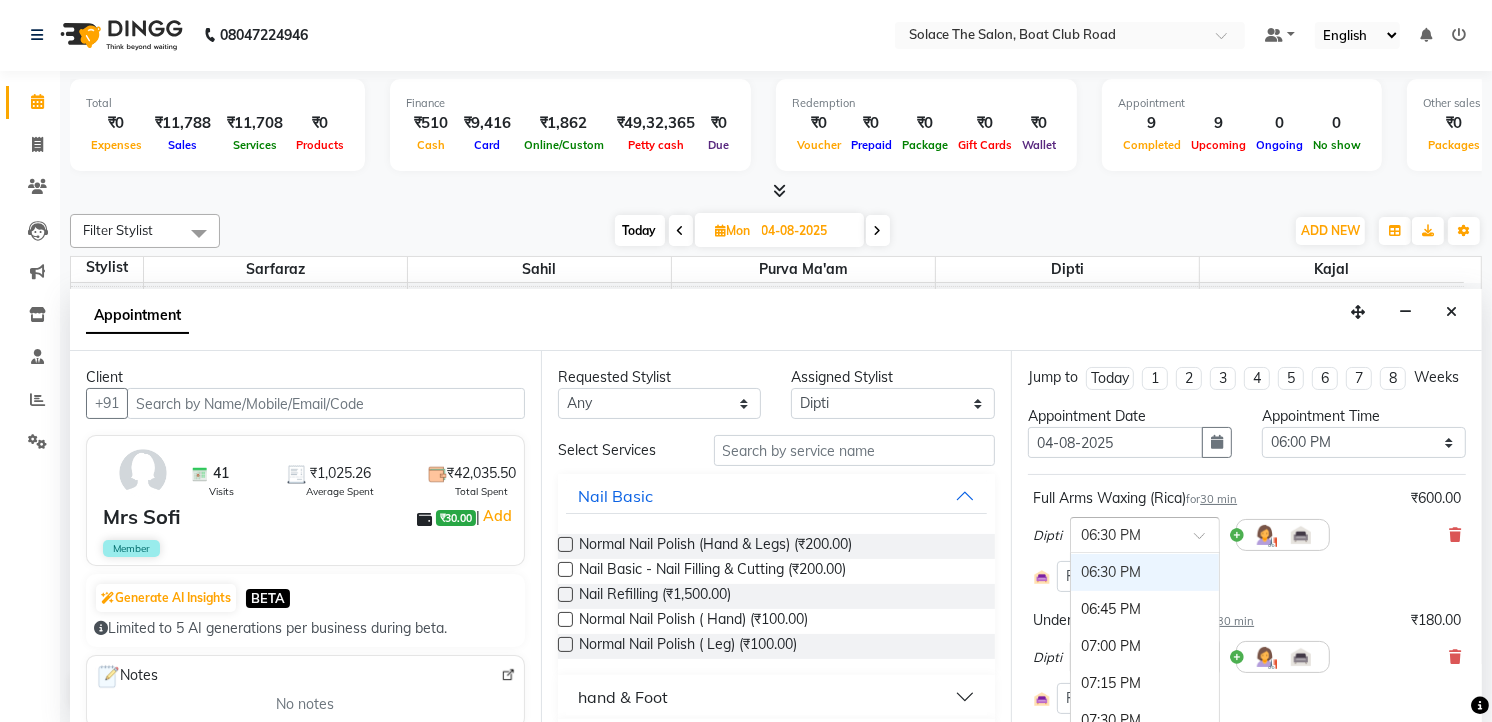click at bounding box center (1145, 533) 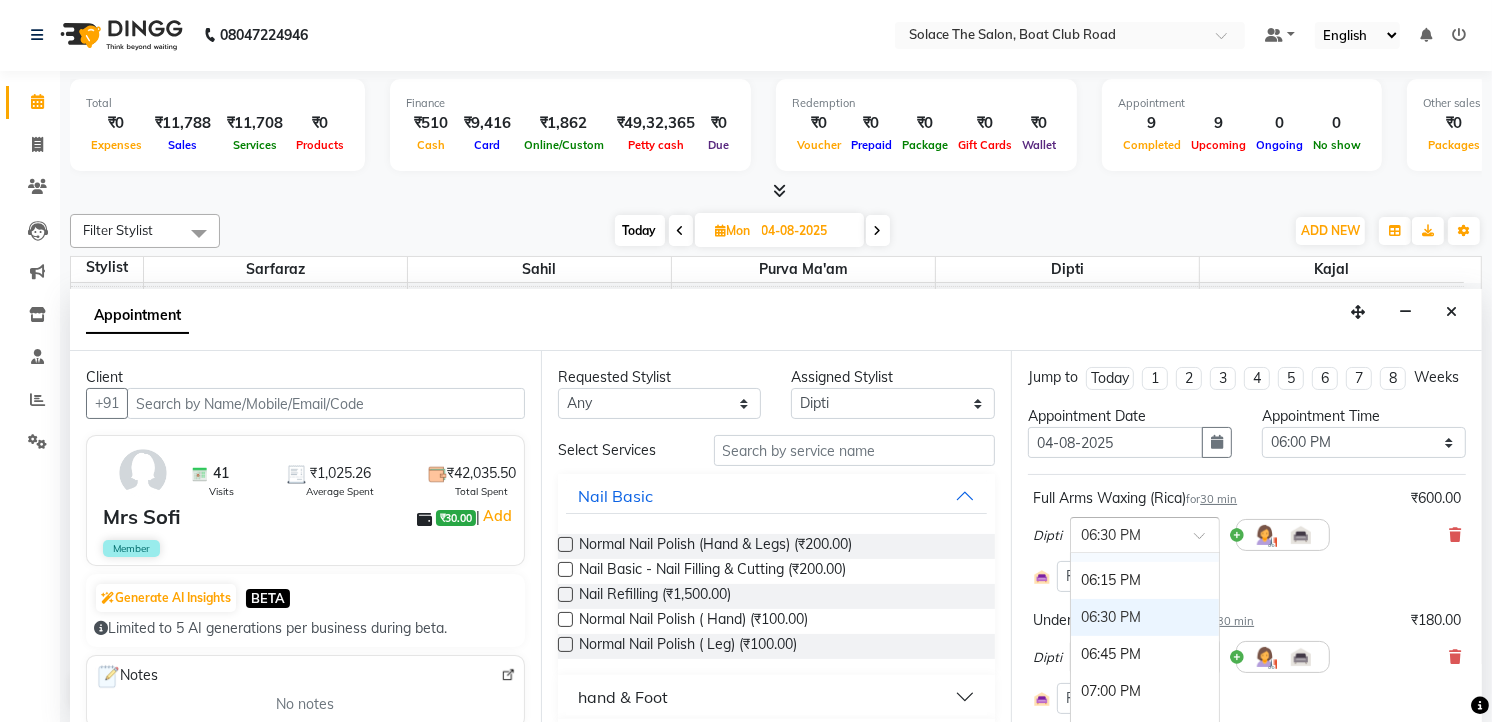 click at bounding box center (1125, 533) 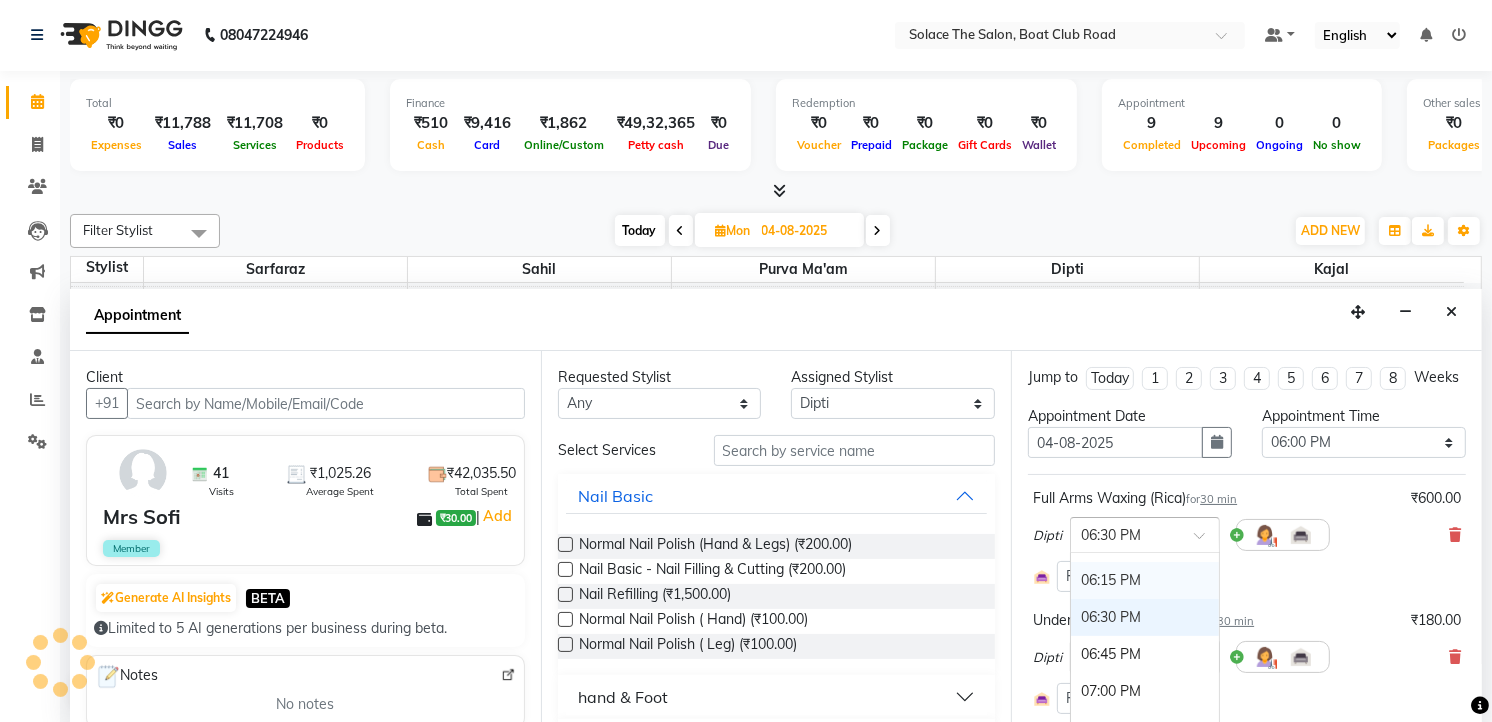 click at bounding box center [1145, 533] 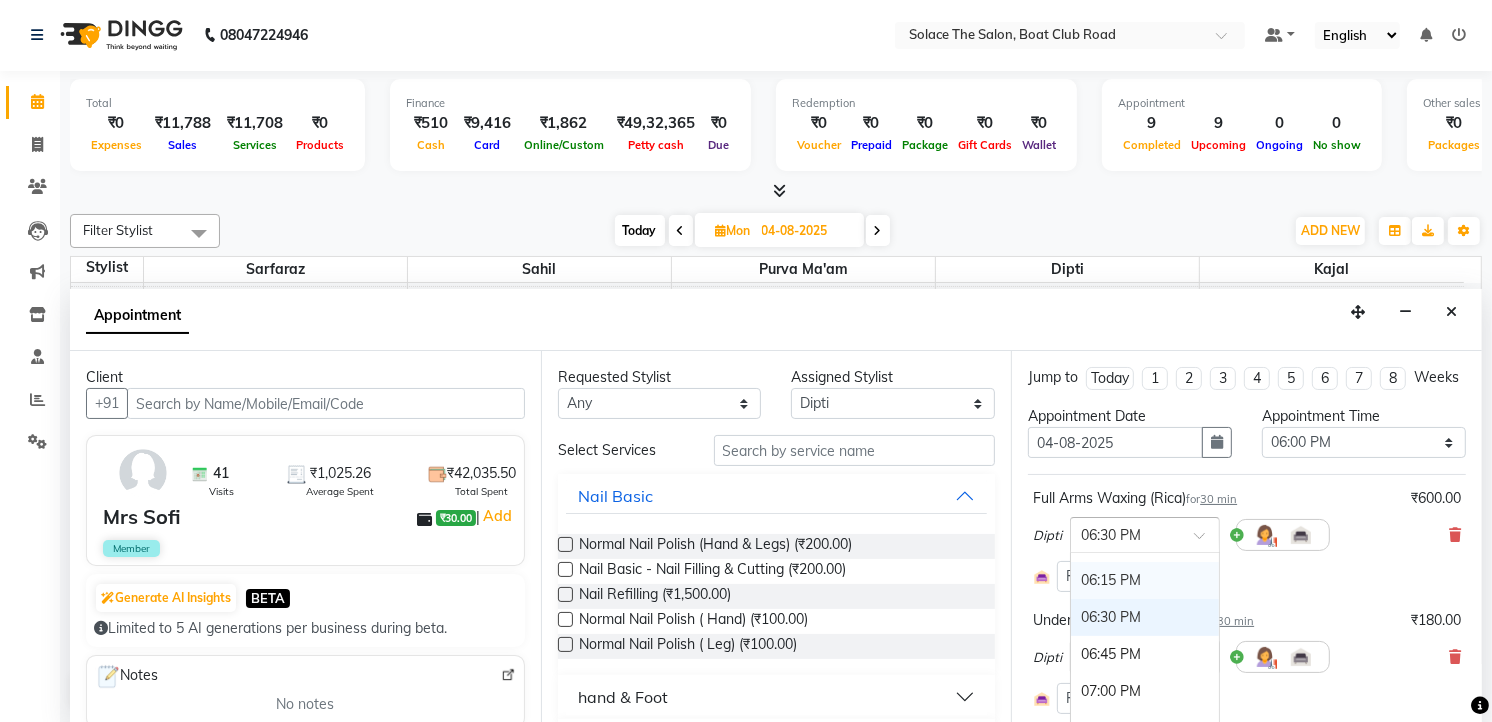 click at bounding box center (1125, 533) 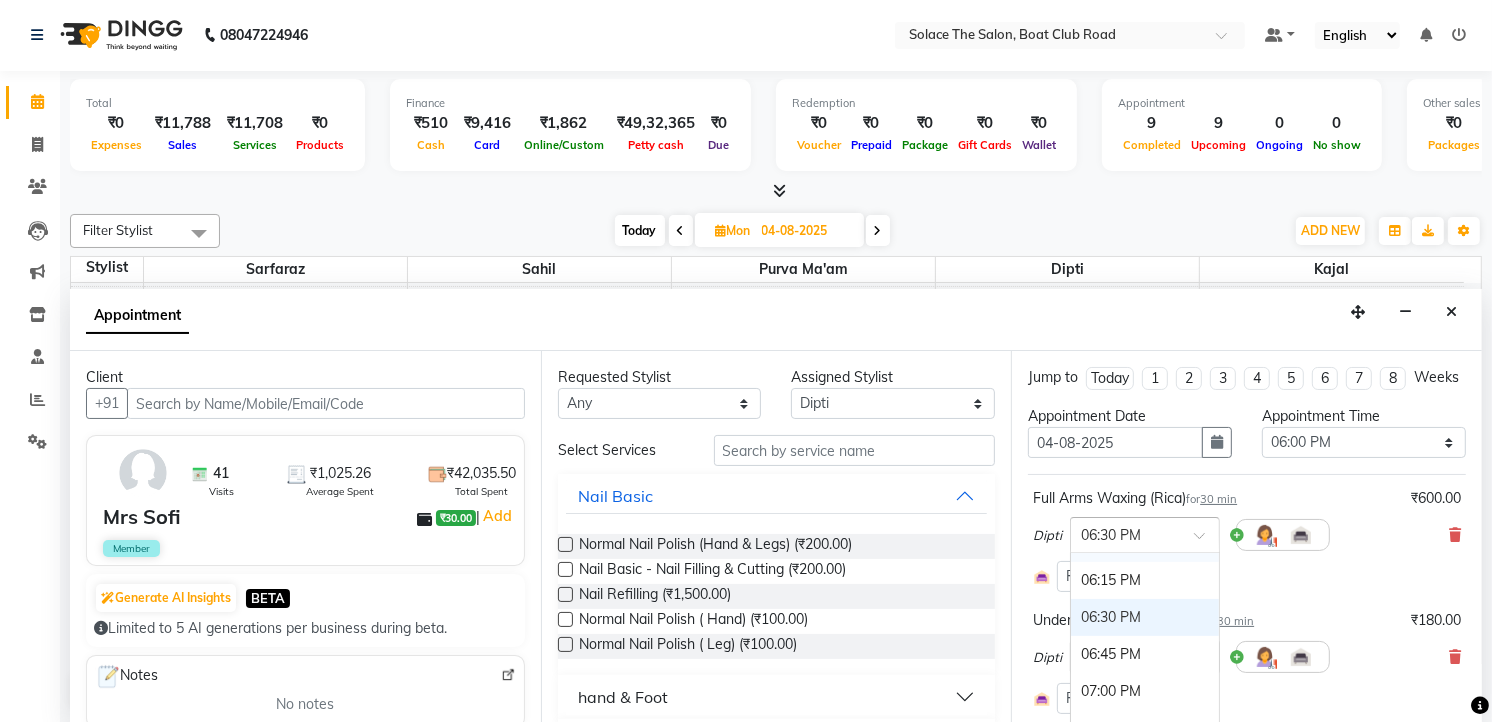 click on "Normal Nail Polish ( Hand)  (₹100.00)" at bounding box center [777, 621] 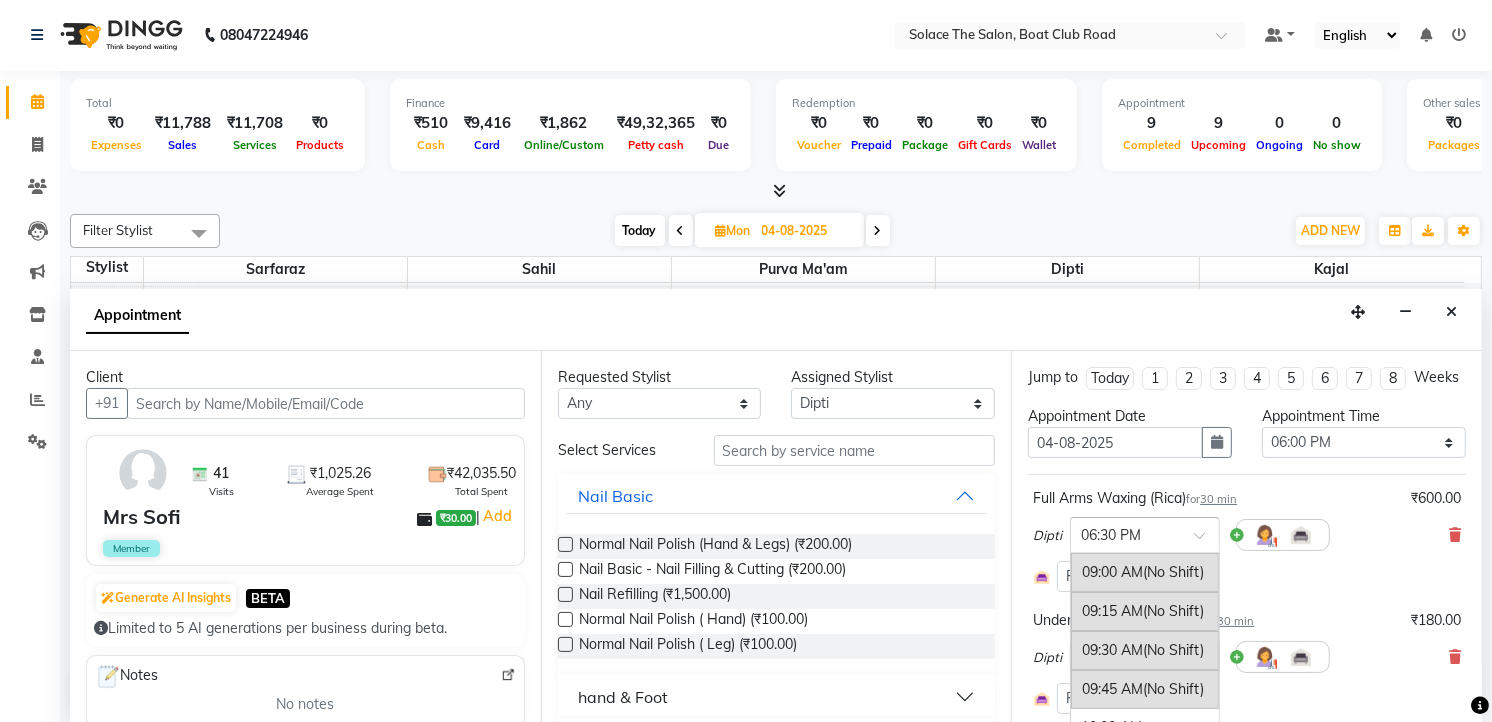 click at bounding box center (1125, 533) 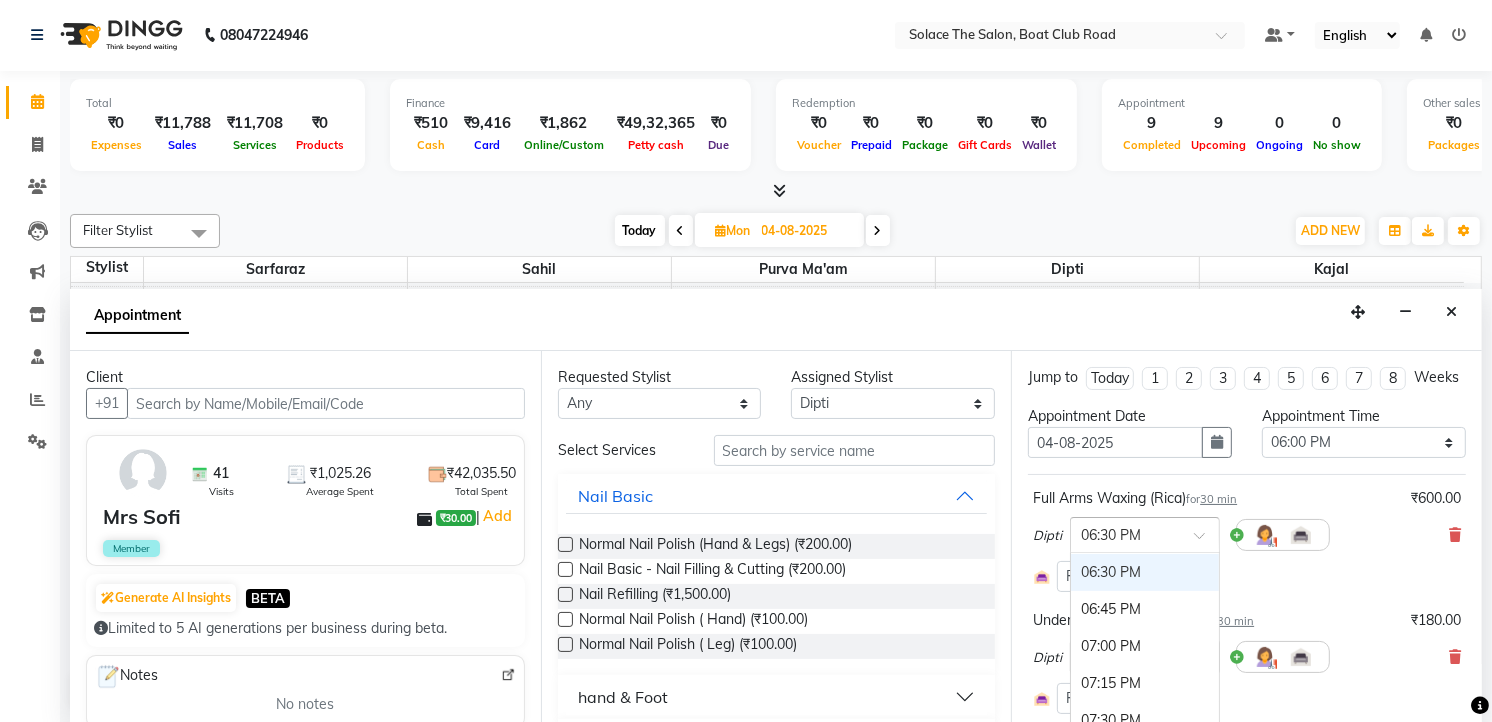click at bounding box center (1125, 533) 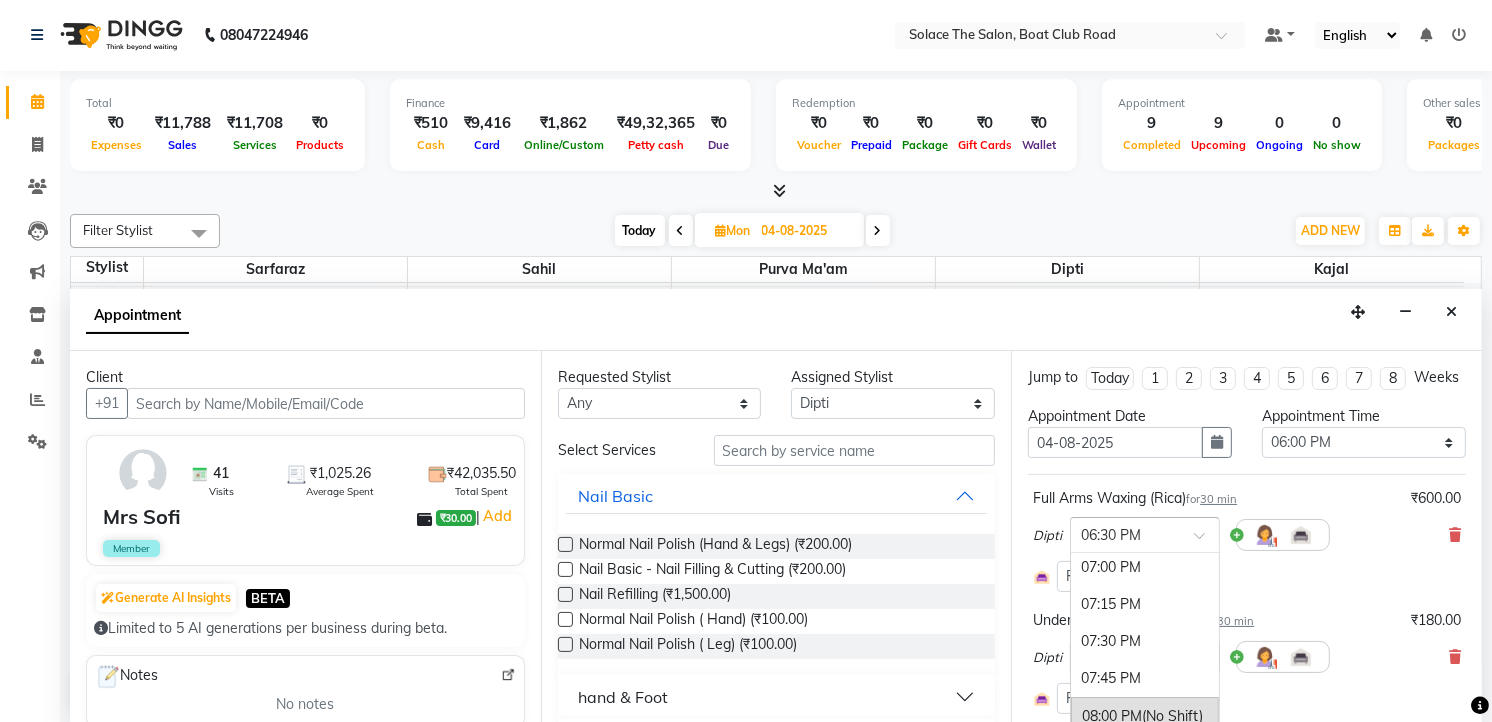 scroll, scrollTop: 1591, scrollLeft: 0, axis: vertical 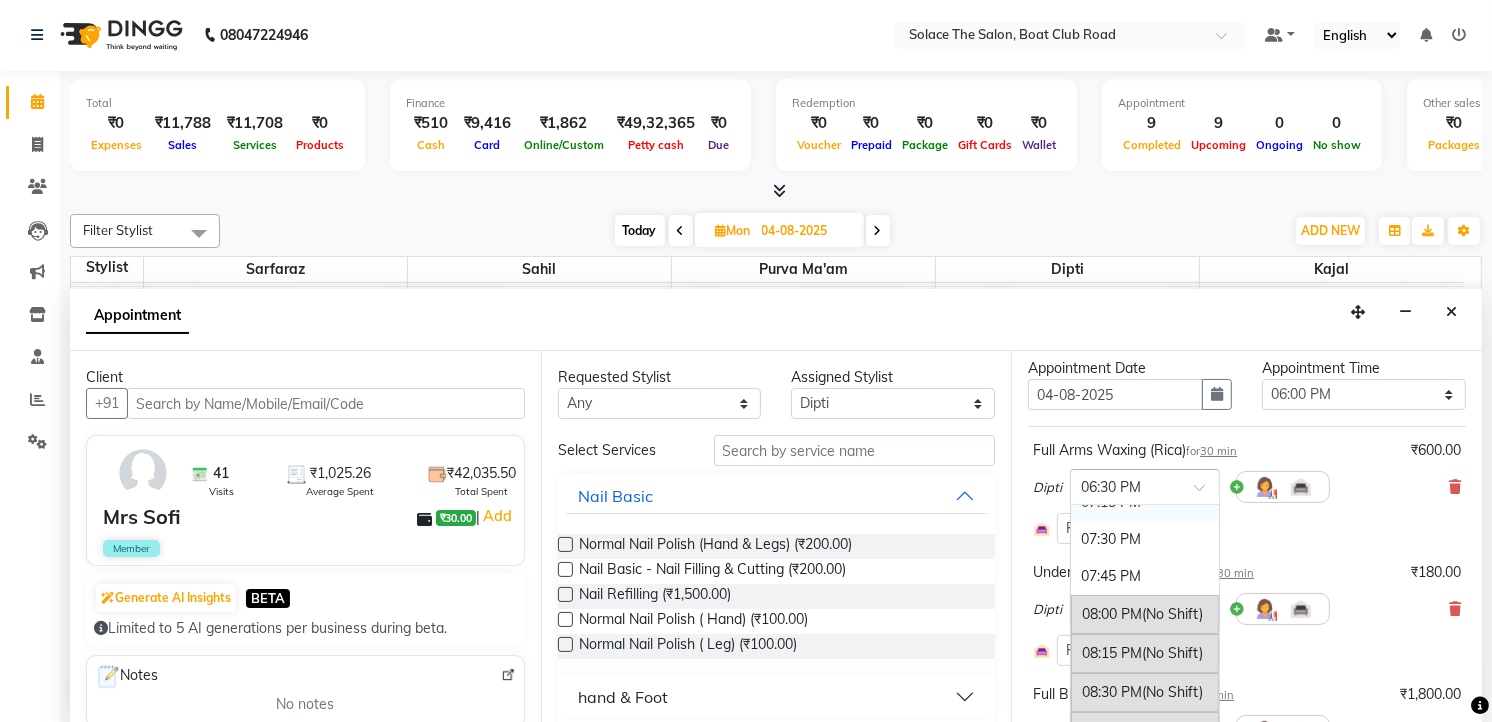 drag, startPoint x: 1150, startPoint y: 620, endPoint x: 1162, endPoint y: 516, distance: 104.69002 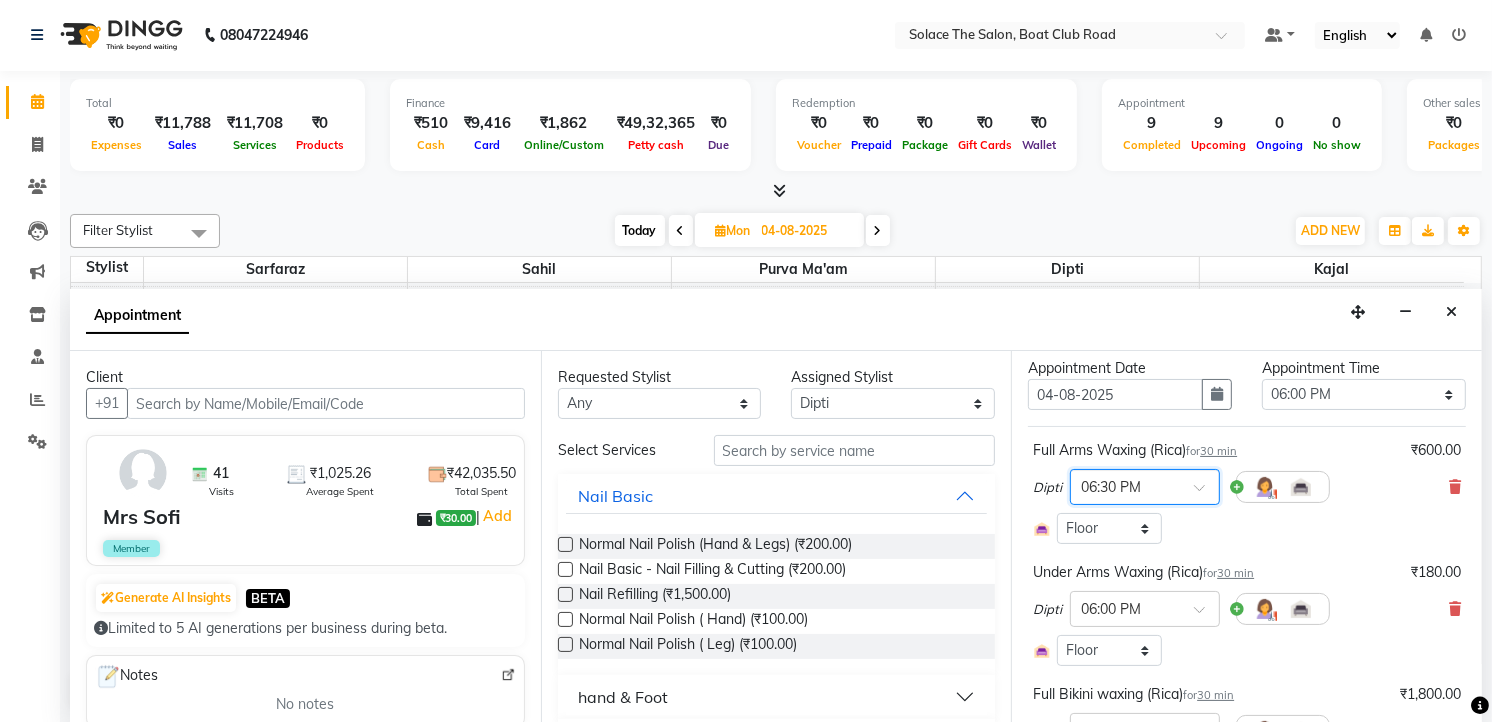 click at bounding box center [1125, 485] 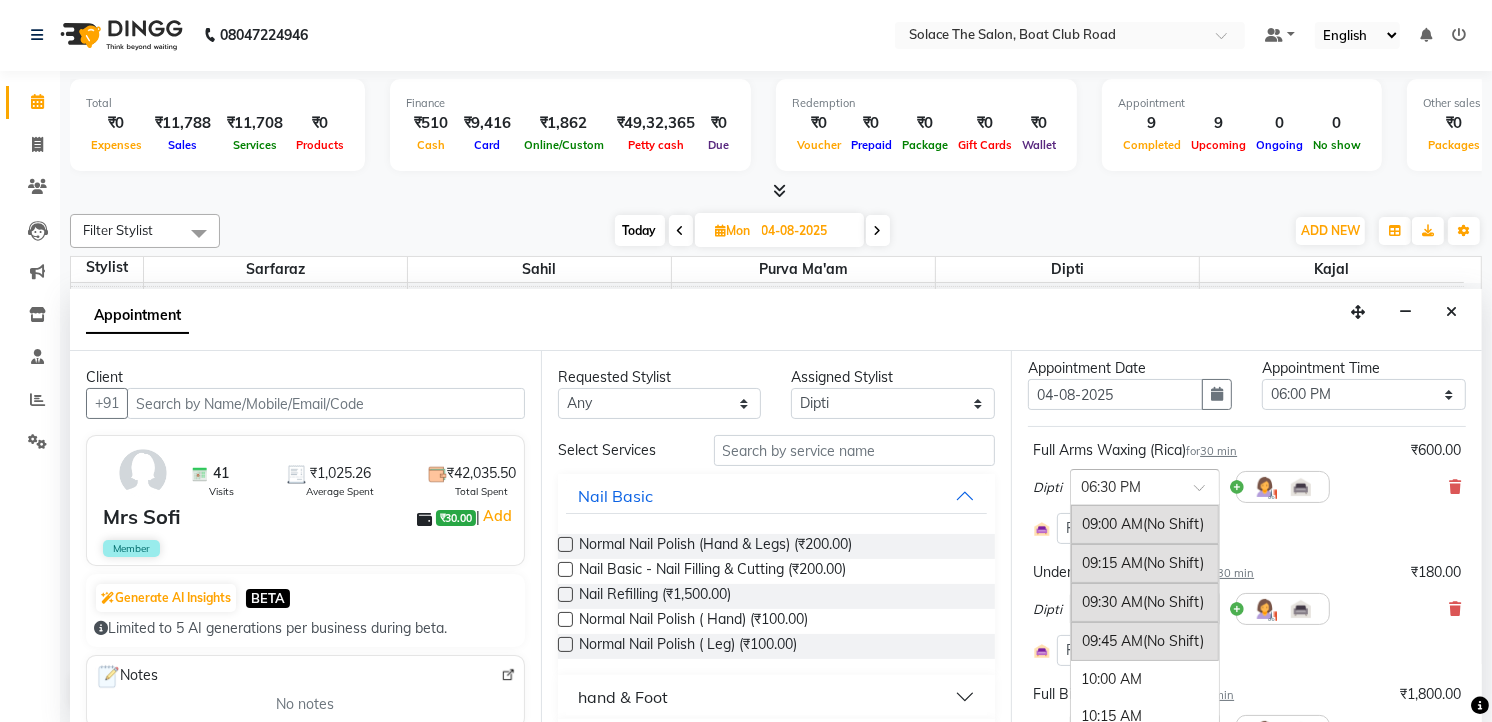 scroll, scrollTop: 1413, scrollLeft: 0, axis: vertical 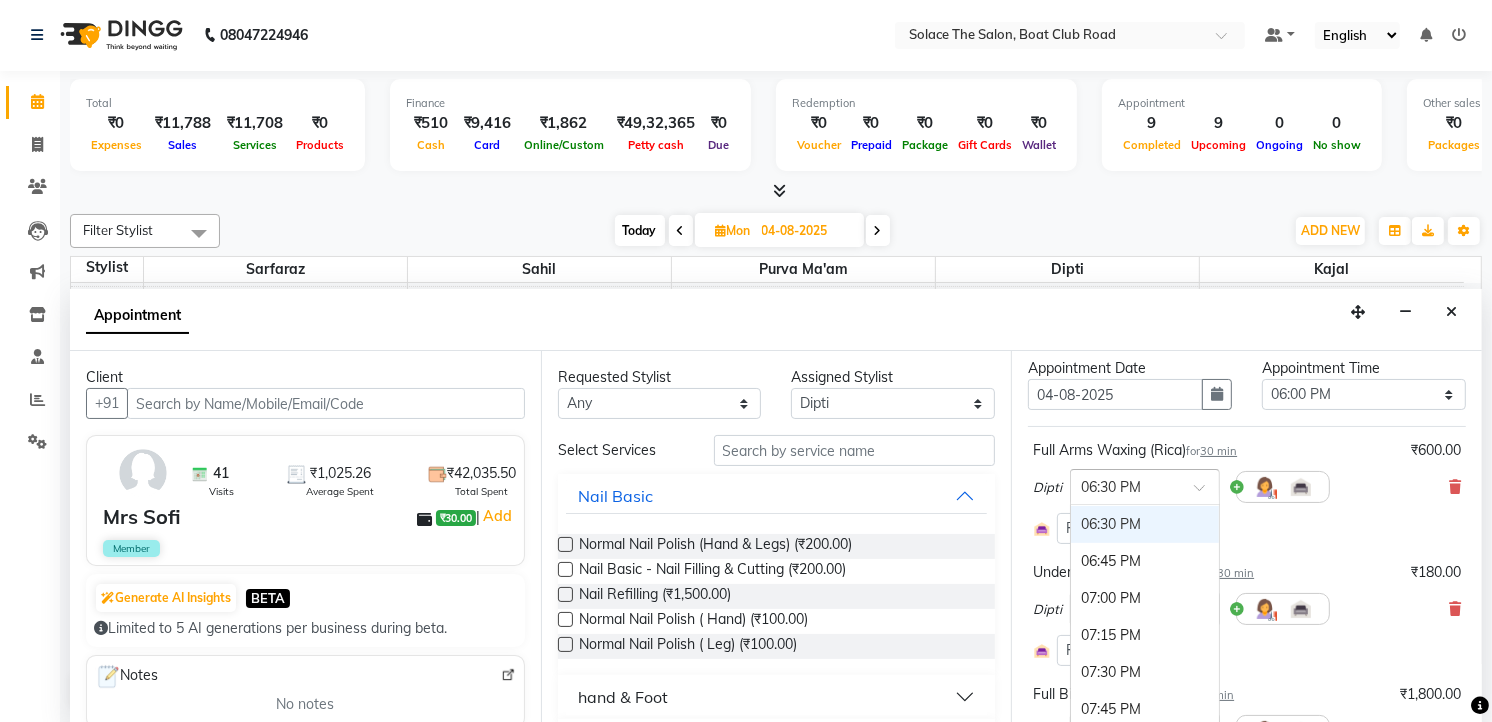 click at bounding box center [1125, 485] 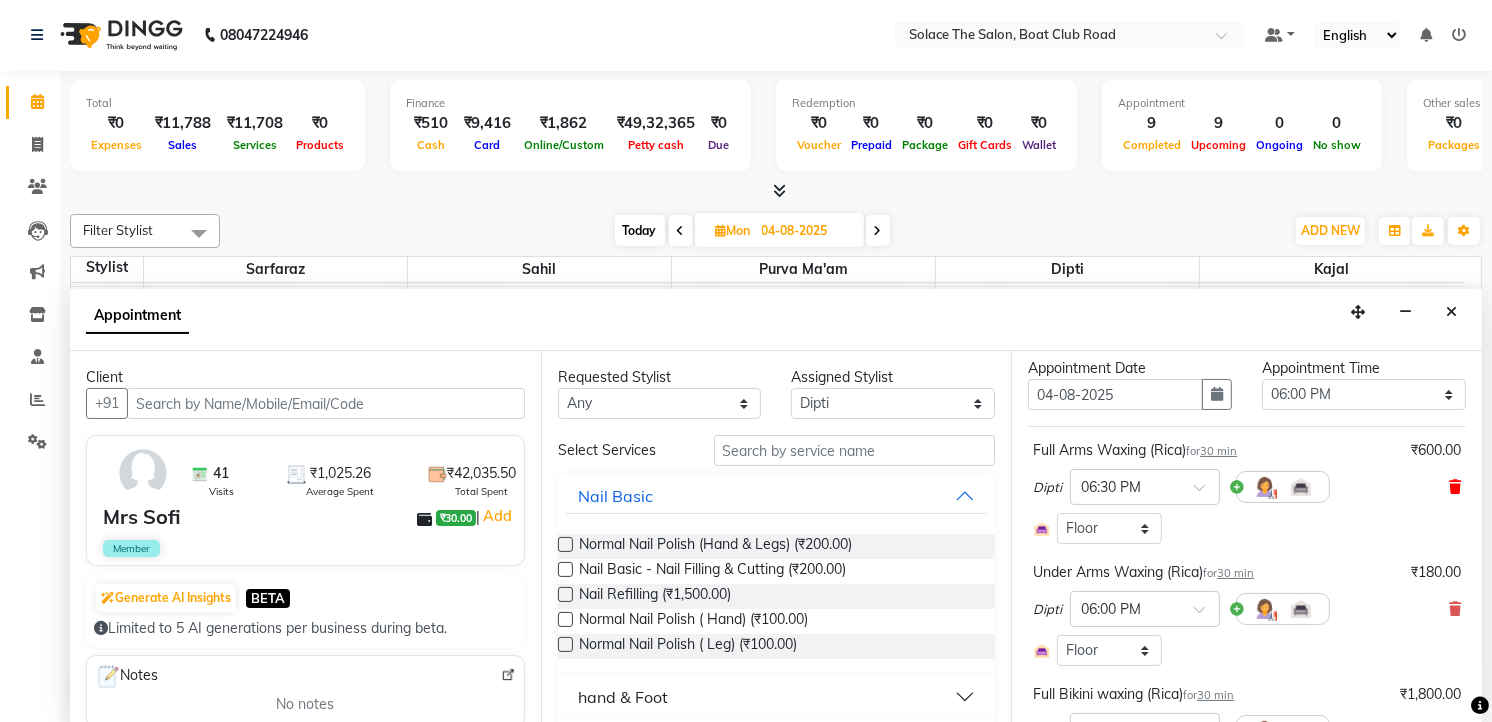 click at bounding box center [1455, 487] 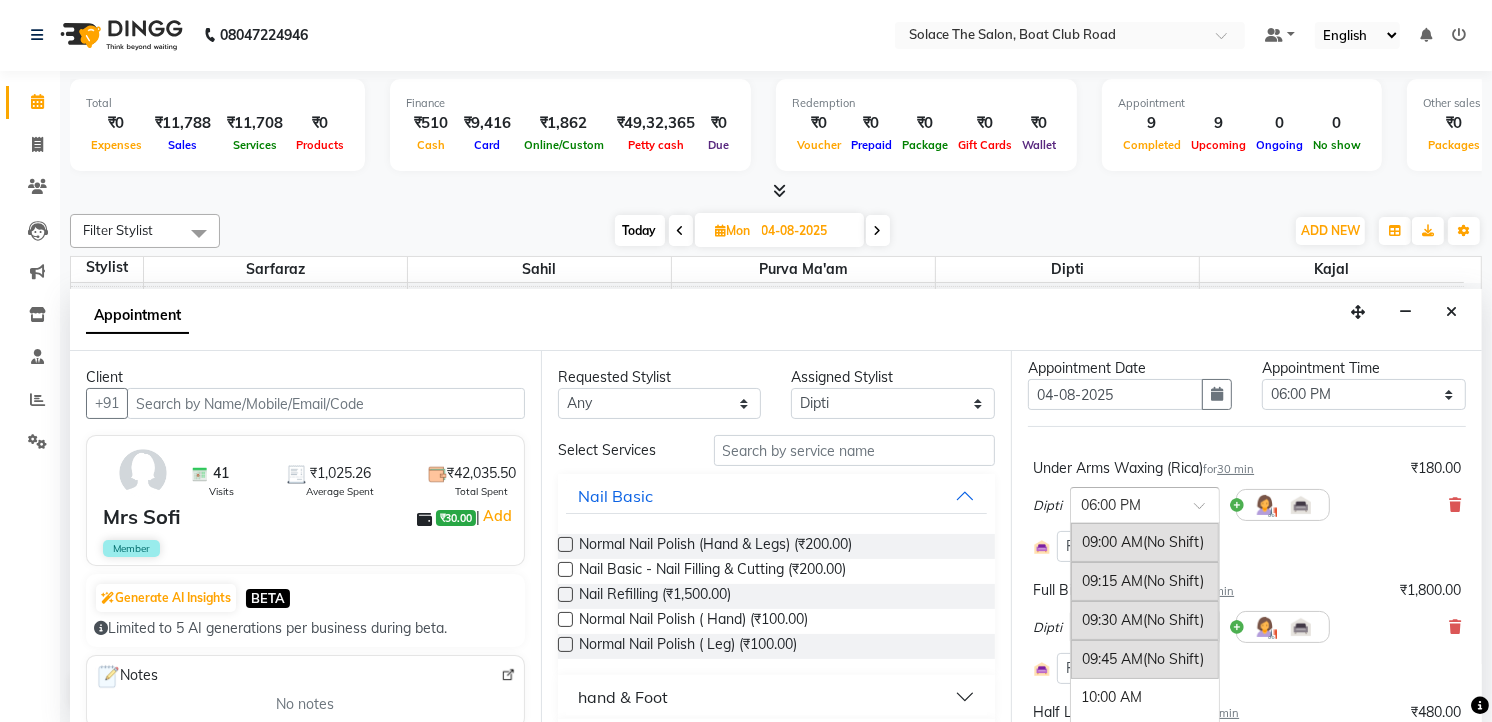 click at bounding box center (1145, 503) 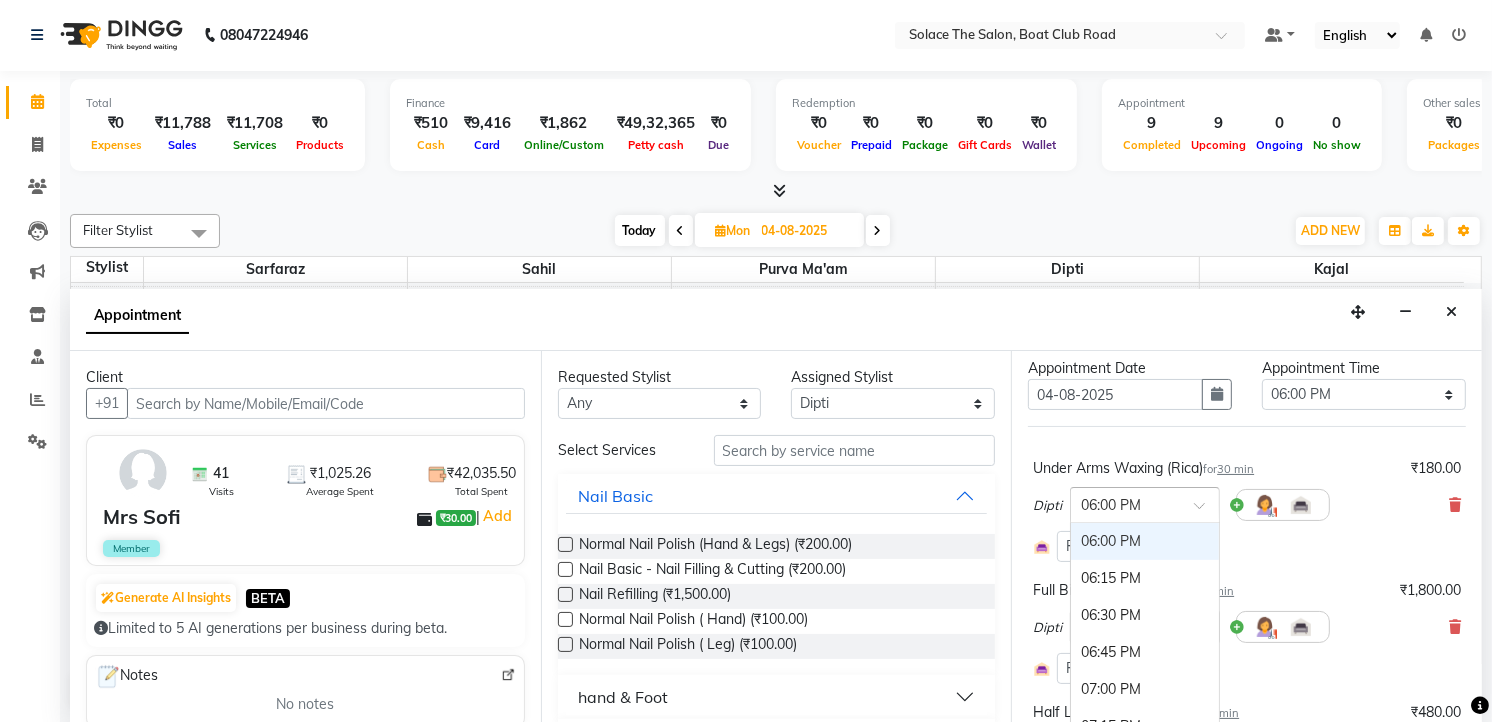 click at bounding box center (1125, 503) 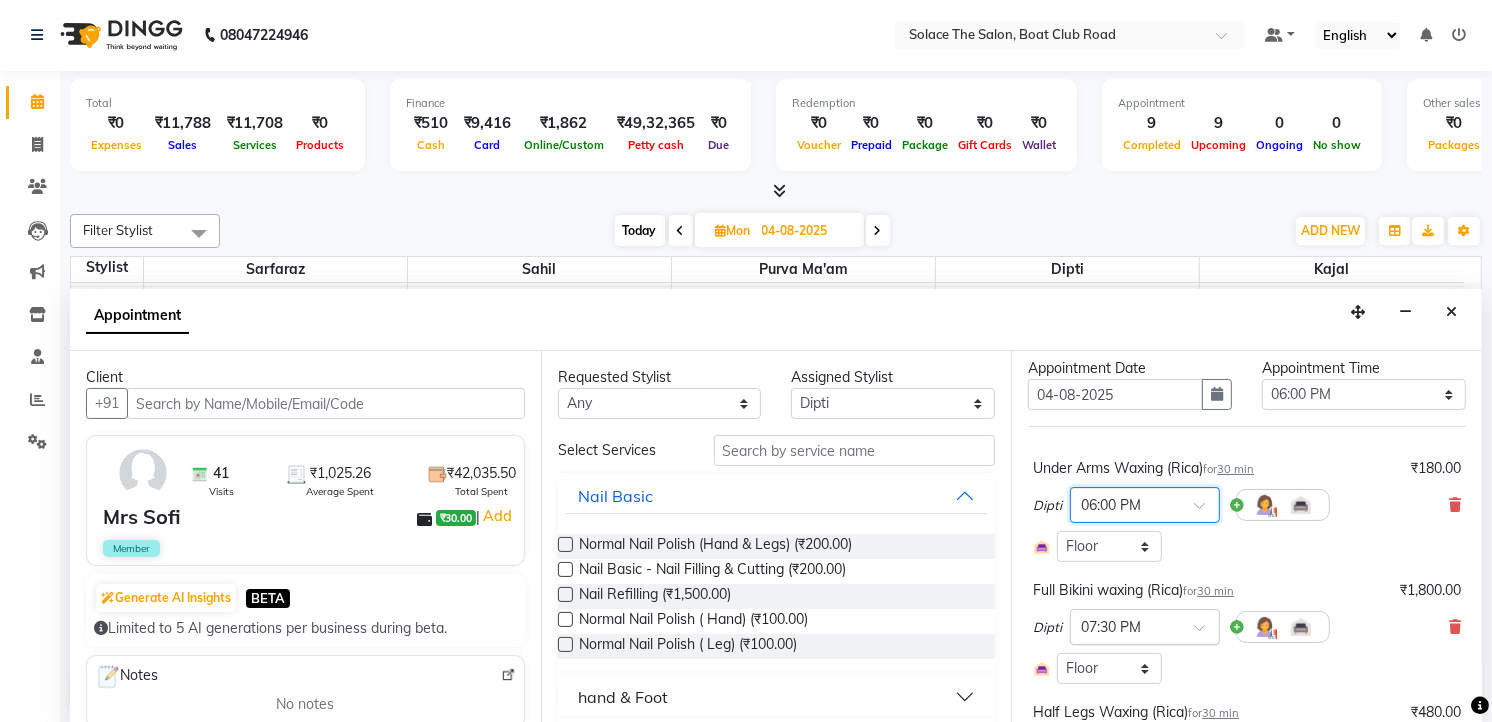 click at bounding box center [1125, 625] 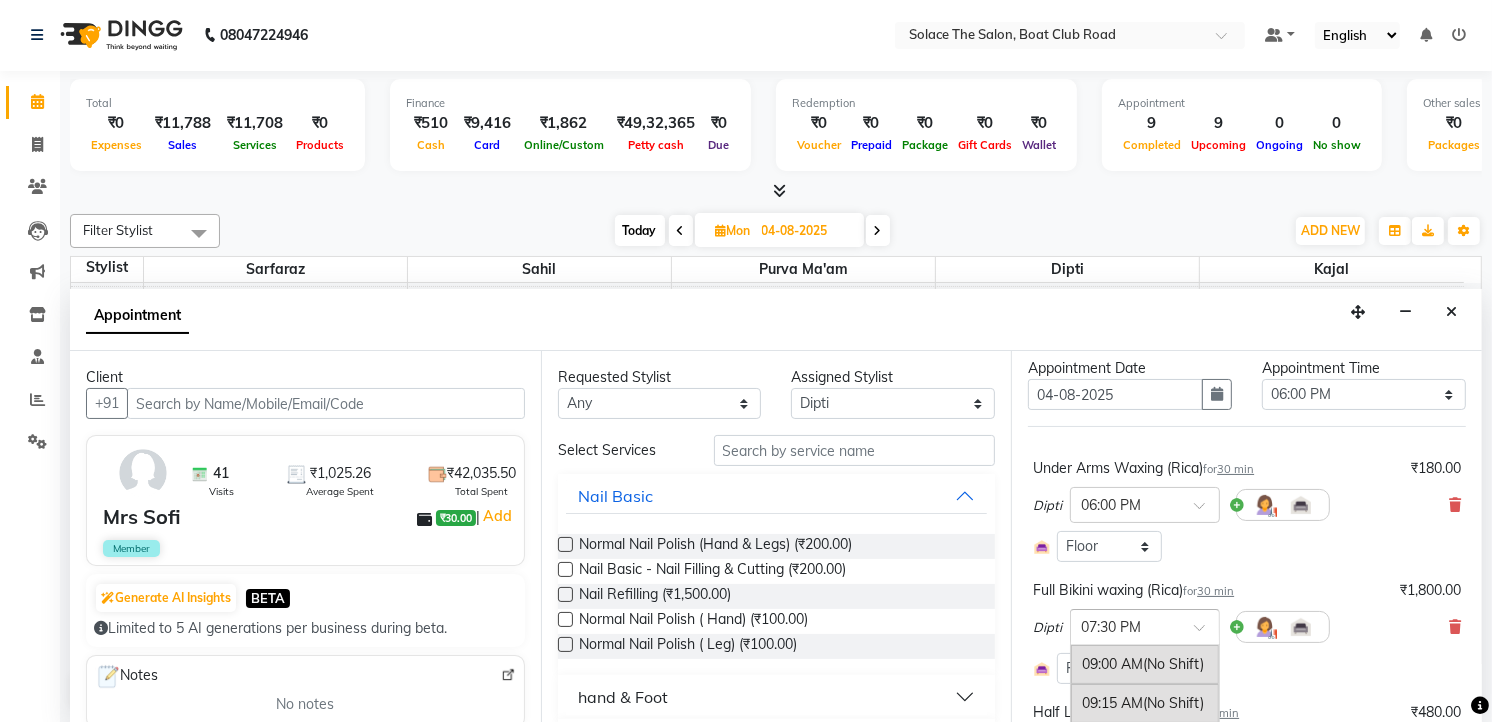 scroll, scrollTop: 1561, scrollLeft: 0, axis: vertical 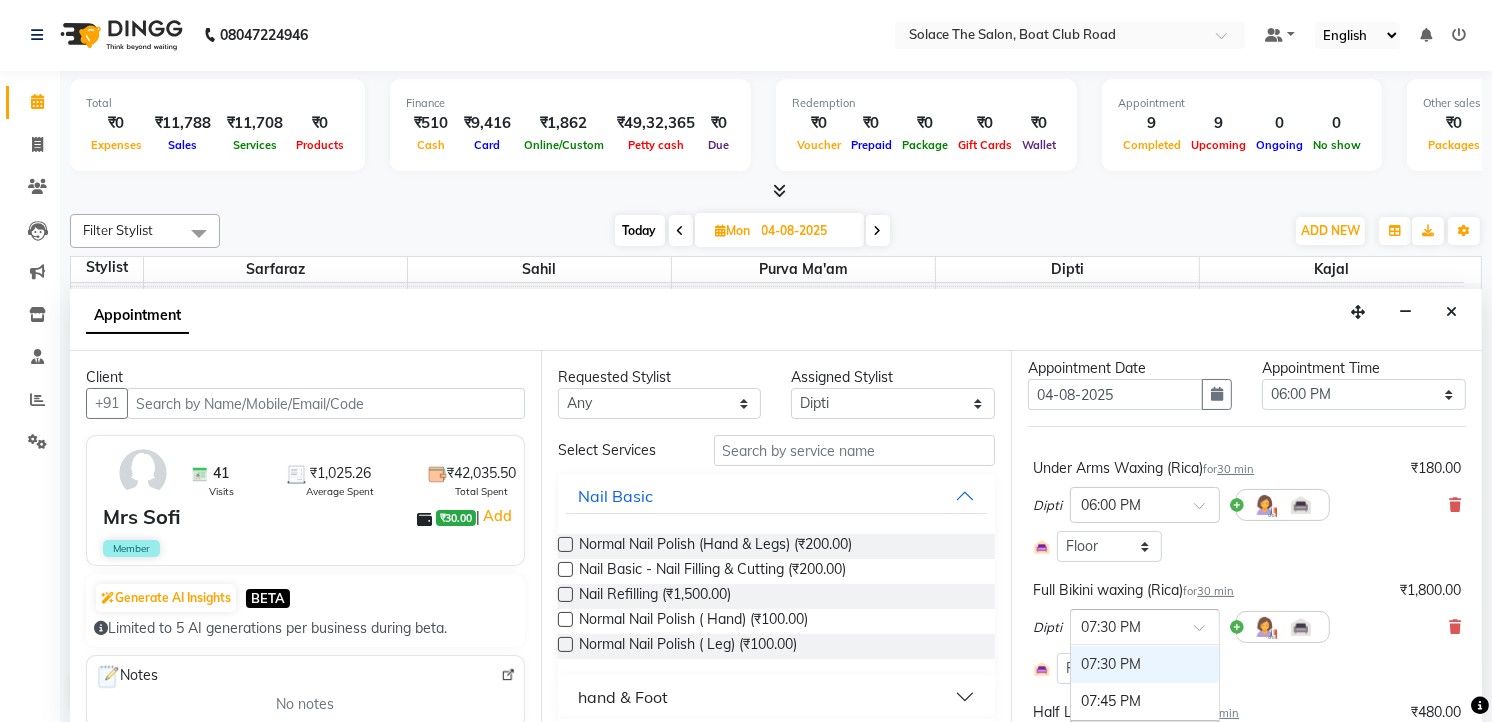 click at bounding box center [1125, 625] 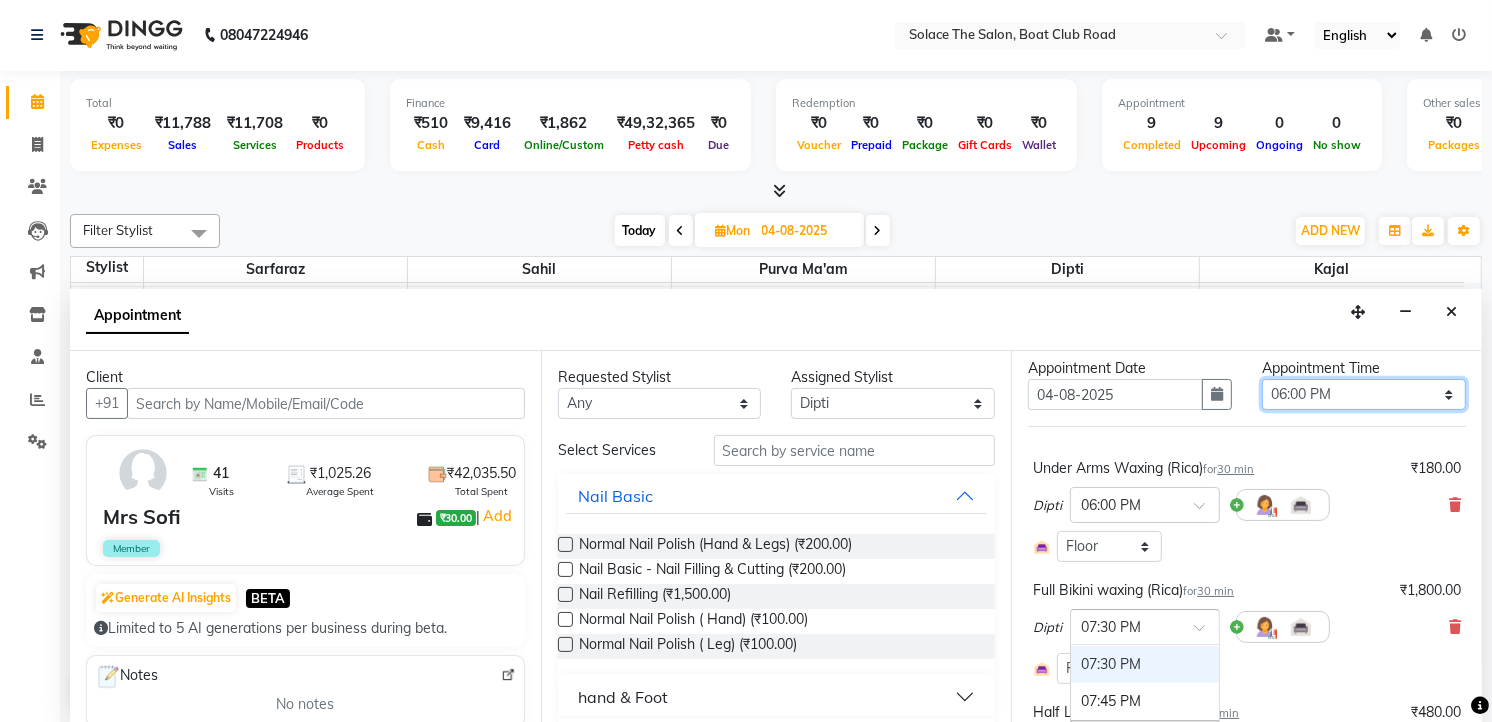 click on "Select 09:00 AM 09:15 AM 09:30 AM 09:45 AM 10:00 AM 10:15 AM 10:30 AM 10:45 AM 11:00 AM 11:15 AM 11:30 AM 11:45 AM 12:00 PM 12:15 PM 12:30 PM 12:45 PM 01:00 PM 01:15 PM 01:30 PM 01:45 PM 02:00 PM 02:15 PM 02:30 PM 02:45 PM 03:00 PM 03:15 PM 03:30 PM 03:45 PM 04:00 PM 04:15 PM 04:30 PM 04:45 PM 05:00 PM 05:15 PM 05:30 PM 05:45 PM 06:00 PM 06:15 PM 06:30 PM 06:45 PM 07:00 PM 07:15 PM 07:30 PM 07:45 PM 08:00 PM 08:15 PM 08:30 PM 08:45 PM 09:00 PM" at bounding box center [1364, 394] 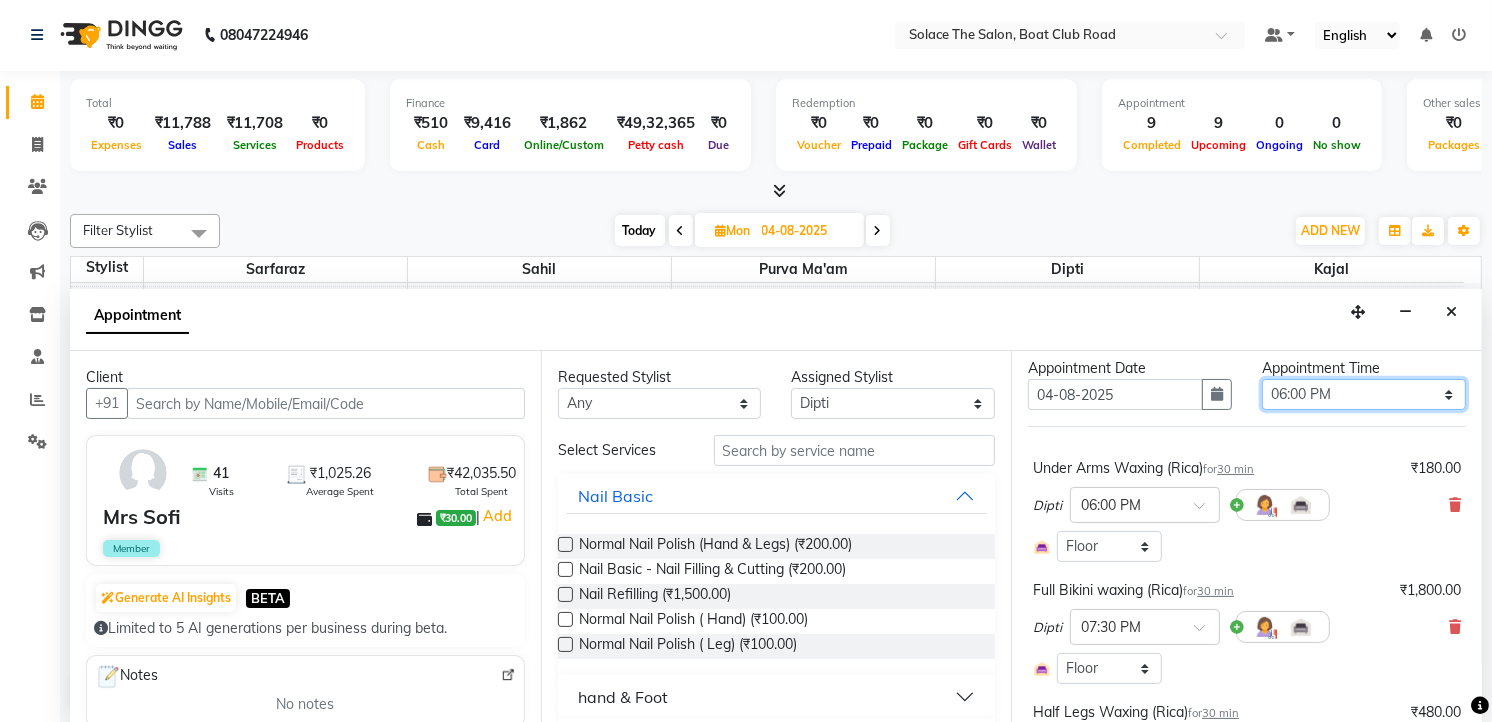 select on "960" 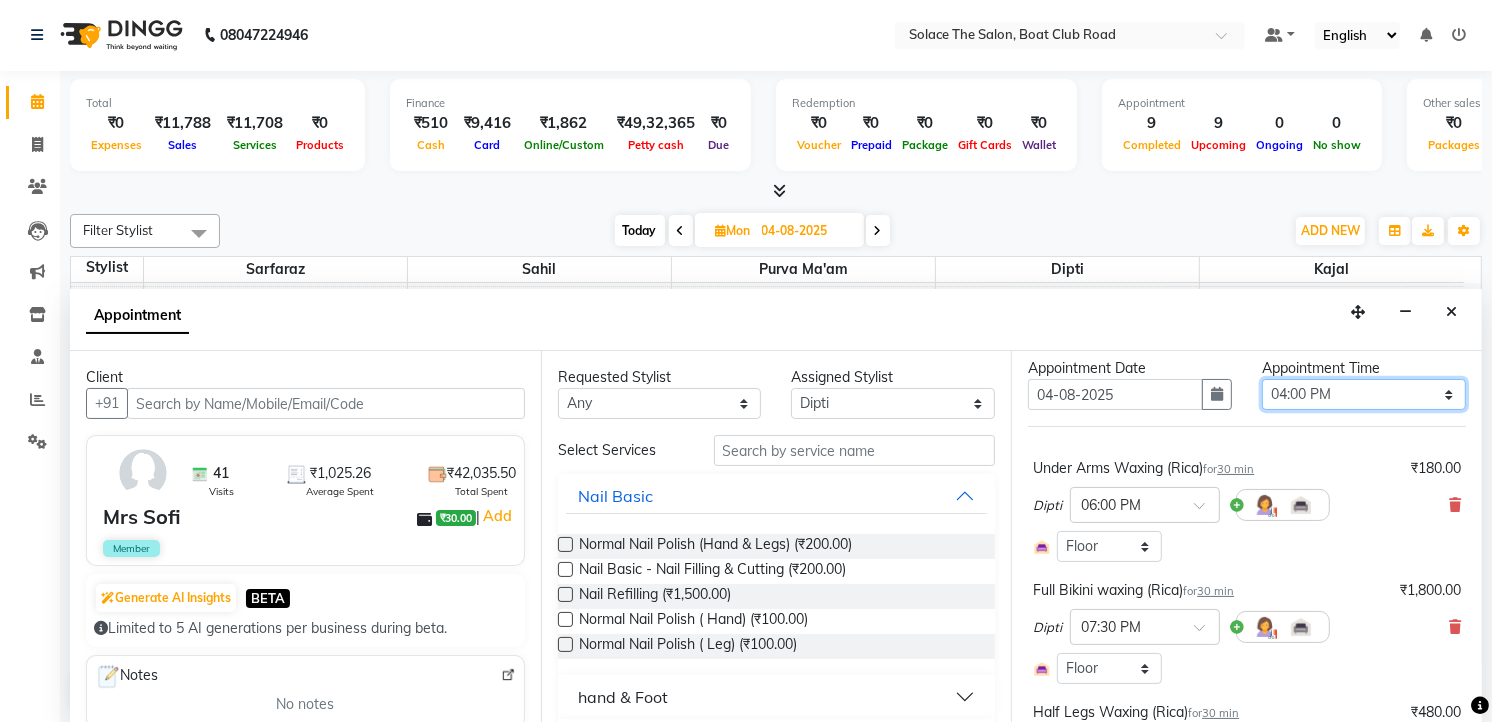 click on "Select 09:00 AM 09:15 AM 09:30 AM 09:45 AM 10:00 AM 10:15 AM 10:30 AM 10:45 AM 11:00 AM 11:15 AM 11:30 AM 11:45 AM 12:00 PM 12:15 PM 12:30 PM 12:45 PM 01:00 PM 01:15 PM 01:30 PM 01:45 PM 02:00 PM 02:15 PM 02:30 PM 02:45 PM 03:00 PM 03:15 PM 03:30 PM 03:45 PM 04:00 PM 04:15 PM 04:30 PM 04:45 PM 05:00 PM 05:15 PM 05:30 PM 05:45 PM 06:00 PM 06:15 PM 06:30 PM 06:45 PM 07:00 PM 07:15 PM 07:30 PM 07:45 PM 08:00 PM 08:15 PM 08:30 PM 08:45 PM 09:00 PM" at bounding box center (1364, 394) 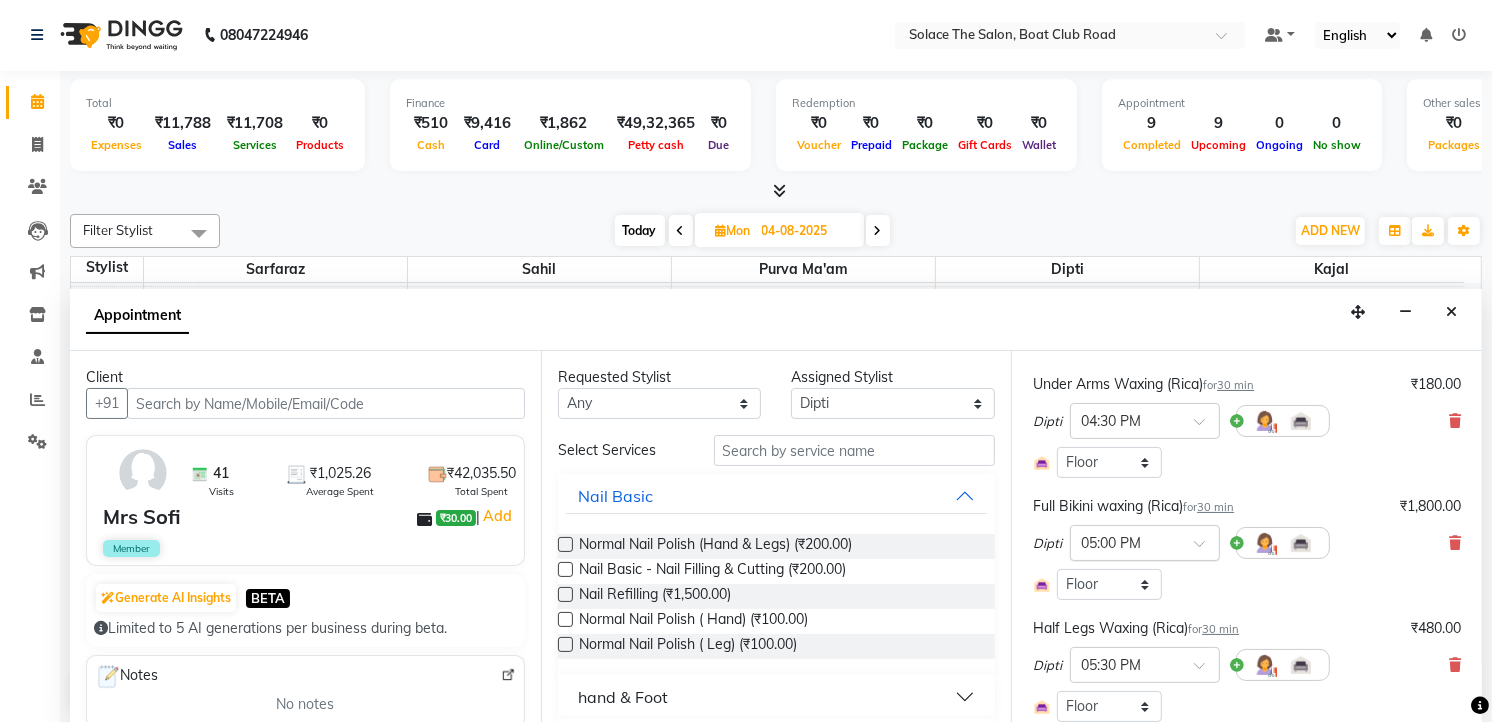 scroll, scrollTop: 0, scrollLeft: 0, axis: both 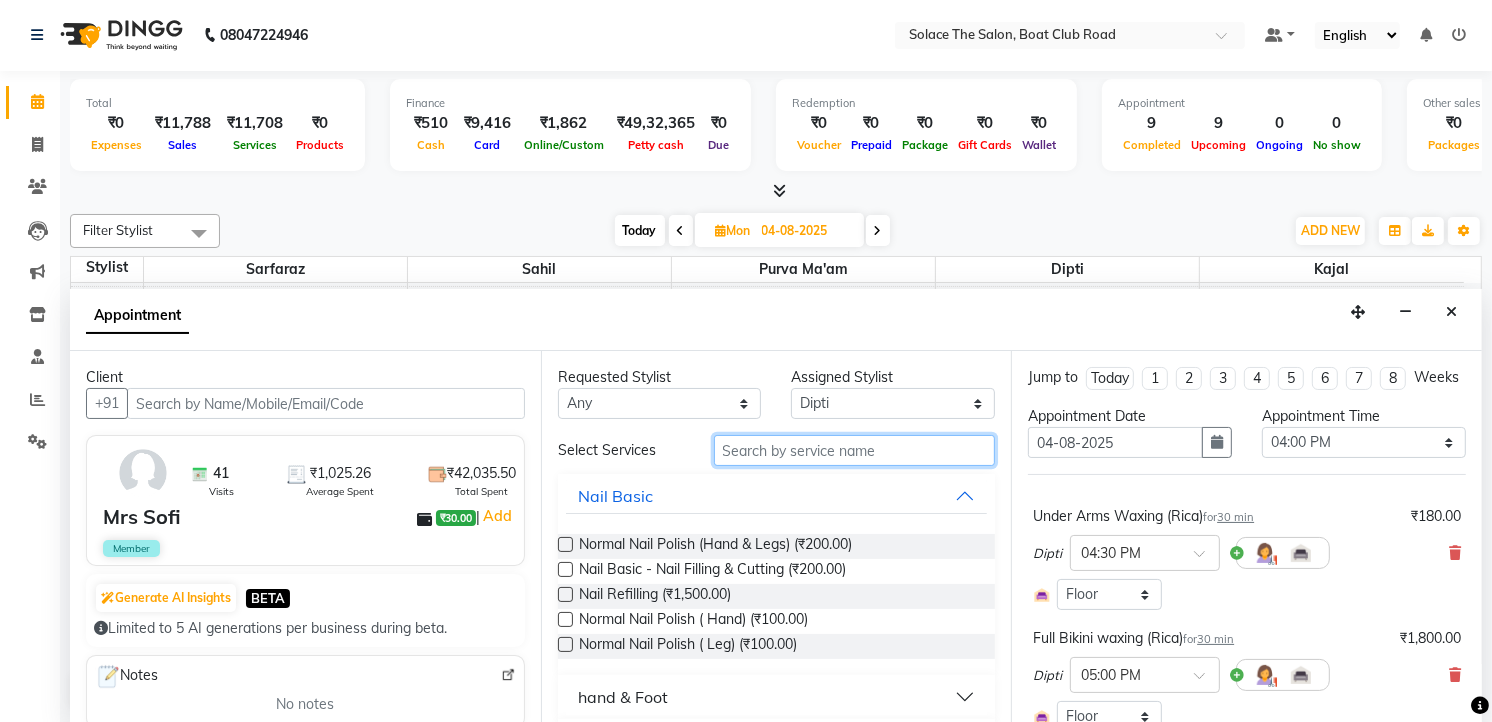 click at bounding box center [855, 450] 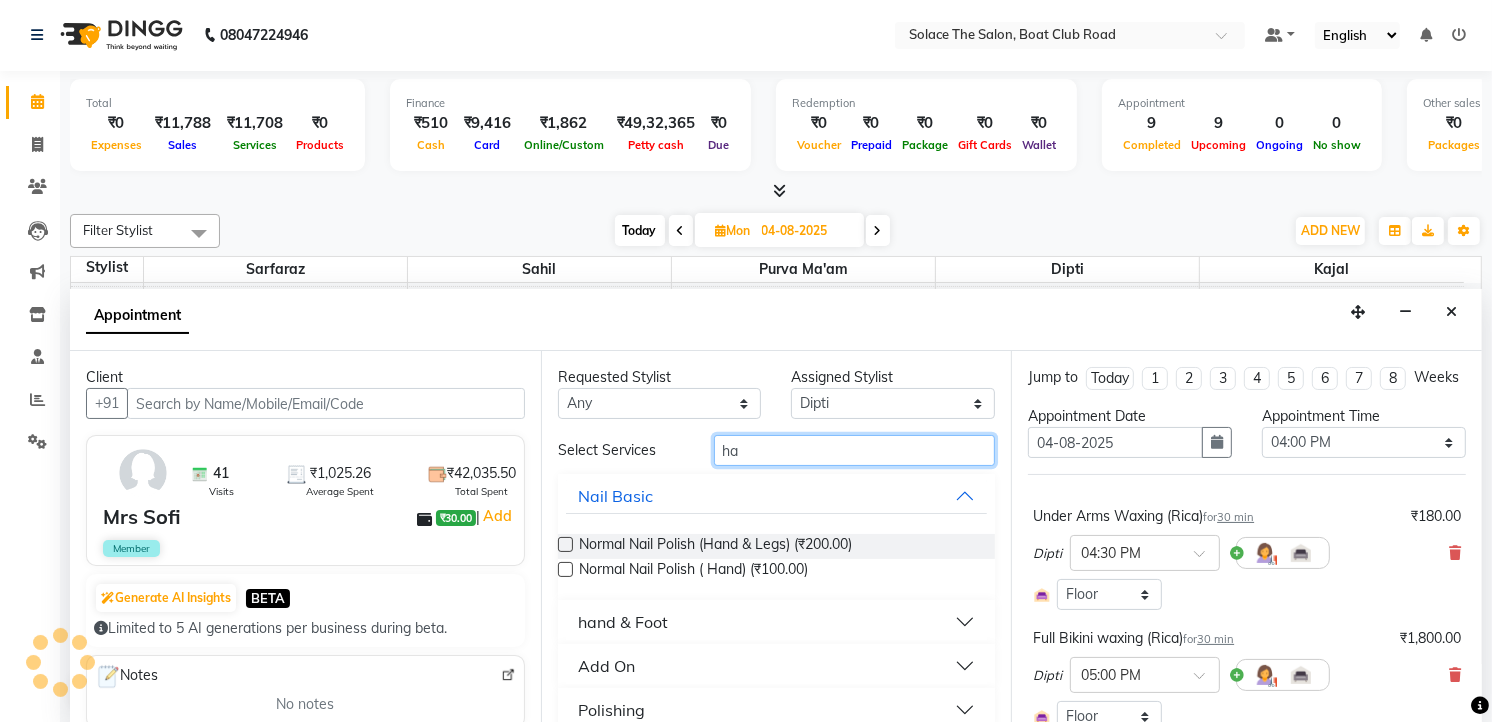 type on "h" 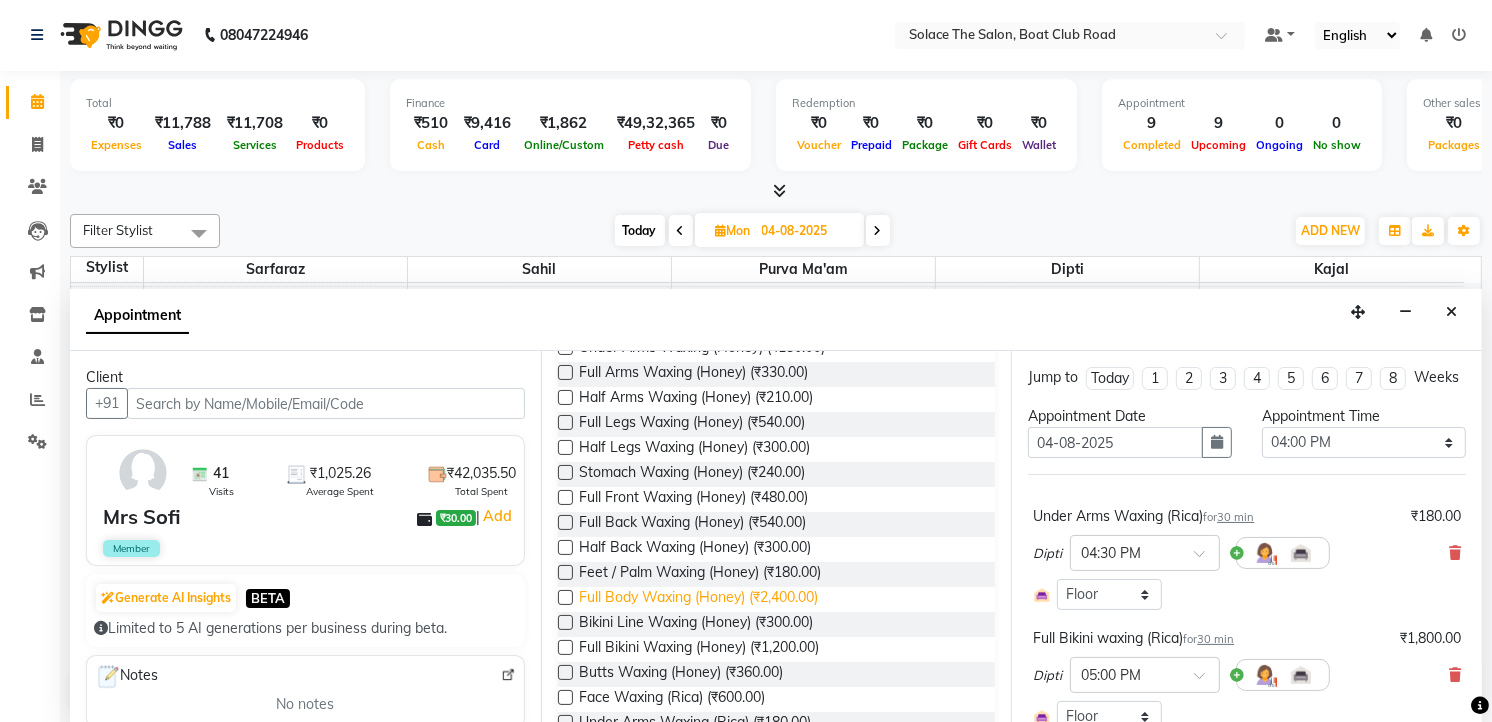 scroll, scrollTop: 444, scrollLeft: 0, axis: vertical 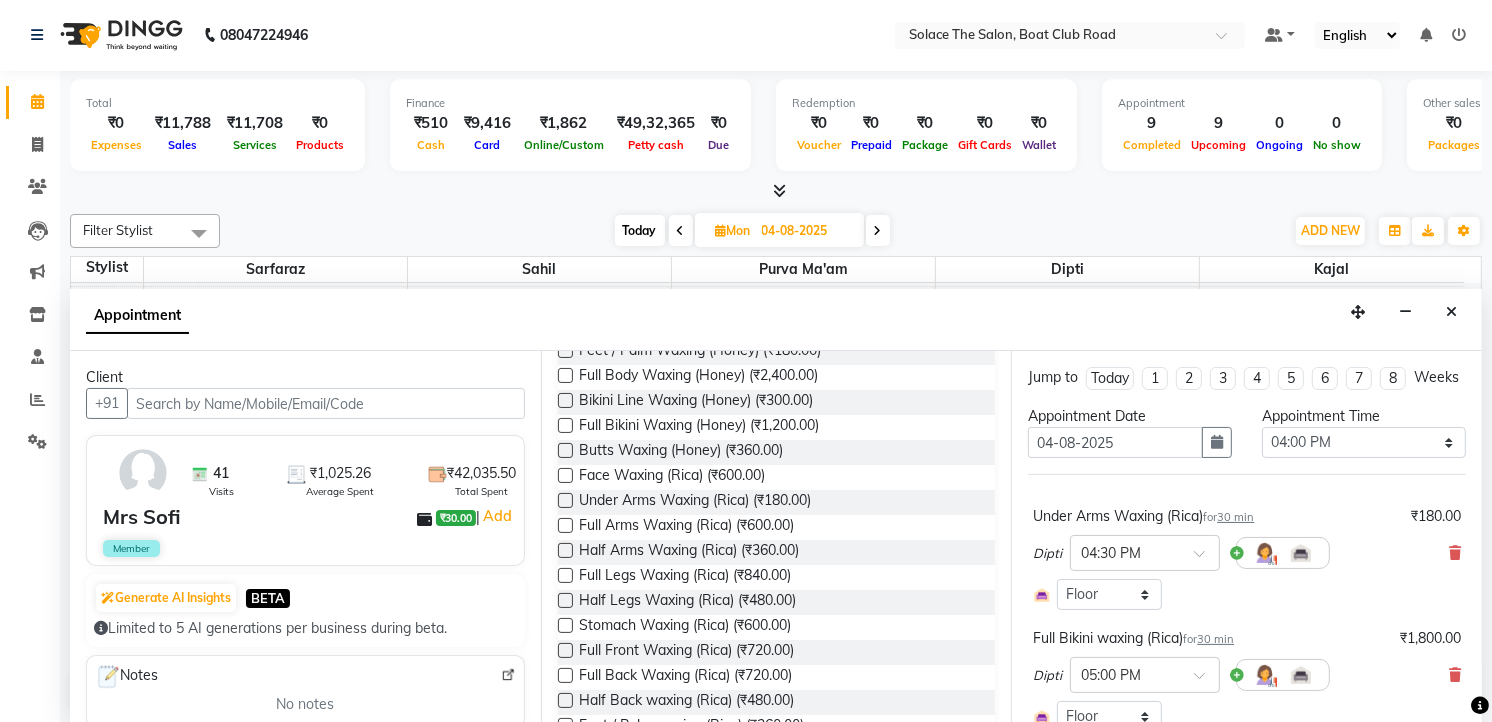 type on "wax" 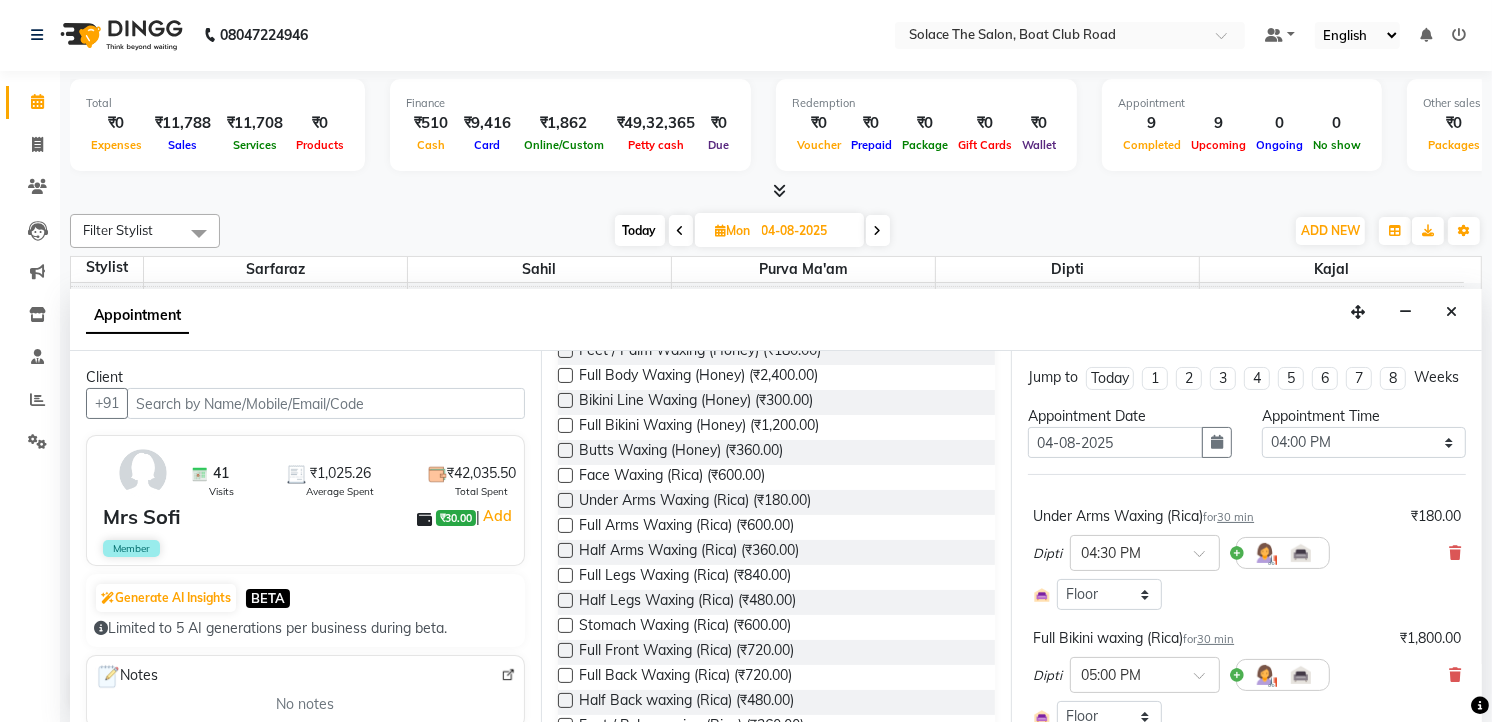 click at bounding box center (565, 525) 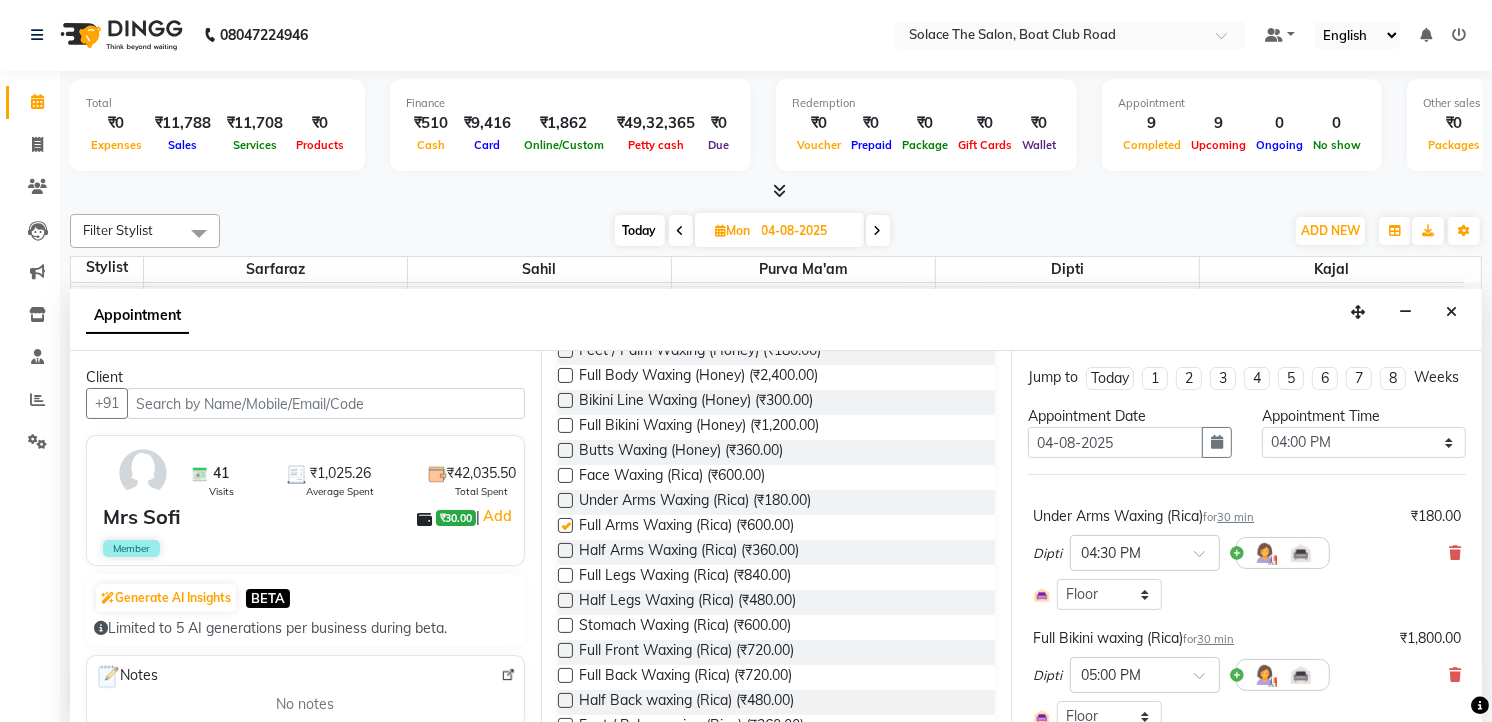 checkbox on "false" 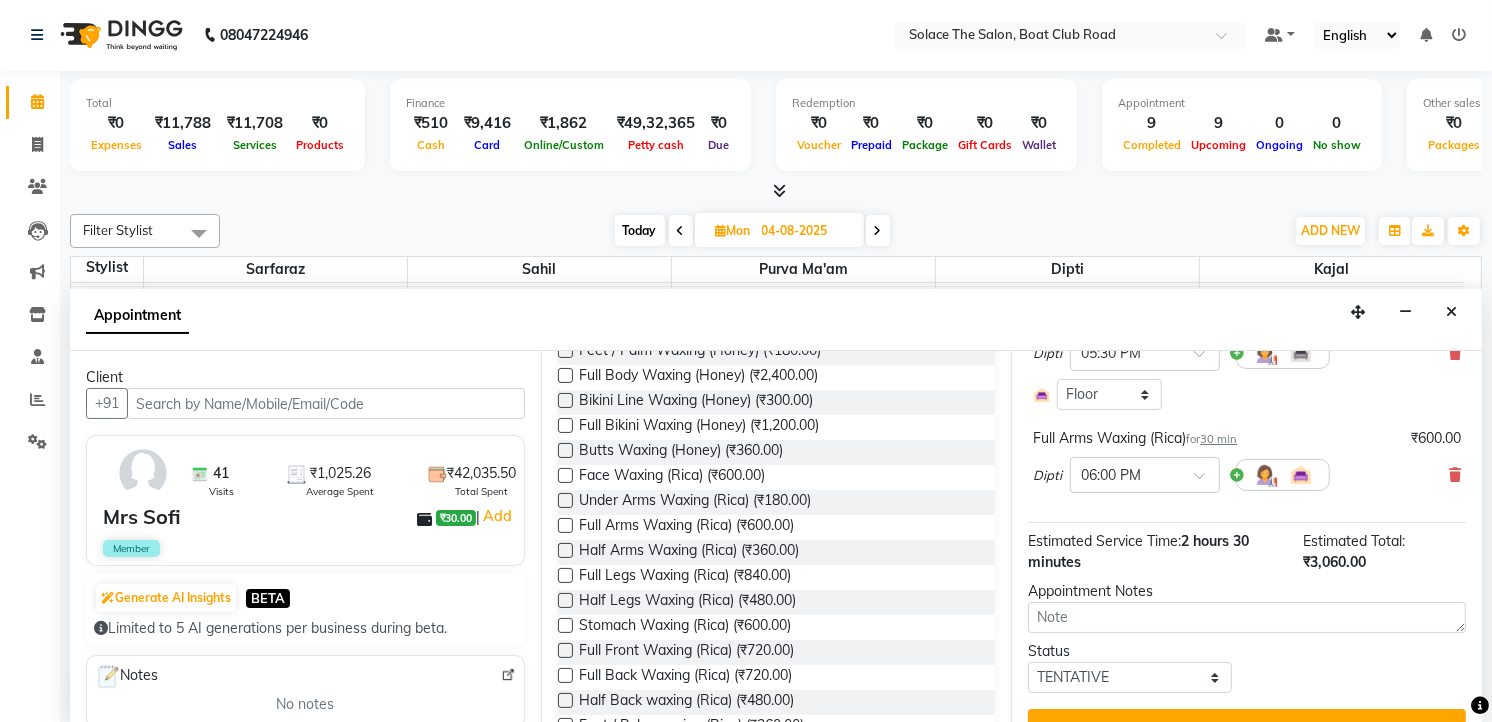 scroll, scrollTop: 501, scrollLeft: 0, axis: vertical 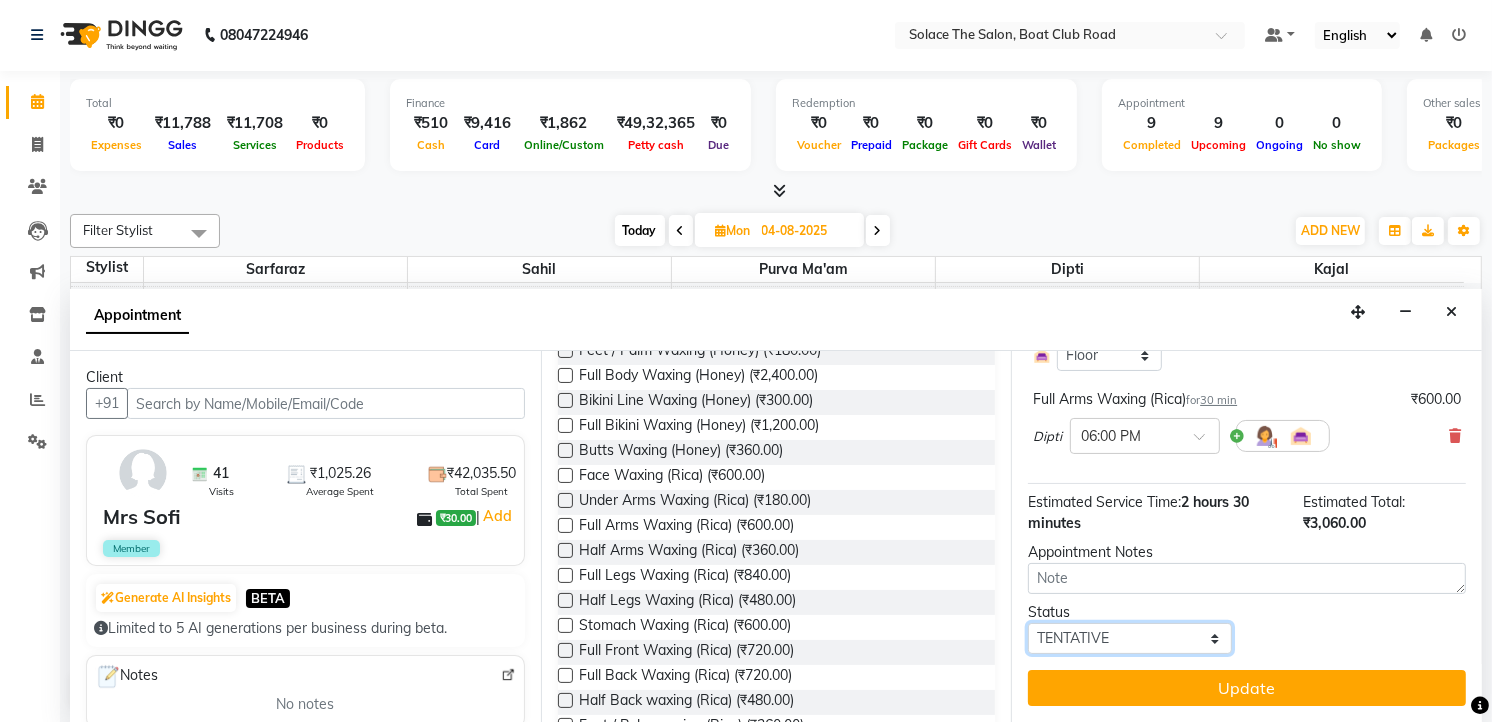 click on "Select TENTATIVE CONFIRM UPCOMING" at bounding box center [1130, 638] 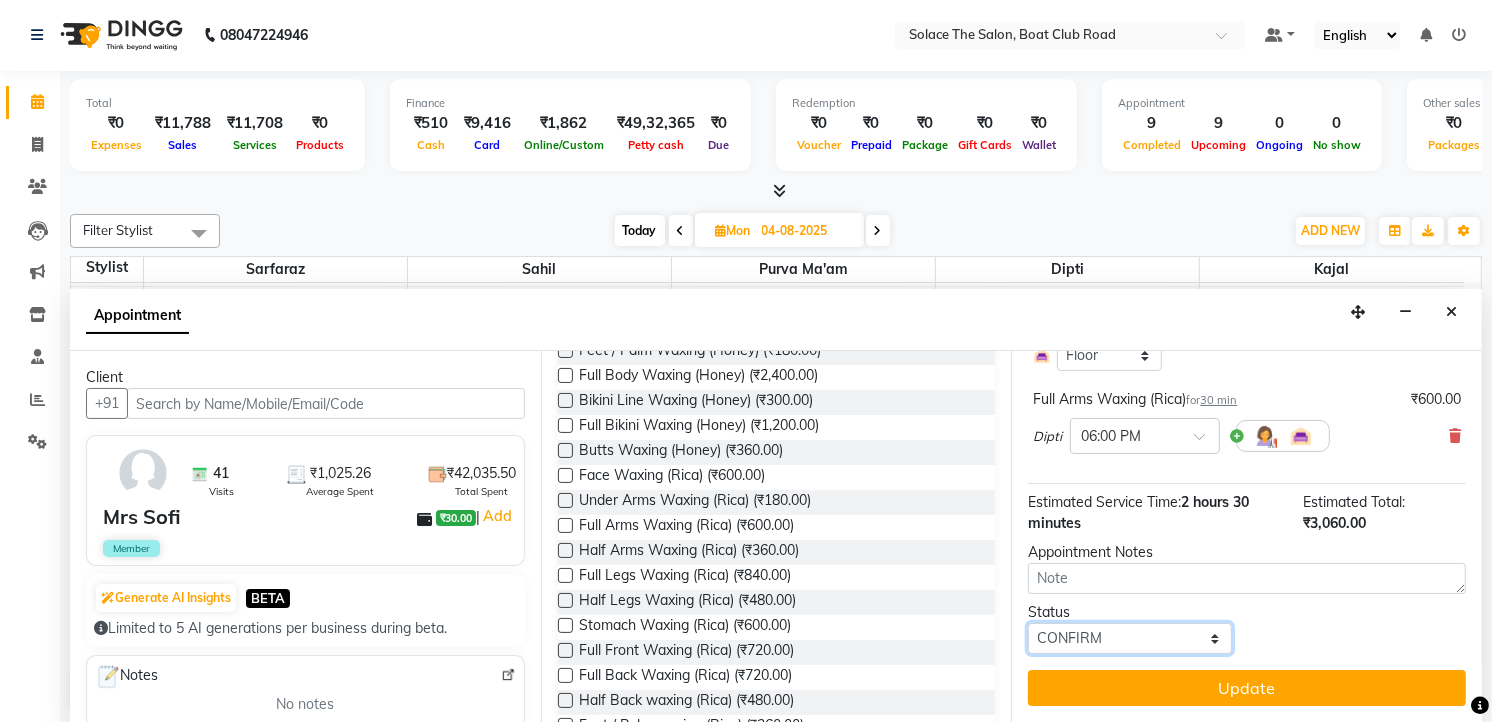 click on "Select TENTATIVE CONFIRM UPCOMING" at bounding box center (1130, 638) 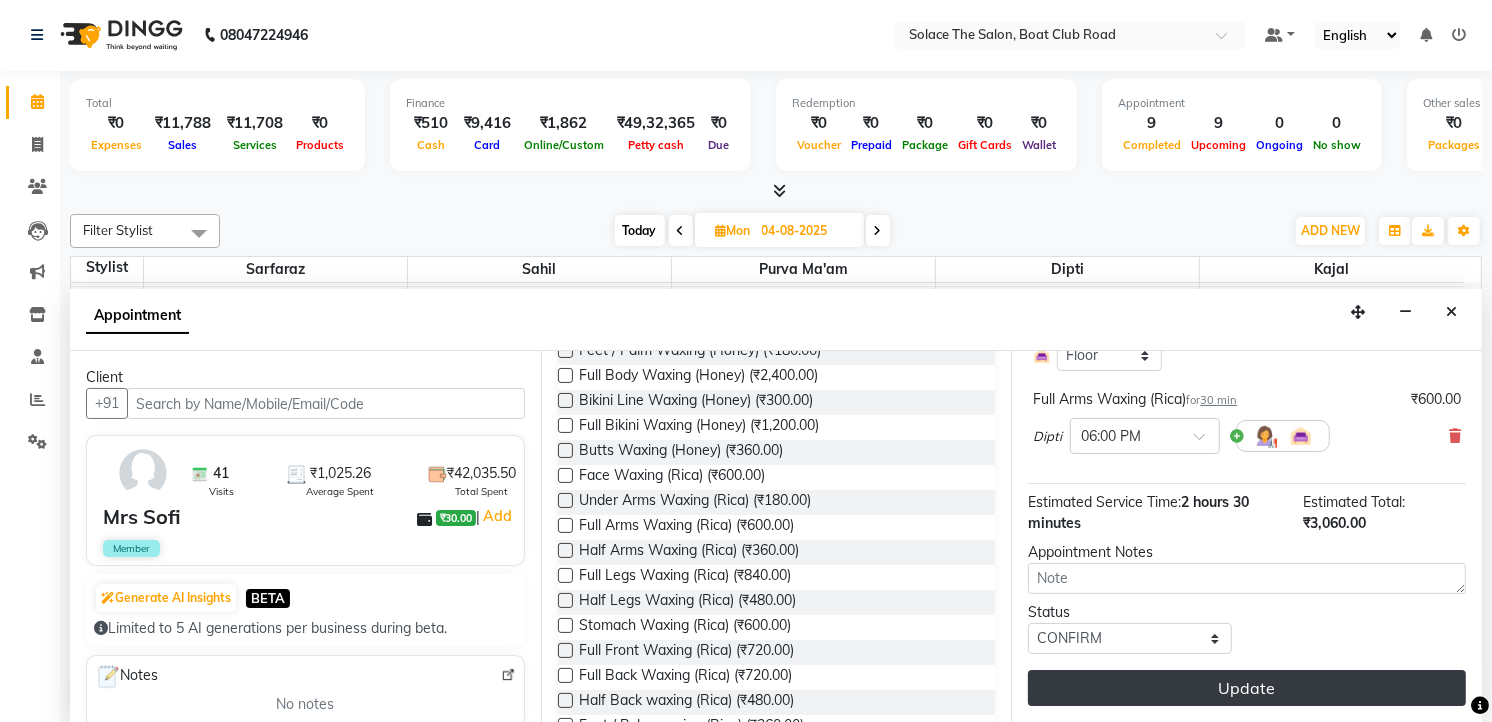 click on "Update" at bounding box center (1247, 688) 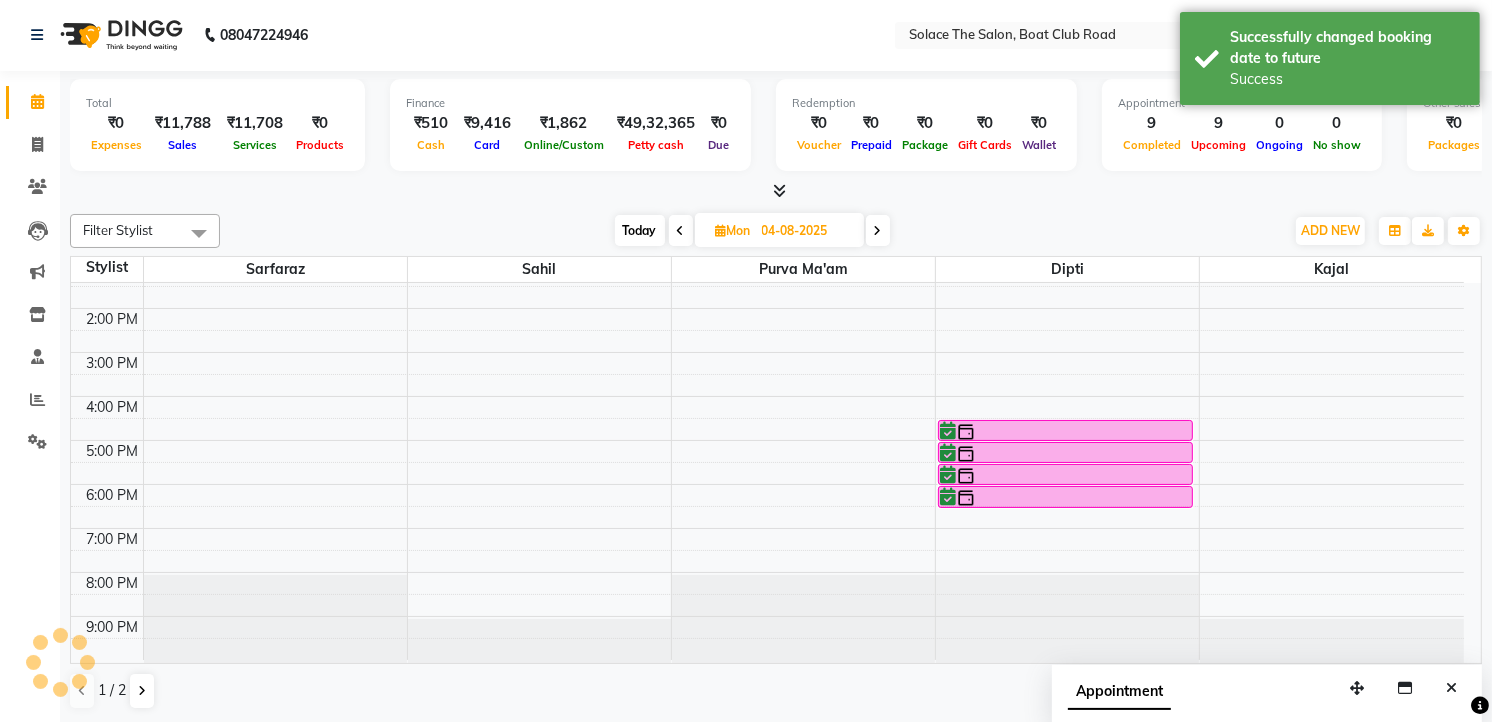 scroll, scrollTop: 0, scrollLeft: 0, axis: both 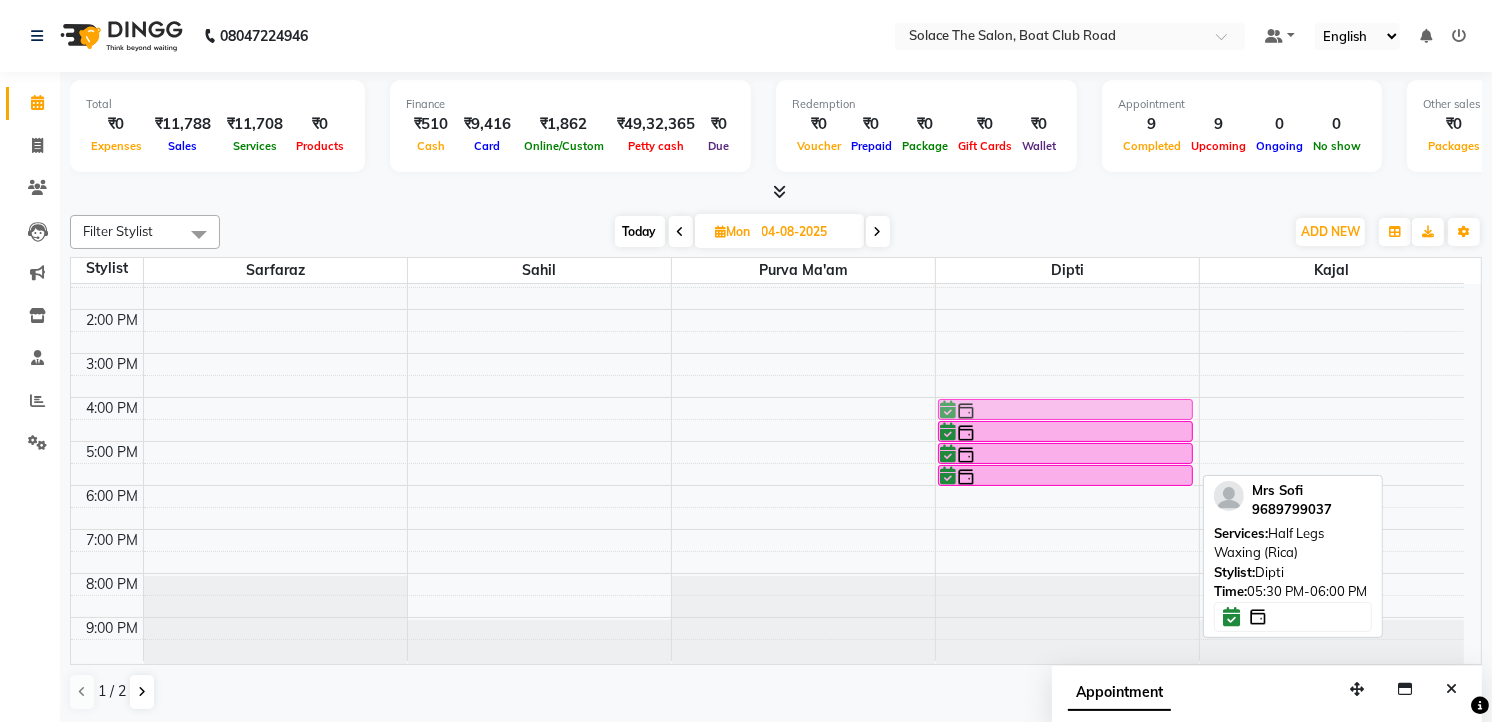 drag, startPoint x: 1023, startPoint y: 501, endPoint x: 1030, endPoint y: 423, distance: 78.31347 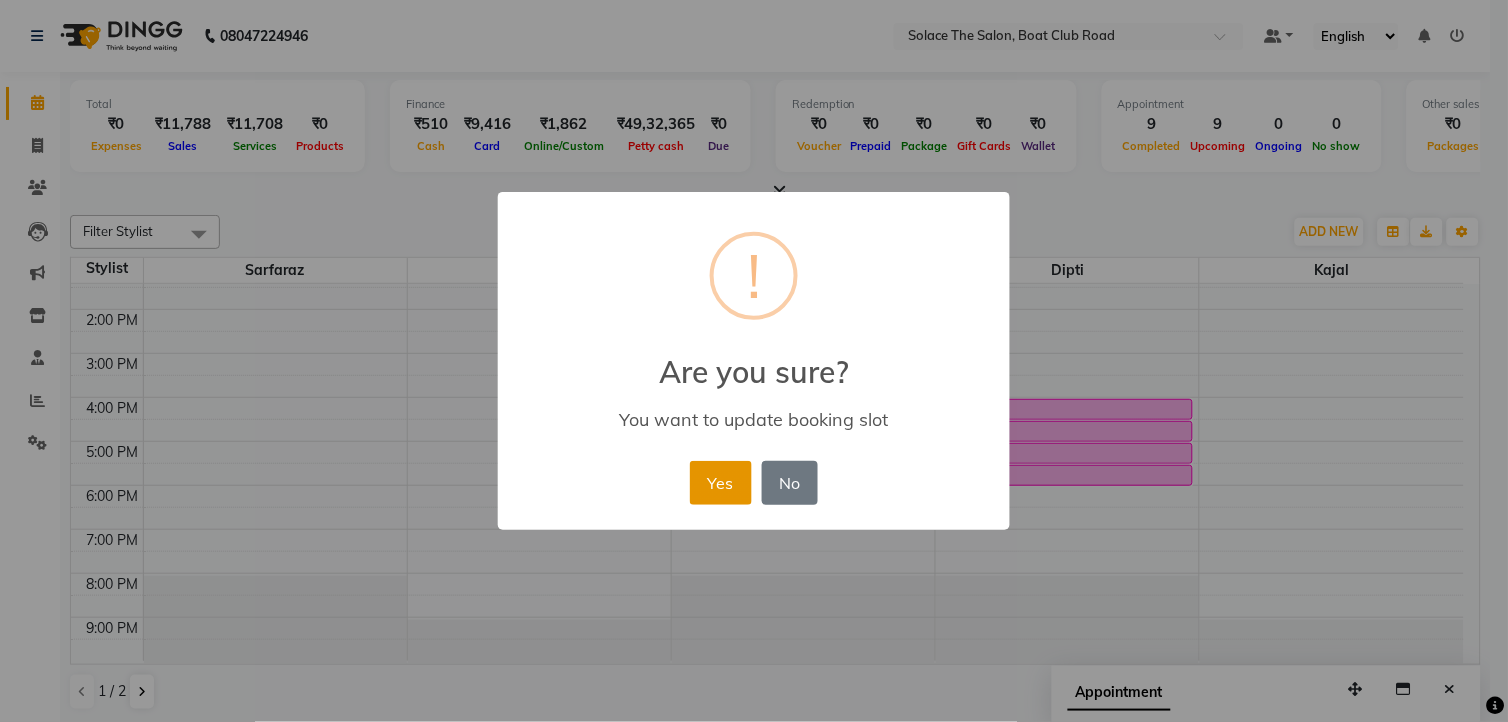 click on "Yes" at bounding box center (720, 483) 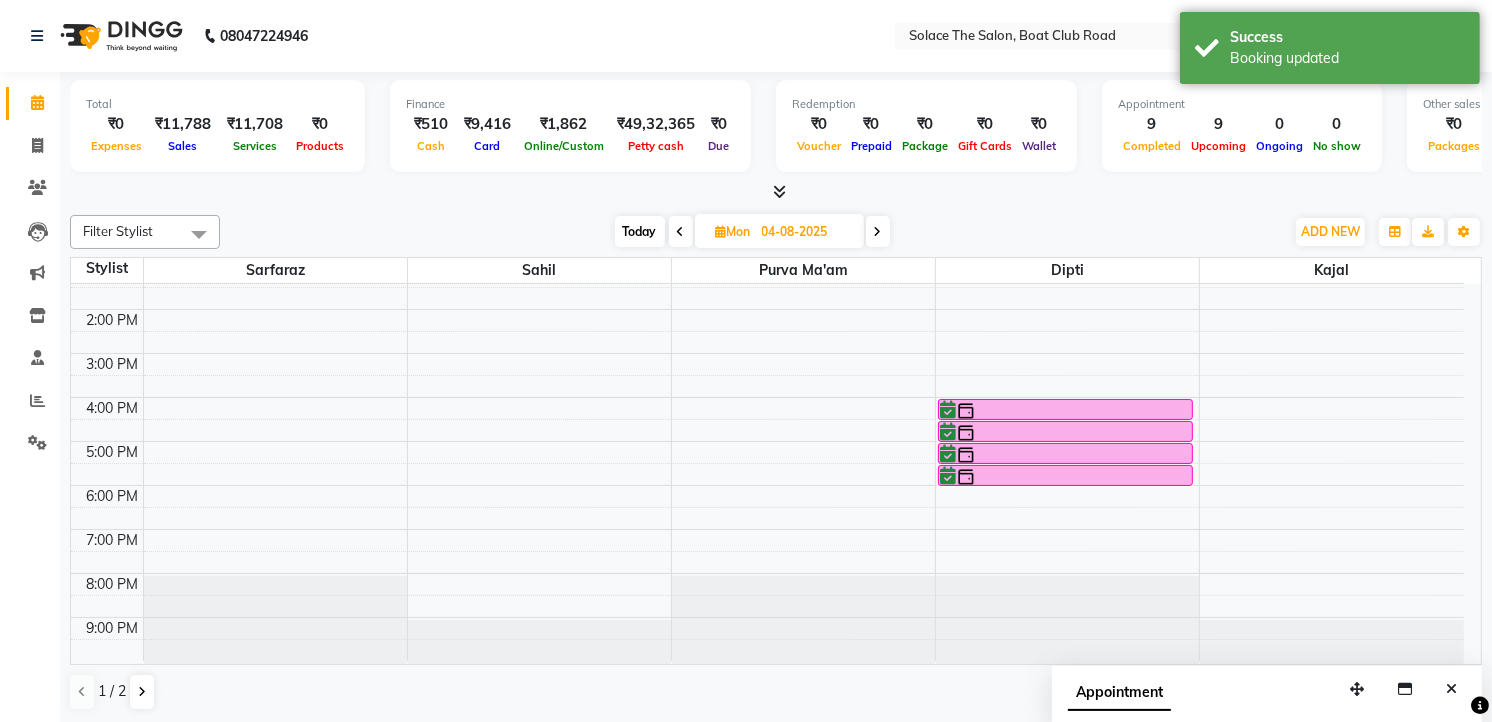 click at bounding box center (681, 231) 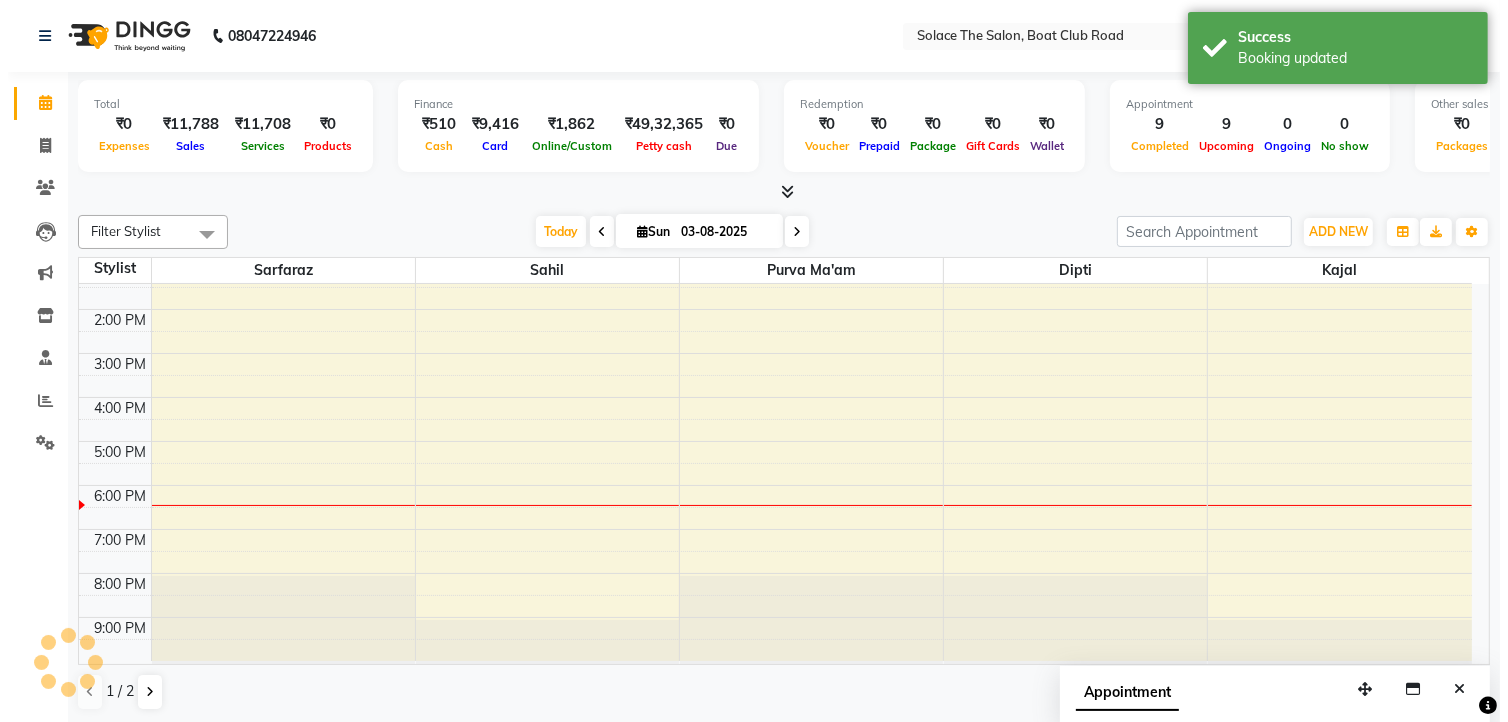 scroll, scrollTop: 238, scrollLeft: 0, axis: vertical 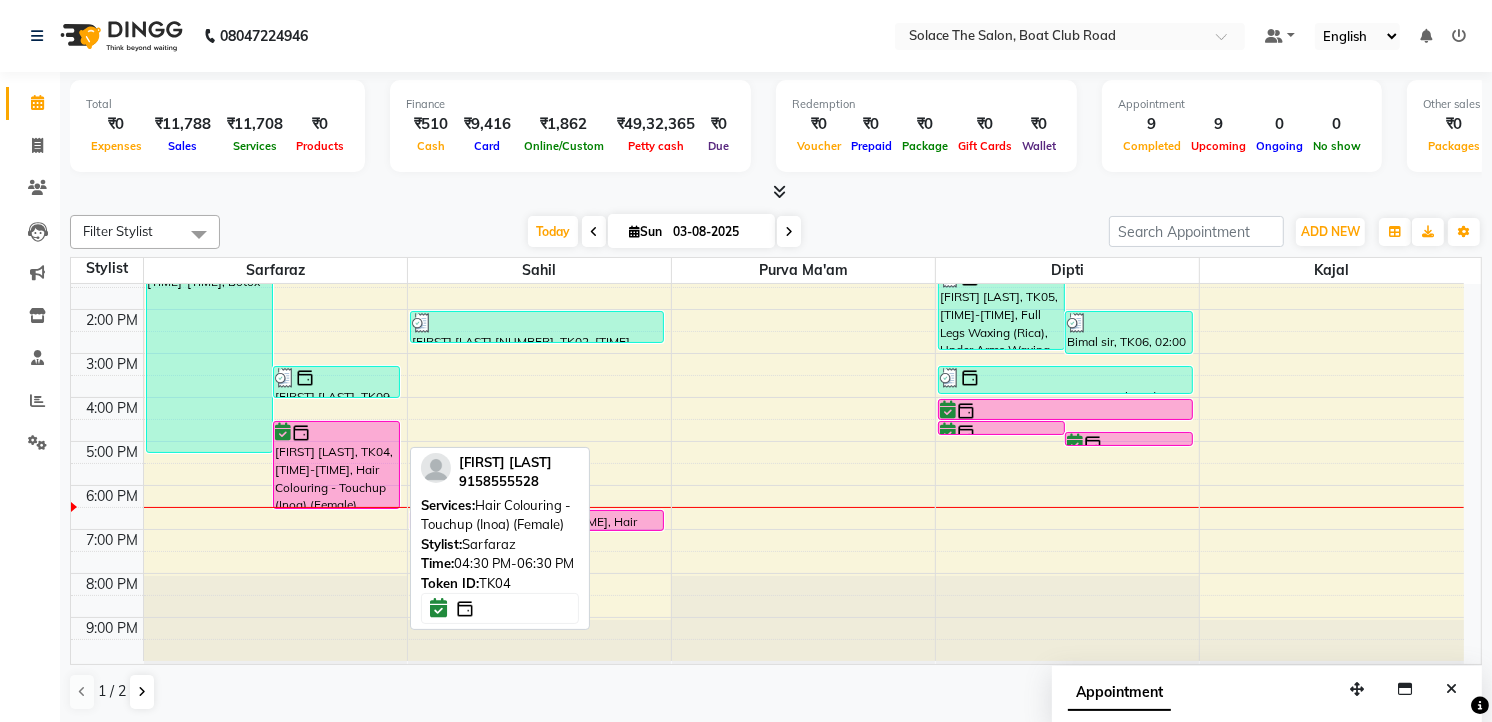 click at bounding box center [301, 433] 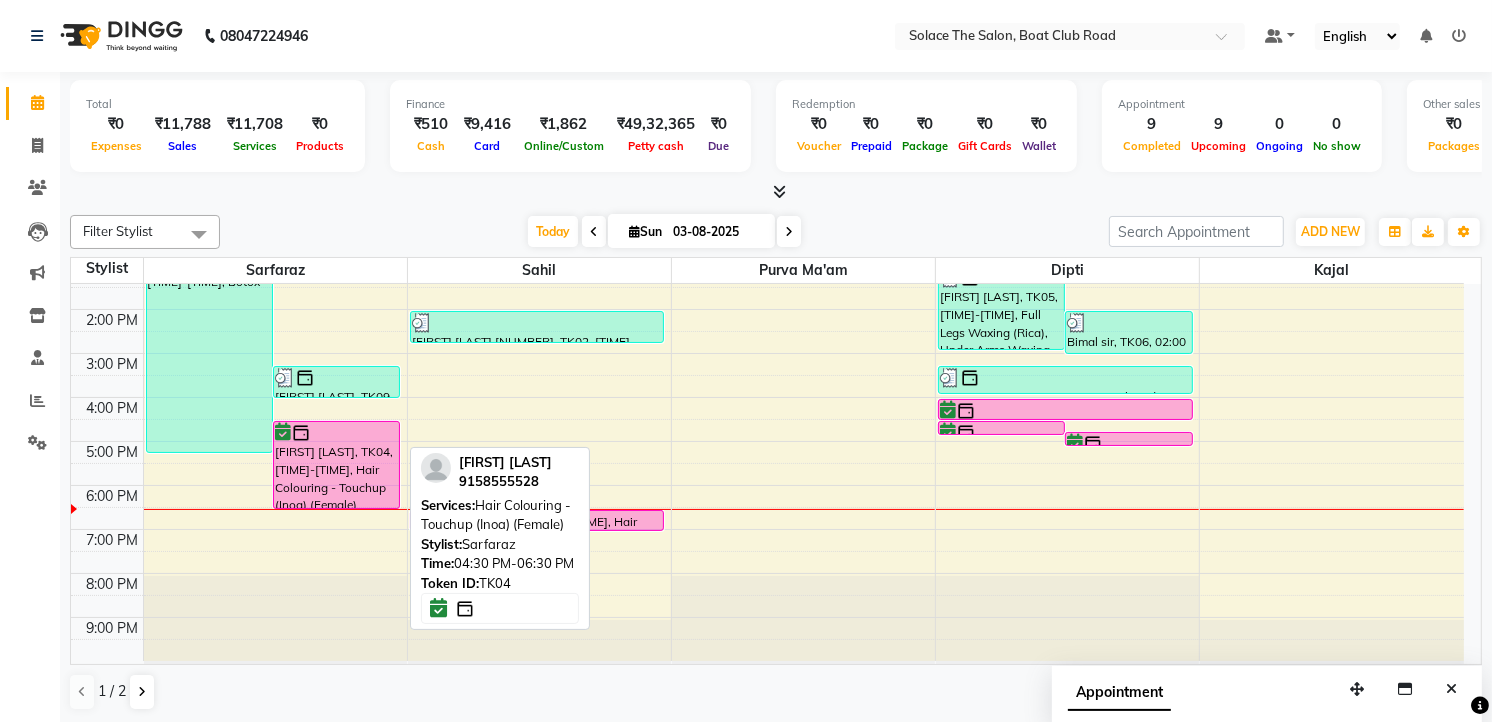 click on "[FIRST] [LAST], TK04, [TIME]-[TIME], Hair Colouring - Touchup (Inoa) (Female)" at bounding box center (336, 465) 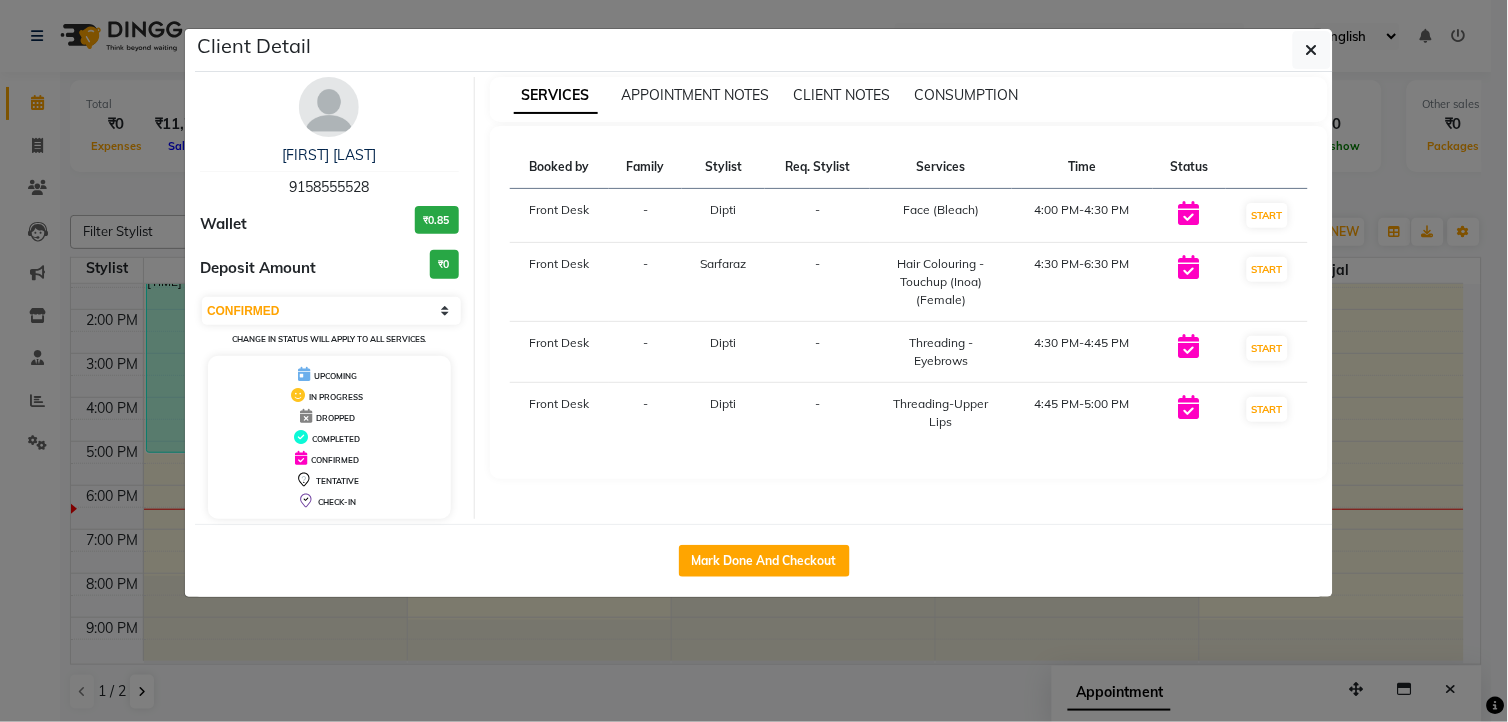 click at bounding box center [329, 107] 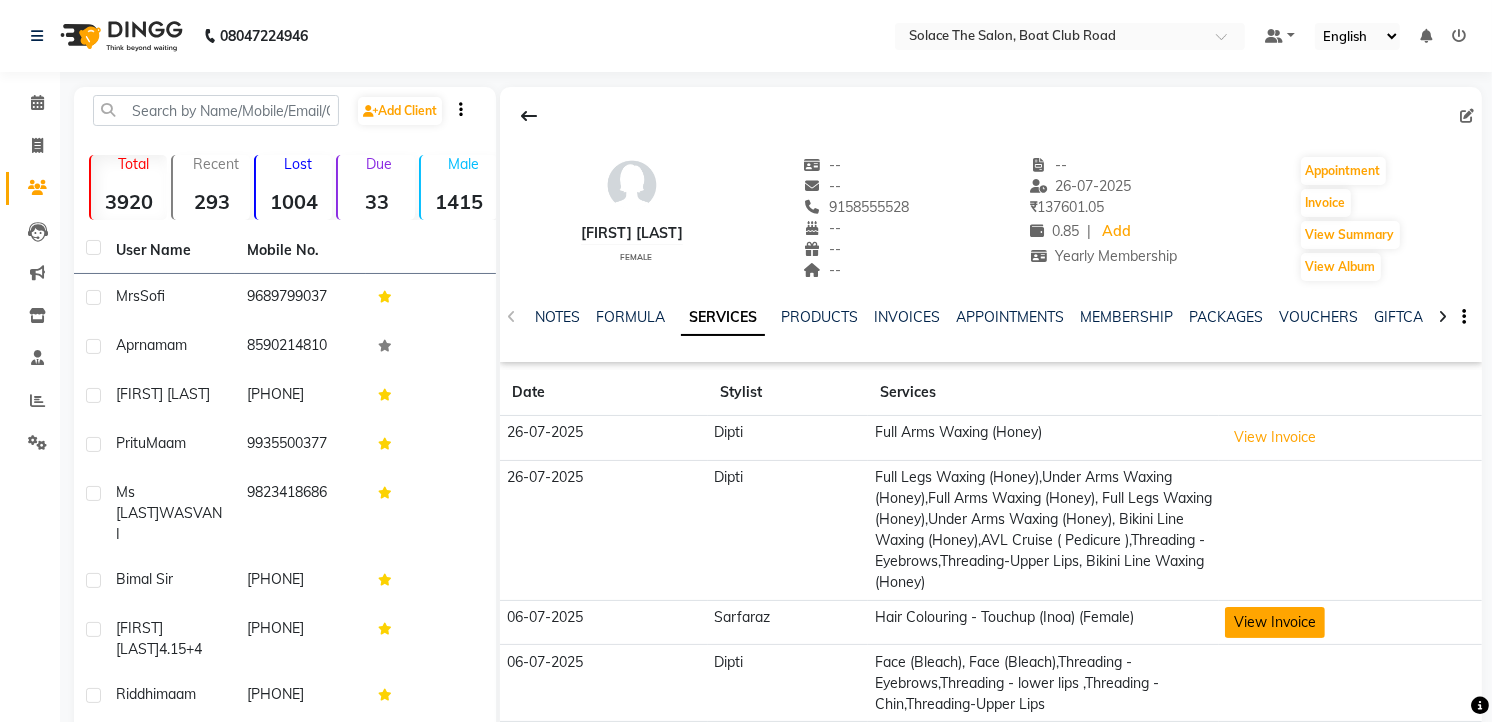 click on "View Invoice" 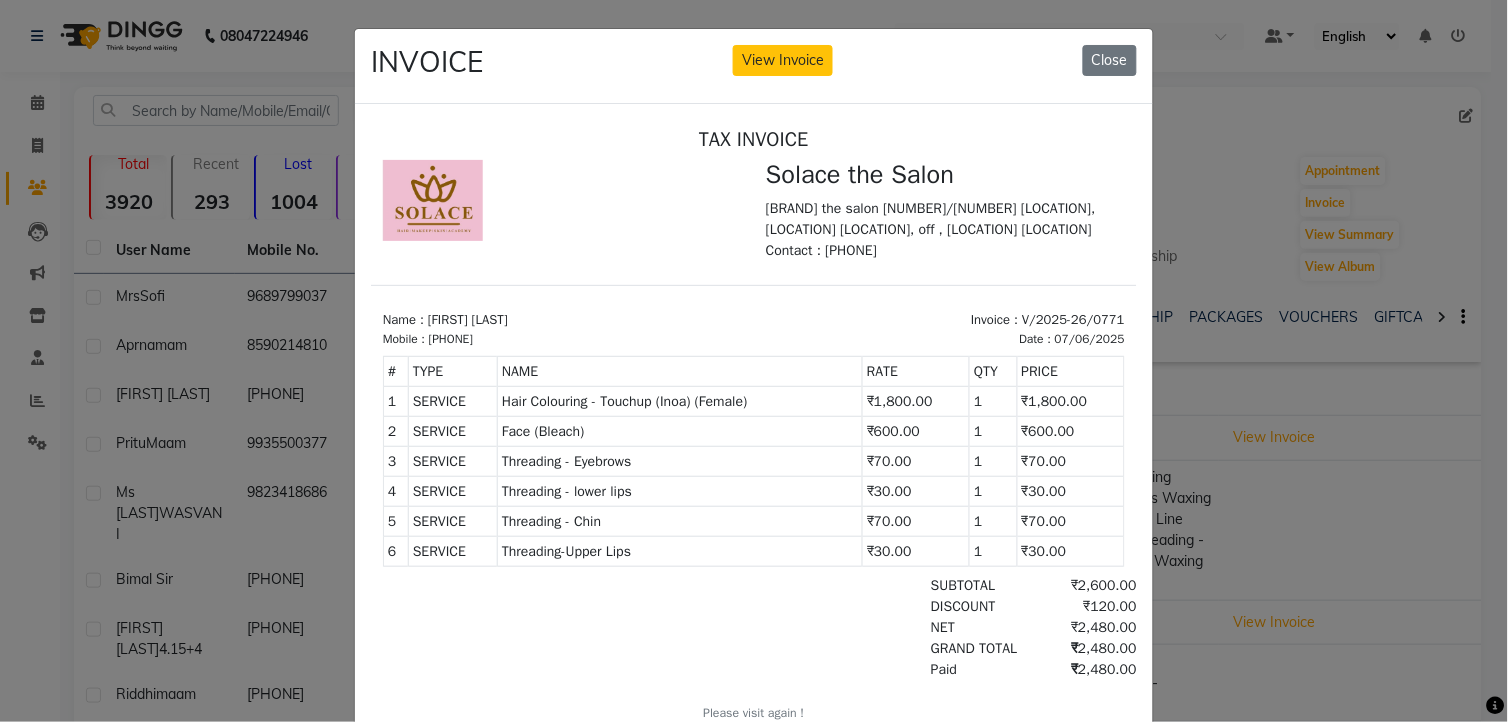 scroll, scrollTop: 0, scrollLeft: 0, axis: both 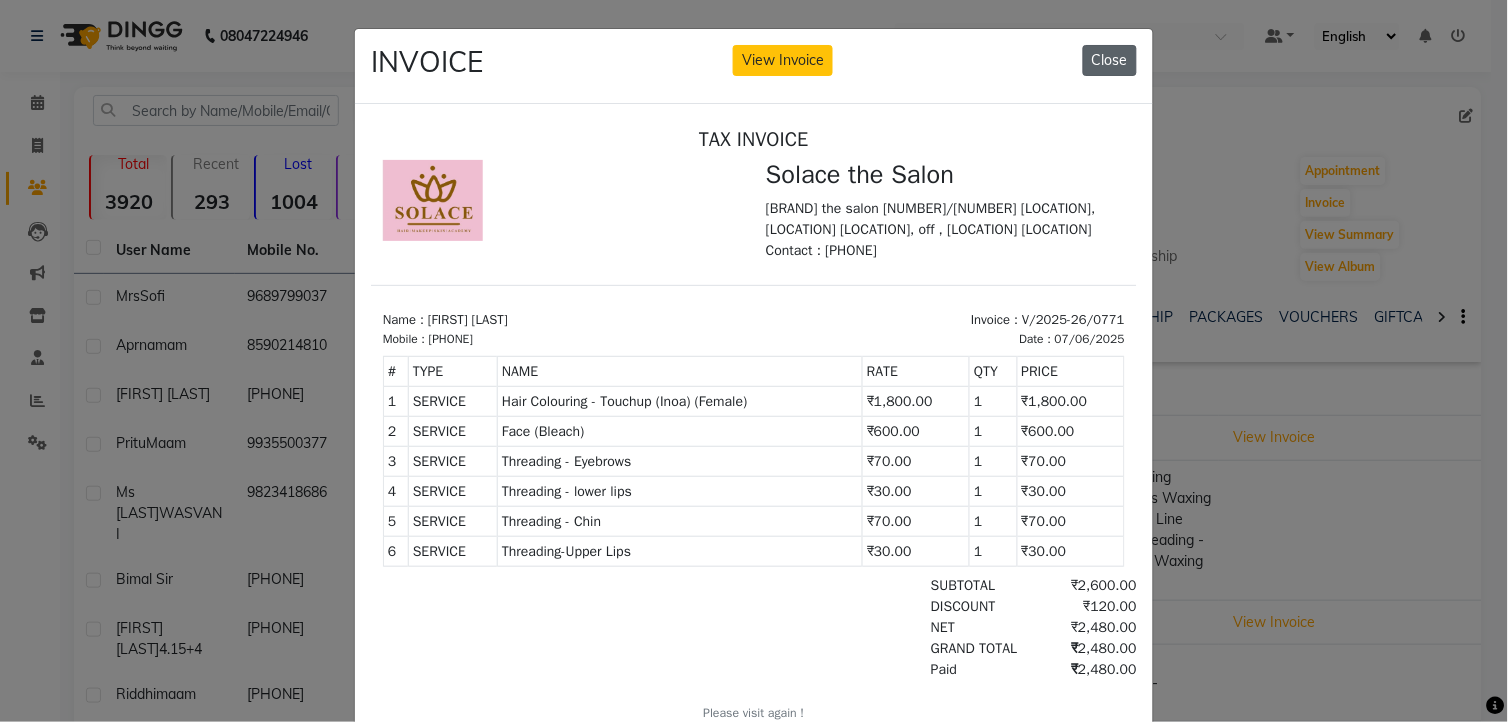 drag, startPoint x: 1101, startPoint y: 53, endPoint x: 1108, endPoint y: 61, distance: 10.630146 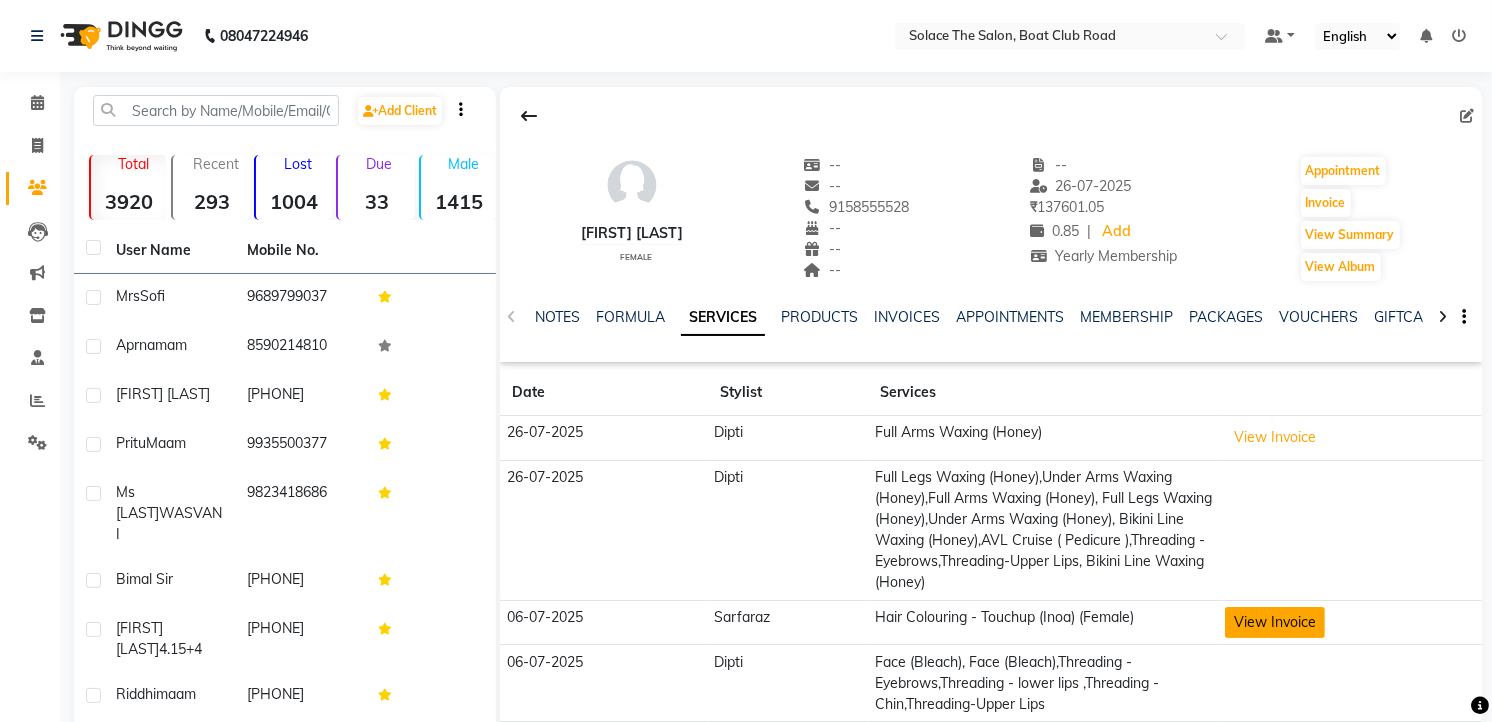 click on "View Invoice" 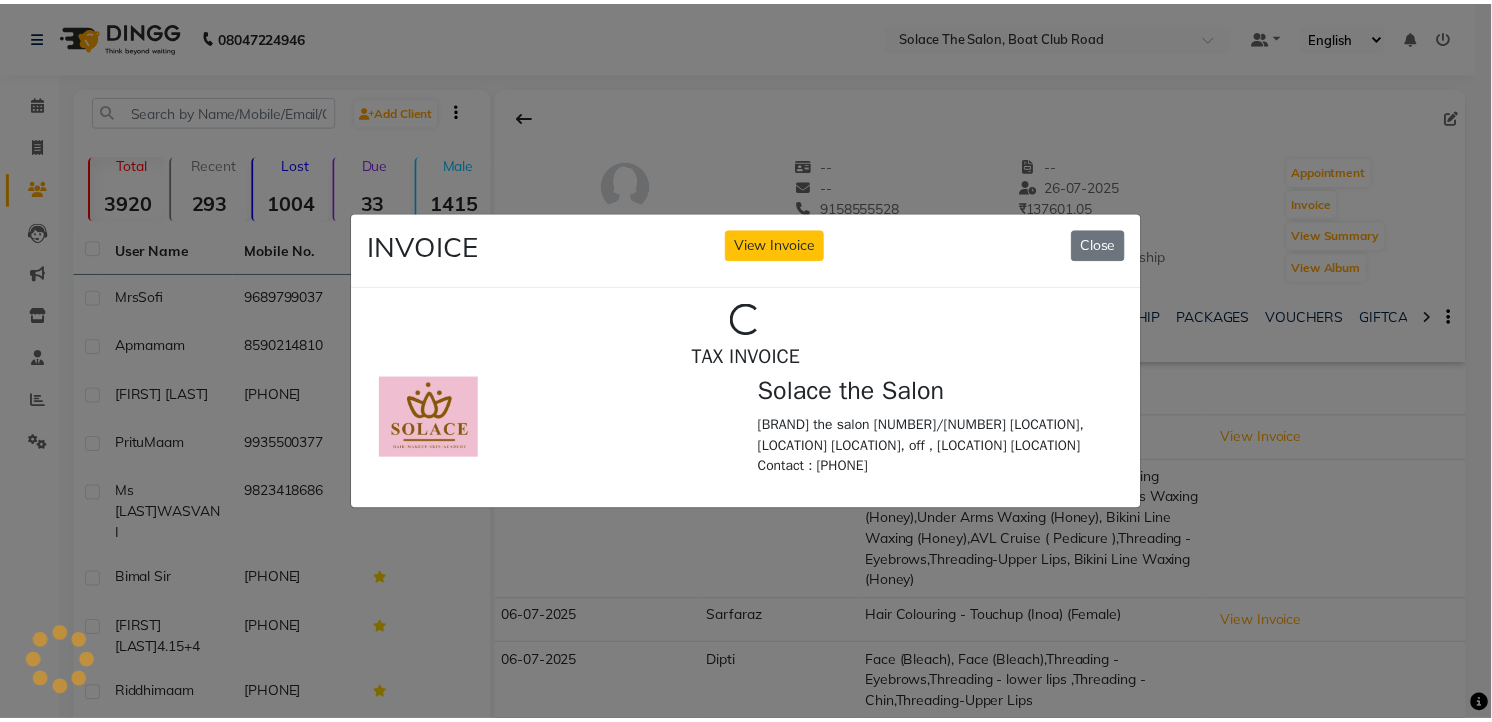 scroll, scrollTop: 0, scrollLeft: 0, axis: both 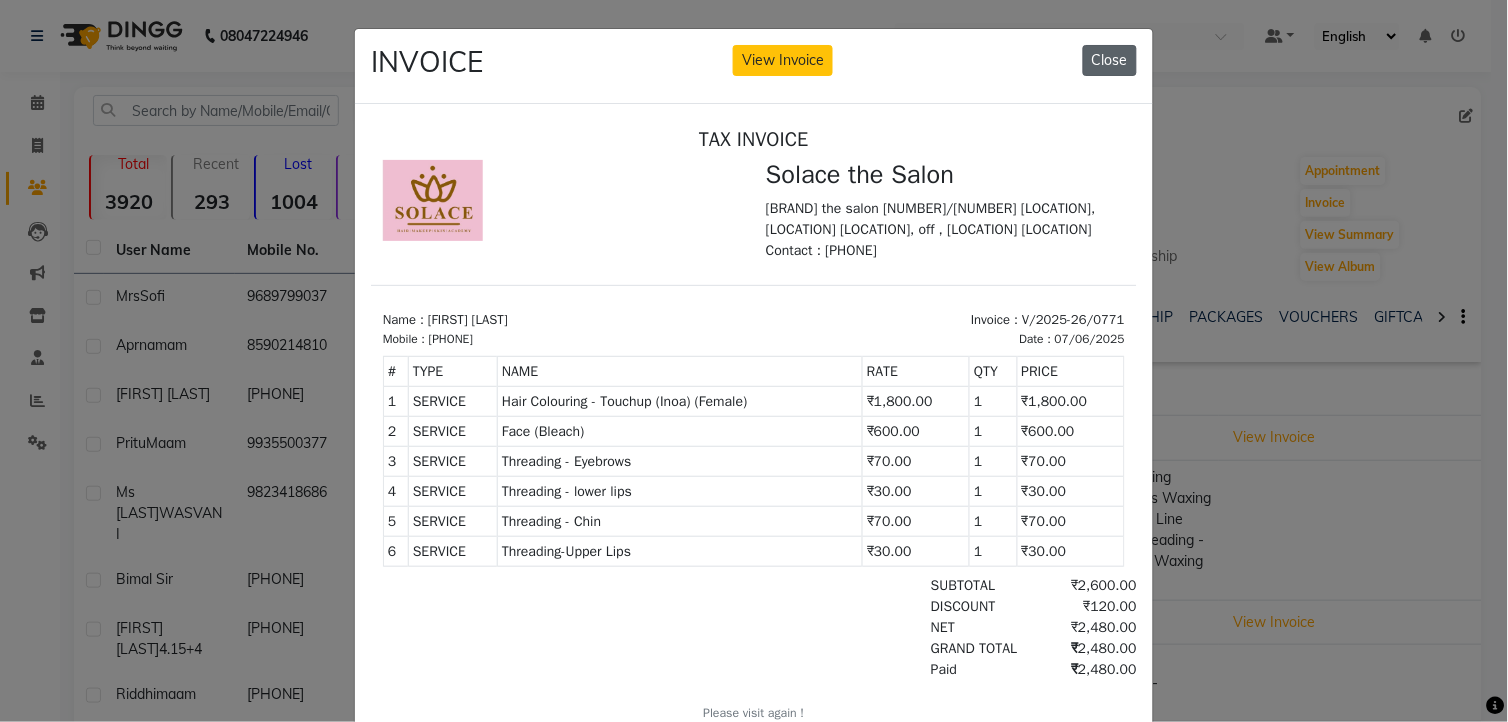 click on "Close" 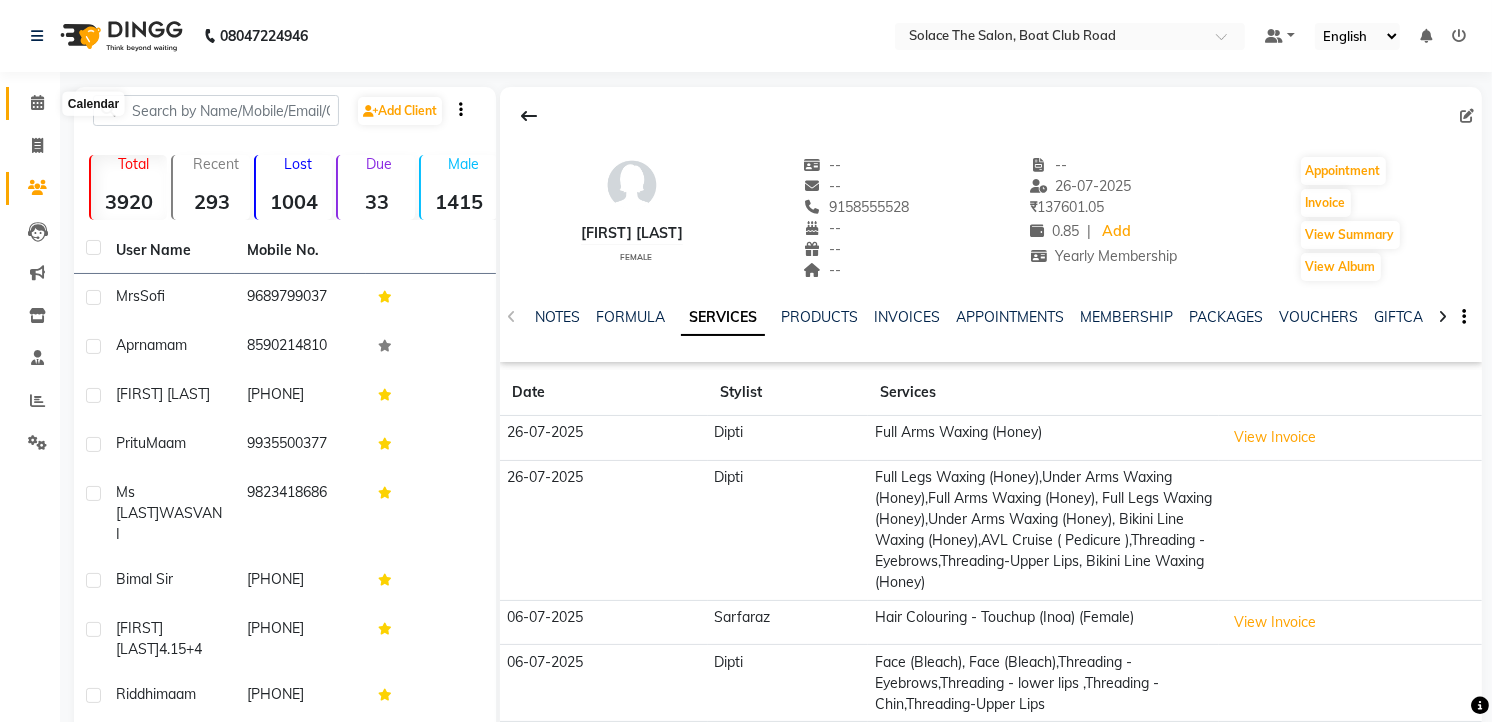 click 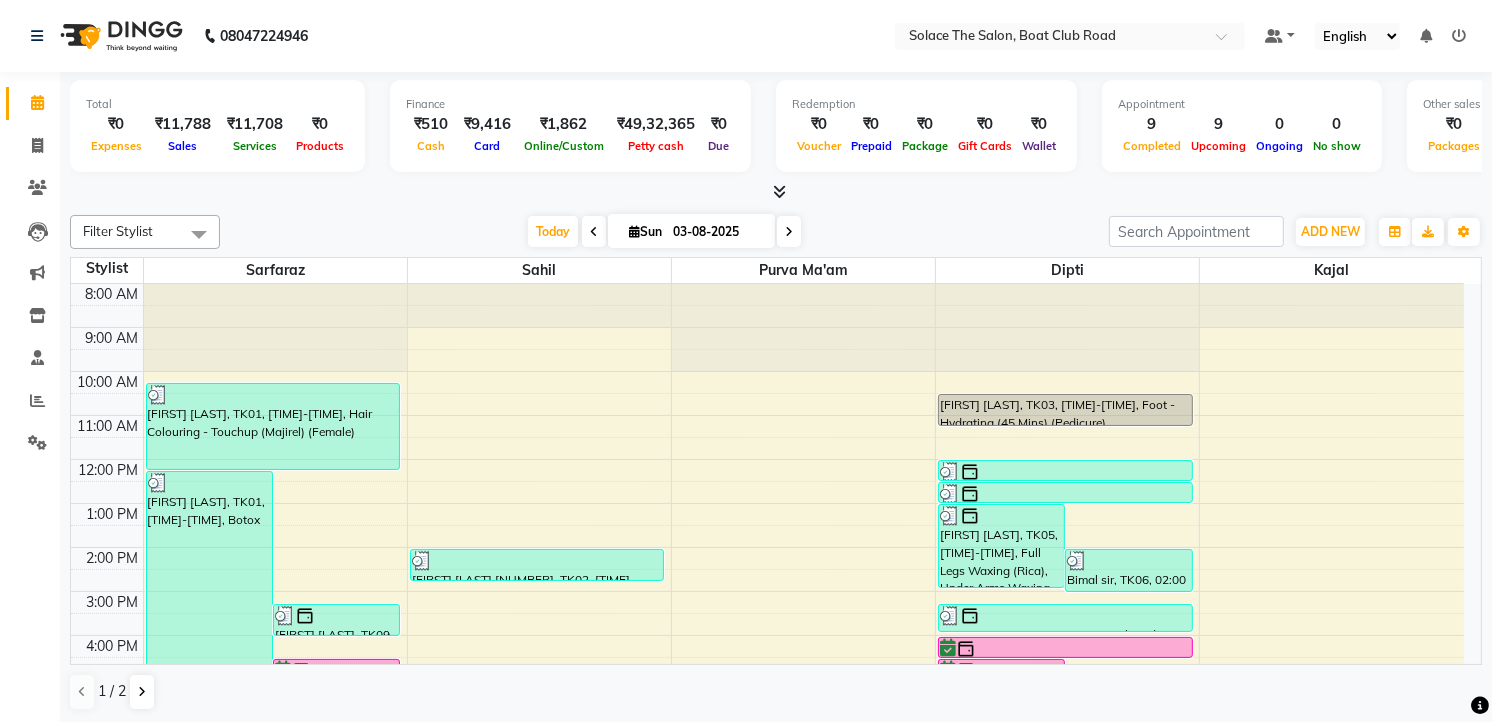 scroll, scrollTop: 237, scrollLeft: 0, axis: vertical 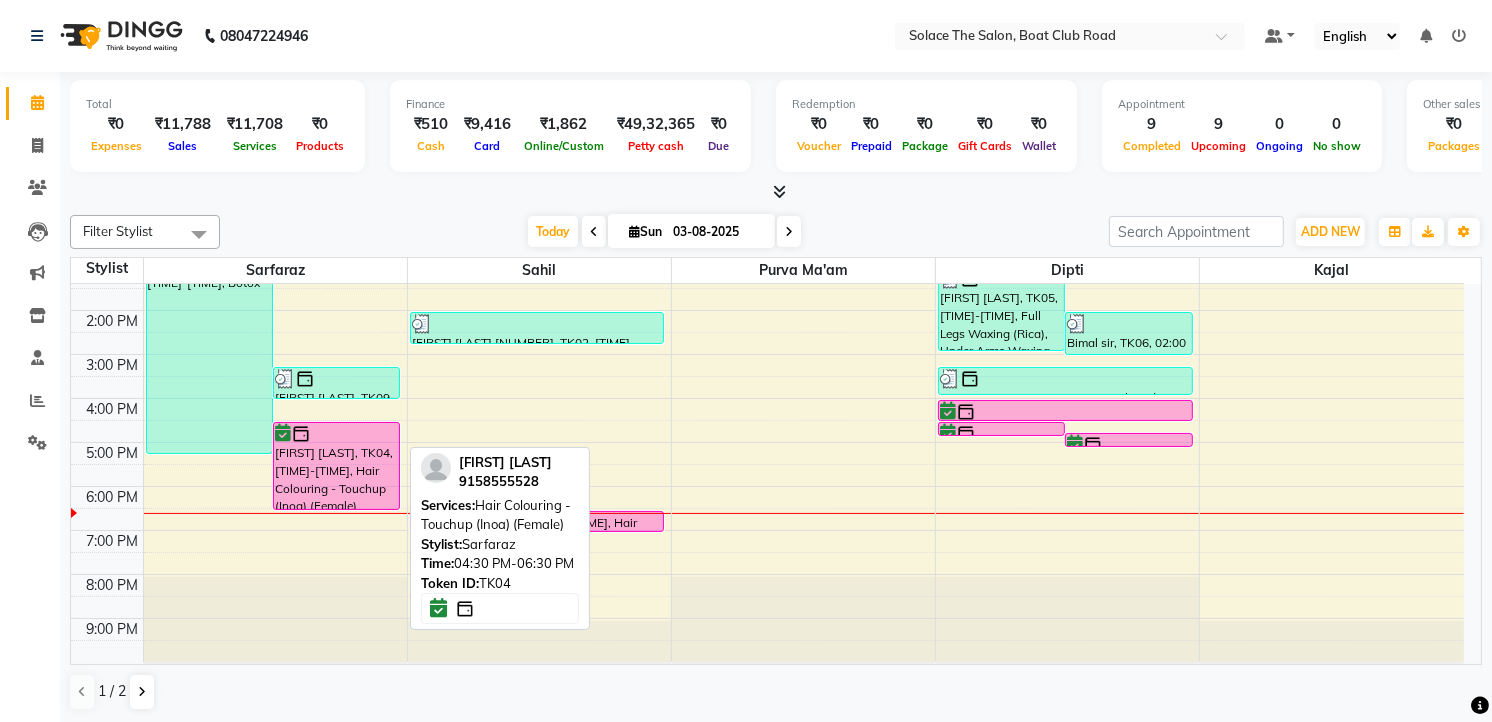 click on "[FIRST] [LAST], TK04, [TIME]-[TIME], Hair Colouring - Touchup (Inoa) (Female)" at bounding box center [336, 466] 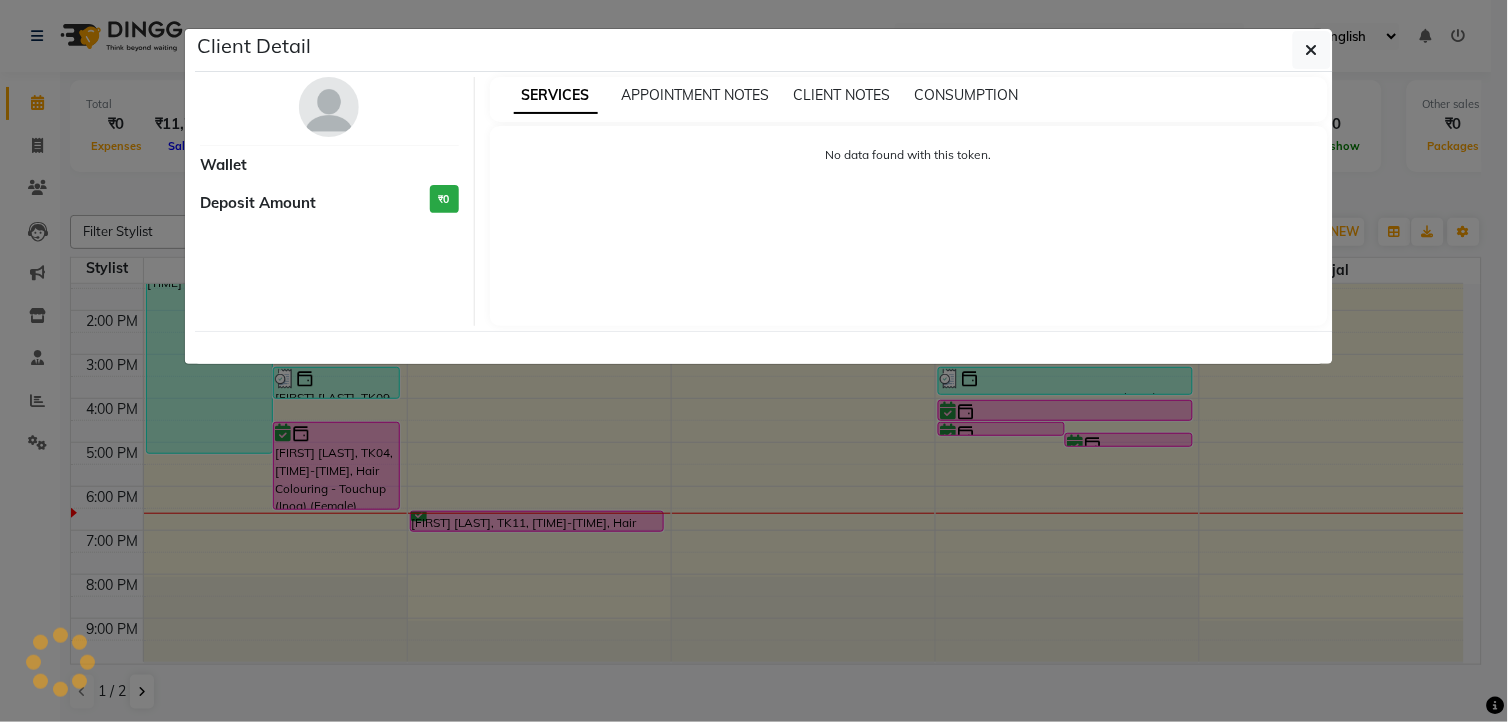 select on "6" 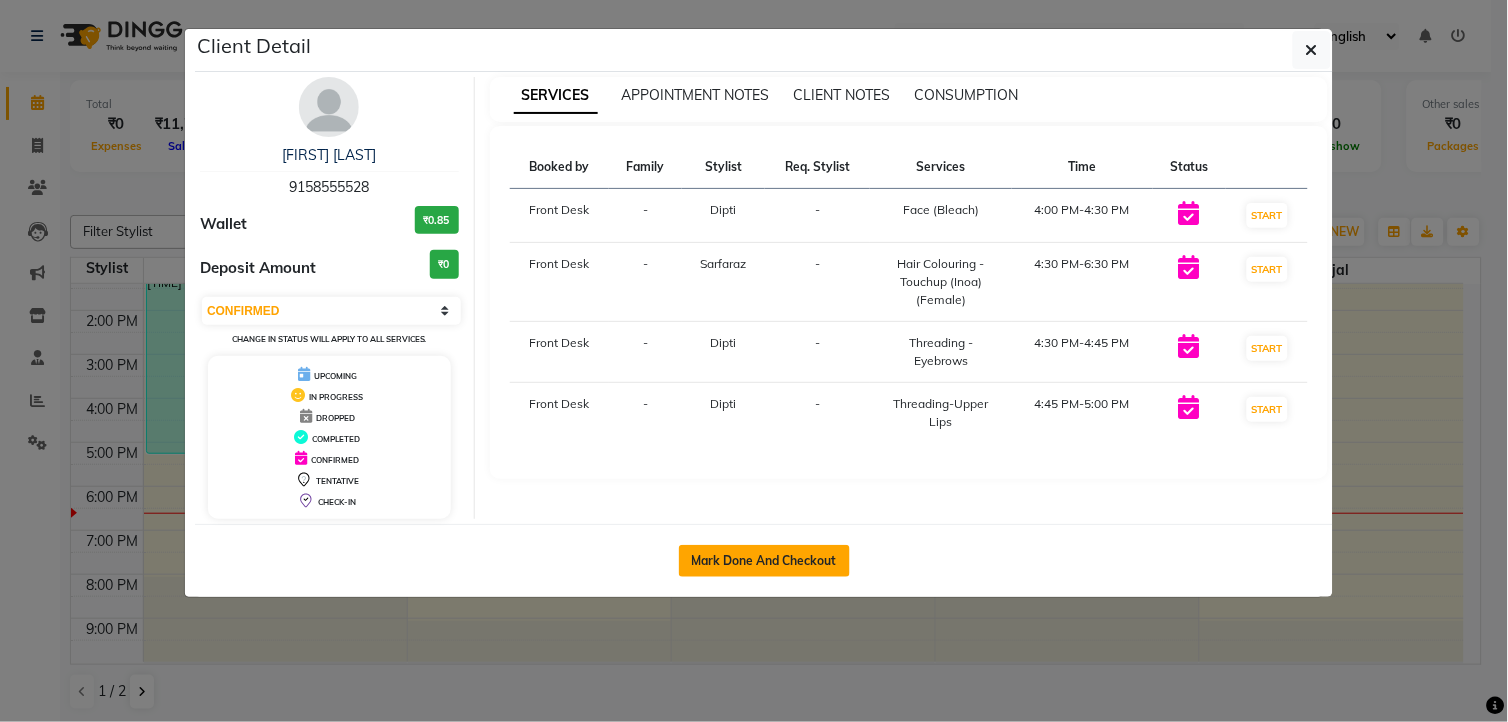 click on "Mark Done And Checkout" 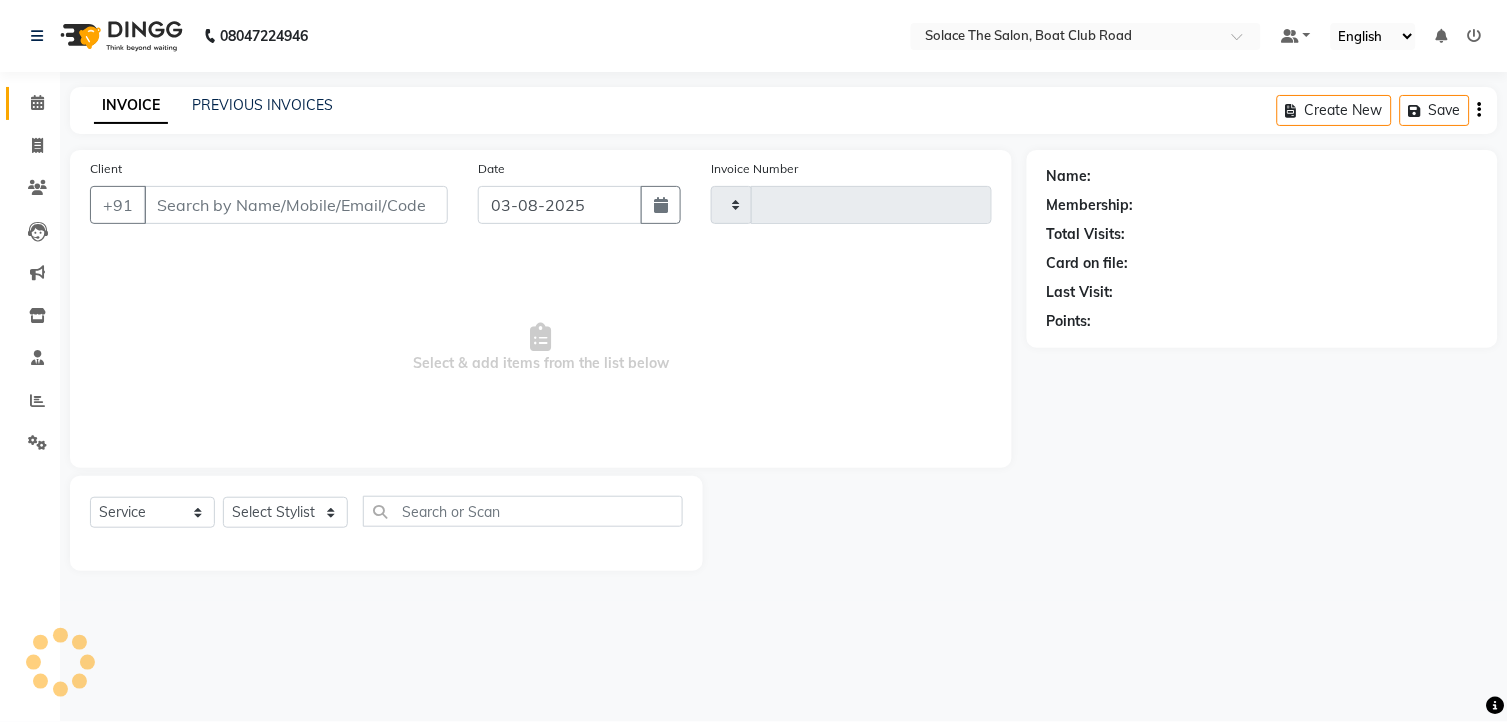 type on "1033" 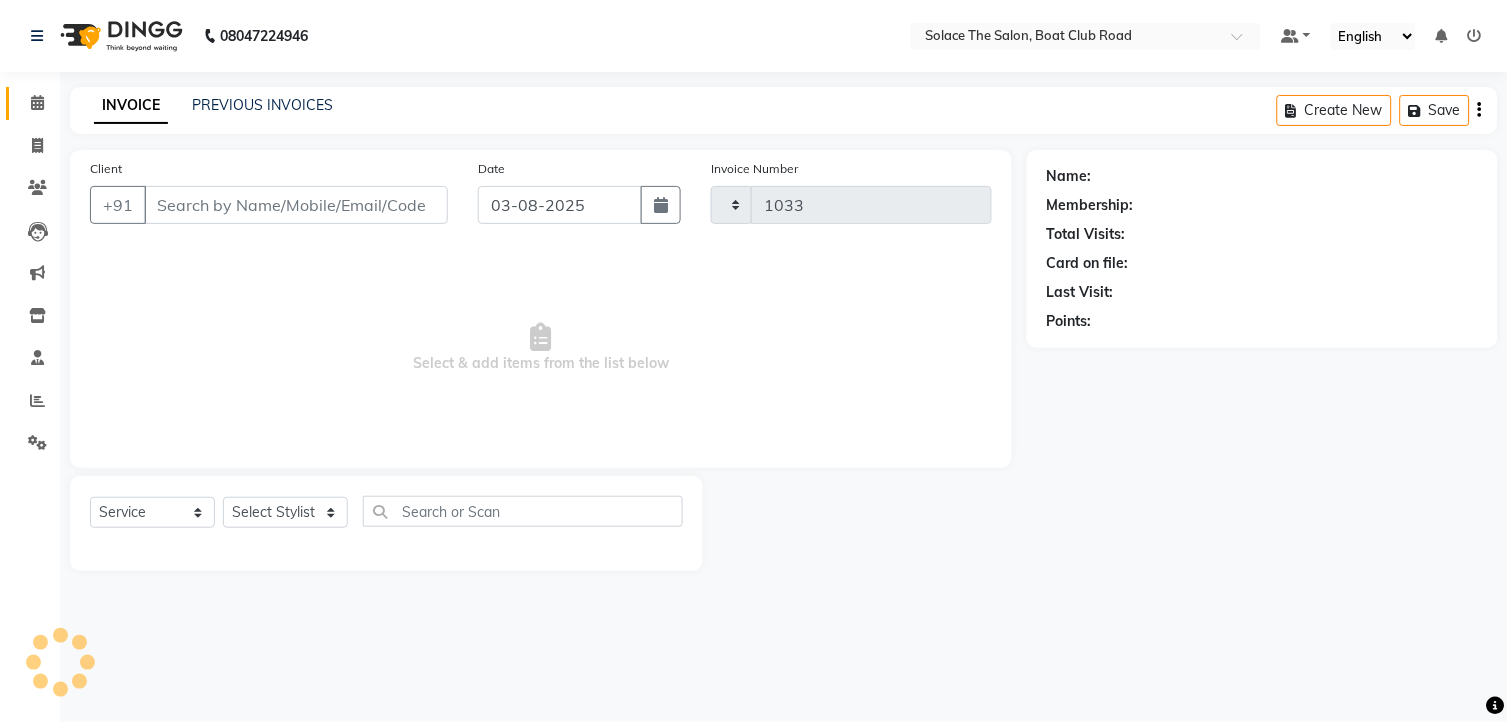 select on "585" 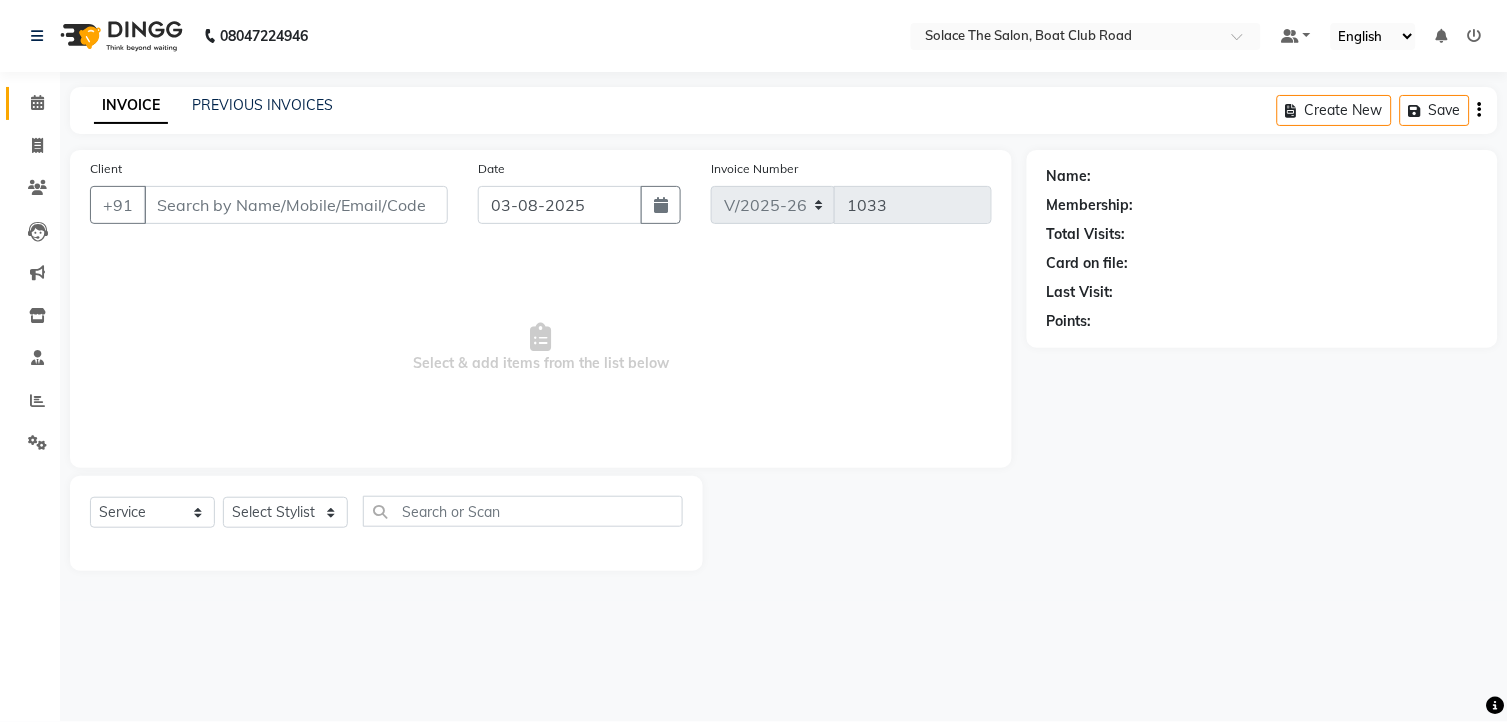 type on "9158555528" 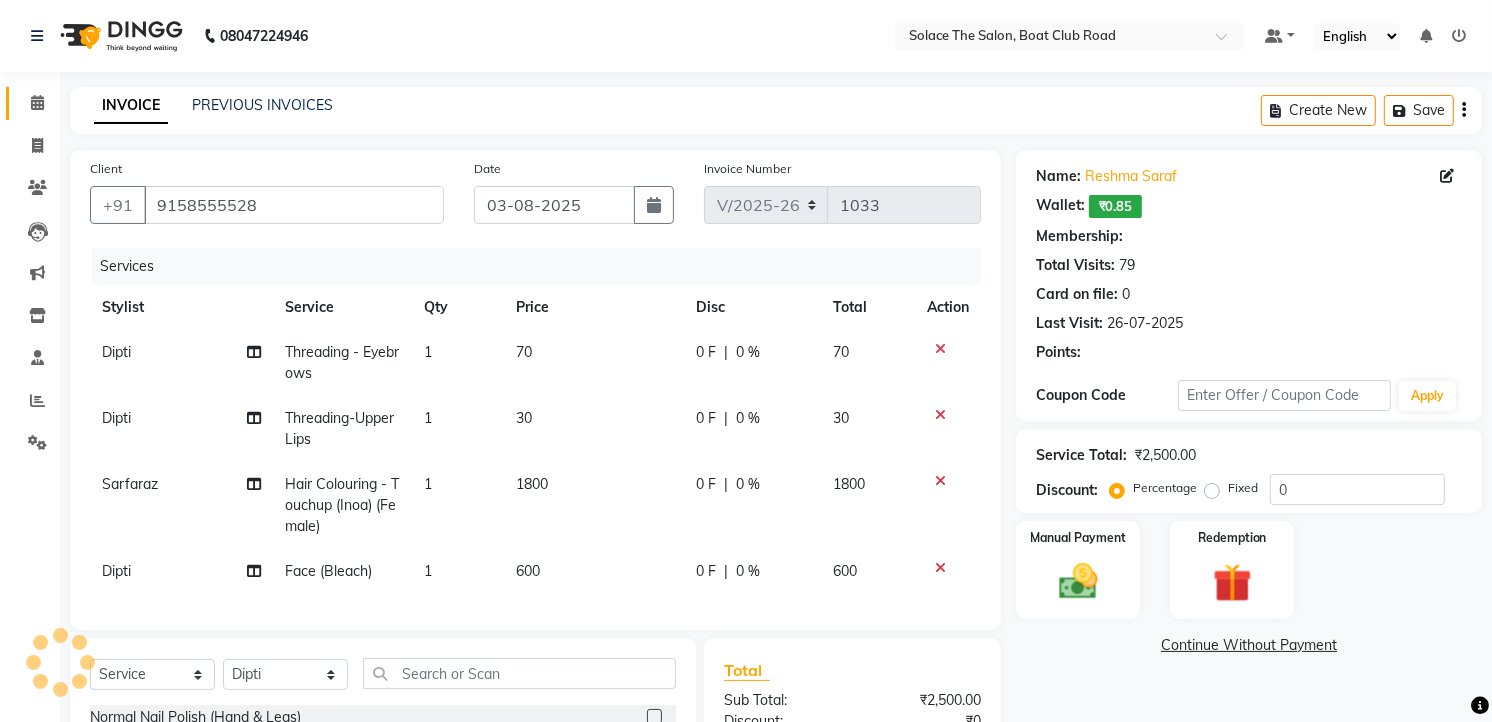 select on "1: Object" 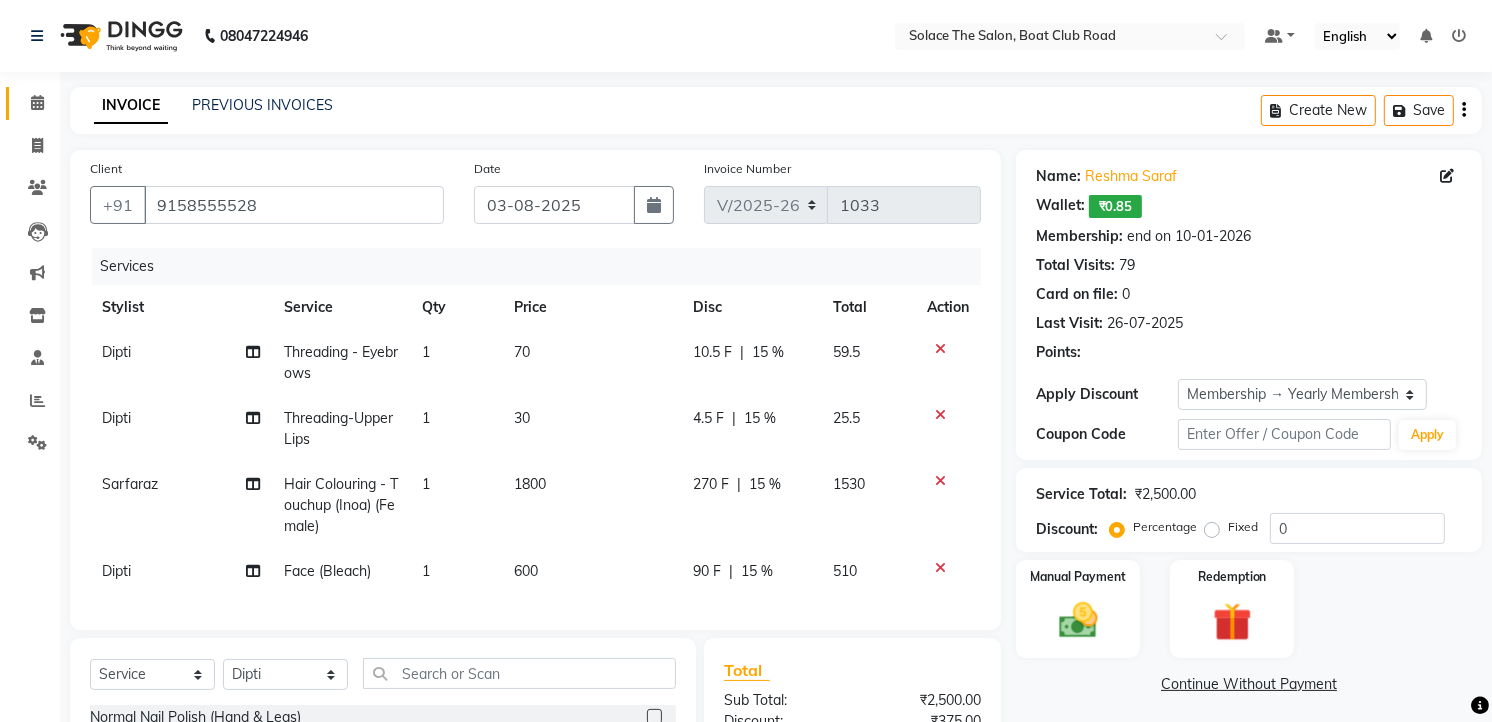 type on "15" 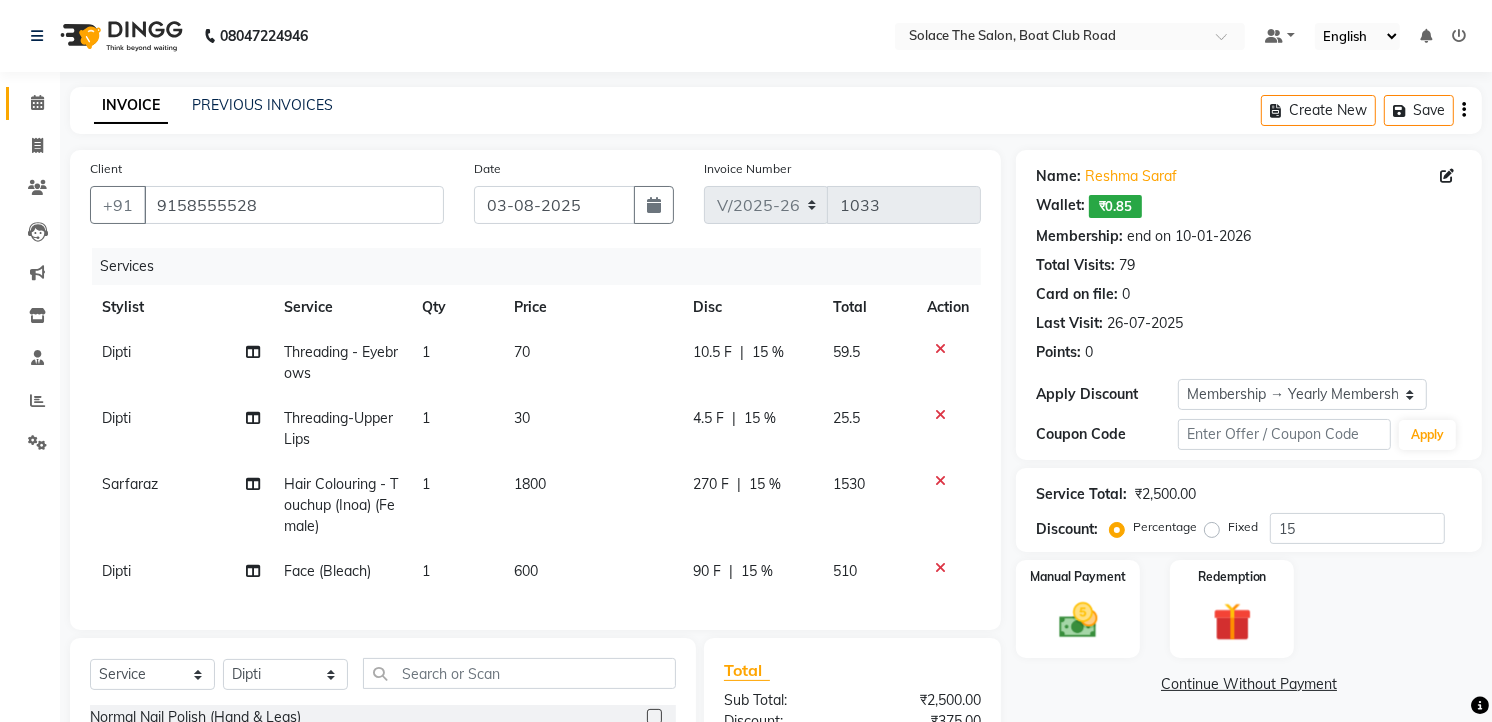 scroll, scrollTop: 222, scrollLeft: 0, axis: vertical 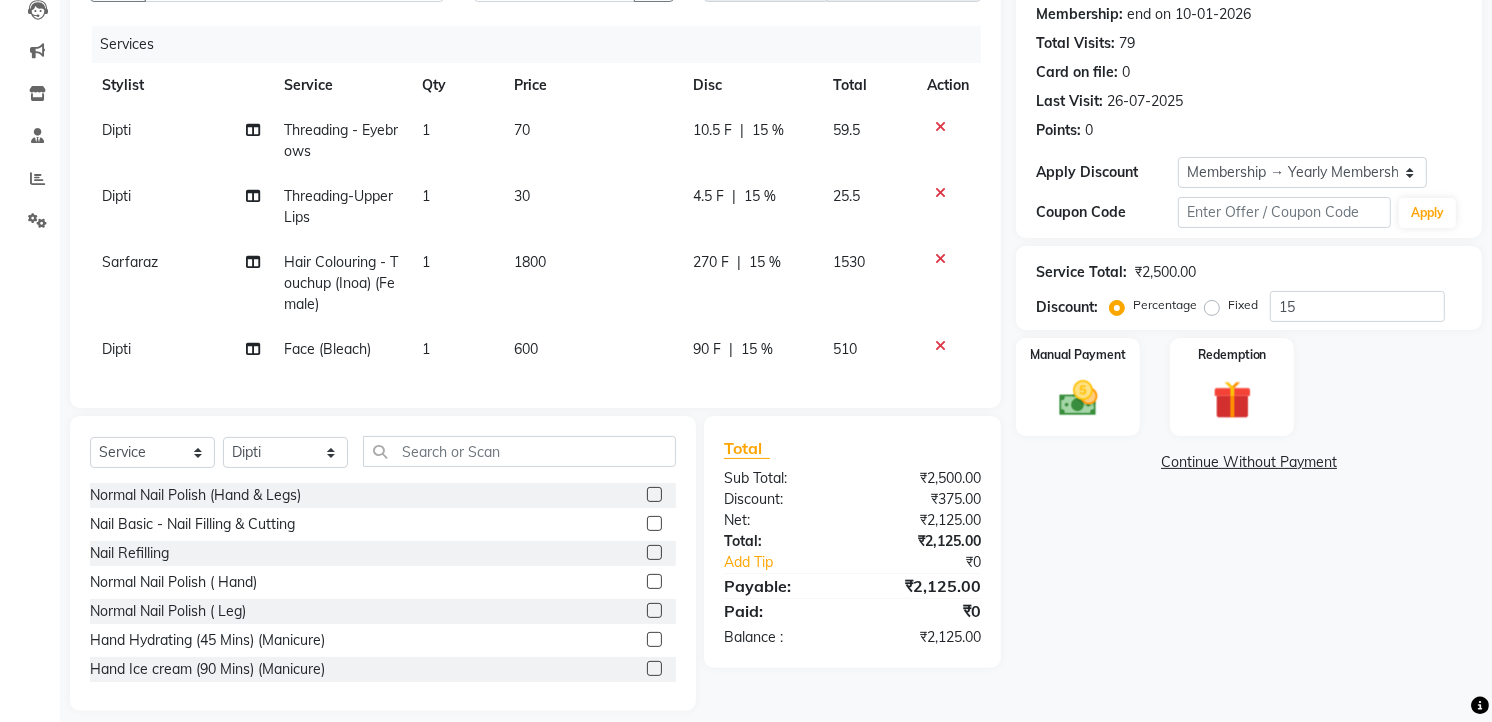 click on "270 F | 15 %" 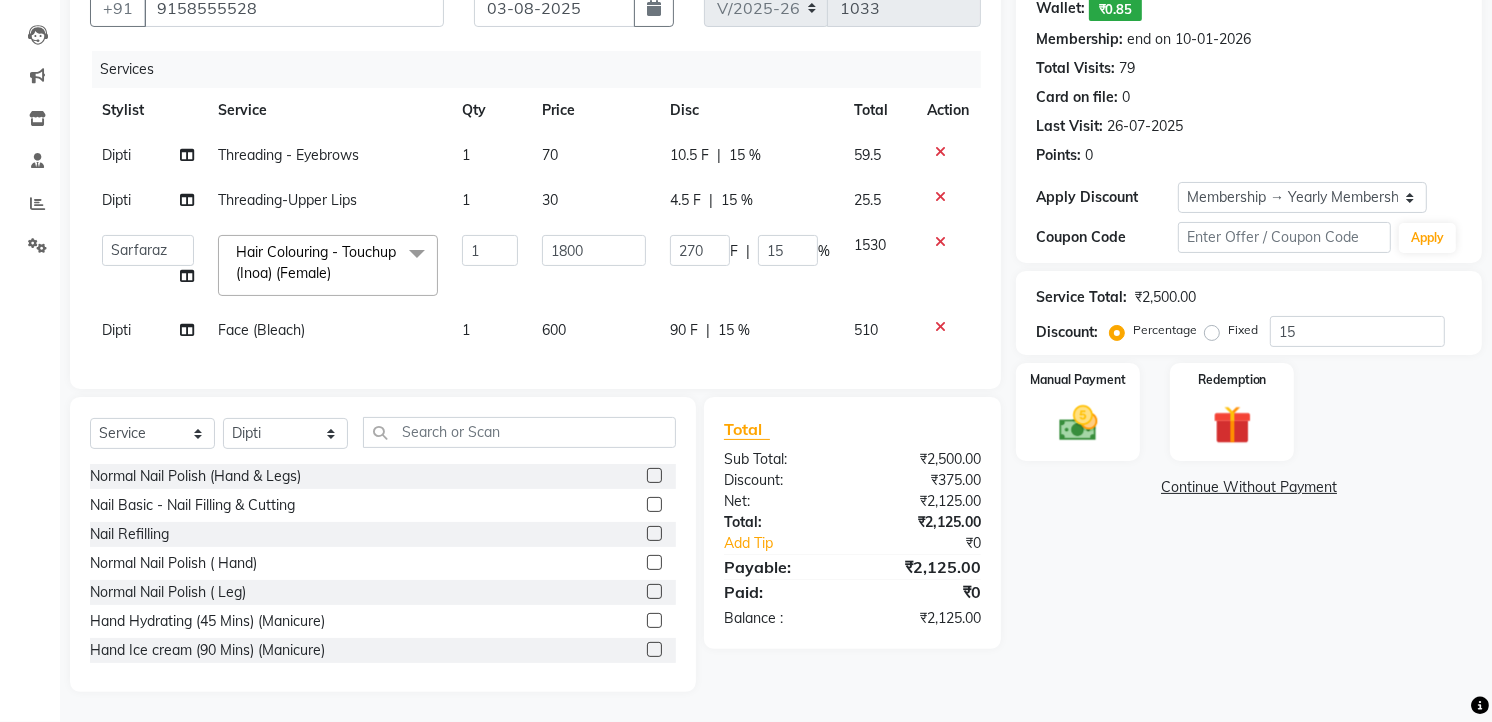 scroll, scrollTop: 213, scrollLeft: 0, axis: vertical 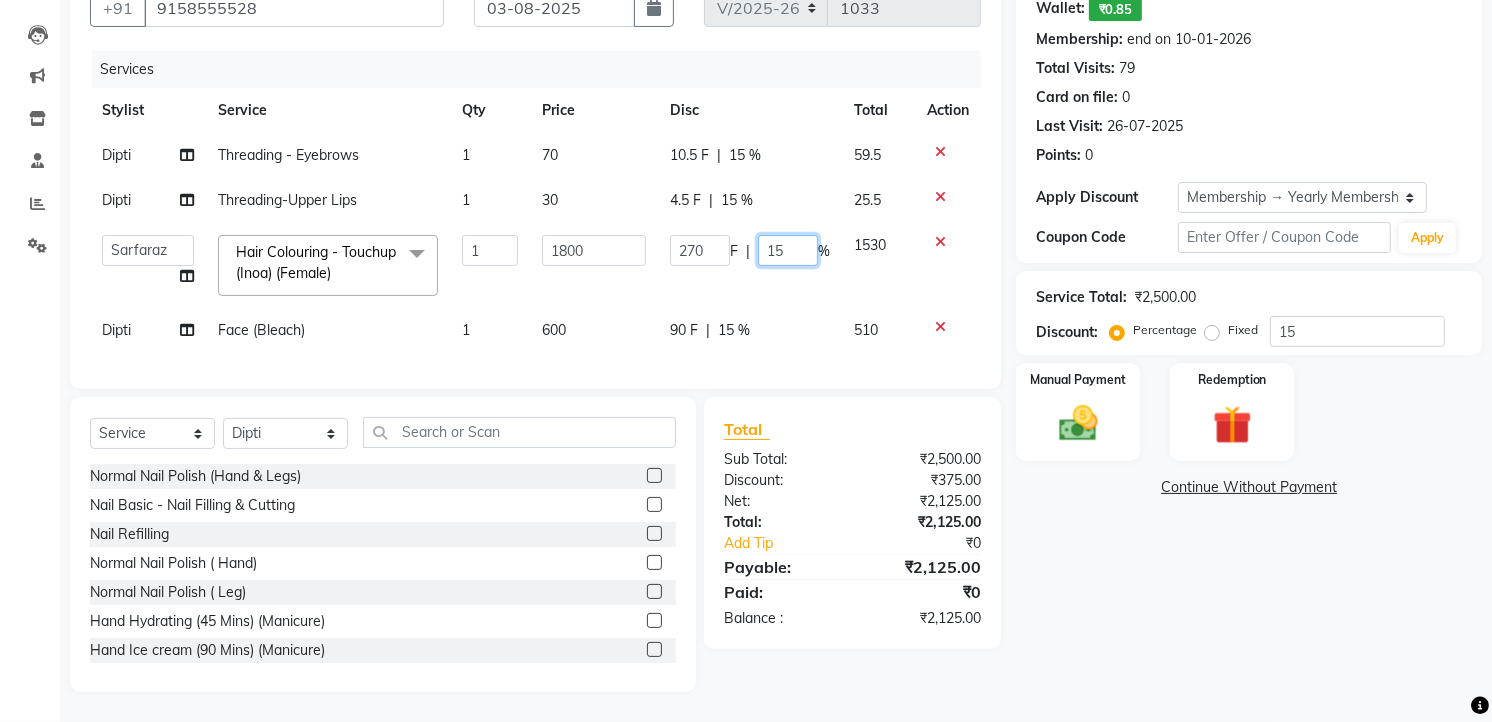 click on "15" 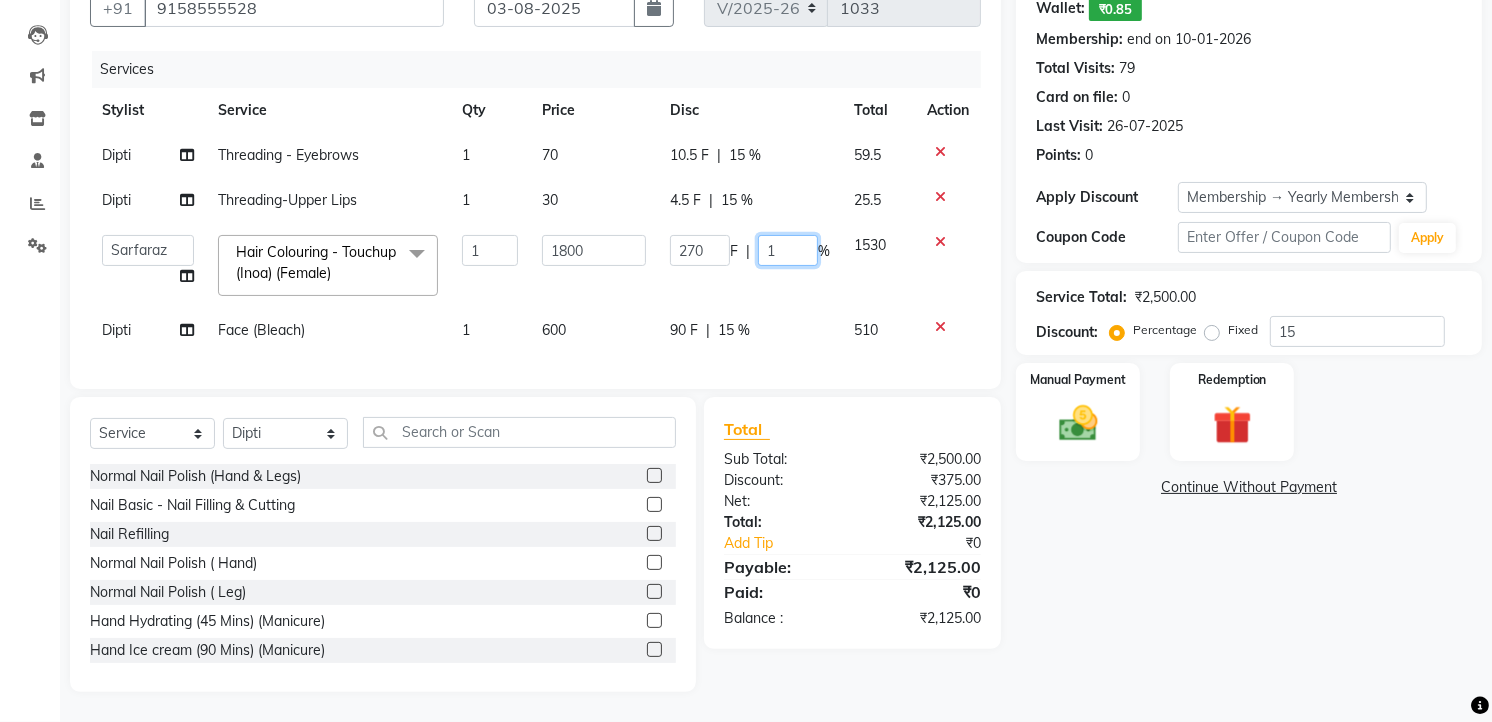 type 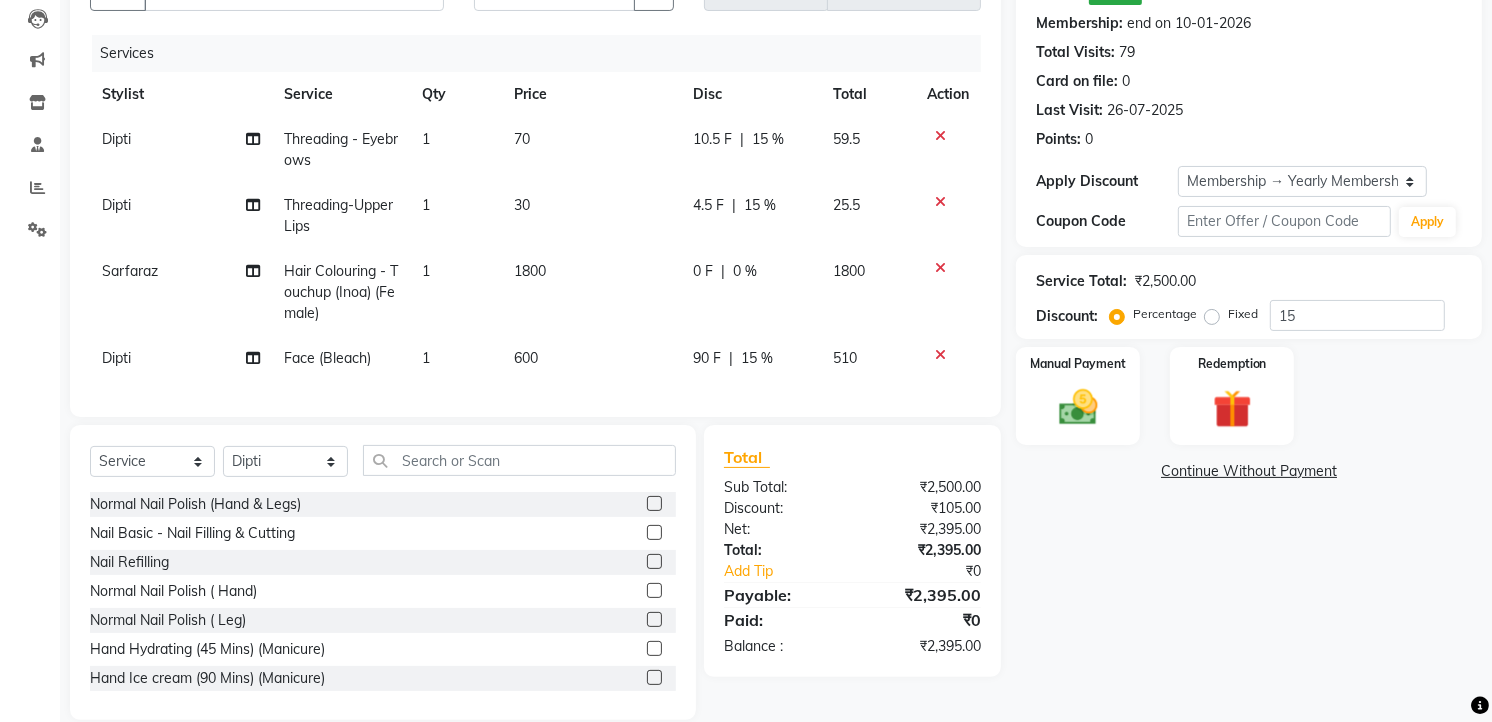 click on "0 F | 0 %" 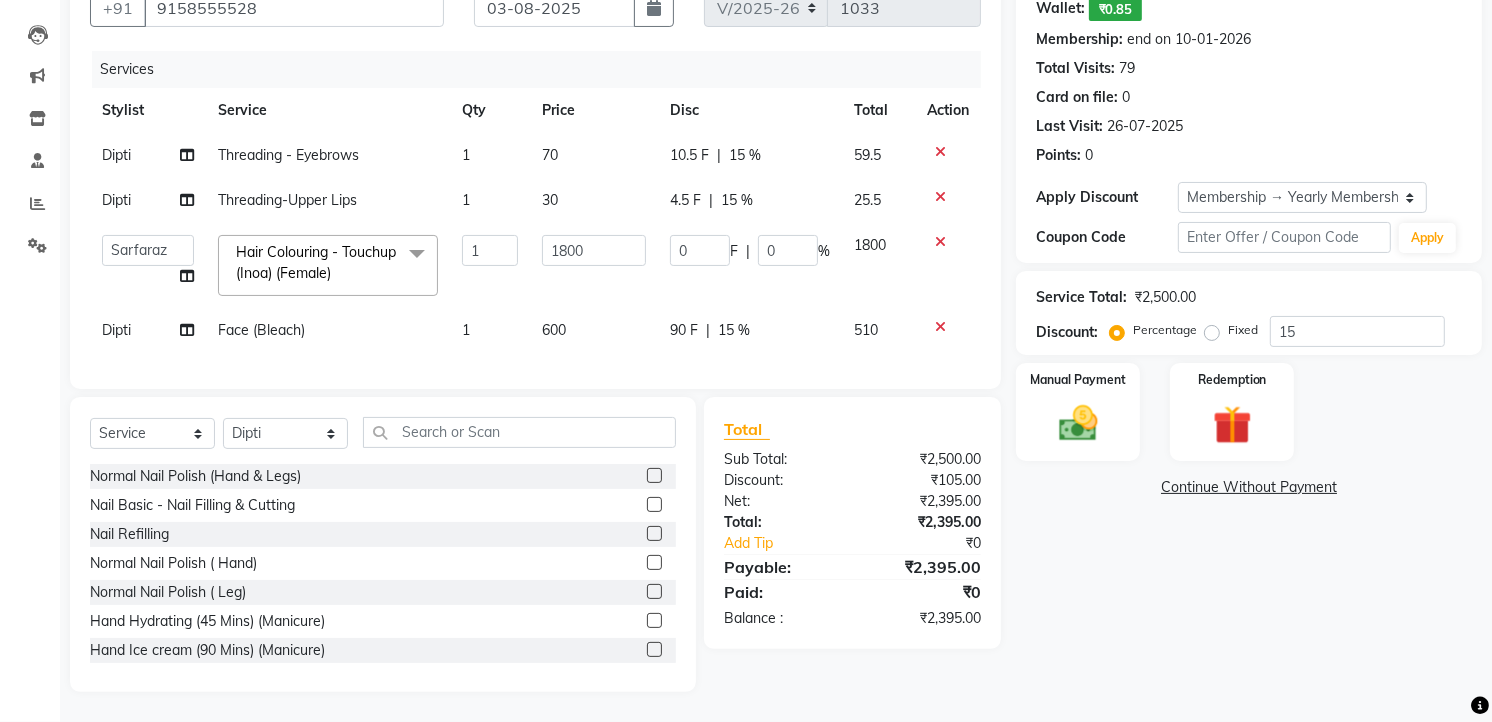 click 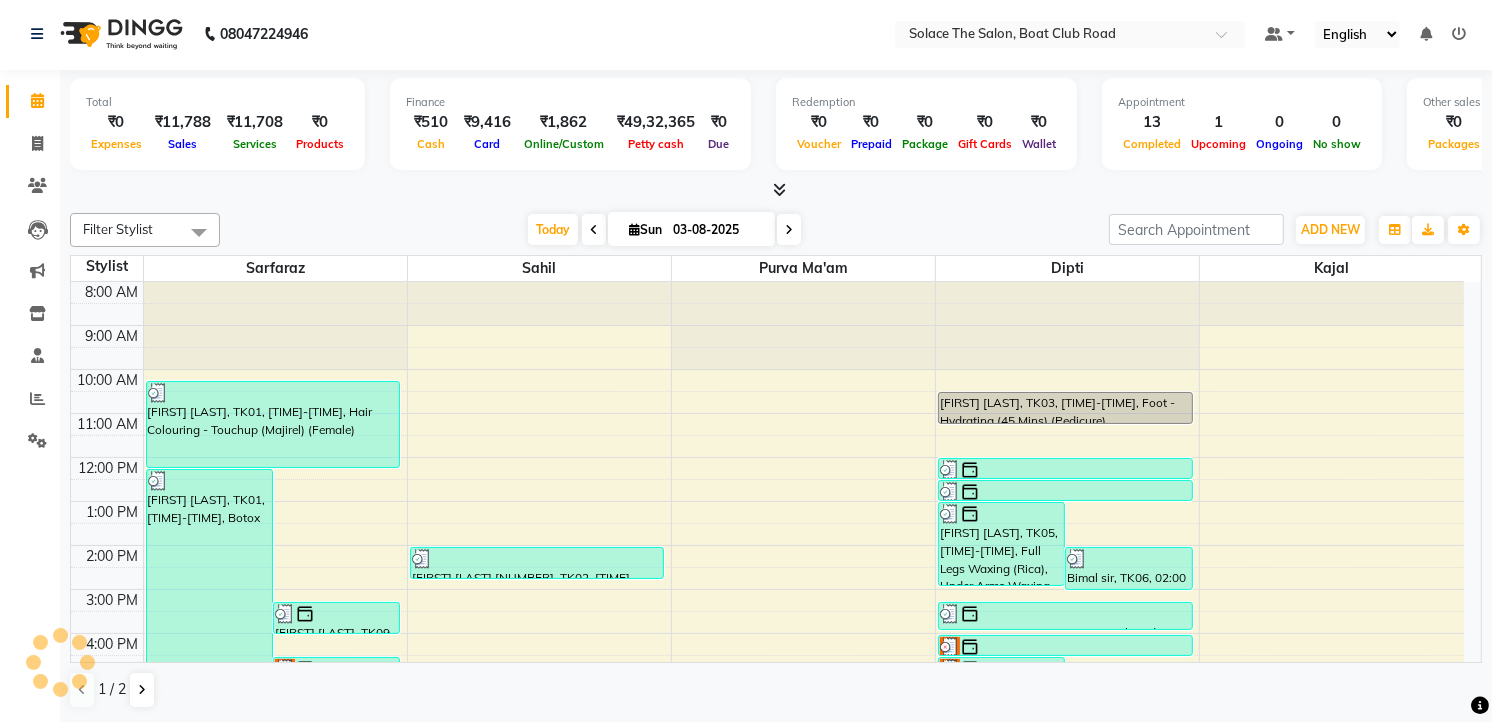 scroll, scrollTop: 0, scrollLeft: 0, axis: both 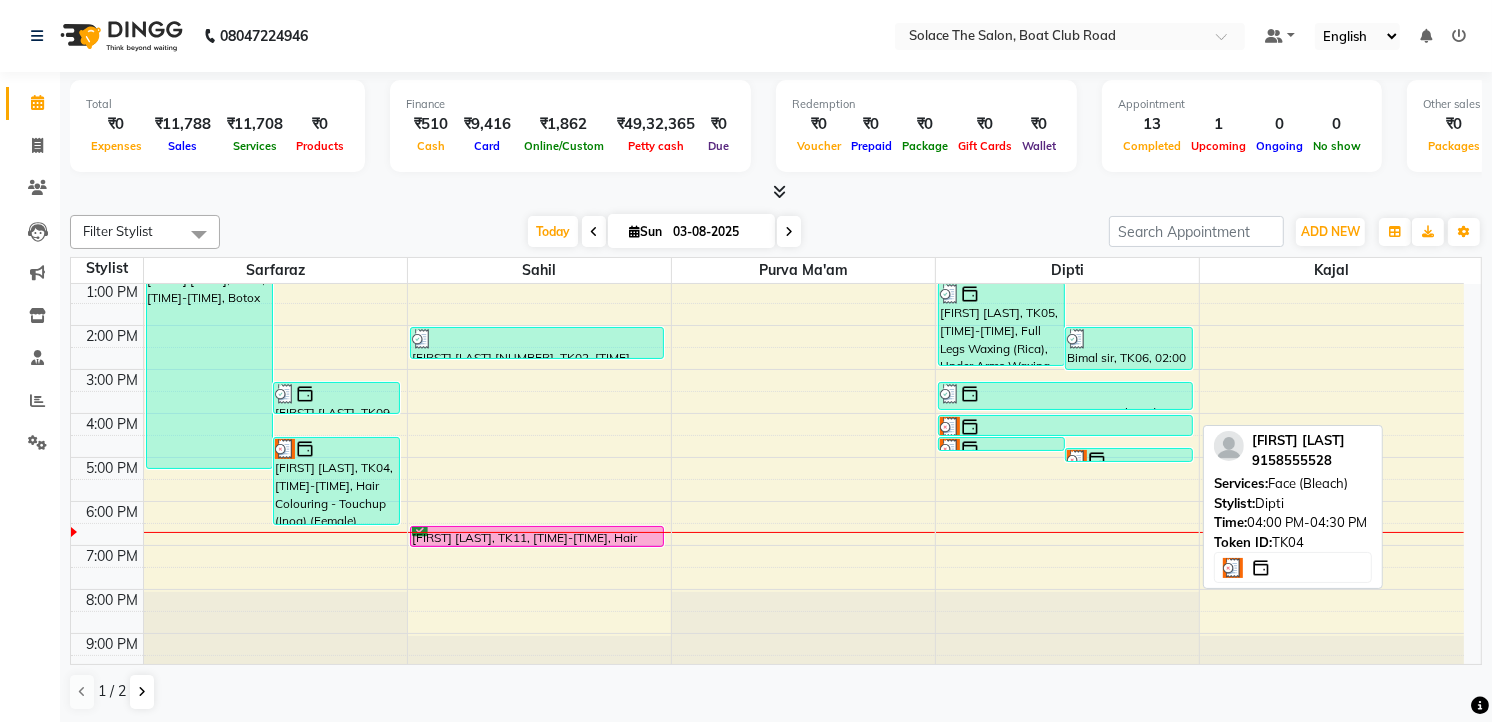 click at bounding box center [1065, 427] 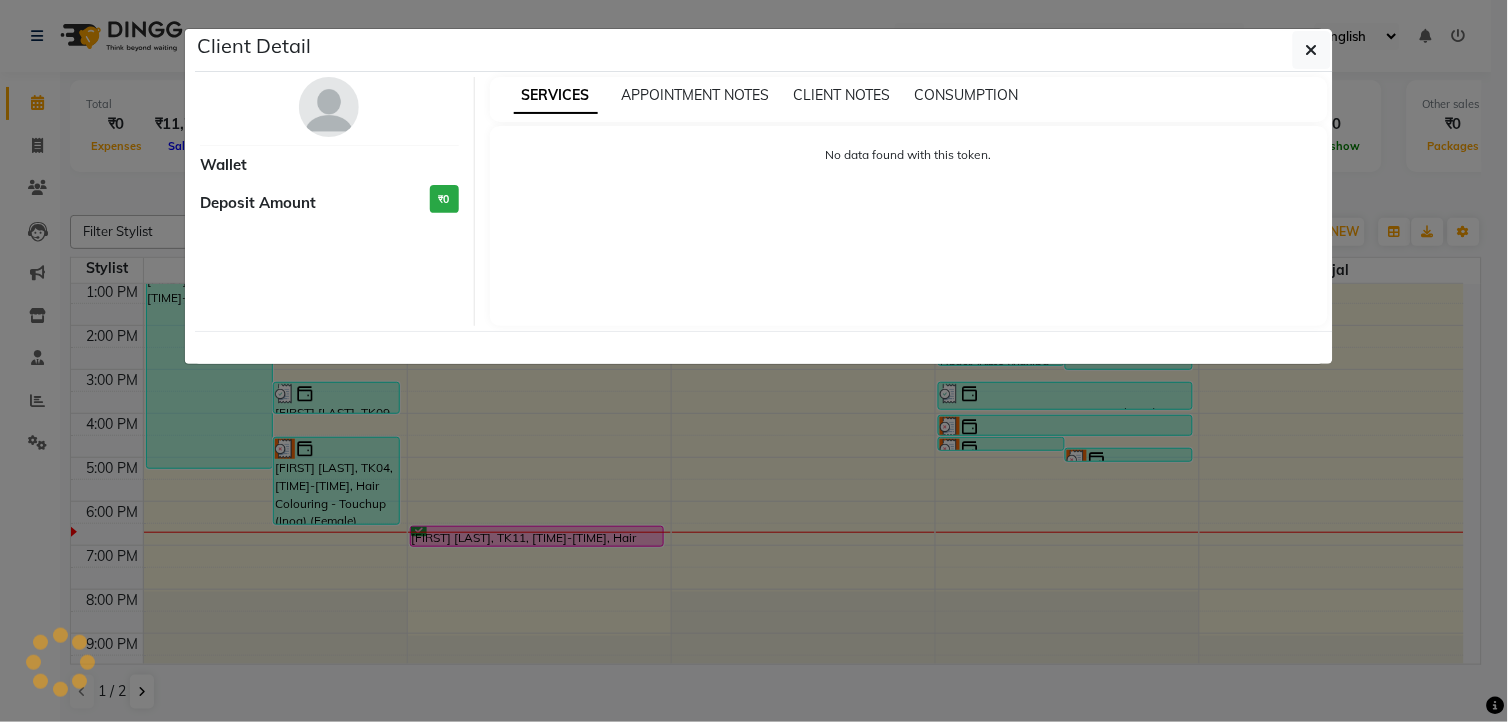 click at bounding box center [329, 107] 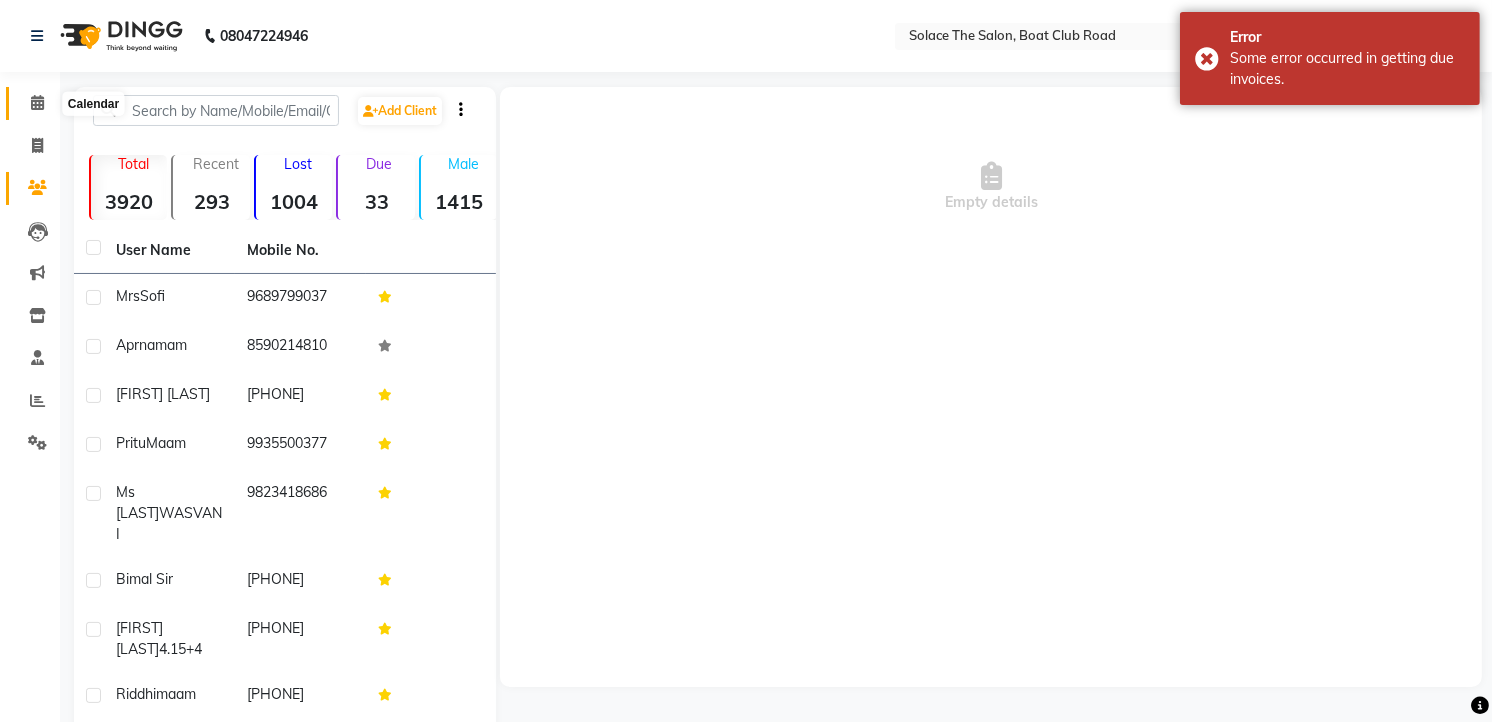 click 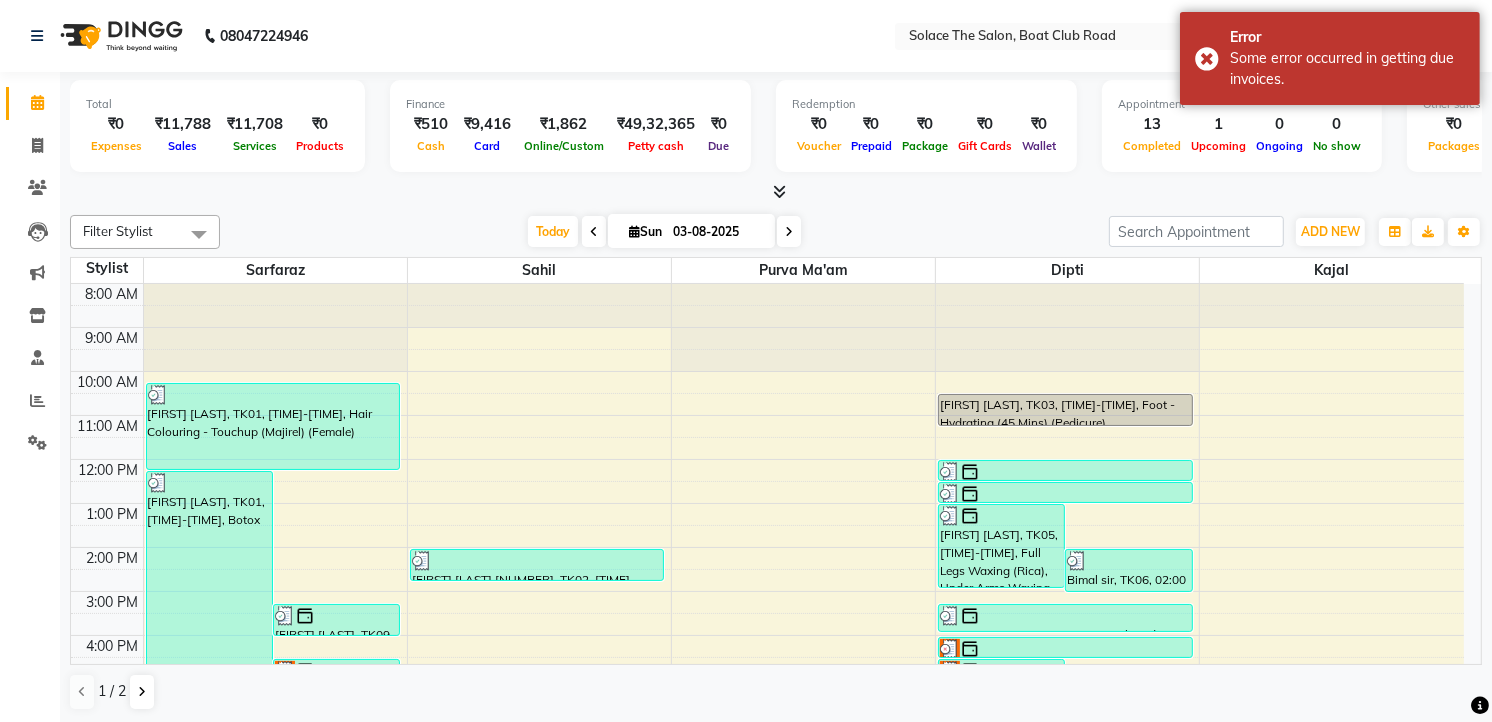 scroll, scrollTop: 222, scrollLeft: 0, axis: vertical 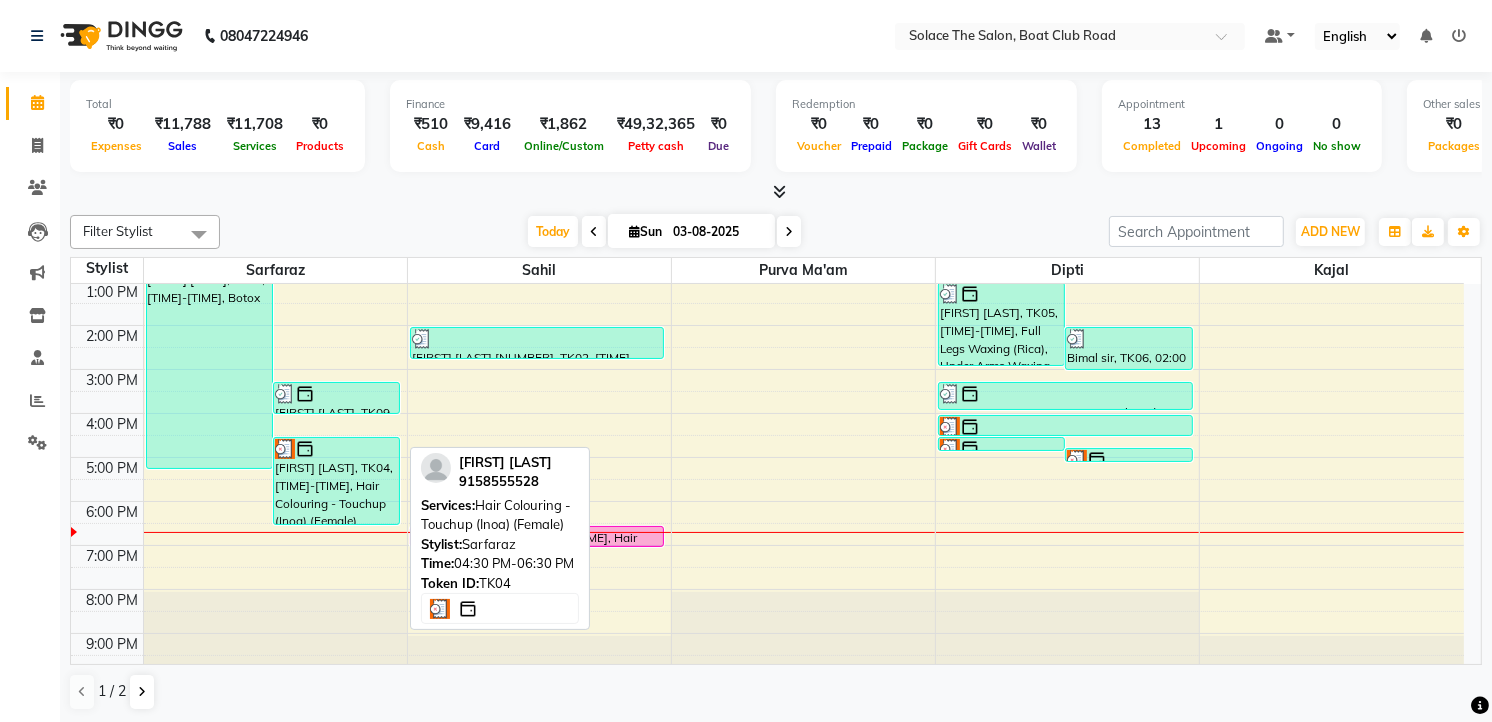click on "[FIRST] [LAST], TK04, [TIME]-[TIME], Hair Colouring - Touchup (Inoa) (Female)" at bounding box center [336, 481] 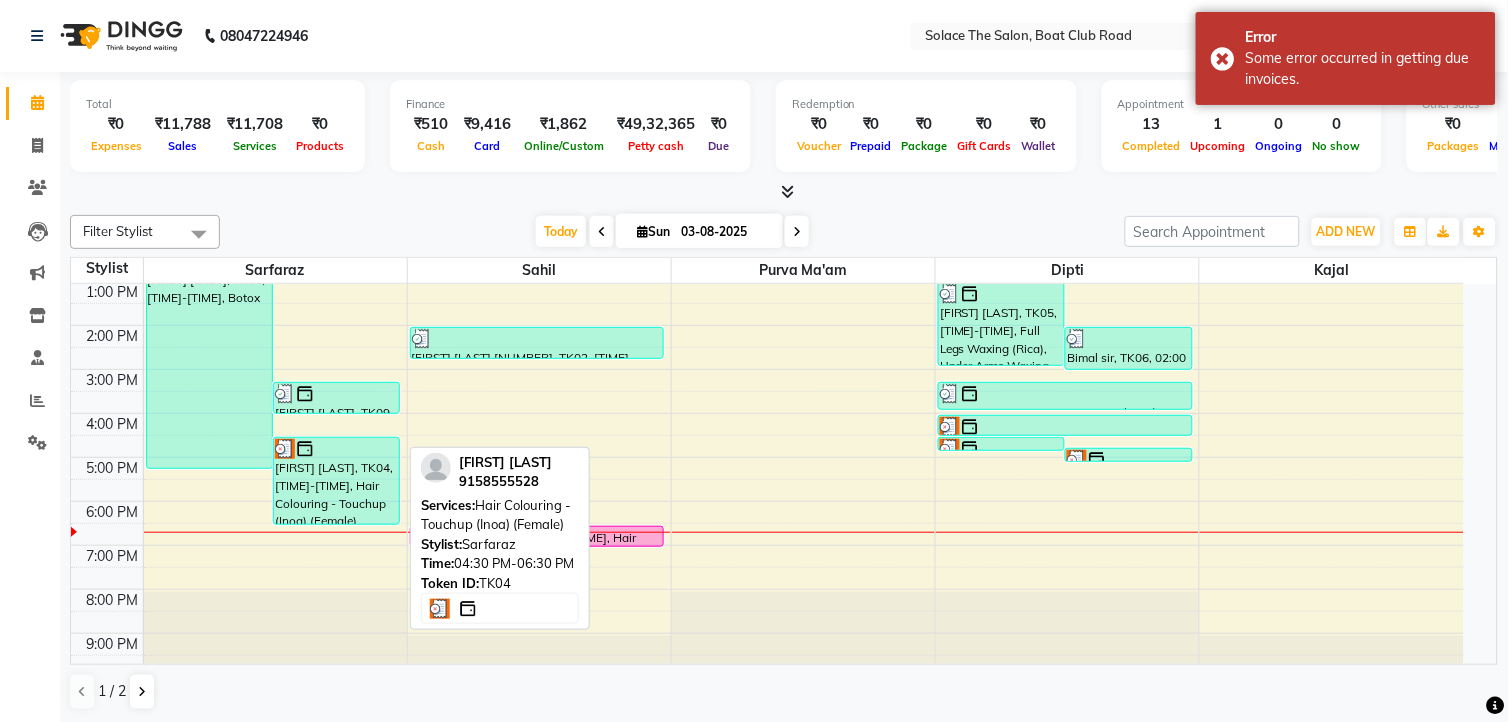 select on "3" 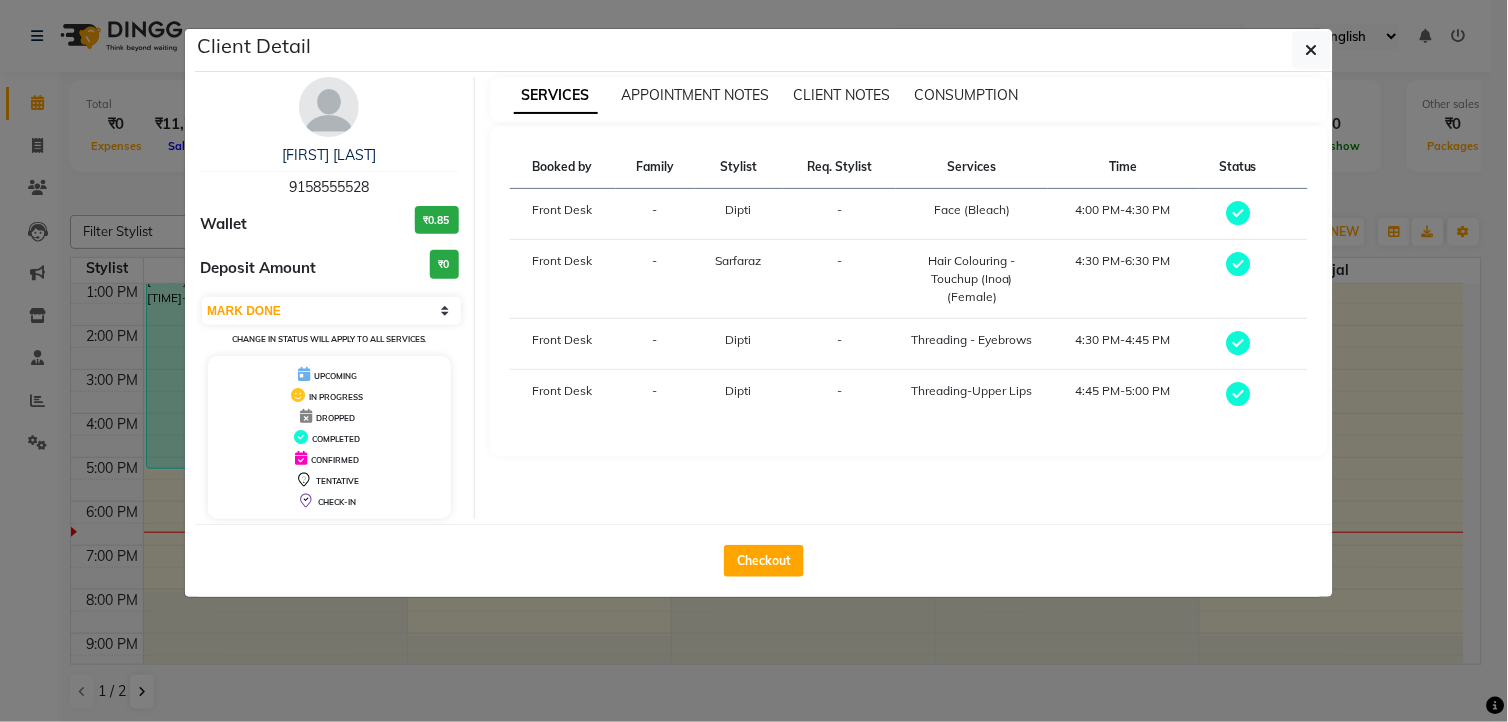 click at bounding box center (329, 107) 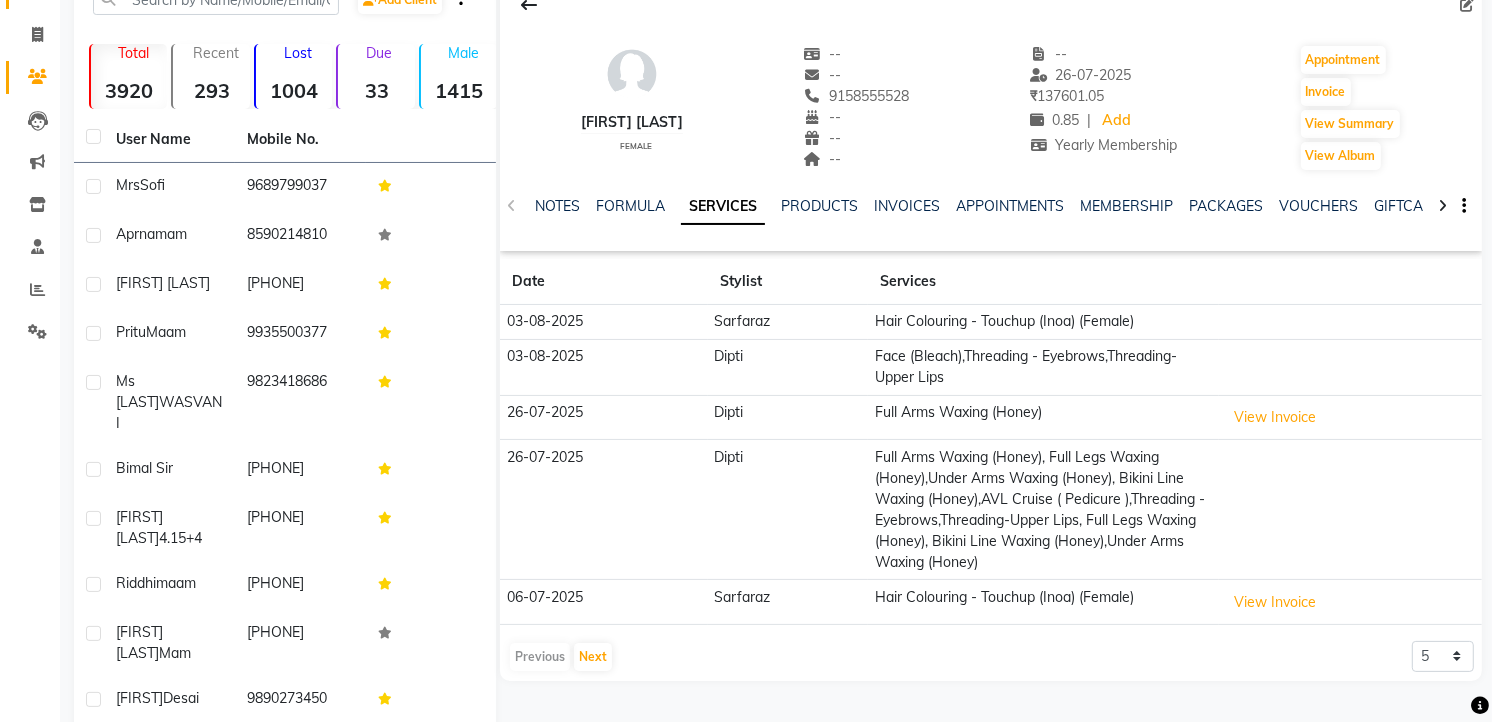 scroll, scrollTop: 0, scrollLeft: 0, axis: both 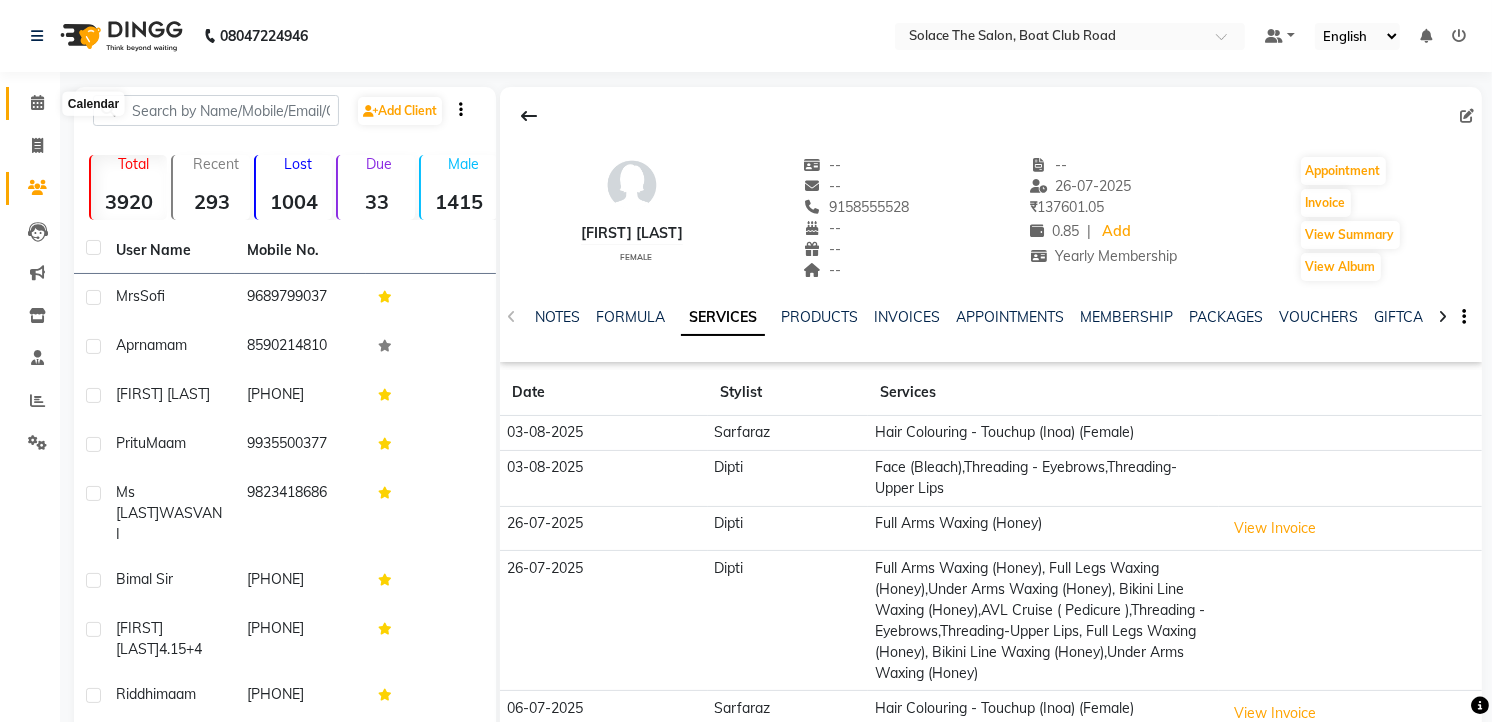 click 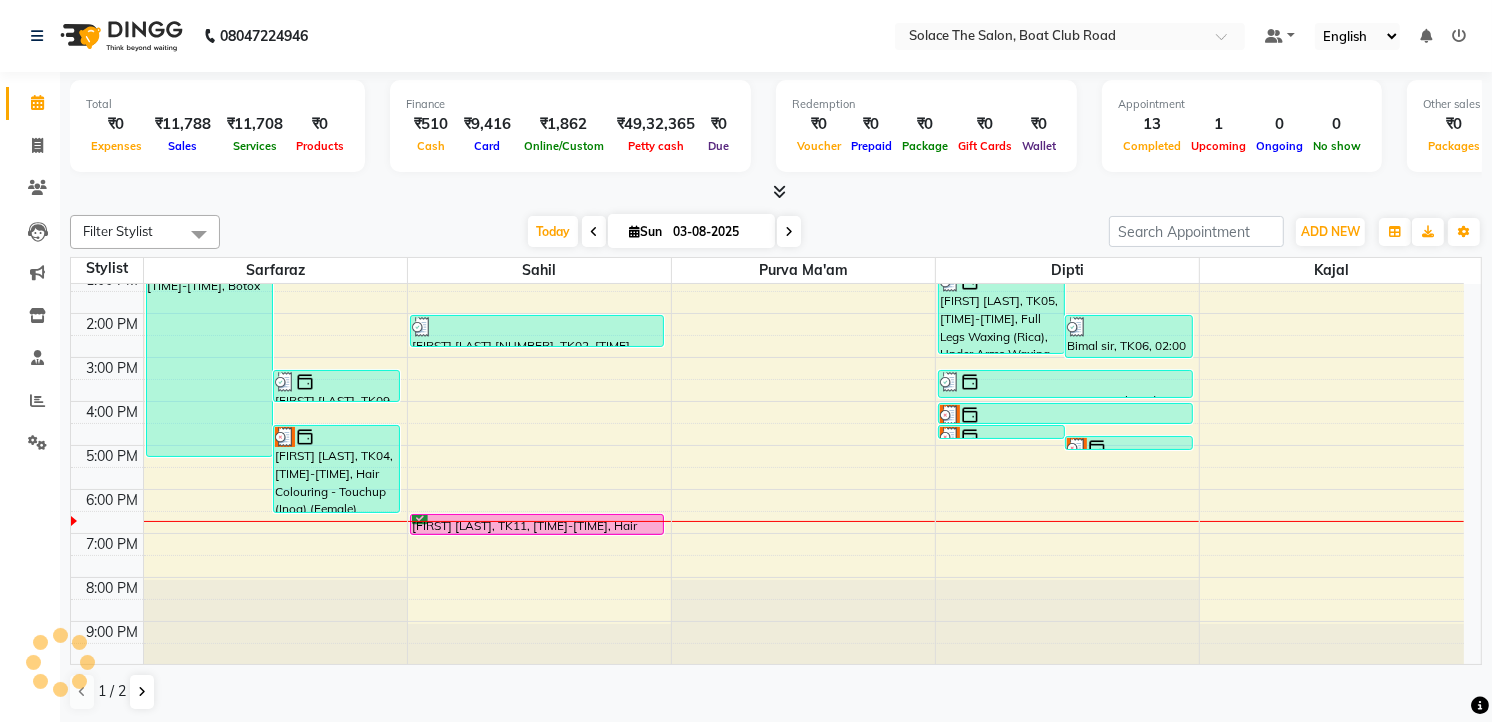 scroll, scrollTop: 237, scrollLeft: 0, axis: vertical 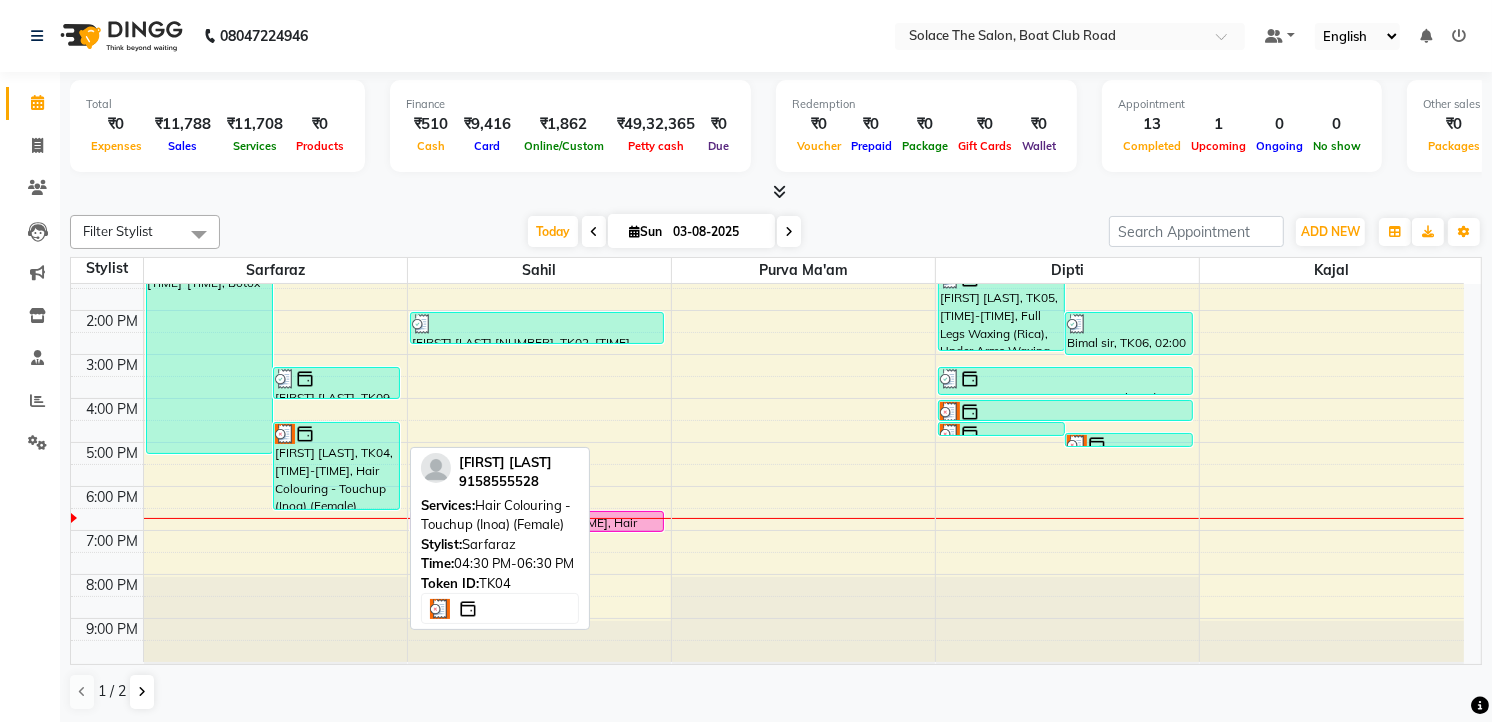 click at bounding box center [336, 434] 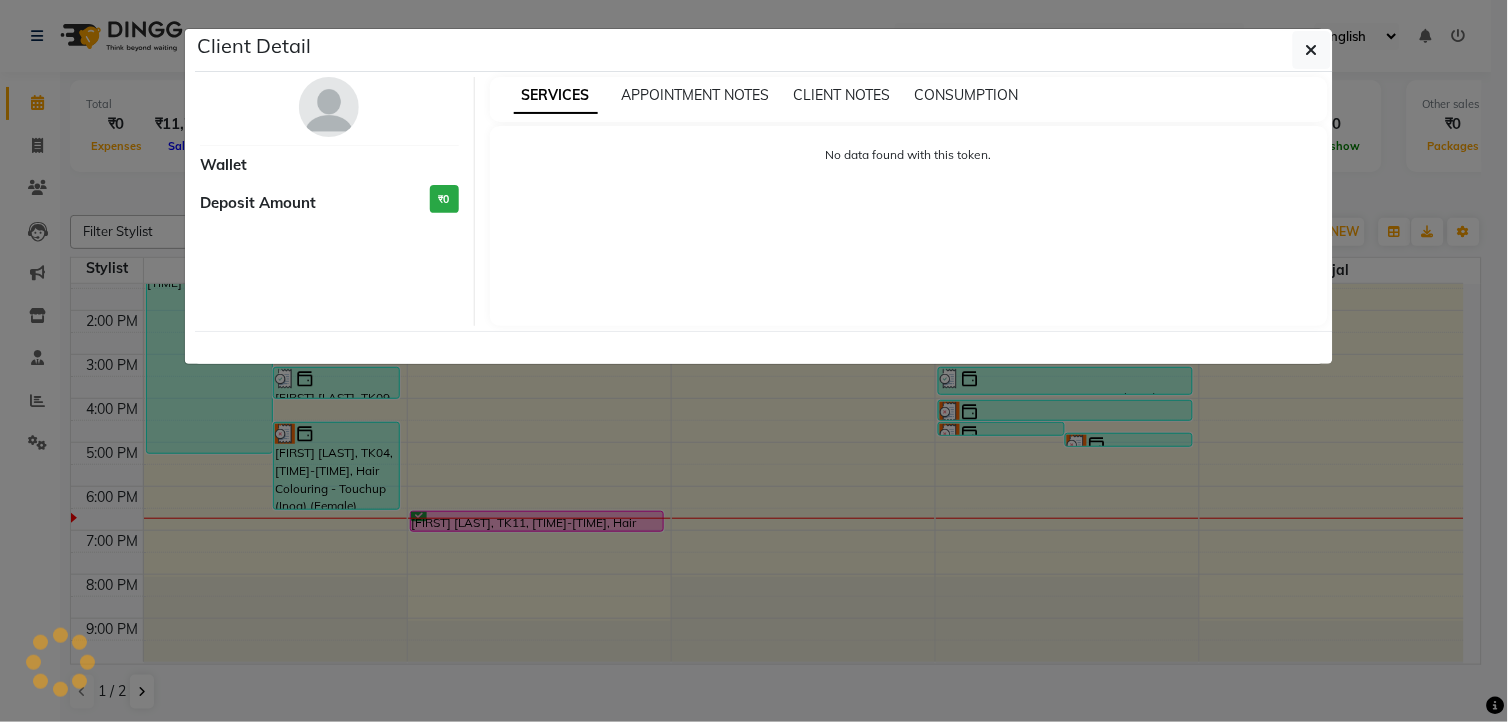 select on "3" 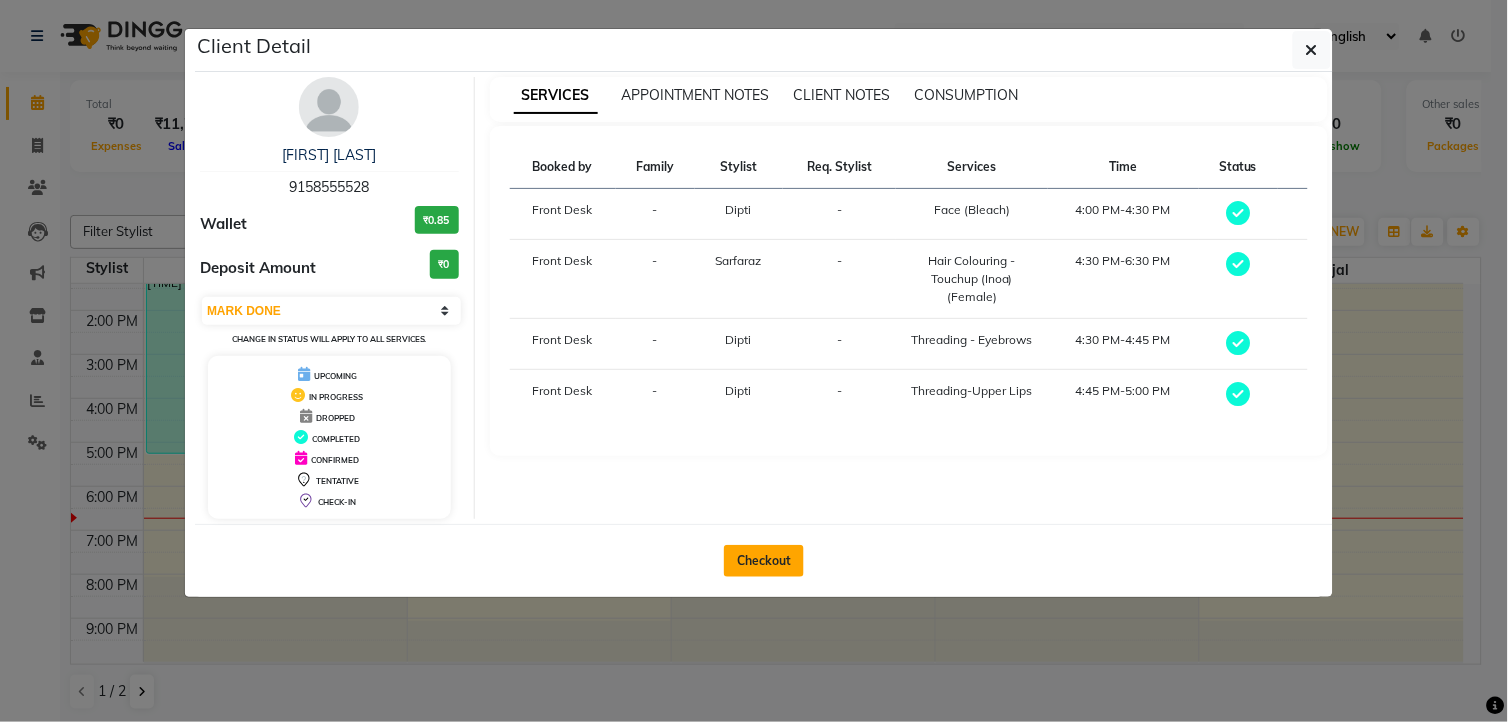 click on "Checkout" 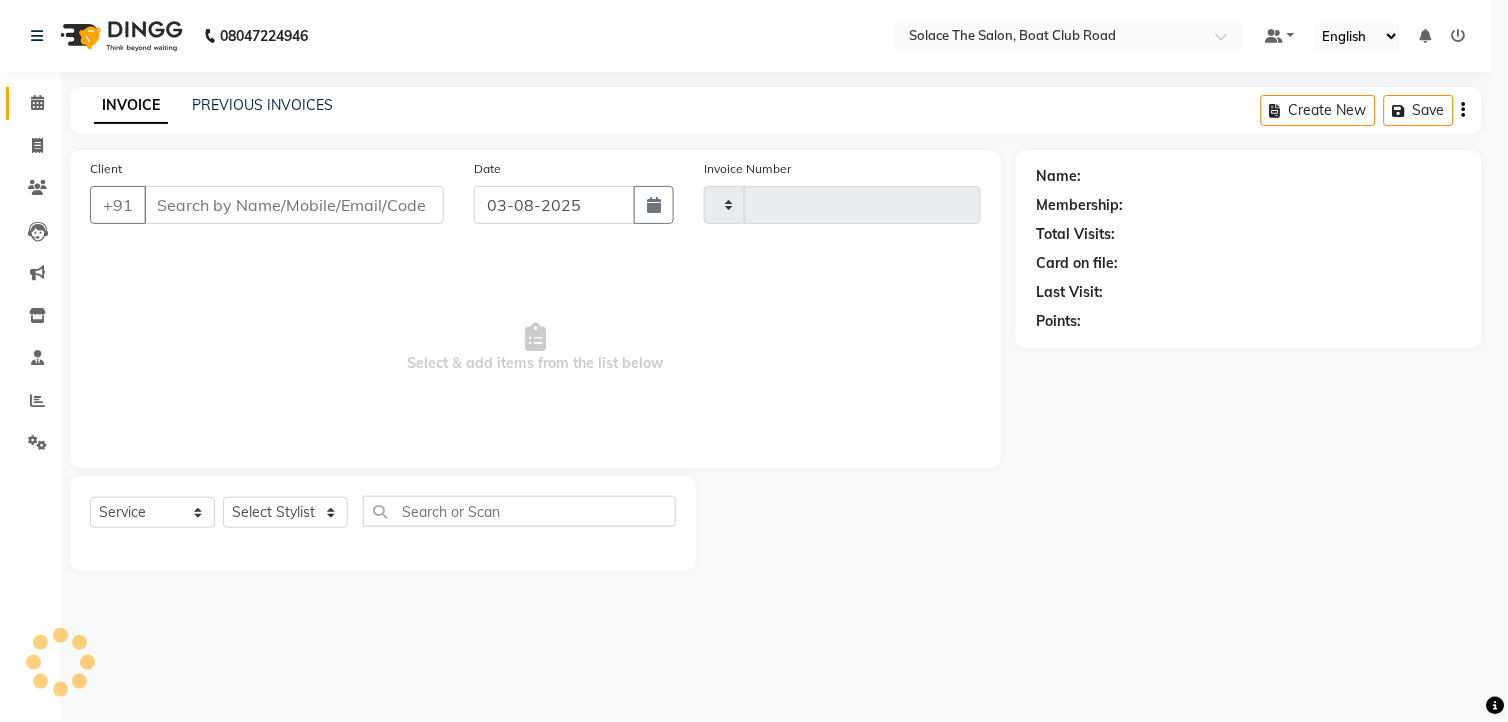 type on "1033" 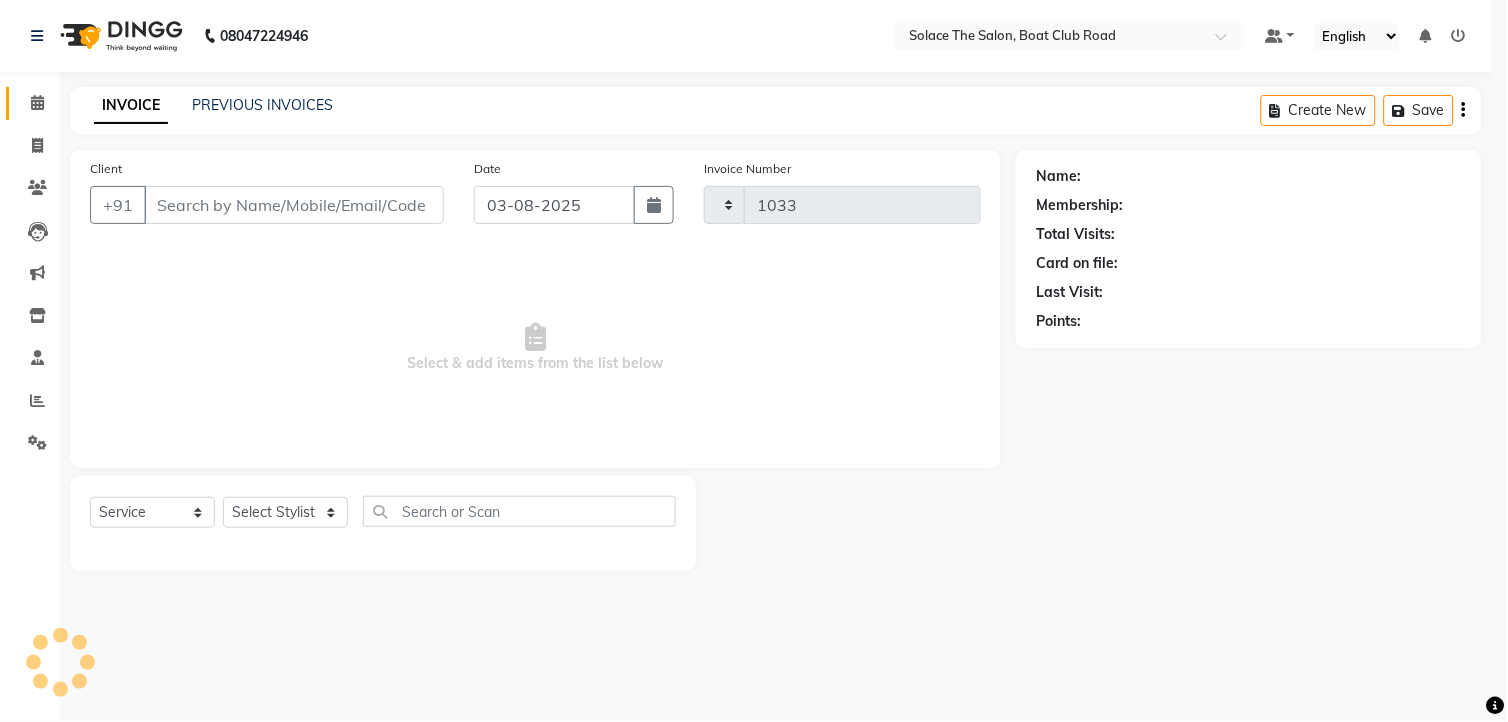 select on "585" 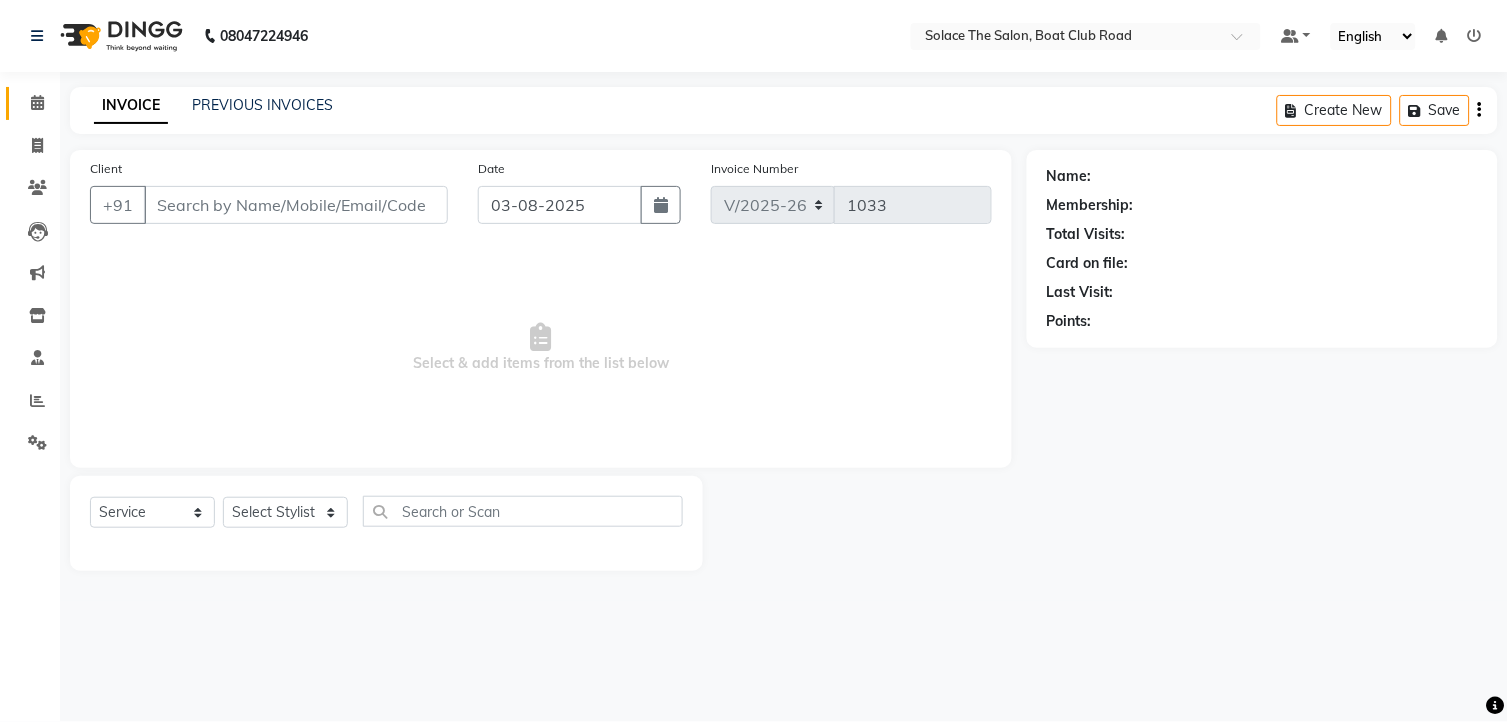 type on "9158555528" 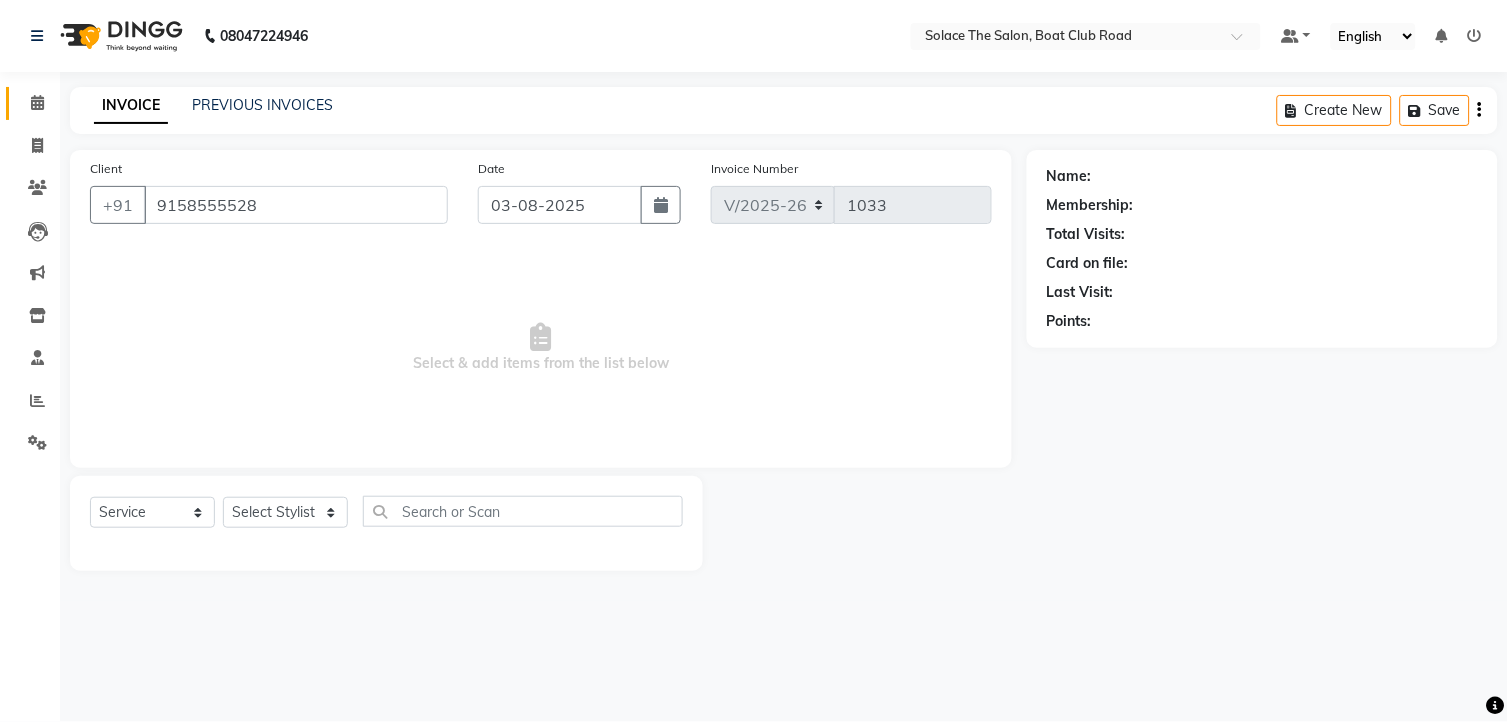 select on "9749" 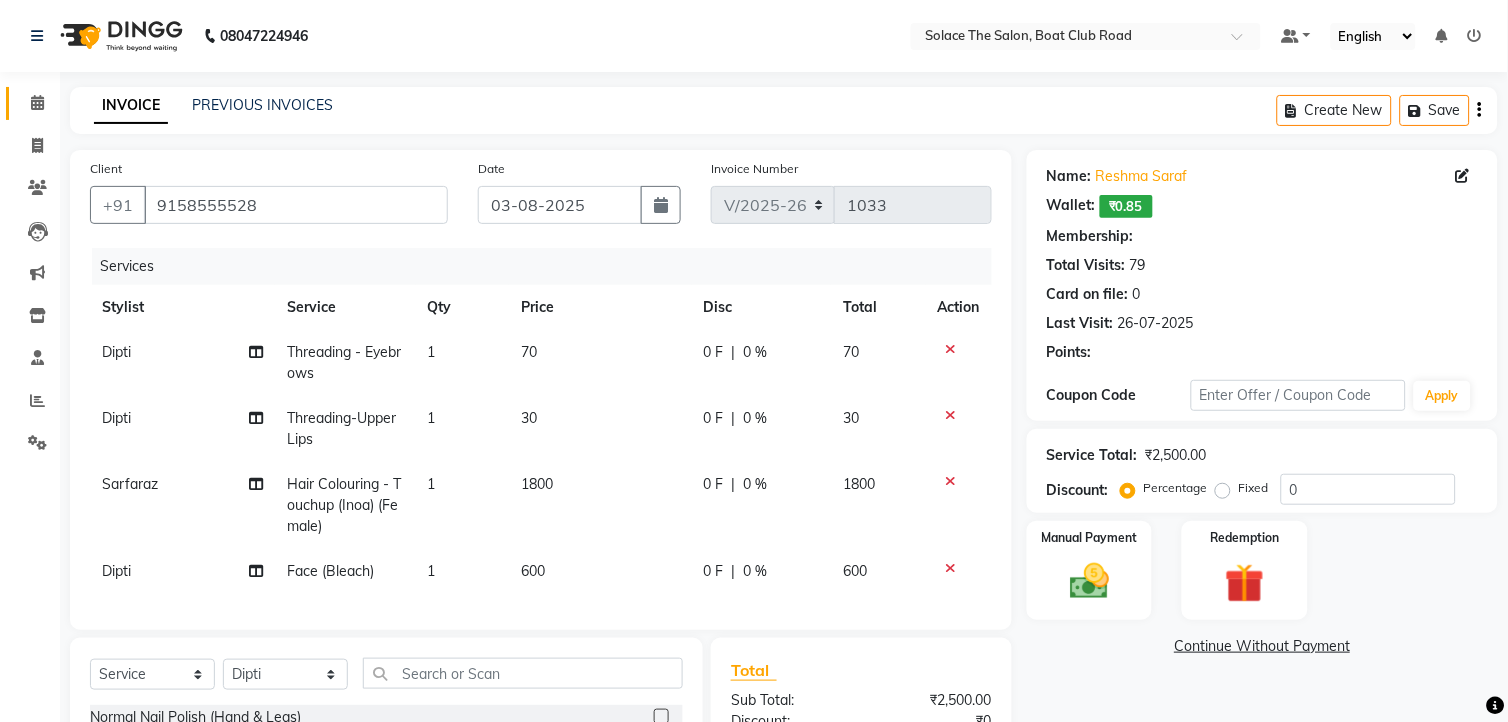 select on "1: Object" 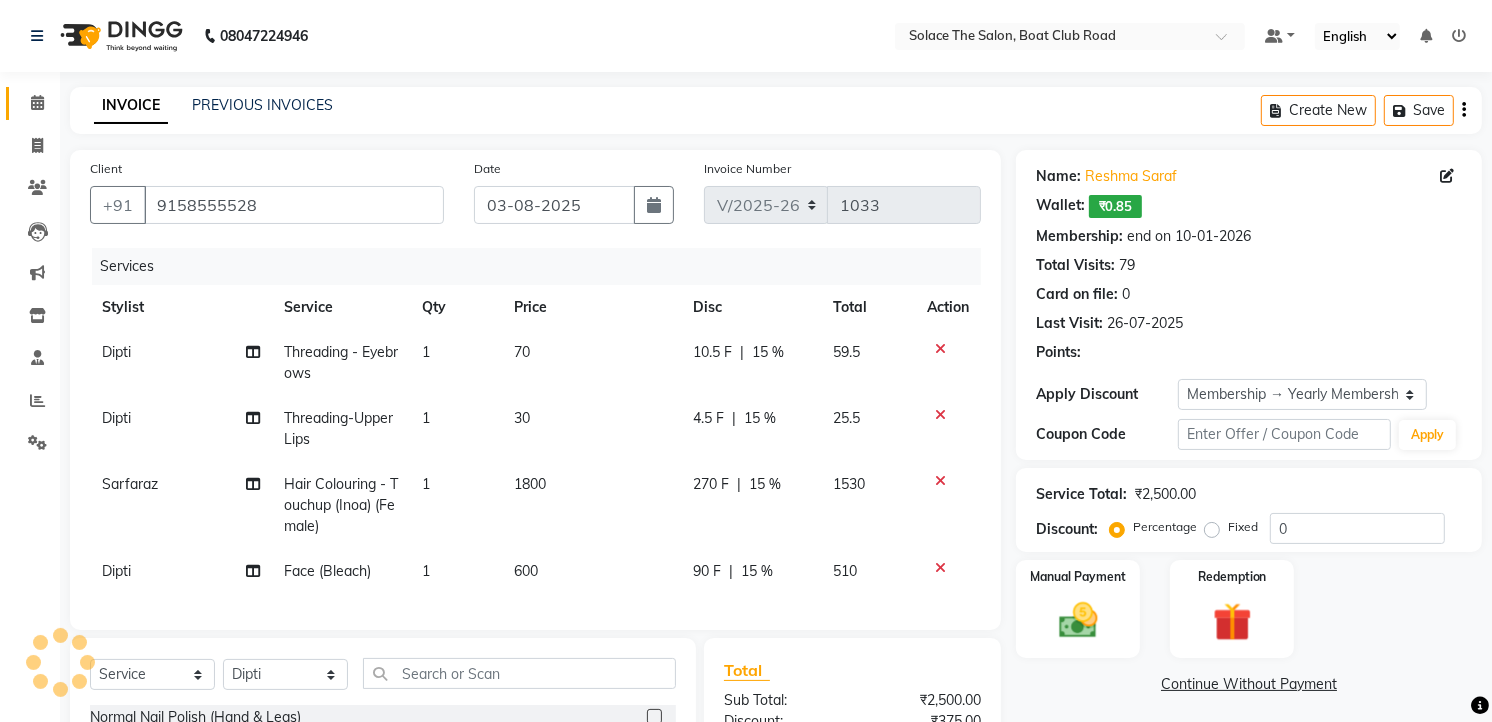 type on "15" 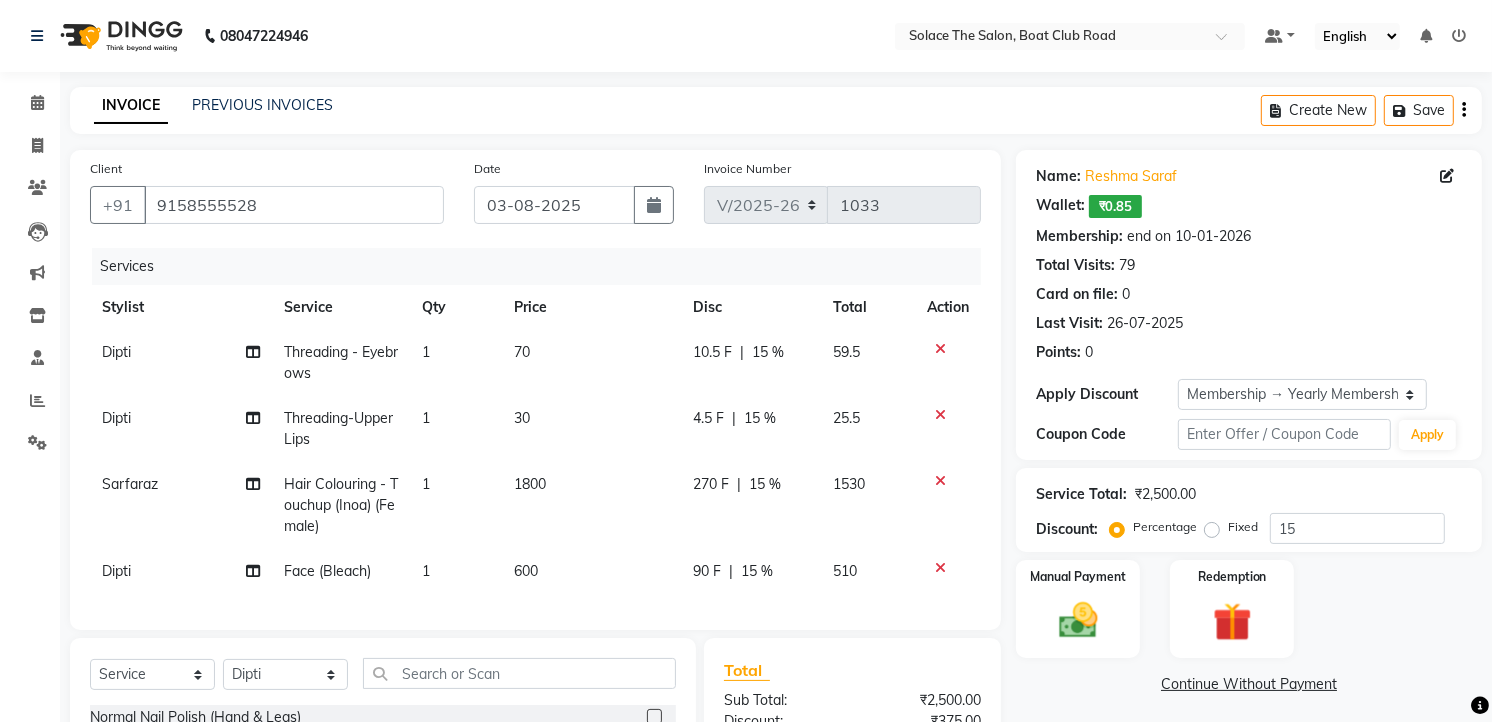 click 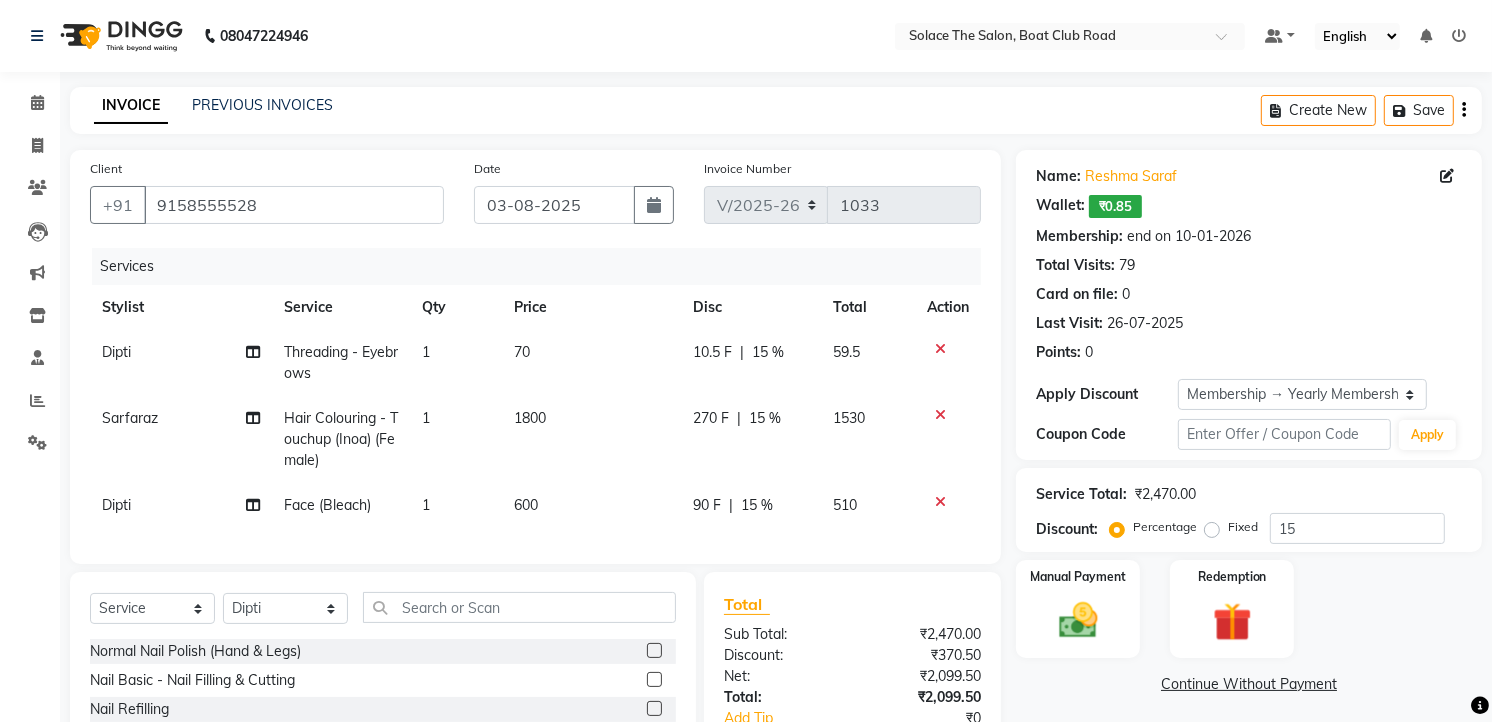 scroll, scrollTop: 191, scrollLeft: 0, axis: vertical 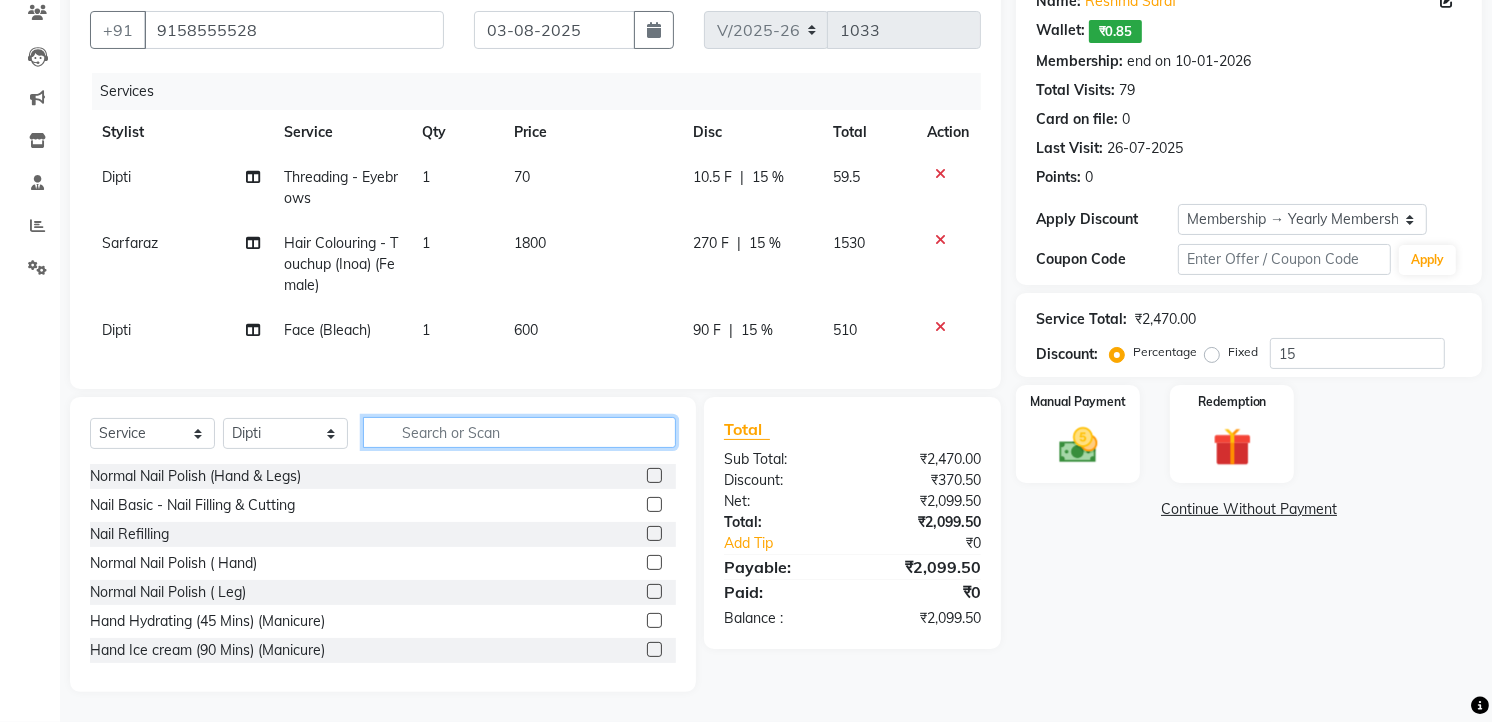 click 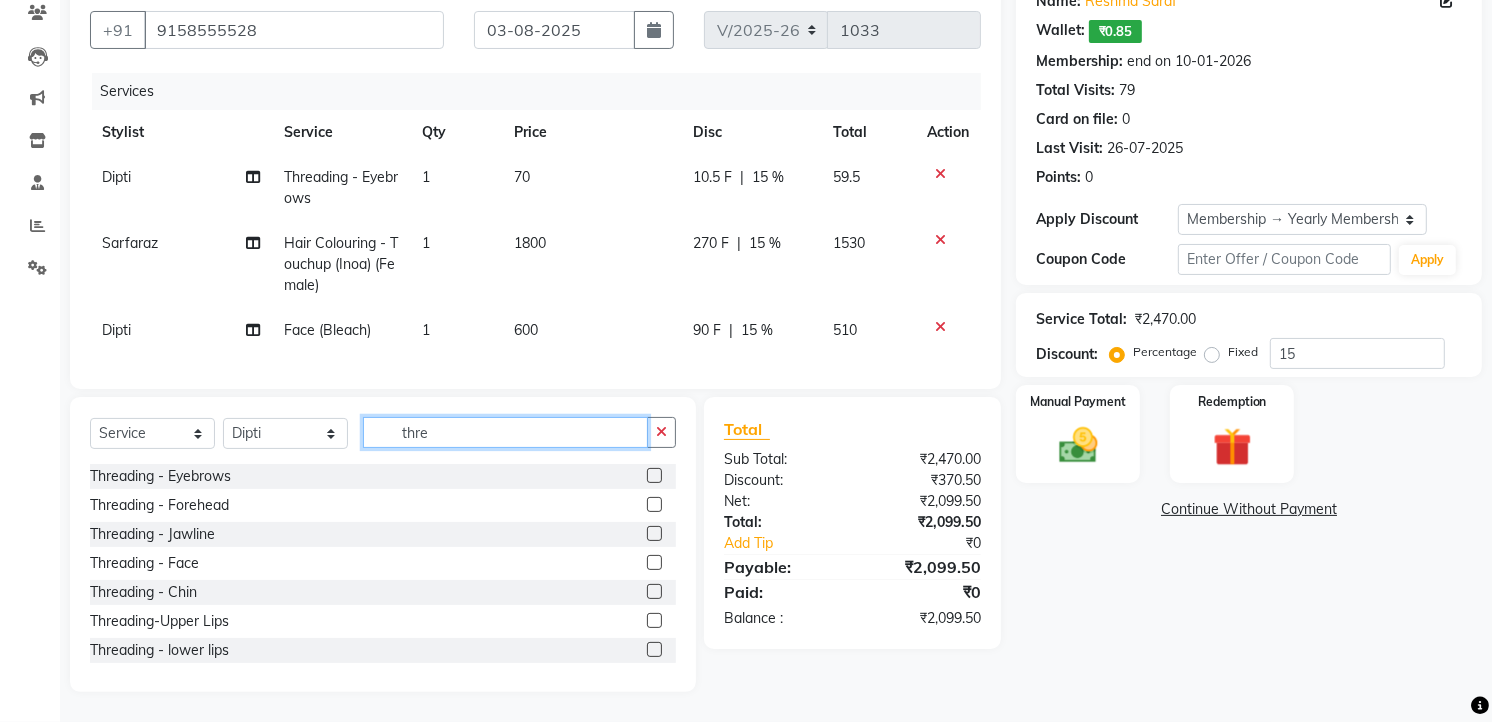 type on "thre" 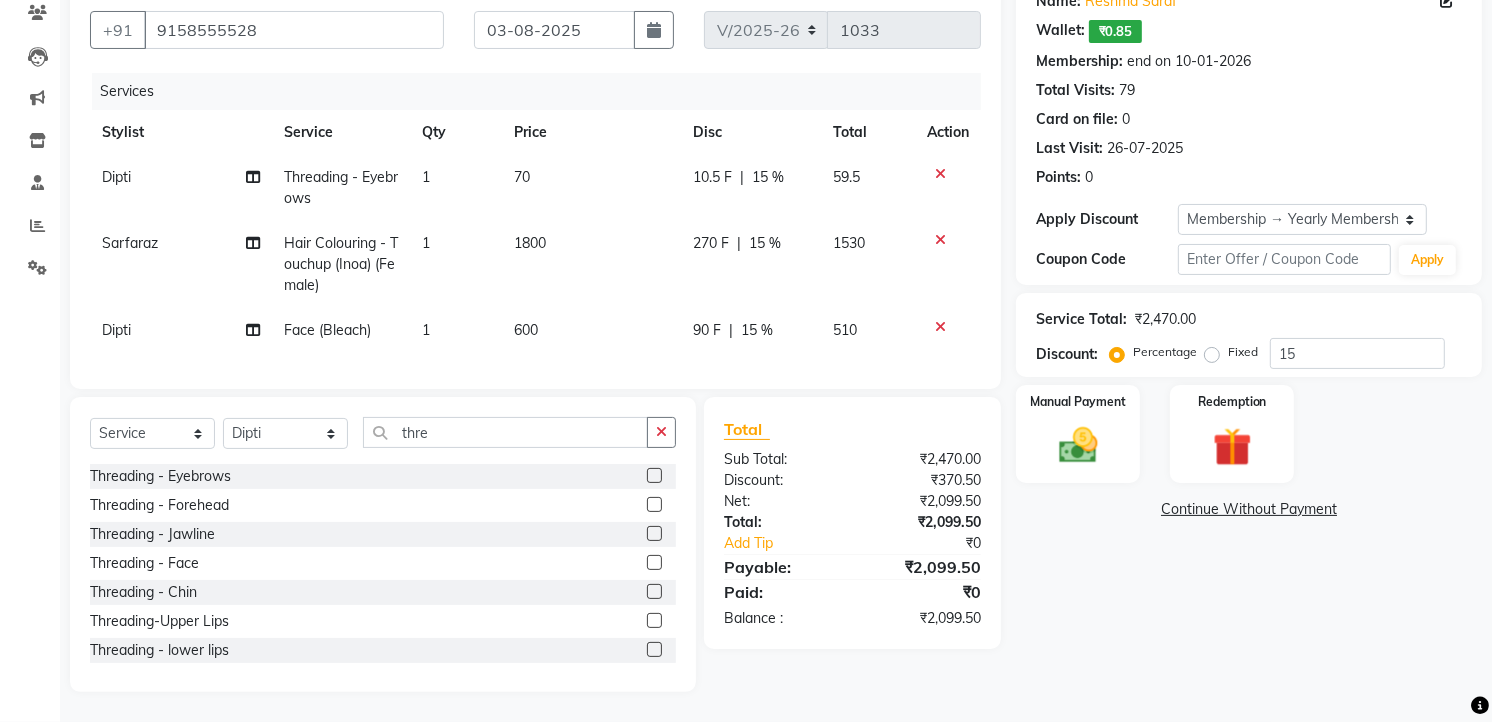 click on "270 F | 15 %" 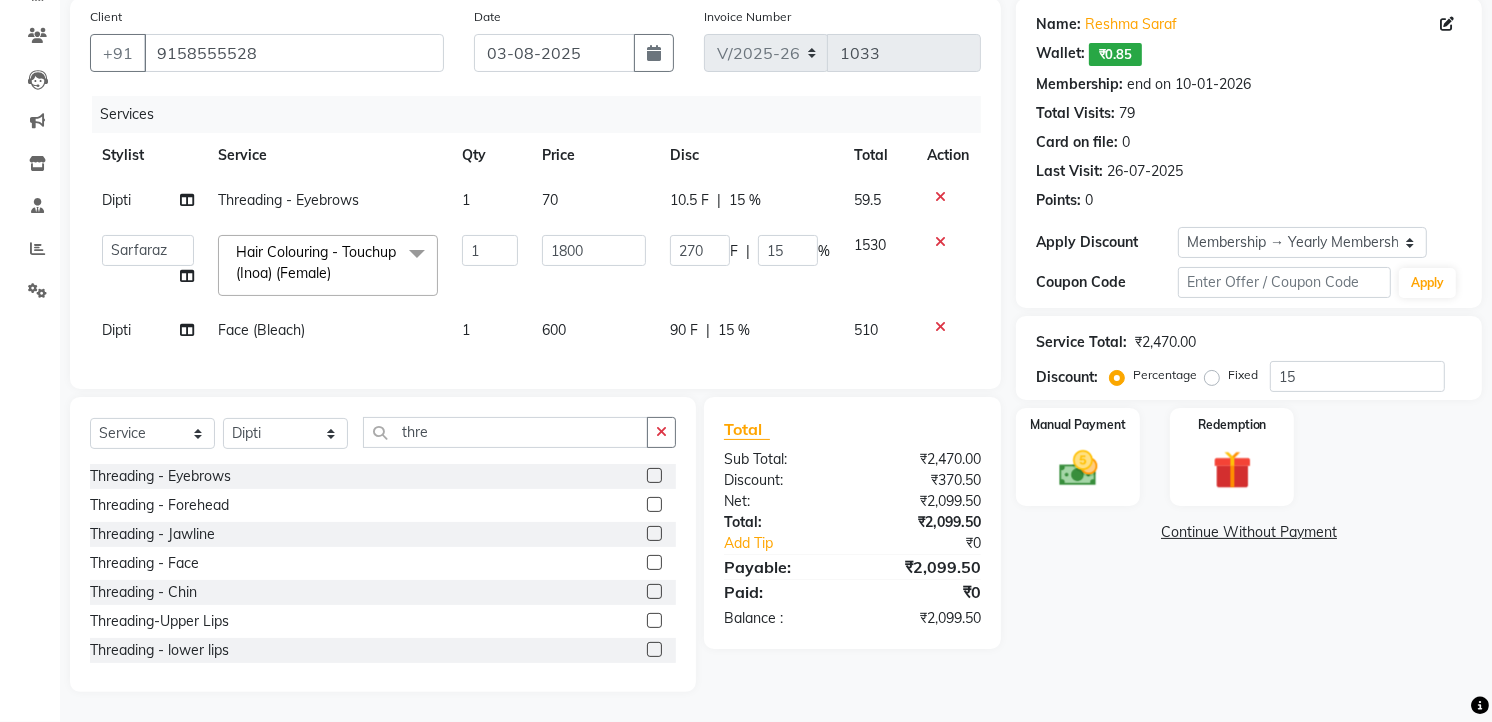 scroll, scrollTop: 168, scrollLeft: 0, axis: vertical 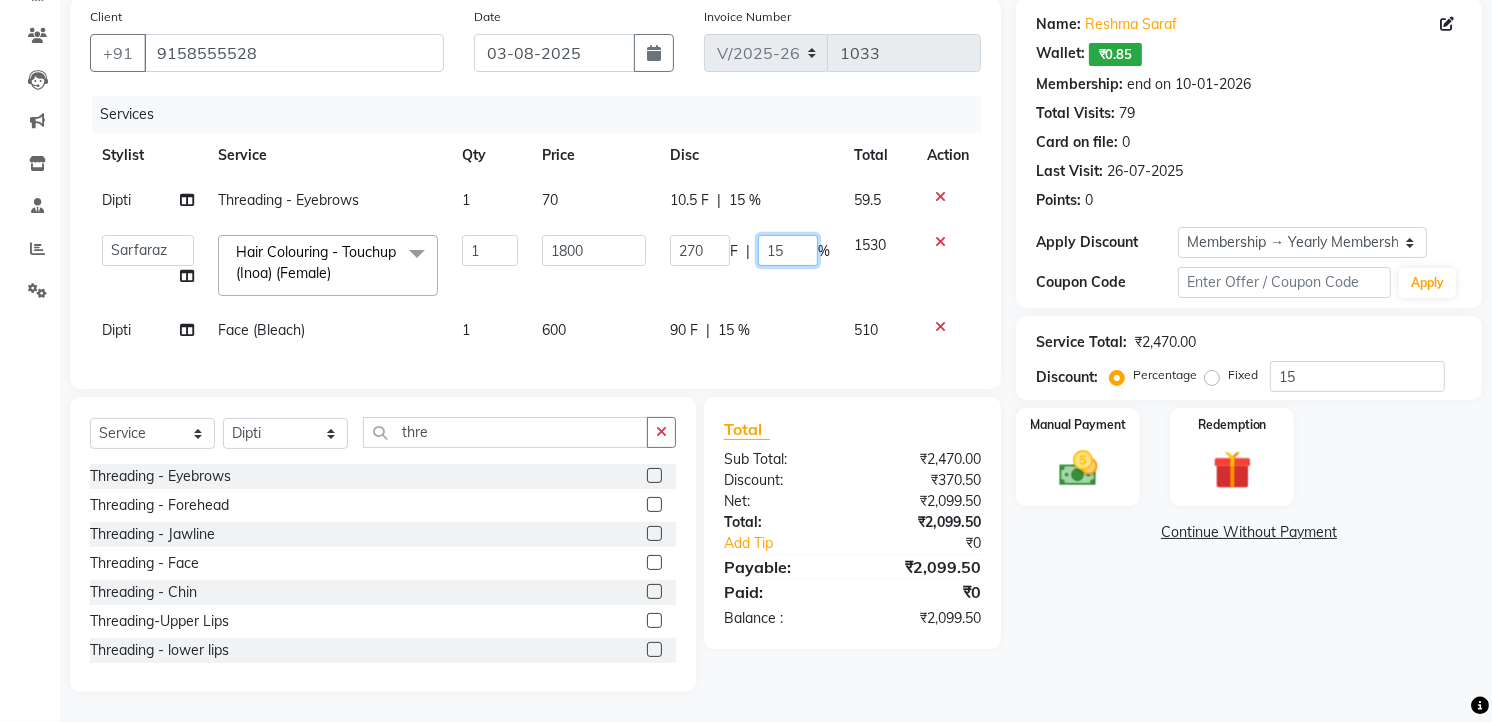 click on "15" 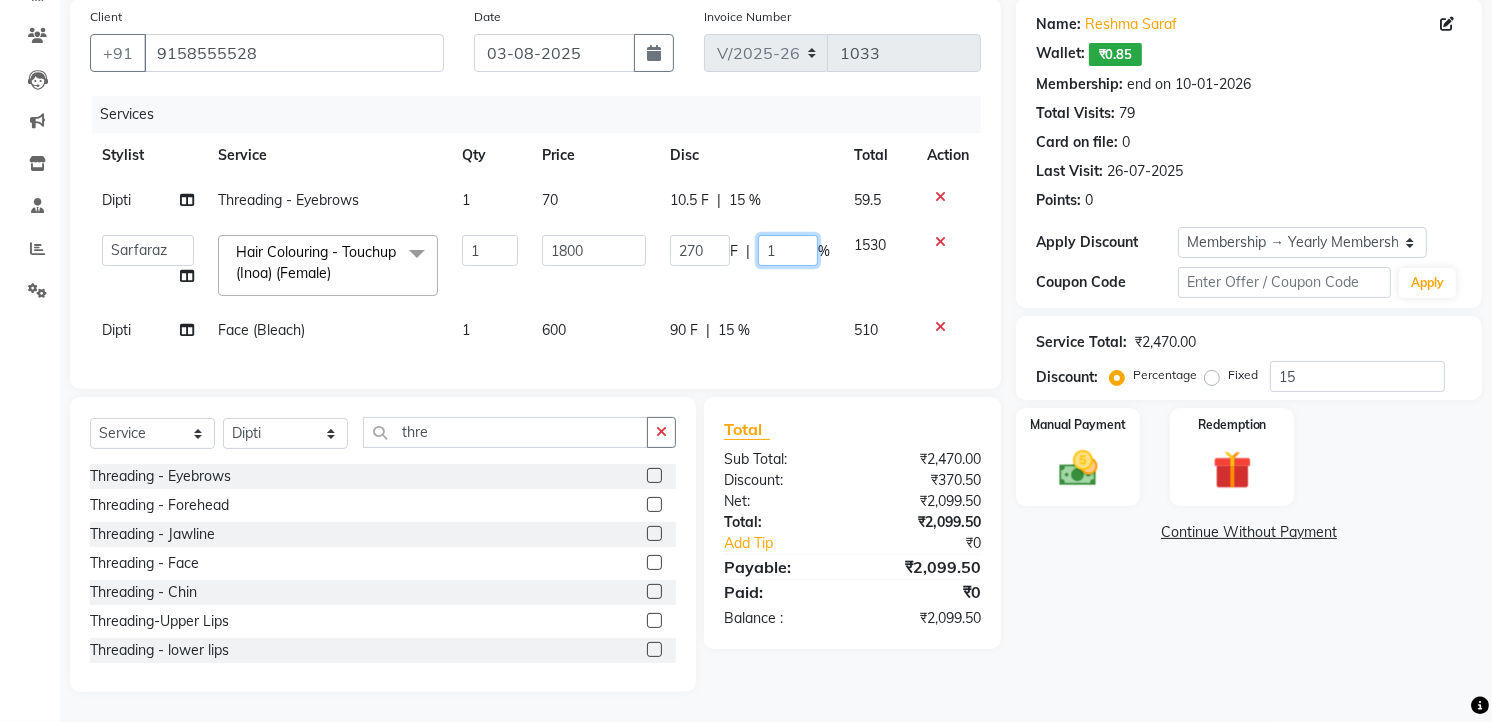 type 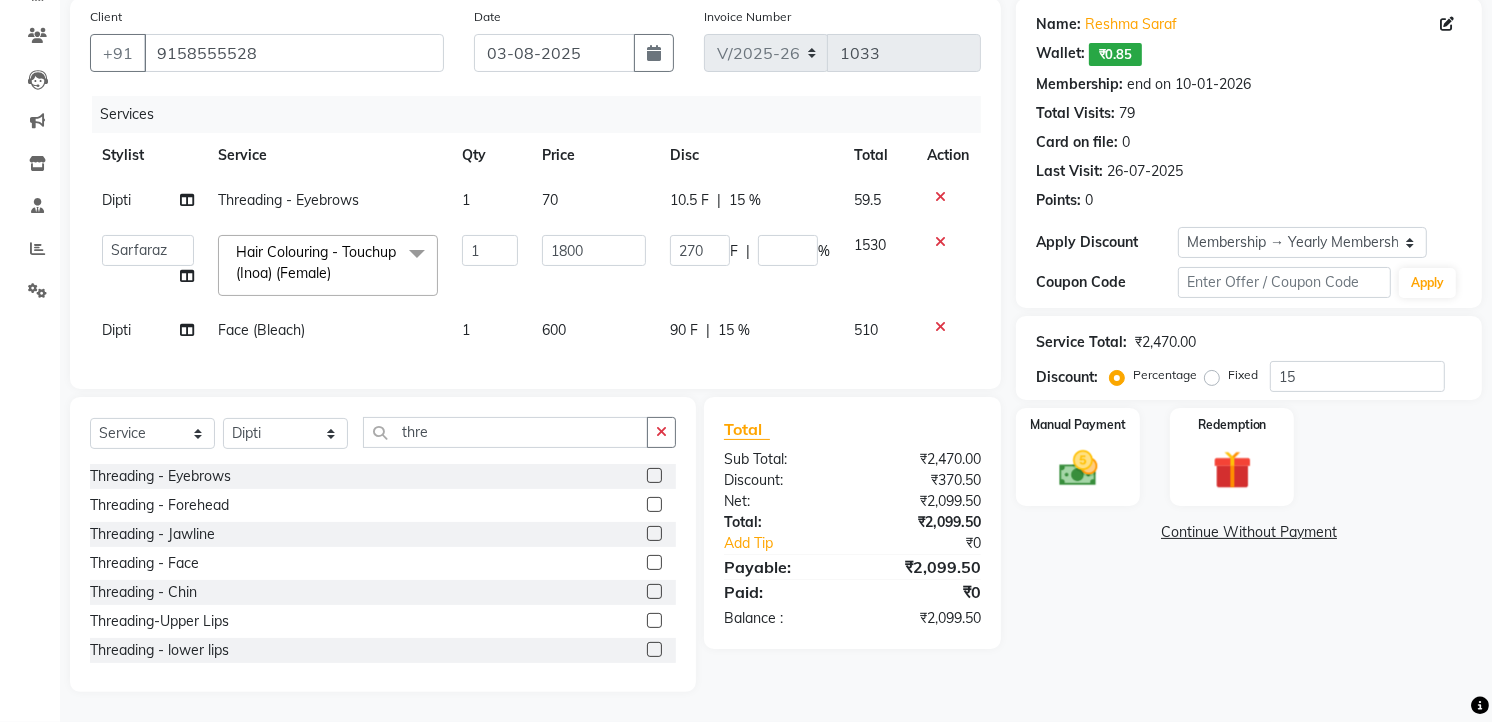 click on "270 F | %" 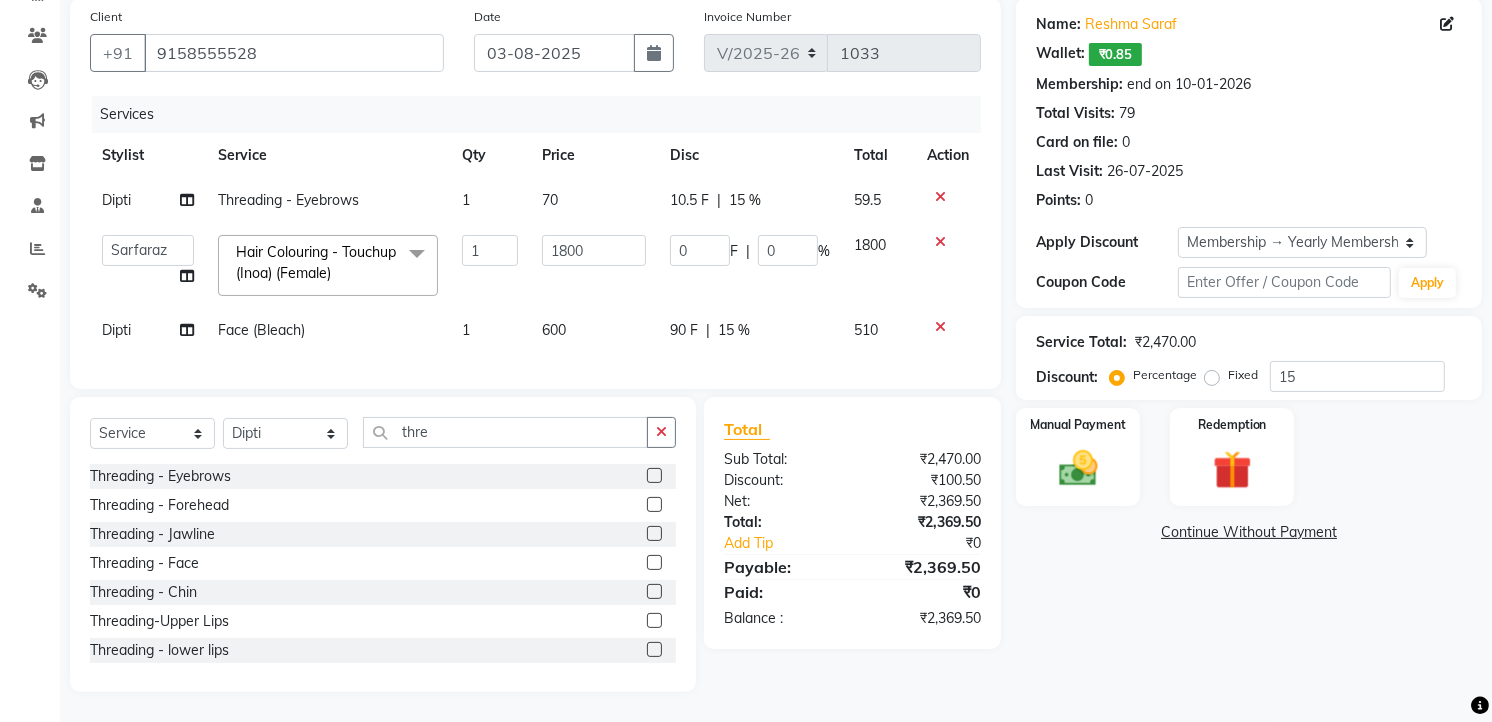click 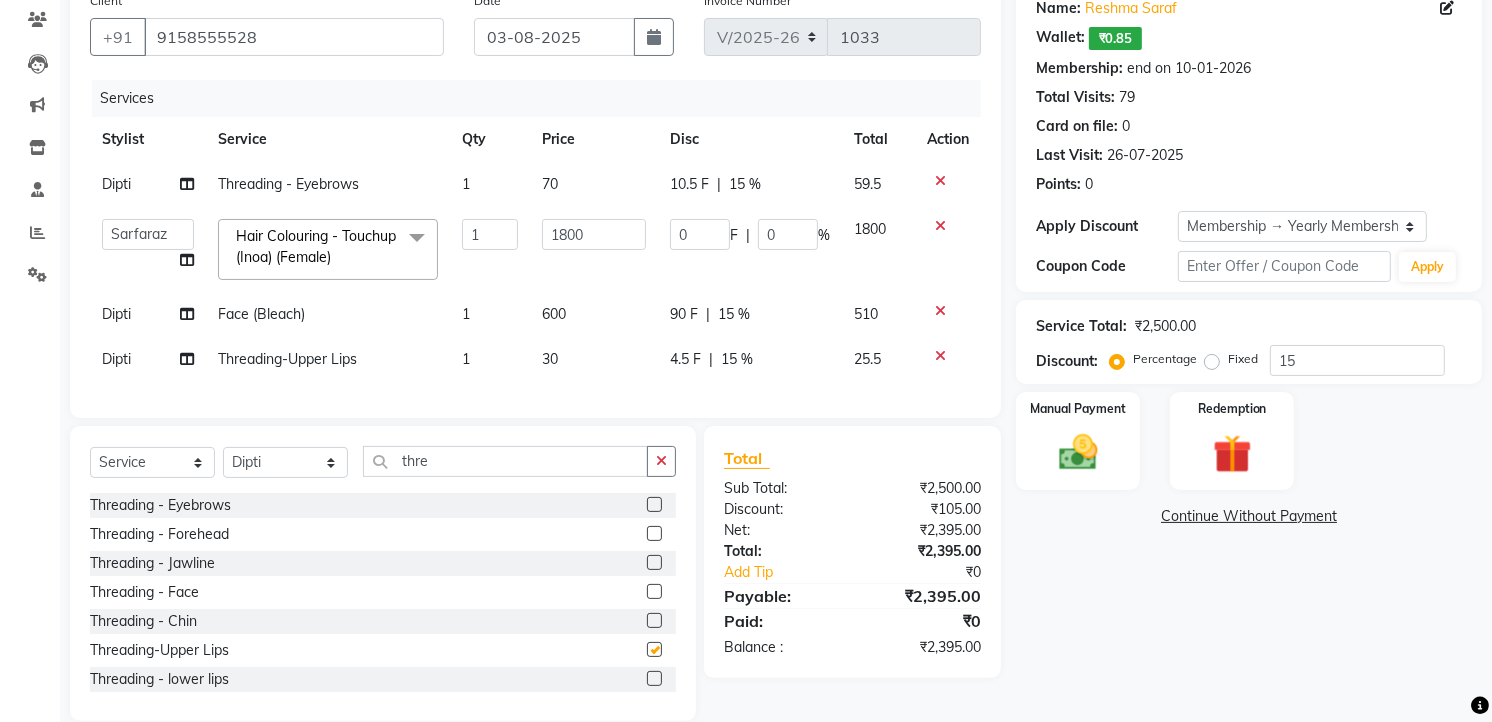checkbox on "false" 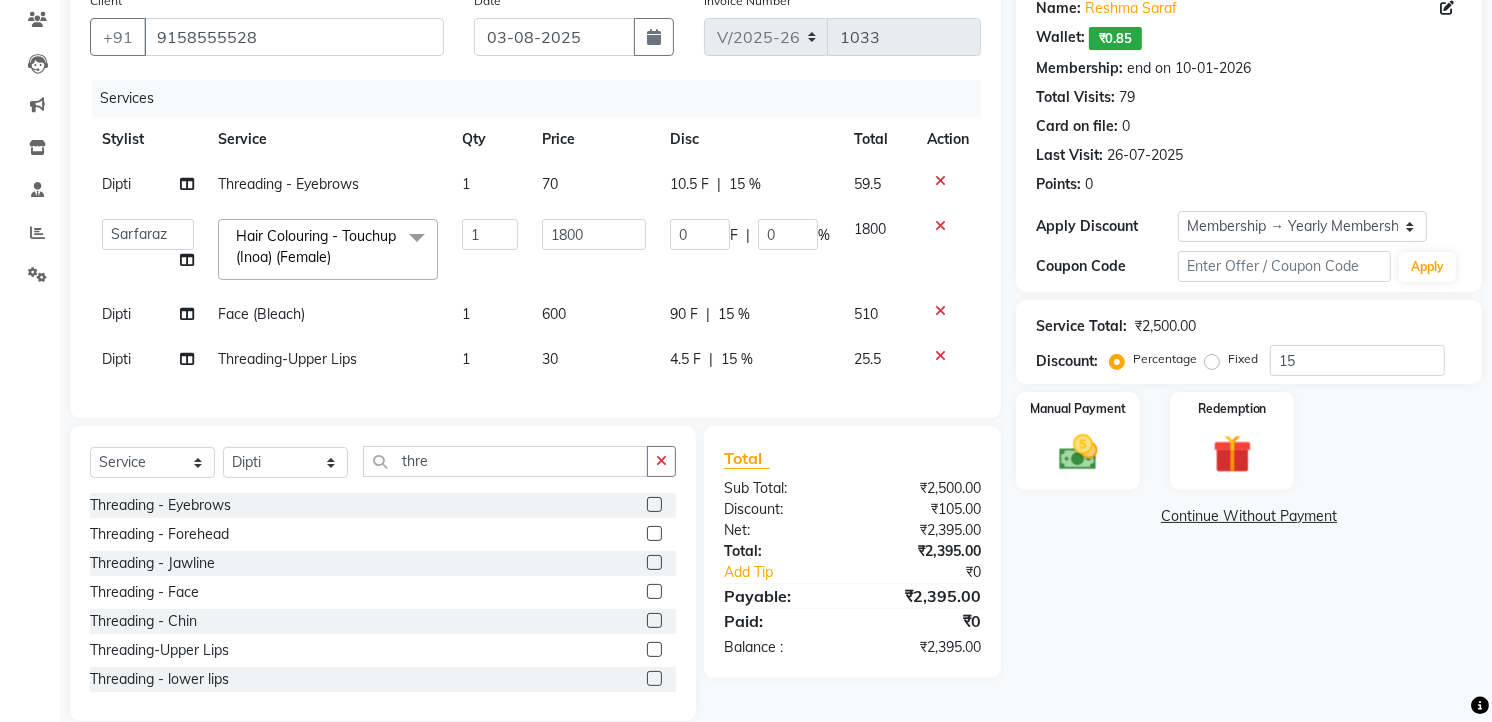 click 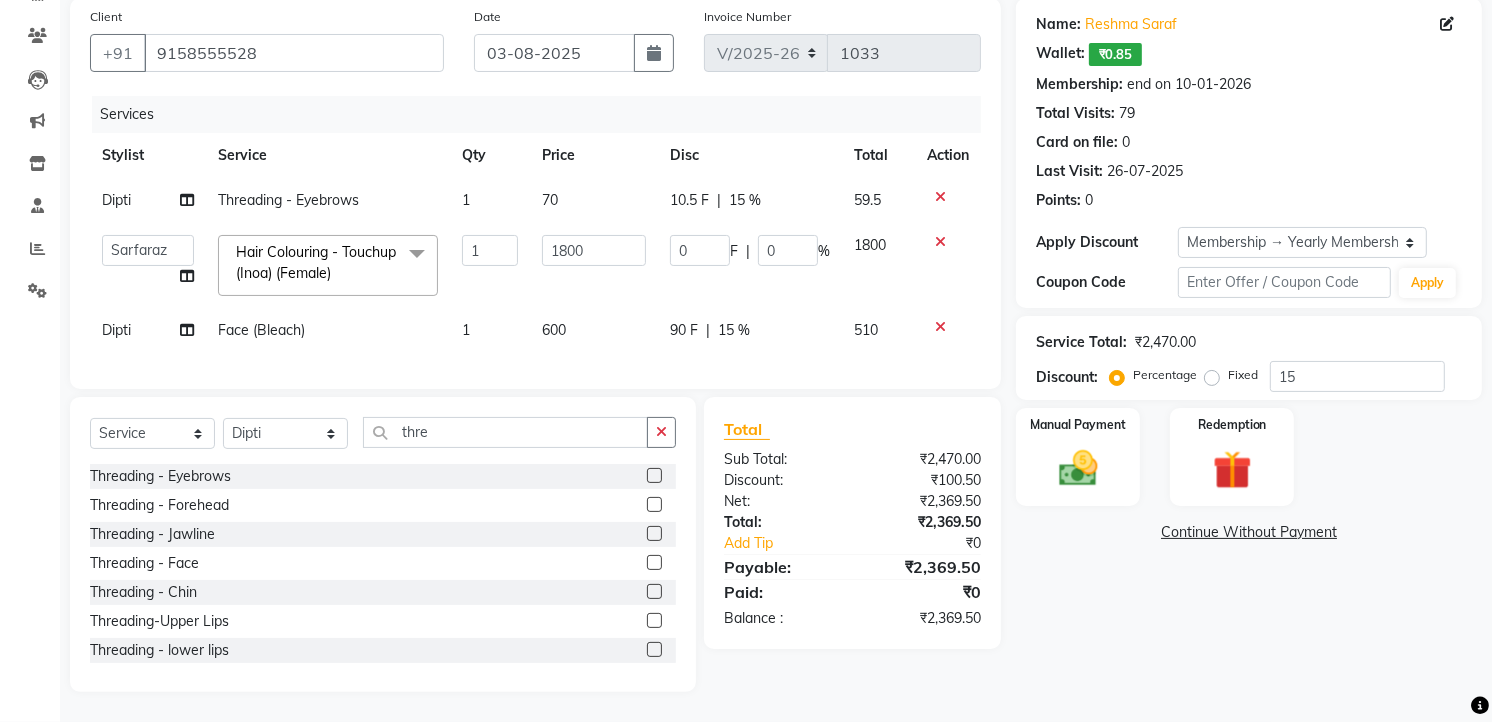 click on "70" 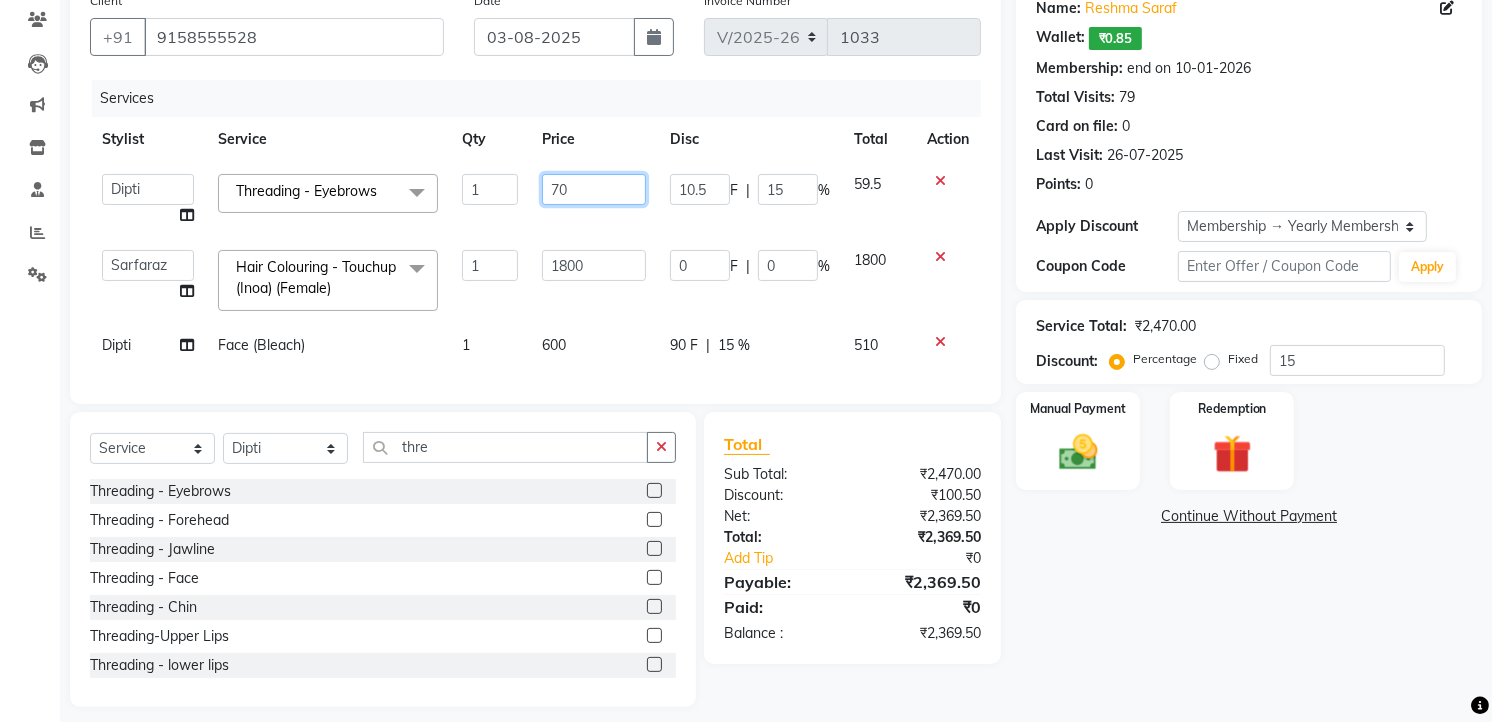 click on "70" 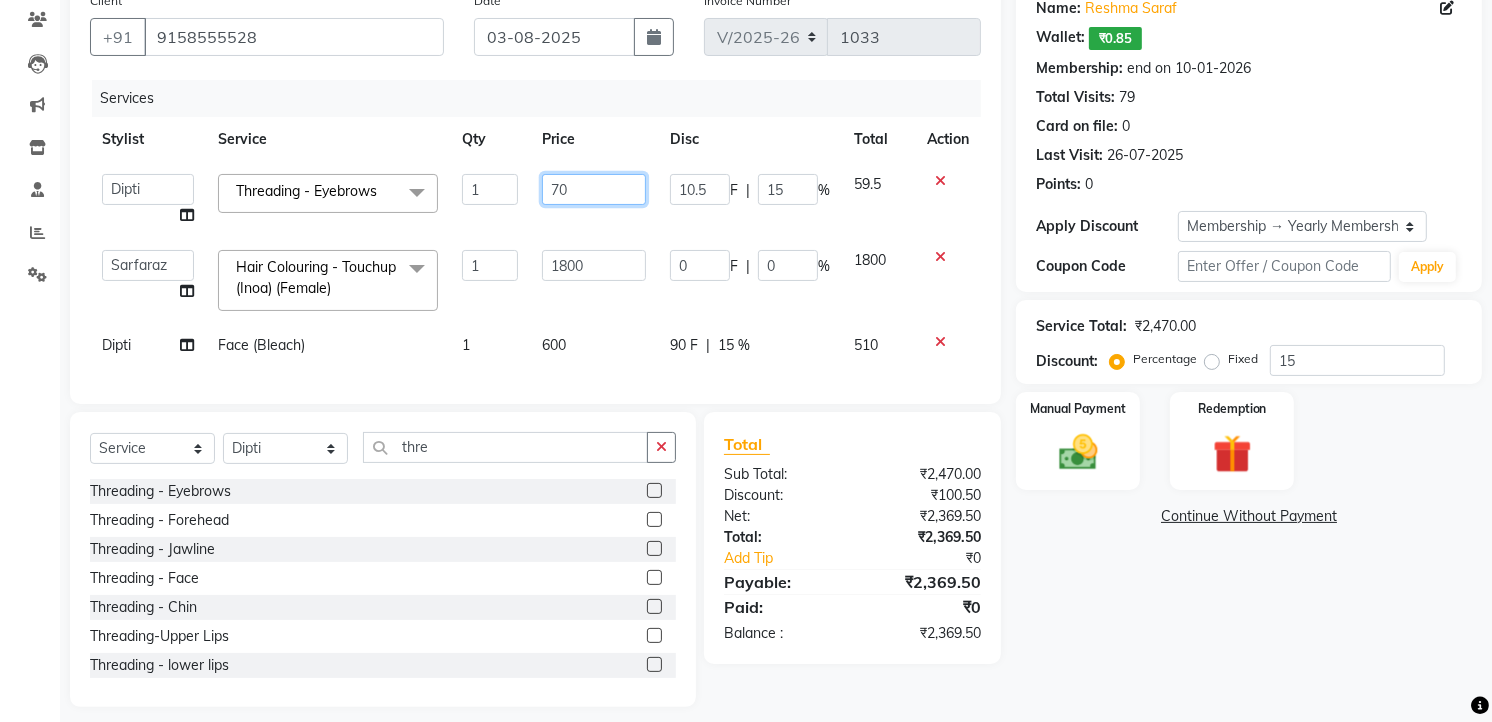 type on "7" 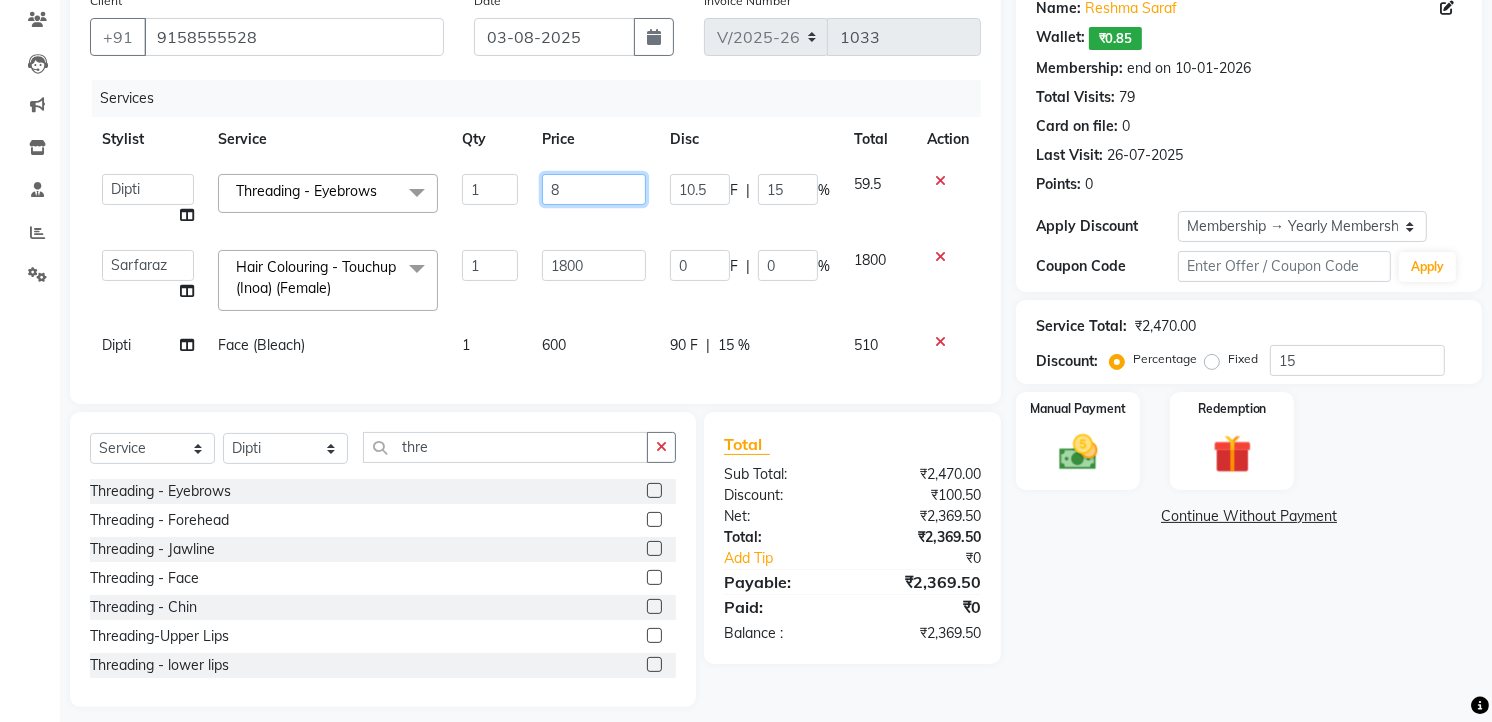 type on "80" 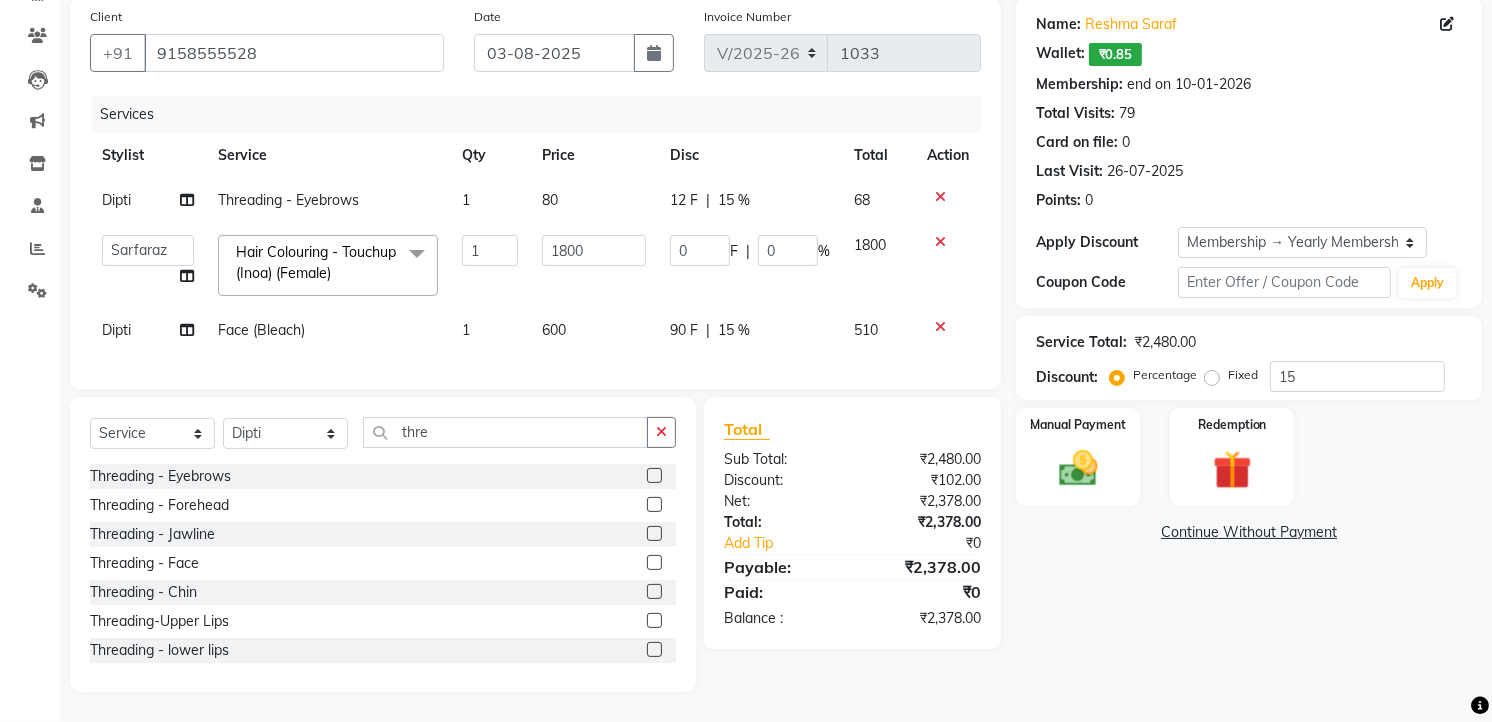 click on "[FIRST] Threading - Eyebrows 1 80 12 F | 15 % 68  [FIRST]   [FIRST]   [FIRST]   [FIRST]   [FIRST]   [FIRST]   [FIRST]   [FIRST]   [FIRST]   [FIRST] [LAST]   [FIRST]    [FIRST]    [FIRST]  Hair Colouring - Touchup (Inoa) (Female)  x Normal Nail Polish (Hand & Legs) Nail Basic - Nail Filling & Cutting Nail Refilling Normal Nail Polish ( Hand)  Normal Nail Polish ( Leg) Hand  Hydrating (45 Mins) (Manicure) Hand   Ice cream (90 Mins) (Manicure)  Foot - Hydrating (45 Mins) (Pedicure)  Foot - Icecream (90 Mins) (Pedicure)  Foot - Heel Peel ( 60 Min ) (Pedicure) Foot massage AVL Cruise ( Manicure ) AVL Cruise ( Pedicure ) Hand massage Tata Tan Watermelon ( Pedicure )  Tata Tan Watermelon ( Manicure ) Tata Tan Vanilla Macademia ( pedicure ) vedic pedicure  vedic manicure  Face Waxing -(Honey) Under Arms Waxing (Honey) Full Arms Waxing (Honey) Half Arms Waxing (Honey)  Full Legs Waxing (Honey)  Half Legs Waxing (Honey)   Stomach Waxing (Honey)  Full Front Waxing (Honey)  Full Back Waxing (Honey)  Half Back Waxing (Honey) Botox" 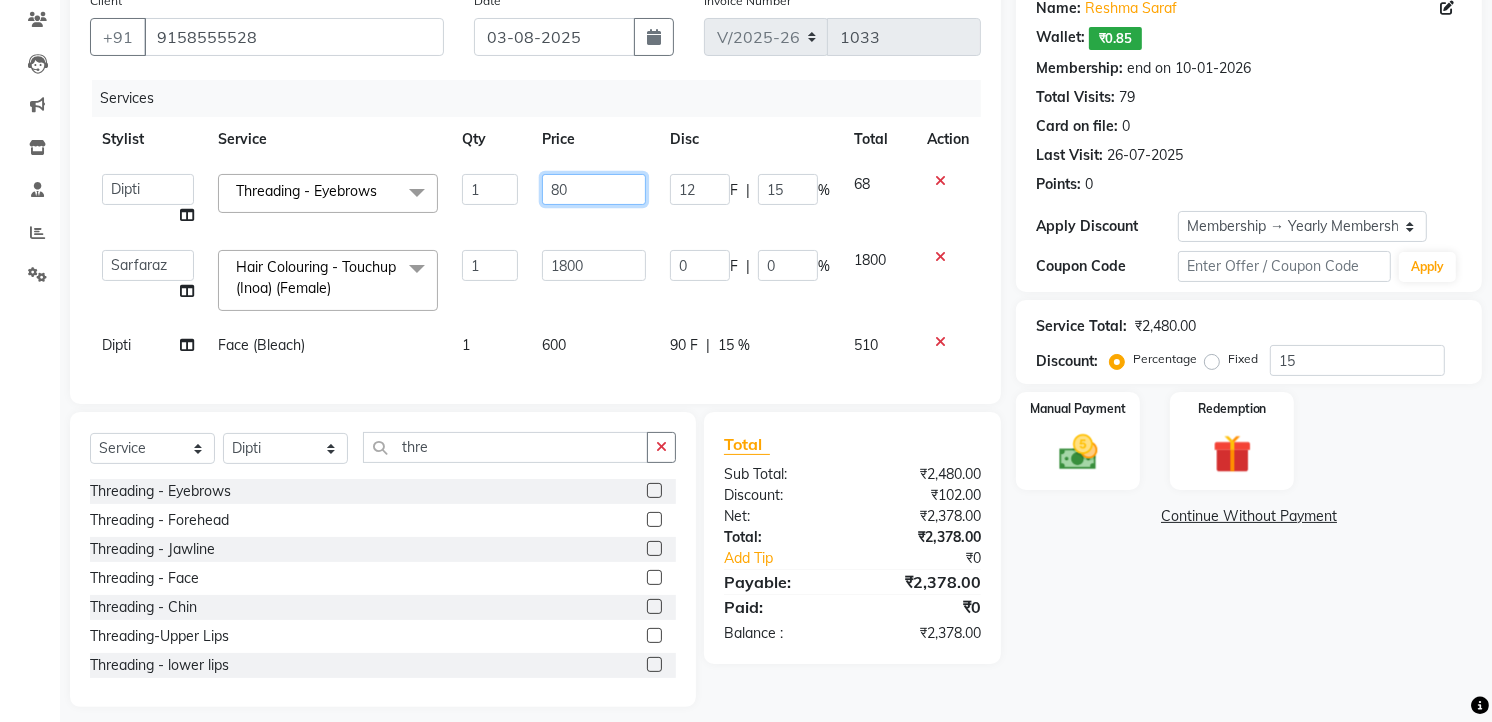click on "80" 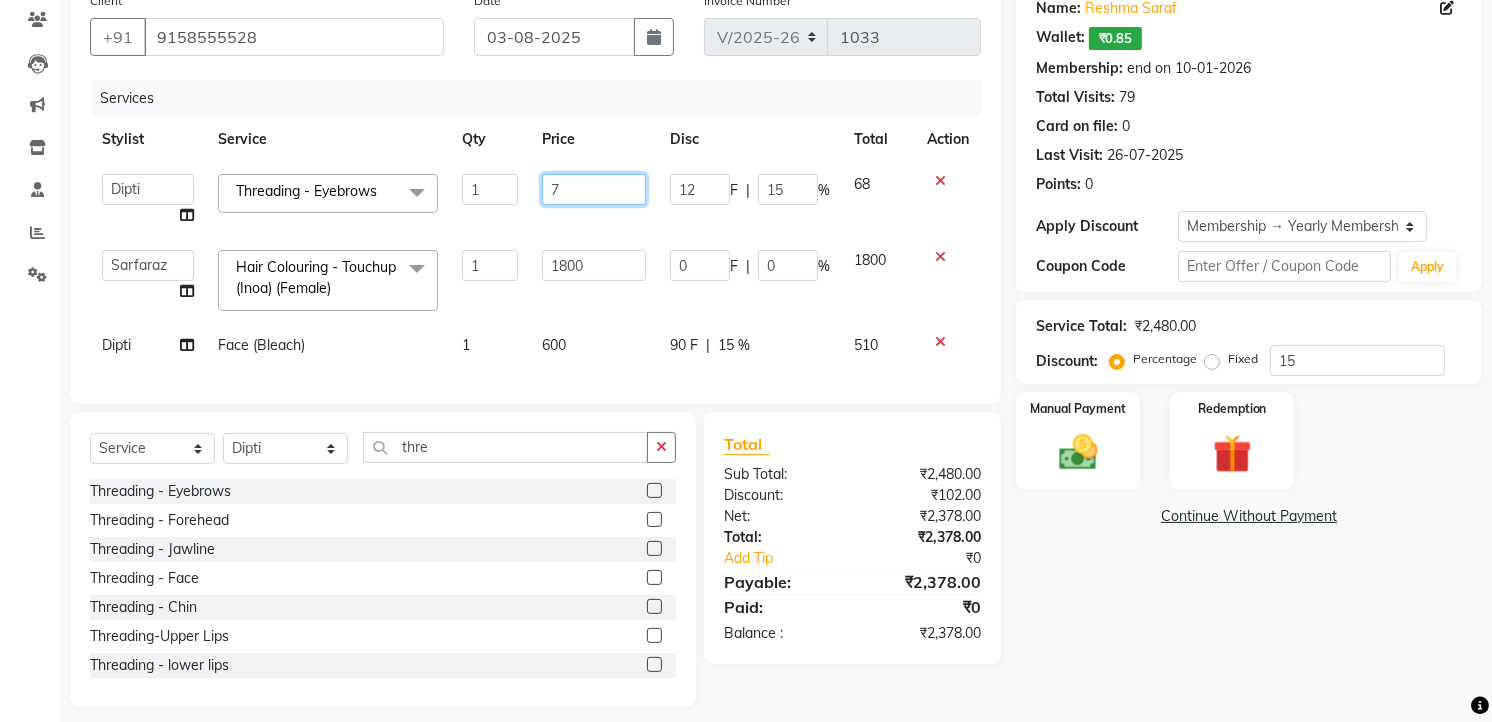type on "75" 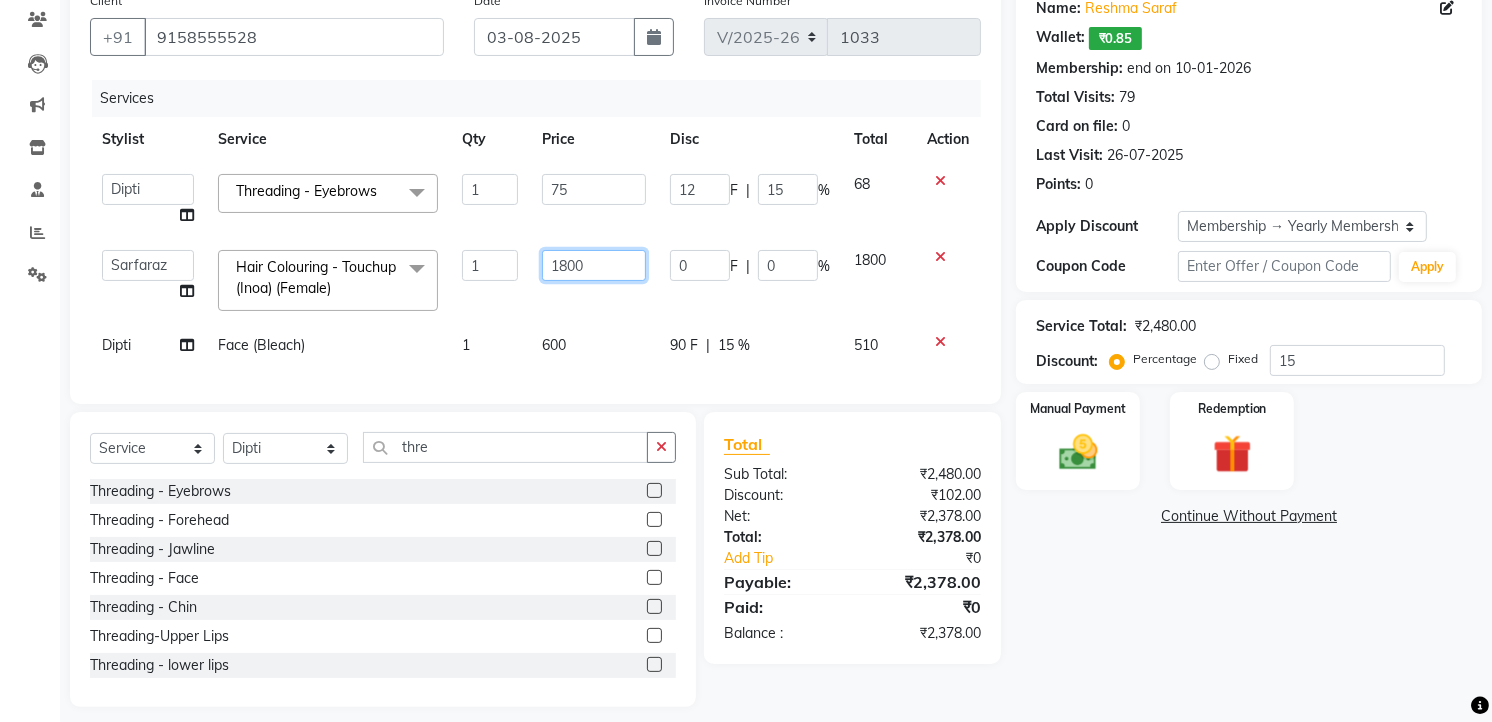 click on "[FIRST]   [FIRST]   [FIRST]   [FIRST]   [FIRST]   [FIRST]   [FIRST]   [FIRST]   [FIRST]   [FIRST] [LAST]   [FIRST]    [FIRST]    [FIRST]  Threading - Eyebrows  x Normal Nail Polish (Hand & Legs) Nail Basic - Nail Filling & Cutting Nail Refilling Normal Nail Polish ( Hand)  Normal Nail Polish ( Leg) Hand  Hydrating (45 Mins) (Manicure) Hand   Ice cream (90 Mins) (Manicure)  Foot - Hydrating (45 Mins) (Pedicure)  Foot - Icecream (90 Mins) (Pedicure)  Foot - Heel Peel ( 60 Min ) (Pedicure) Foot massage AVL Cruise ( Manicure ) AVL Cruise ( Pedicure ) Hand massage Tata Tan Watermelon ( Pedicure )  Tata Tan Watermelon ( Manicure ) Tata Tan Vanilla Macademia ( pedicure ) vedic pedicure  vedic manicure  Face Waxing -(Honey) Under Arms Waxing (Honey) Full Arms Waxing (Honey) Half Arms Waxing (Honey)  Full Legs Waxing (Honey)  Half Legs Waxing (Honey)   Stomach Waxing (Honey)  Full Front Waxing (Honey)  Full Back Waxing (Honey)  Half Back Waxing (Honey)  Feet / Palm Waxing (Honey)  Full Body Waxing (Honey)  Face (Bleach) 1 F" 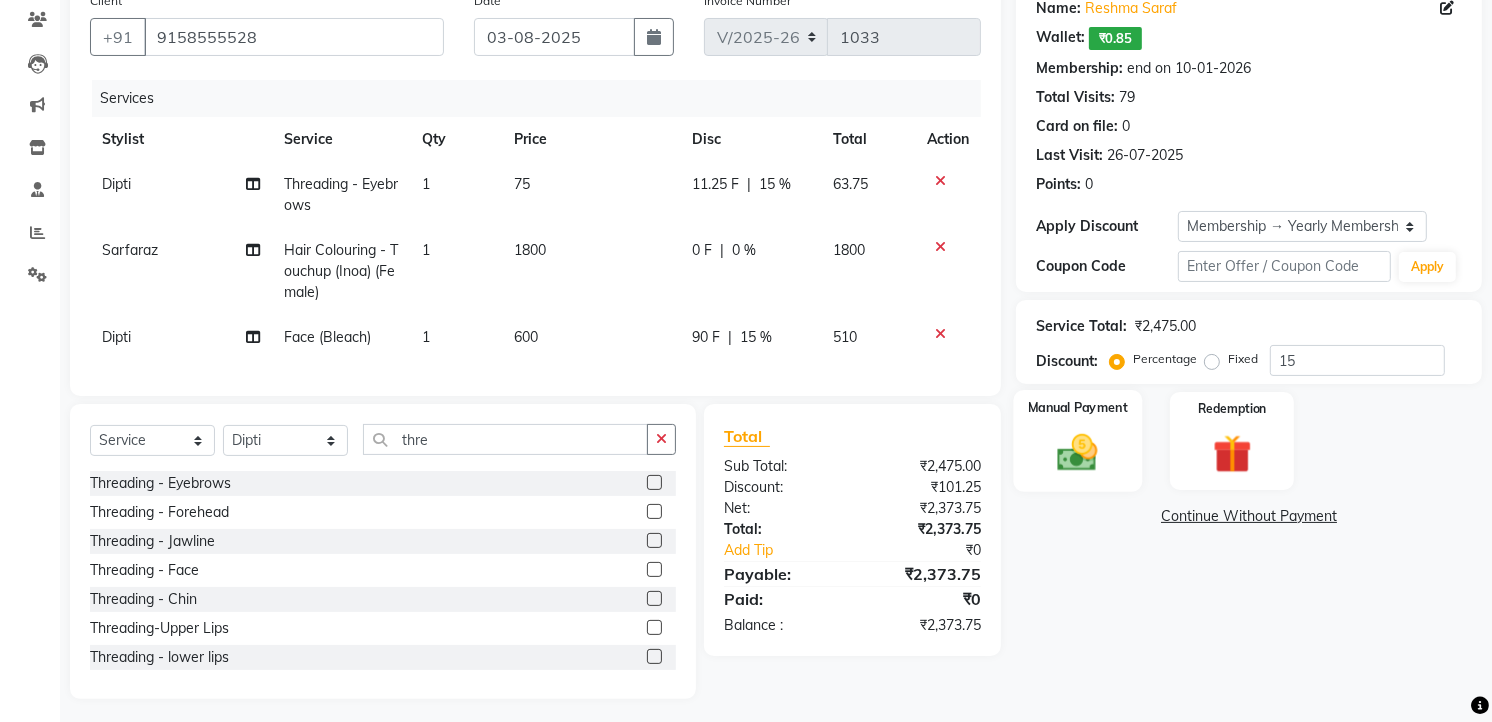 click 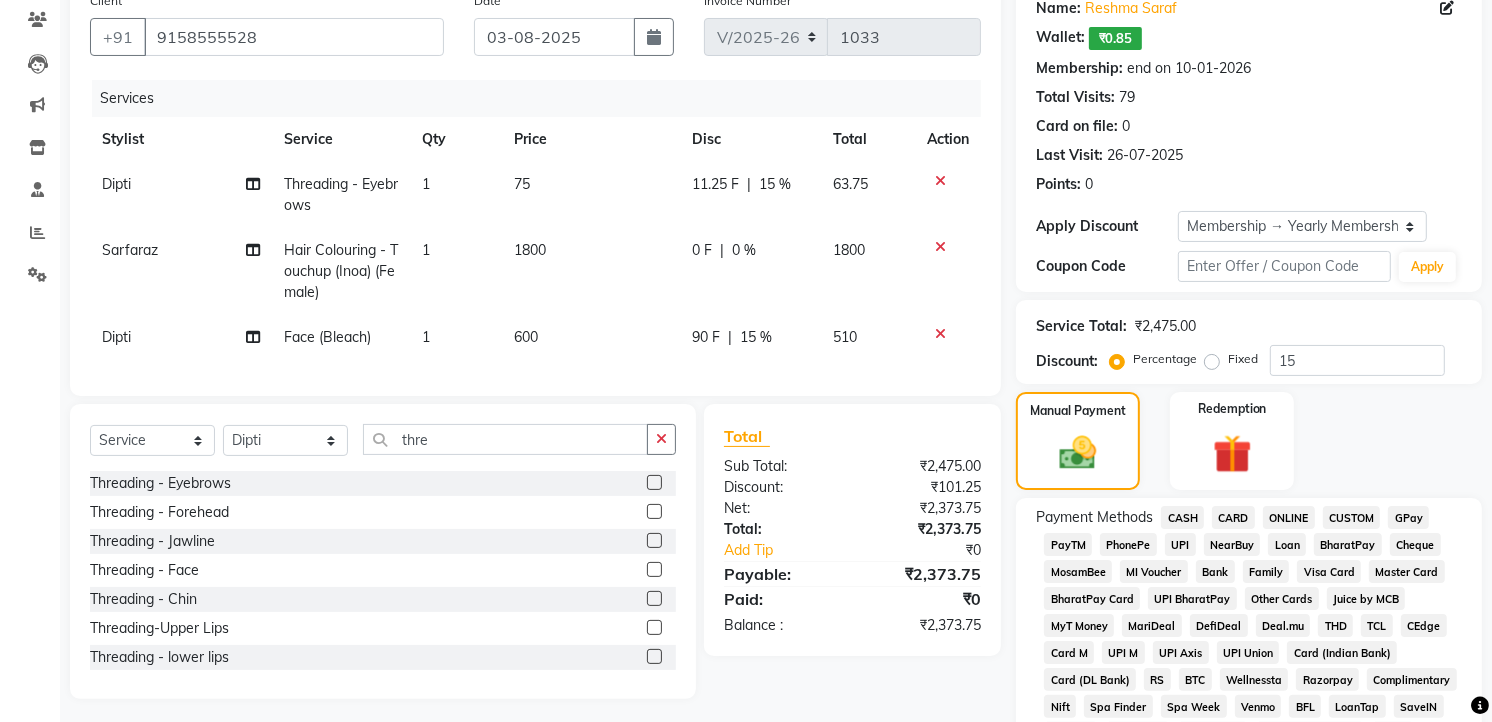 click on "75" 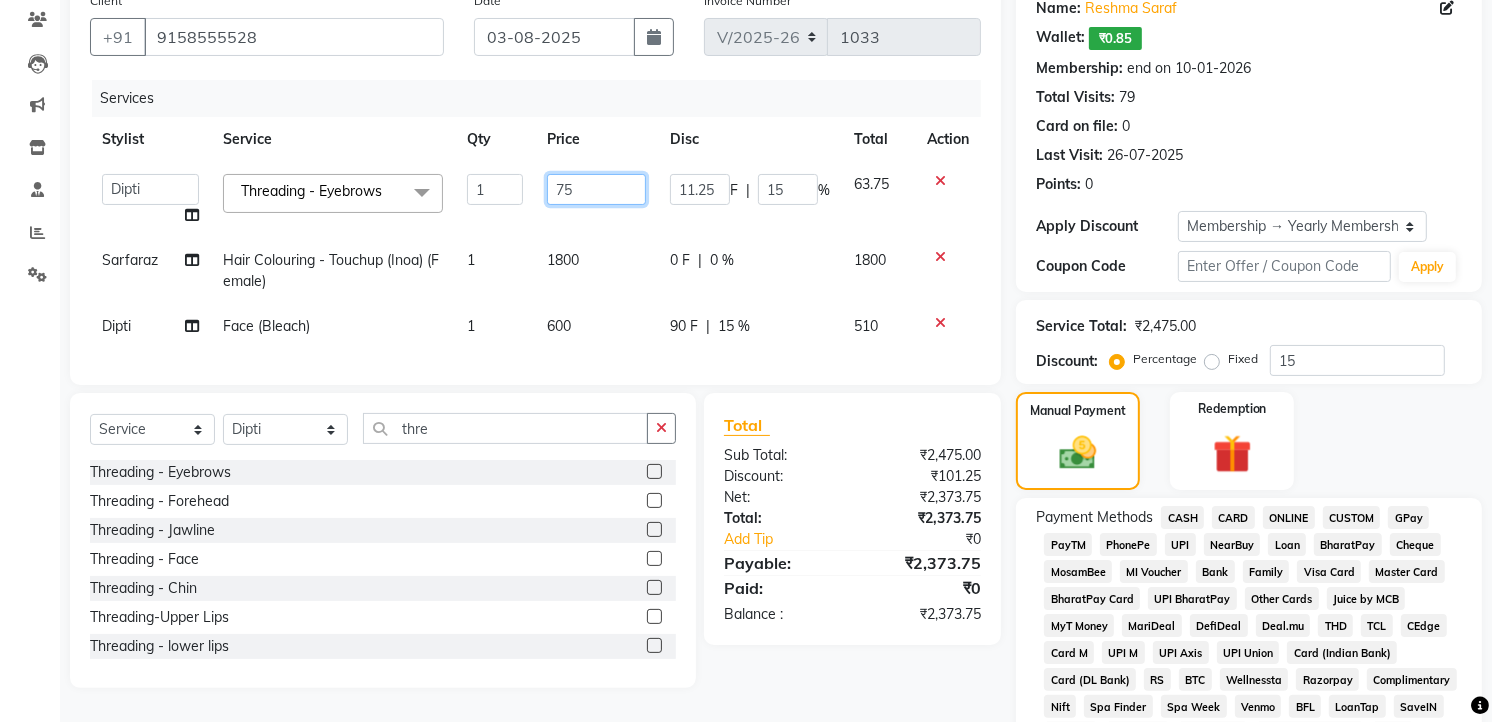 click on "75" 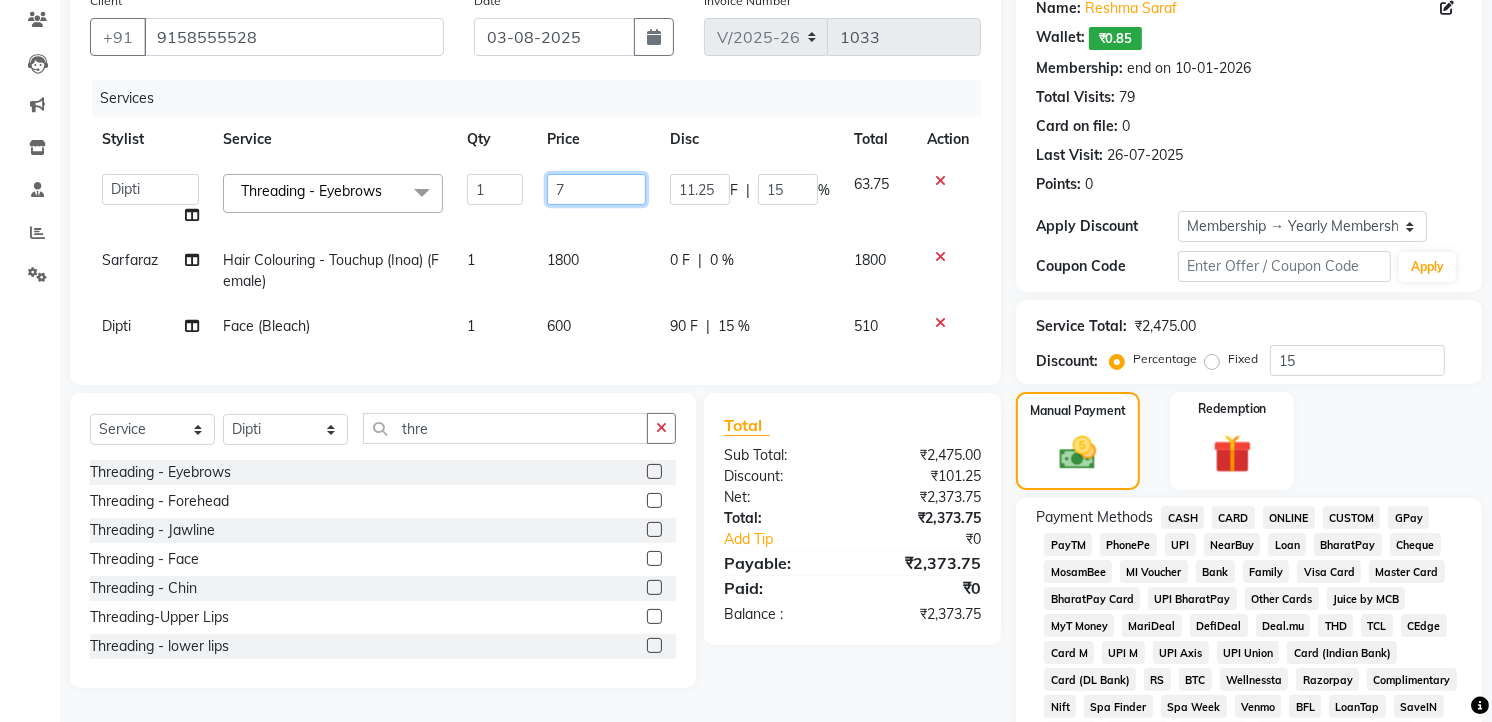 type on "76" 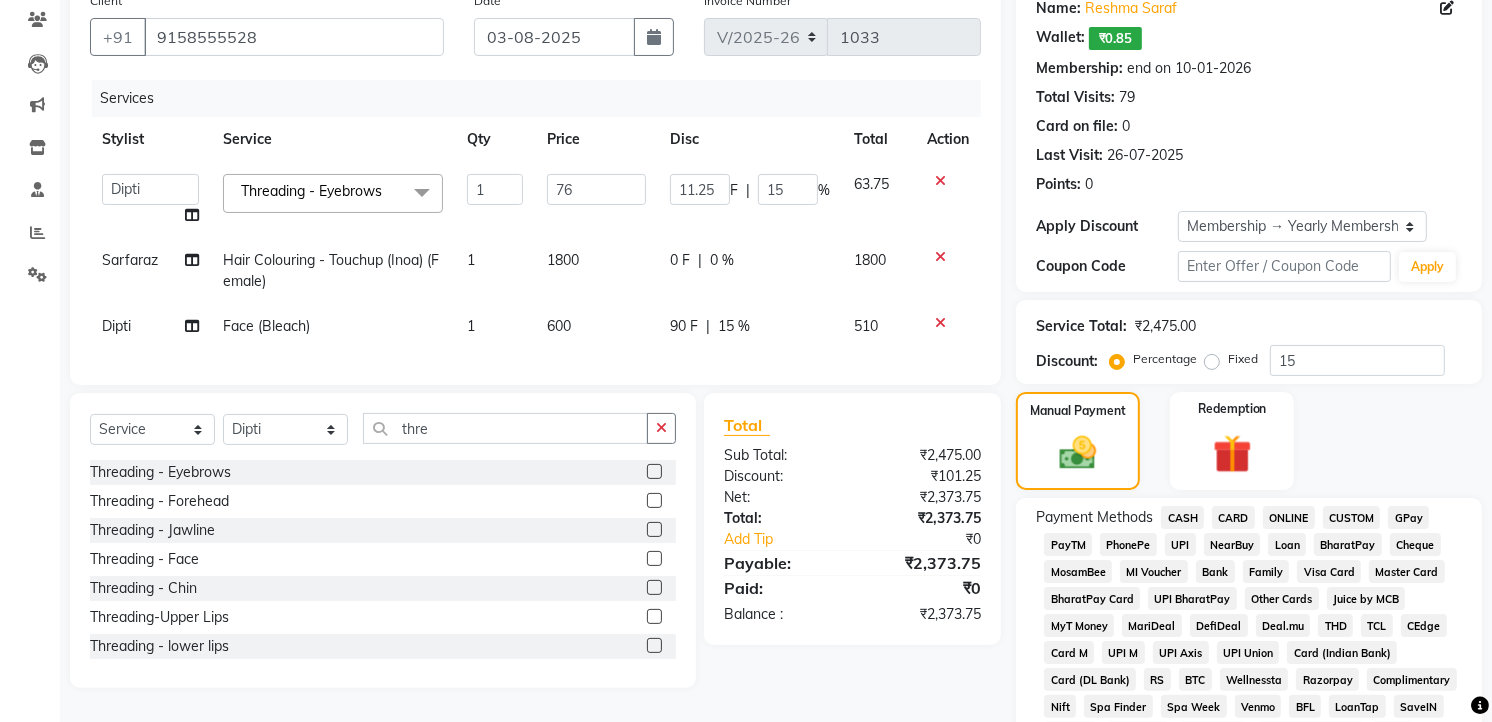 click on "76" 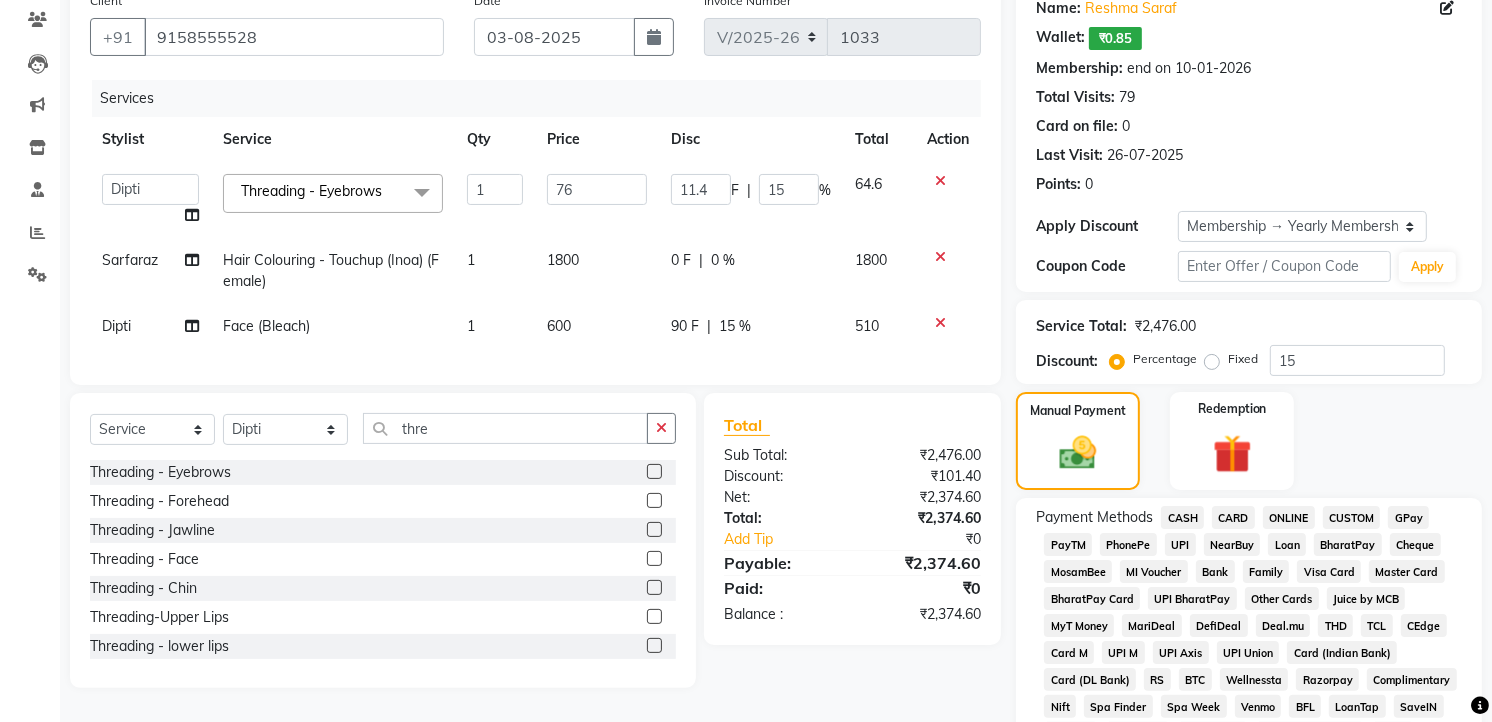 click on "GPay" 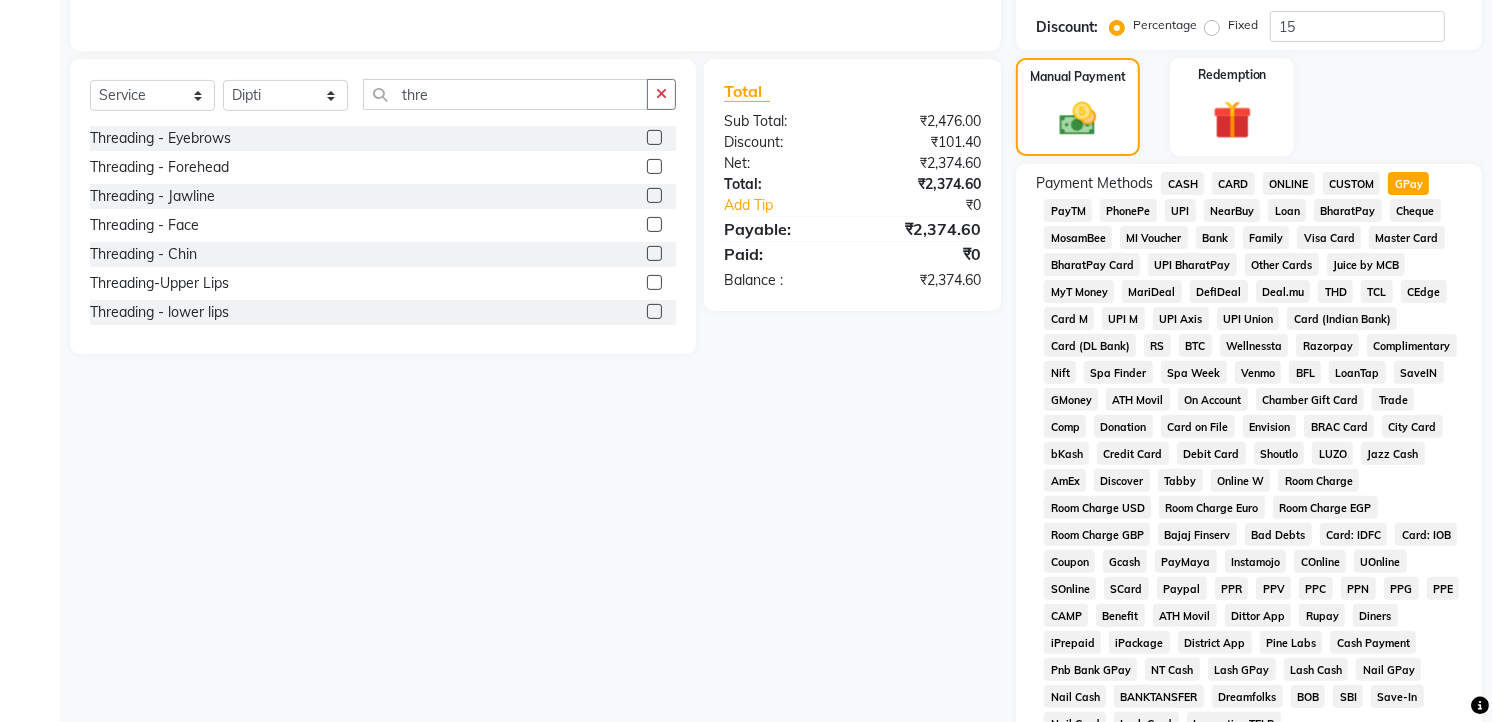 scroll, scrollTop: 785, scrollLeft: 0, axis: vertical 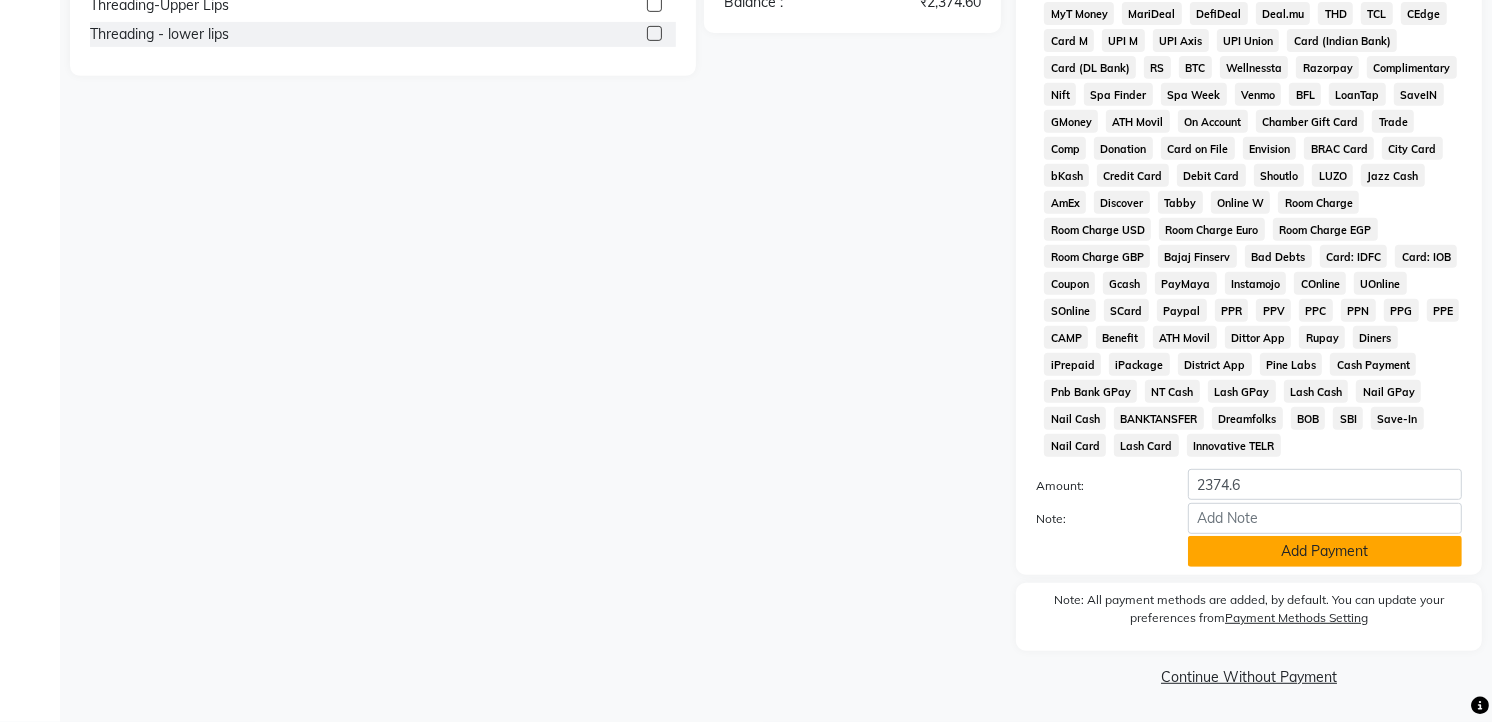 click on "Add Payment" 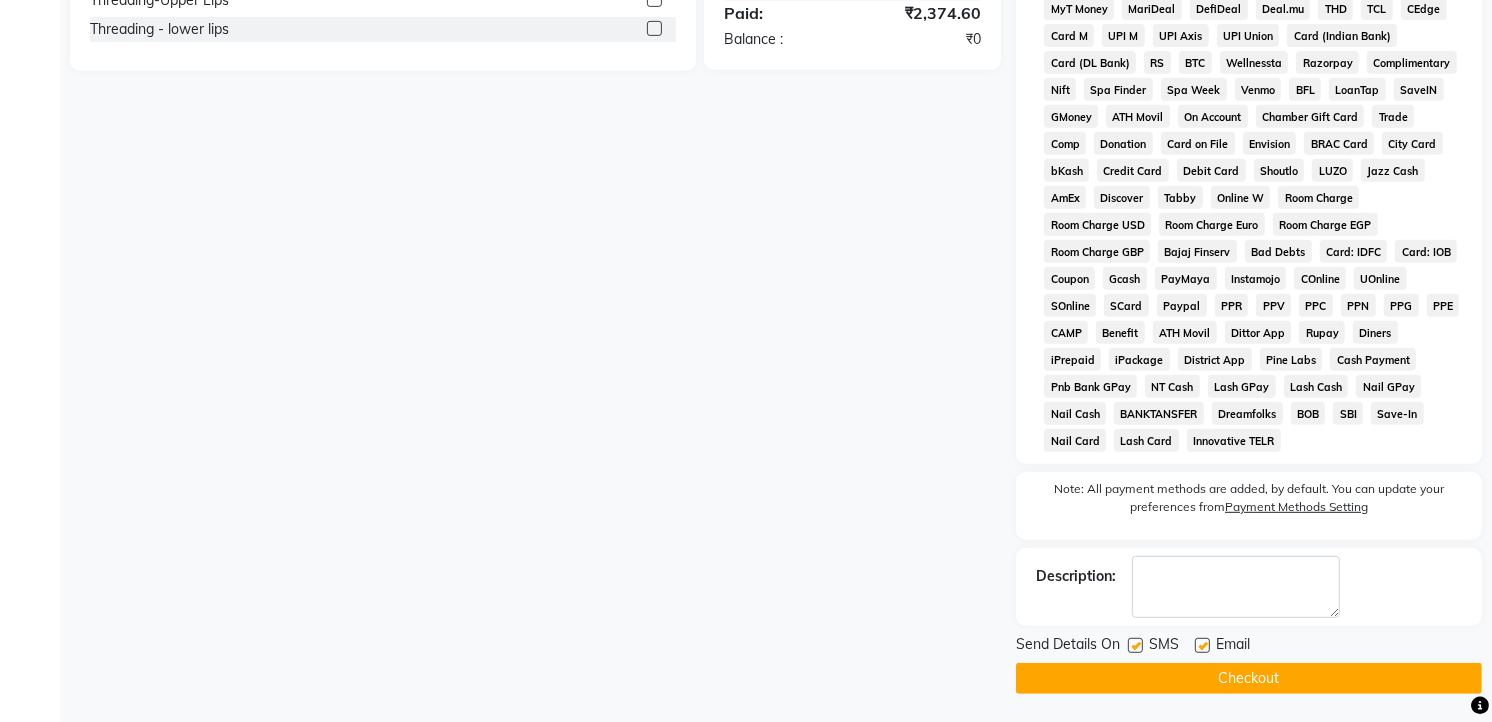 click on "Checkout" 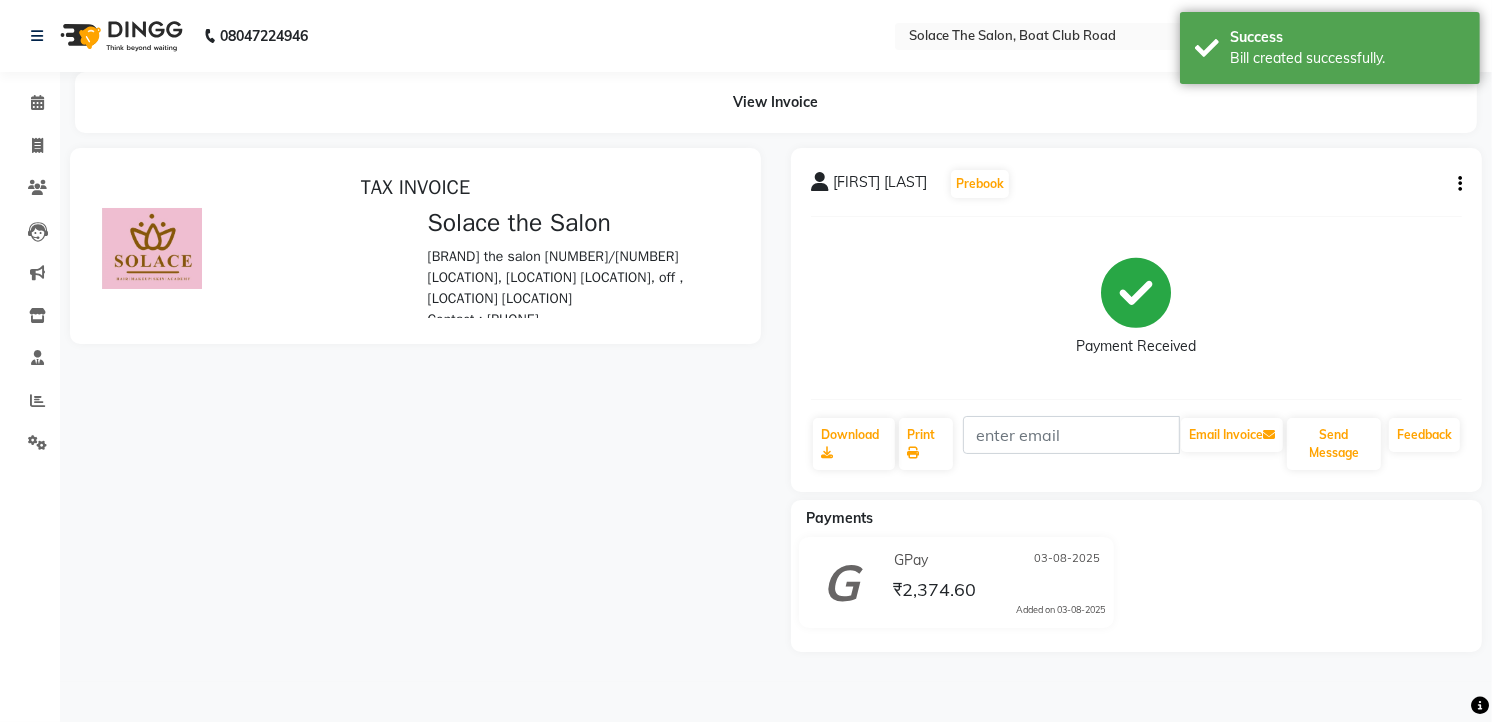 scroll, scrollTop: 0, scrollLeft: 0, axis: both 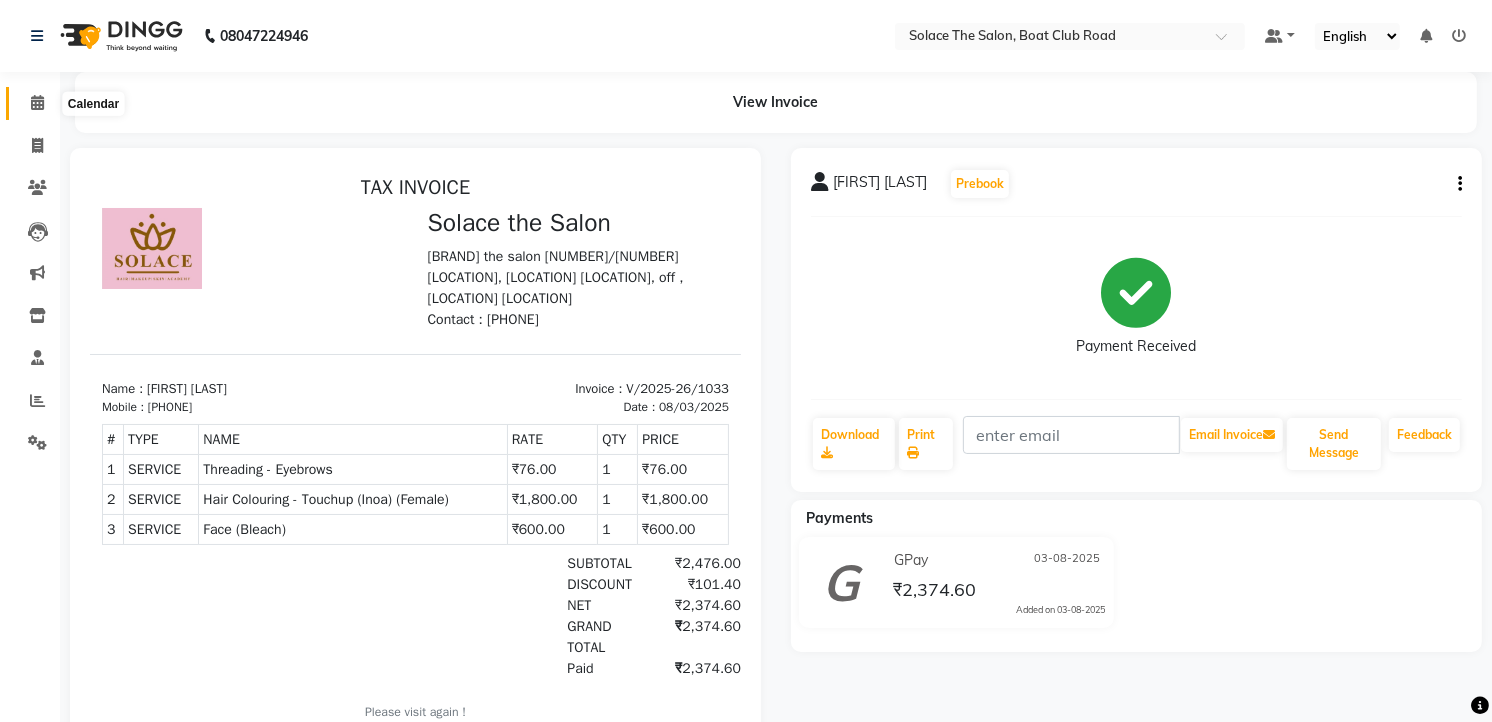 click 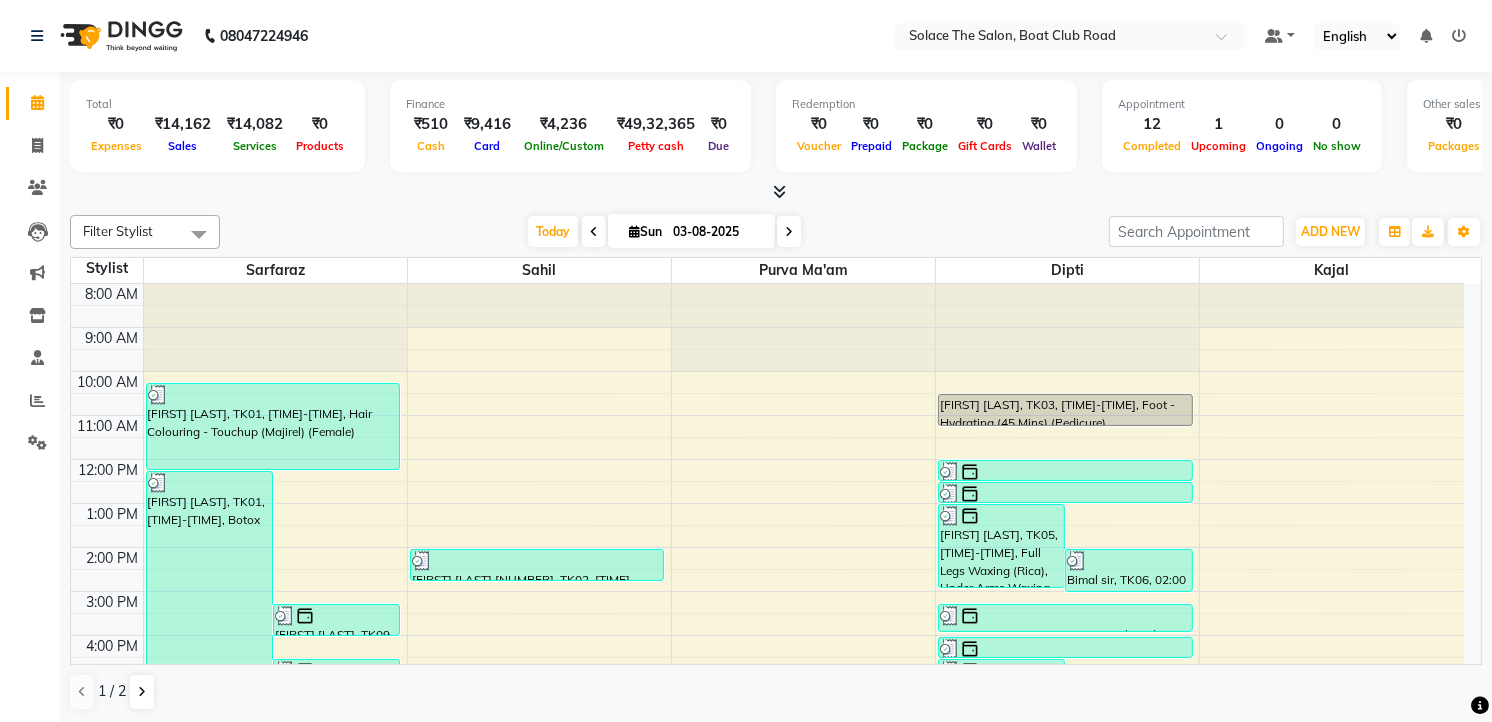 scroll, scrollTop: 222, scrollLeft: 0, axis: vertical 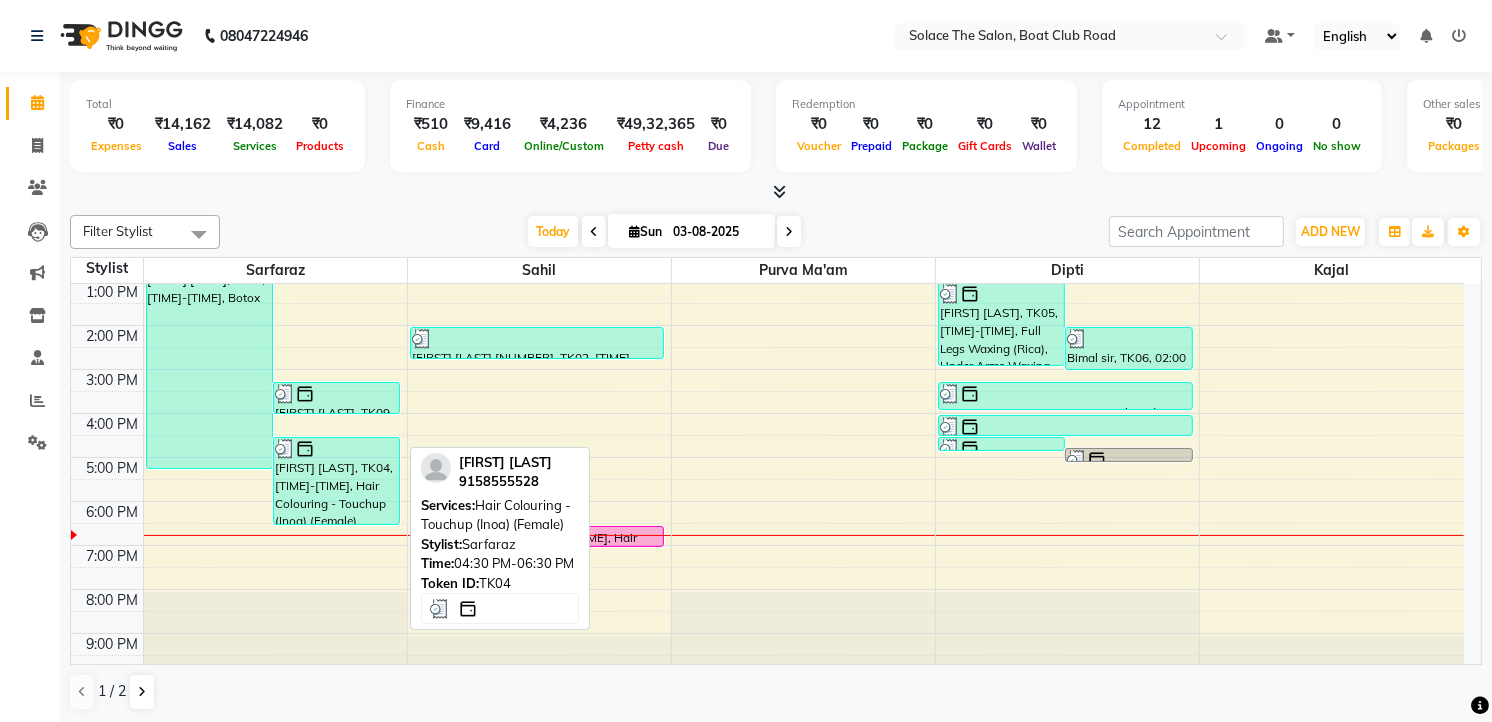 click on "[FIRST] [LAST], TK04, [TIME]-[TIME], Hair Colouring - Touchup (Inoa) (Female)" at bounding box center [336, 481] 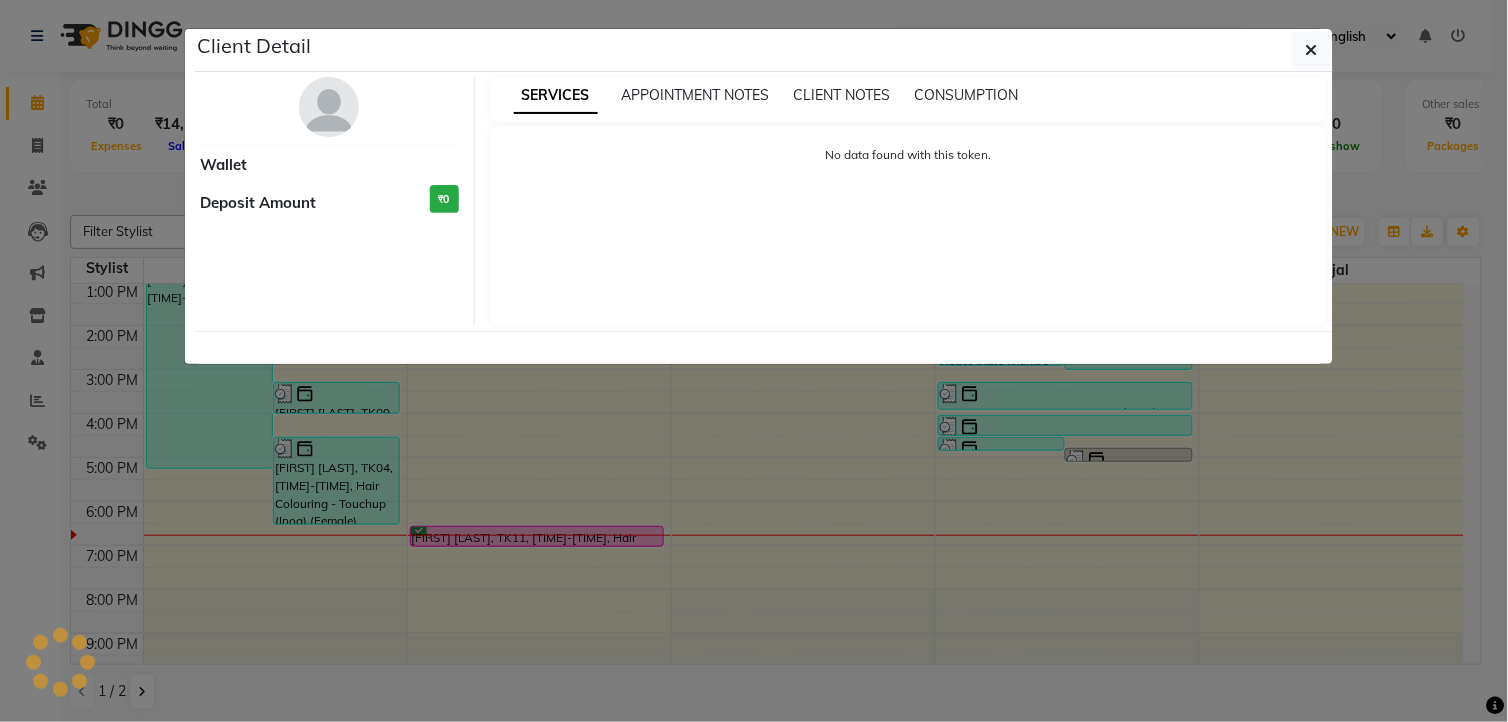 select on "3" 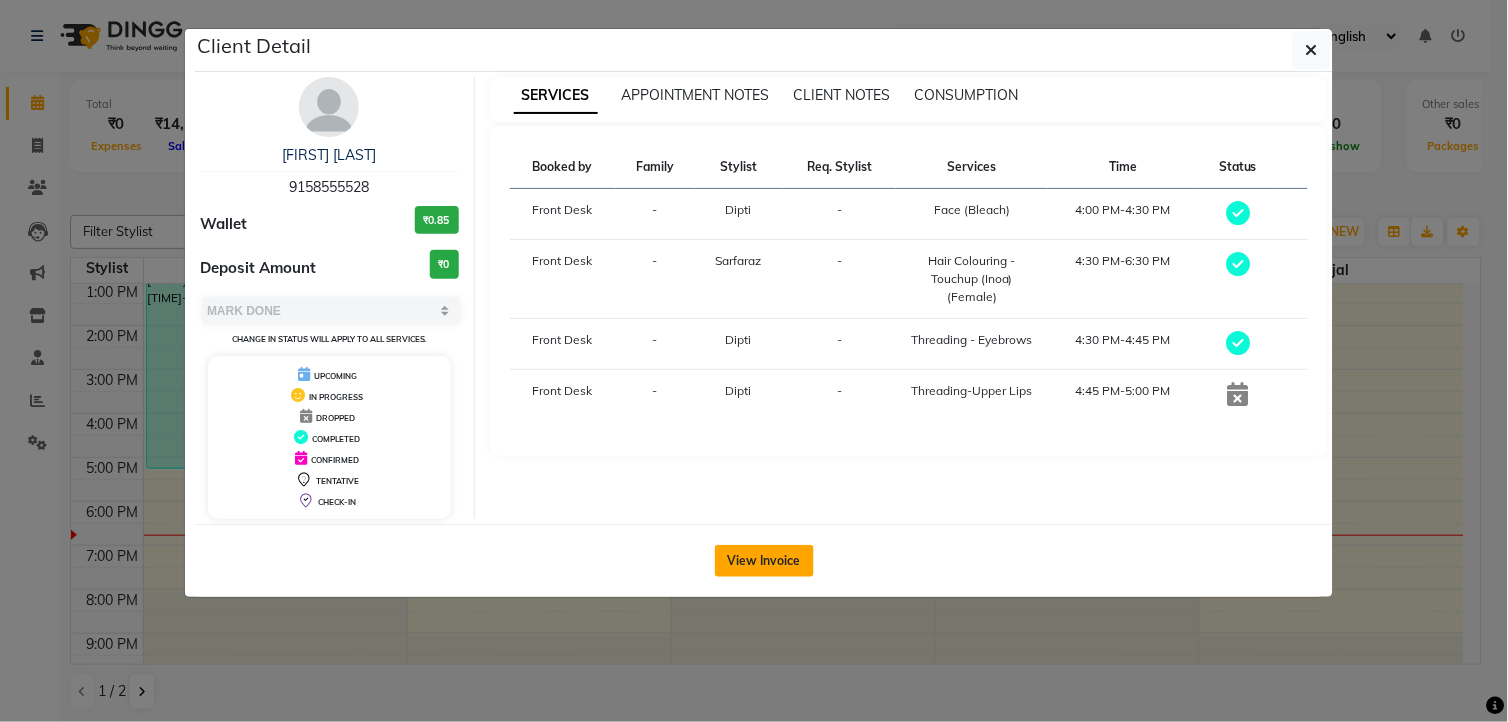 click on "View Invoice" 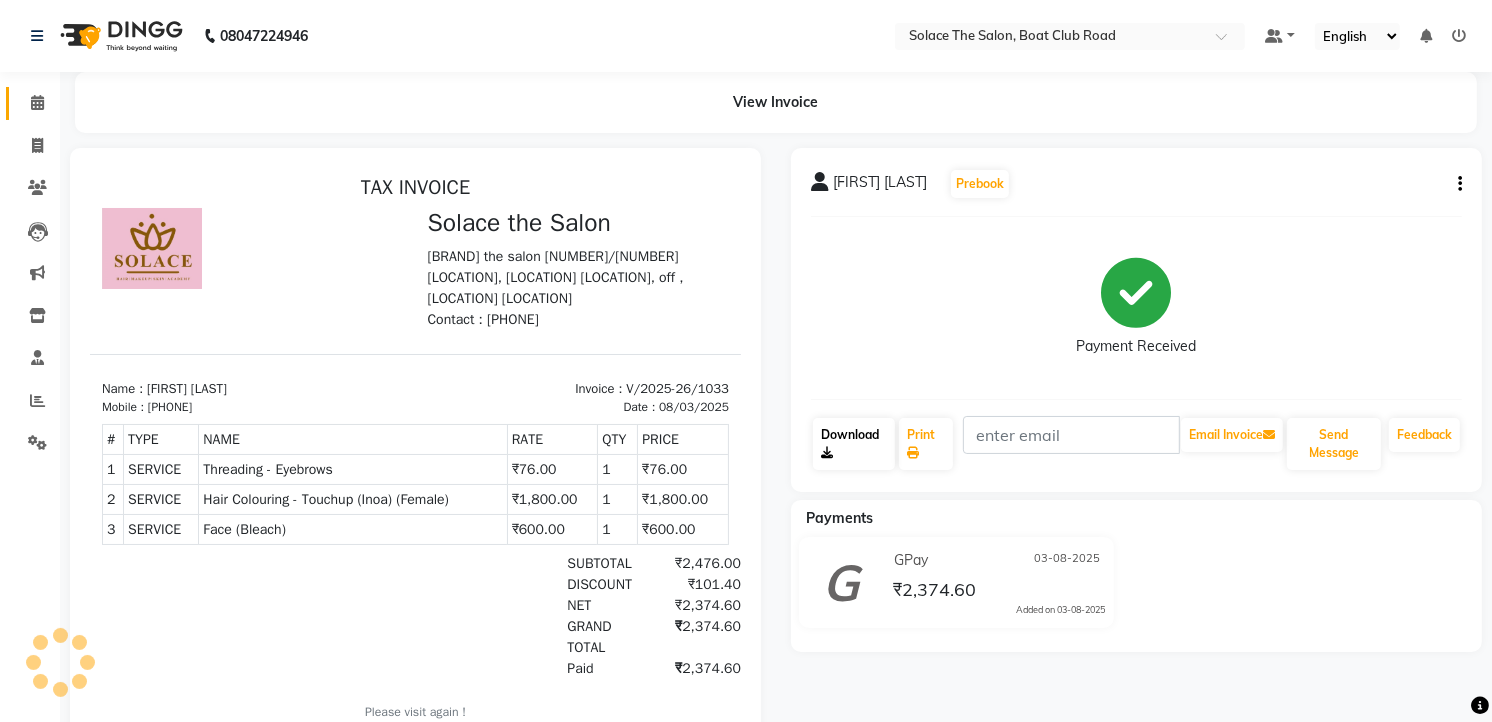 scroll, scrollTop: 0, scrollLeft: 0, axis: both 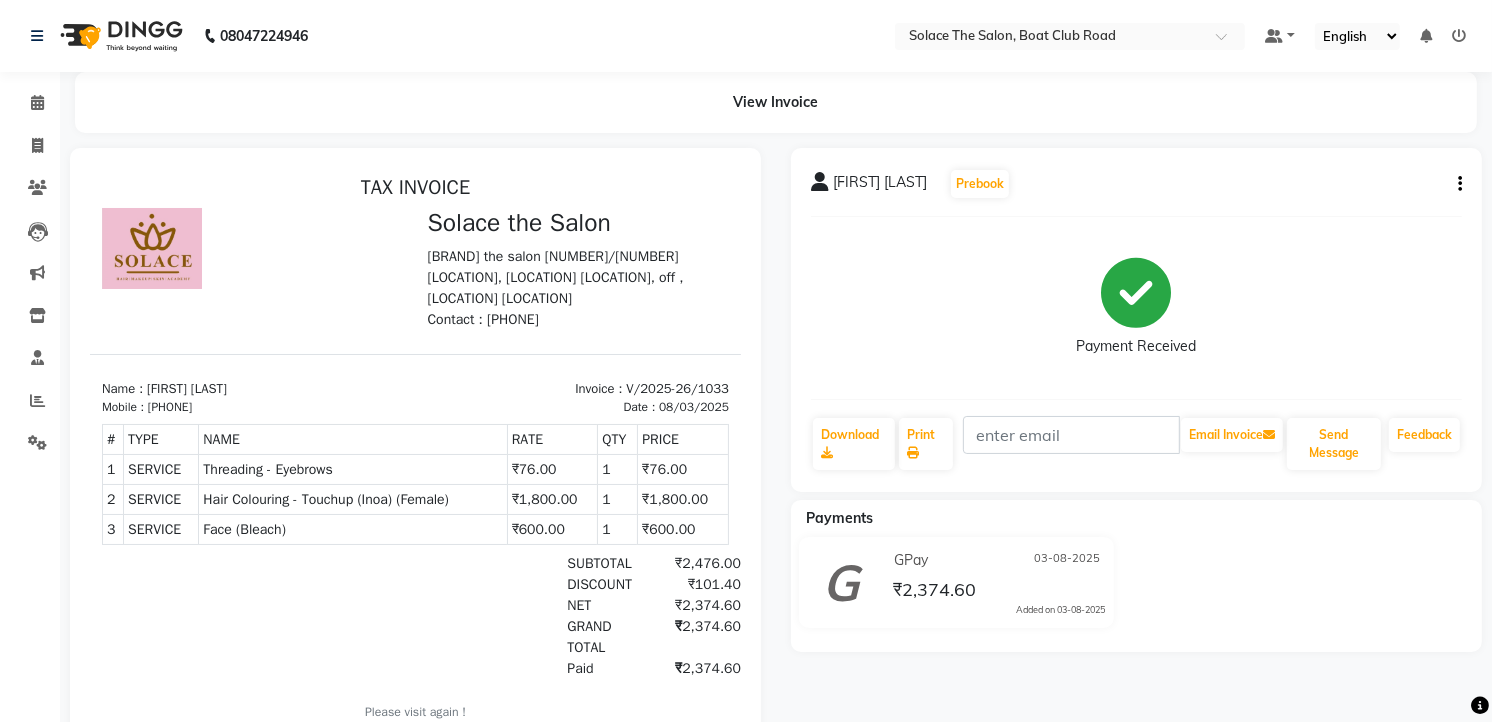 click 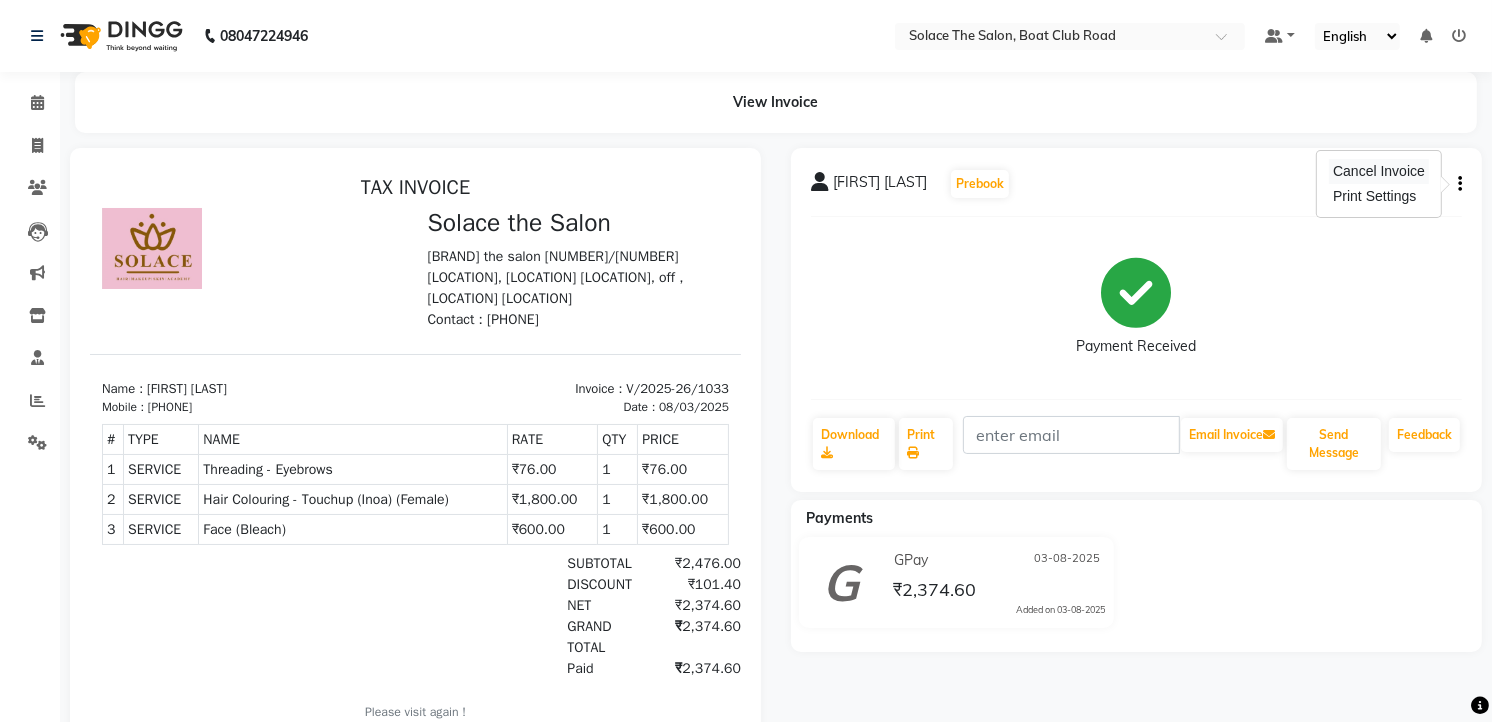 click on "Cancel Invoice" at bounding box center (1379, 171) 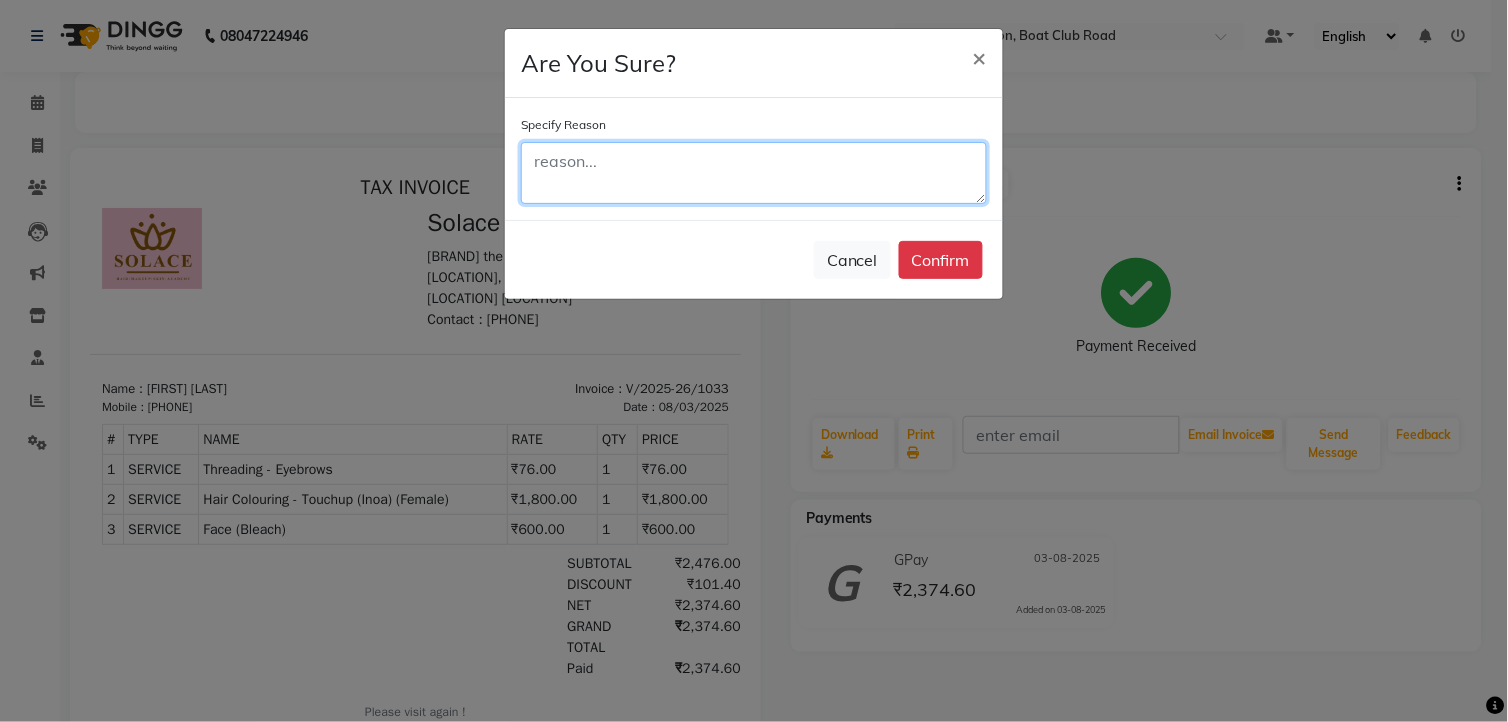 click 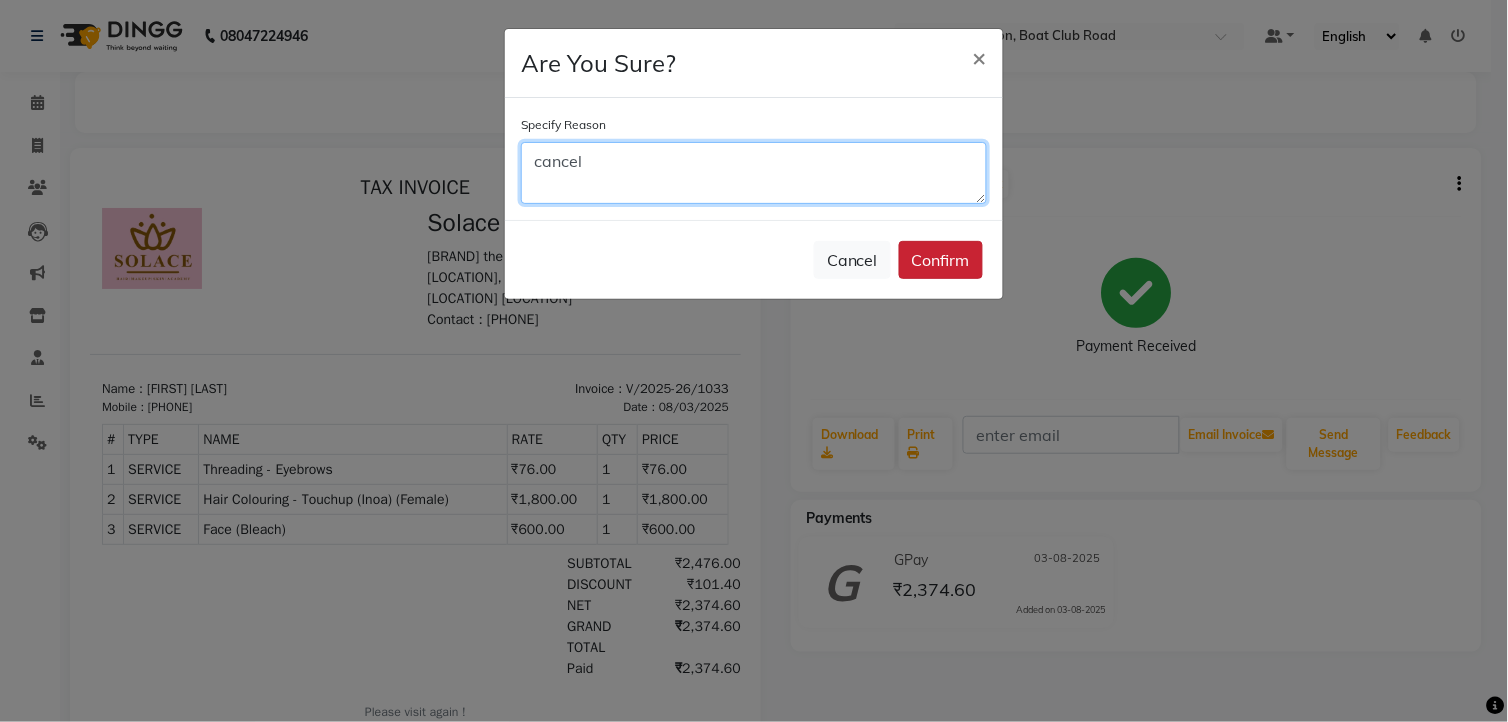 type on "cancel" 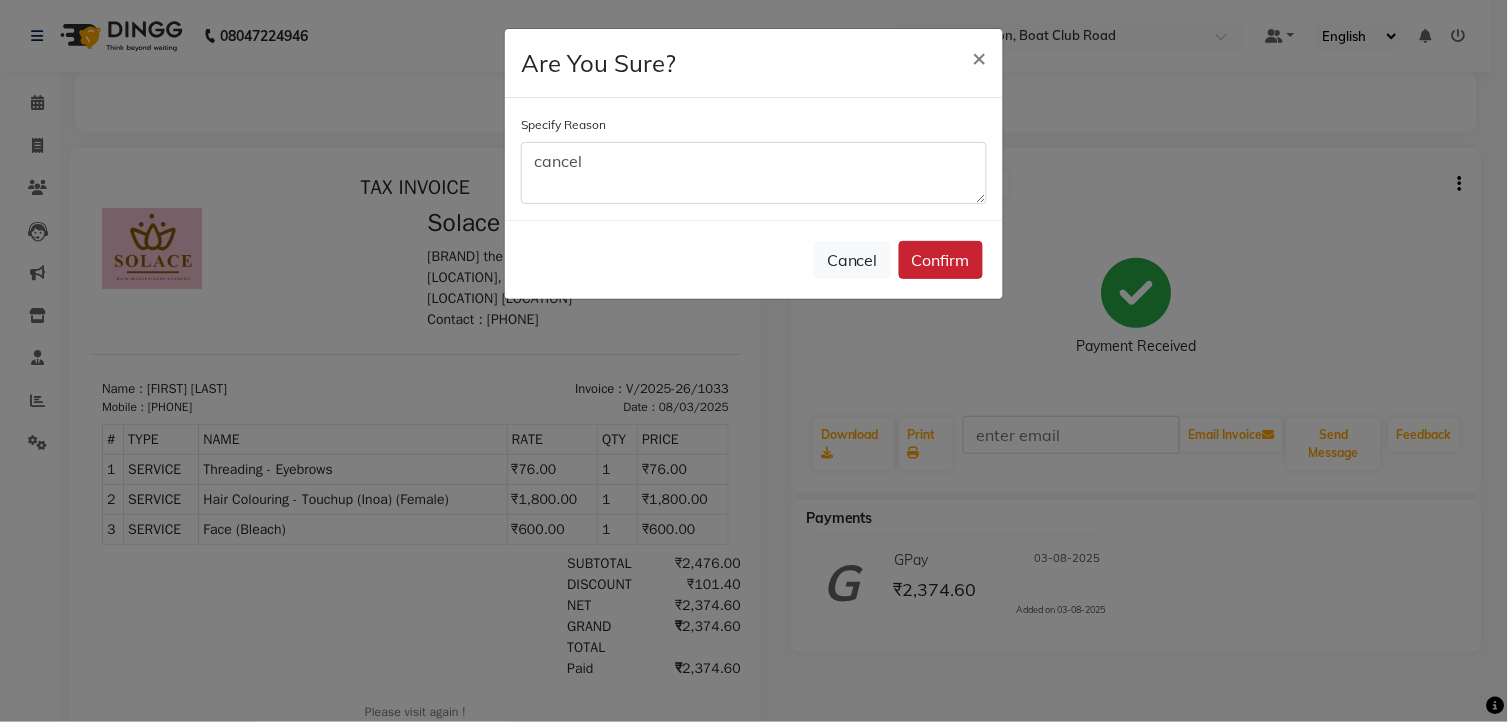 click on "Confirm" 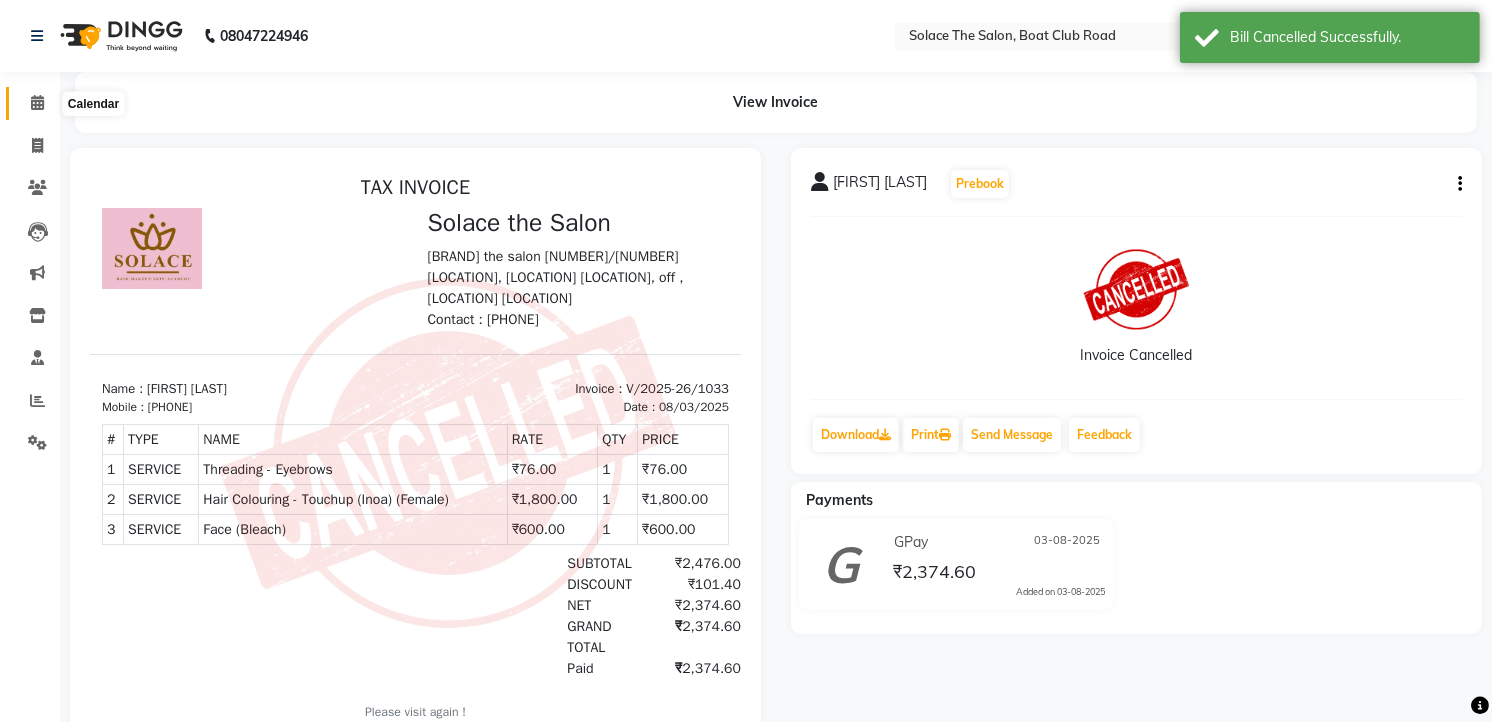 click 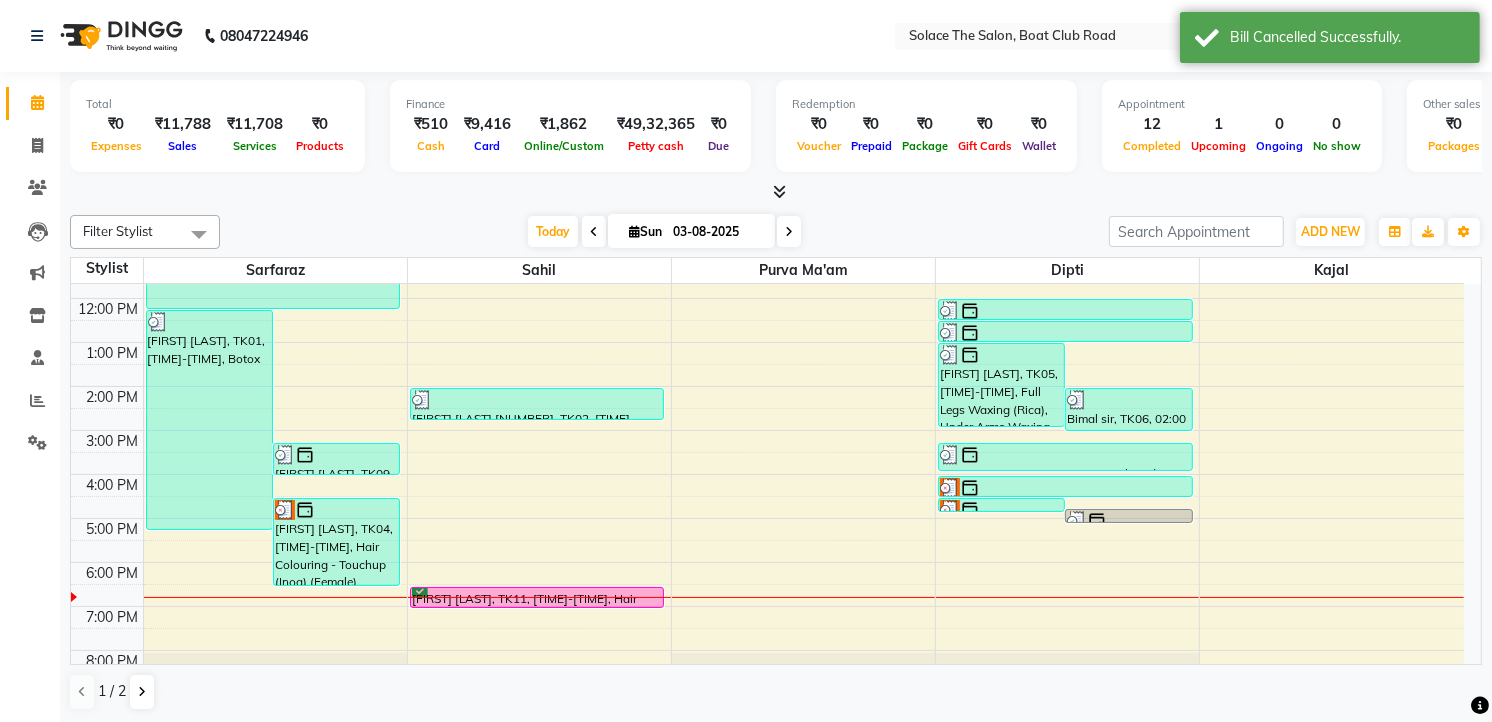 scroll, scrollTop: 237, scrollLeft: 0, axis: vertical 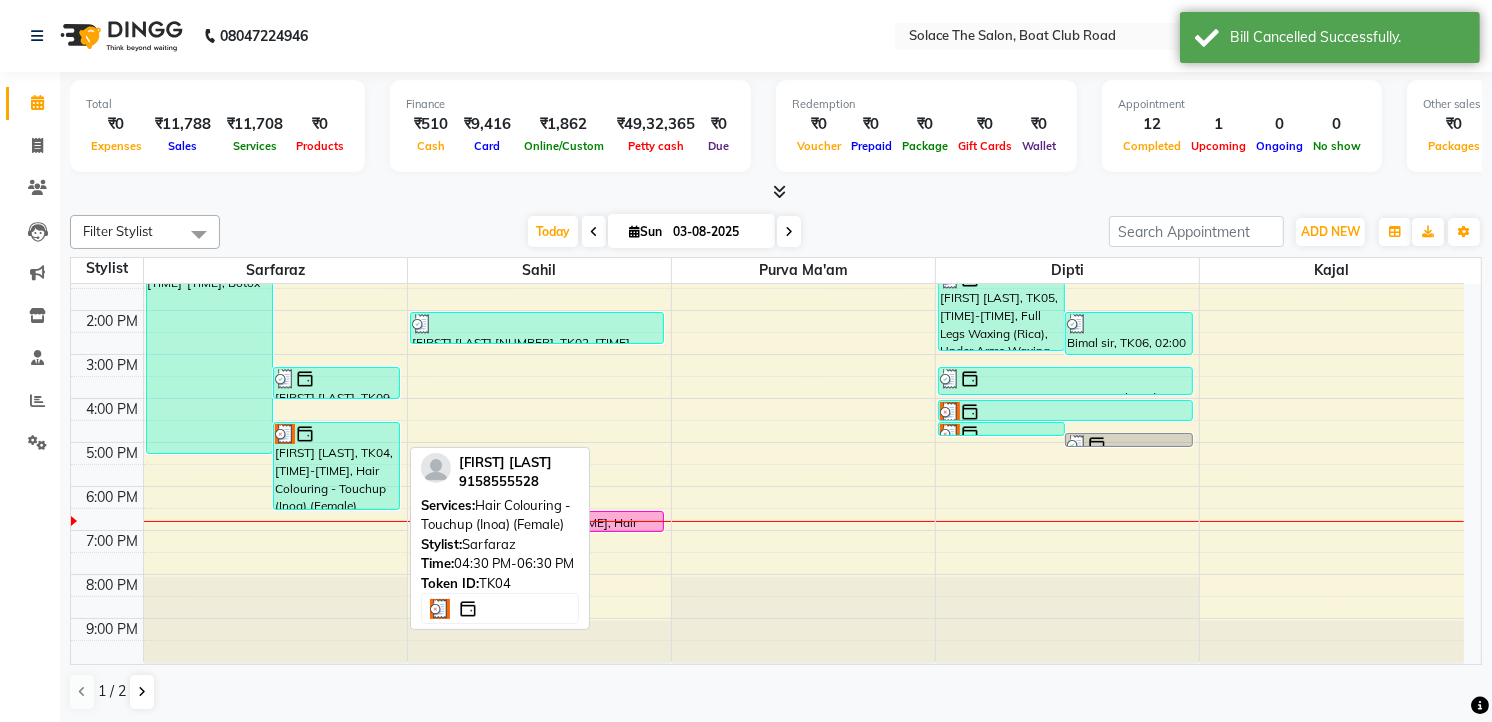 click on "[FIRST] [LAST], TK04, [TIME]-[TIME], Hair Colouring - Touchup (Inoa) (Female)" at bounding box center [336, 466] 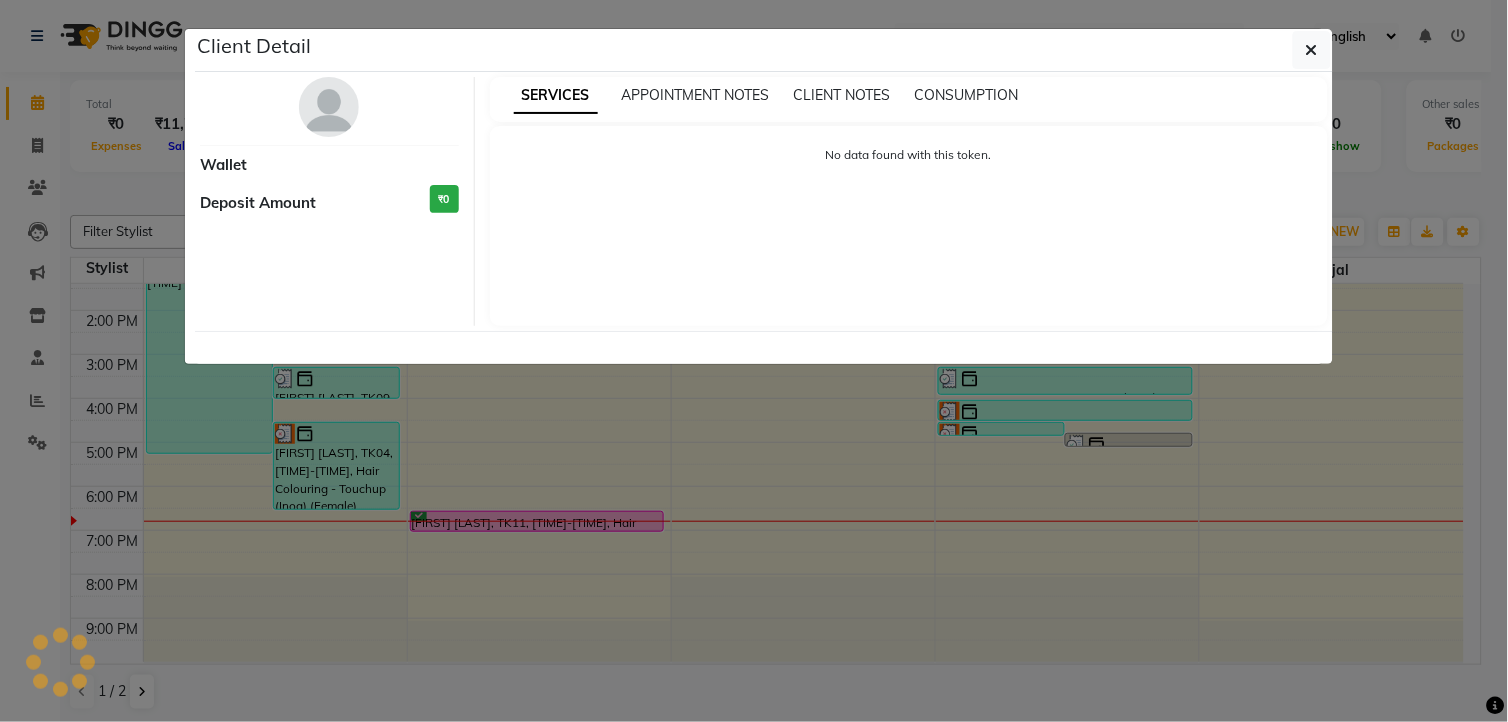 select on "3" 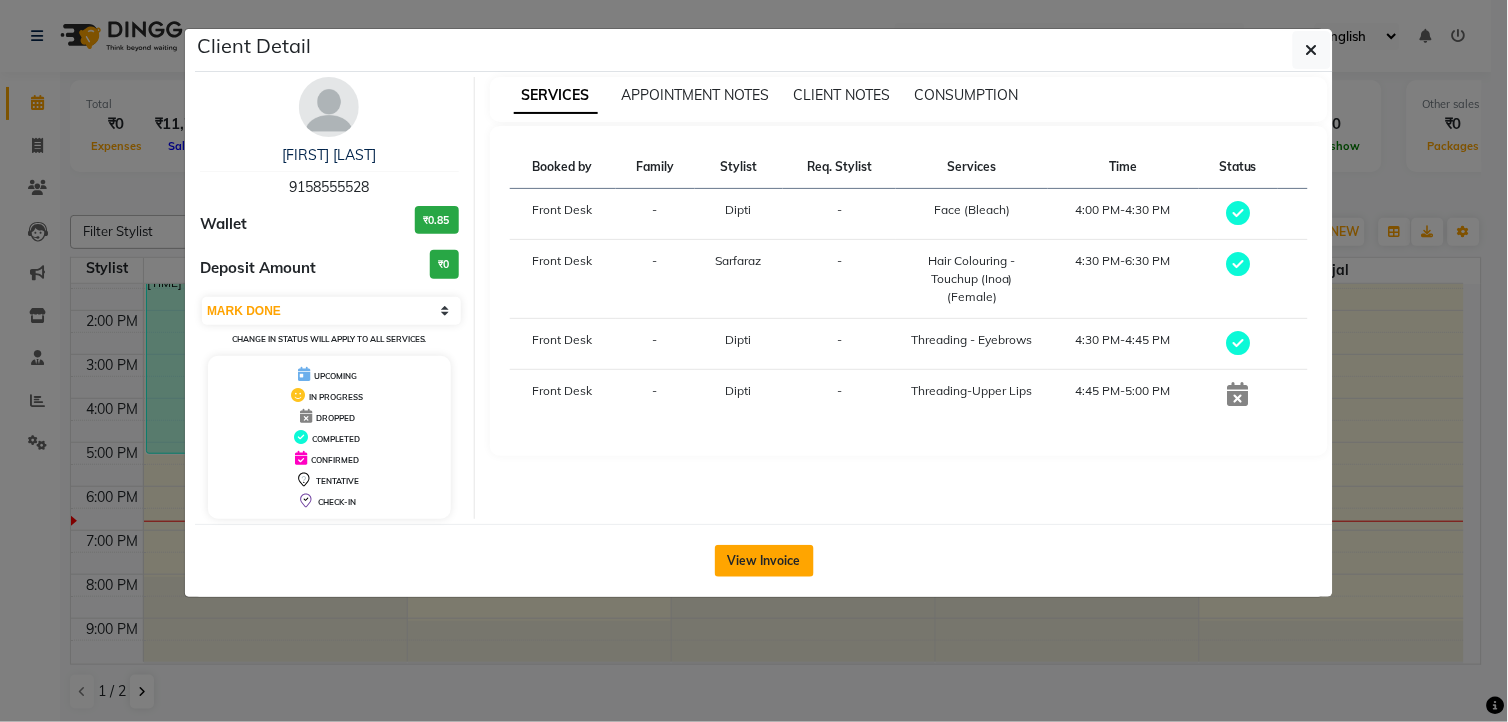 click on "View Invoice" 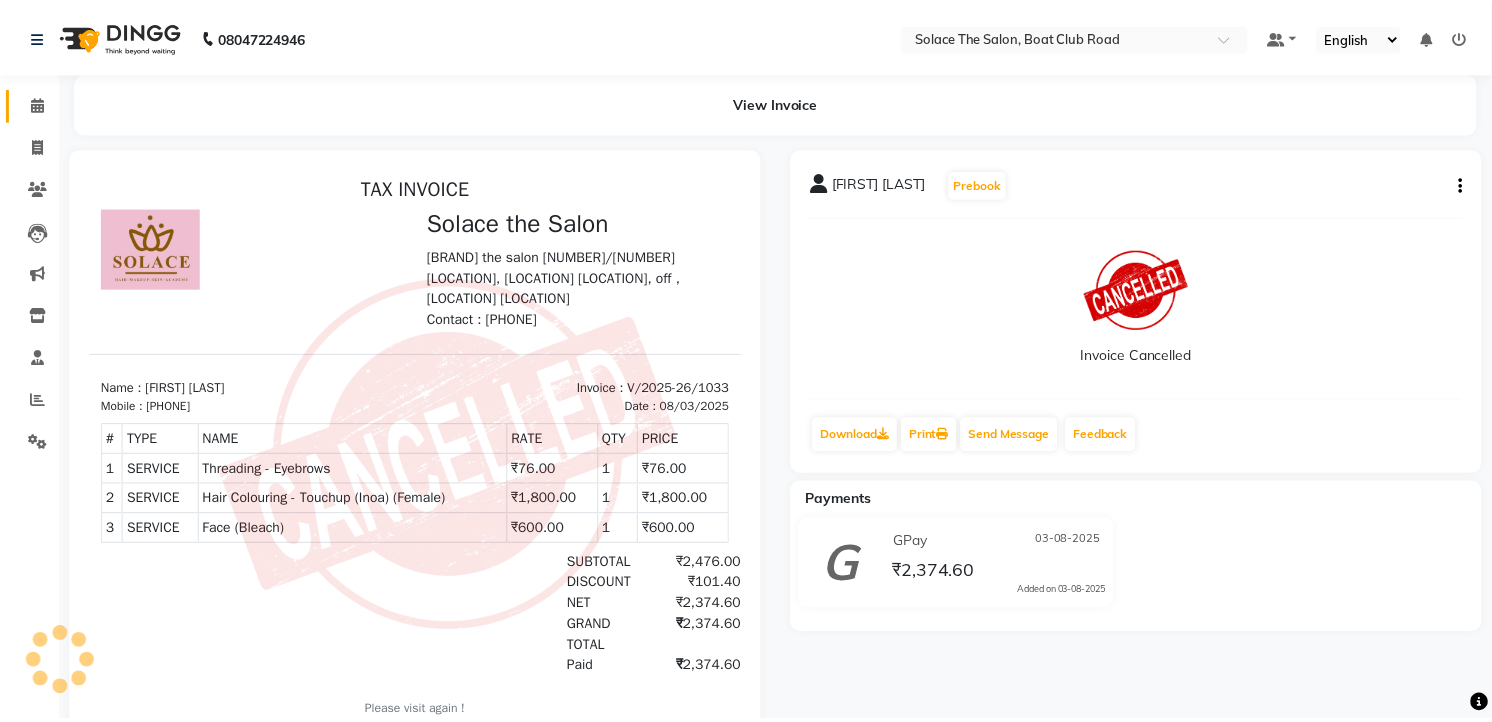 scroll, scrollTop: 0, scrollLeft: 0, axis: both 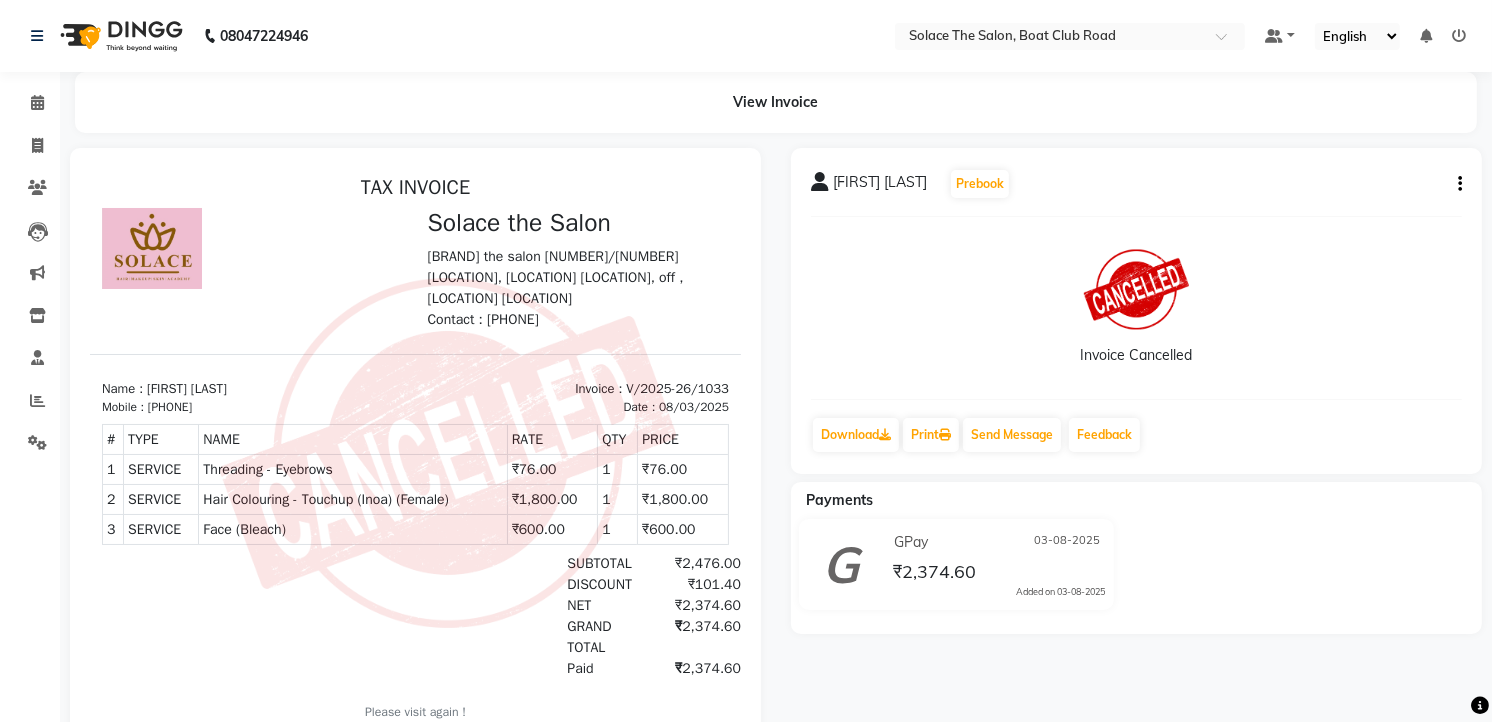 click 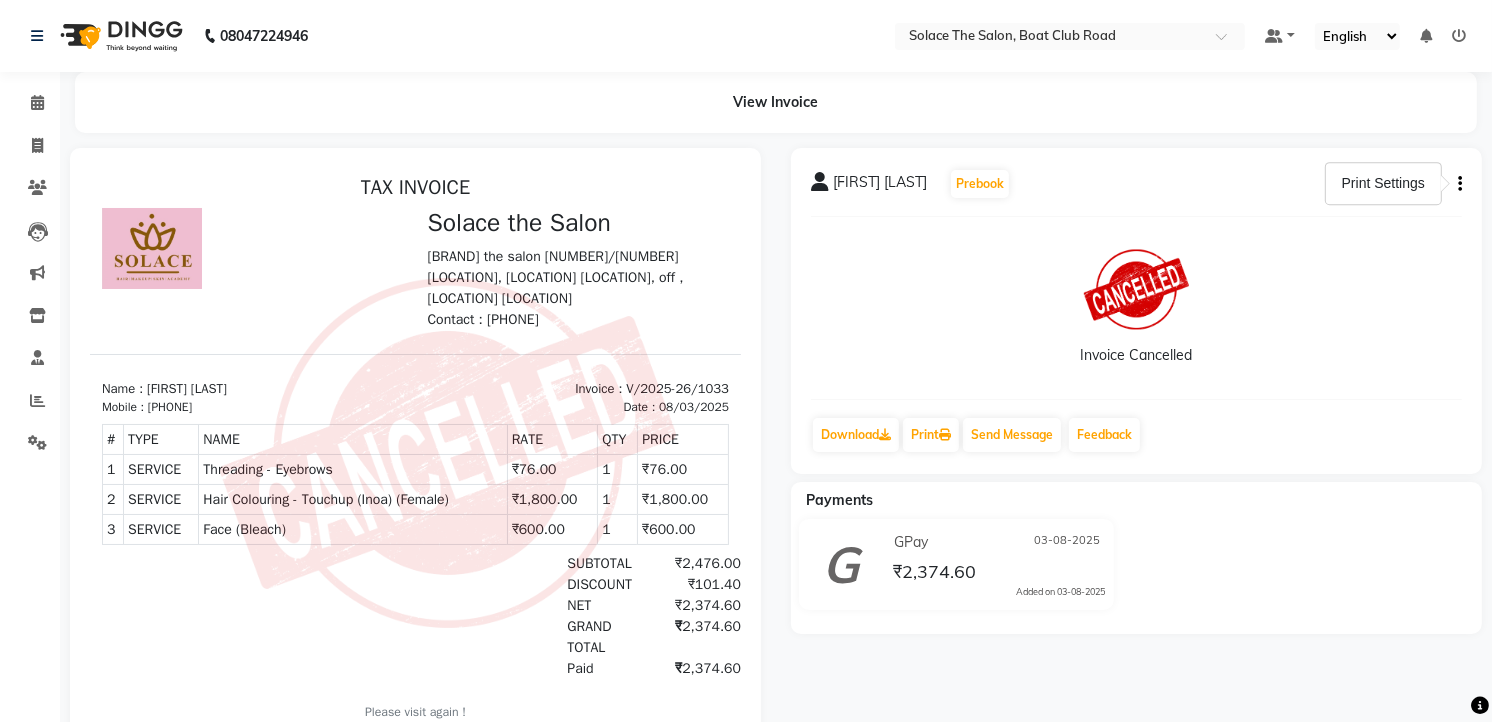 click on "₹2,374.60" 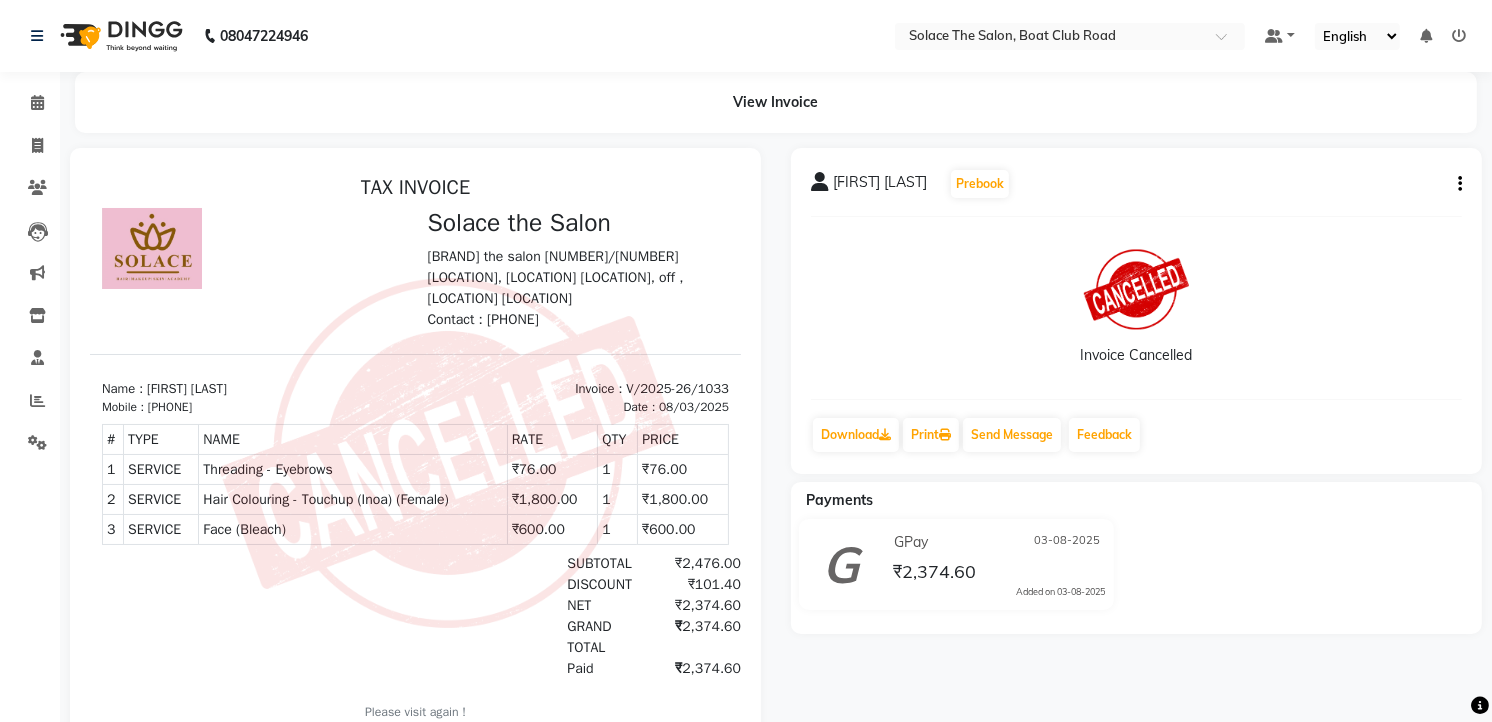 click on "₹101.40" at bounding box center [693, 583] 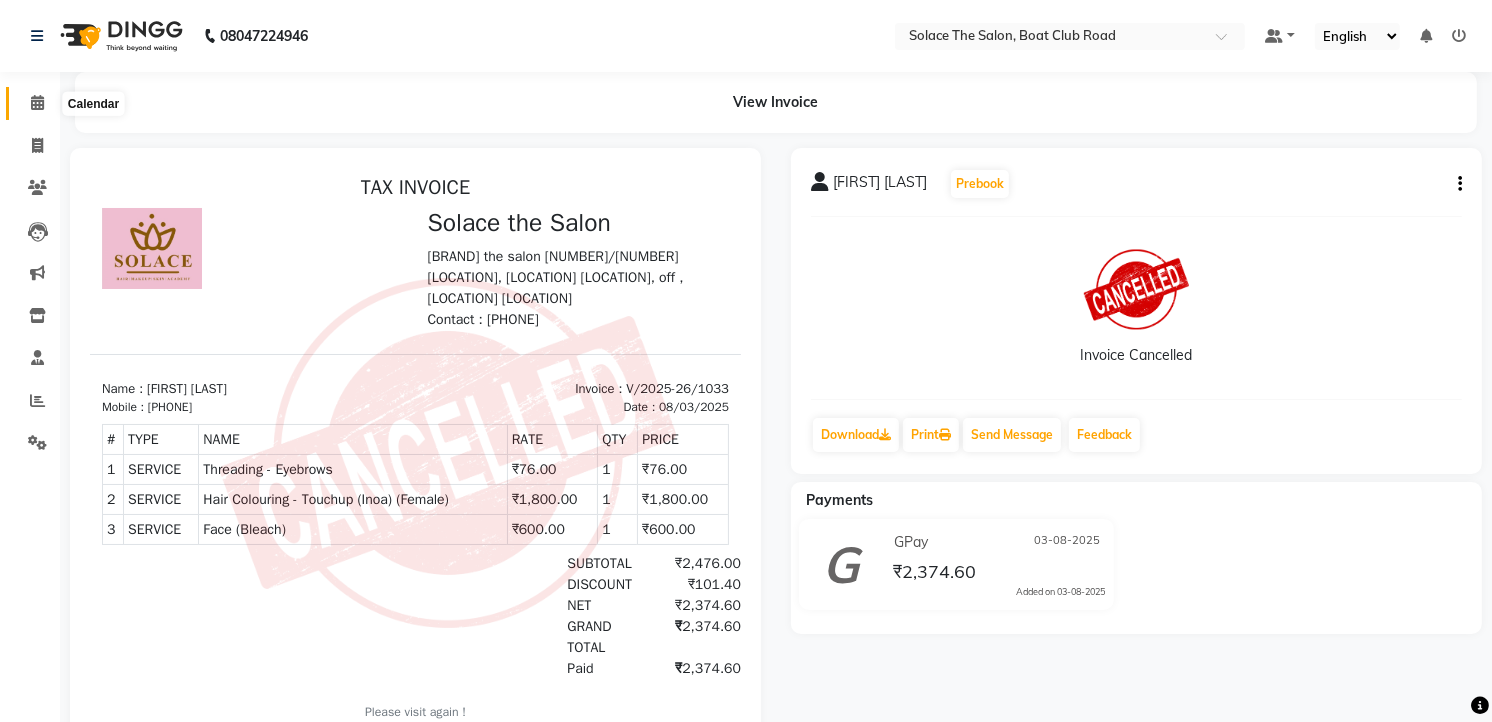 click 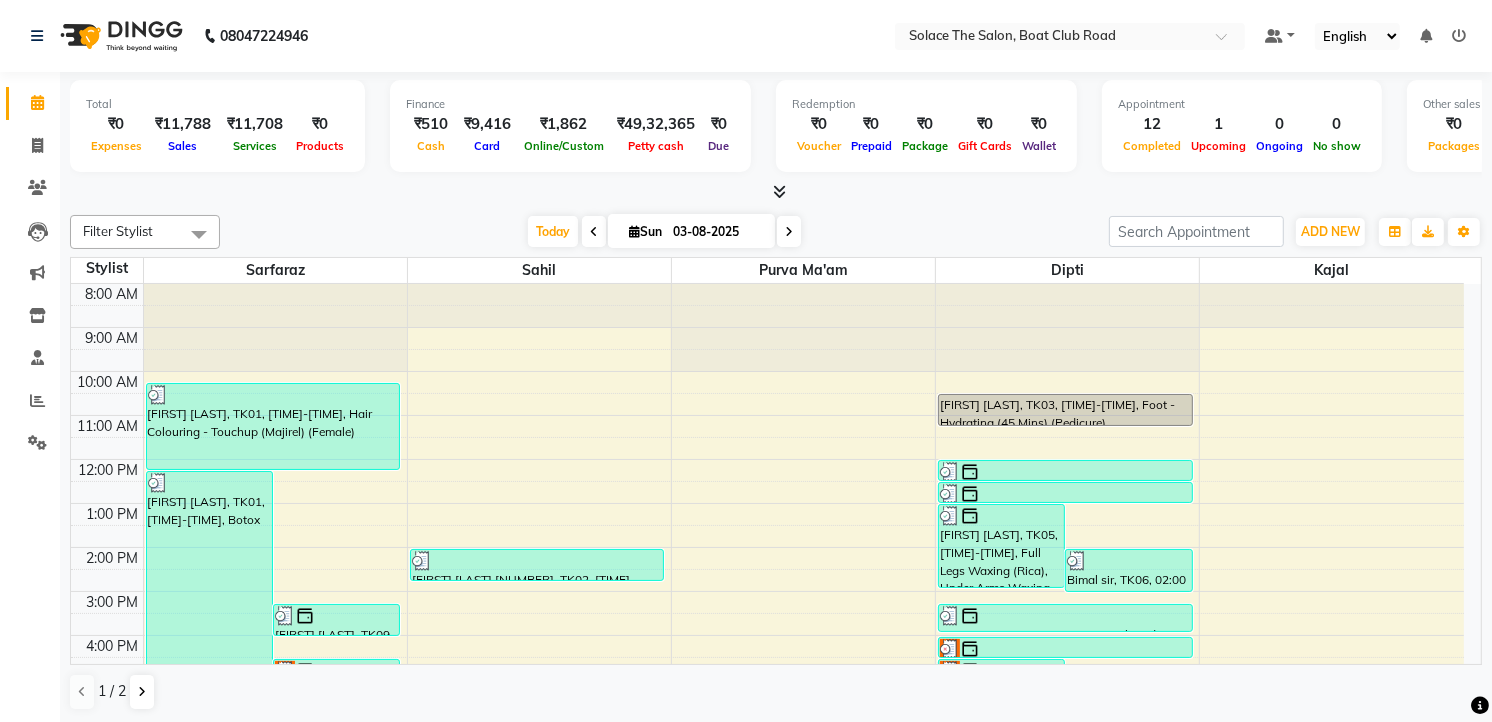 scroll, scrollTop: 237, scrollLeft: 0, axis: vertical 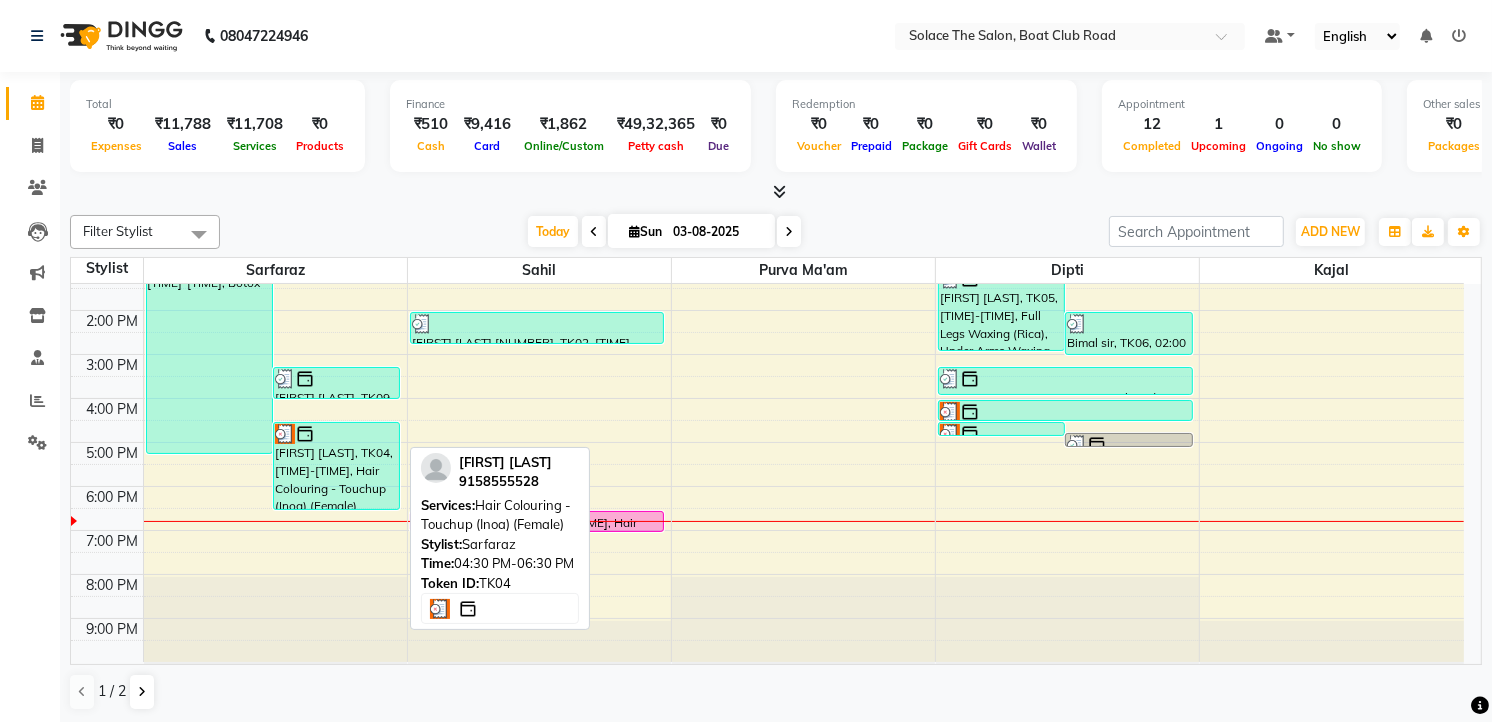 click on "[FIRST] [LAST], TK04, [TIME]-[TIME], Hair Colouring - Touchup (Inoa) (Female)" at bounding box center (336, 466) 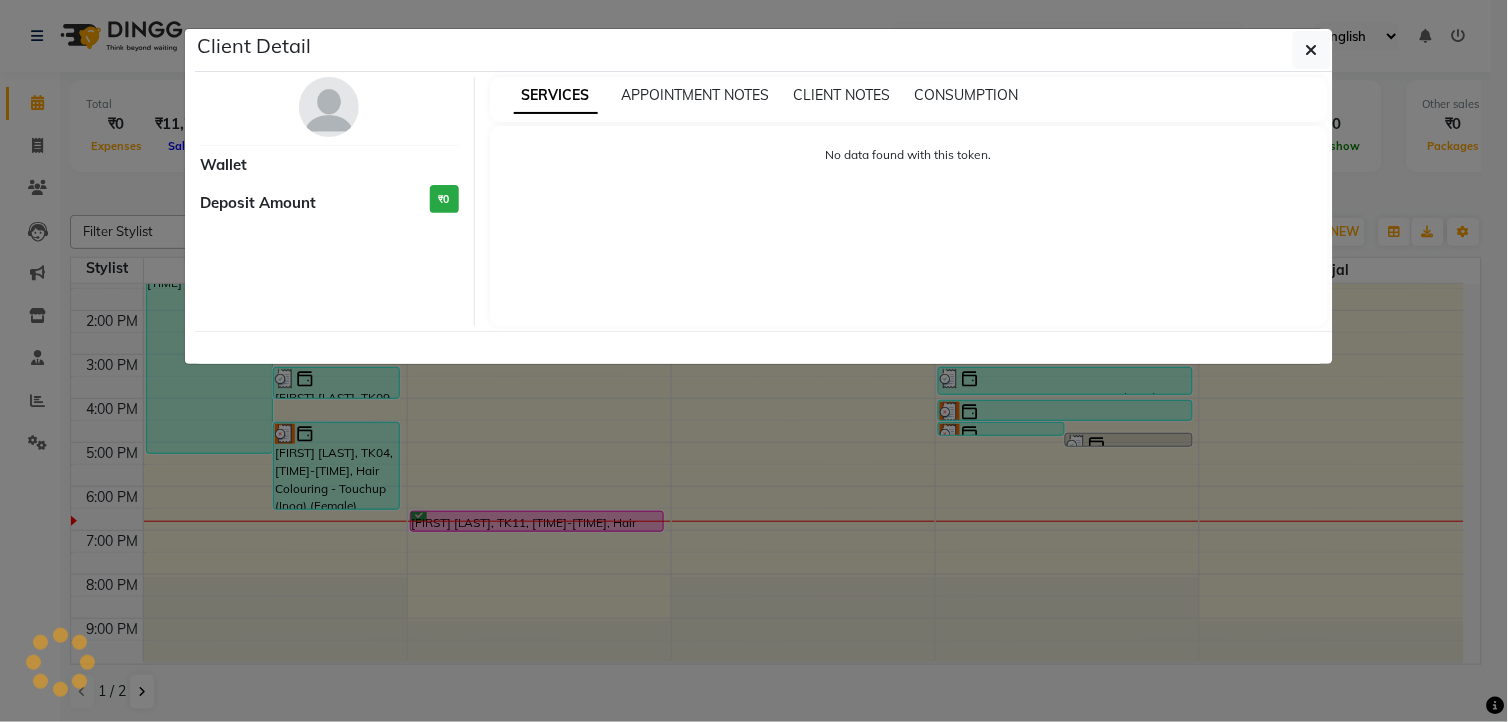select on "3" 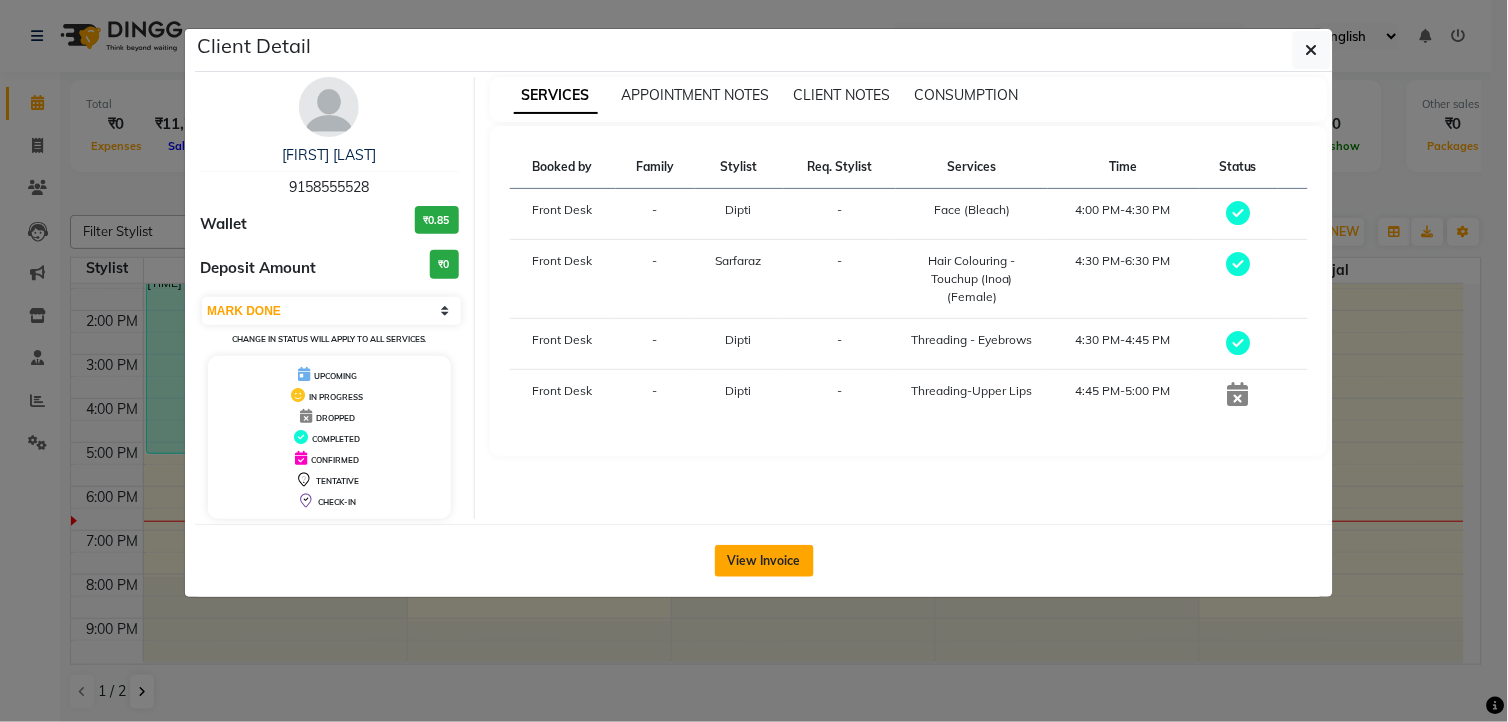 click on "View Invoice" 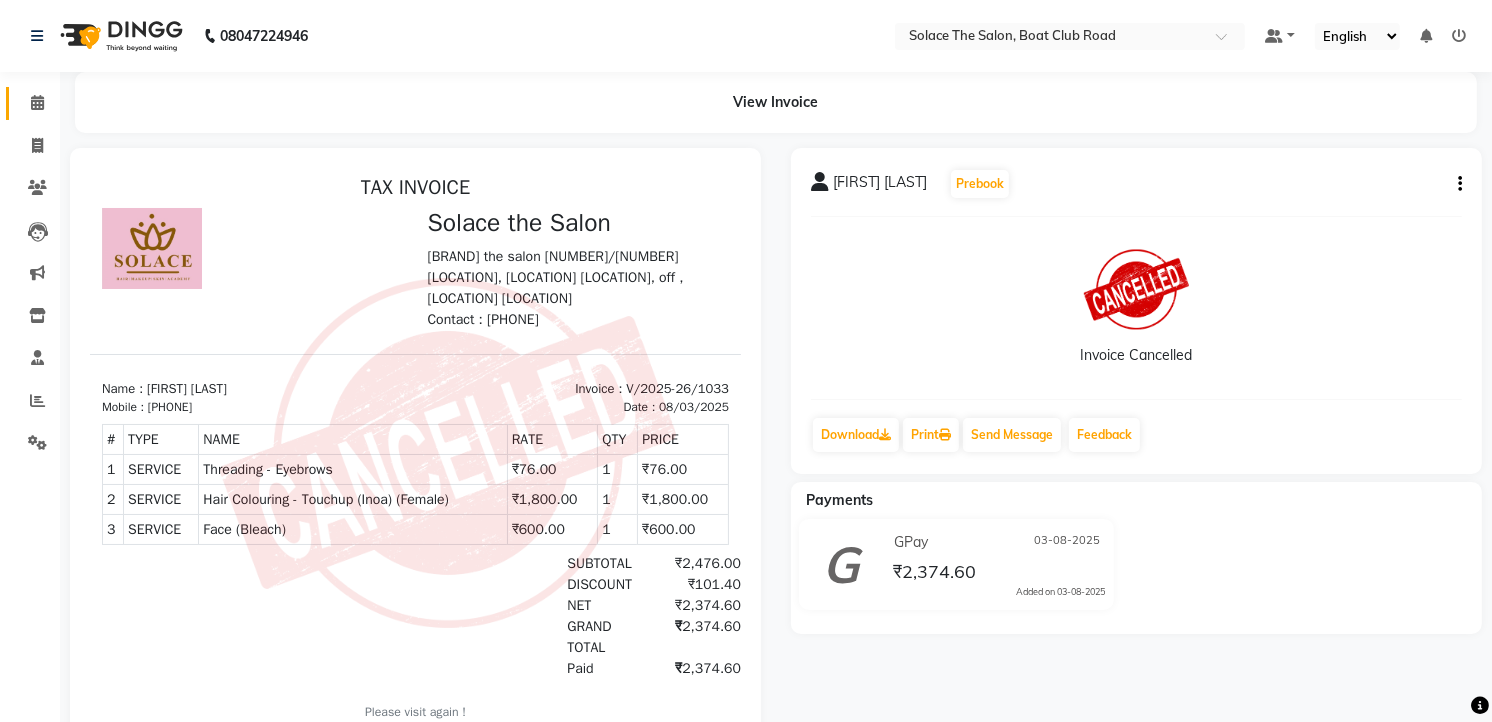 scroll, scrollTop: 0, scrollLeft: 0, axis: both 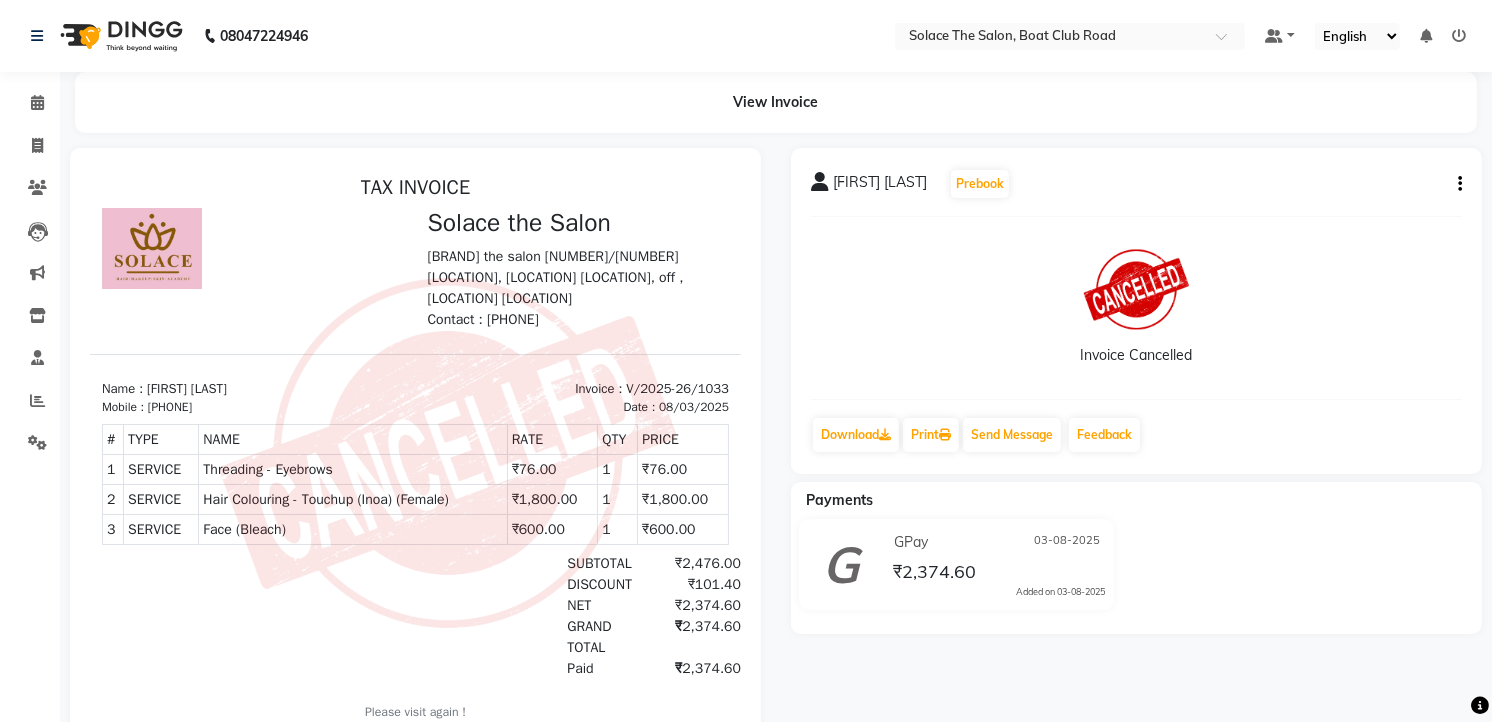 click on "Invoice Cancelled" 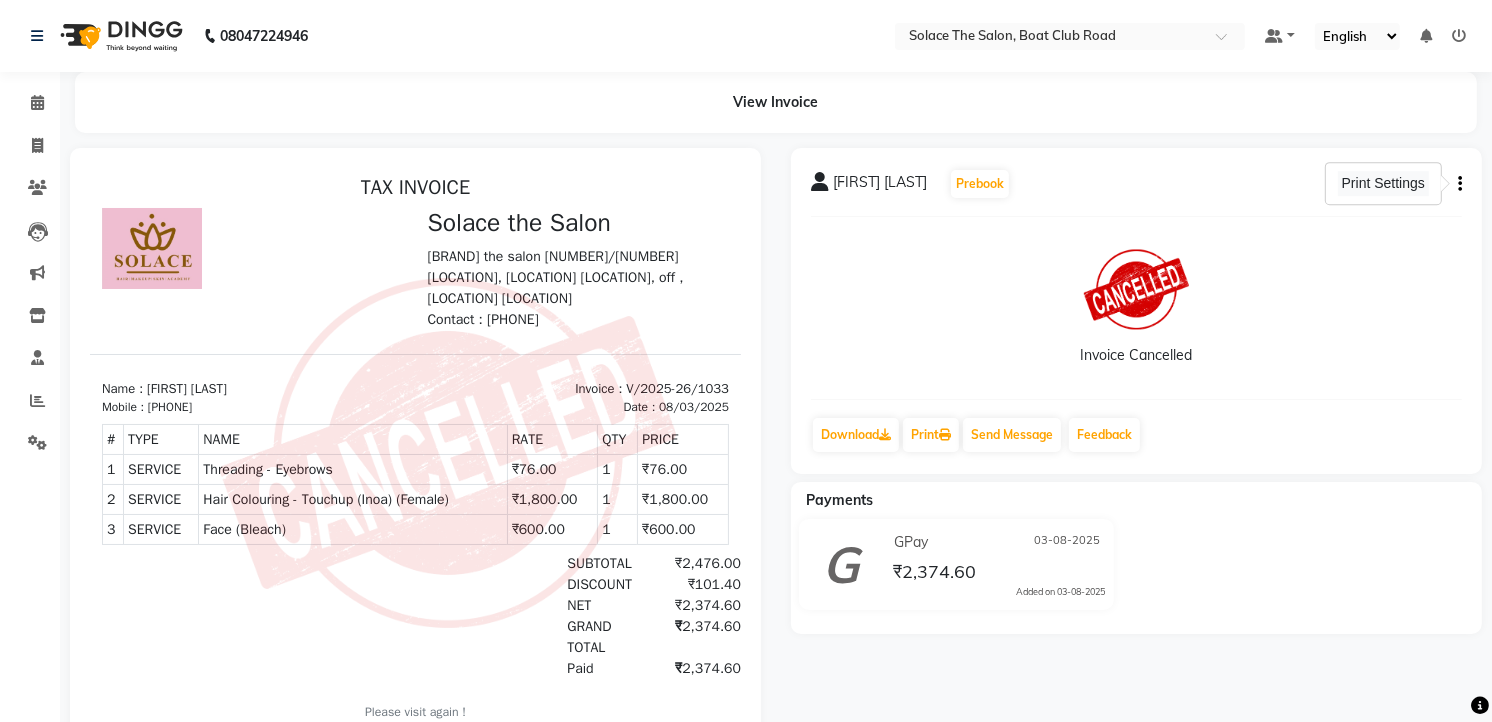 click on "Print Settings" at bounding box center (1383, 183) 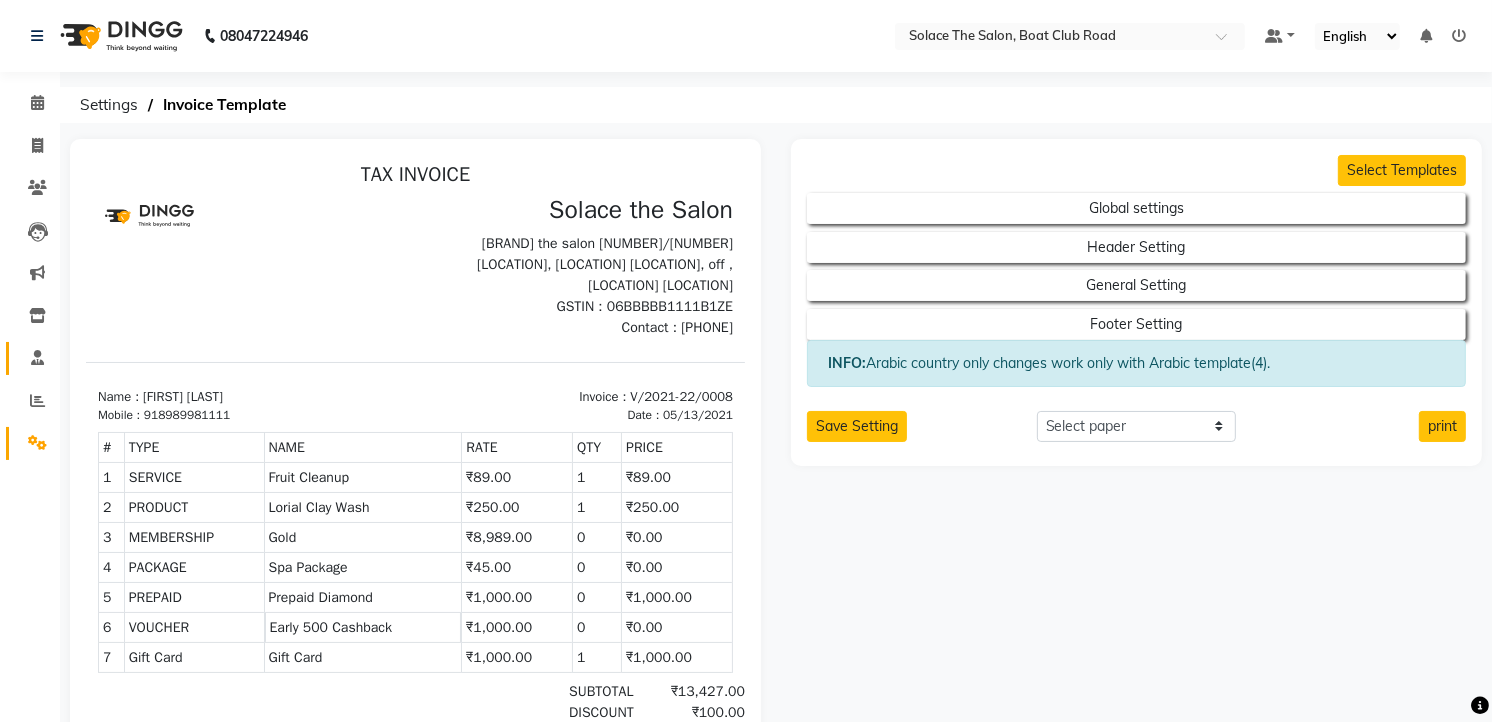 scroll, scrollTop: 0, scrollLeft: 0, axis: both 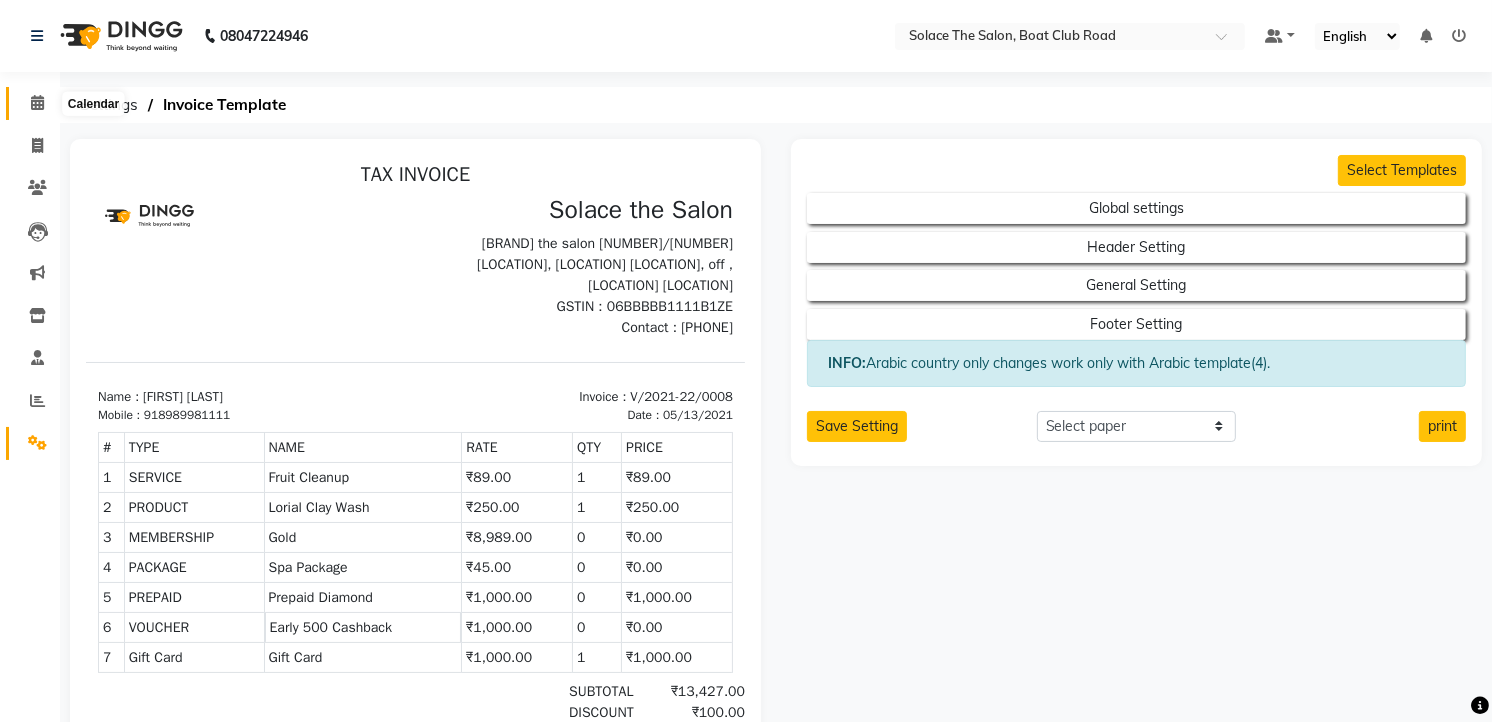 click 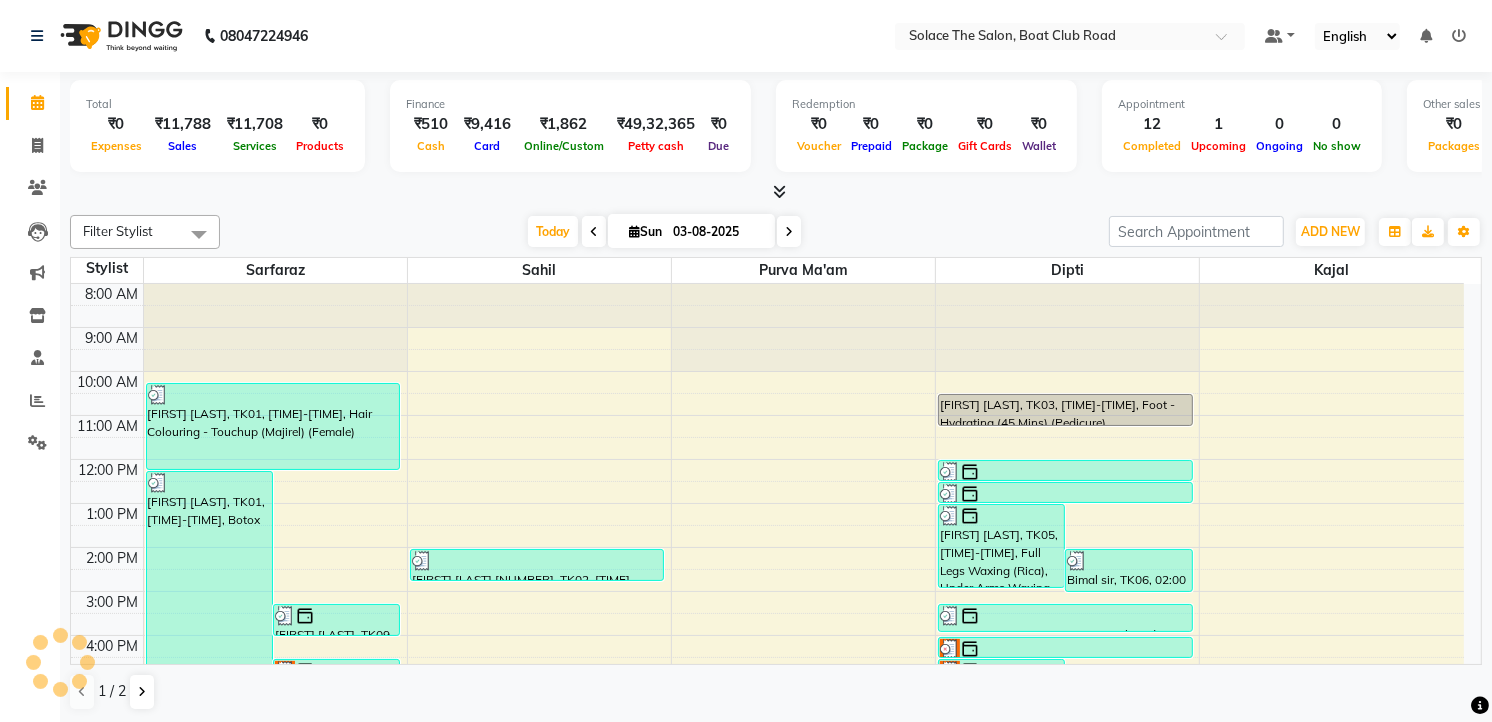 scroll, scrollTop: 0, scrollLeft: 0, axis: both 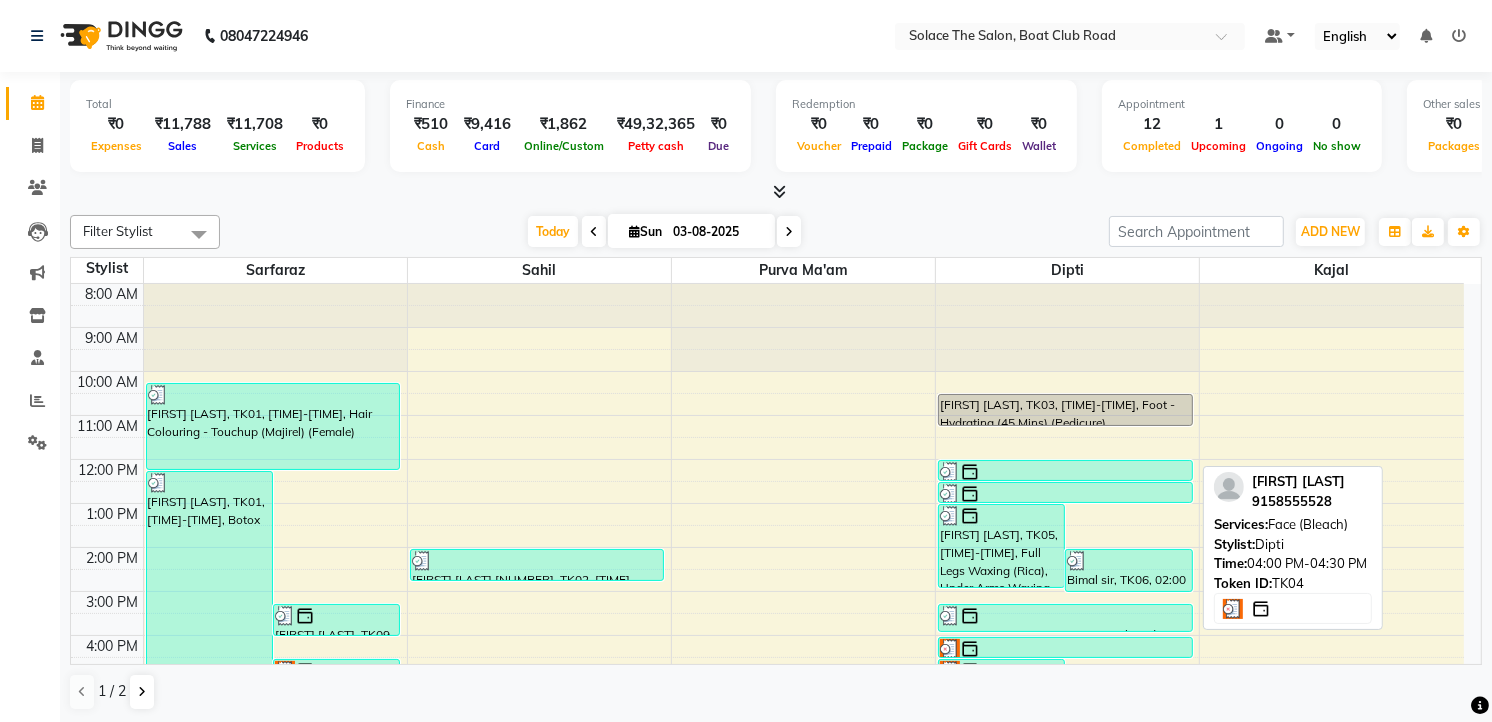 click at bounding box center [1065, 649] 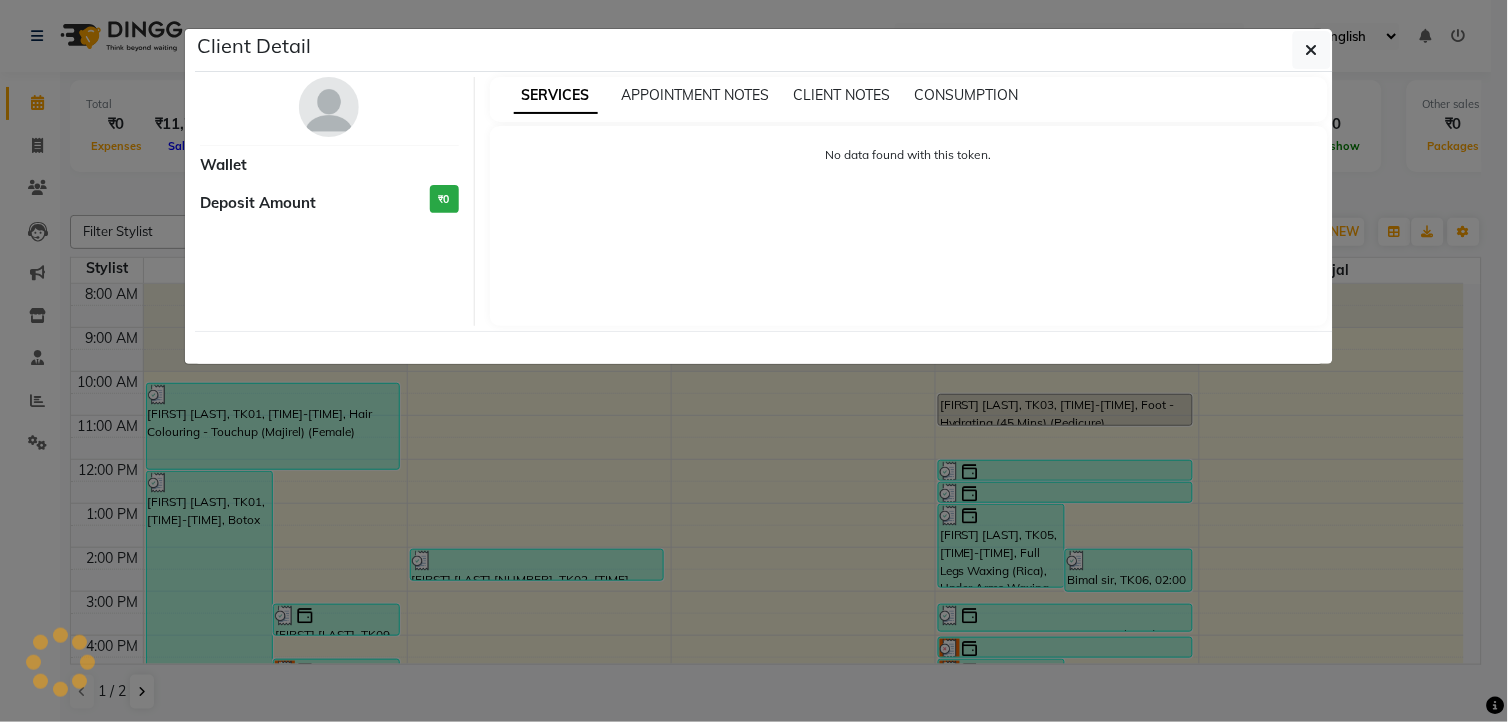 select on "3" 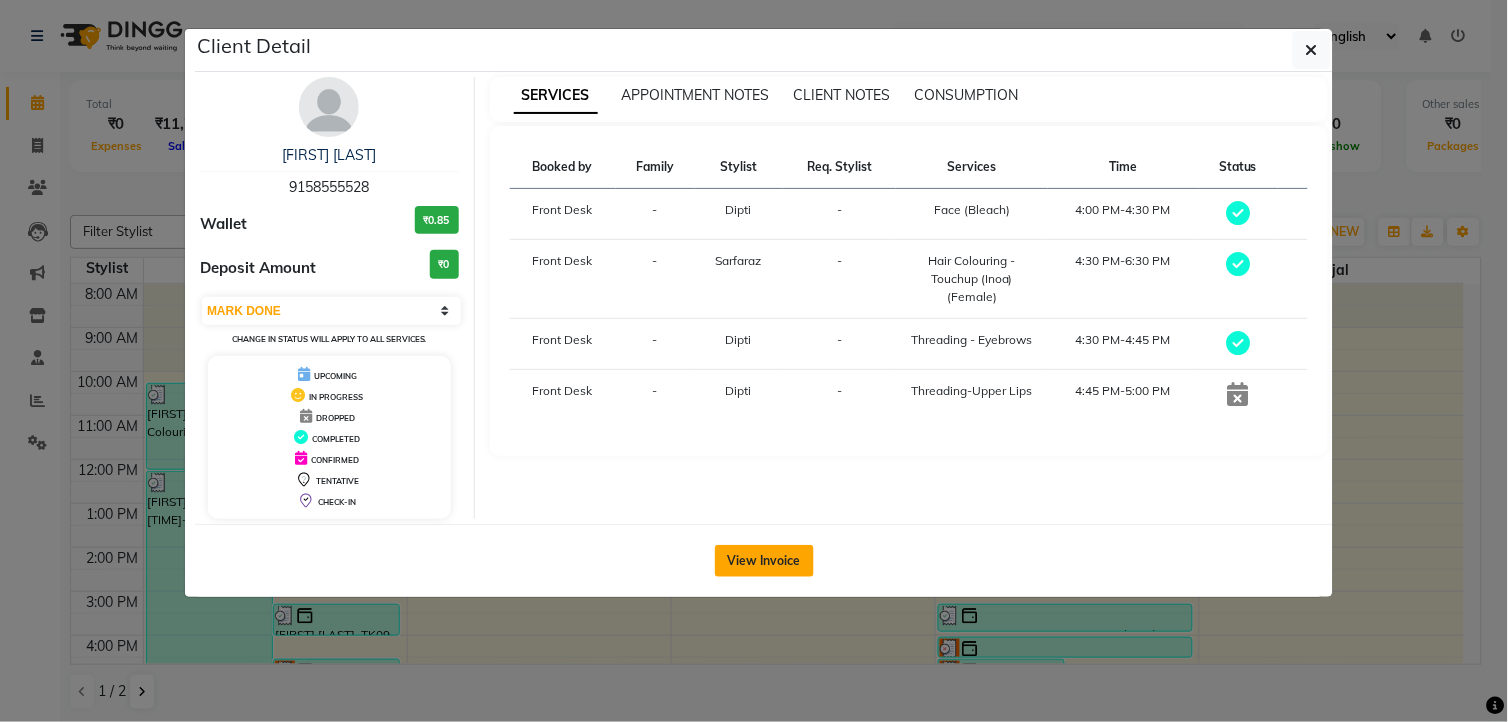 click on "View Invoice" 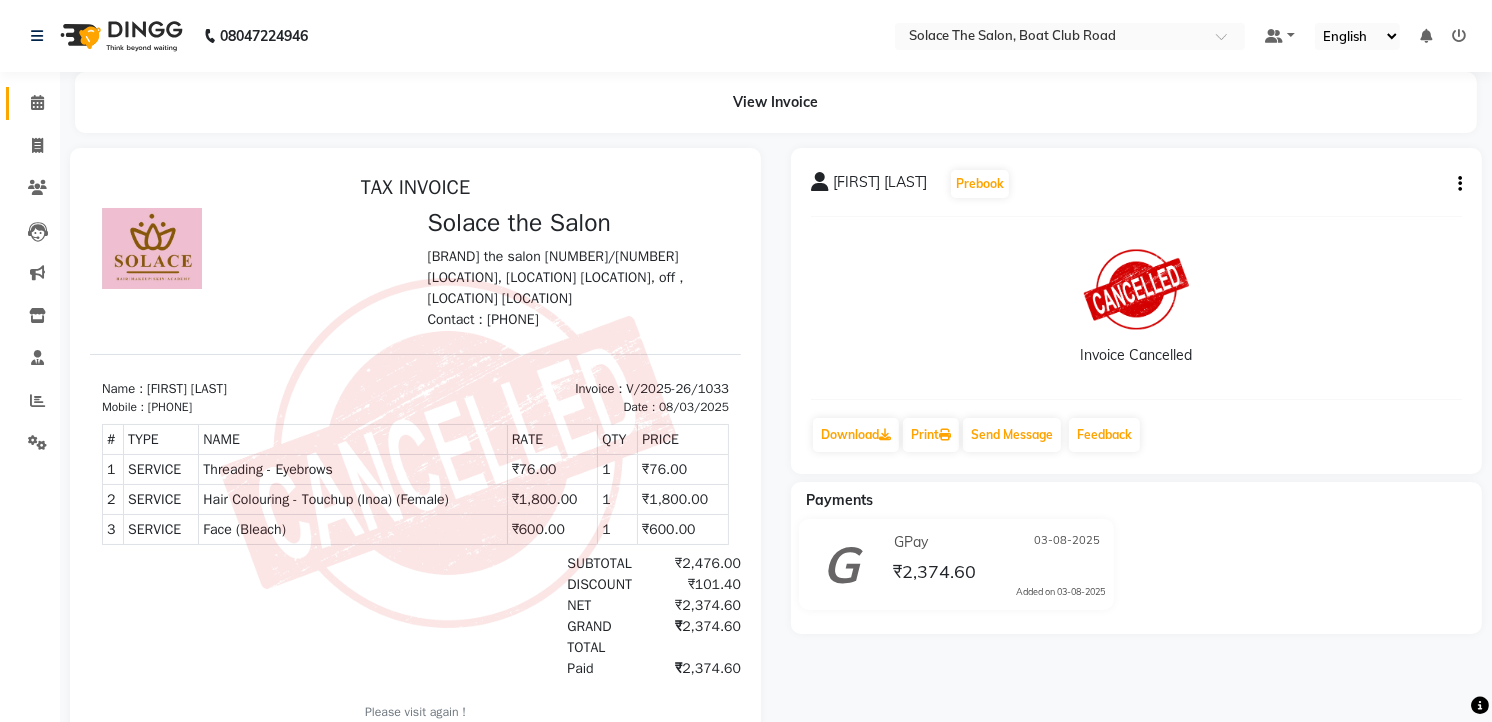 scroll, scrollTop: 68, scrollLeft: 0, axis: vertical 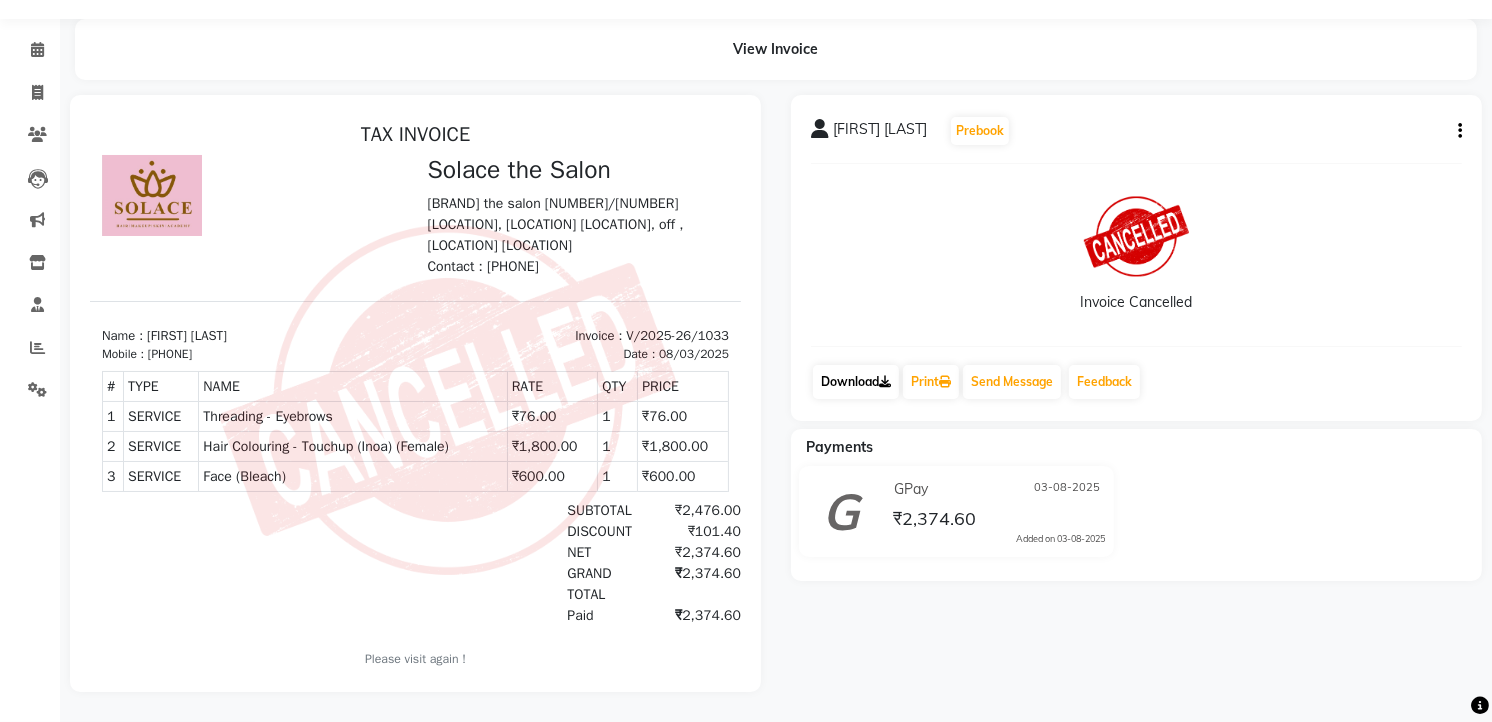 click on "Download" 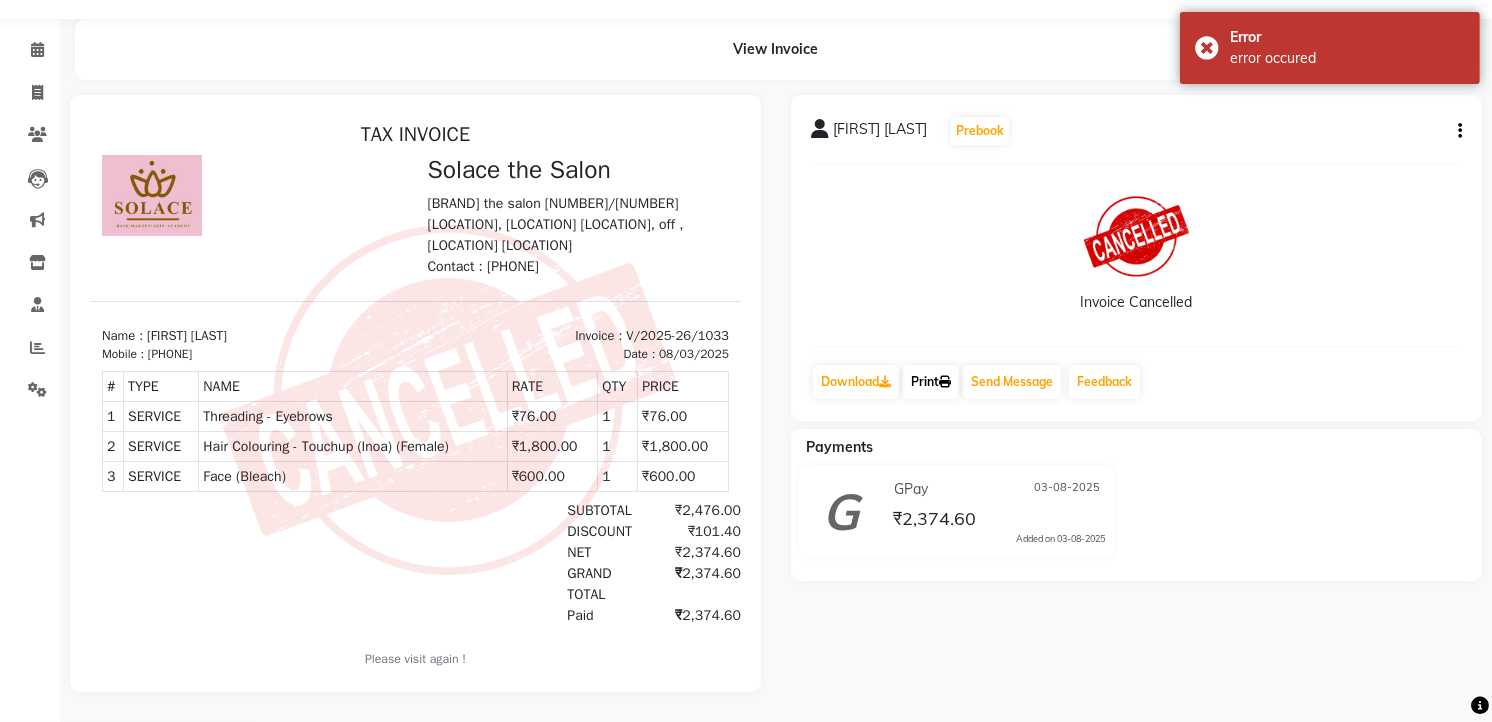 click on "Print" 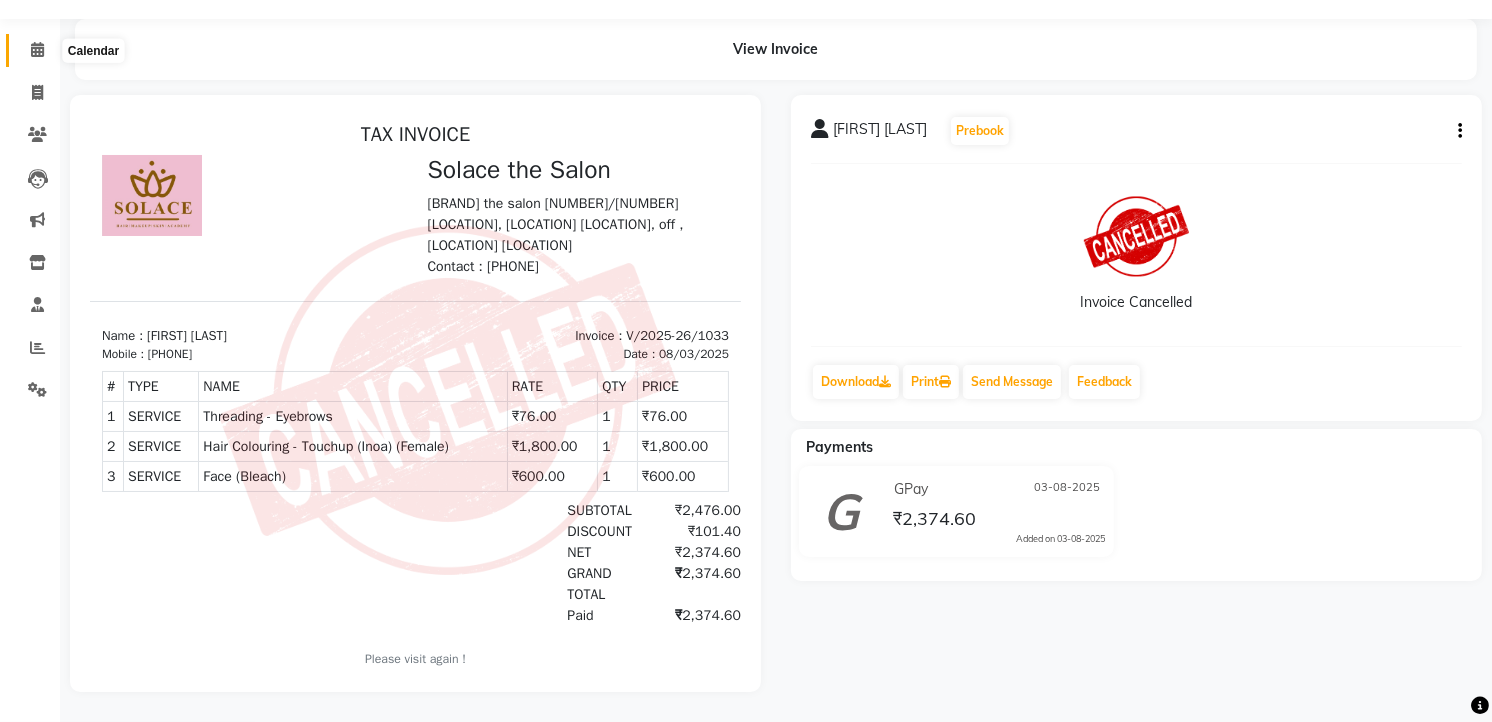 click 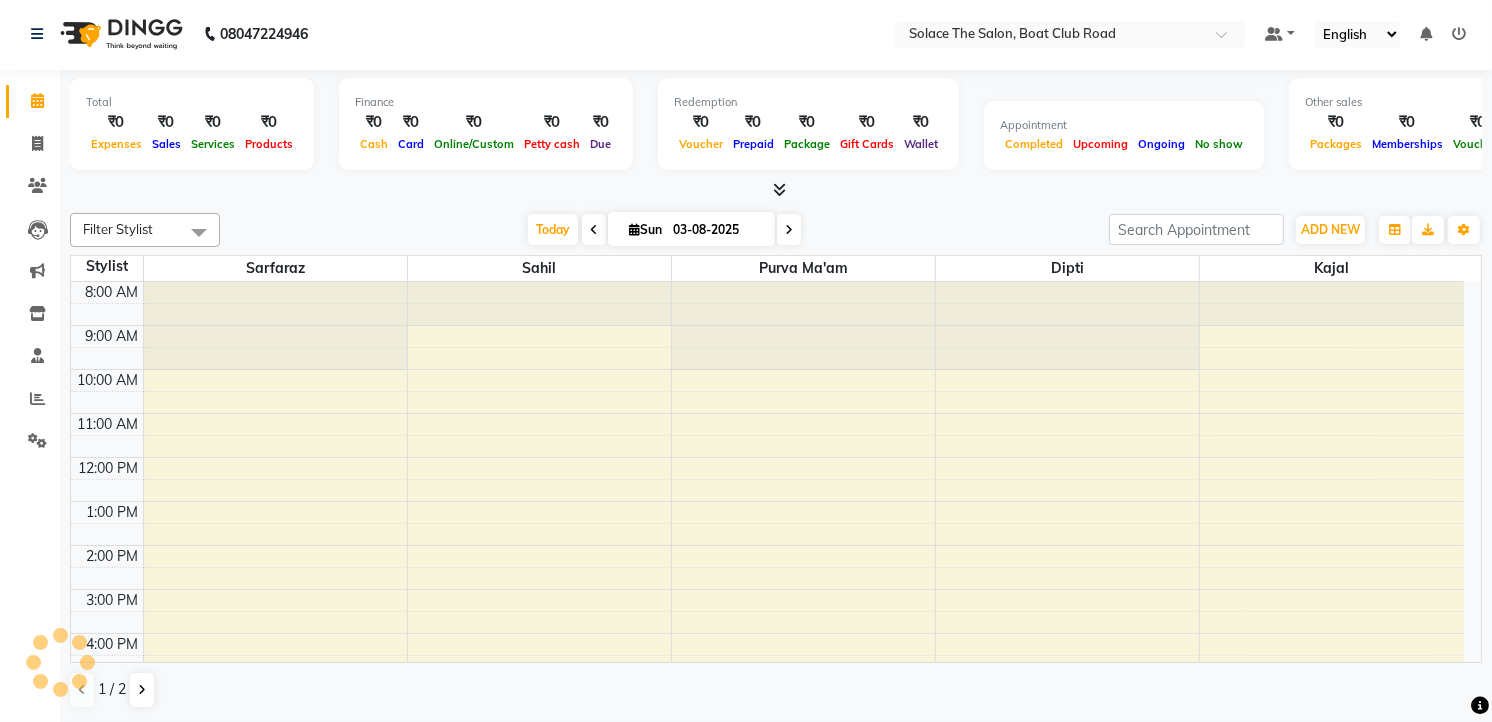 scroll, scrollTop: 0, scrollLeft: 0, axis: both 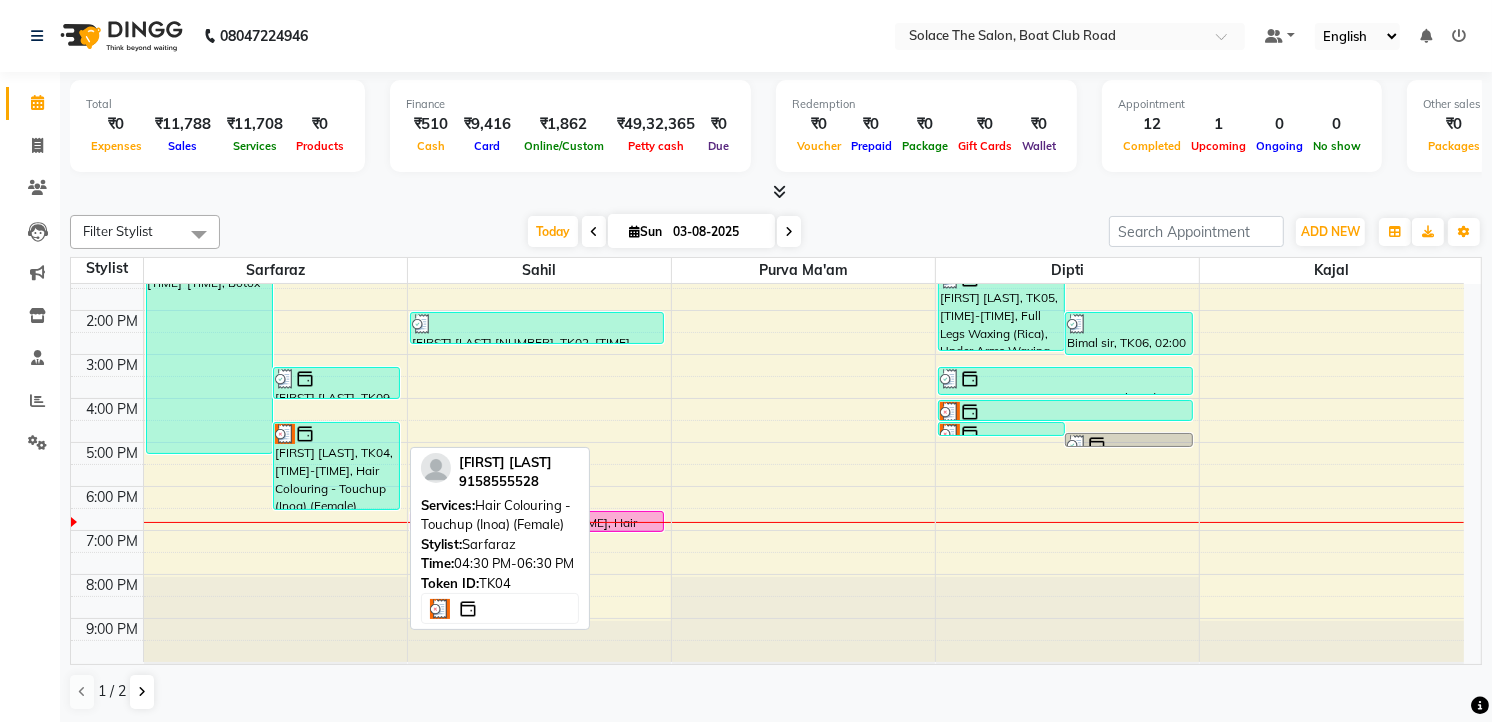 click on "[FIRST] [LAST], TK04, [TIME]-[TIME], Hair Colouring - Touchup (Inoa) (Female)" at bounding box center (336, 466) 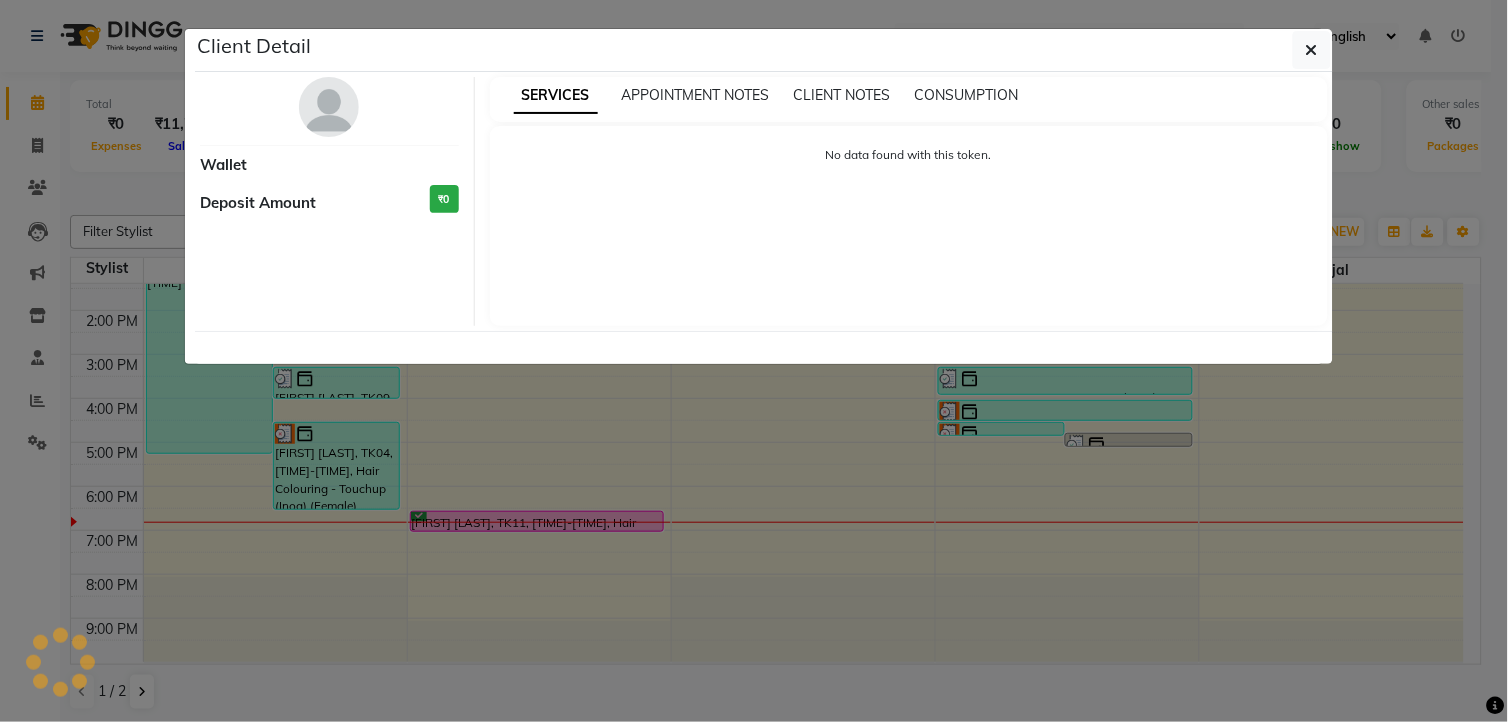 select on "3" 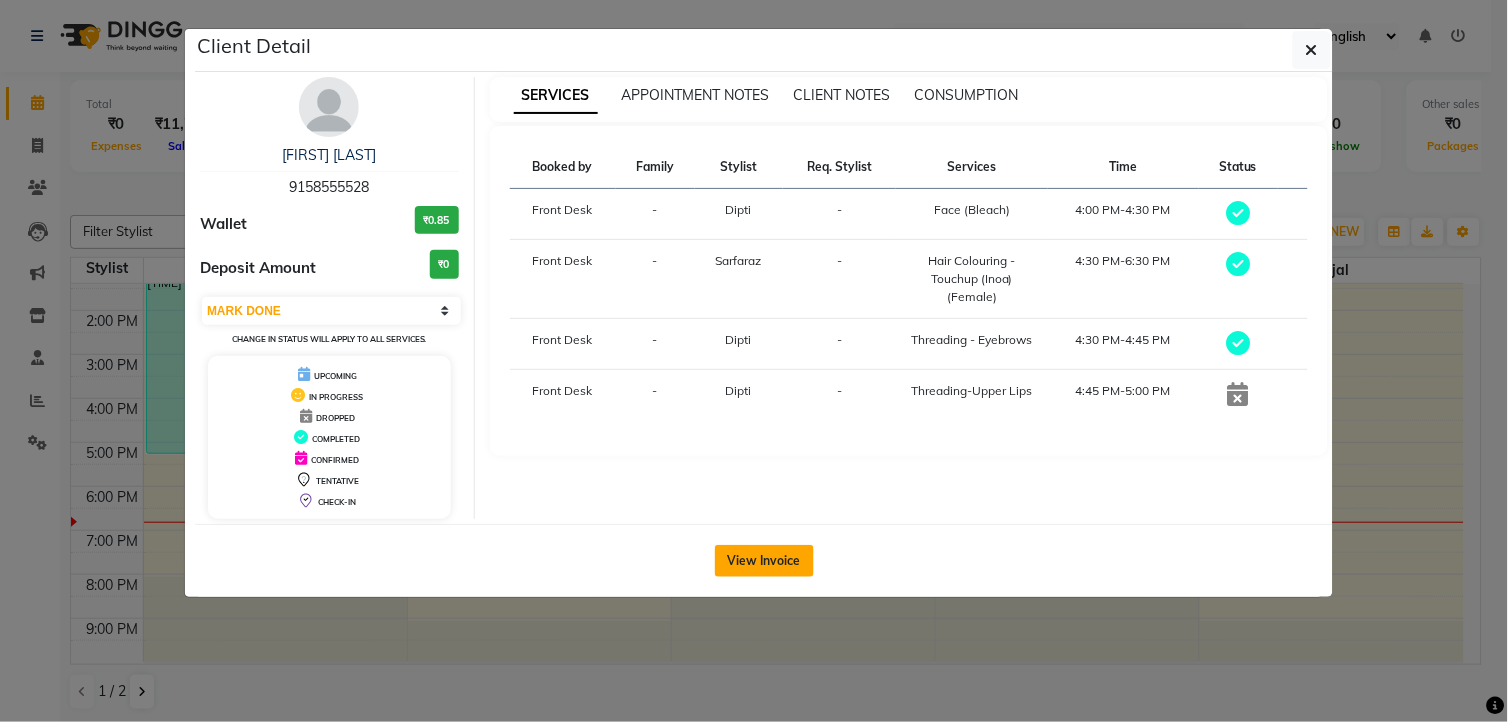 click on "View Invoice" 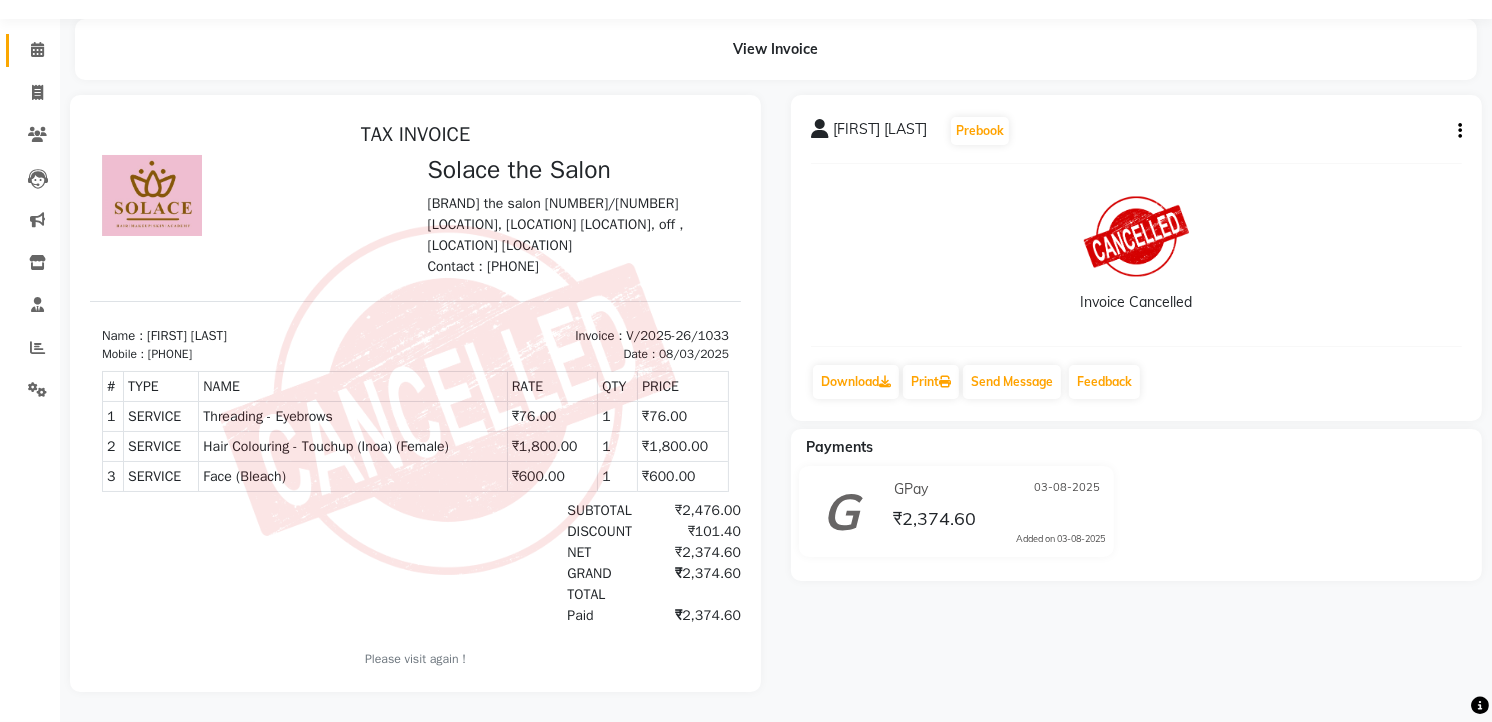 scroll, scrollTop: 0, scrollLeft: 0, axis: both 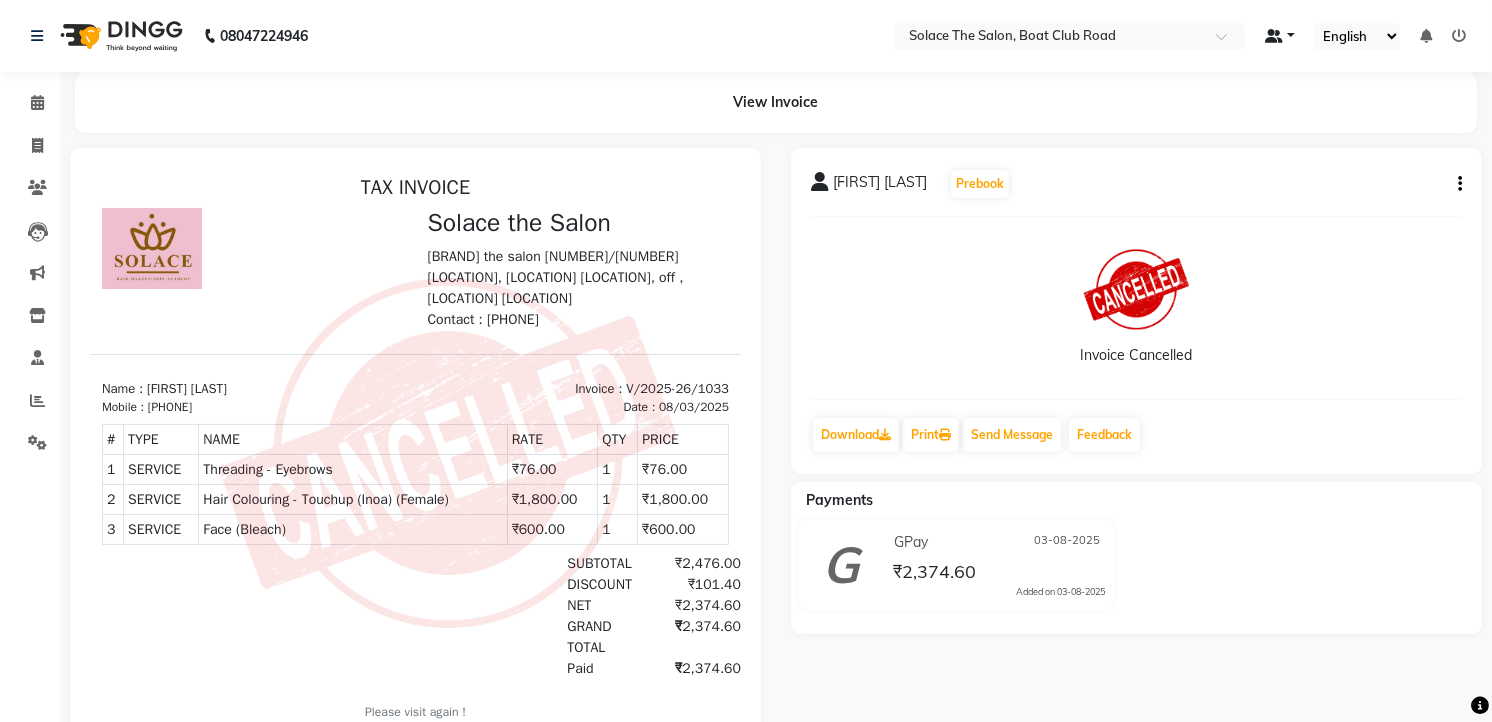 click at bounding box center (1274, 36) 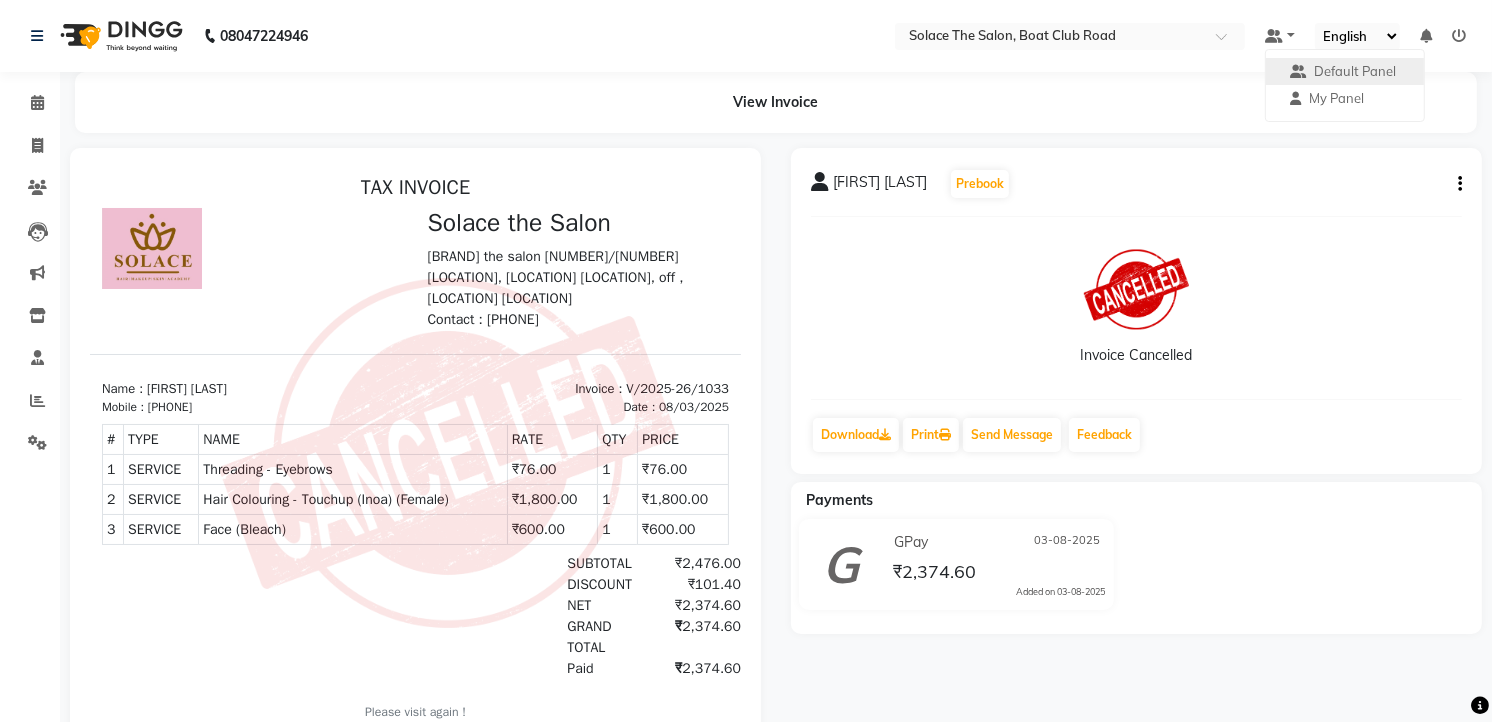 click on "English ENGLISH Español العربية मराठी हिंदी ગુજરાતી தமிழ் 中文" at bounding box center (1357, 36) 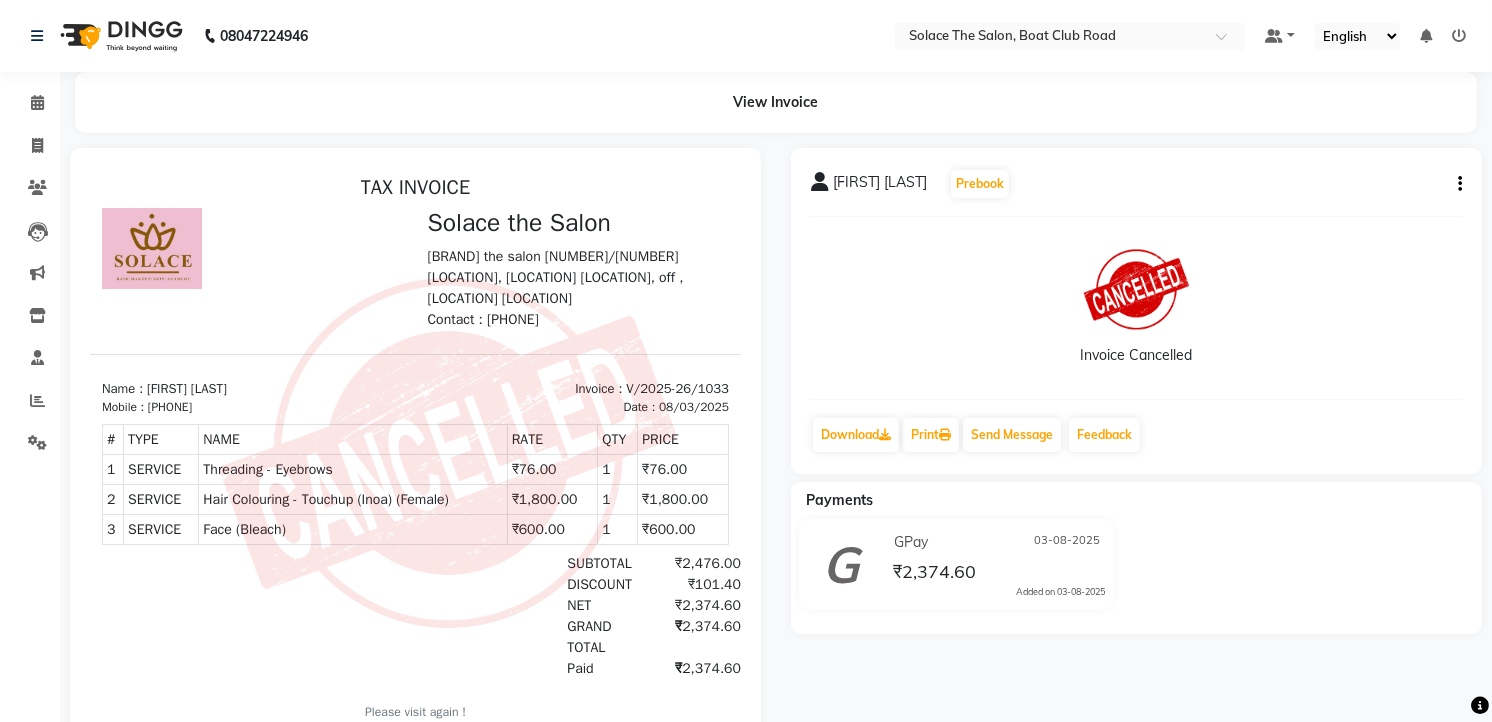 click on "English ENGLISH Español العربية मराठी हिंदी ગુજરાતી தமிழ் 中文" at bounding box center [1357, 36] 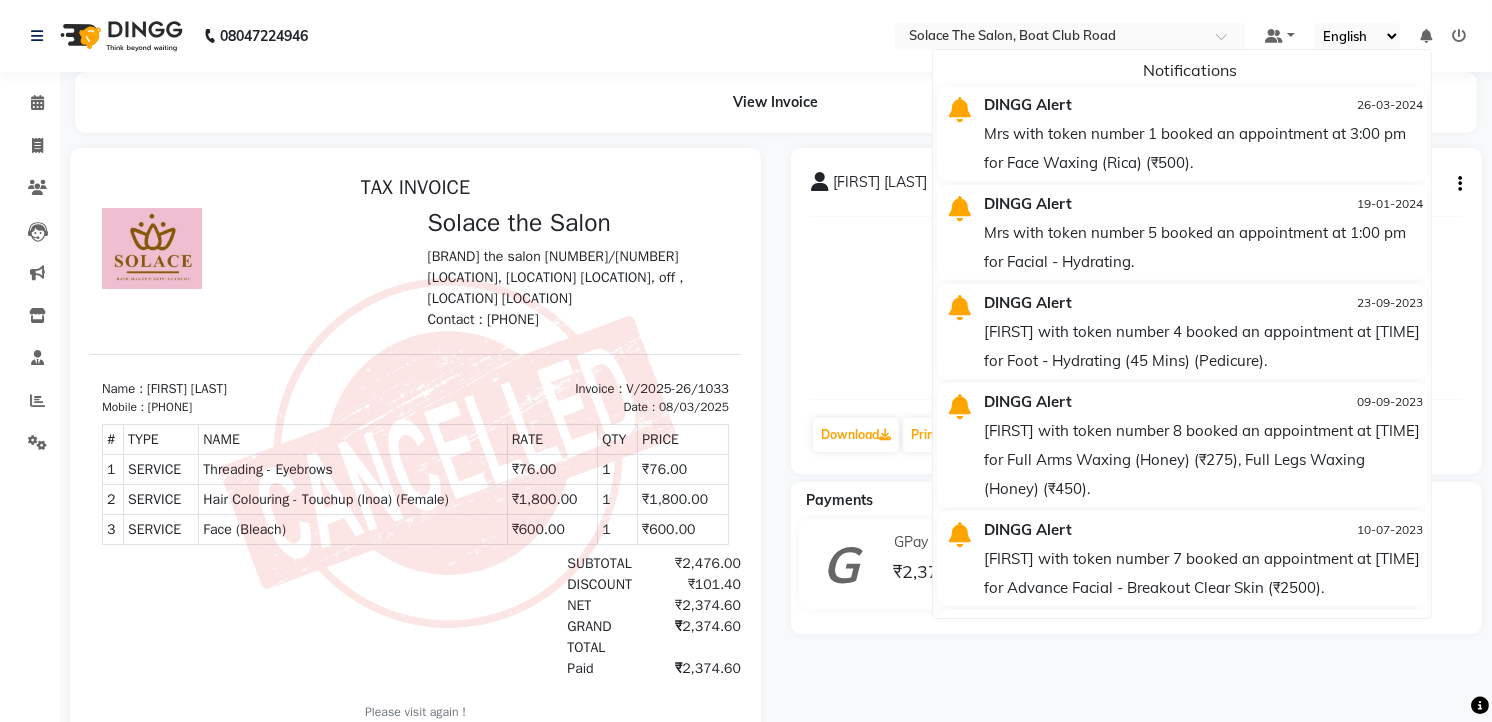 click on "[PHONE] Select Location × [BRAND] the Salon, [LOCATION] Road  Default Panel My Panel English ENGLISH Español العربية मराठी हिंदी ગુજરાતી தமிழ் 中文 Notifications  DINGG Alert   26-03-2024   Mrs with token number 1 booked an appointment at [TIME] for   Face Waxing (Rica) (₹500).   DINGG Alert   19-01-2024   Mrs with token number 5 booked an appointment at [TIME] for Facial - Hydrating.   DINGG Alert   23-09-2023   [FIRST] with token number 4 booked an appointment at [TIME] for  Foot - Hydrating (45 Mins) (Pedicure).   DINGG Alert   09-09-2023   [FIRST] with token number 8 booked an appointment at [TIME] for Full Arms Waxing (Honey) (₹275), Full Legs Waxing (Honey) (₹450).   DINGG Alert   10-07-2023   [FIRST] with token number 7 booked an appointment at [TIME] for Advance Facial - Breakout Clear Skin (₹2500).   DINGG Alert   06-06-2023   [FIRST] with token number 1 booked an appointment at [TIME] for Keratin / Cysteine - Upto Neck (₹5000)." 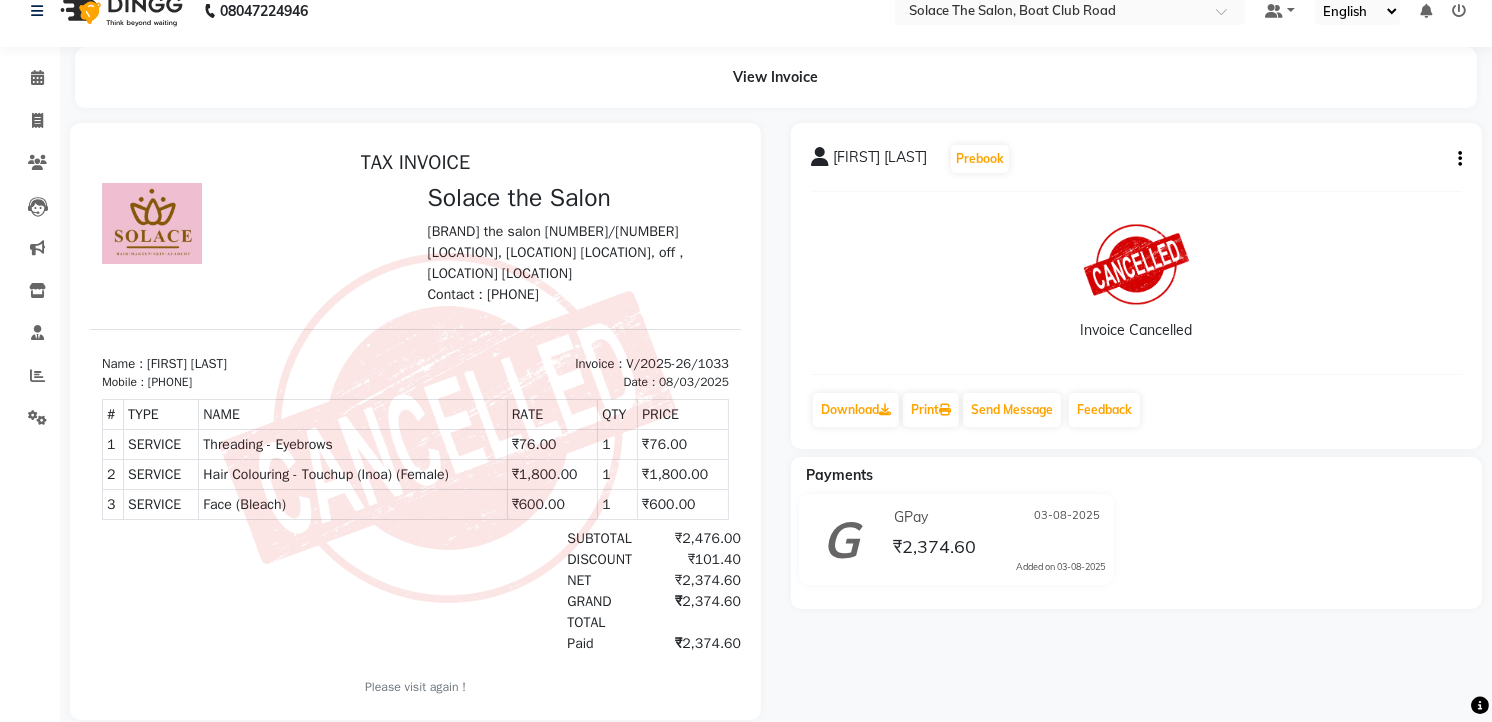 scroll, scrollTop: 68, scrollLeft: 0, axis: vertical 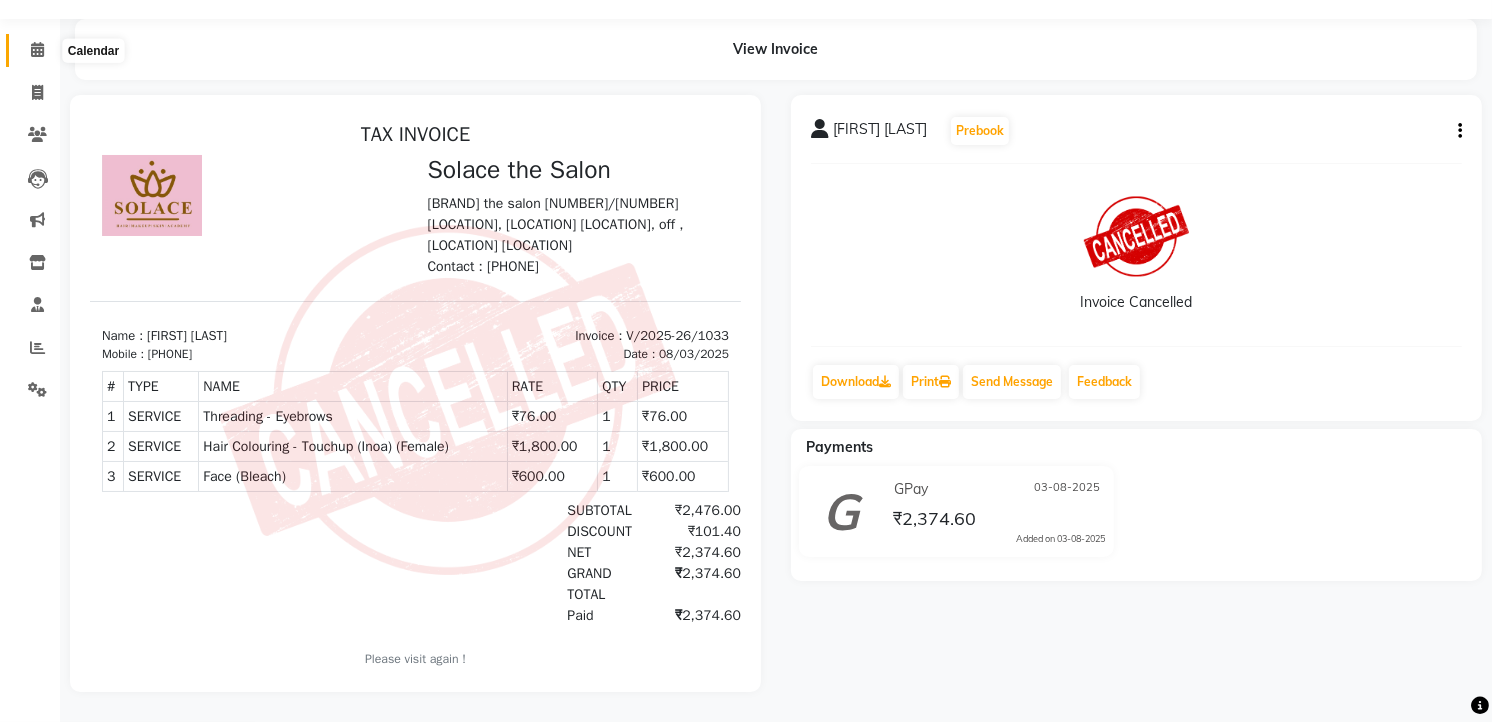 click 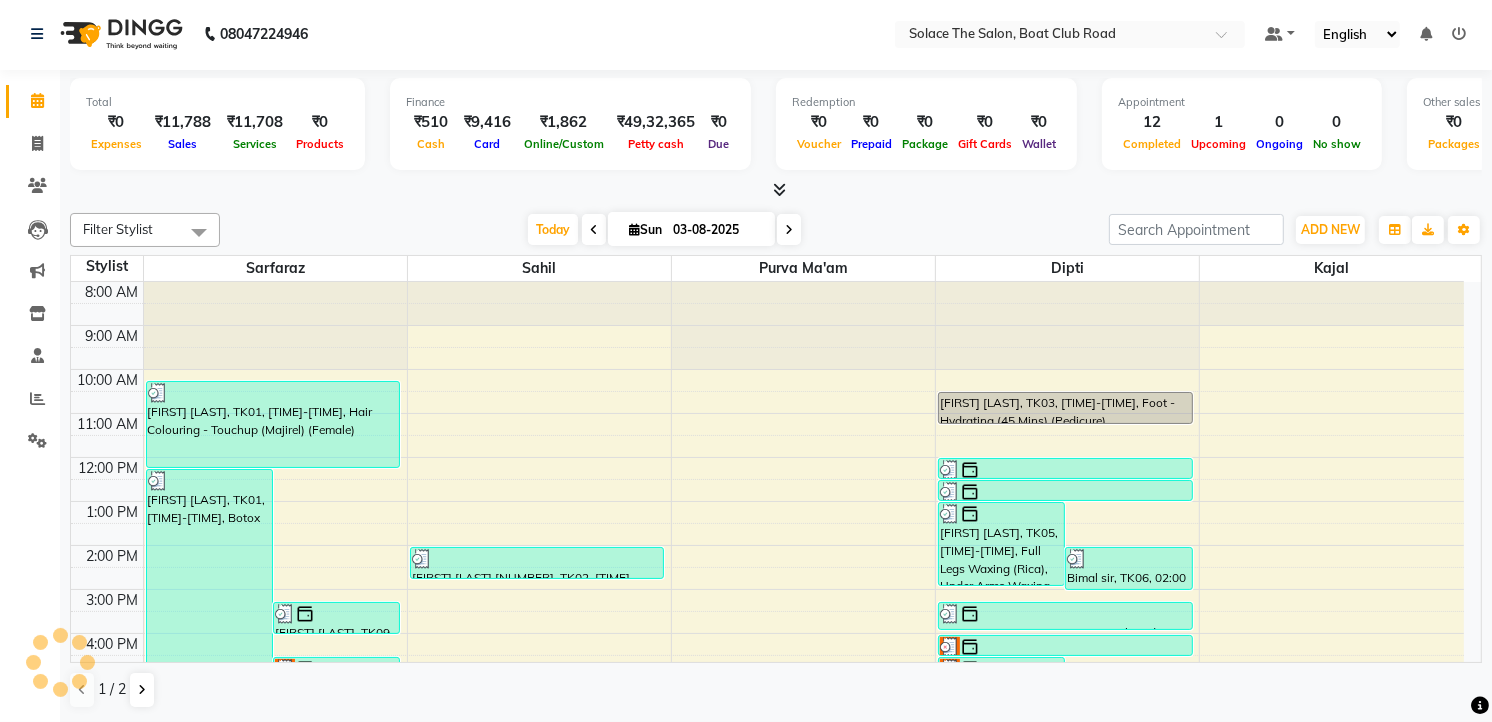 scroll, scrollTop: 0, scrollLeft: 0, axis: both 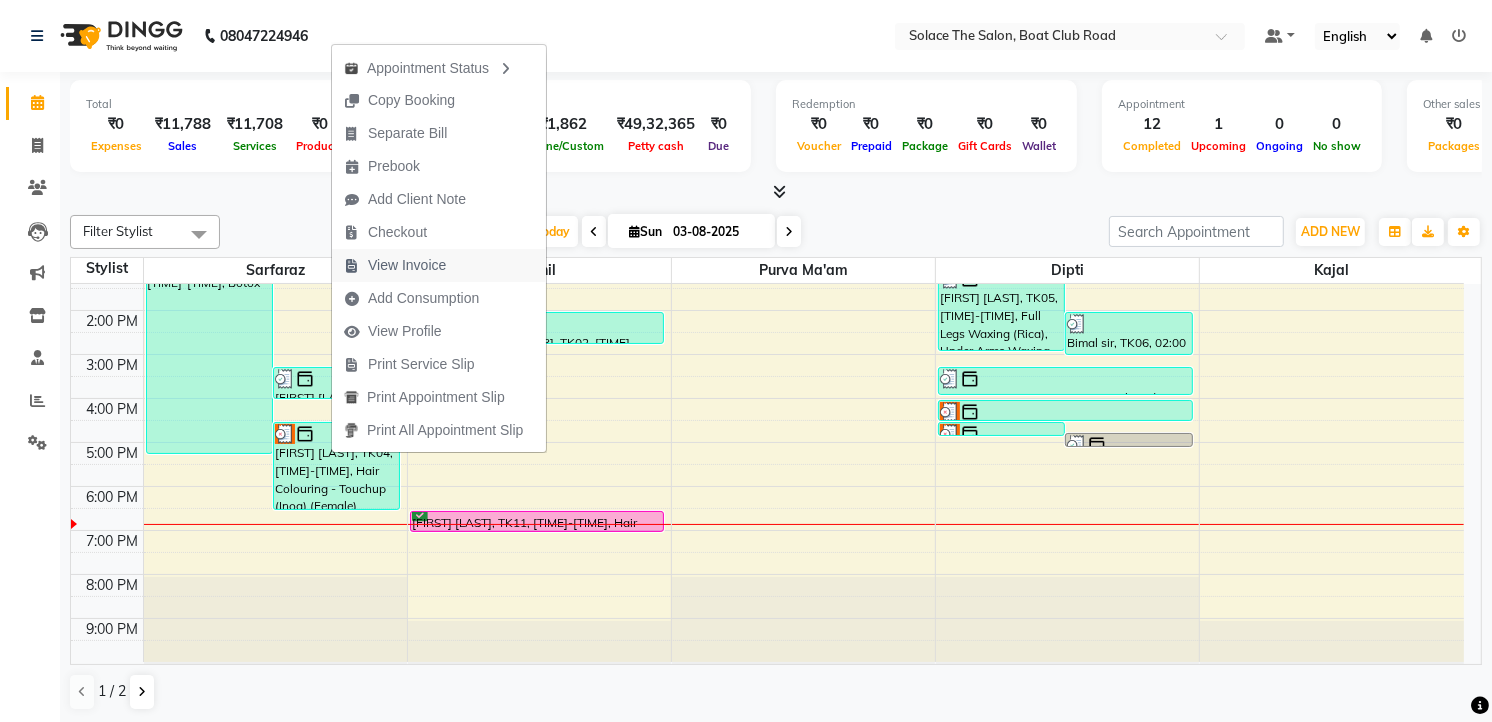click on "View Invoice" at bounding box center (407, 265) 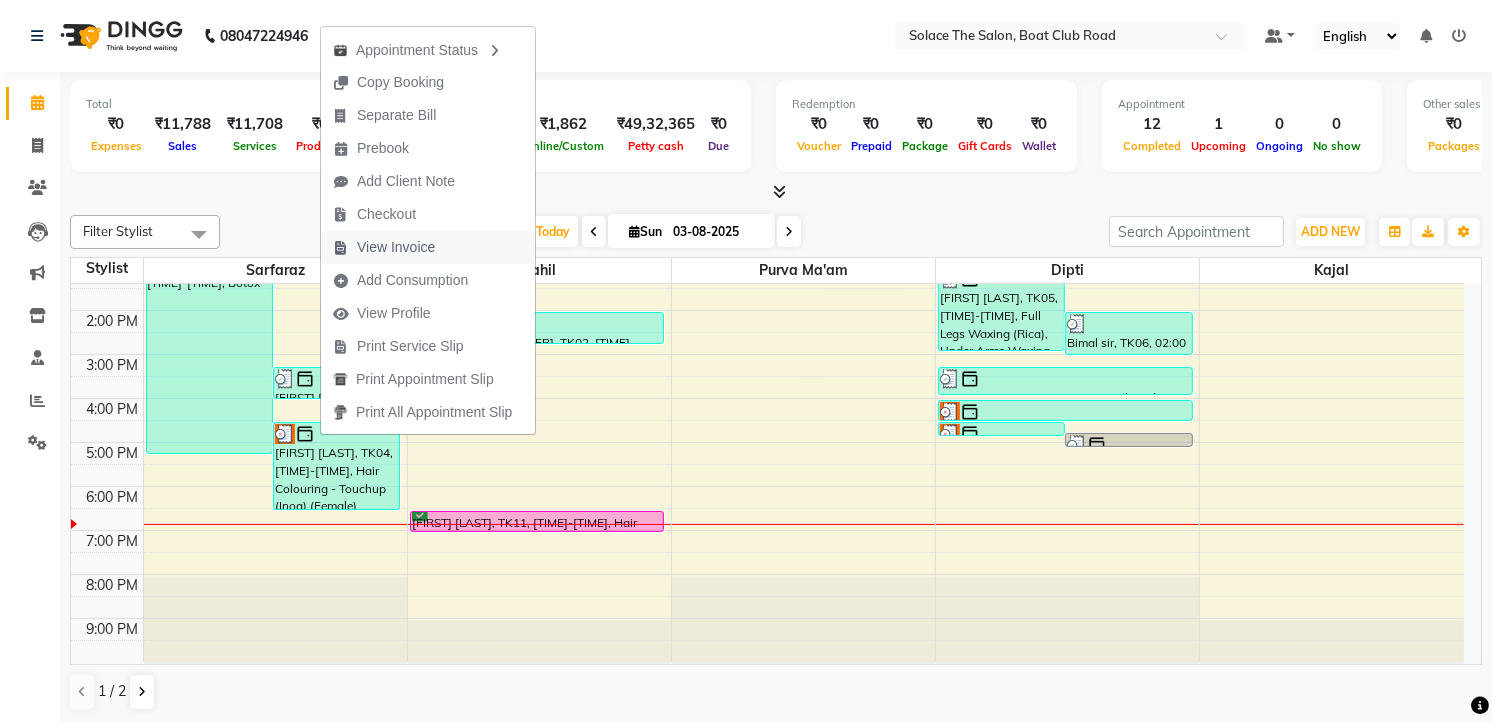 click at bounding box center [341, 248] 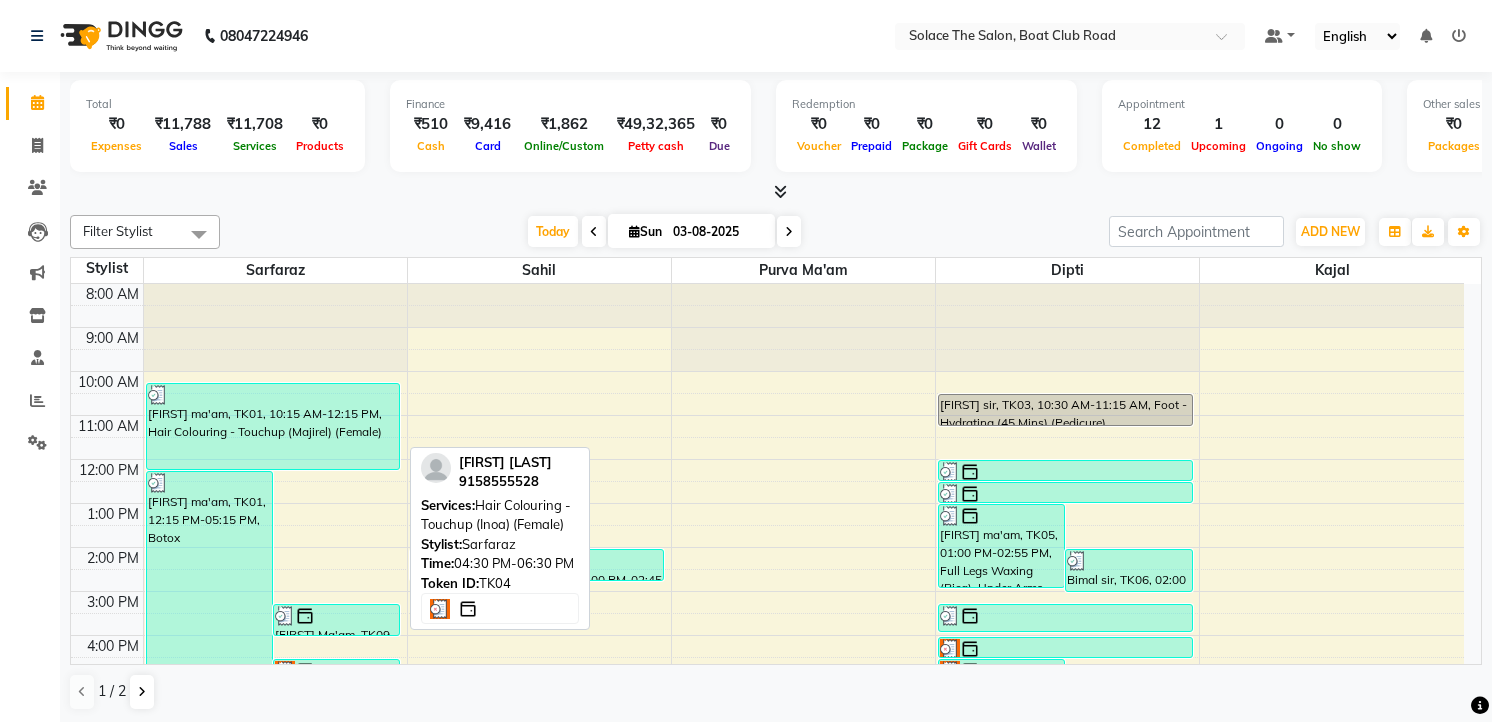 scroll, scrollTop: 0, scrollLeft: 0, axis: both 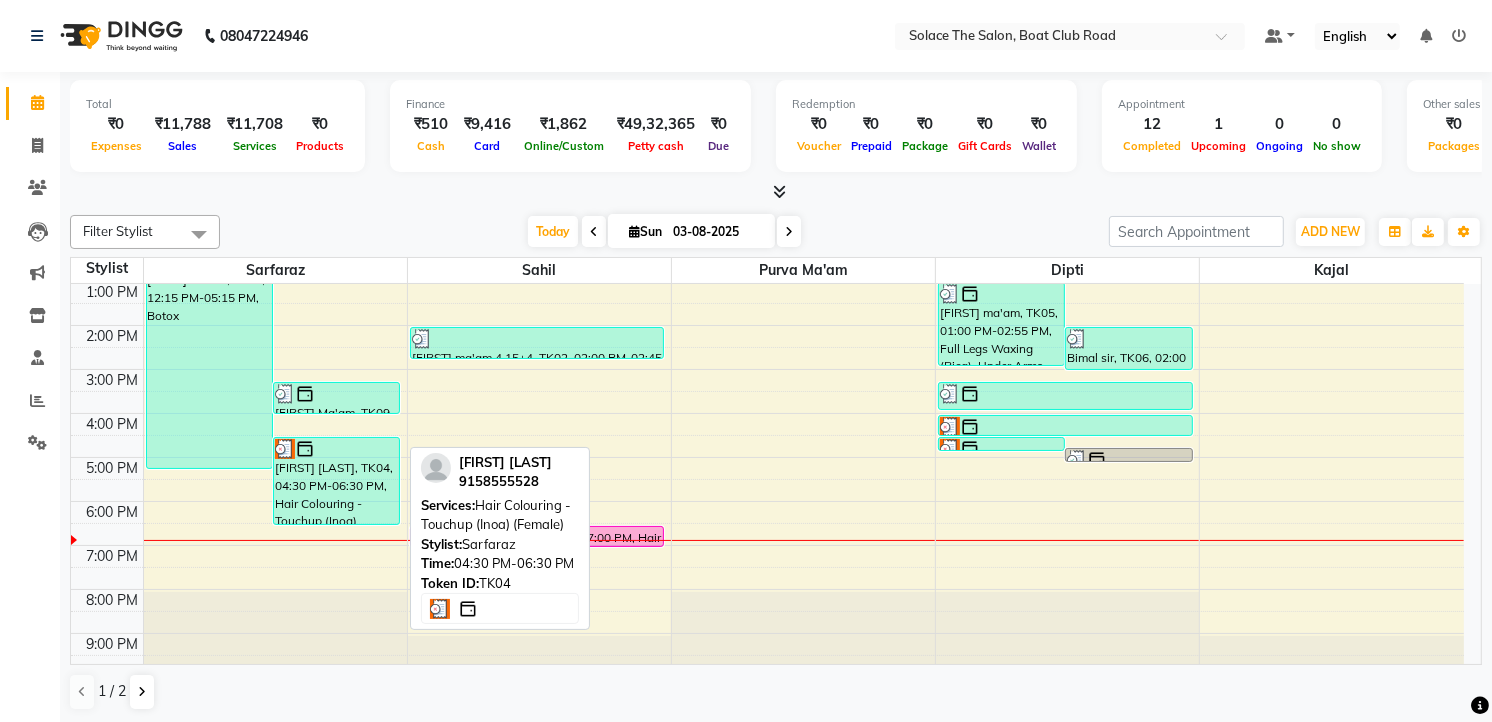 click on "[FIRST] [LAST], TK04, [TIME]-[TIME], Hair Colouring - Touchup (Inoa) (Female)" at bounding box center (336, 481) 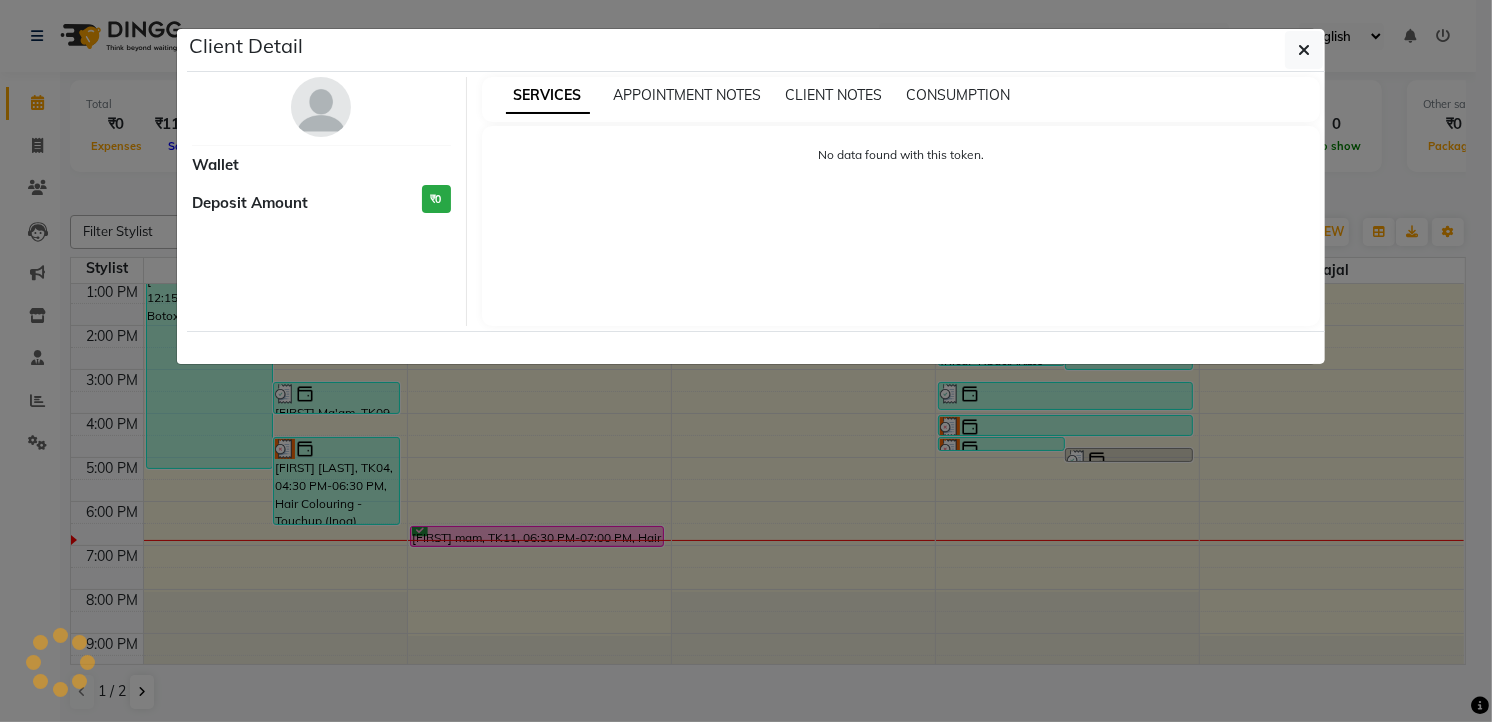 select on "3" 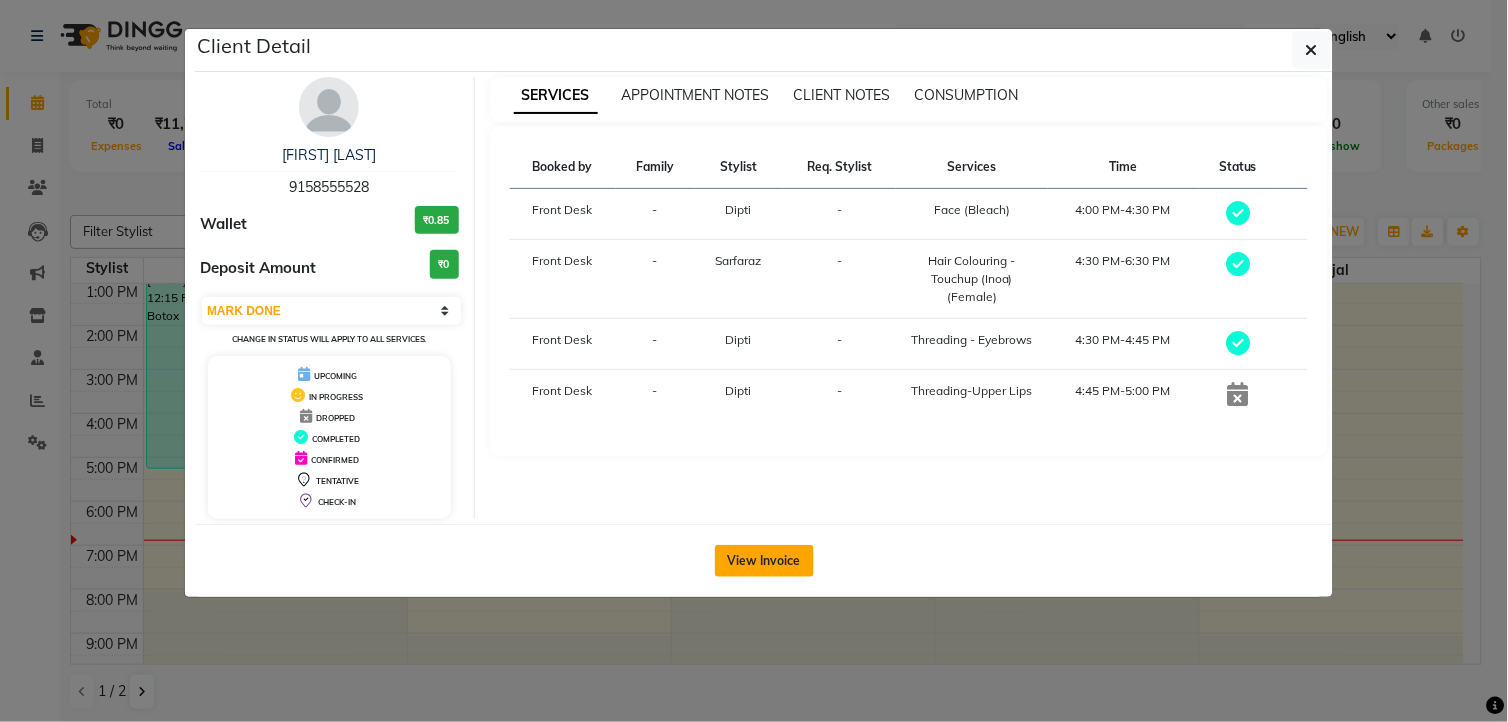 click on "View Invoice" 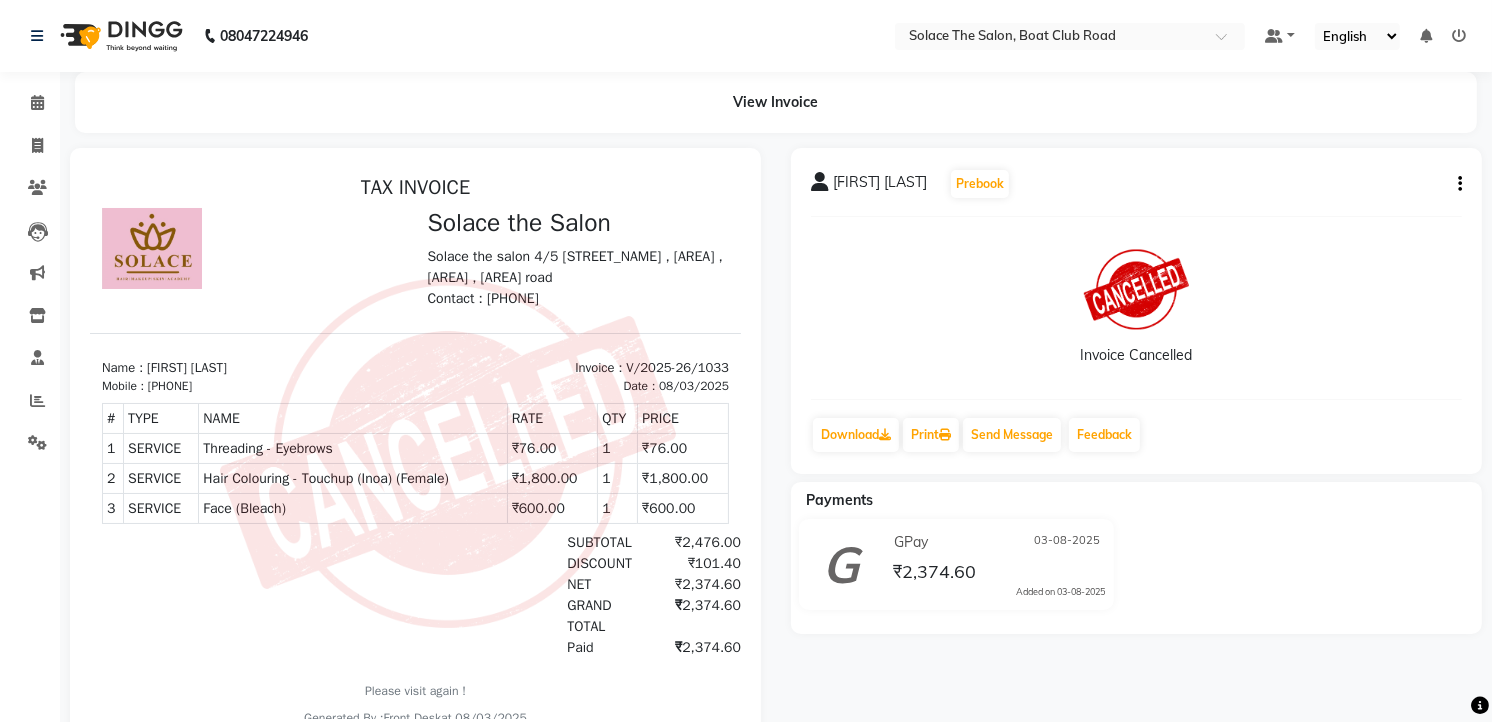 scroll, scrollTop: 0, scrollLeft: 0, axis: both 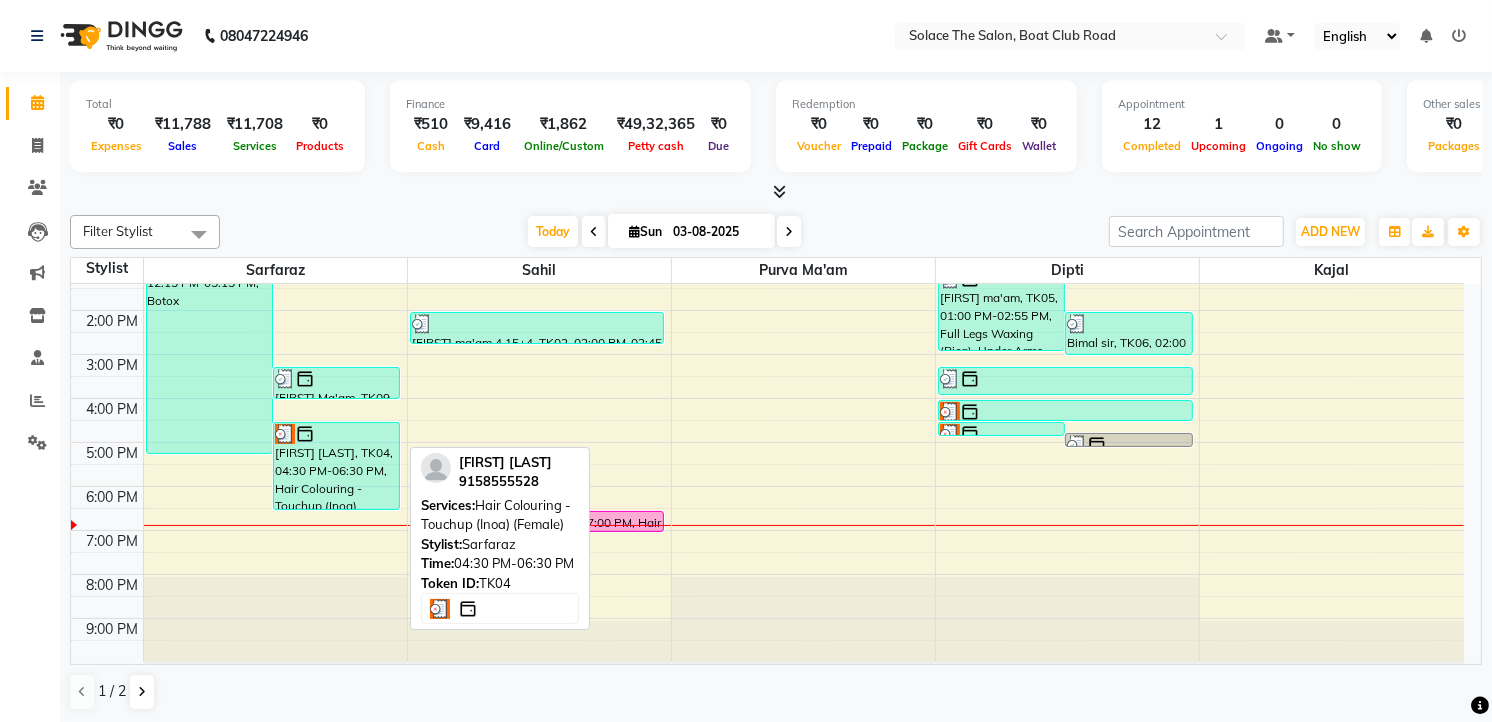 click on "[FIRST] [LAST], TK04, [TIME]-[TIME], Hair Colouring - Touchup (Inoa) (Female)" at bounding box center (336, 466) 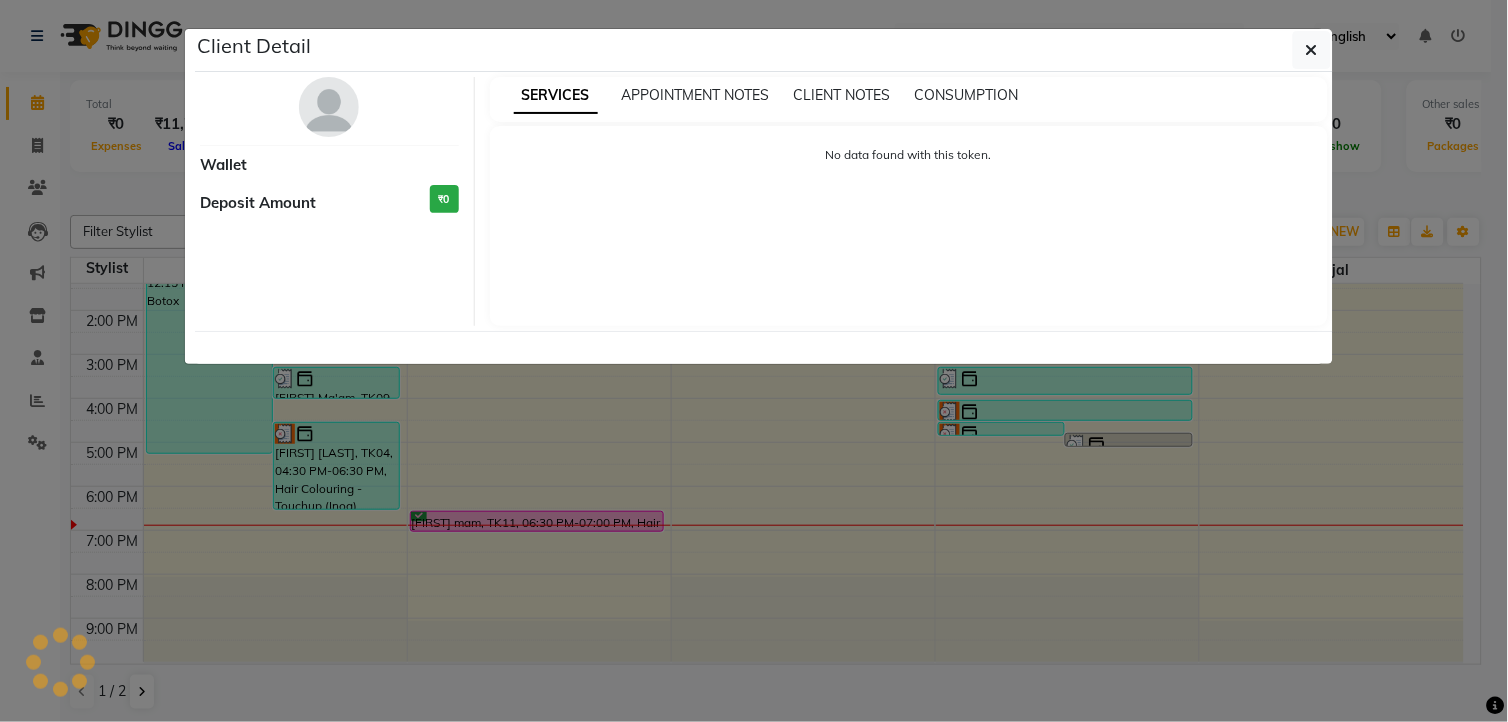 select on "3" 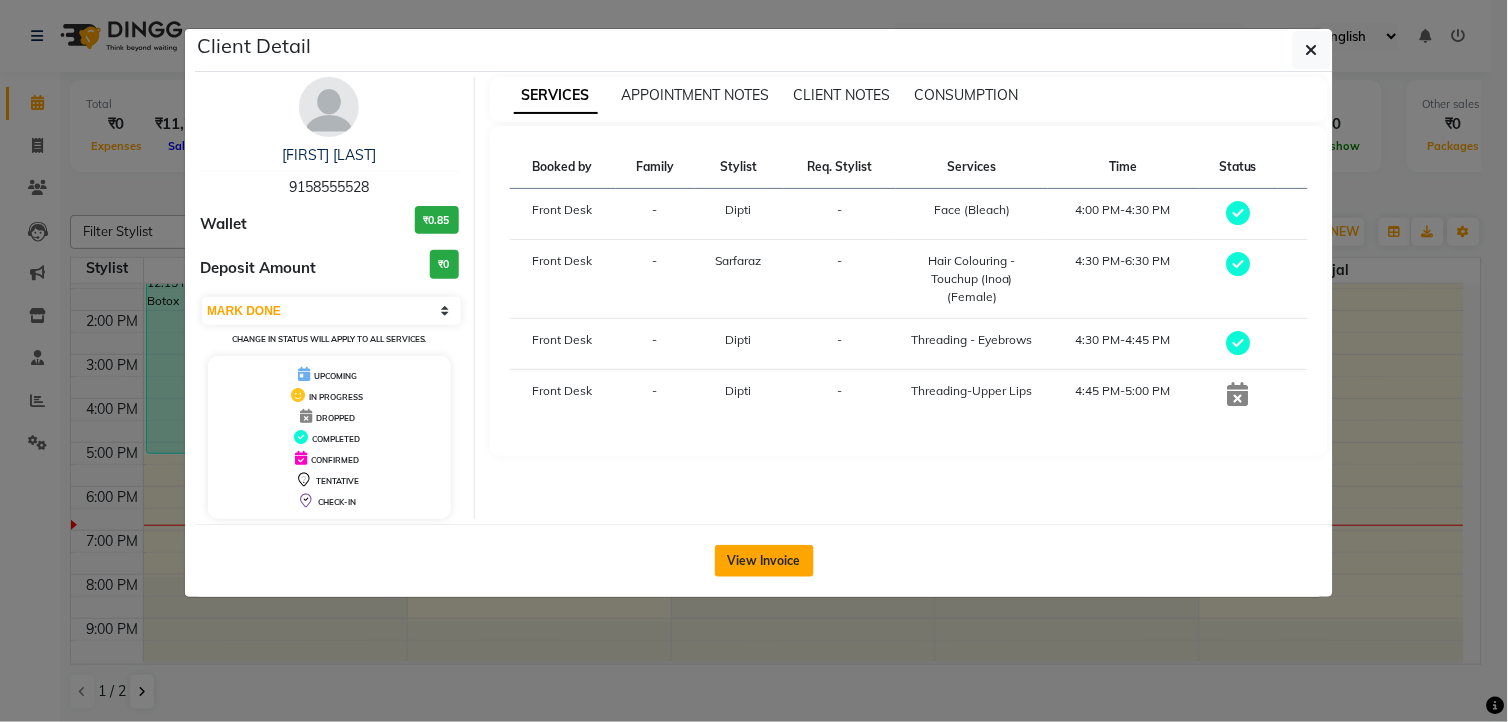 click on "View Invoice" 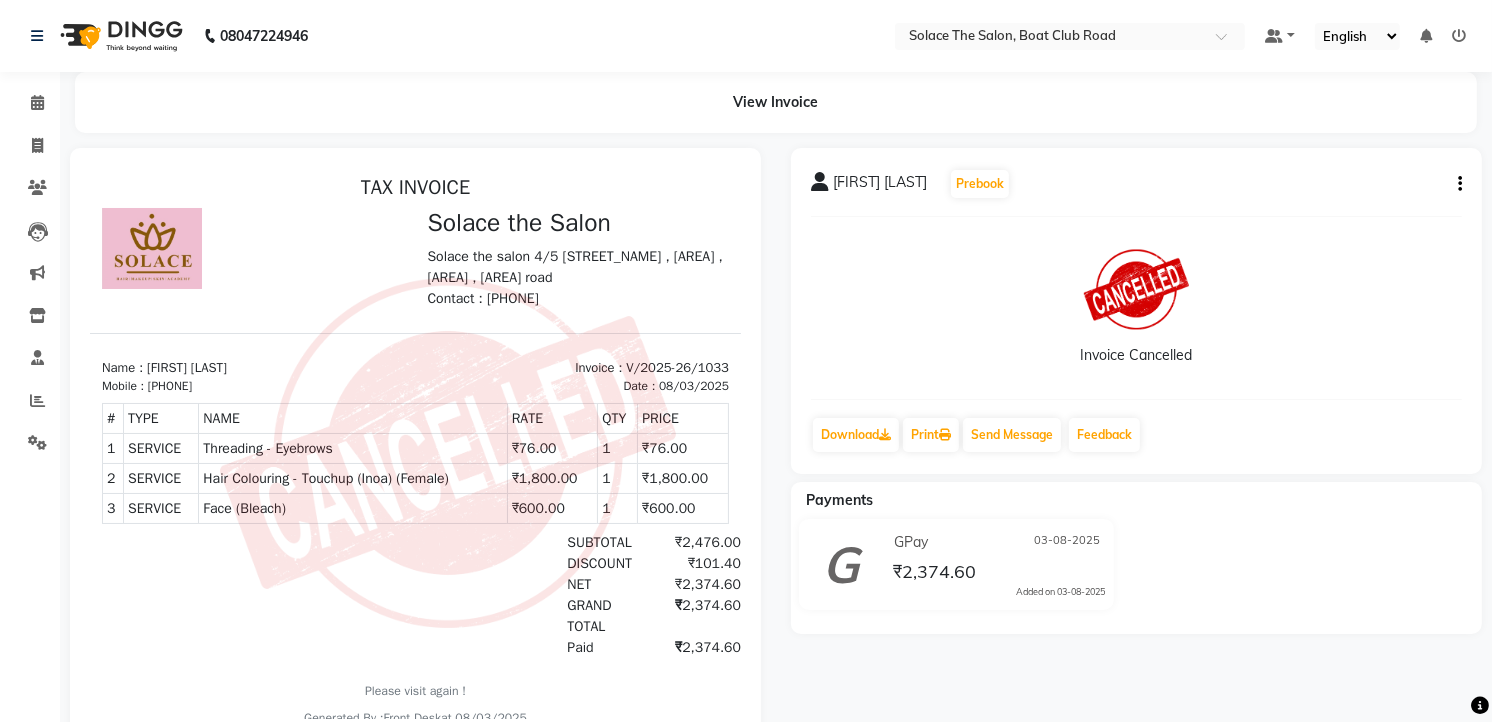 scroll, scrollTop: 0, scrollLeft: 0, axis: both 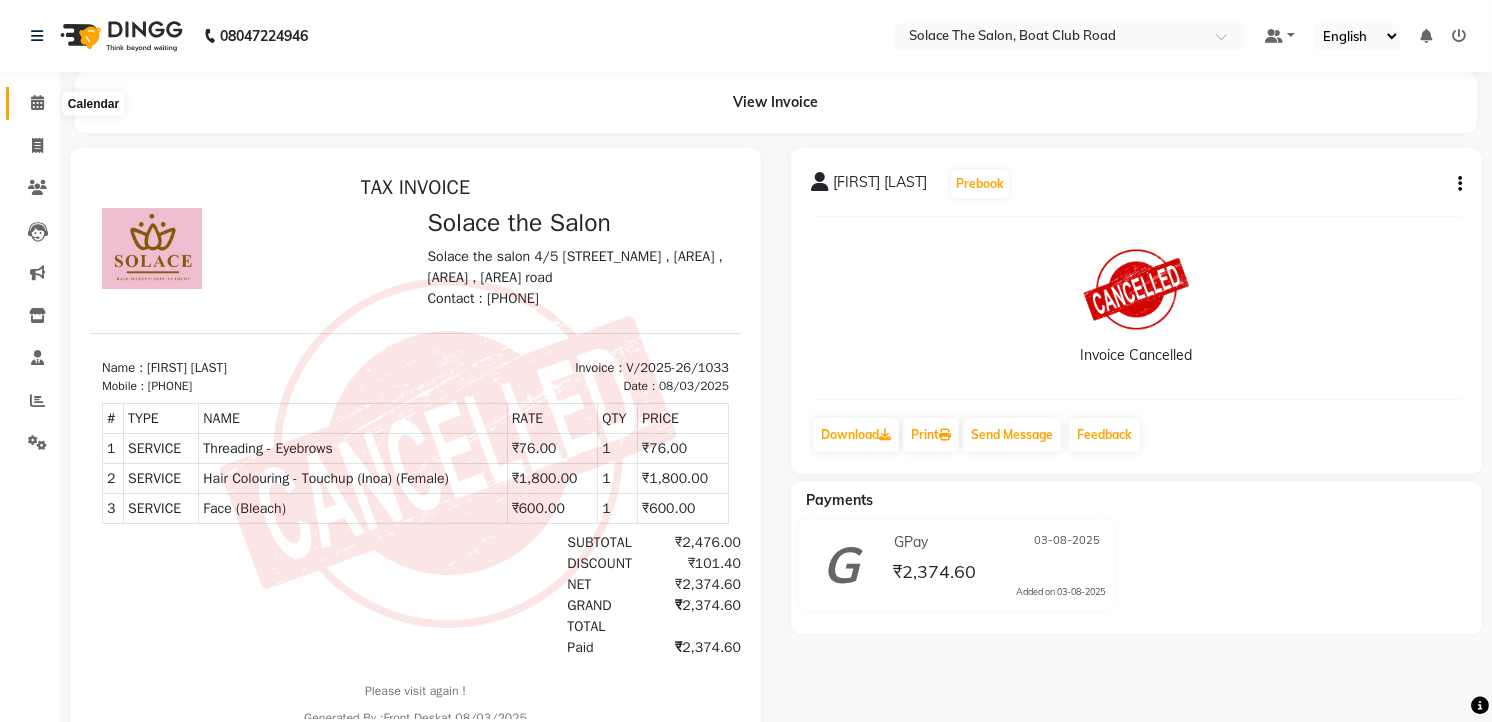 click 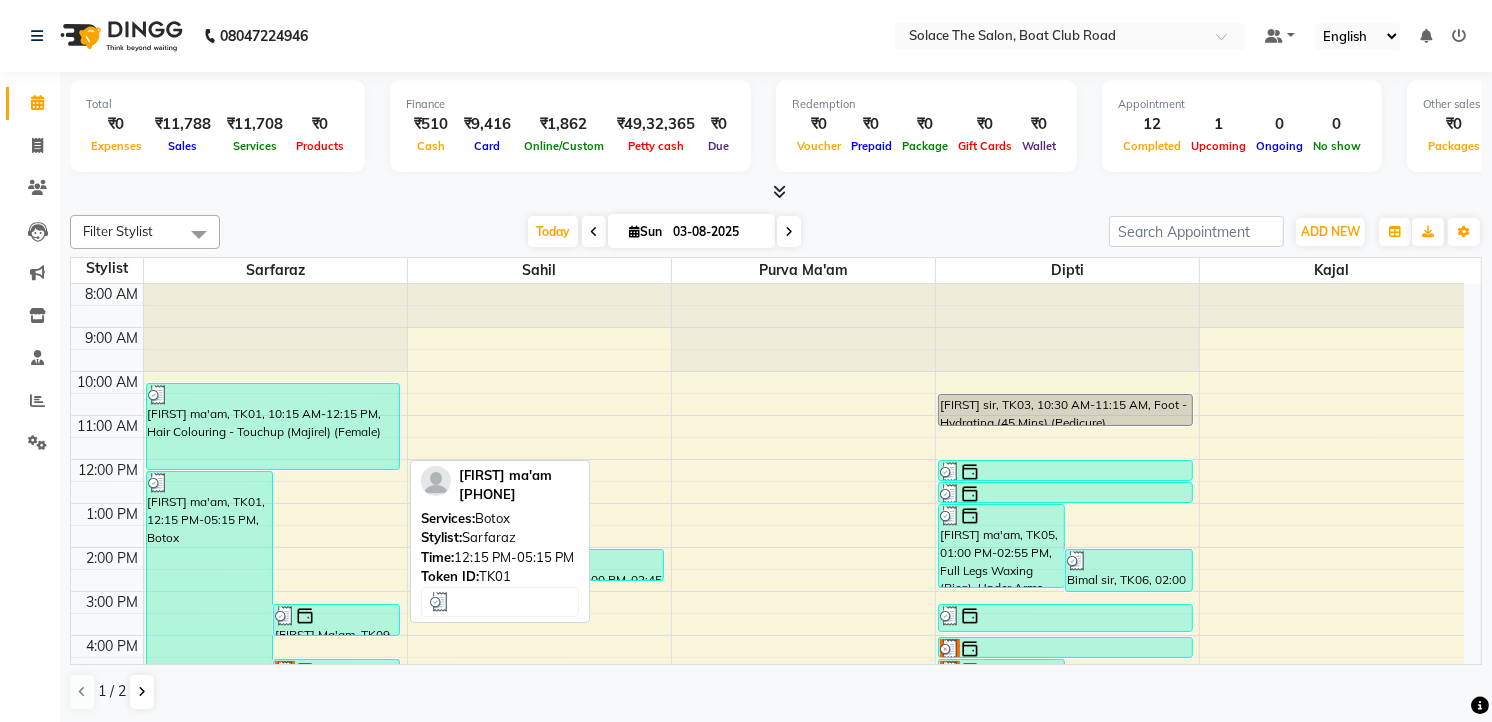 scroll, scrollTop: 222, scrollLeft: 0, axis: vertical 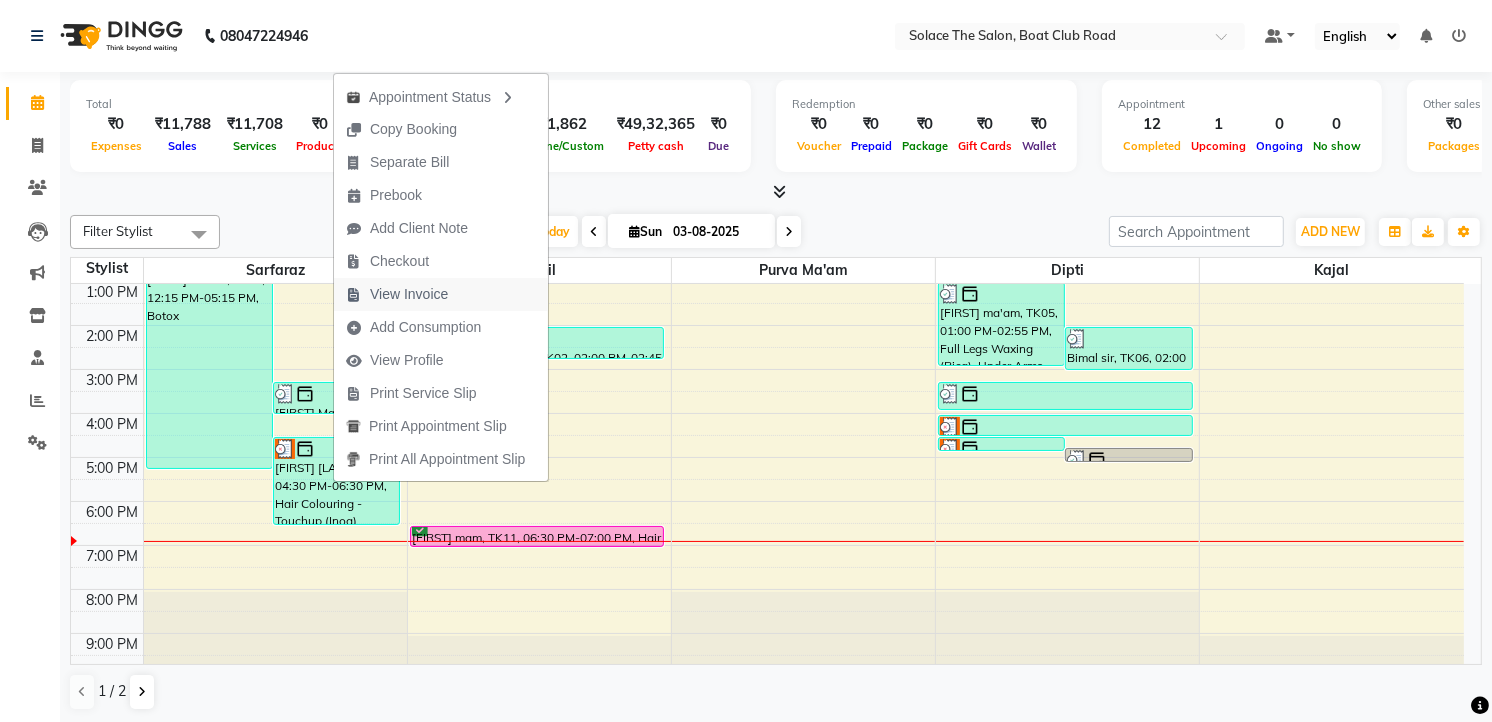 click on "View Invoice" at bounding box center [409, 294] 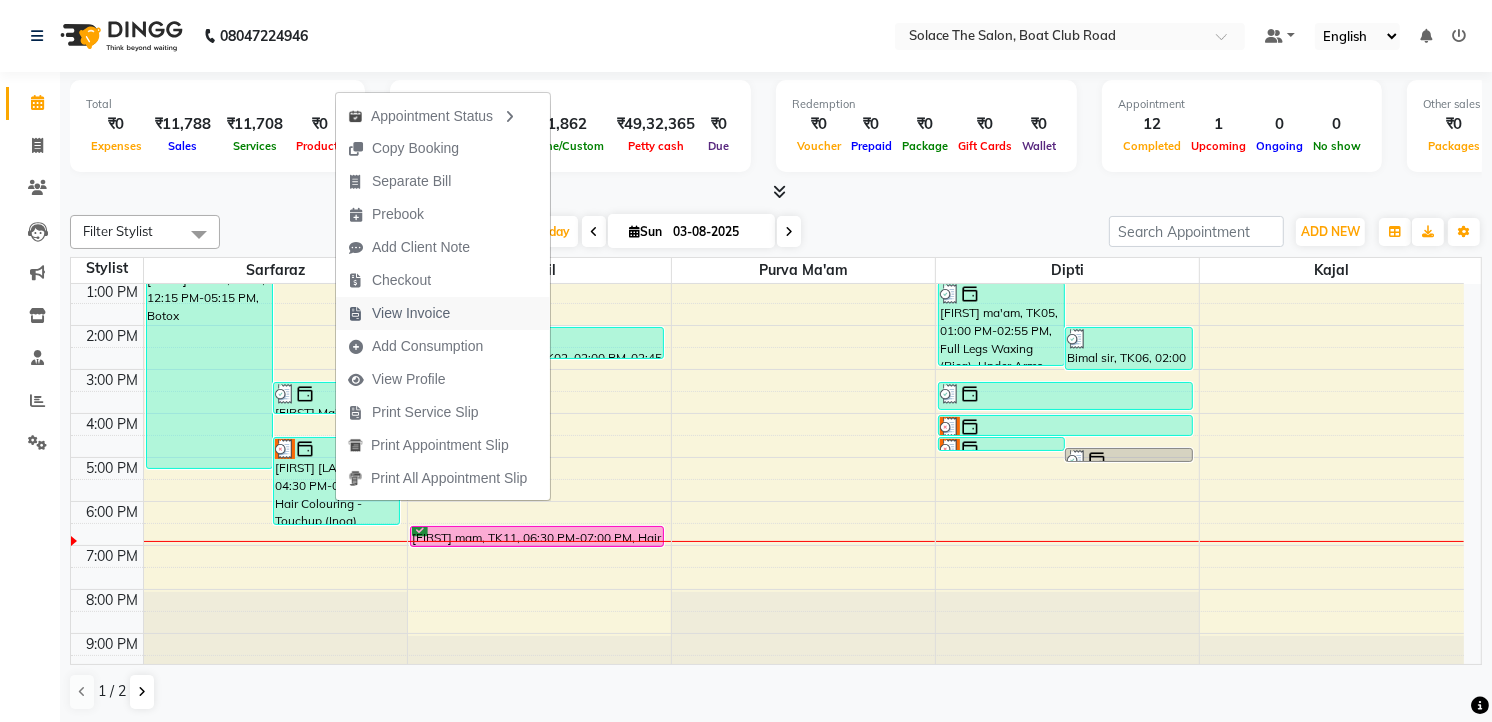 click at bounding box center (356, 314) 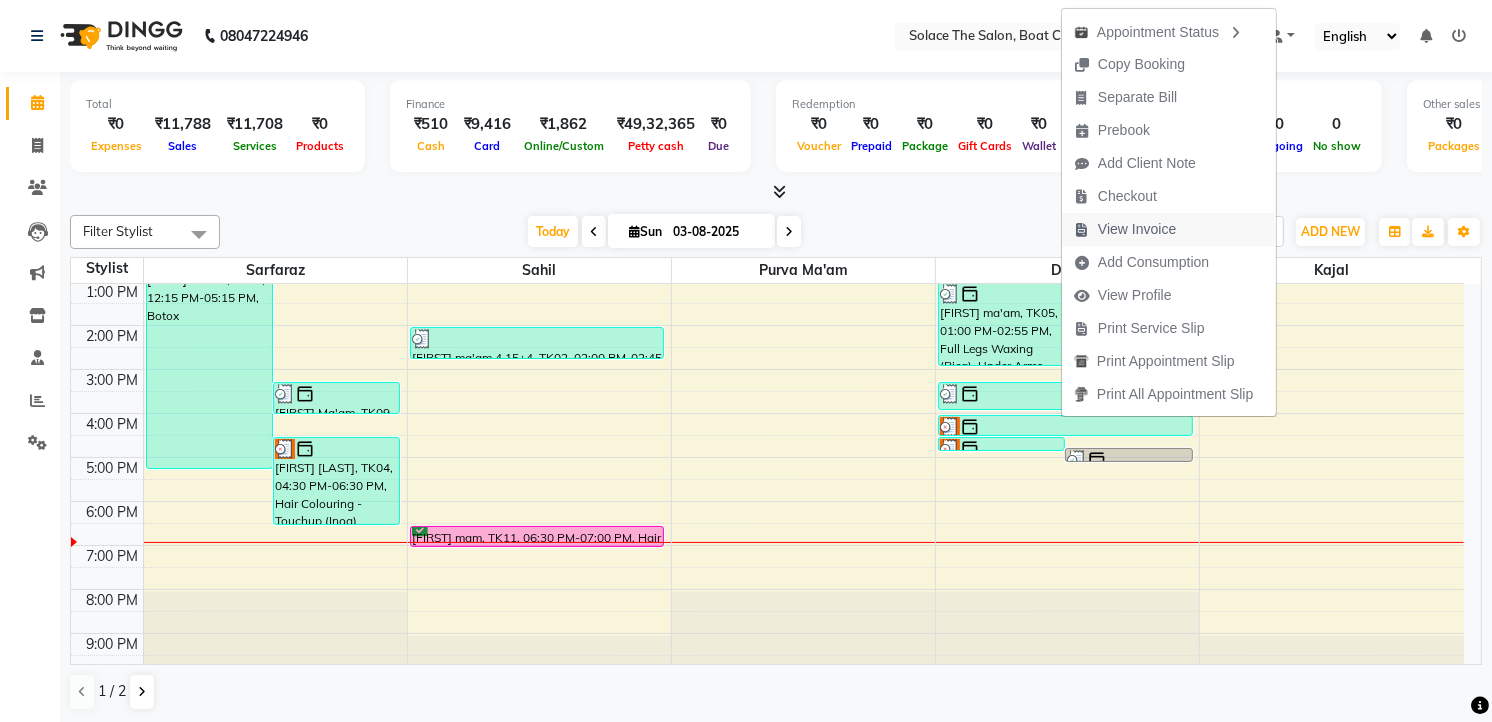click on "View Invoice" at bounding box center (1137, 229) 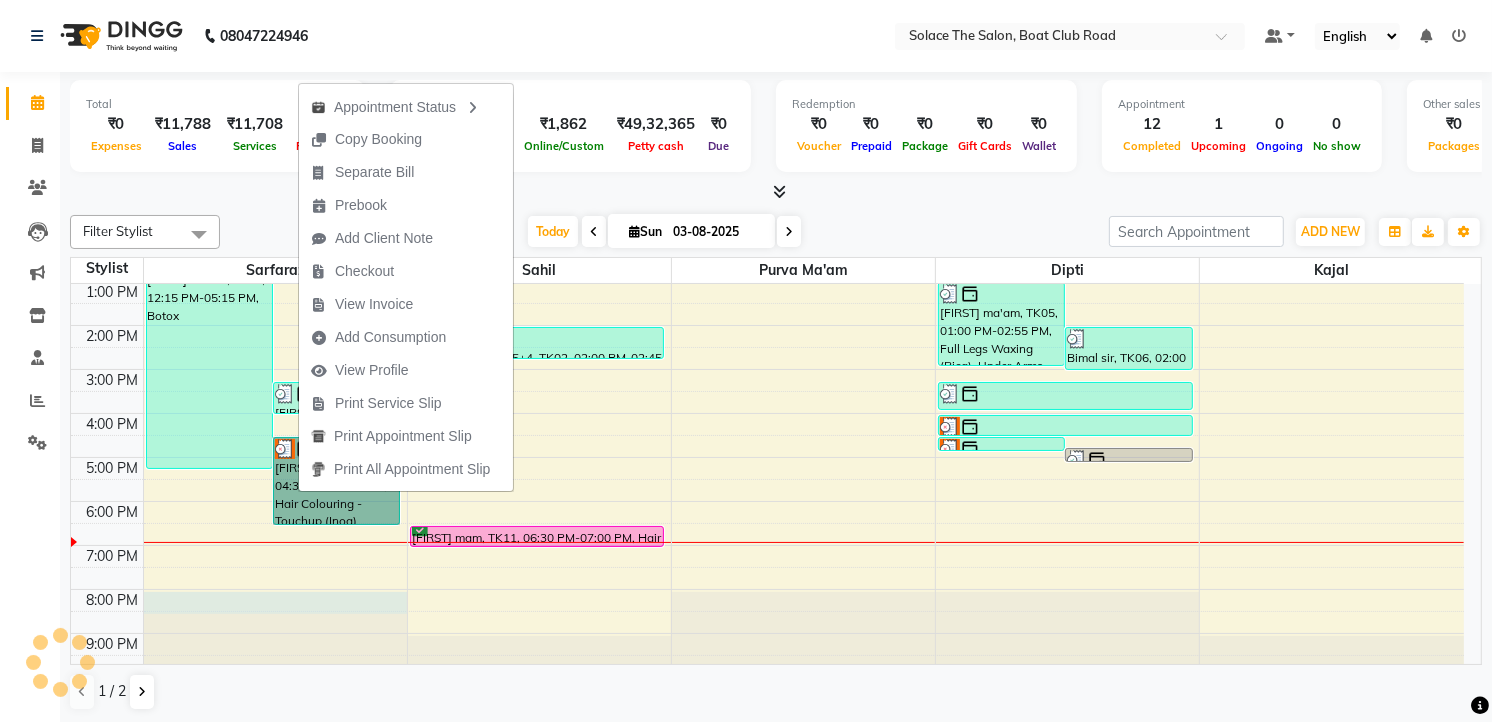 click at bounding box center [275, 62] 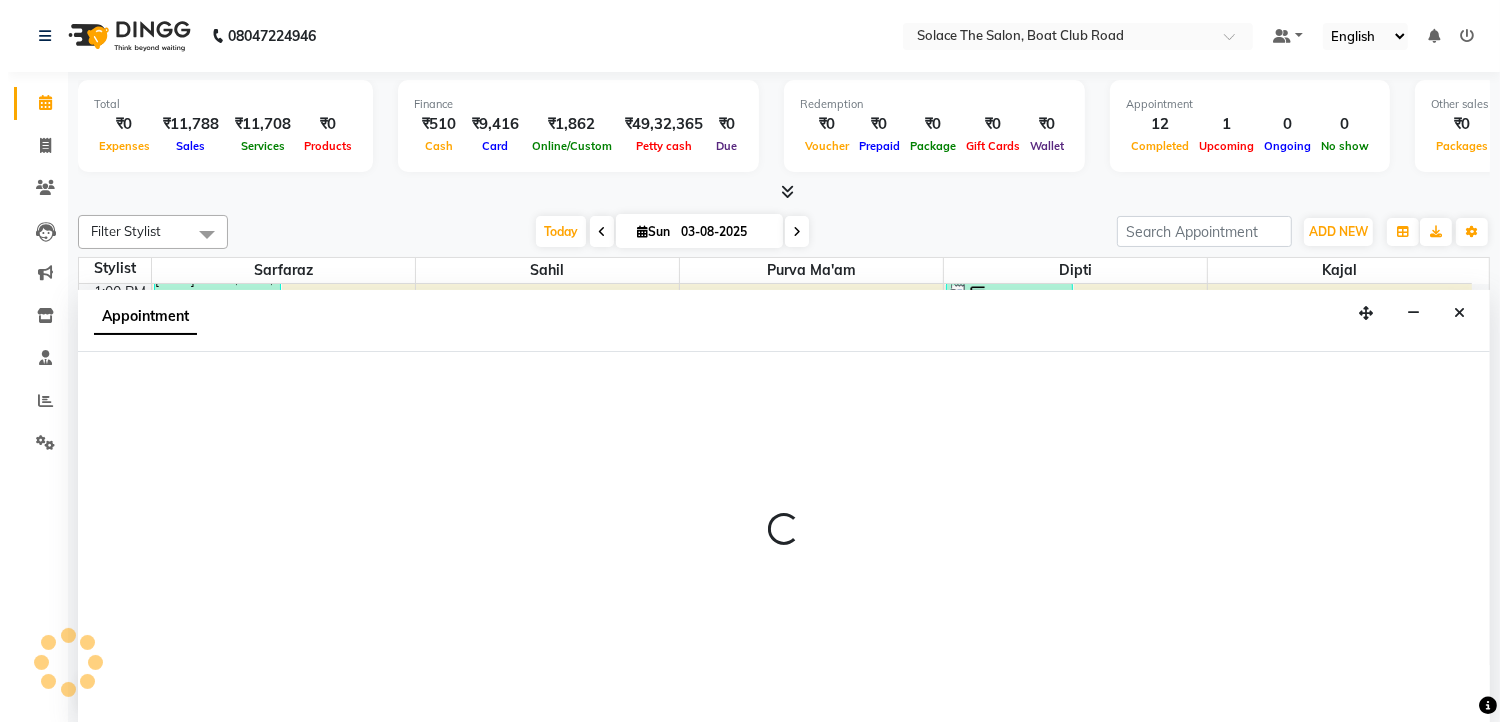 scroll, scrollTop: 1, scrollLeft: 0, axis: vertical 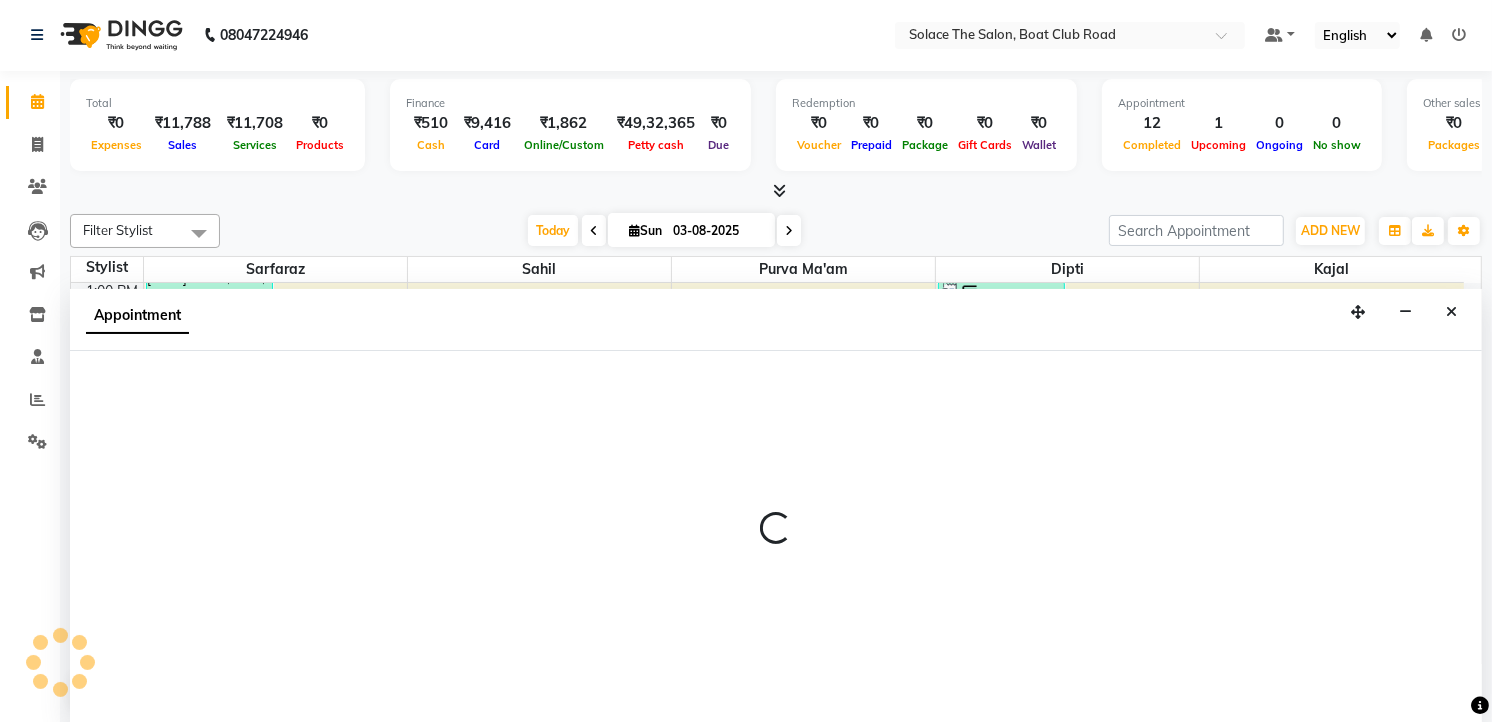 select on "9746" 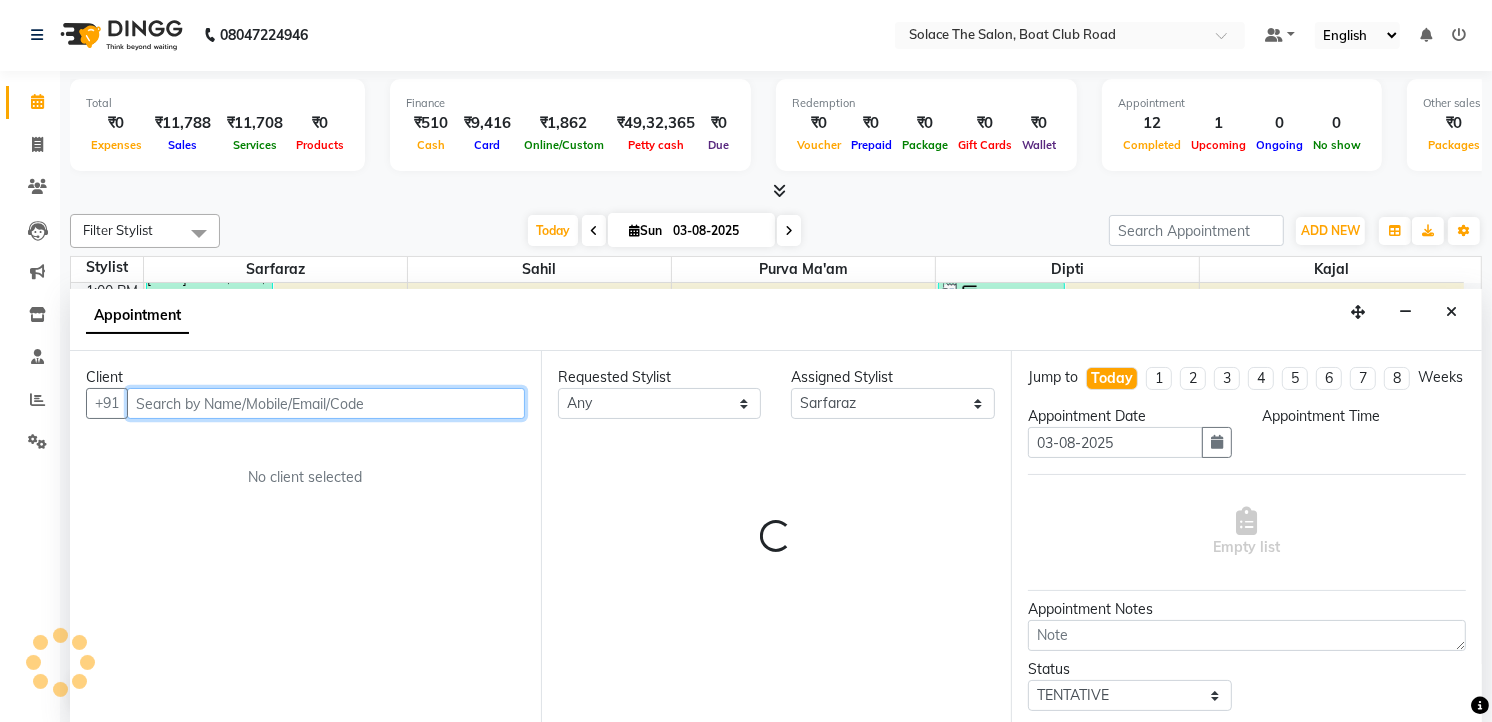 select on "1200" 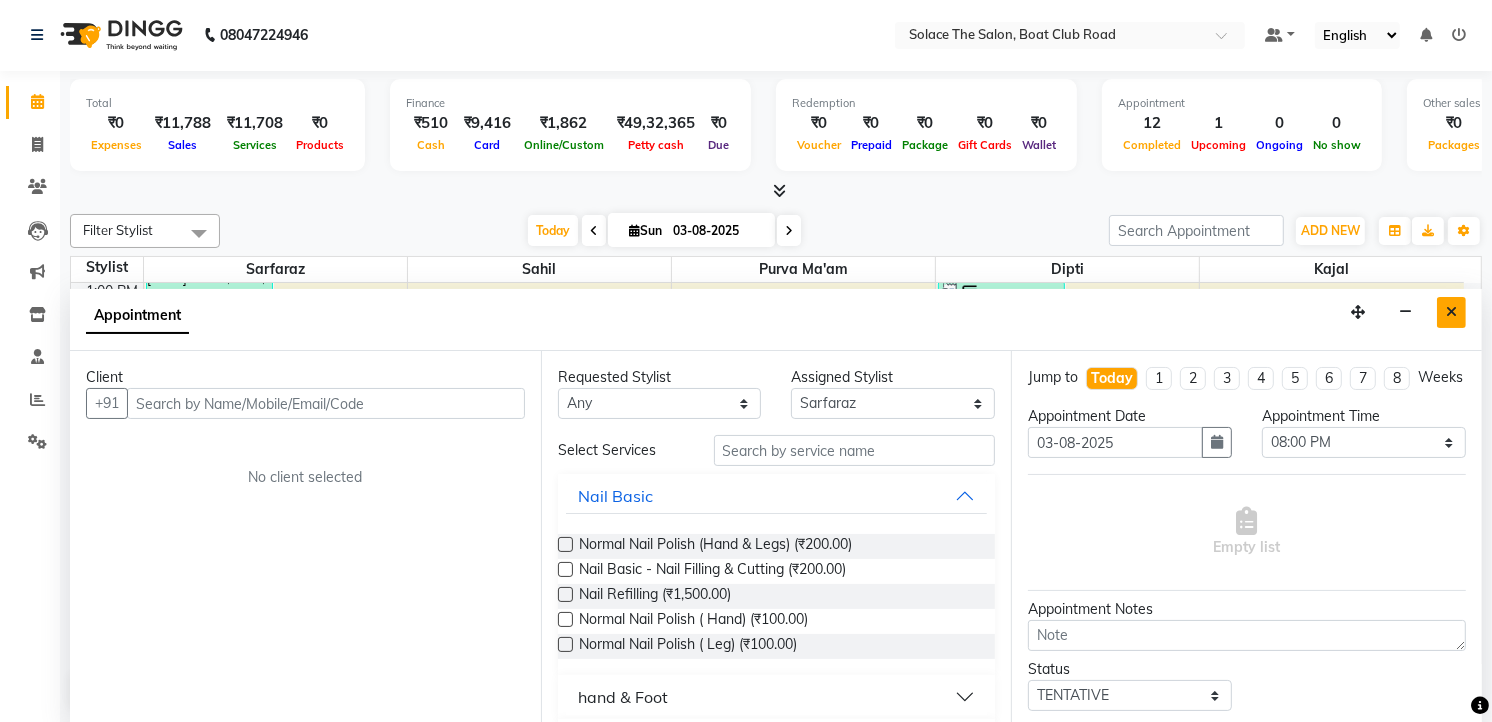 click at bounding box center [1451, 312] 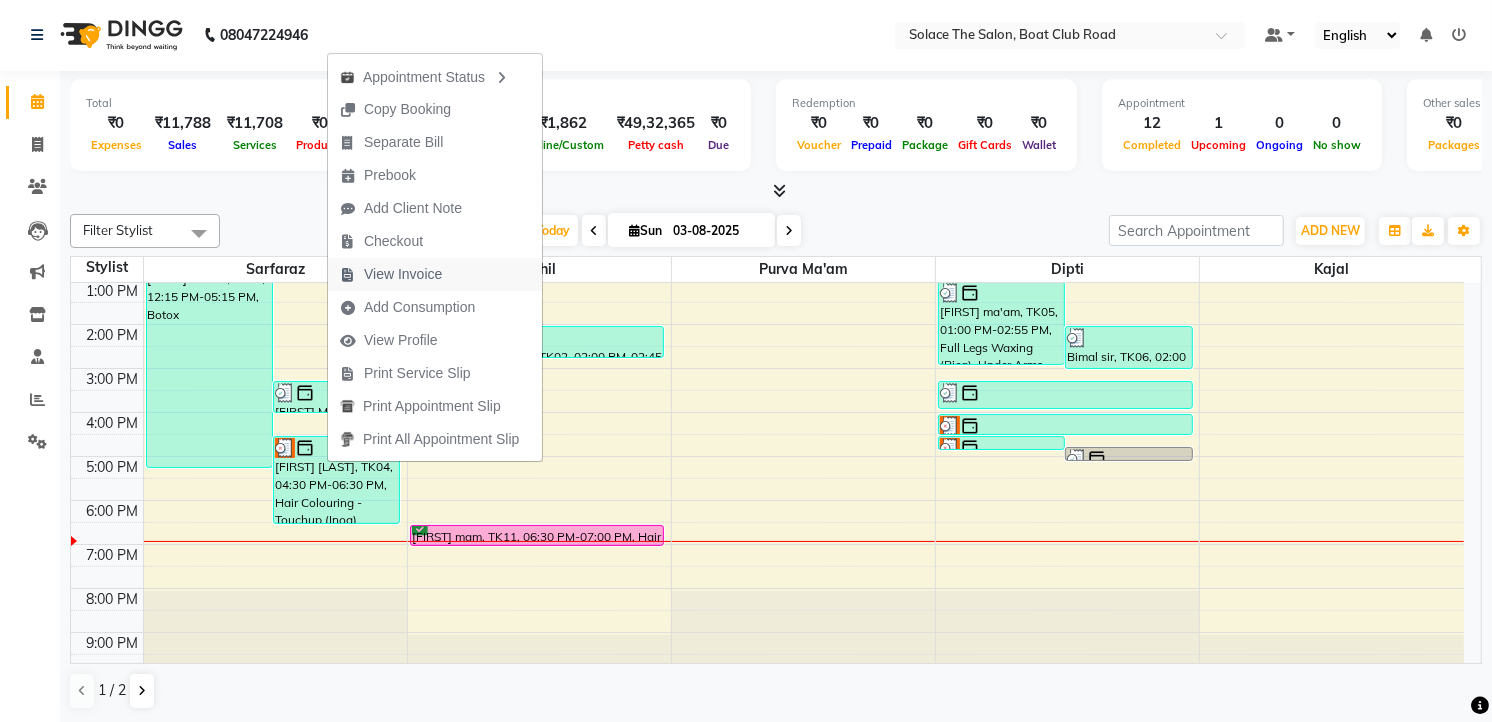 click at bounding box center [348, 275] 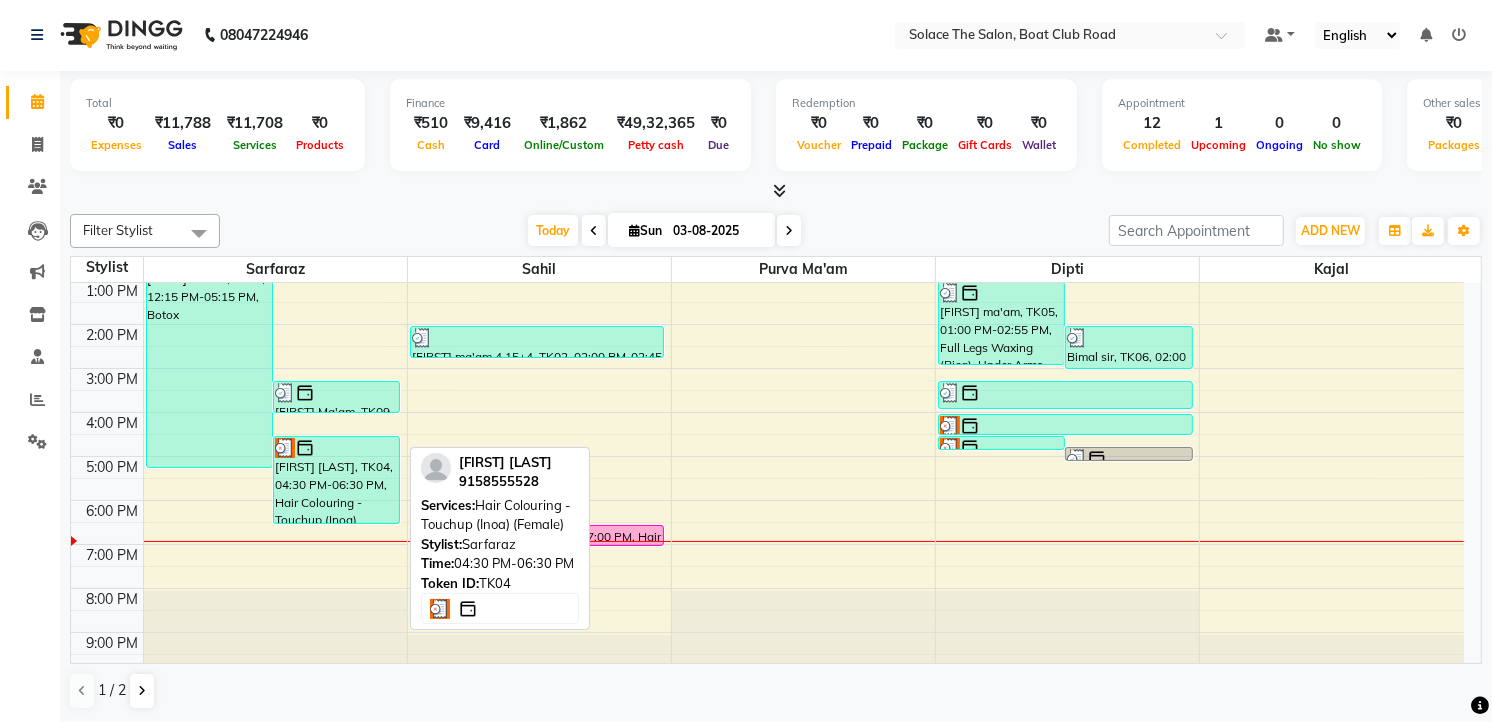 click on "[FIRST] [LAST], TK04, [TIME]-[TIME], Hair Colouring - Touchup (Inoa) (Female)" at bounding box center (336, 480) 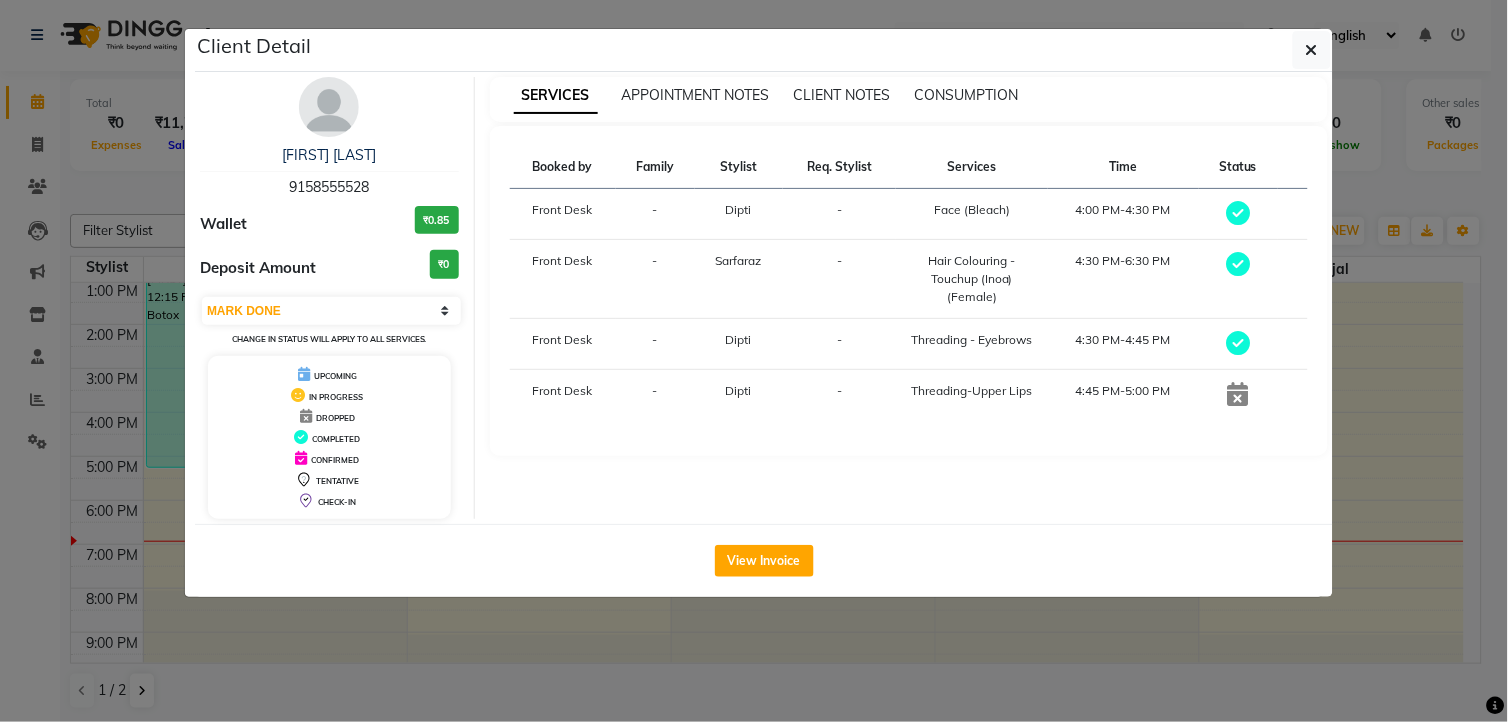 click on "CHECK-IN" at bounding box center [329, 500] 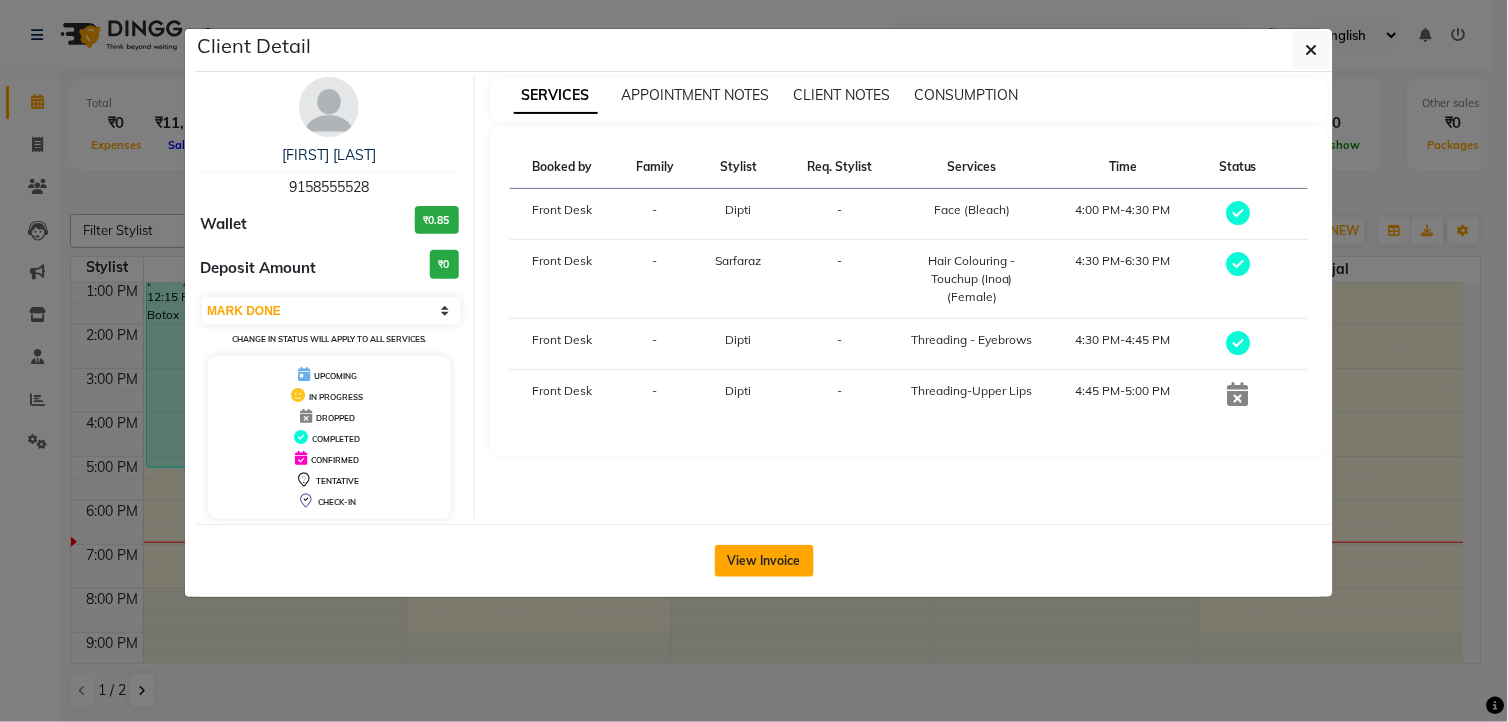 click on "View Invoice" 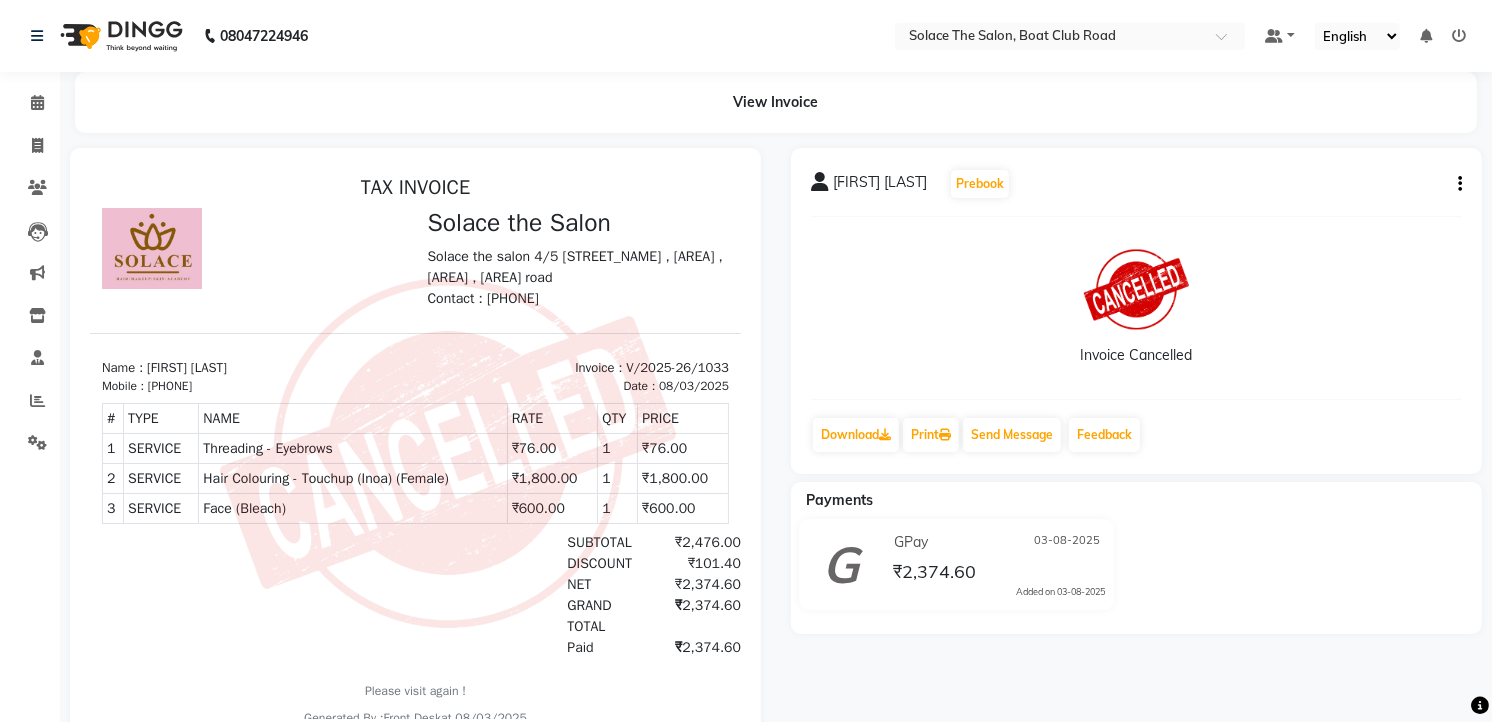 scroll, scrollTop: 0, scrollLeft: 0, axis: both 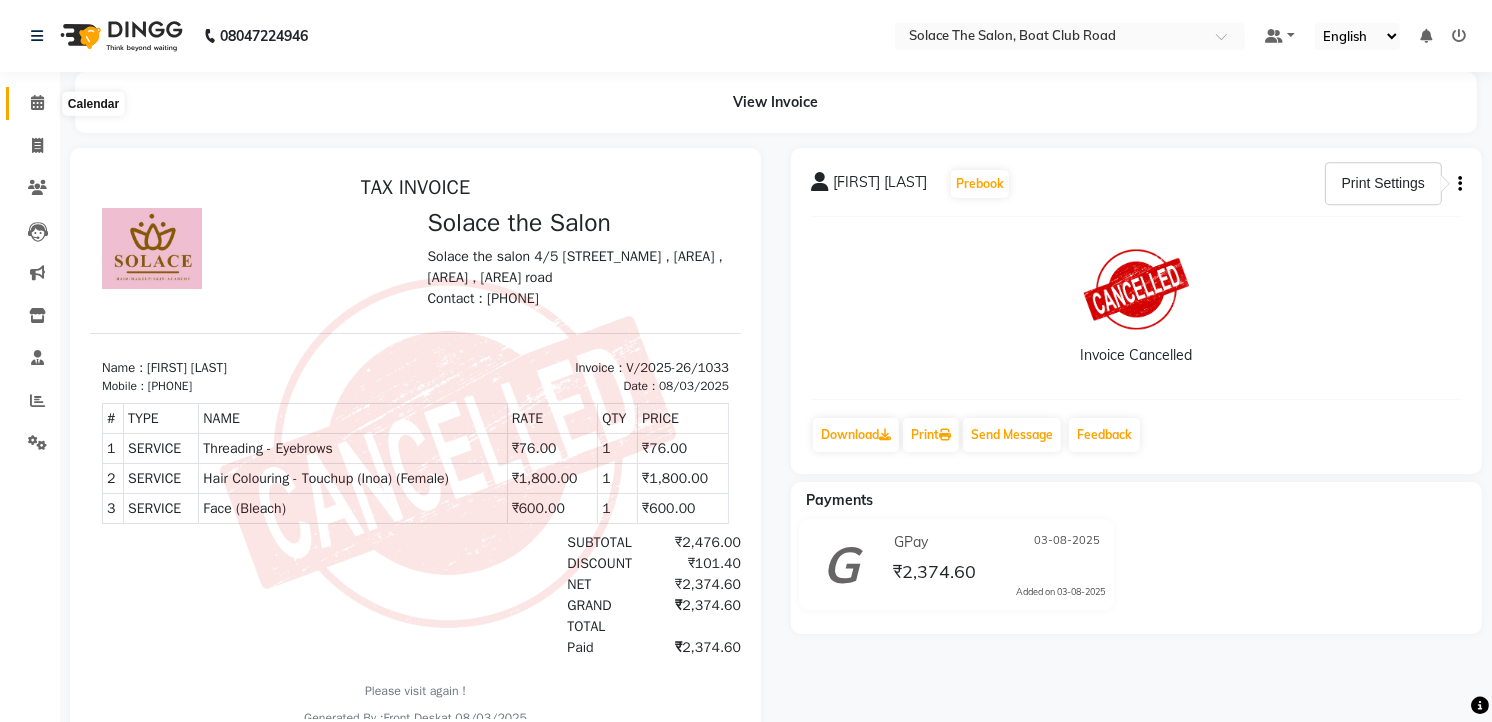 click 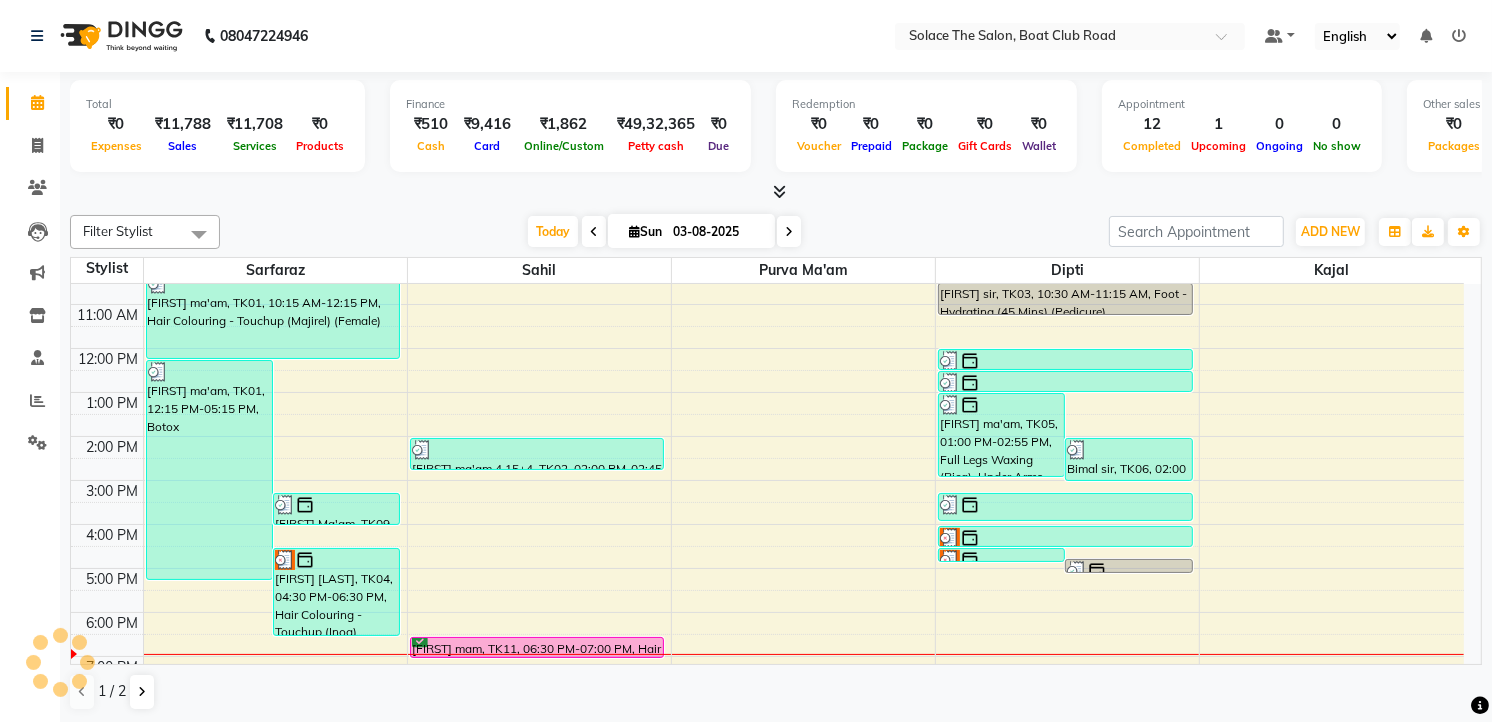 scroll, scrollTop: 237, scrollLeft: 0, axis: vertical 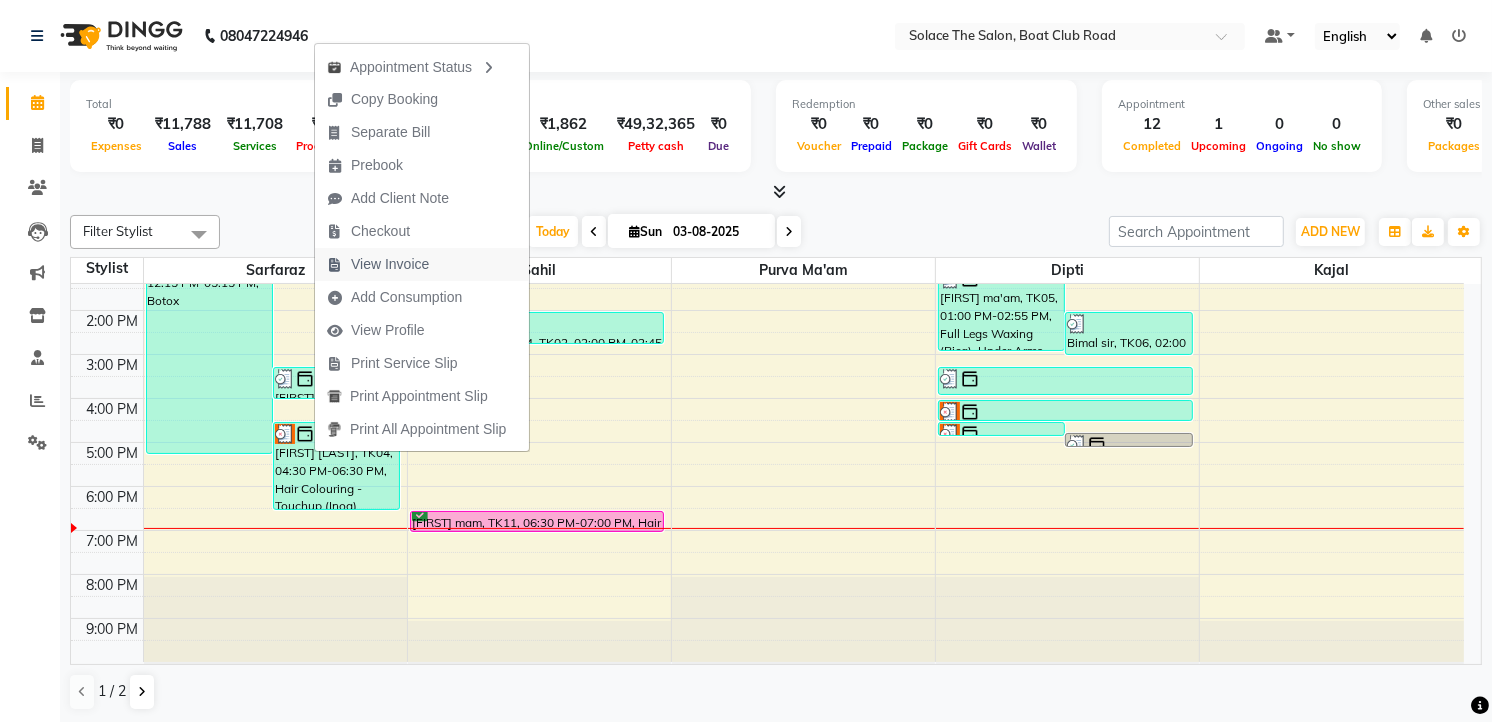 click on "View Invoice" at bounding box center (378, 264) 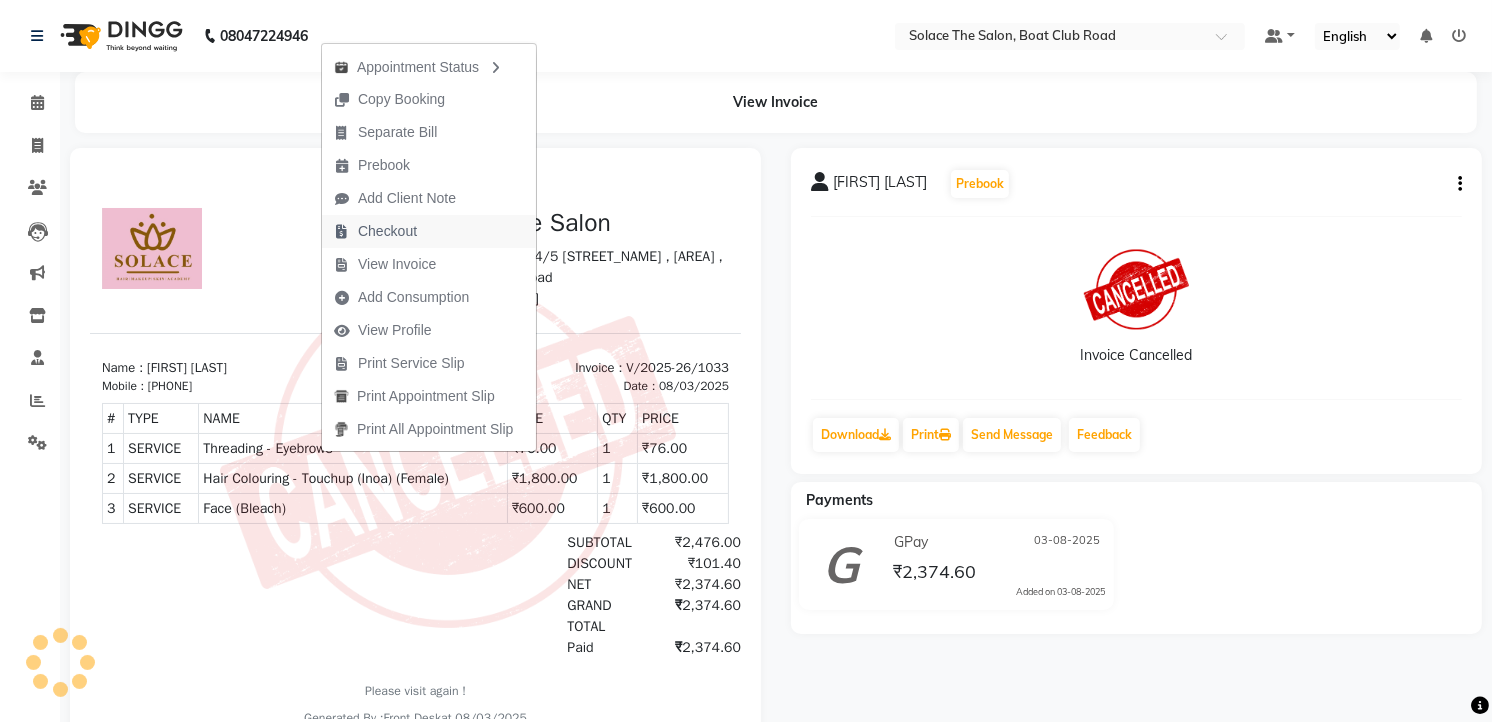 scroll, scrollTop: 0, scrollLeft: 0, axis: both 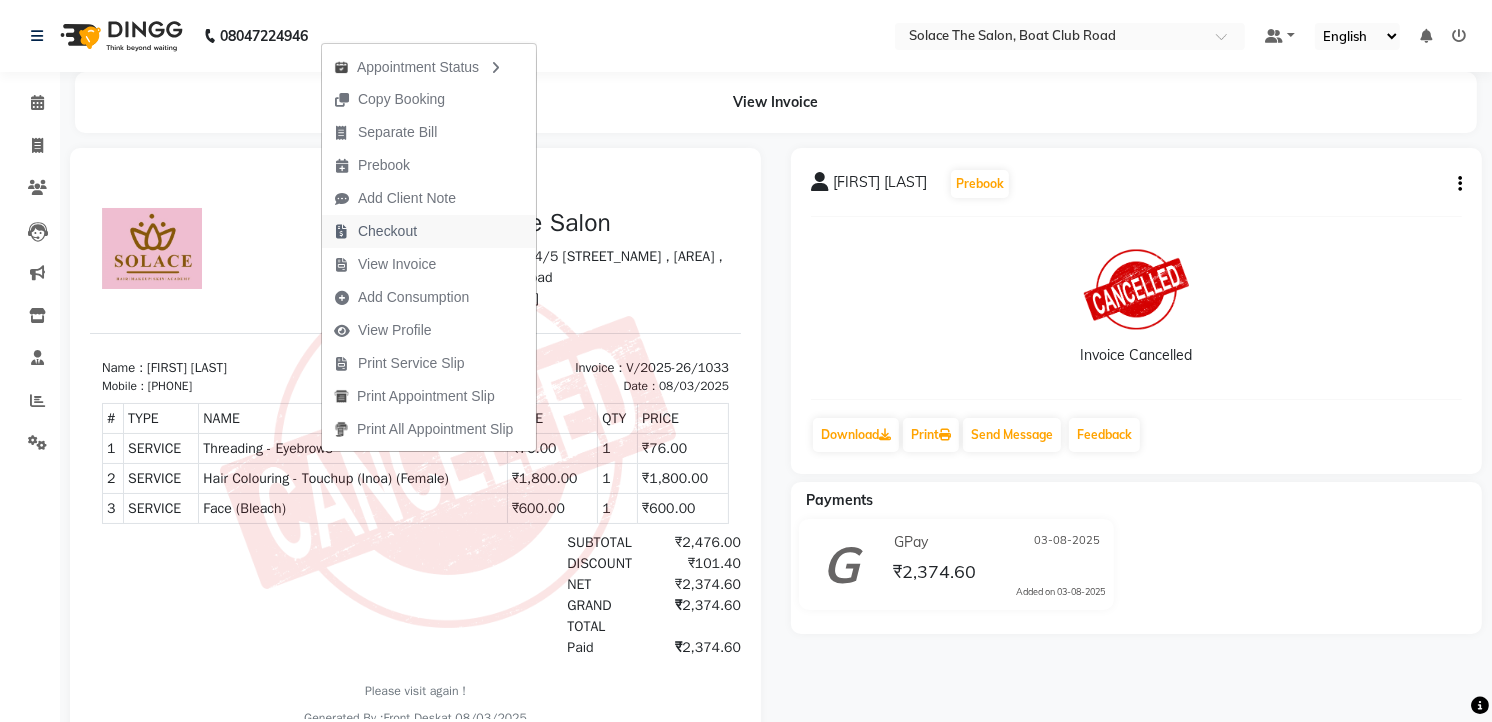 click on "Checkout" at bounding box center [387, 231] 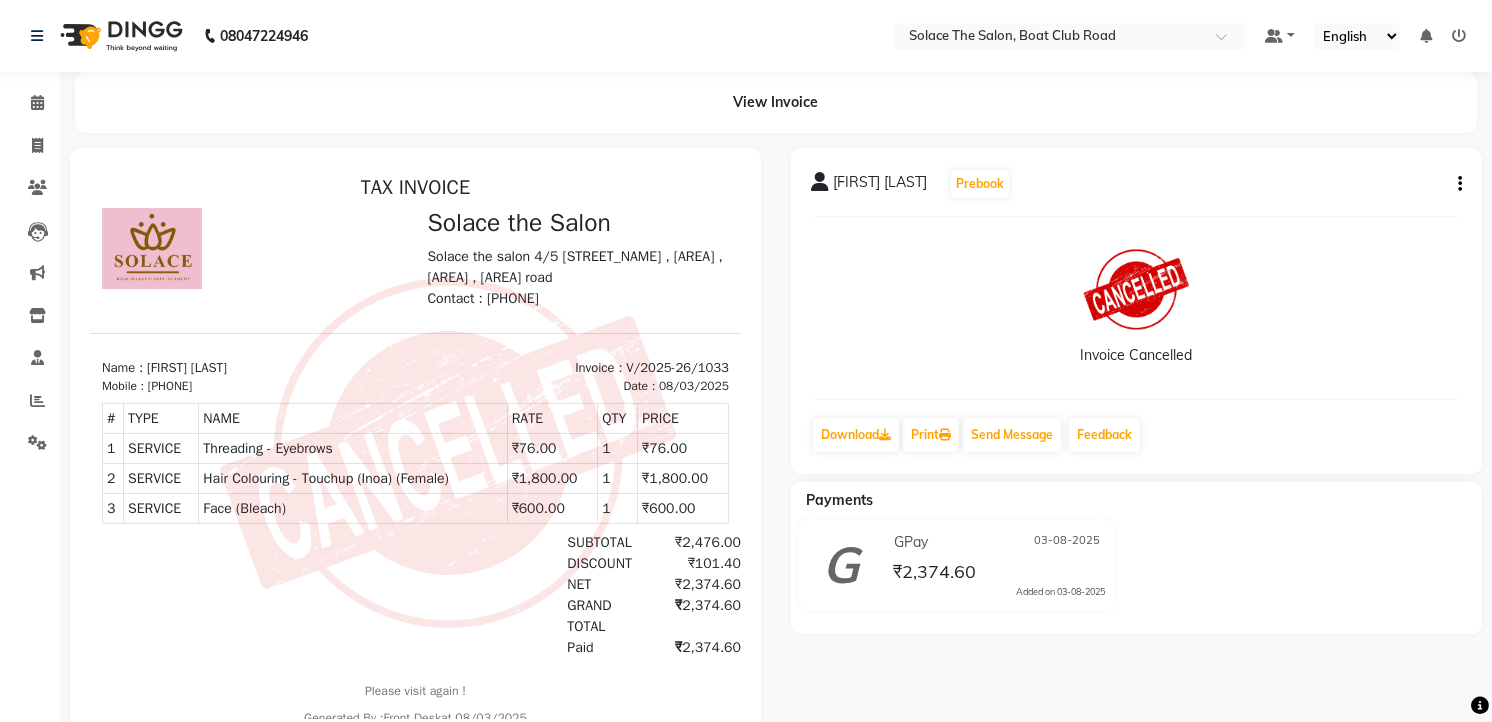 scroll, scrollTop: 68, scrollLeft: 0, axis: vertical 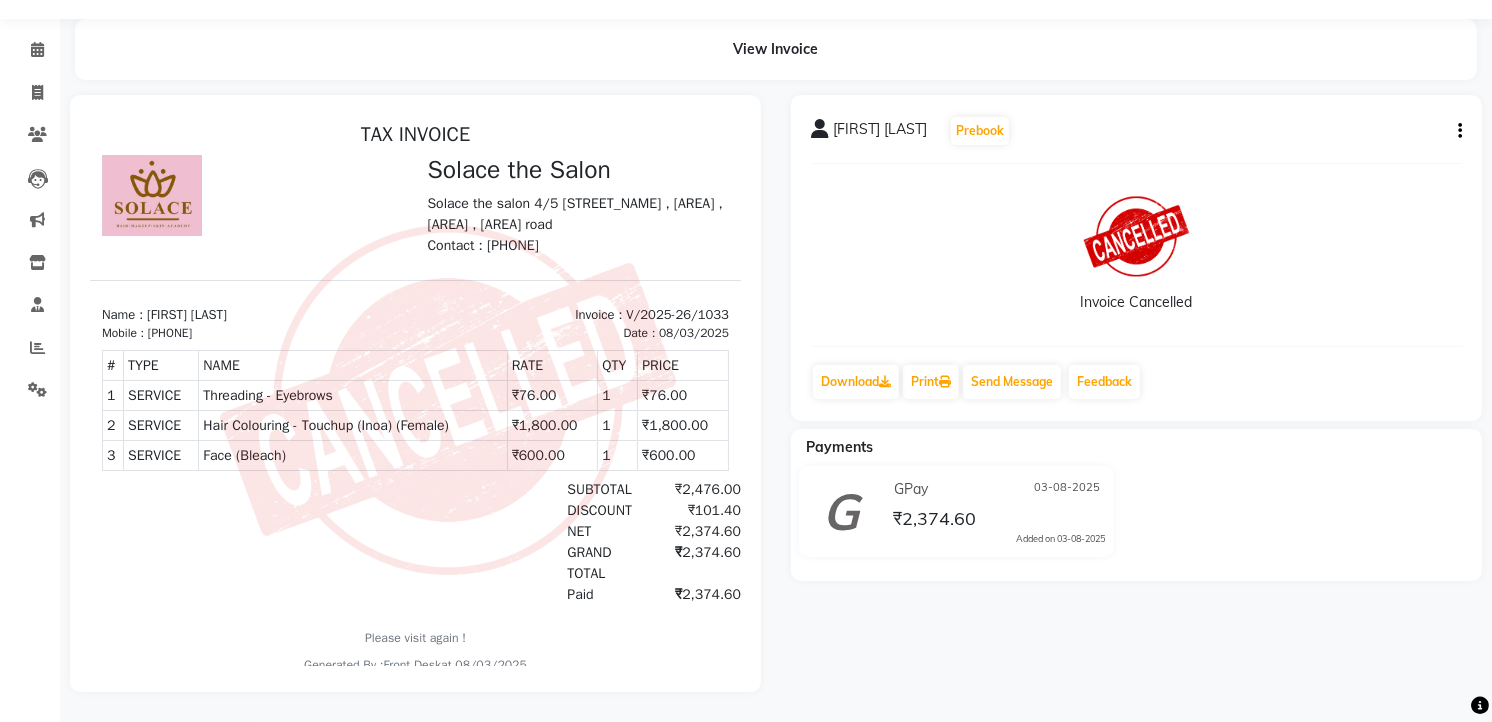 click 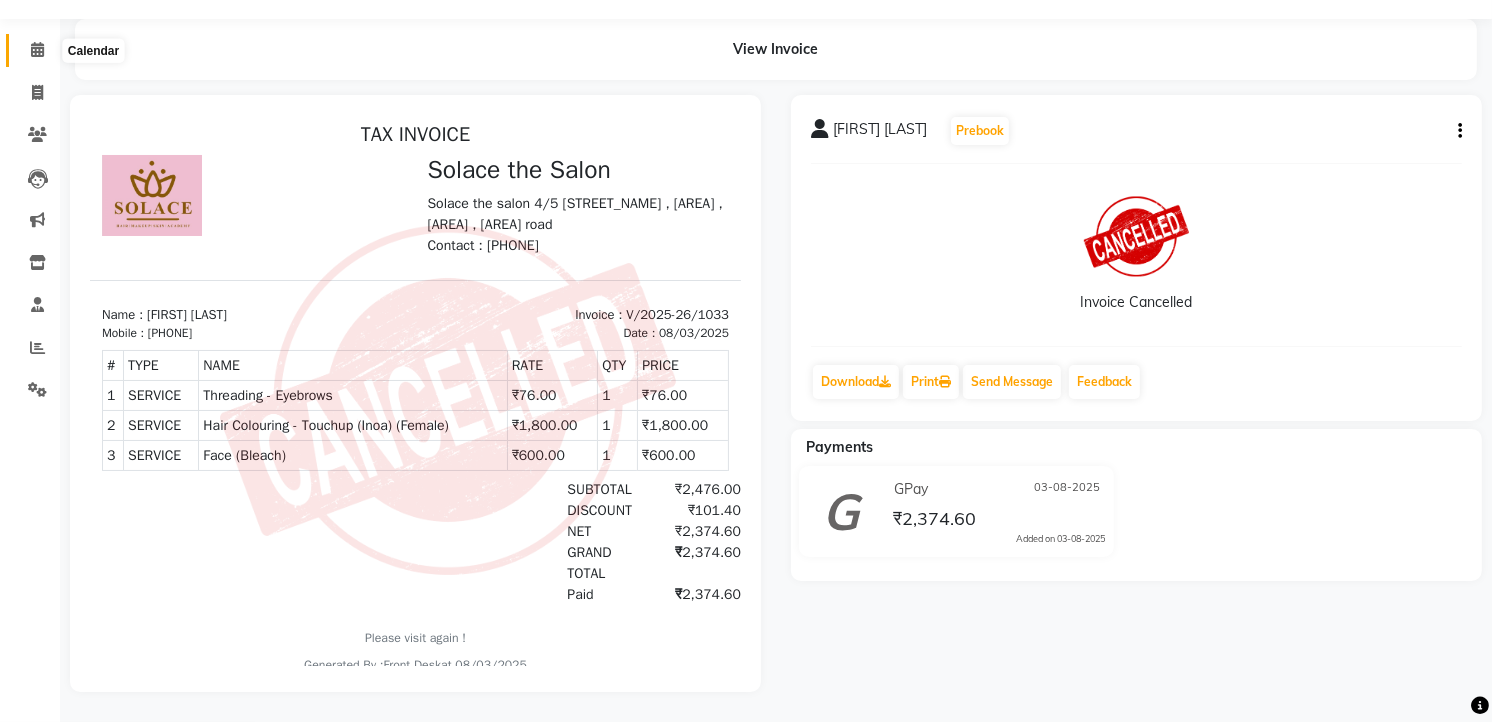 click 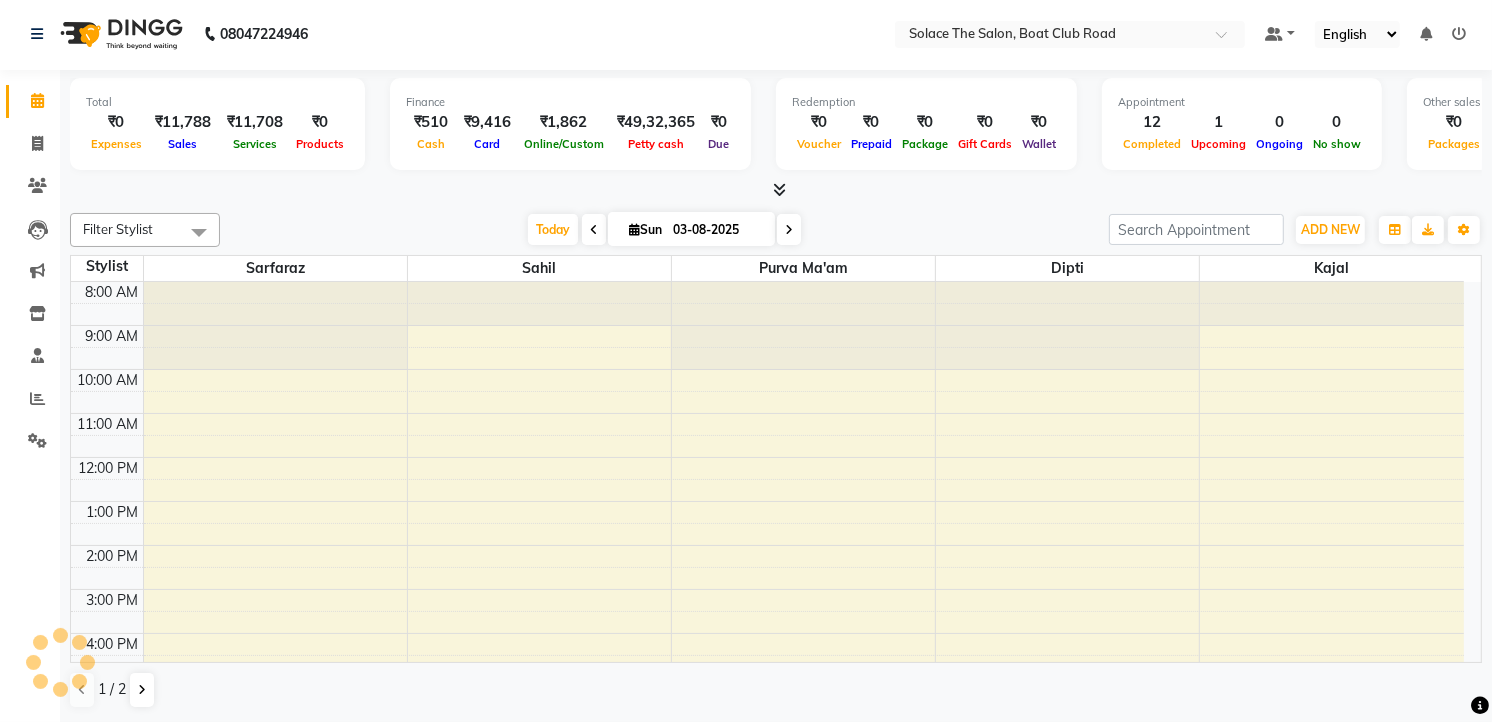 scroll, scrollTop: 0, scrollLeft: 0, axis: both 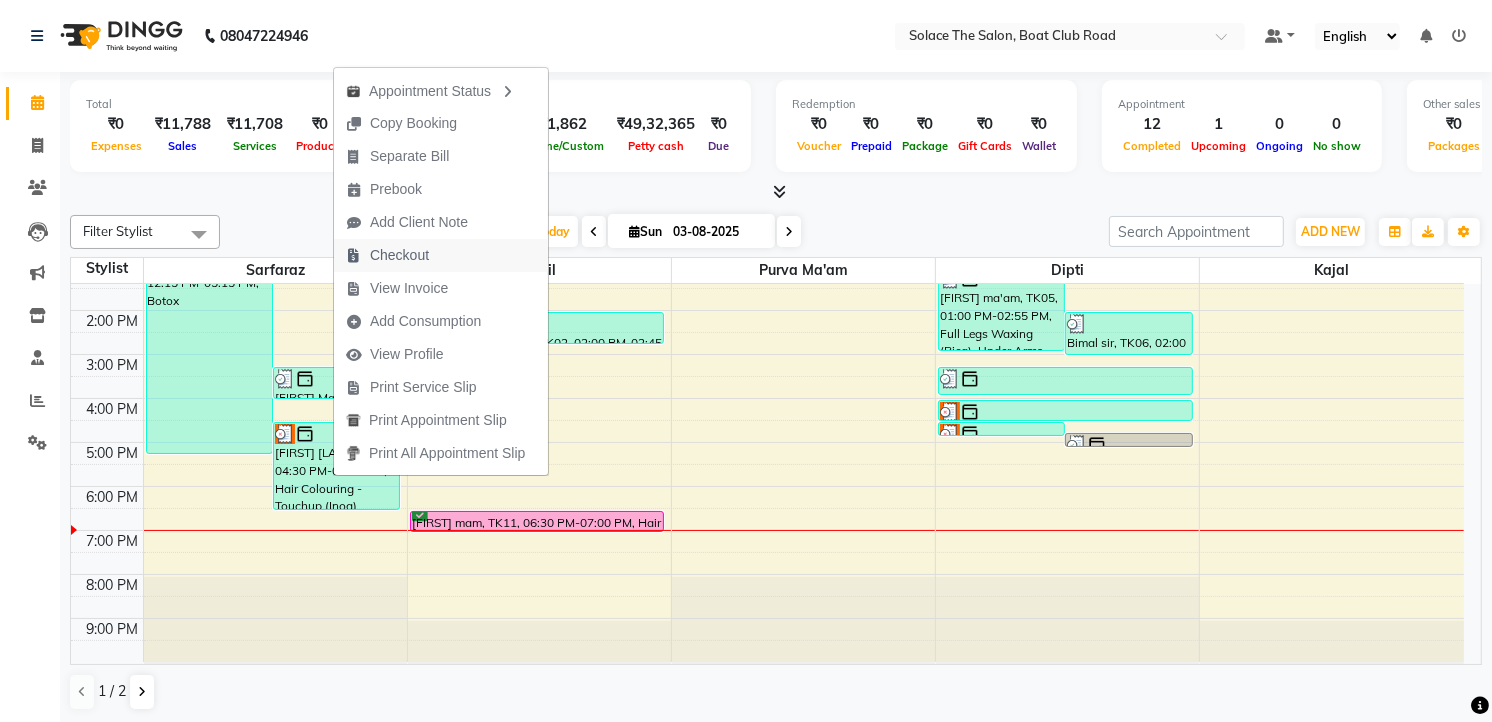 click on "Checkout" at bounding box center [399, 255] 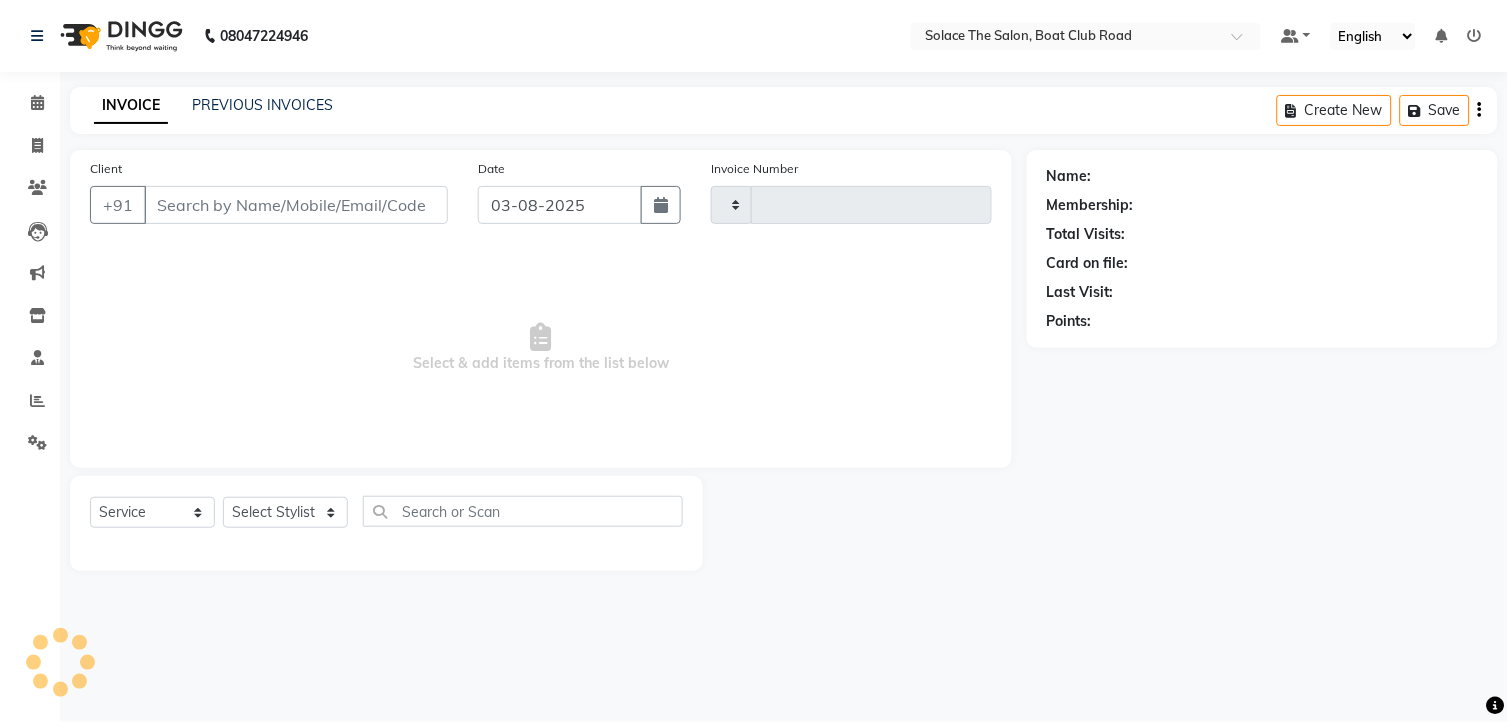 type on "1034" 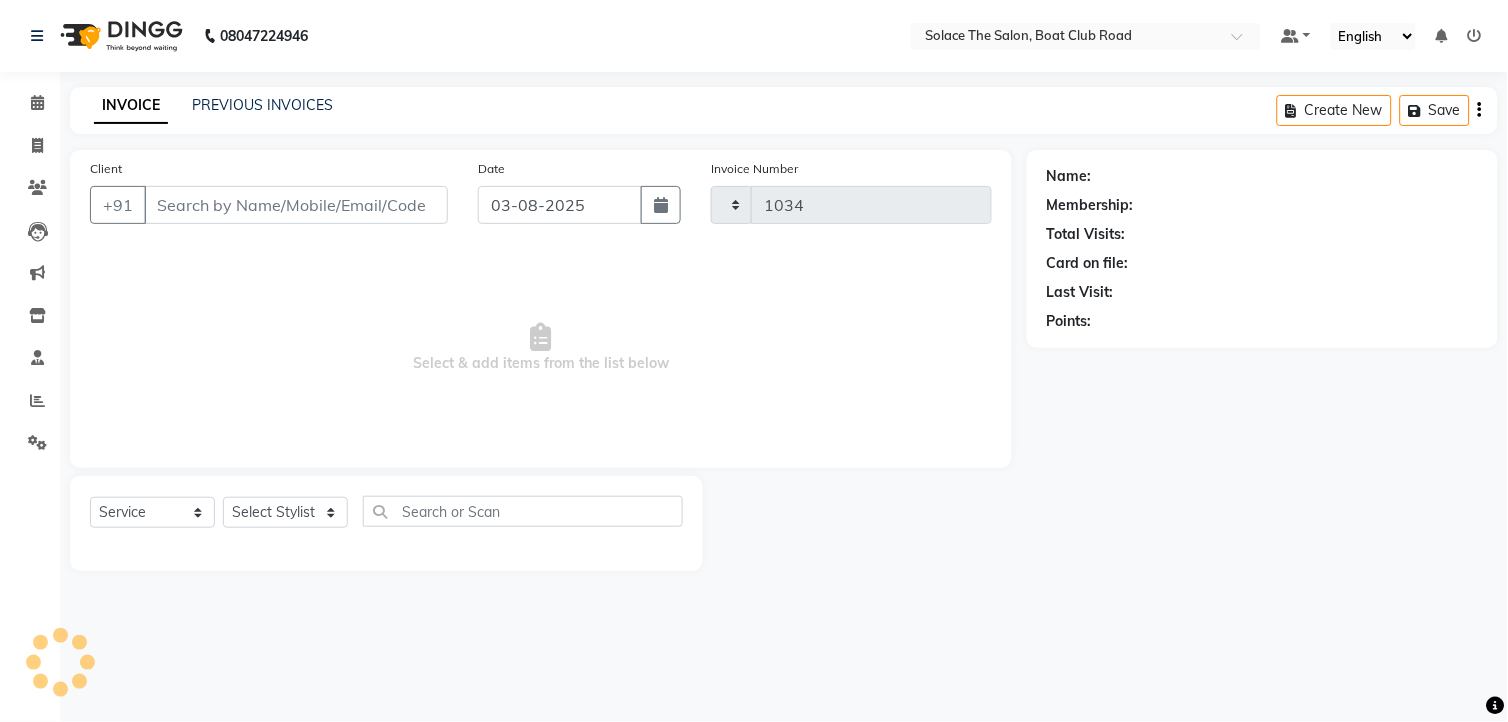 select on "585" 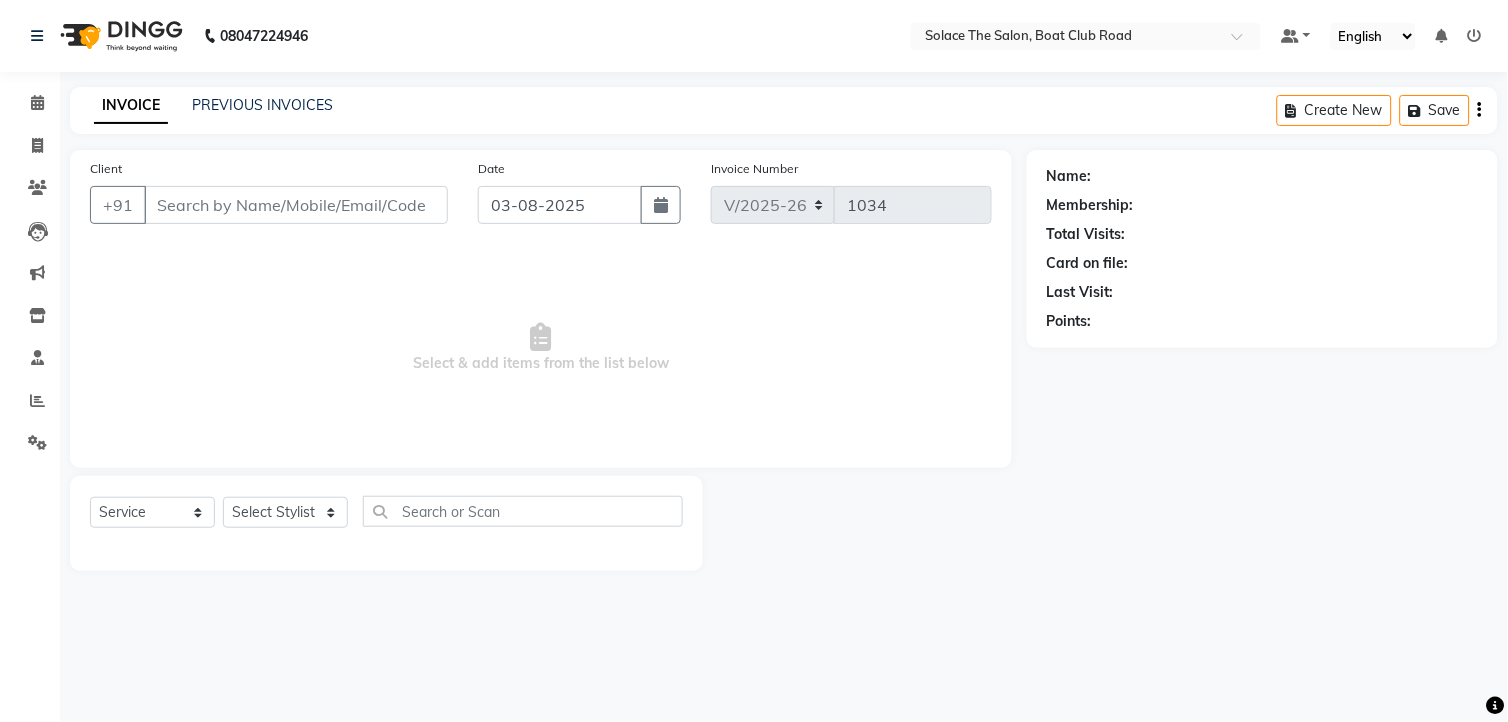 type on "9158555528" 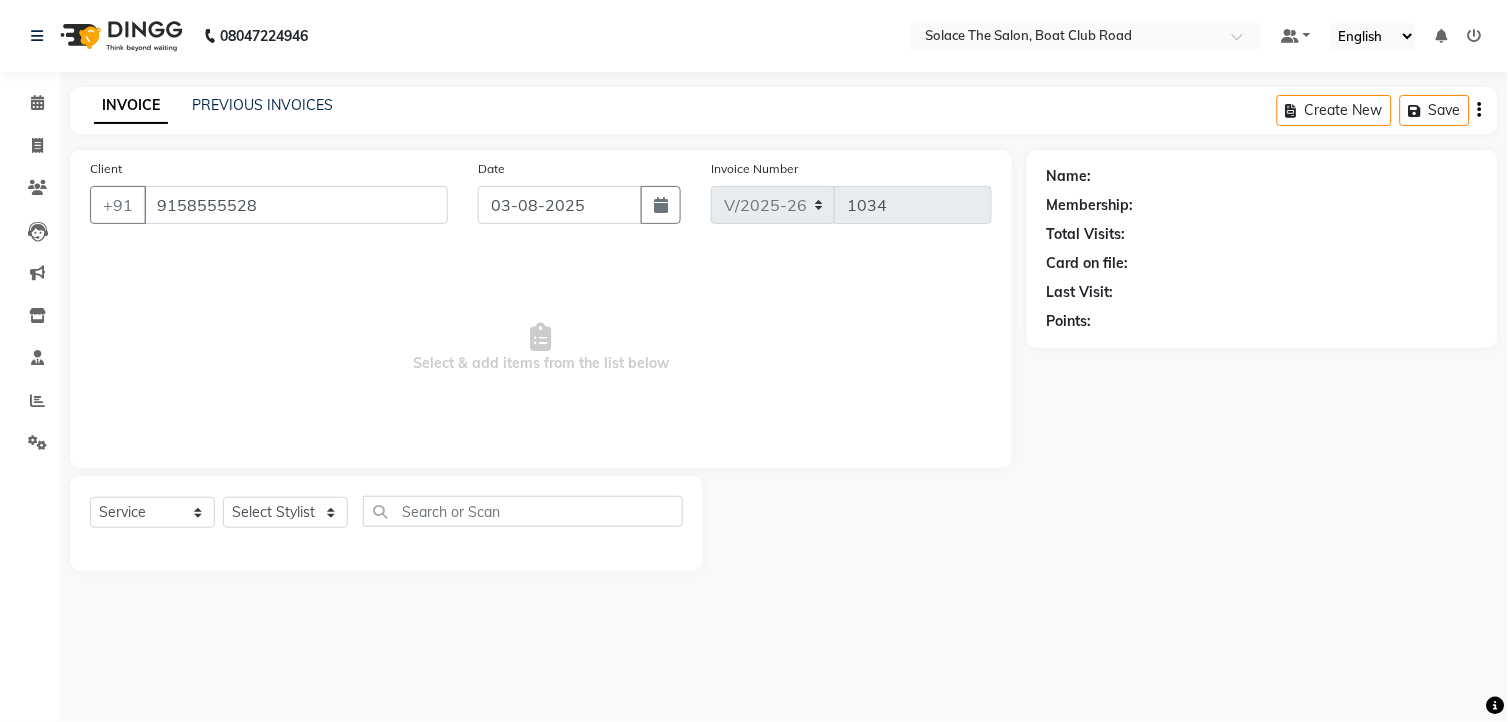 select on "9749" 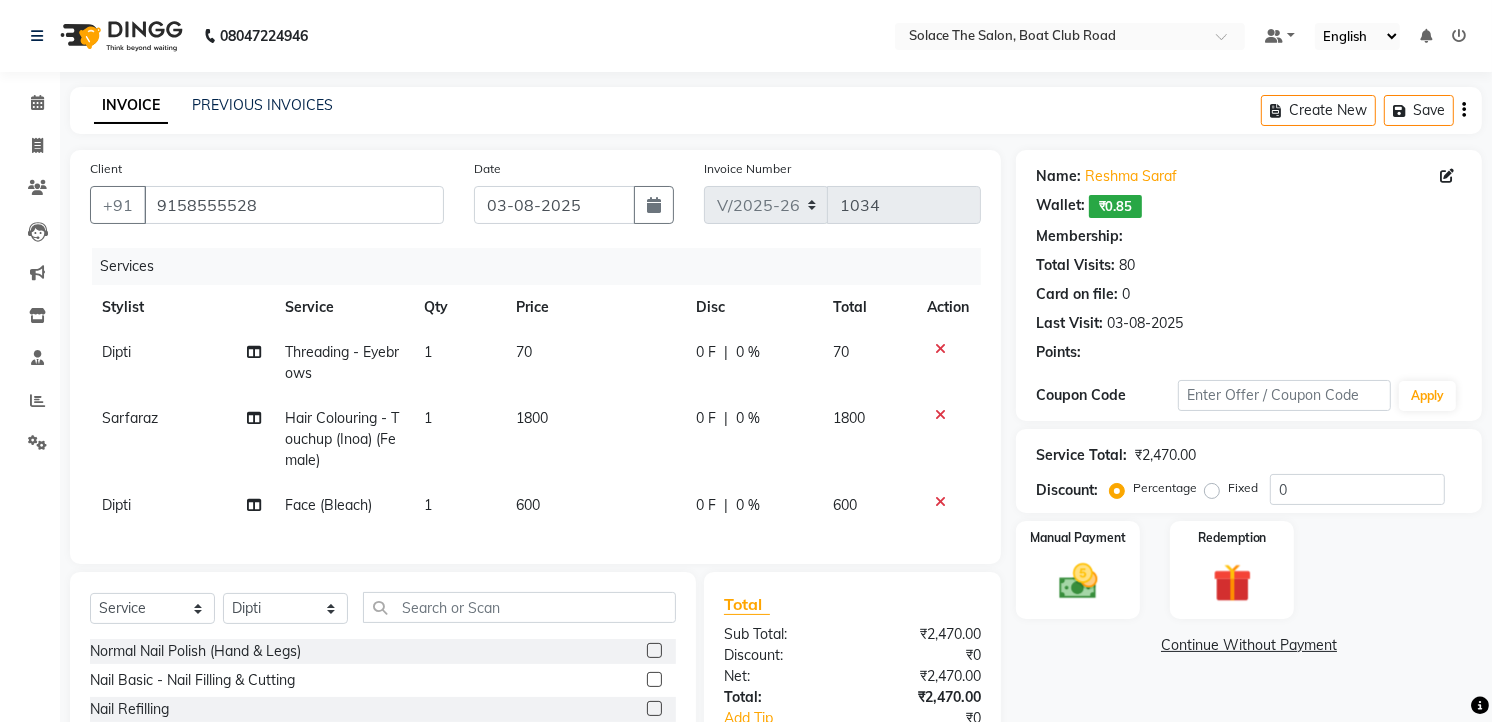 type on "15" 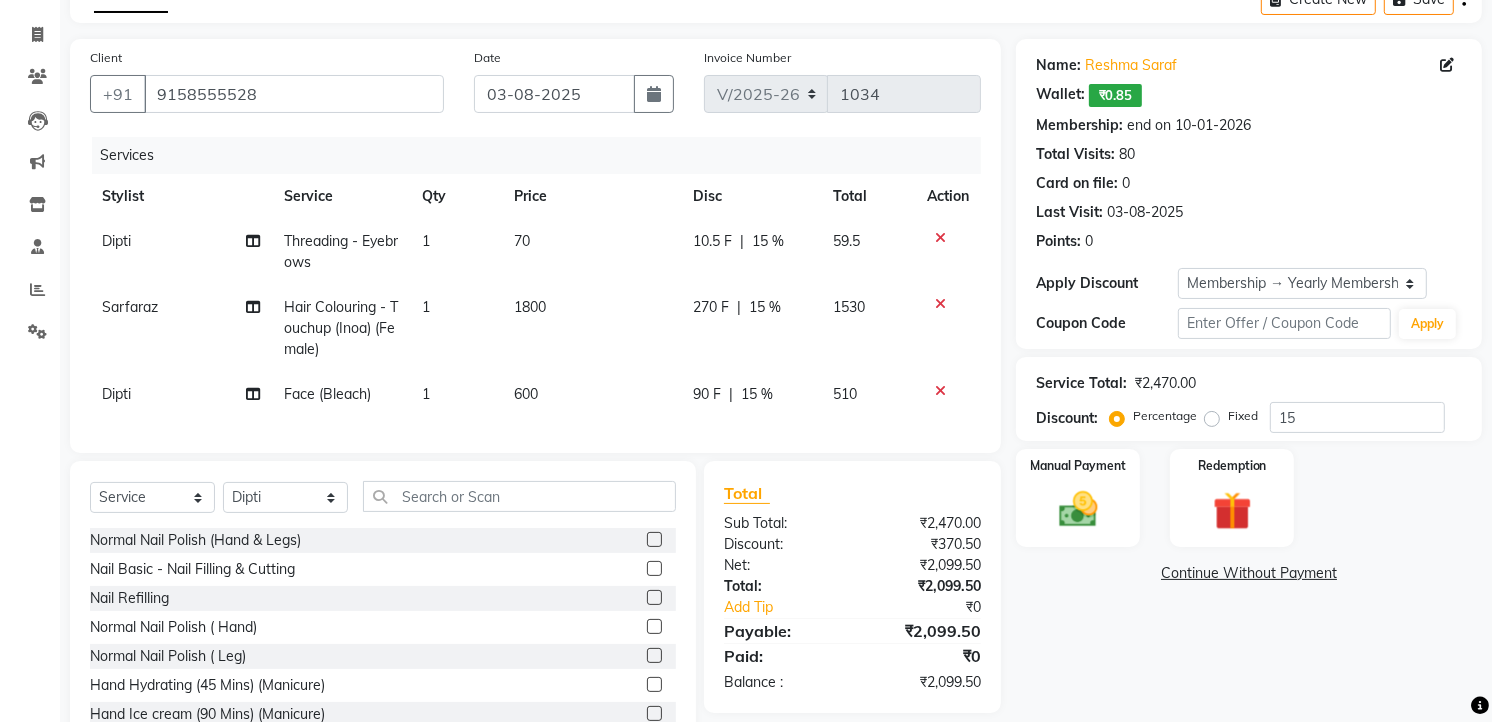 scroll, scrollTop: 191, scrollLeft: 0, axis: vertical 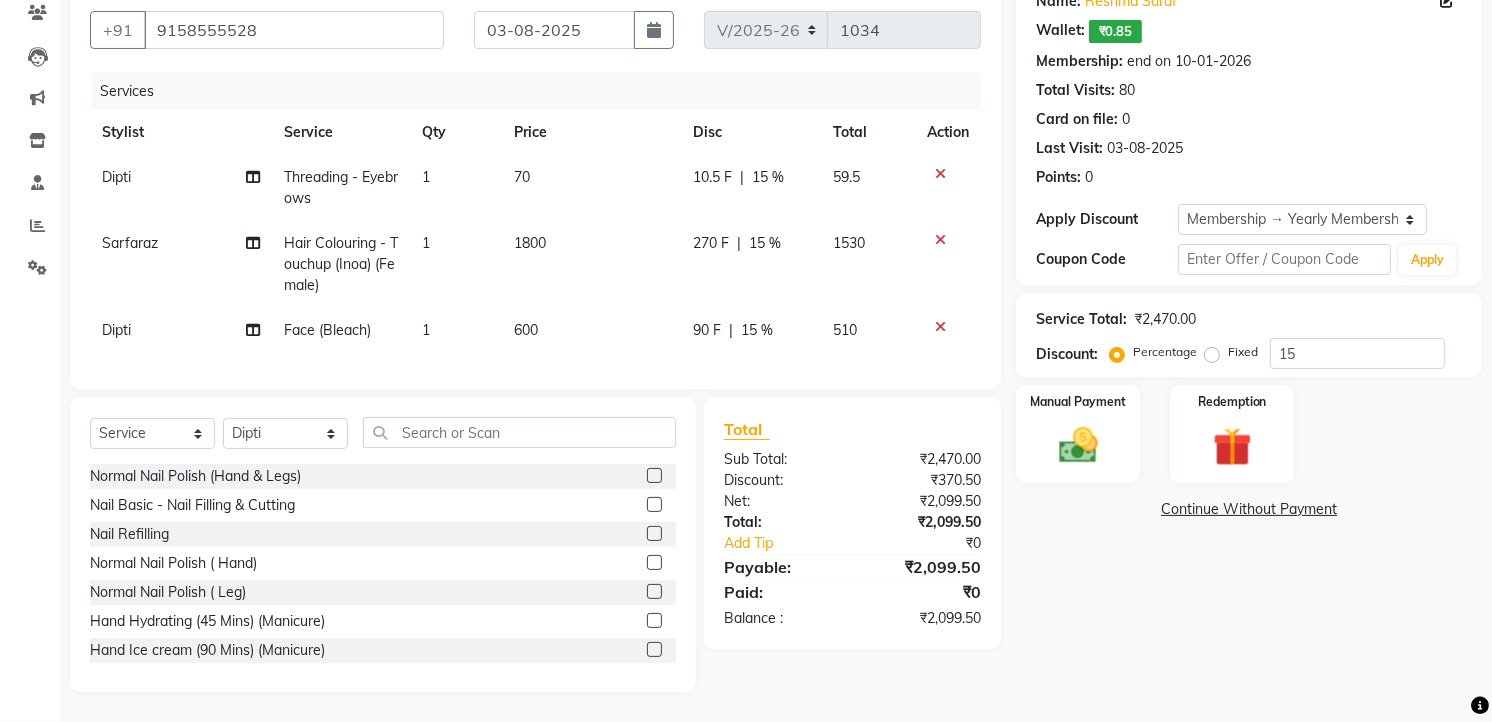 click on "270 F | 15 %" 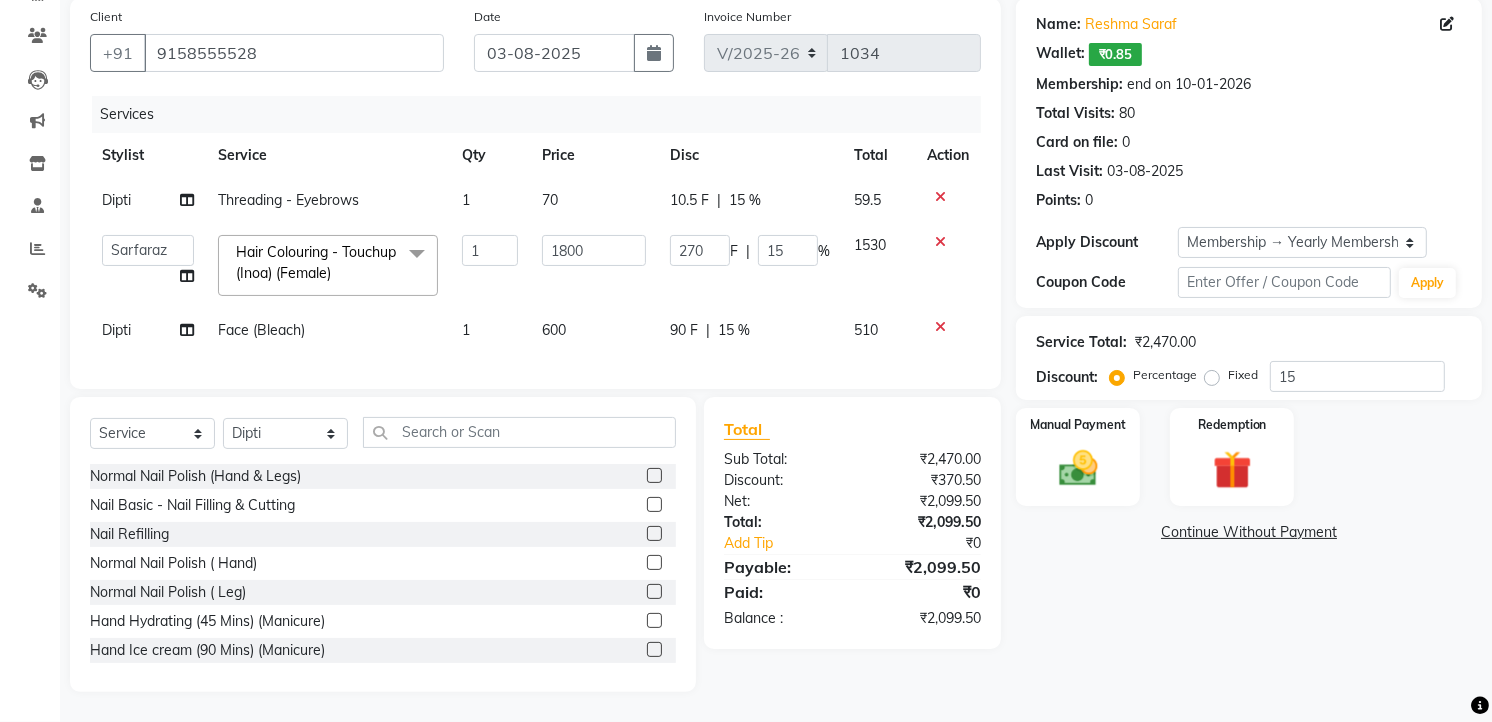 scroll, scrollTop: 168, scrollLeft: 0, axis: vertical 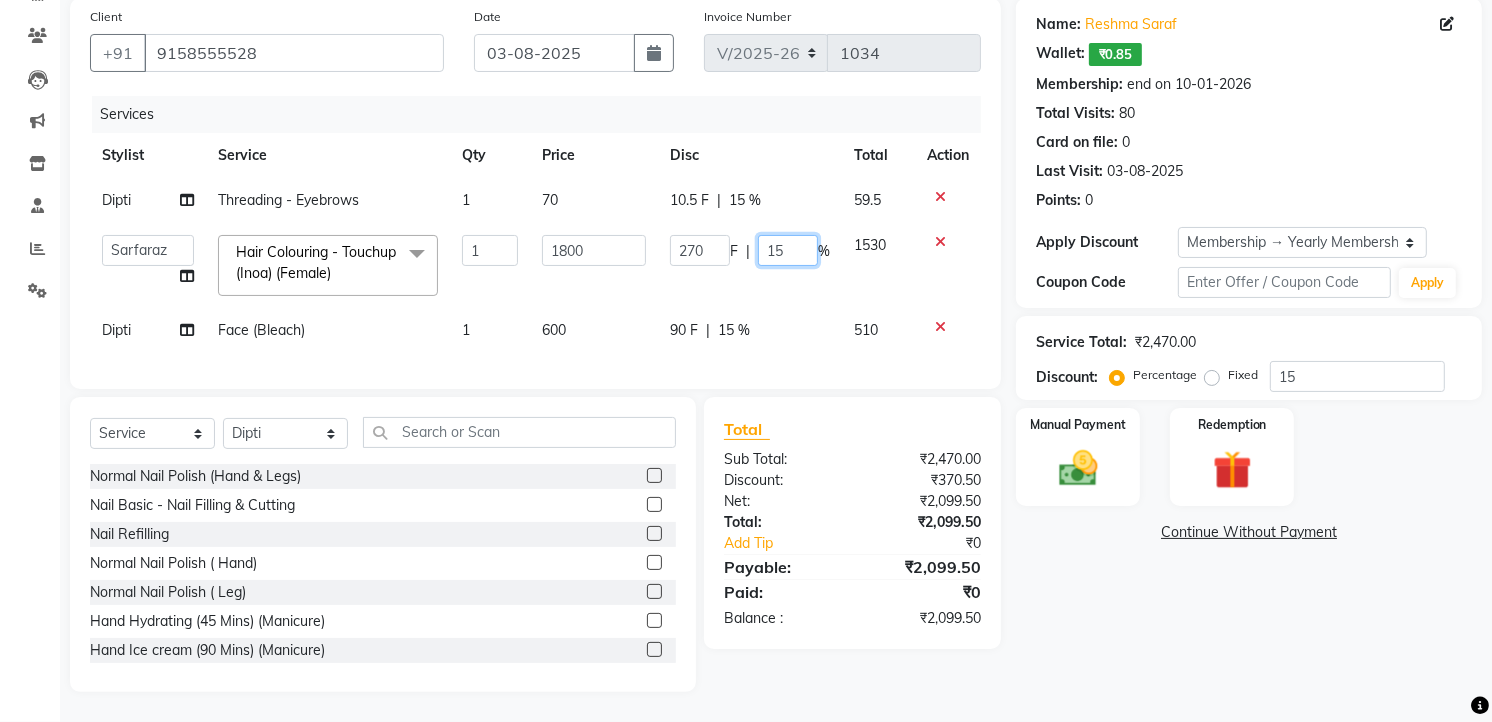 click on "15" 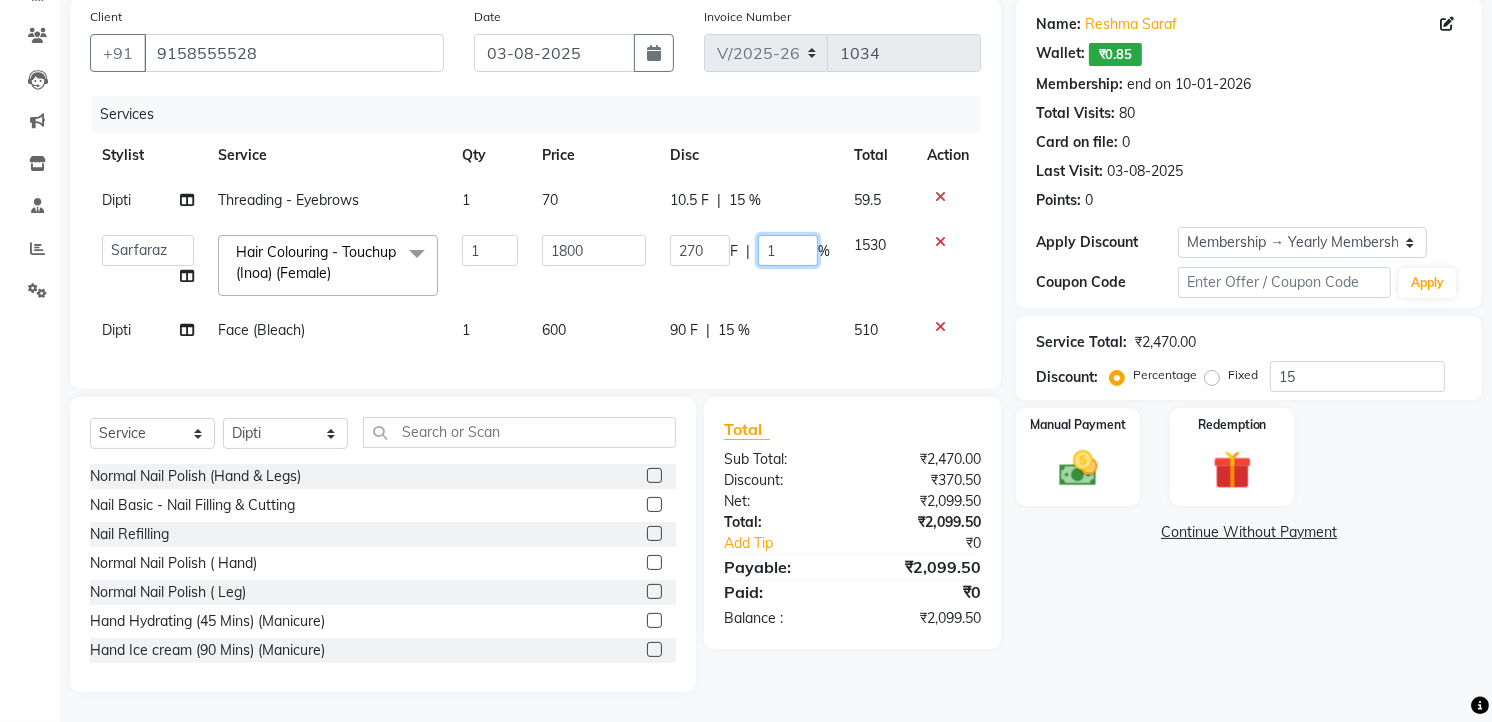 type 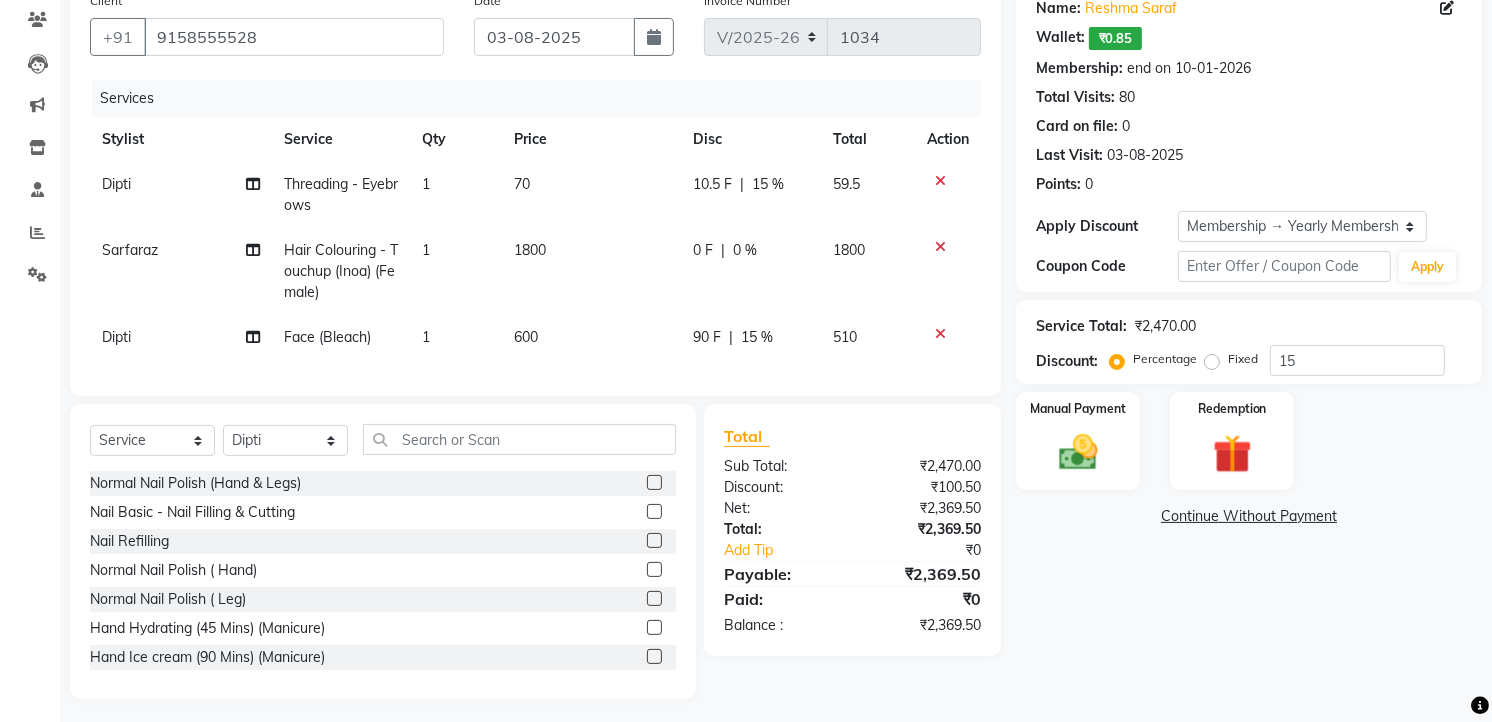 click on "0 F | 0 %" 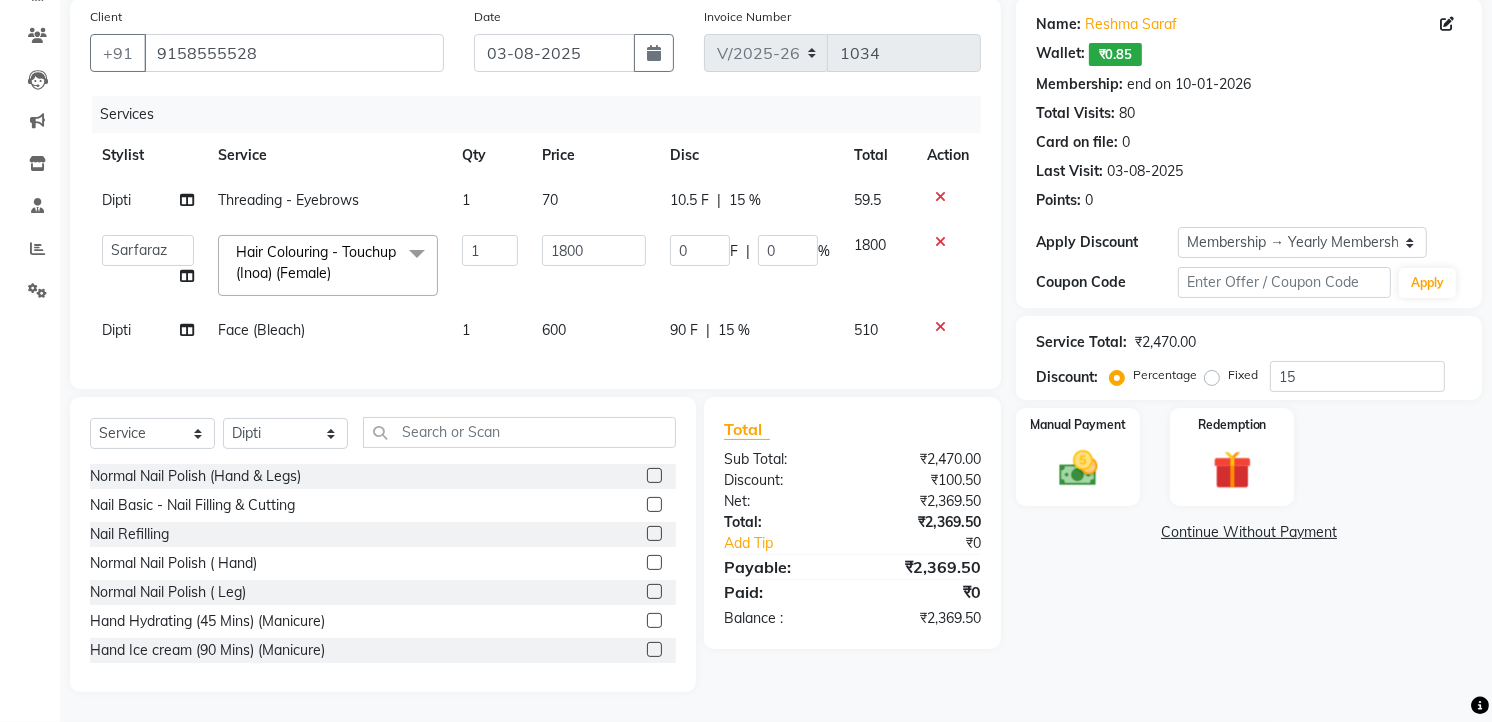 click on "70" 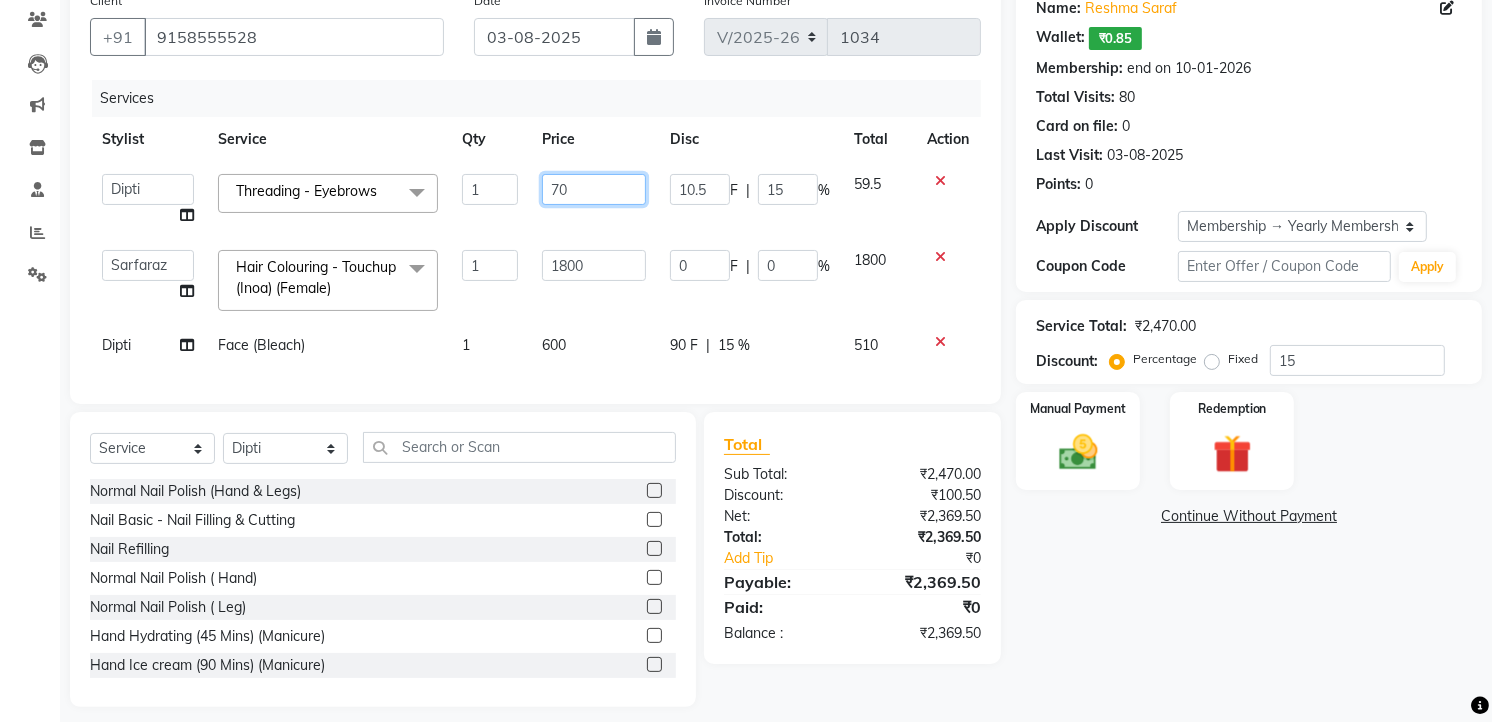 click on "70" 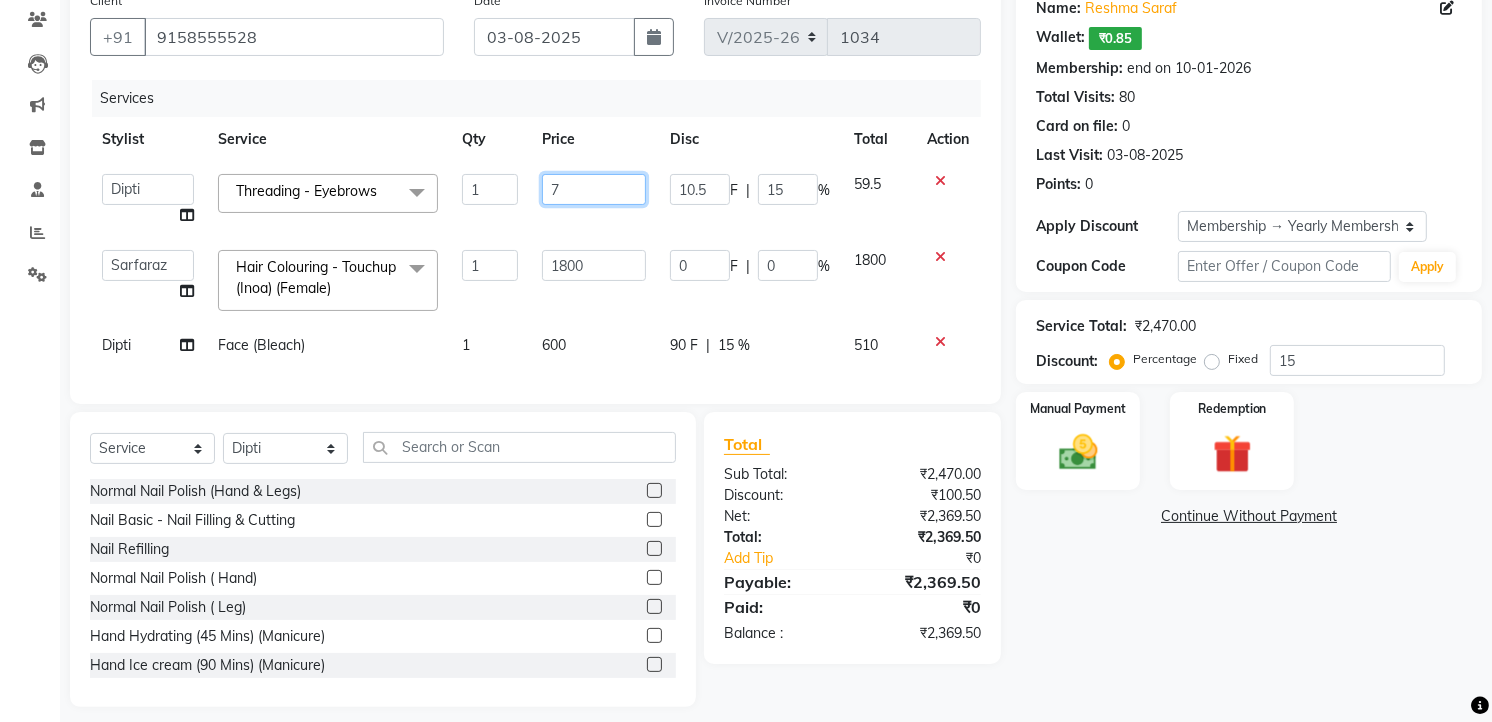 type on "76" 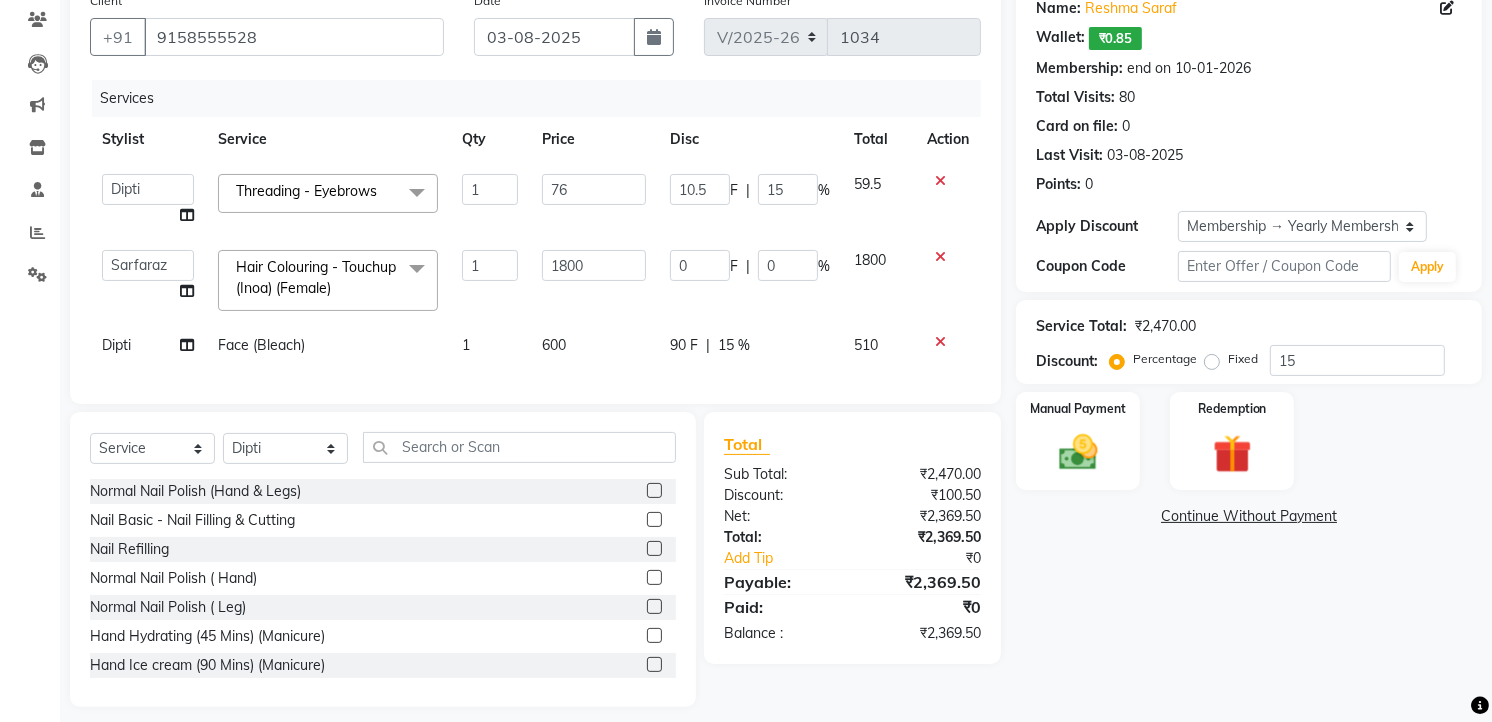 click on "[FIRST]   [FIRST]   [FIRST]   [FIRST]   [FIRST]   [FIRST]   [FIRST]   [FIRST]   [FIRST]   [FIRST] [LAST]   [FIRST]    [FIRST]    [FIRST]  Threading - Eyebrows  x Normal Nail Polish (Hand & Legs) Nail Basic - Nail Filling & Cutting Nail Refilling Normal Nail Polish ( Hand)  Normal Nail Polish ( Leg) Hand  Hydrating (45 Mins) (Manicure) Hand   Ice cream (90 Mins) (Manicure)  Foot - Hydrating (45 Mins) (Pedicure)  Foot - Icecream (90 Mins) (Pedicure)  Foot - Heel Peel ( 60 Min ) (Pedicure) Foot massage AVL Cruise ( Manicure ) AVL Cruise ( Pedicure ) Hand massage Tata Tan Watermelon ( Pedicure )  Tata Tan Watermelon ( Manicure ) Tata Tan Vanilla Macademia ( pedicure ) vedic pedicure  vedic manicure  Face Waxing -(Honey) Under Arms Waxing (Honey) Full Arms Waxing (Honey) Half Arms Waxing (Honey)  Full Legs Waxing (Honey)  Half Legs Waxing (Honey)   Stomach Waxing (Honey)  Full Front Waxing (Honey)  Full Back Waxing (Honey)  Half Back Waxing (Honey)  Feet / Palm Waxing (Honey)  Full Body Waxing (Honey)  Face (Bleach) 1 F" 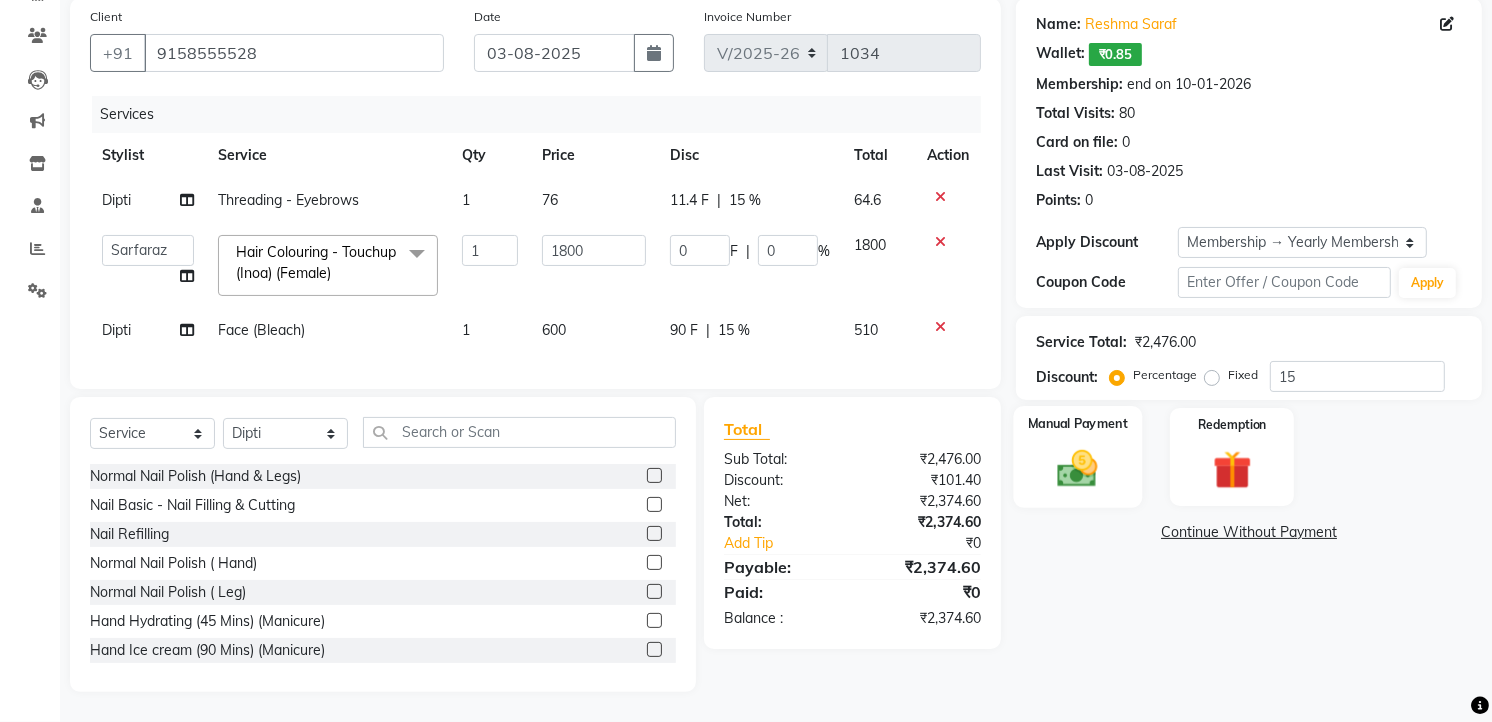 click 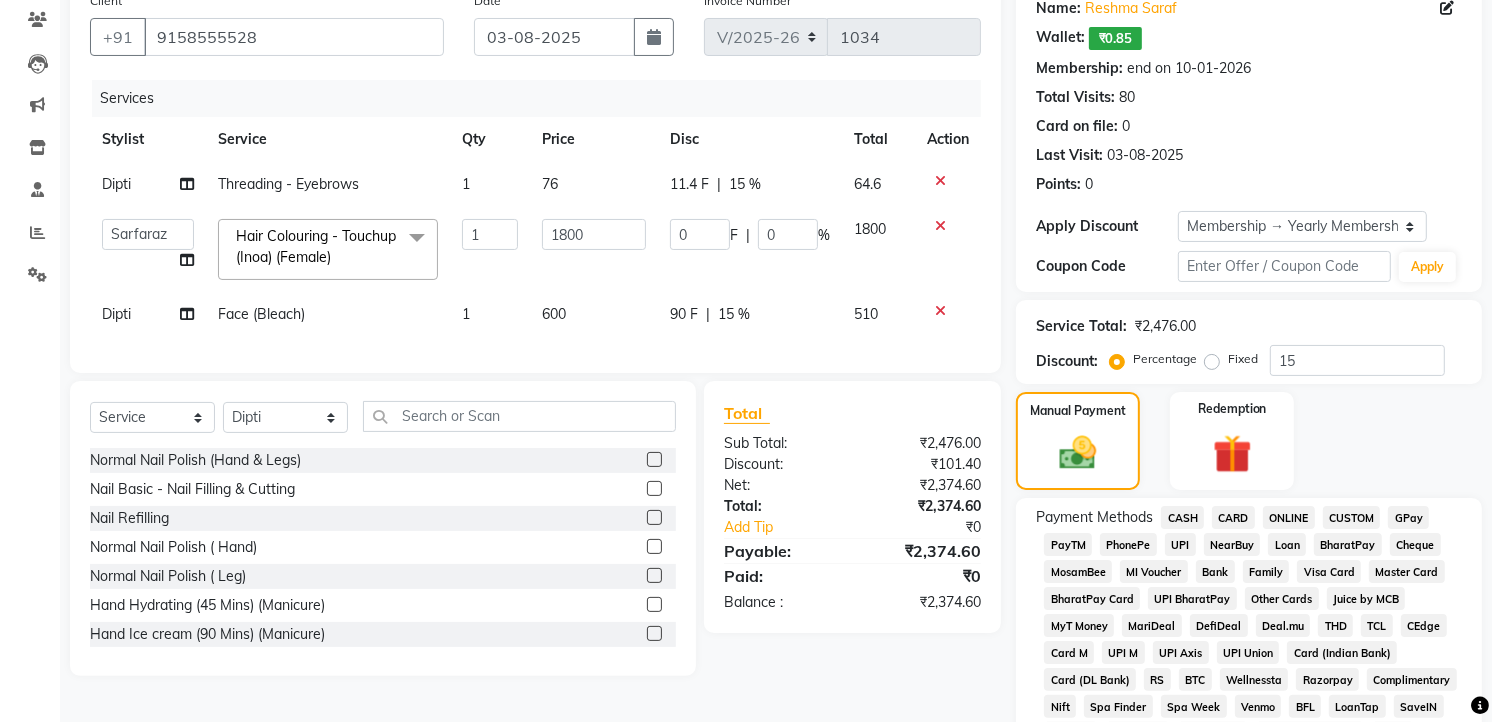 click on "GPay" 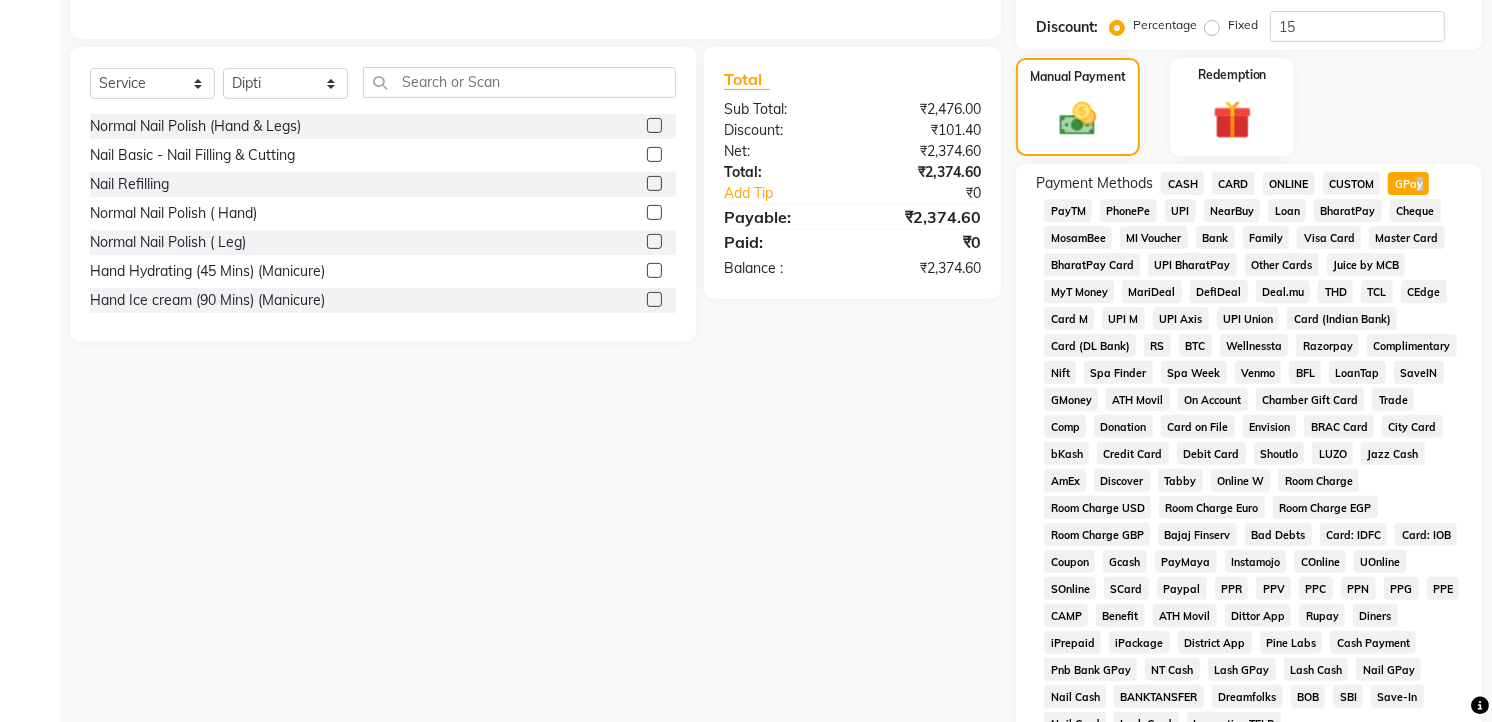 scroll, scrollTop: 785, scrollLeft: 0, axis: vertical 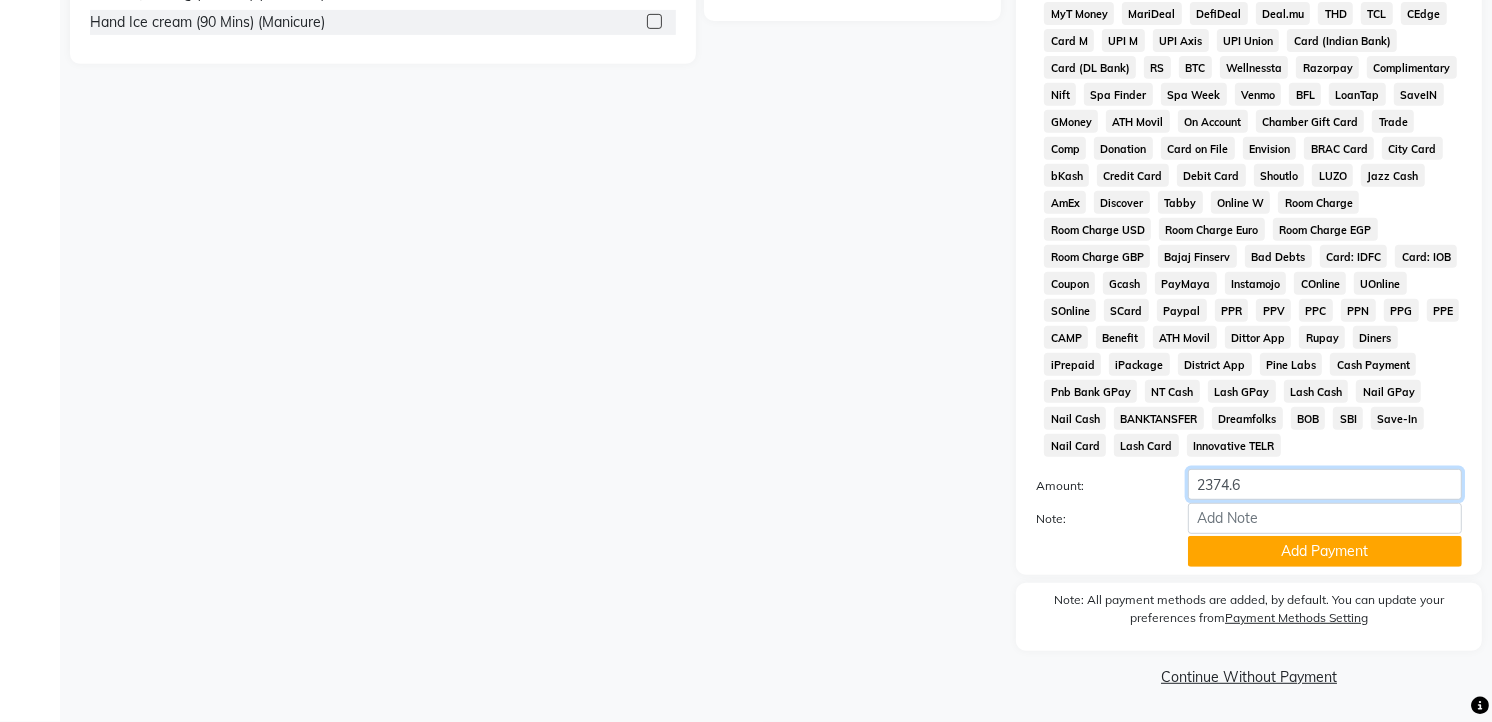 click on "2374.6" 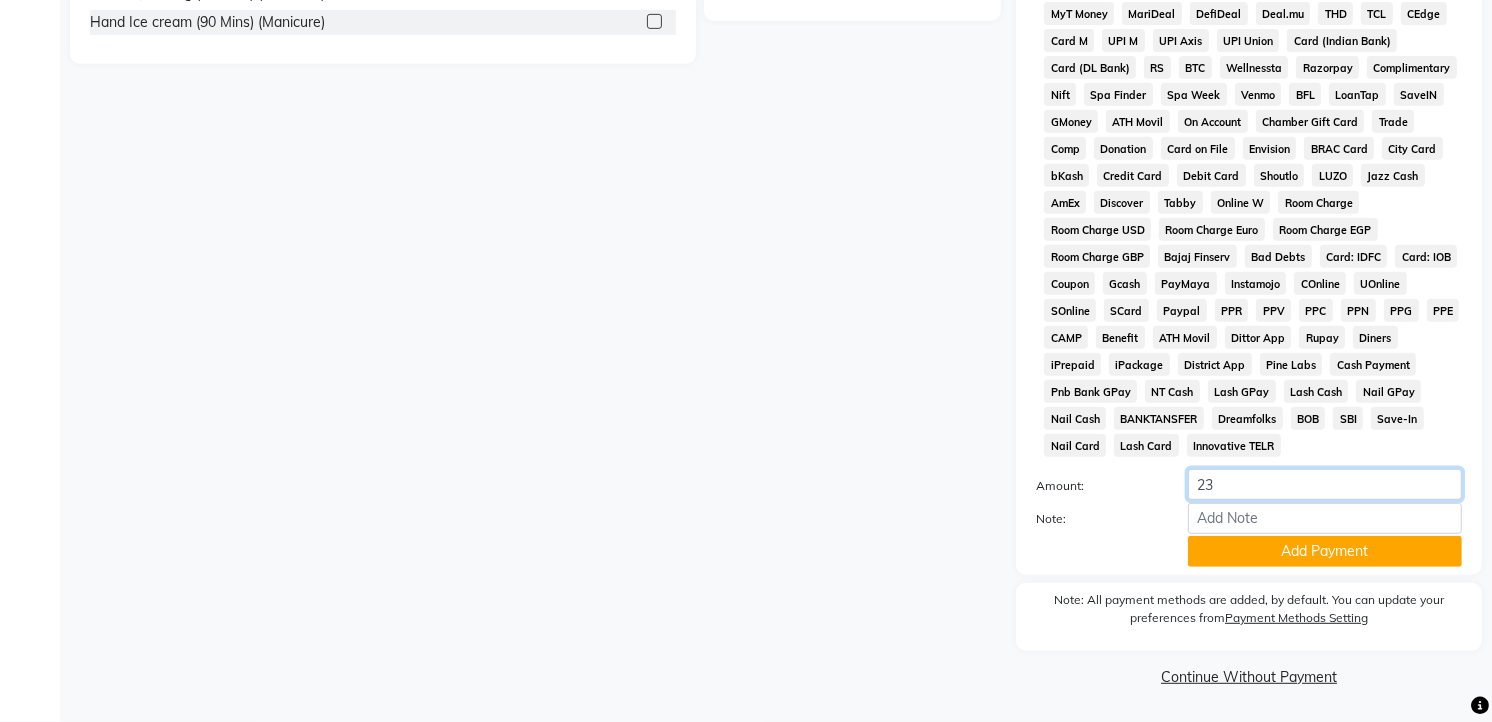 type on "2" 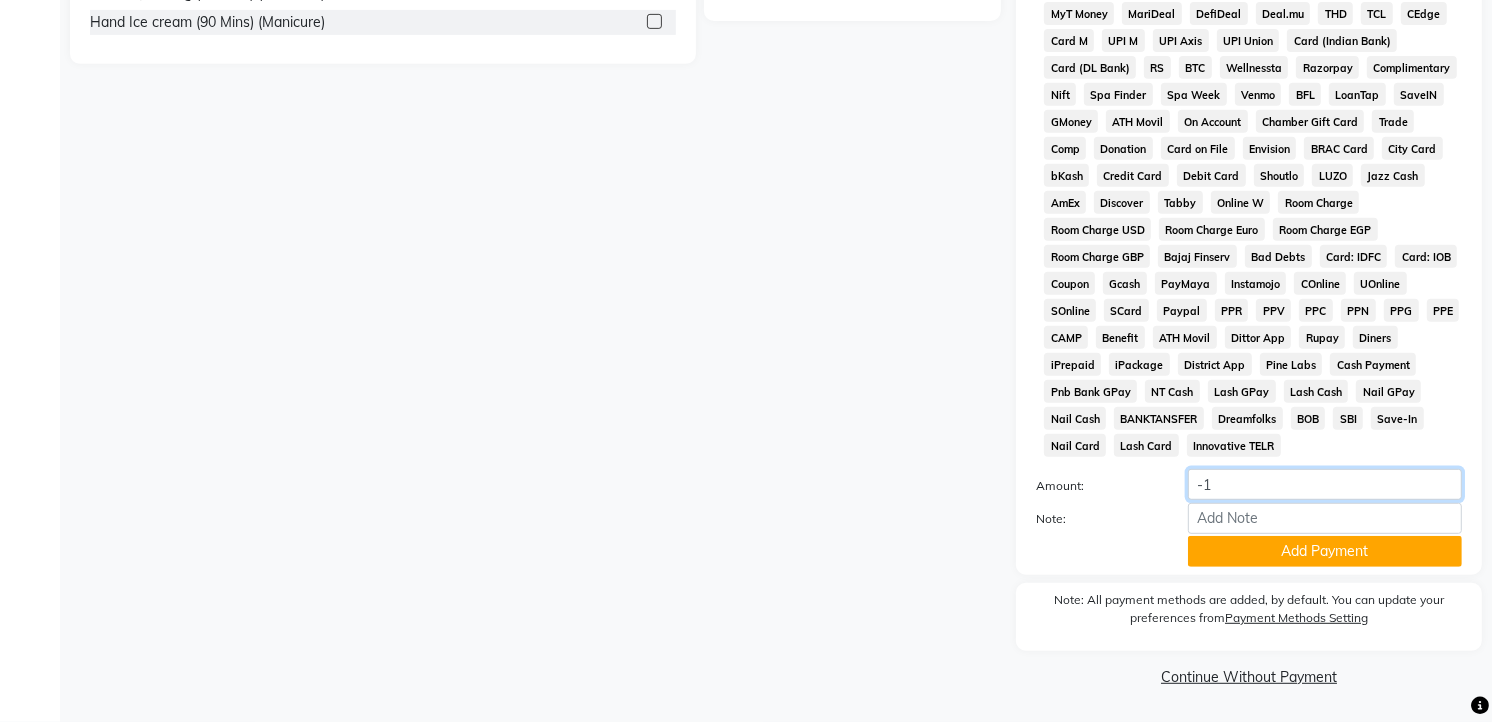 type on "-2" 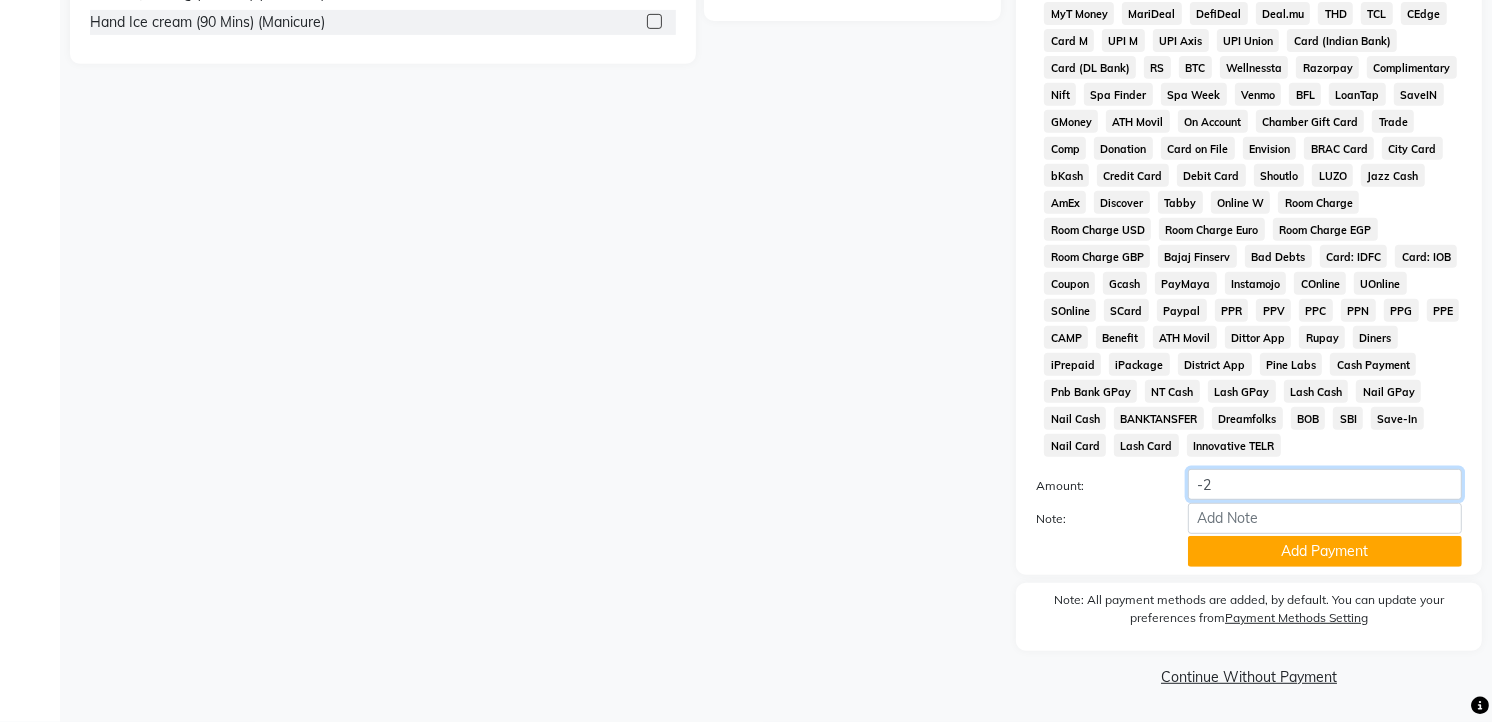 click on "-2" 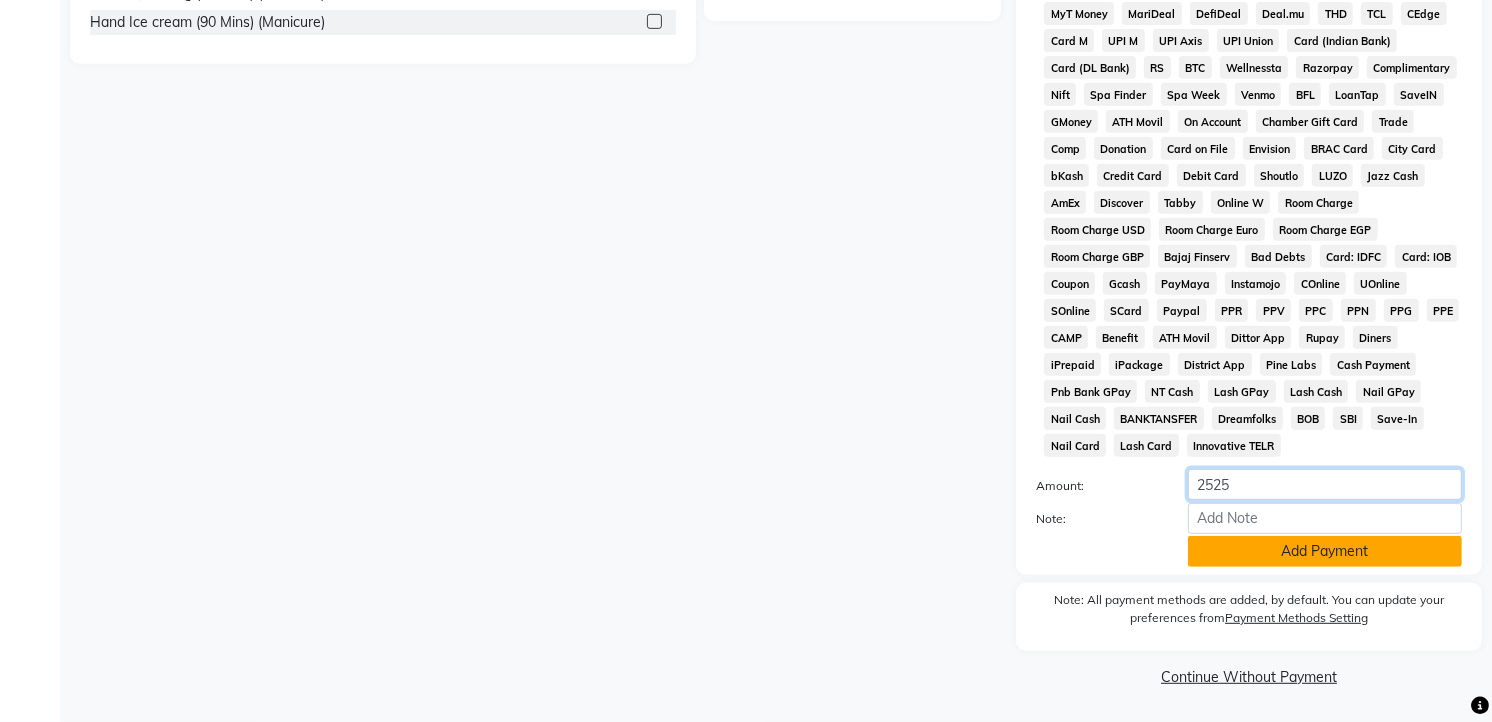 type on "2525" 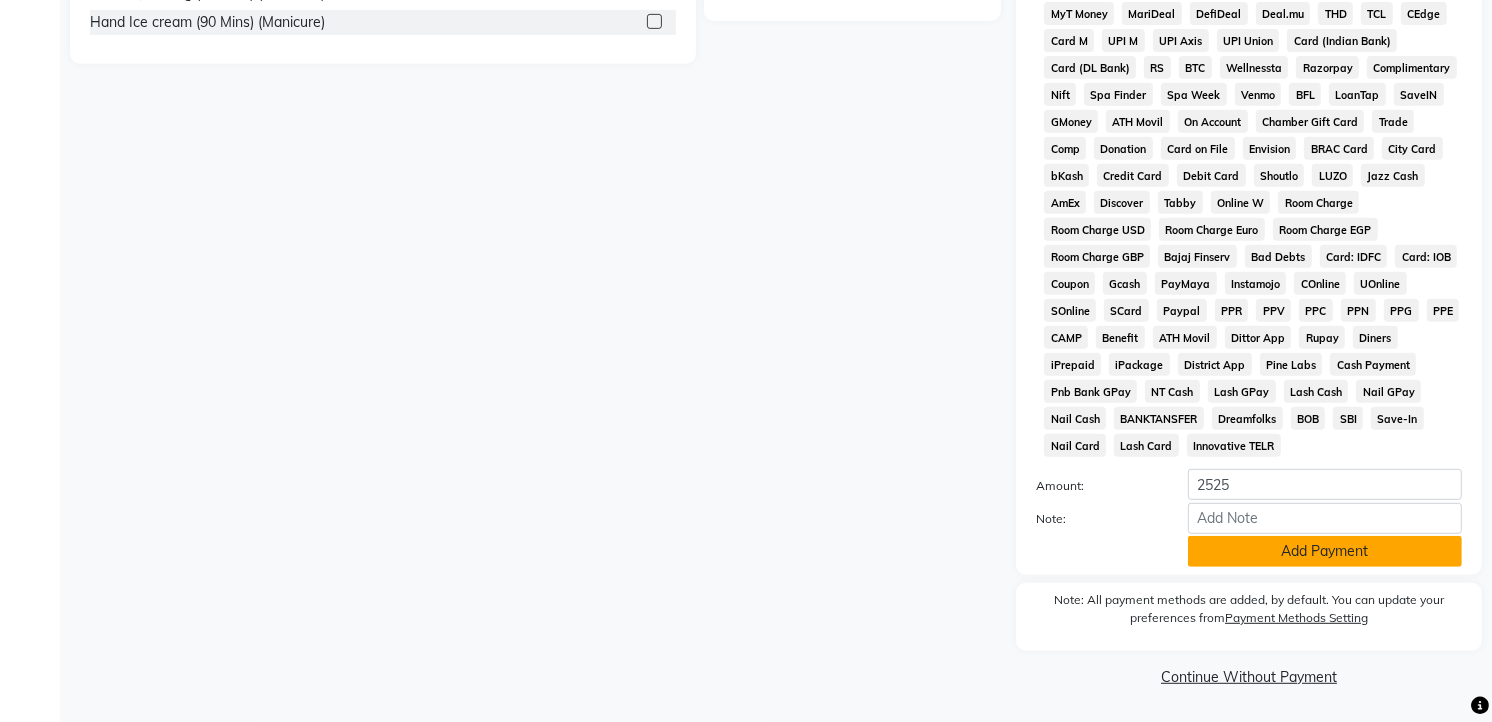 click on "Add Payment" 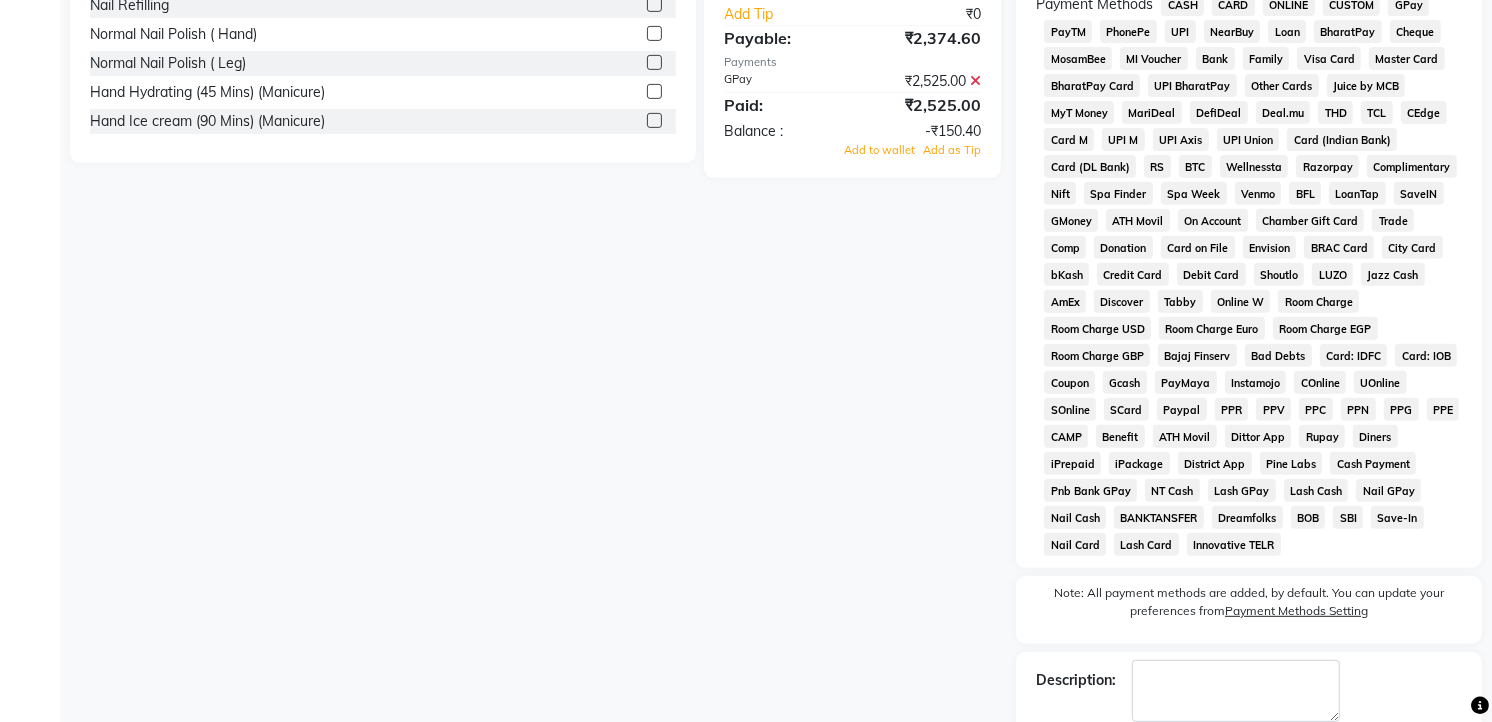 scroll, scrollTop: 792, scrollLeft: 0, axis: vertical 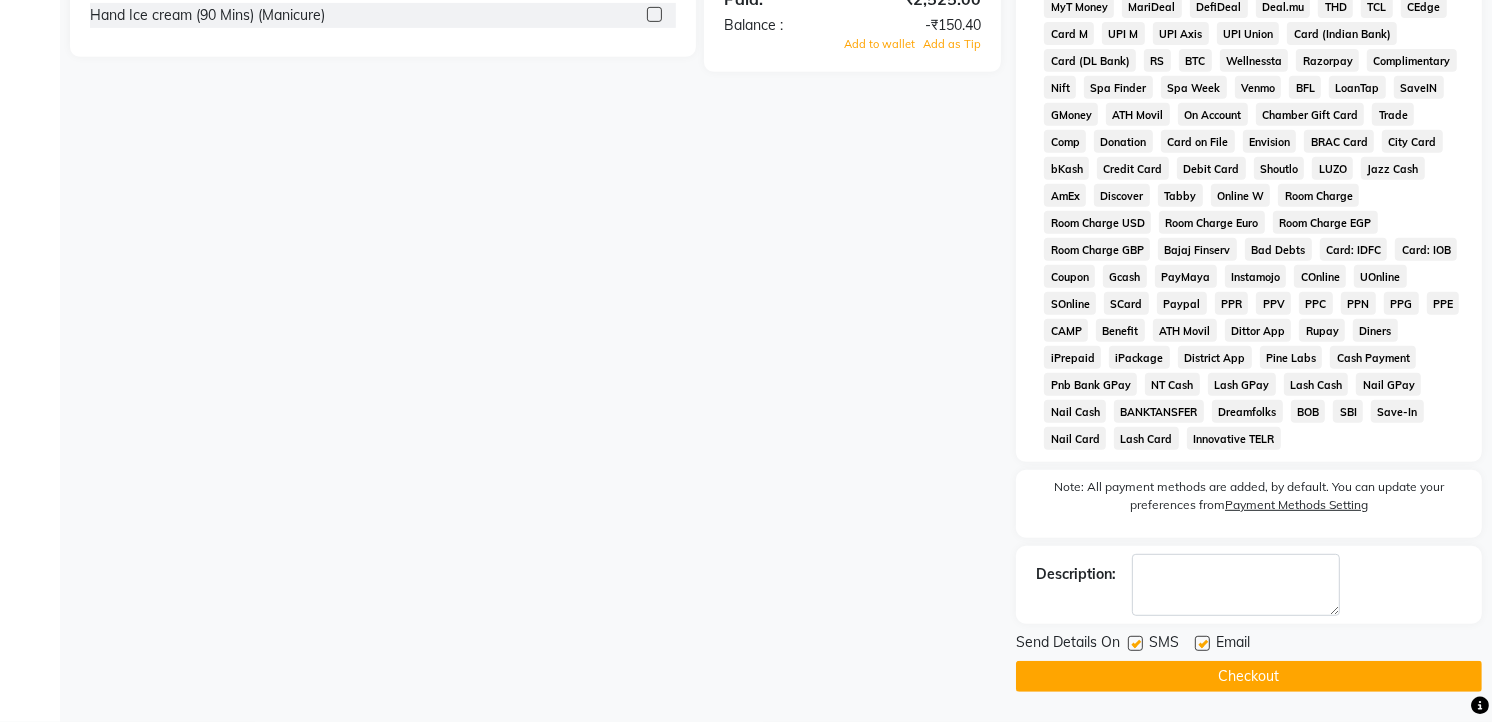 click on "Checkout" 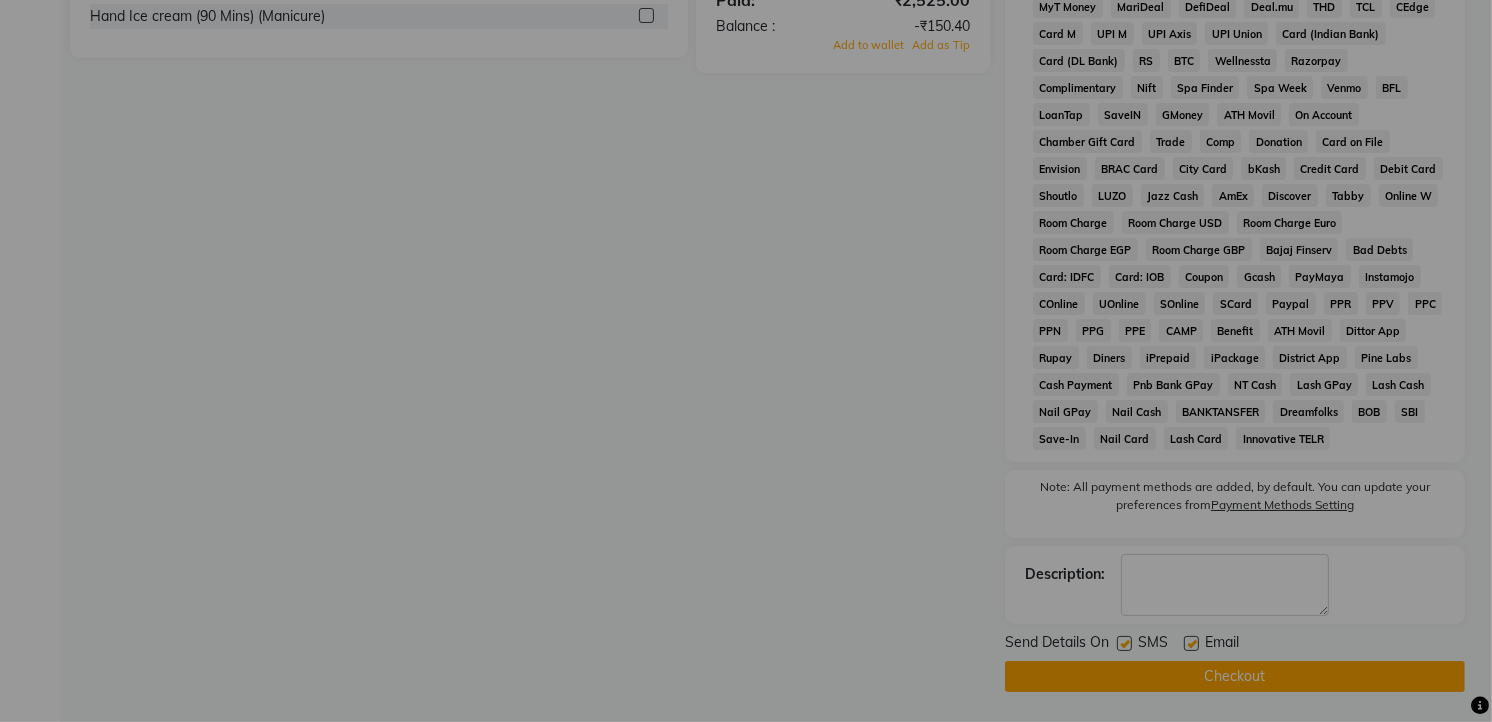 scroll, scrollTop: 765, scrollLeft: 0, axis: vertical 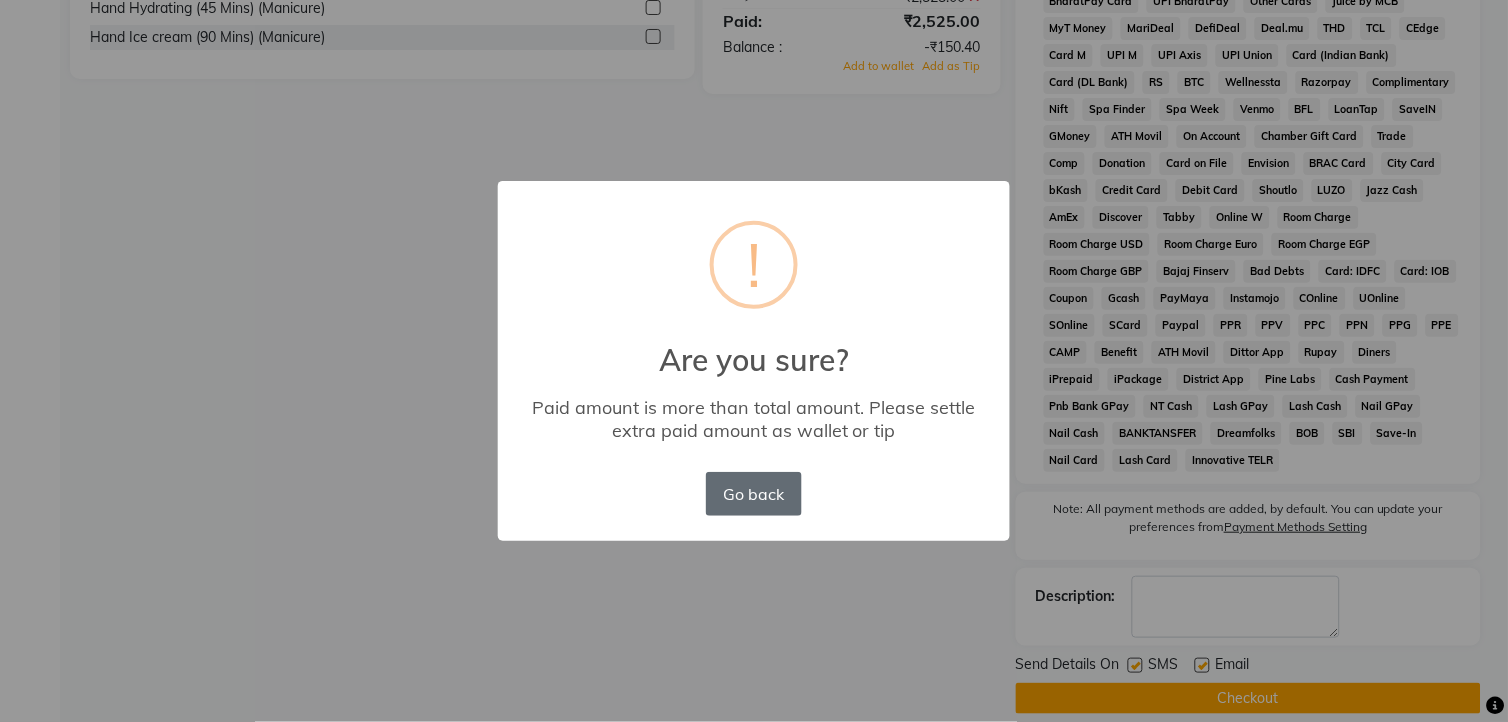 click on "Go back" at bounding box center [754, 494] 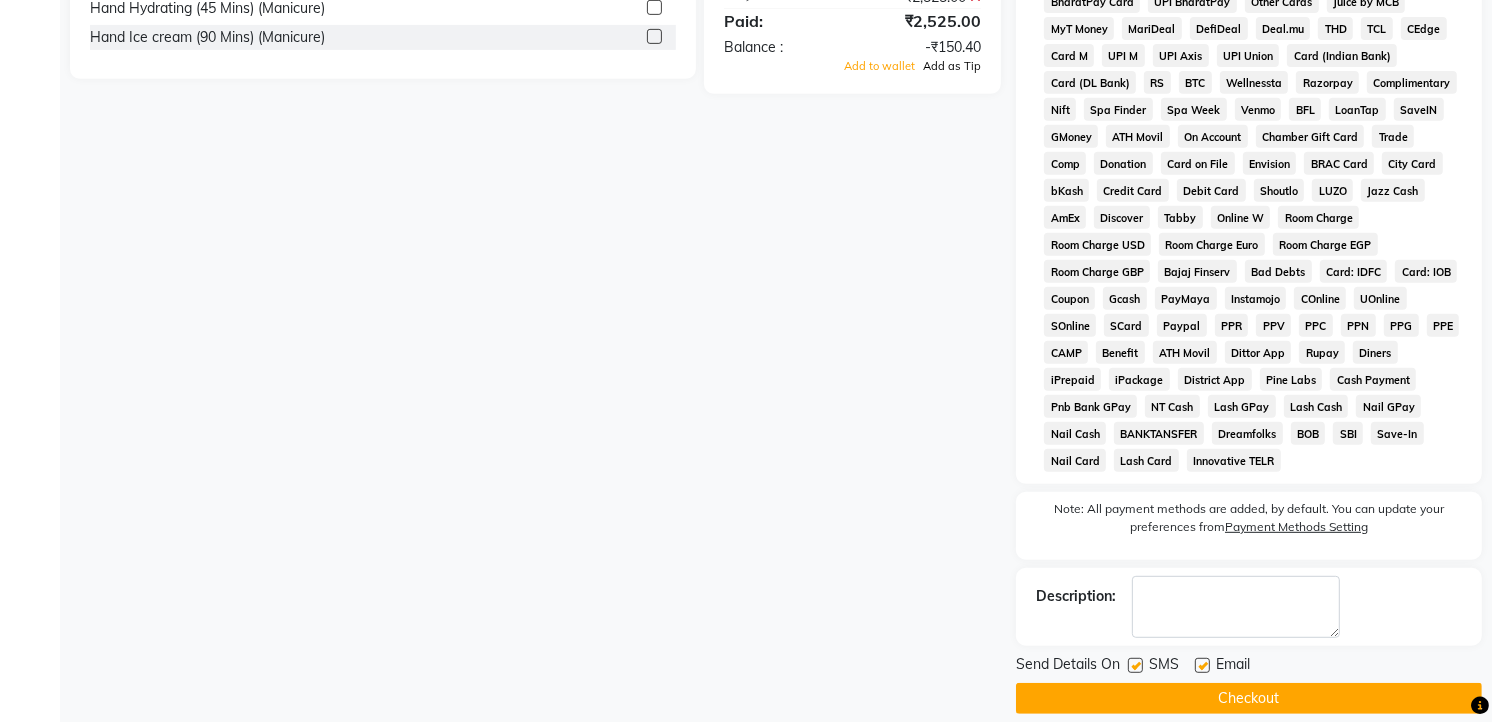 click on "Add as Tip" 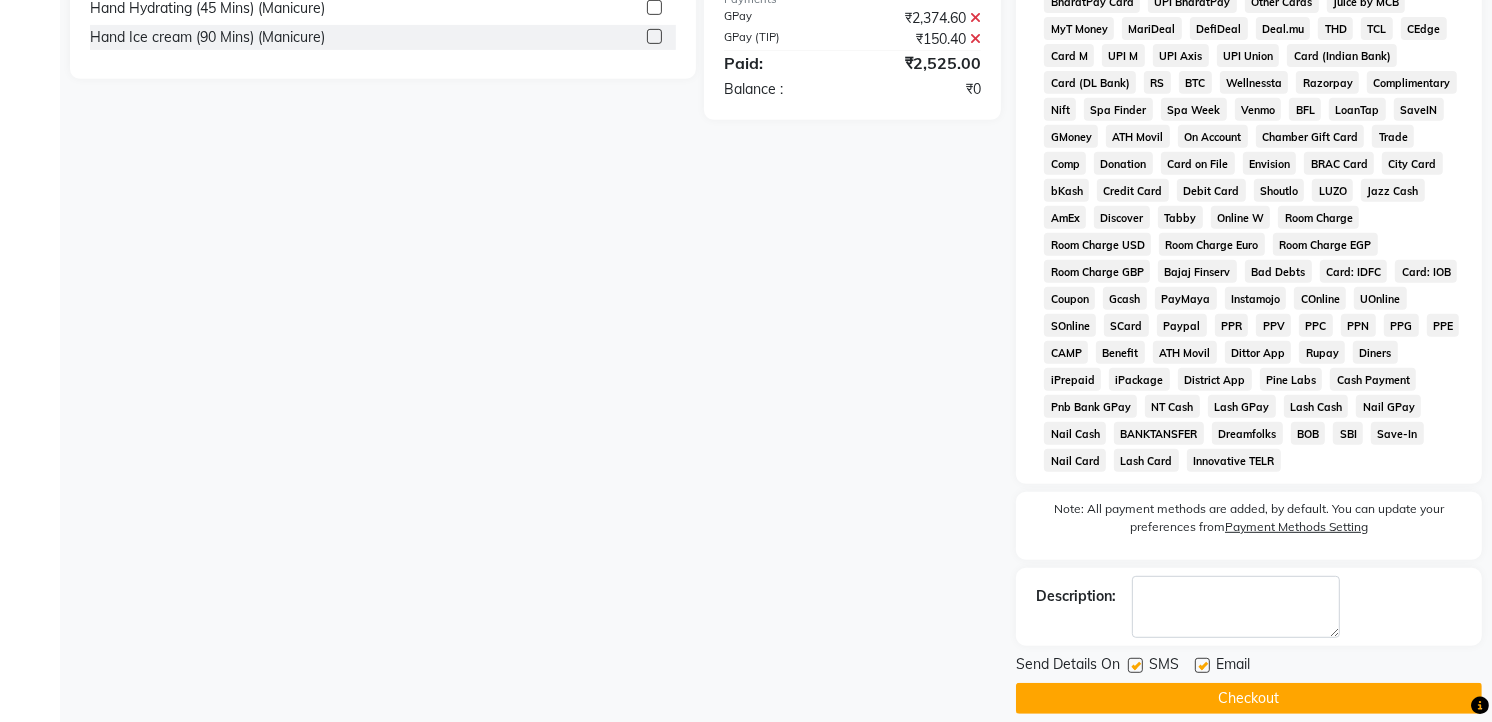 click on "Checkout" 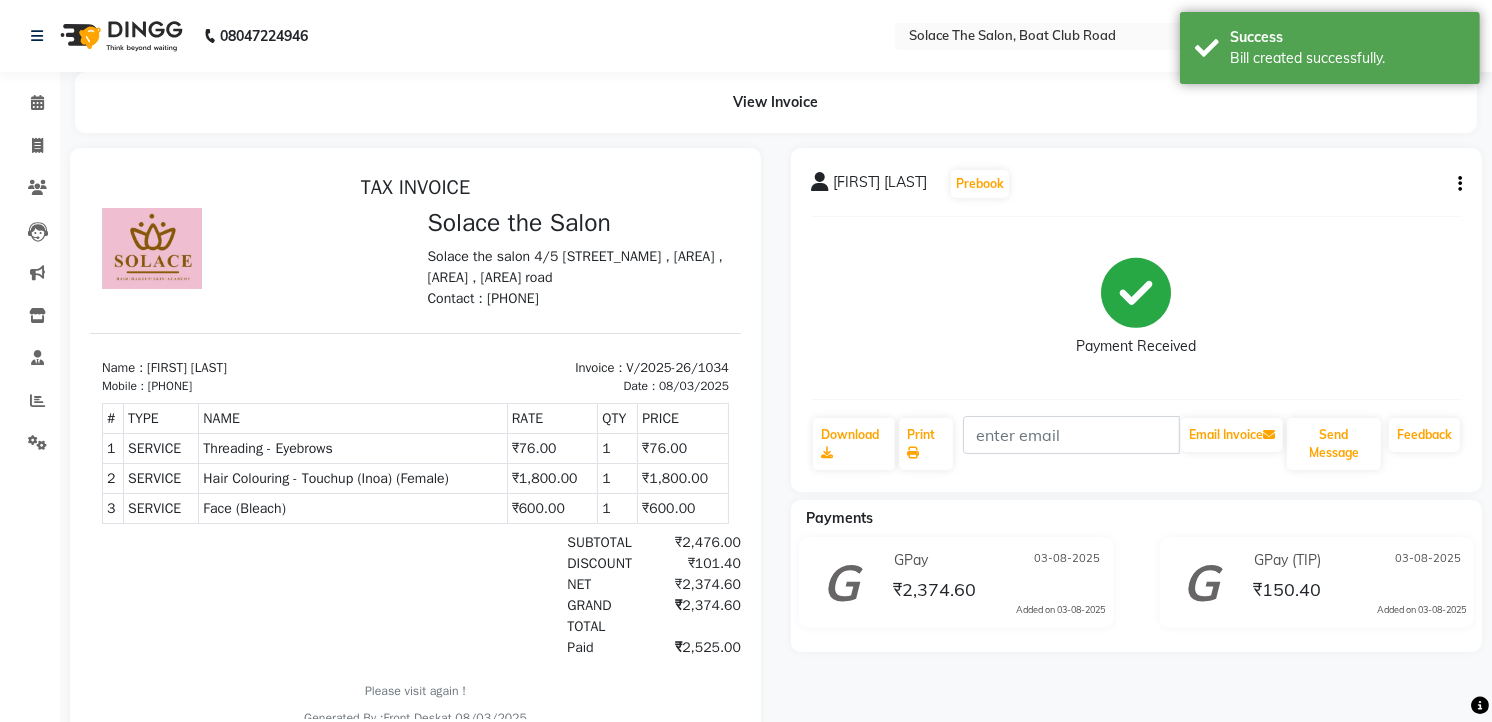 scroll, scrollTop: 0, scrollLeft: 0, axis: both 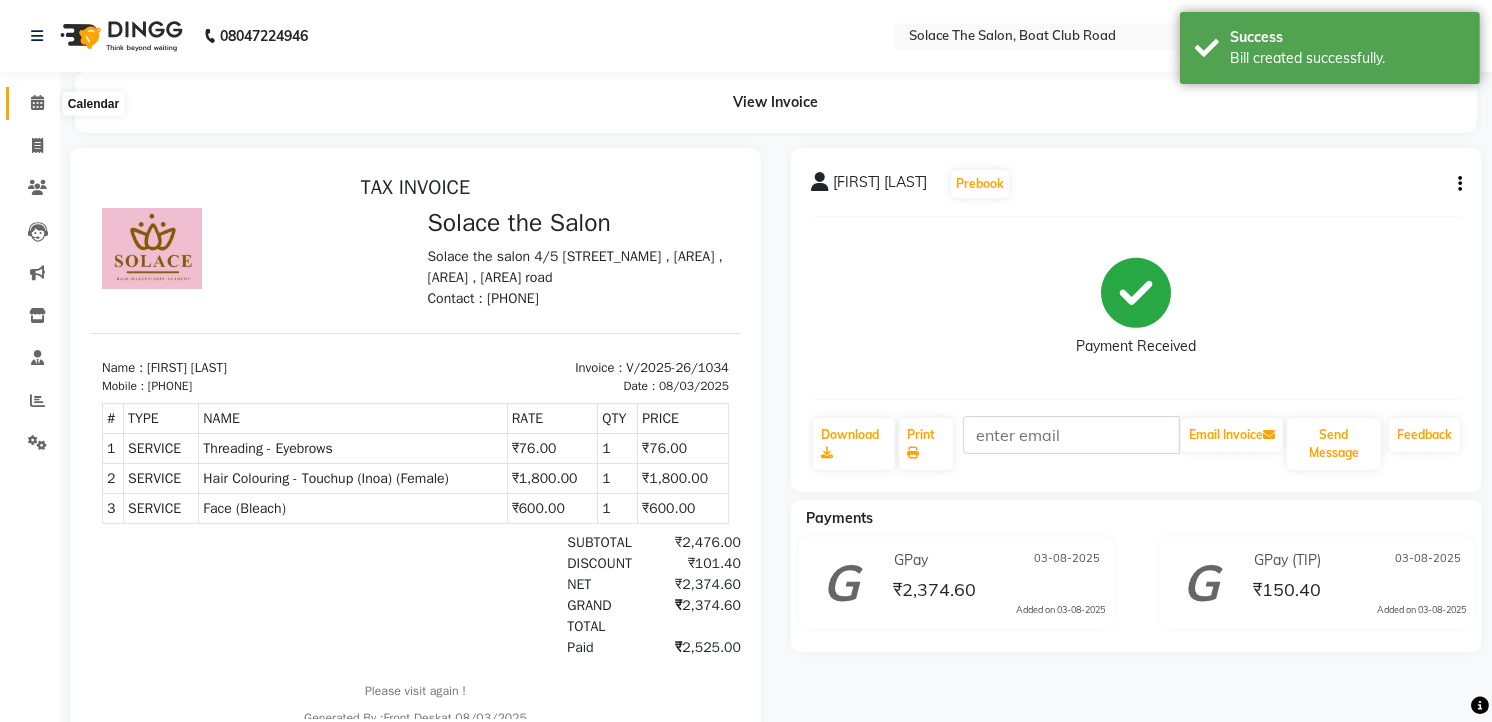 click 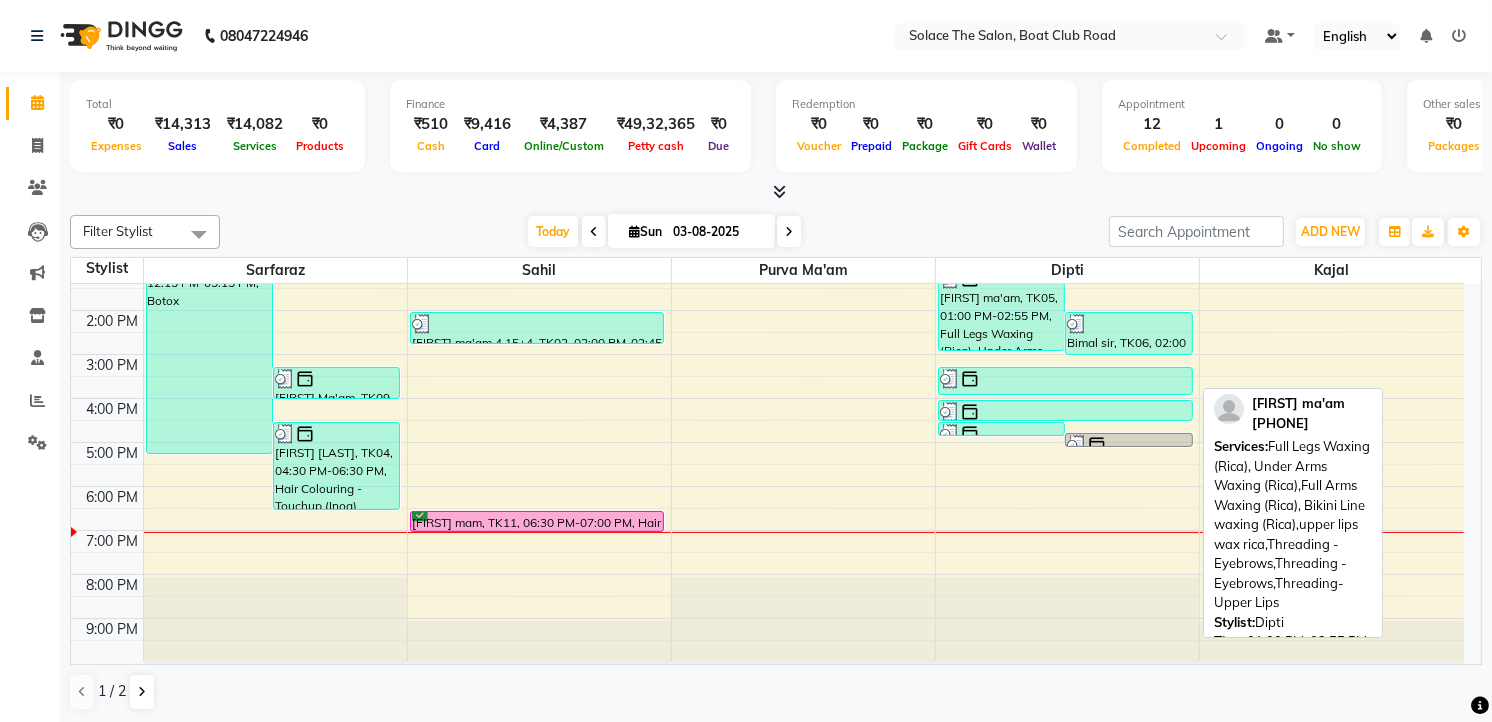 scroll, scrollTop: 126, scrollLeft: 0, axis: vertical 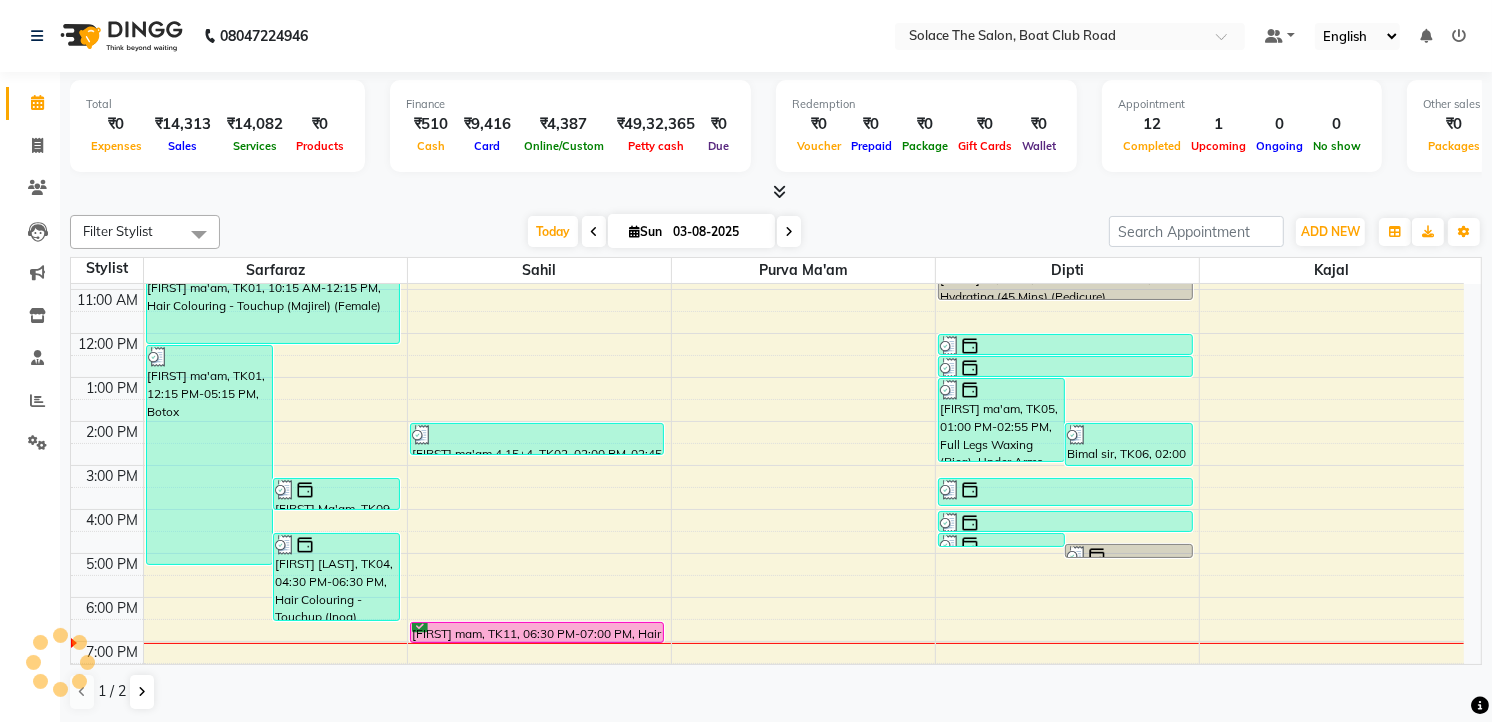 click at bounding box center [789, 232] 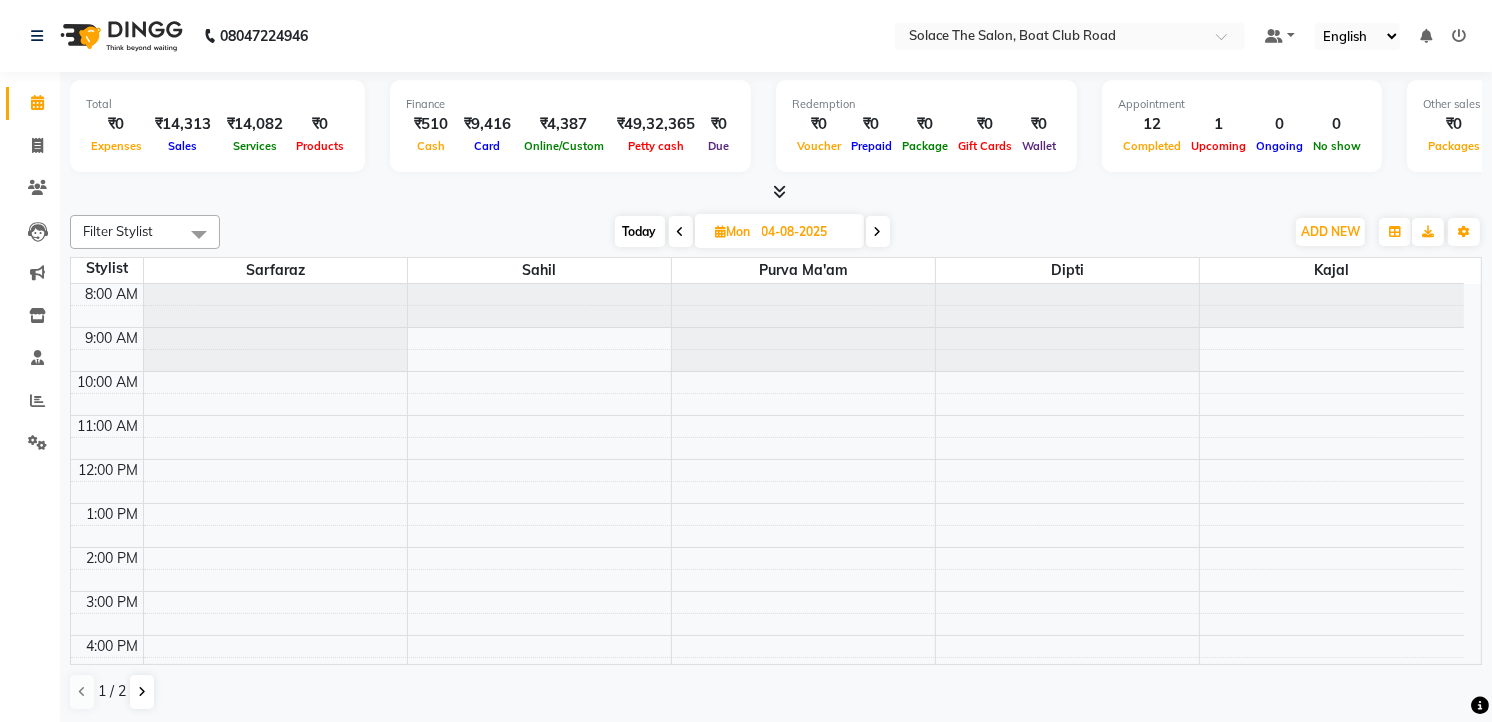 scroll, scrollTop: 238, scrollLeft: 0, axis: vertical 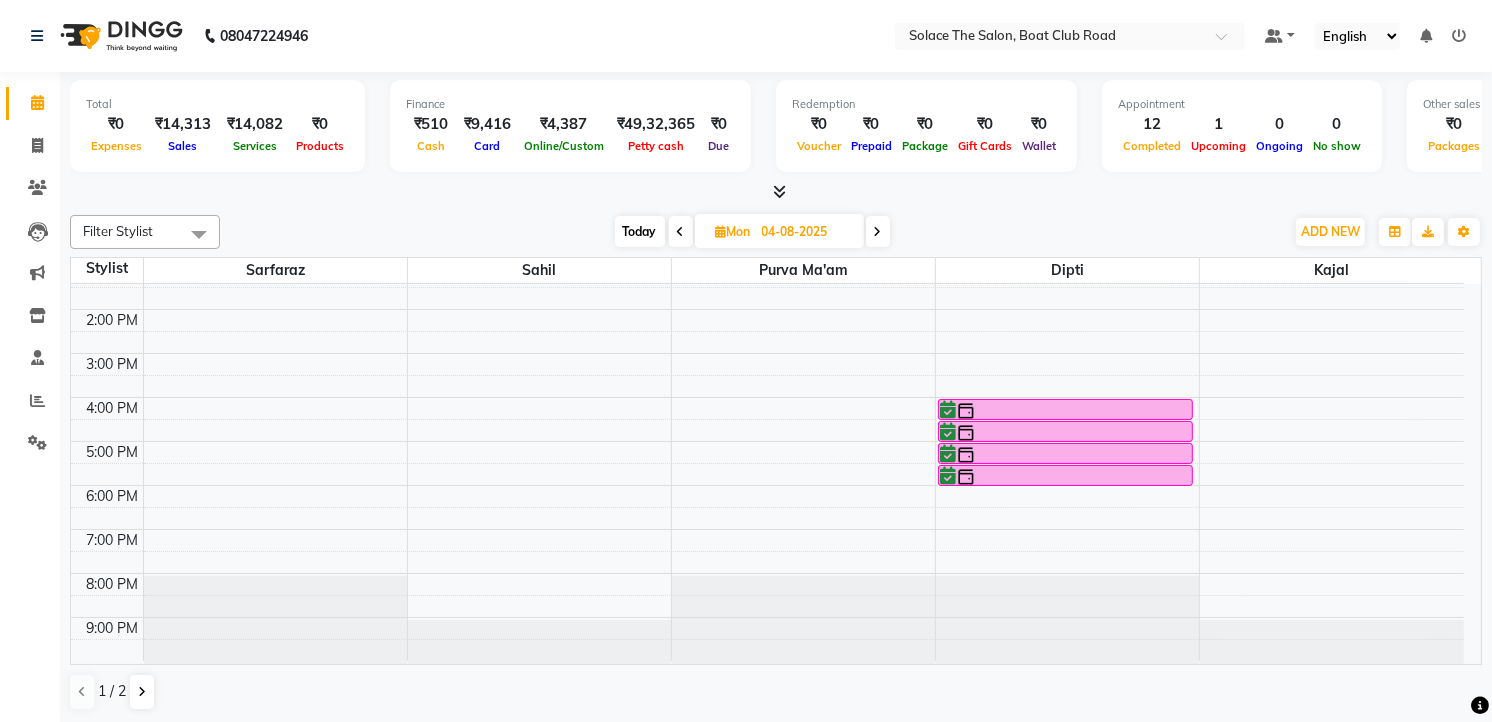 click on "Today" at bounding box center [640, 231] 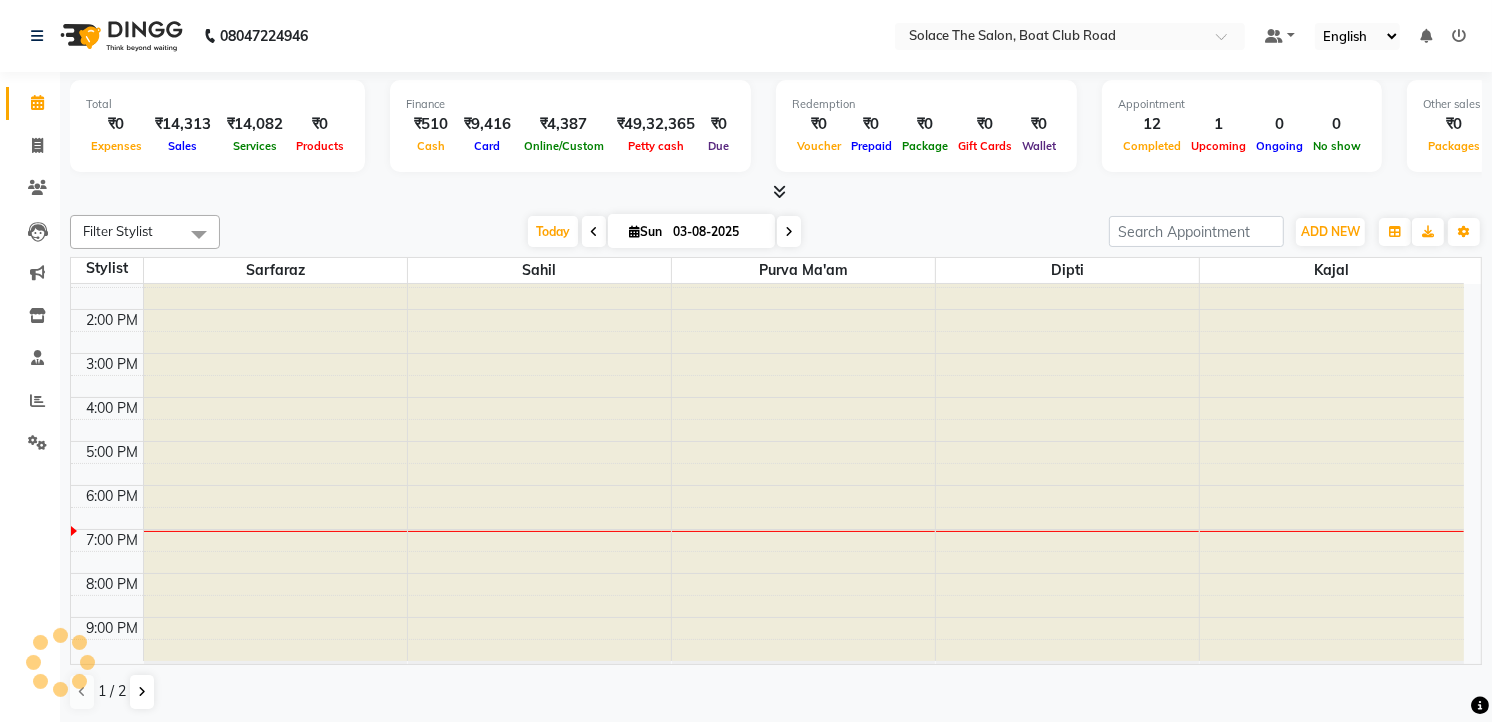 scroll, scrollTop: 238, scrollLeft: 0, axis: vertical 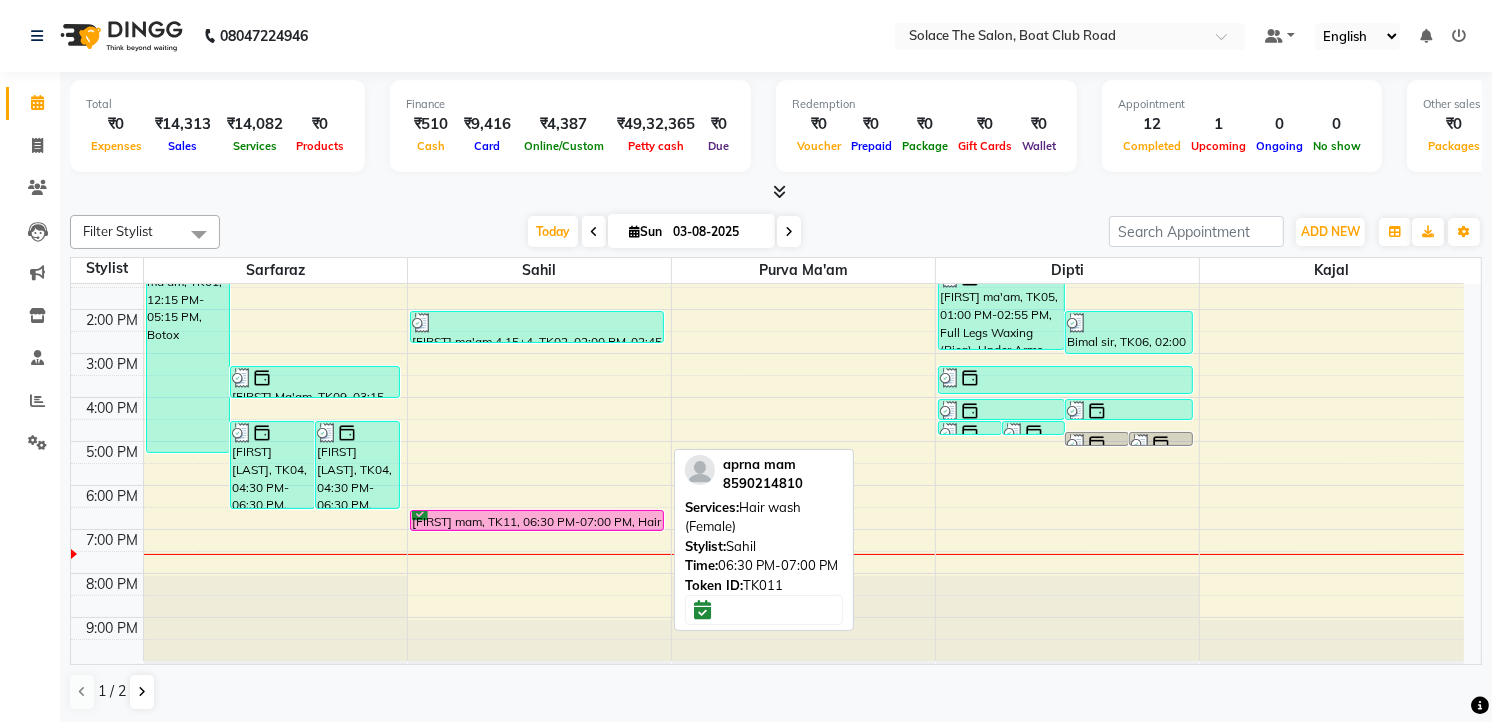 click on "[FIRST] [LAST], TK11, [TIME]-[TIME], Hair wash (Female)" at bounding box center [537, 520] 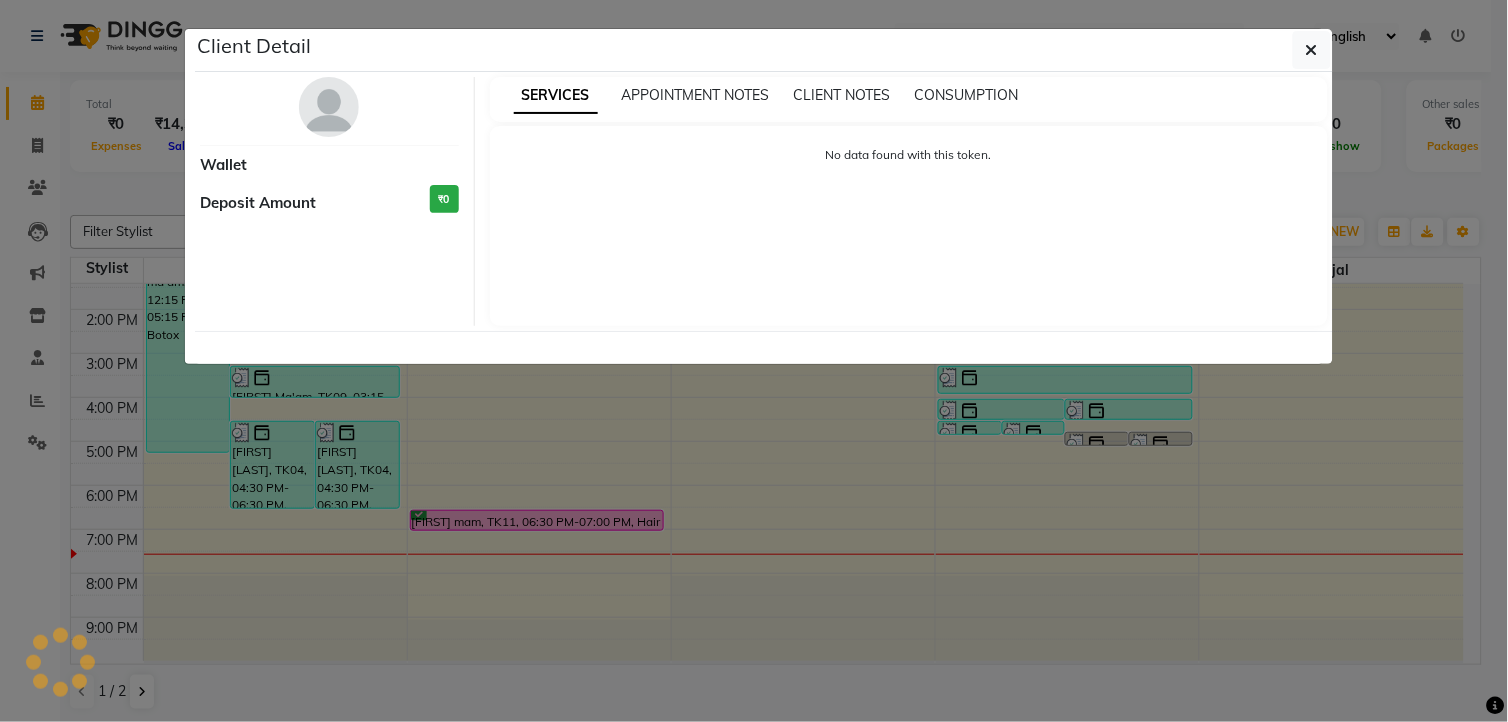select on "6" 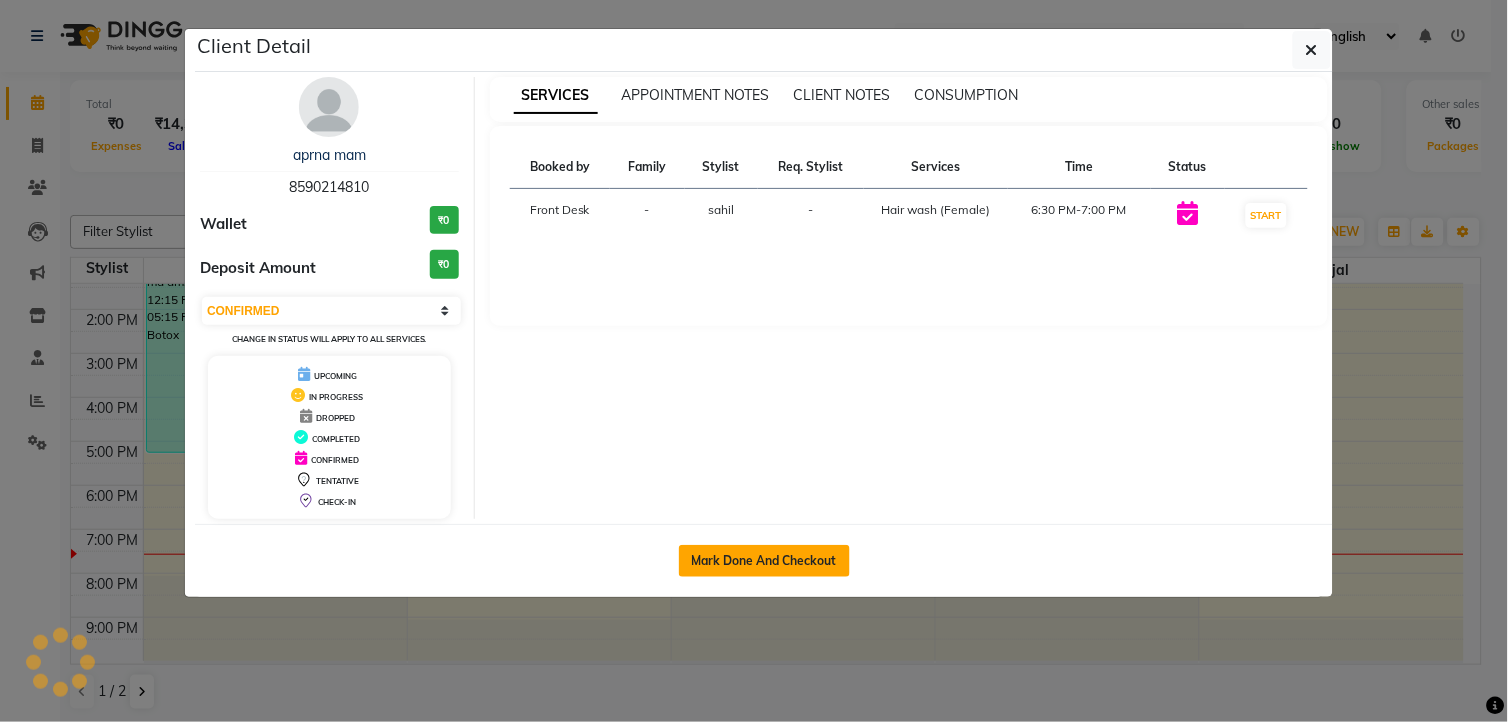 click on "Mark Done And Checkout" 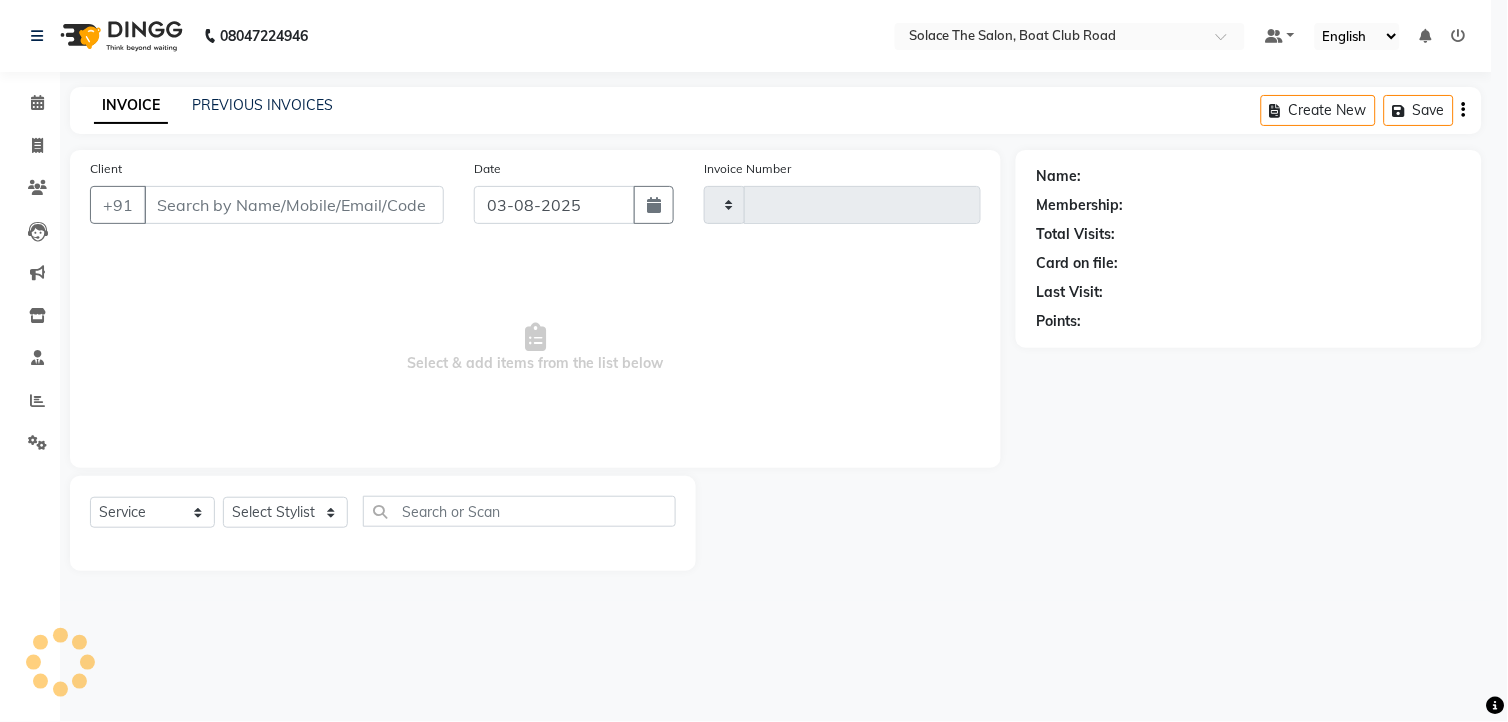 type on "1035" 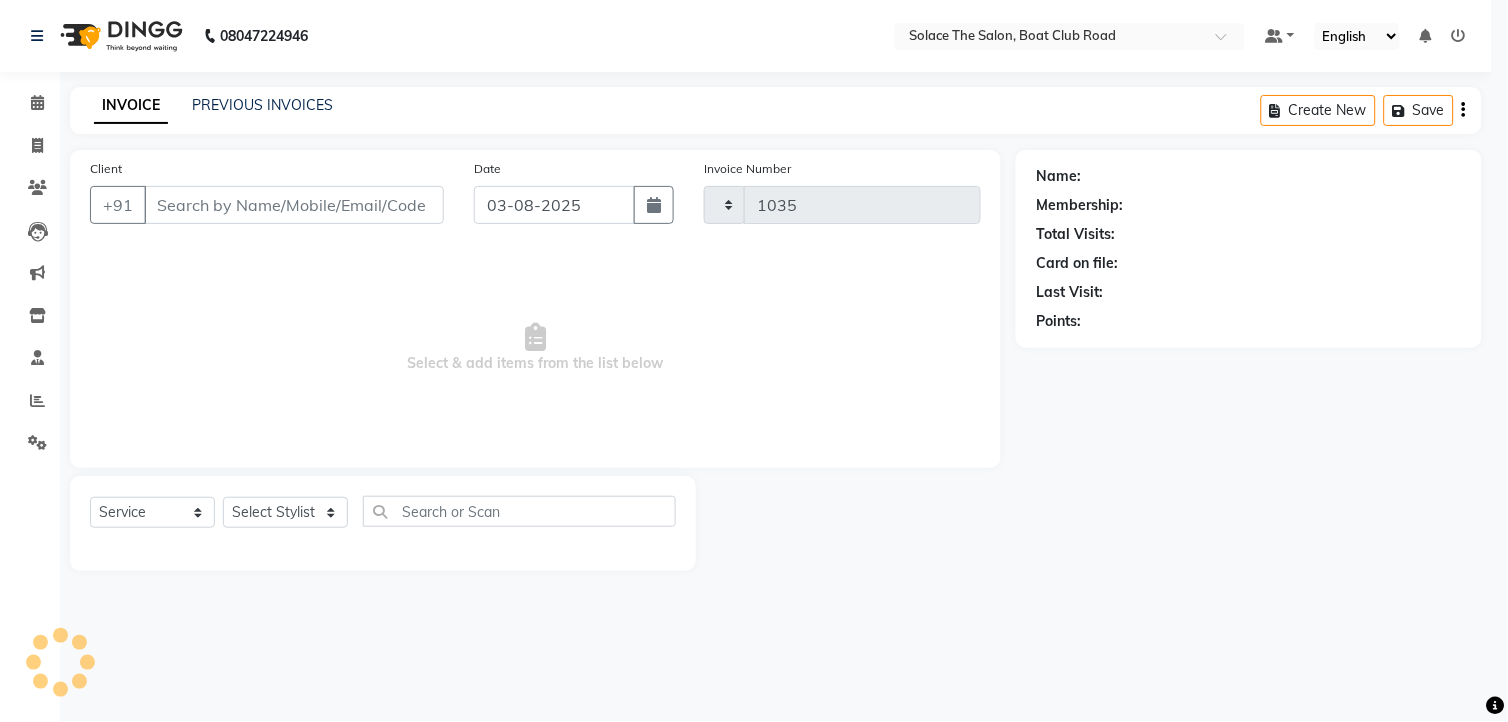 select on "585" 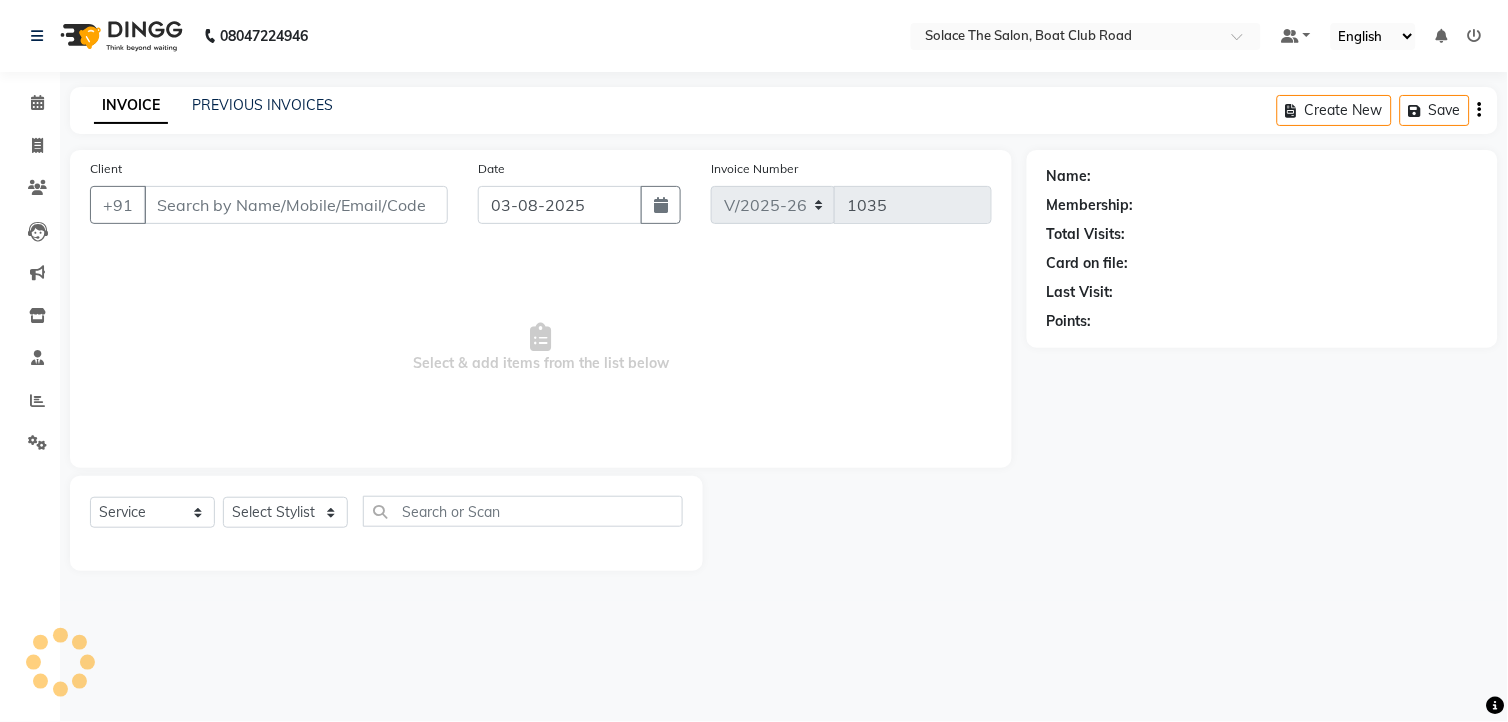 type on "8590214810" 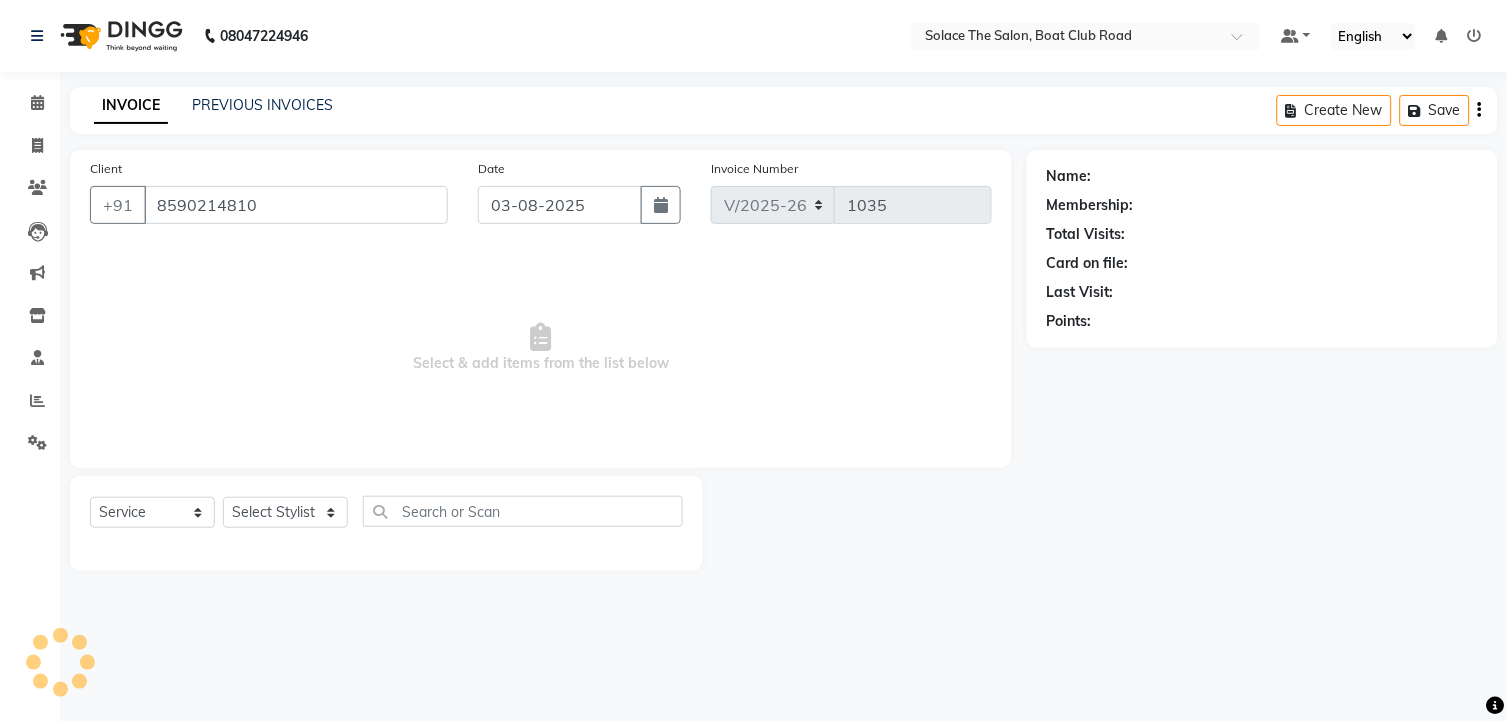 select on "74276" 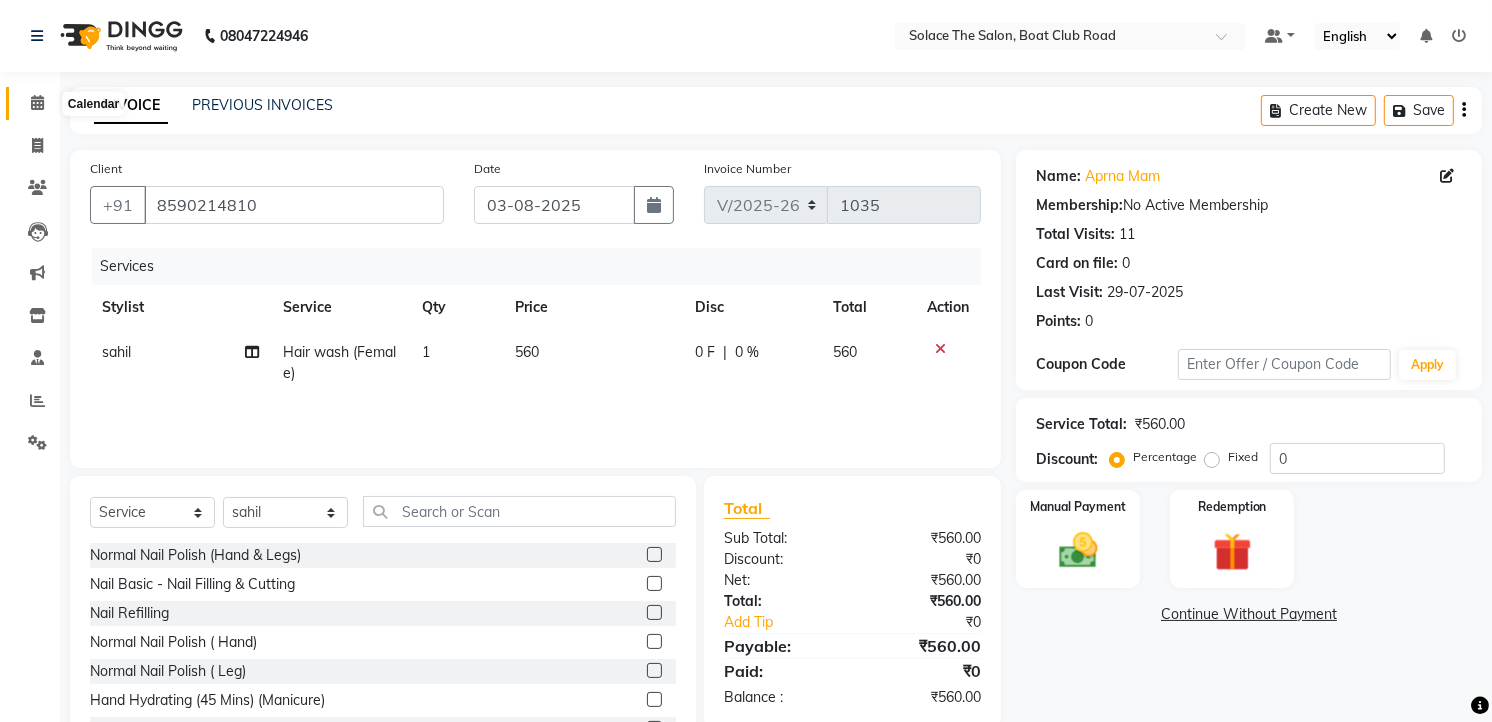 click 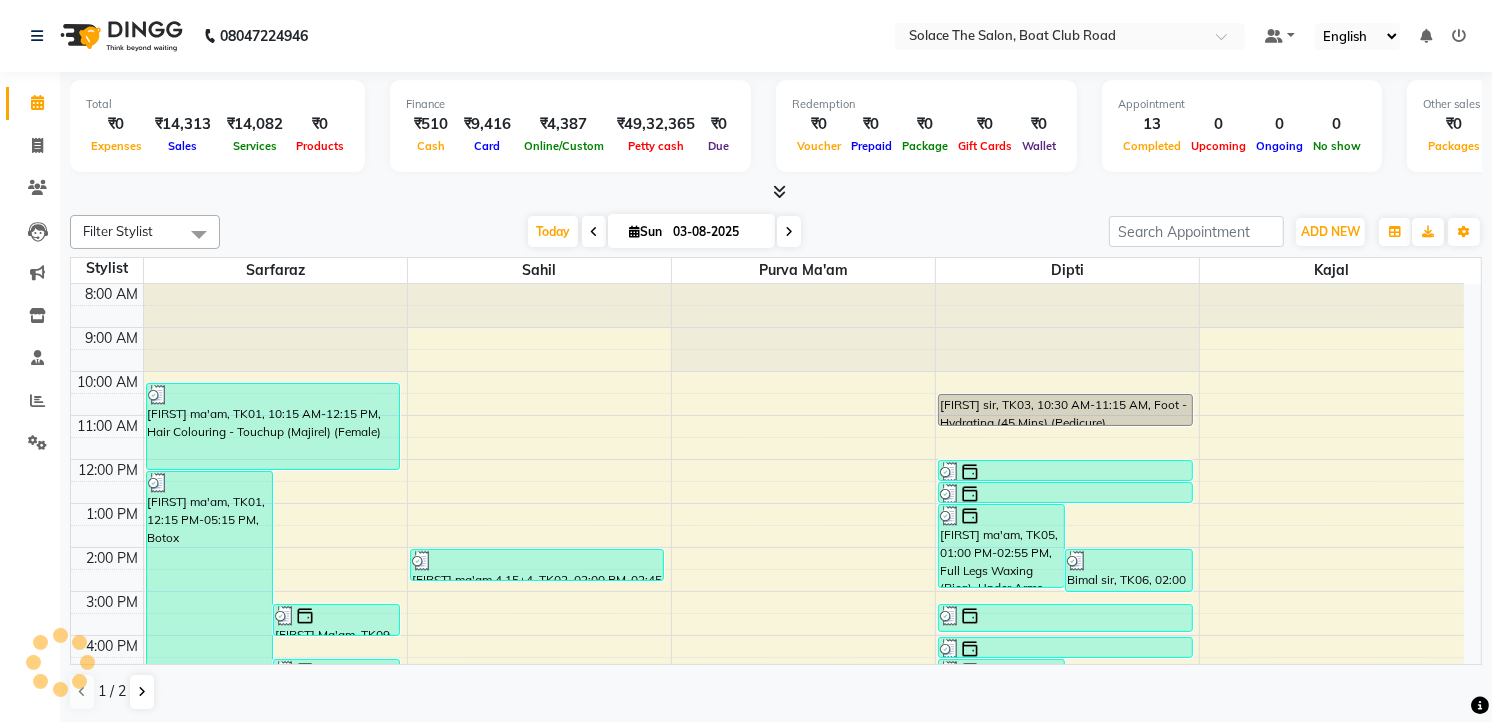 scroll, scrollTop: 0, scrollLeft: 0, axis: both 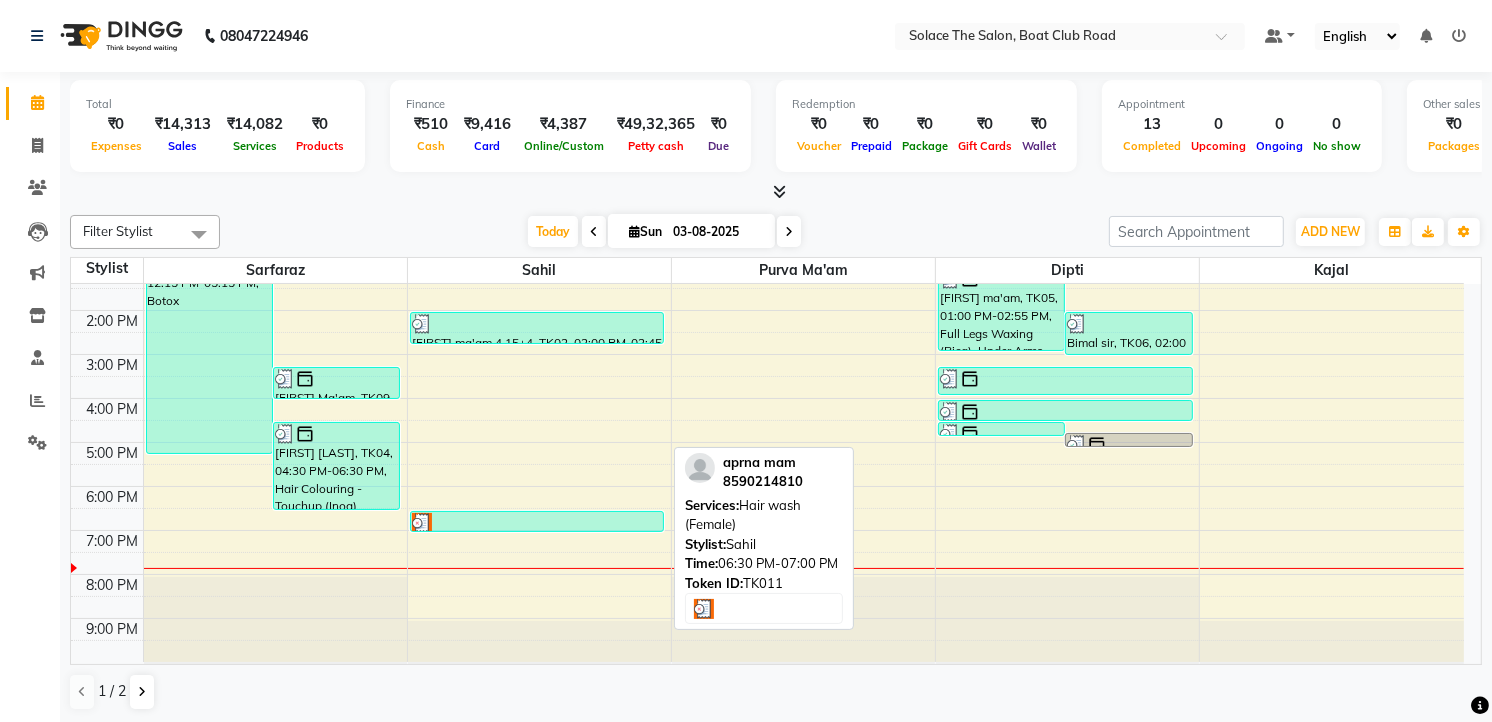 click at bounding box center (537, 523) 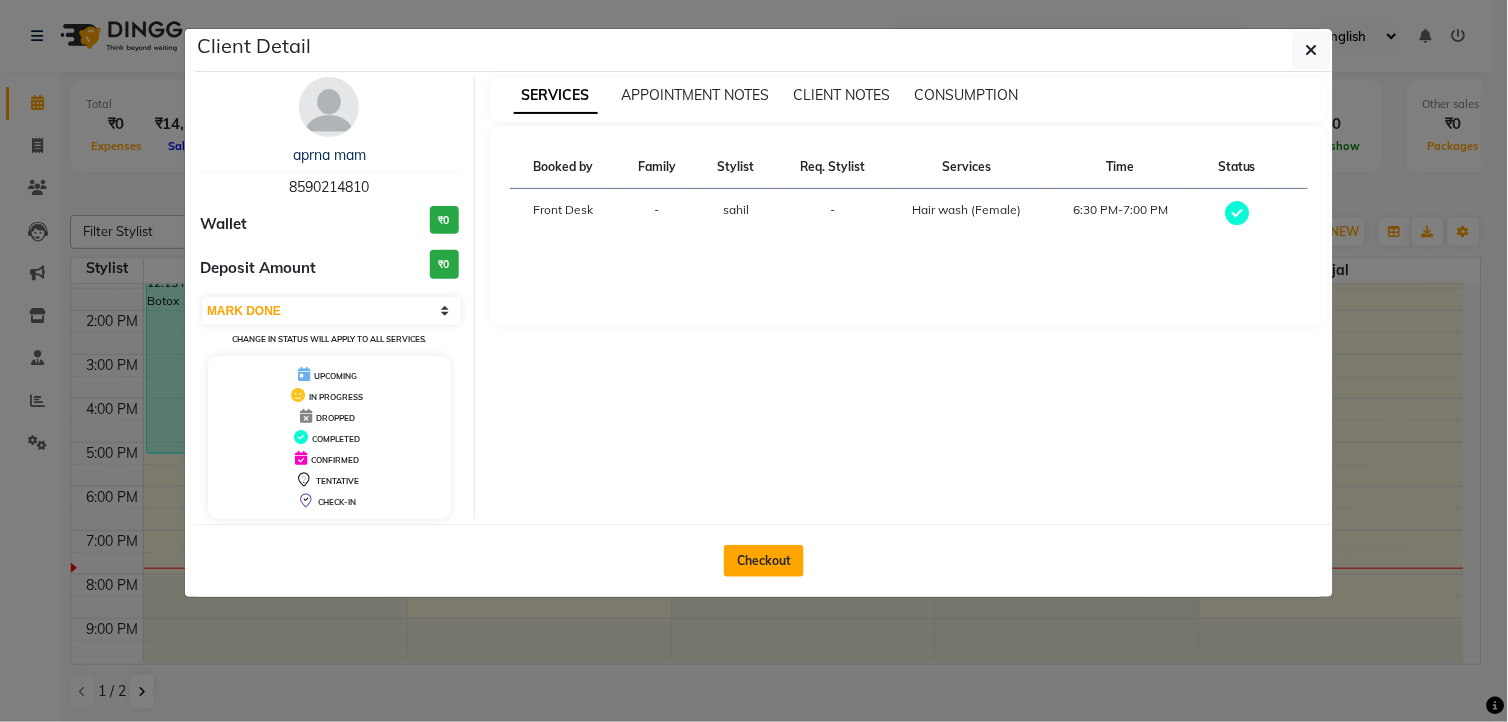 click on "Checkout" 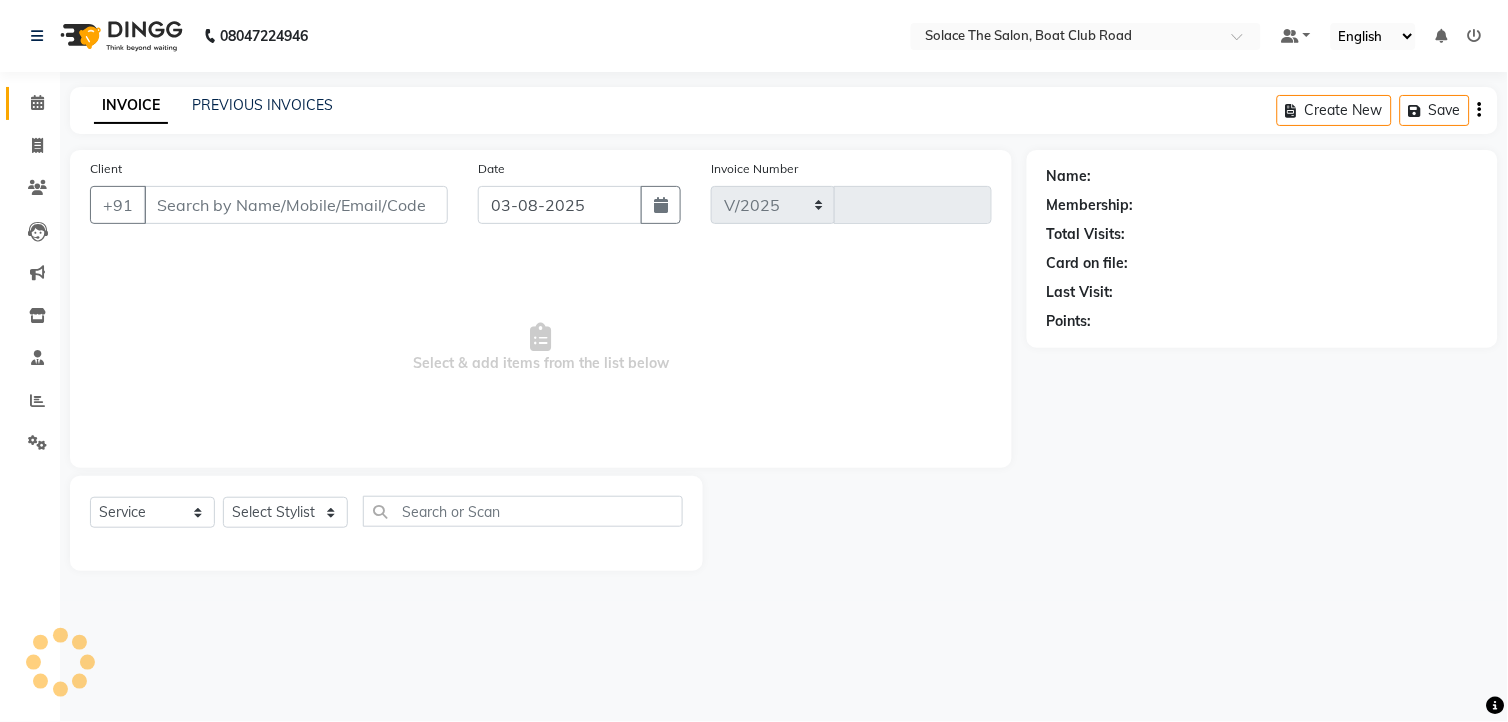 select on "585" 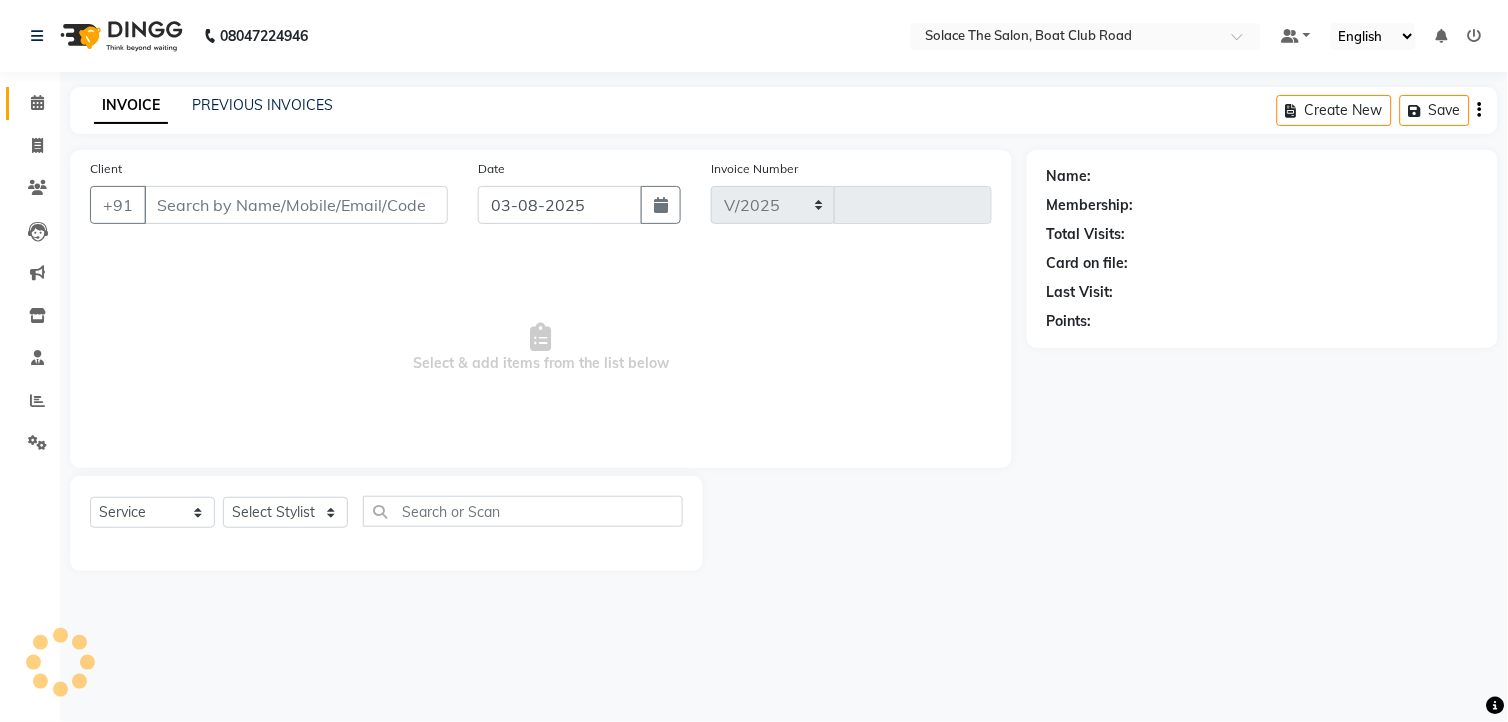 type on "1035" 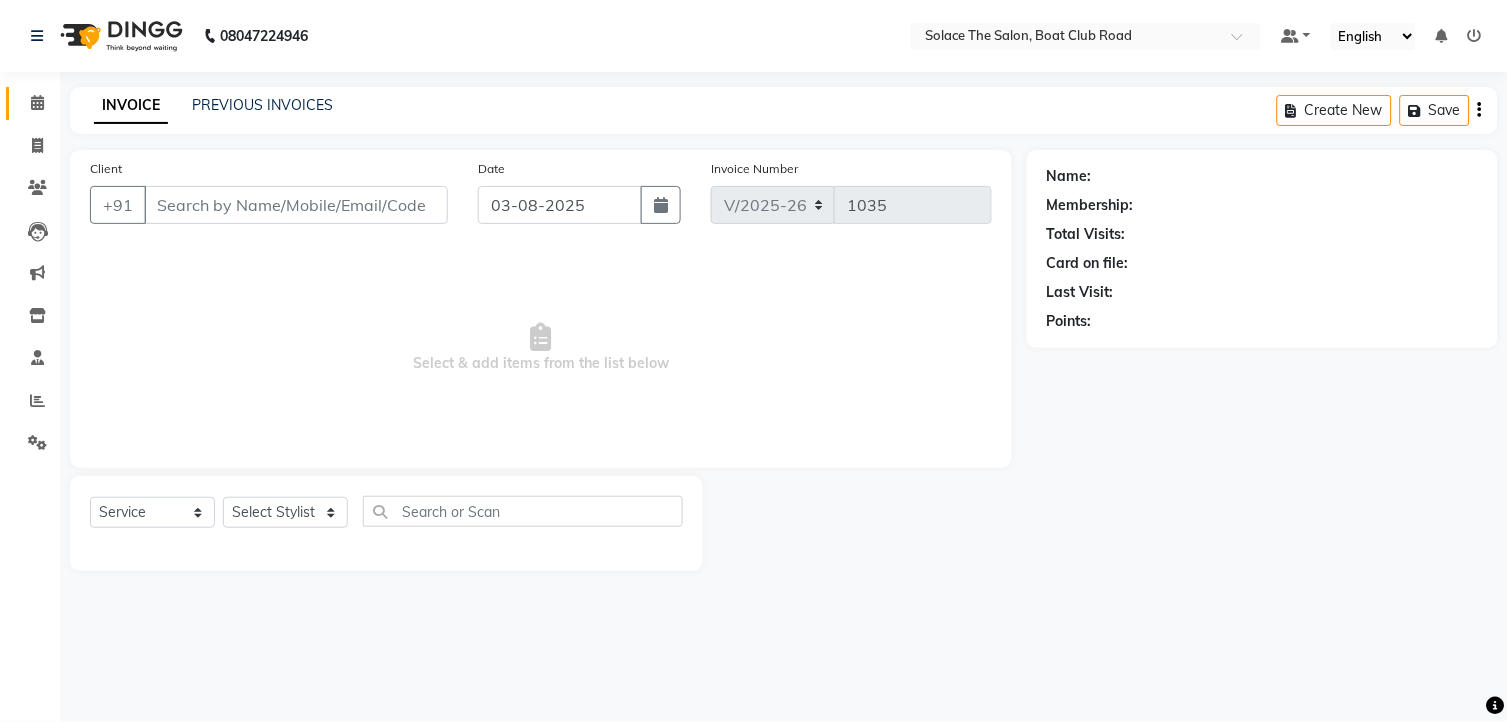type on "8590214810" 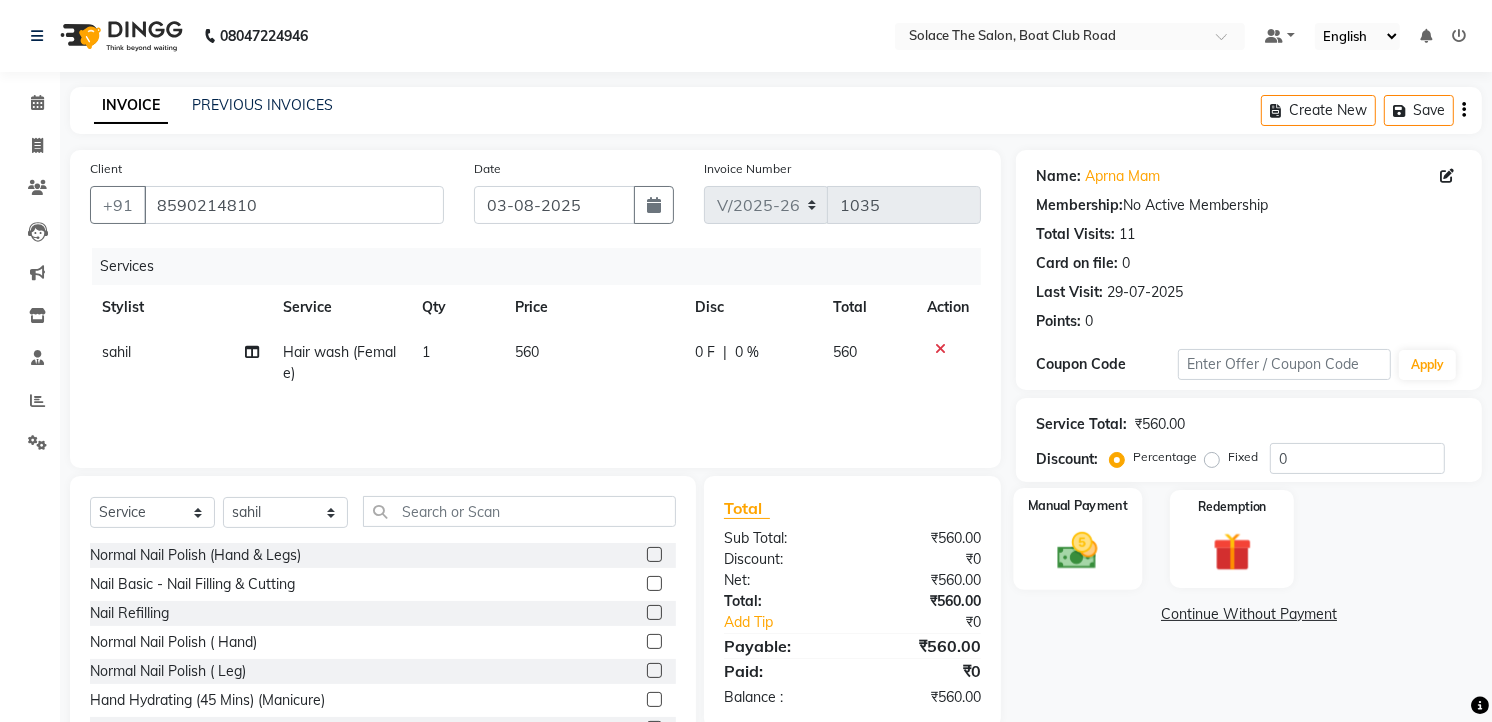 click 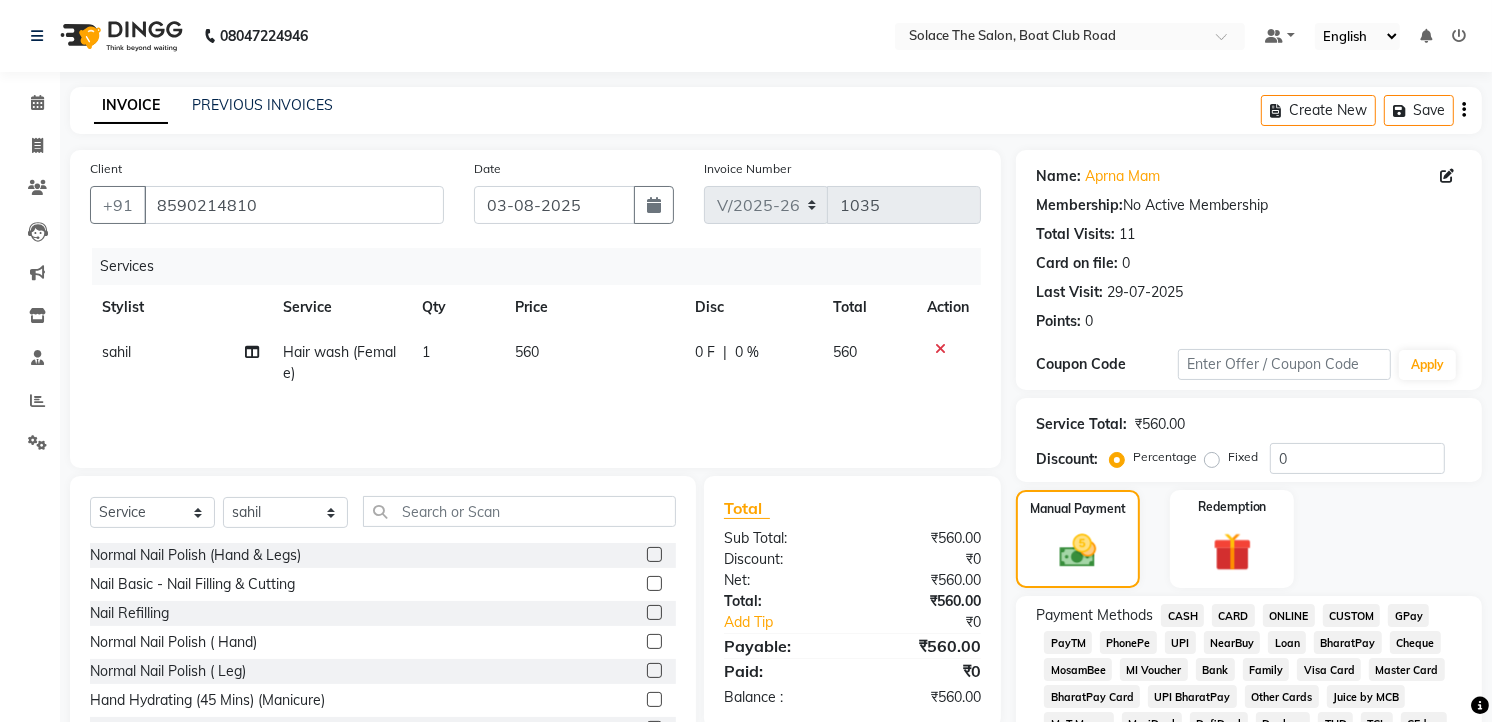 scroll, scrollTop: 222, scrollLeft: 0, axis: vertical 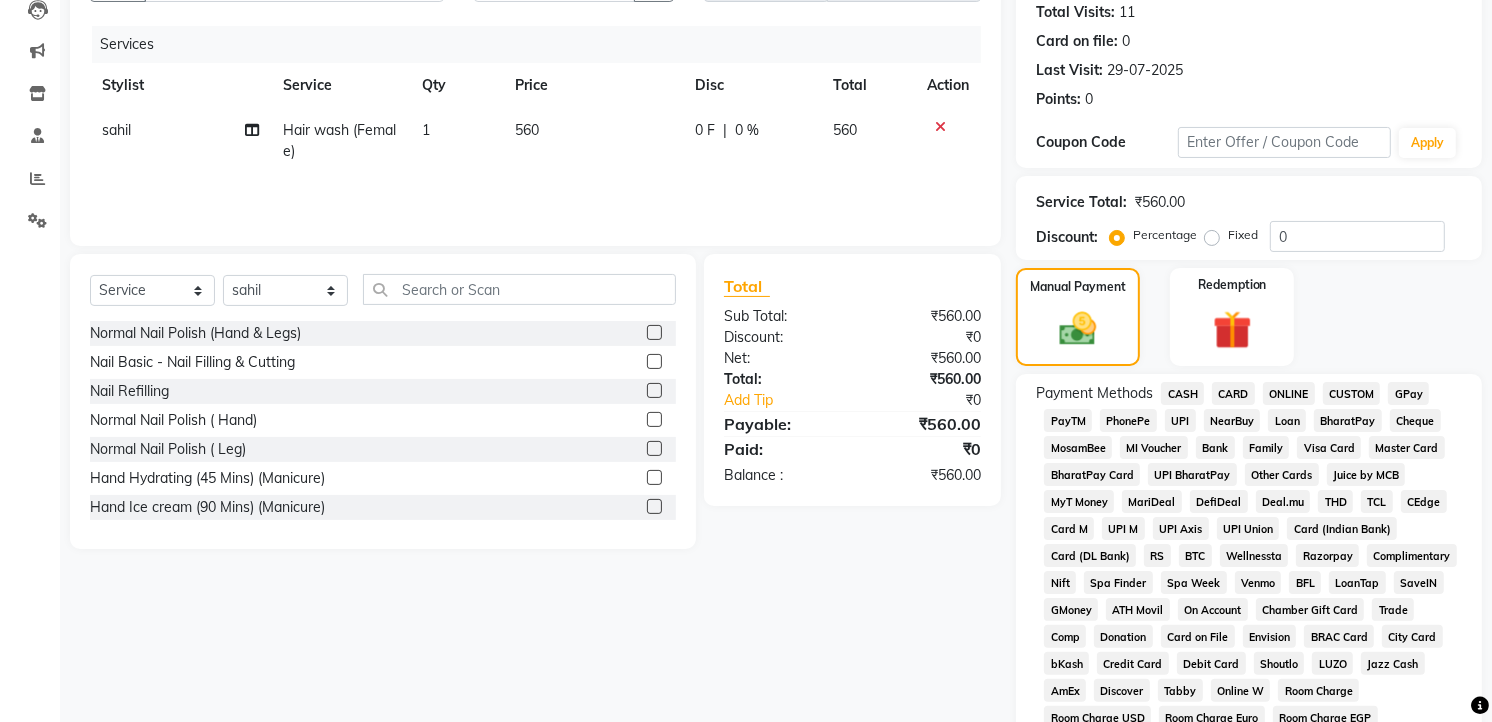 click on "GPay" 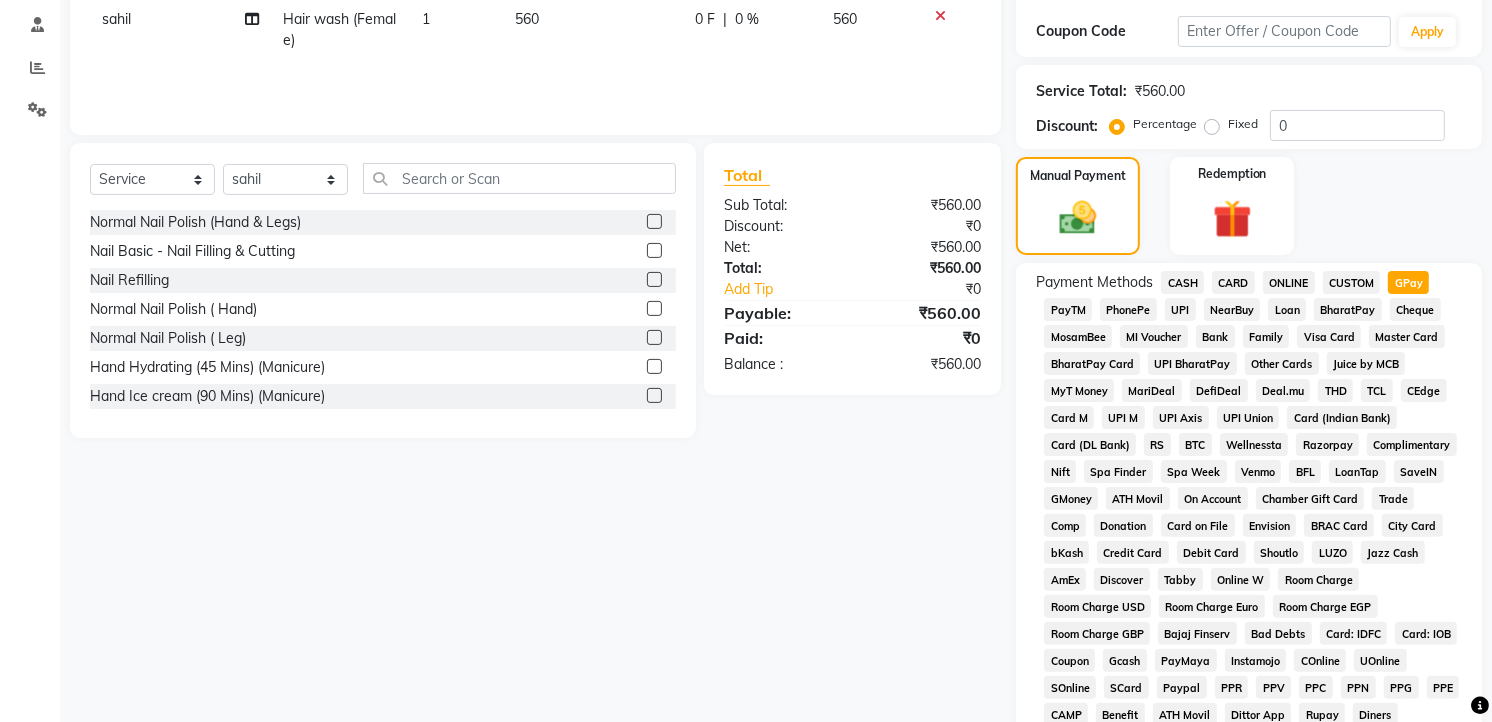 scroll, scrollTop: 666, scrollLeft: 0, axis: vertical 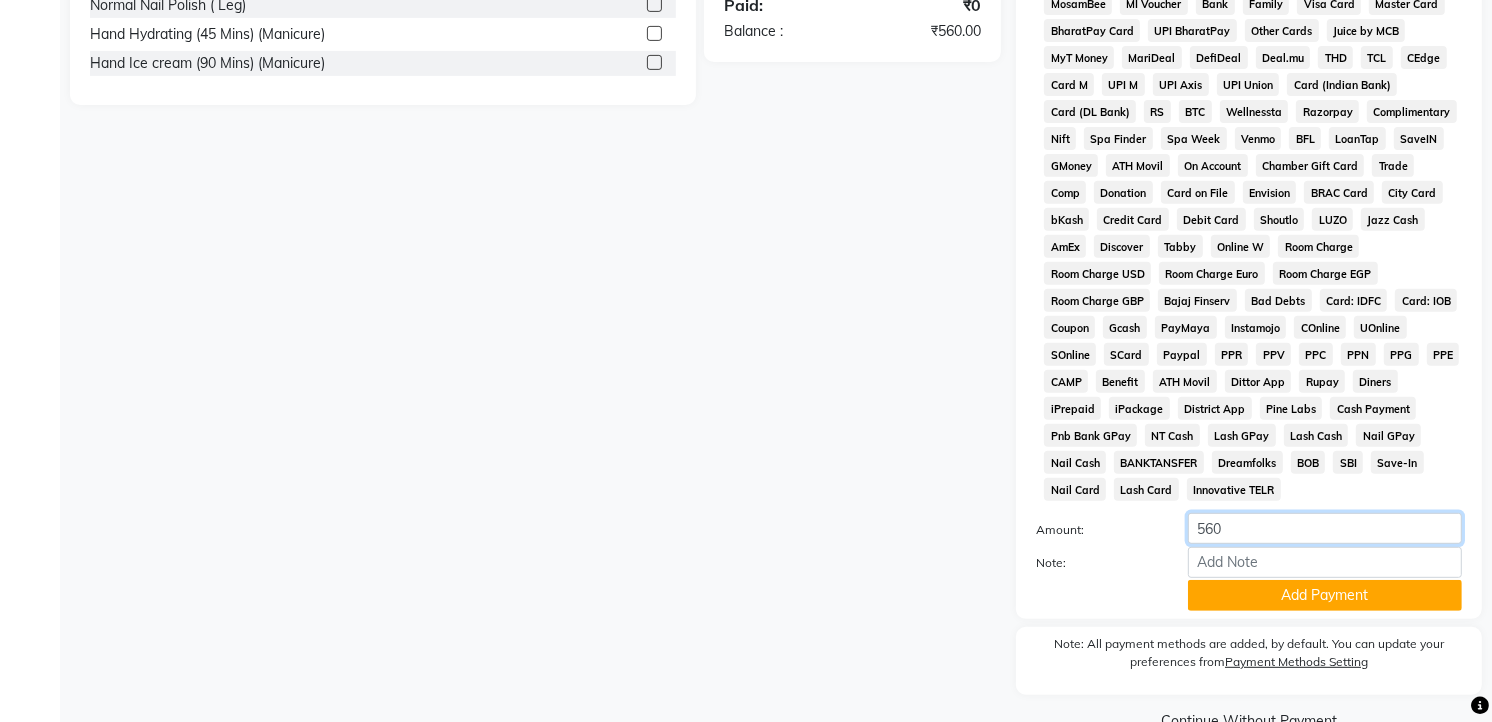 click on "560" 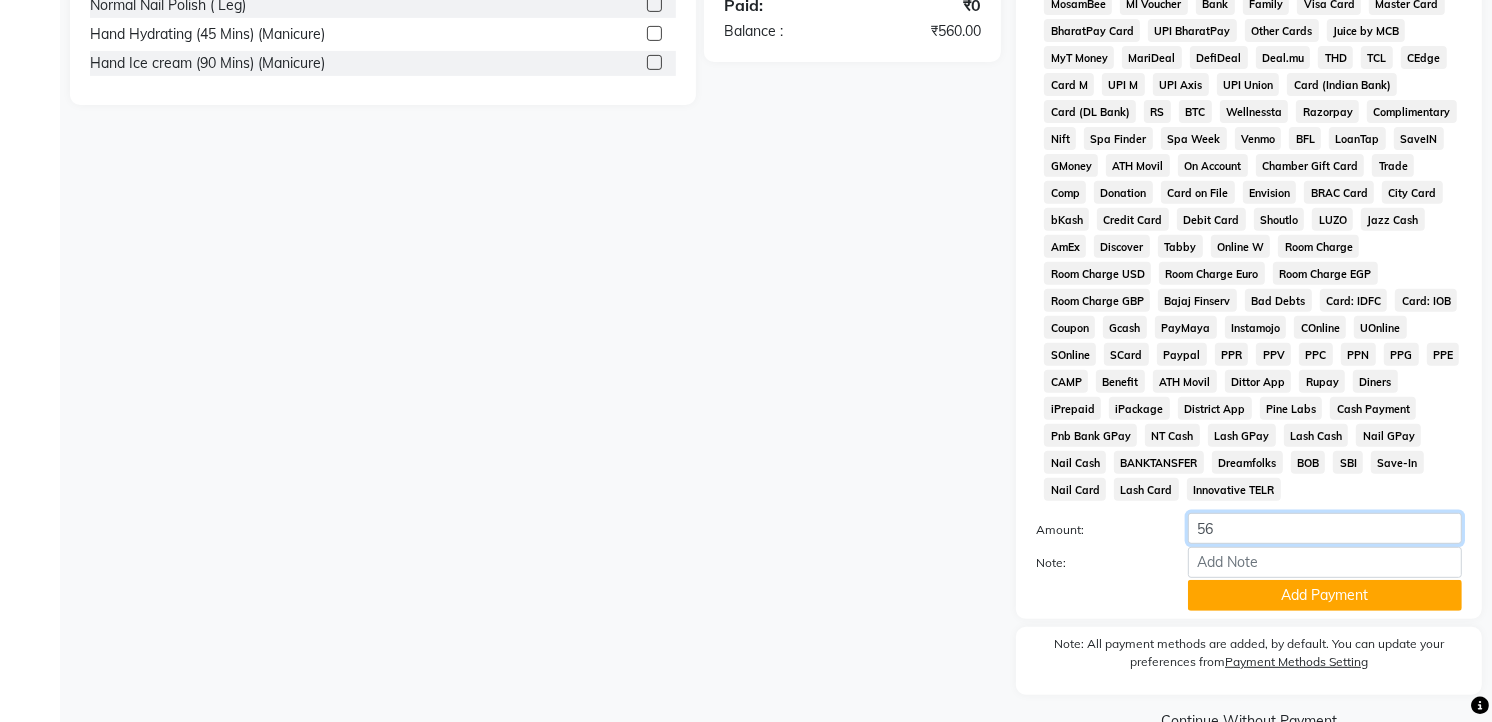 type on "5" 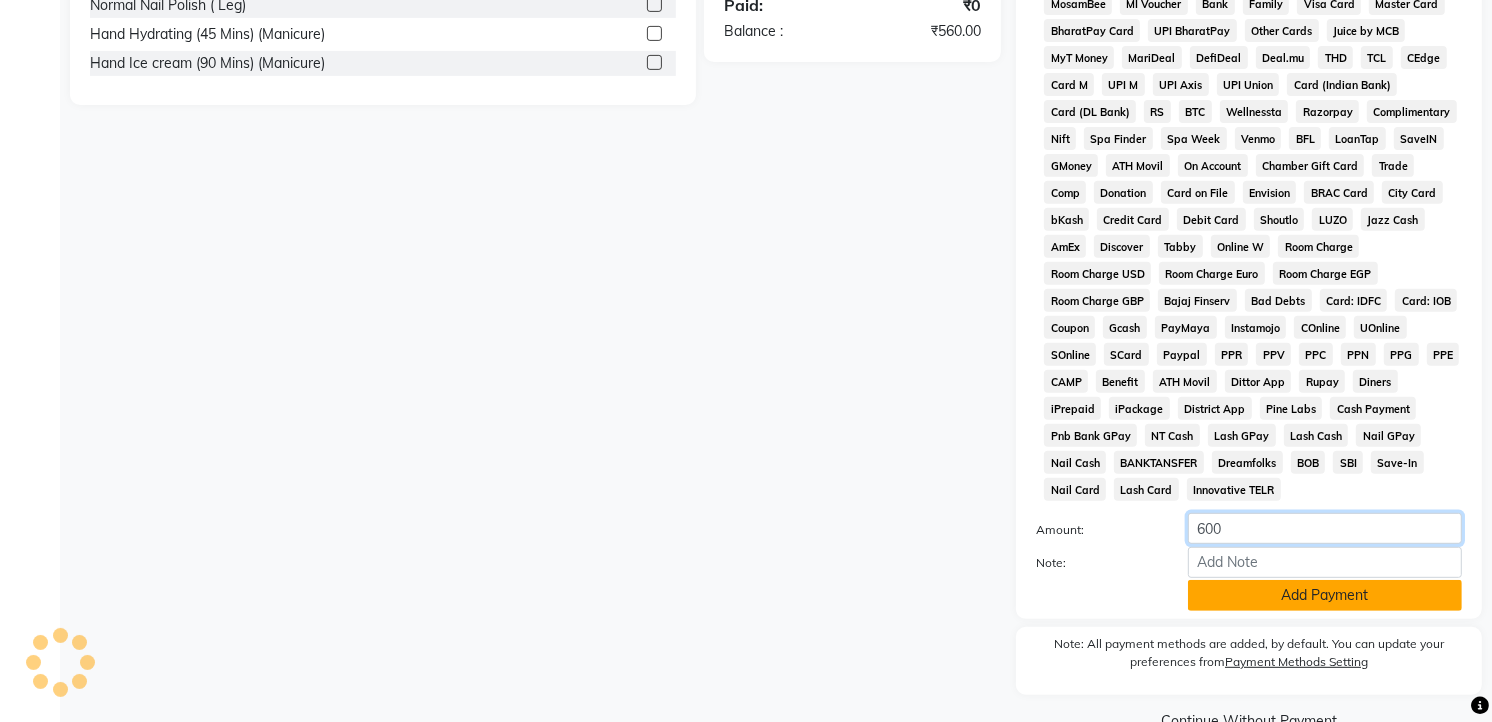 type on "600" 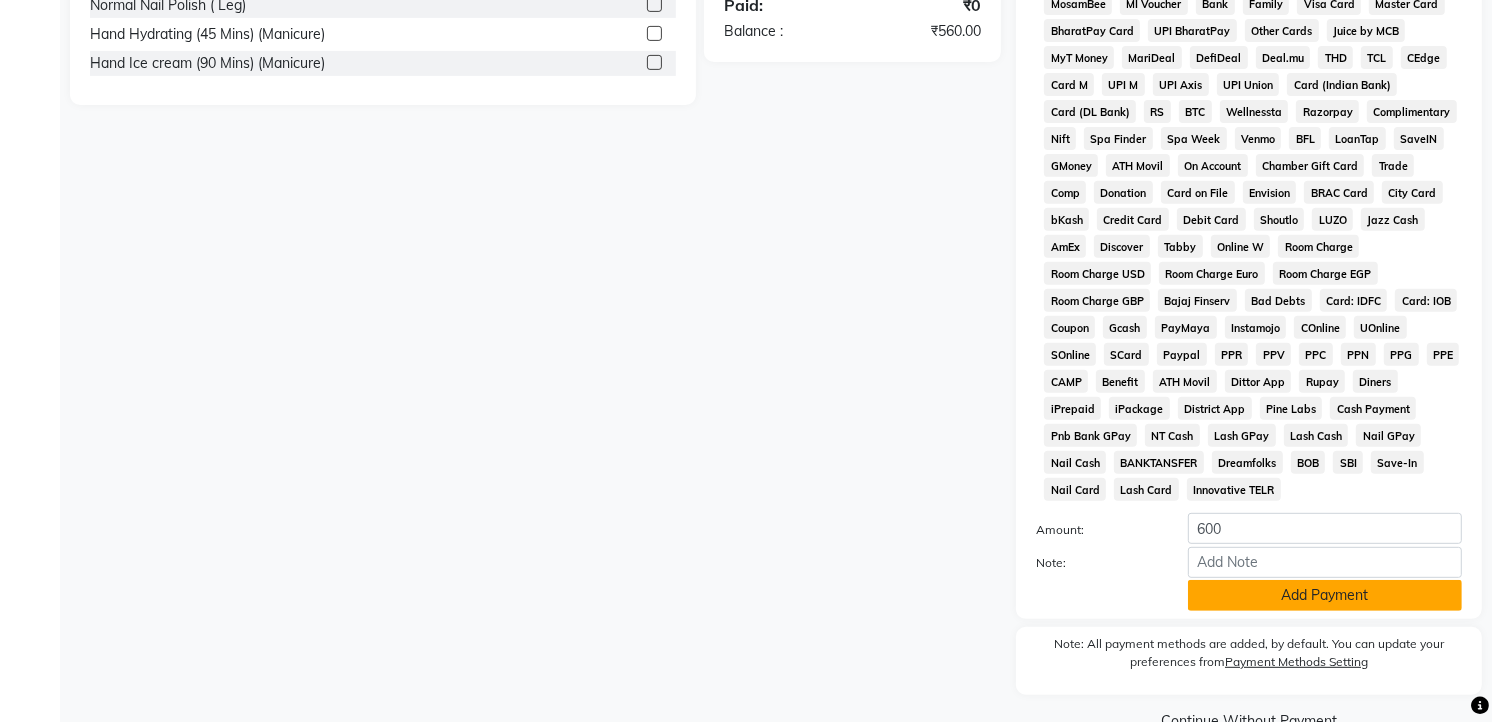 click on "Add Payment" 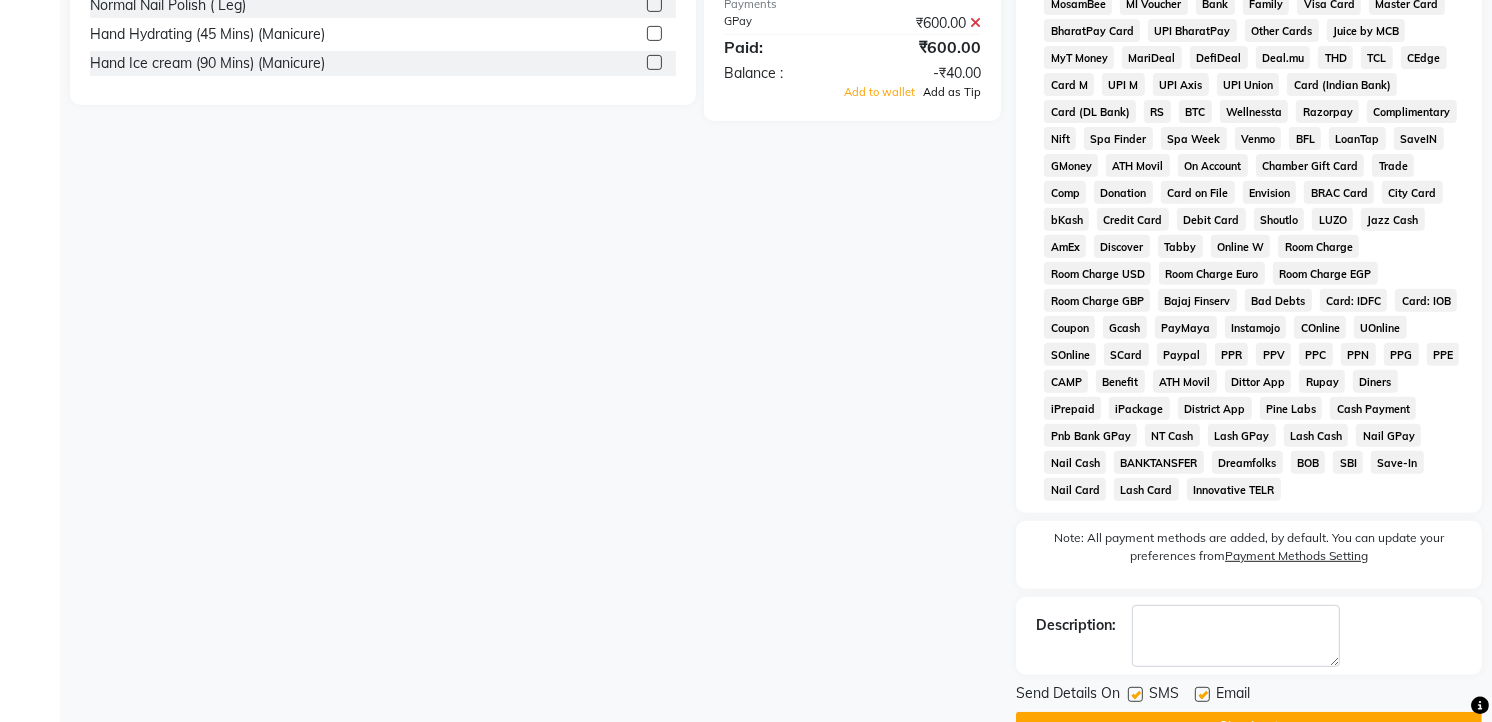 click on "Add as Tip" 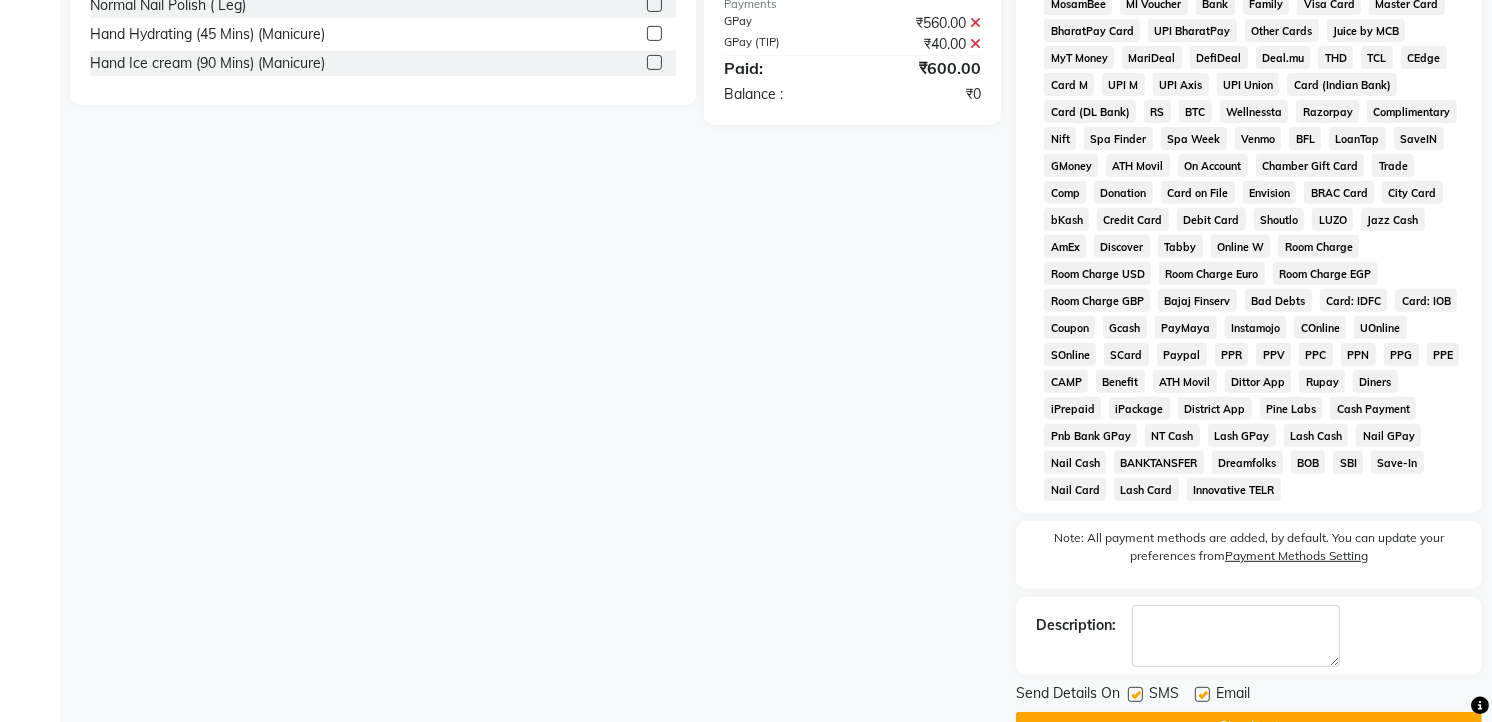 scroll, scrollTop: 722, scrollLeft: 0, axis: vertical 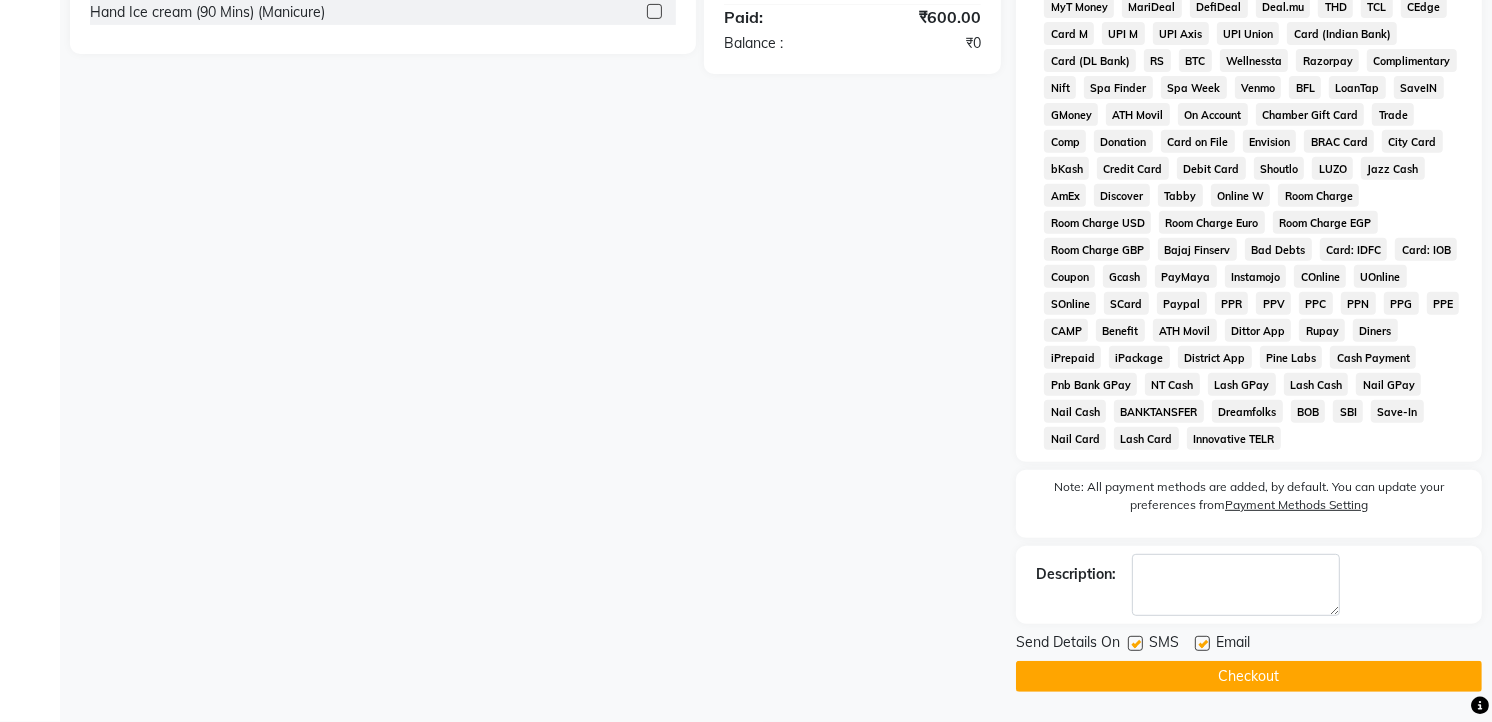 click on "Checkout" 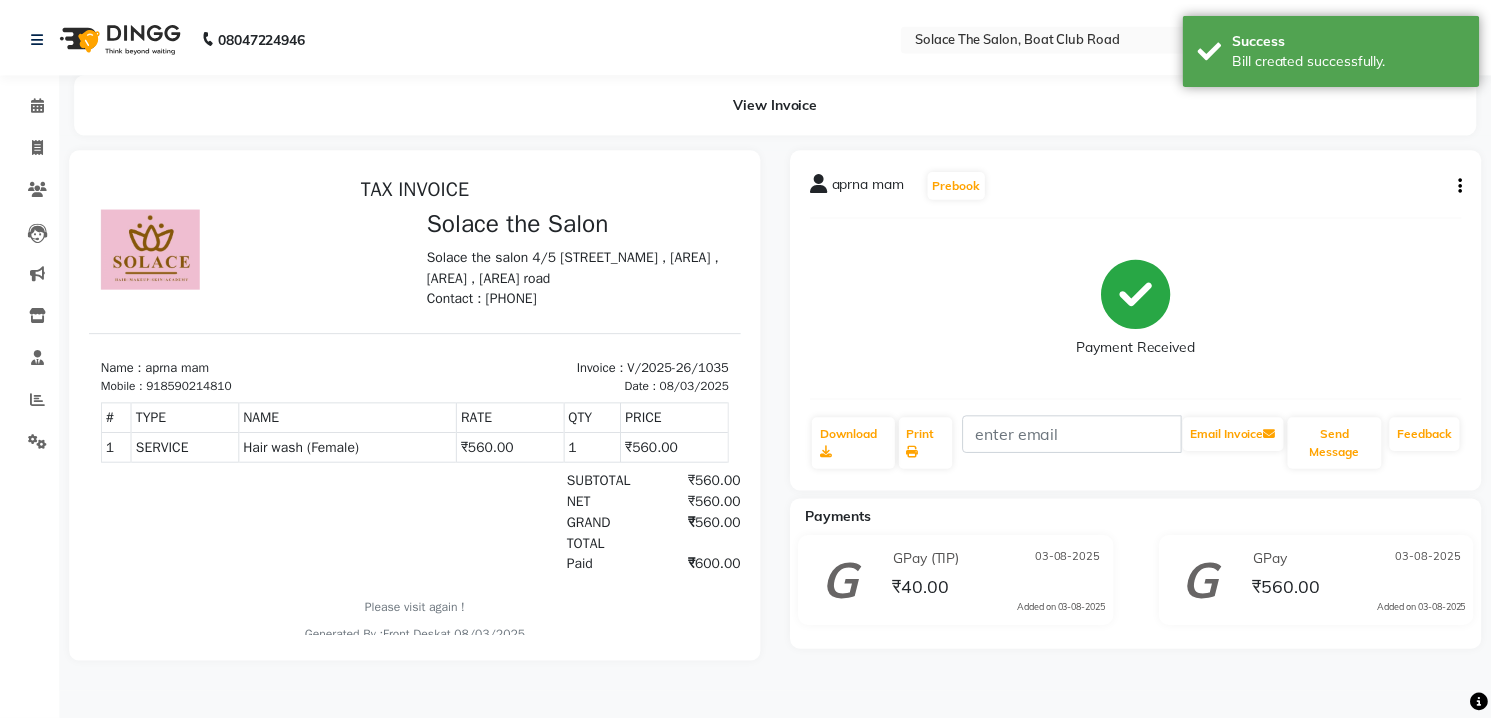scroll, scrollTop: 0, scrollLeft: 0, axis: both 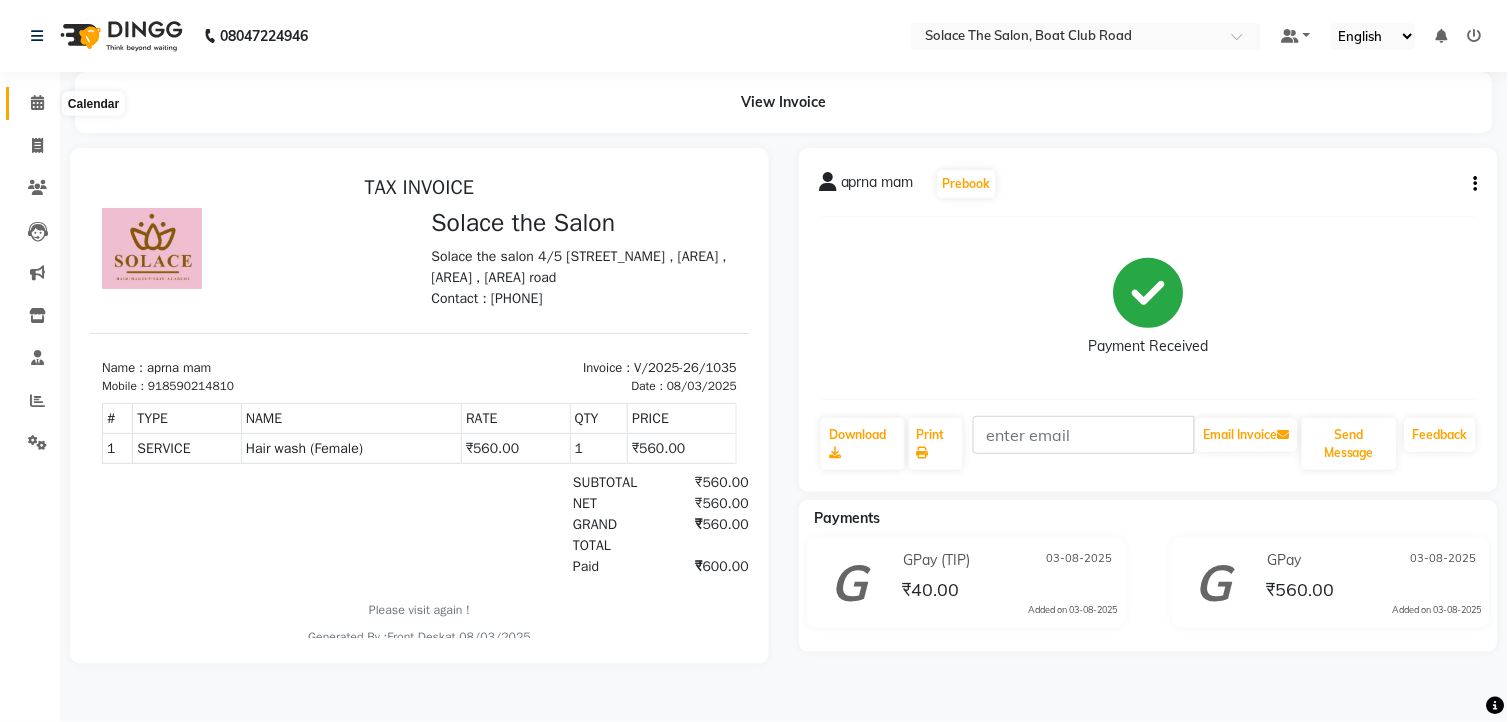 click 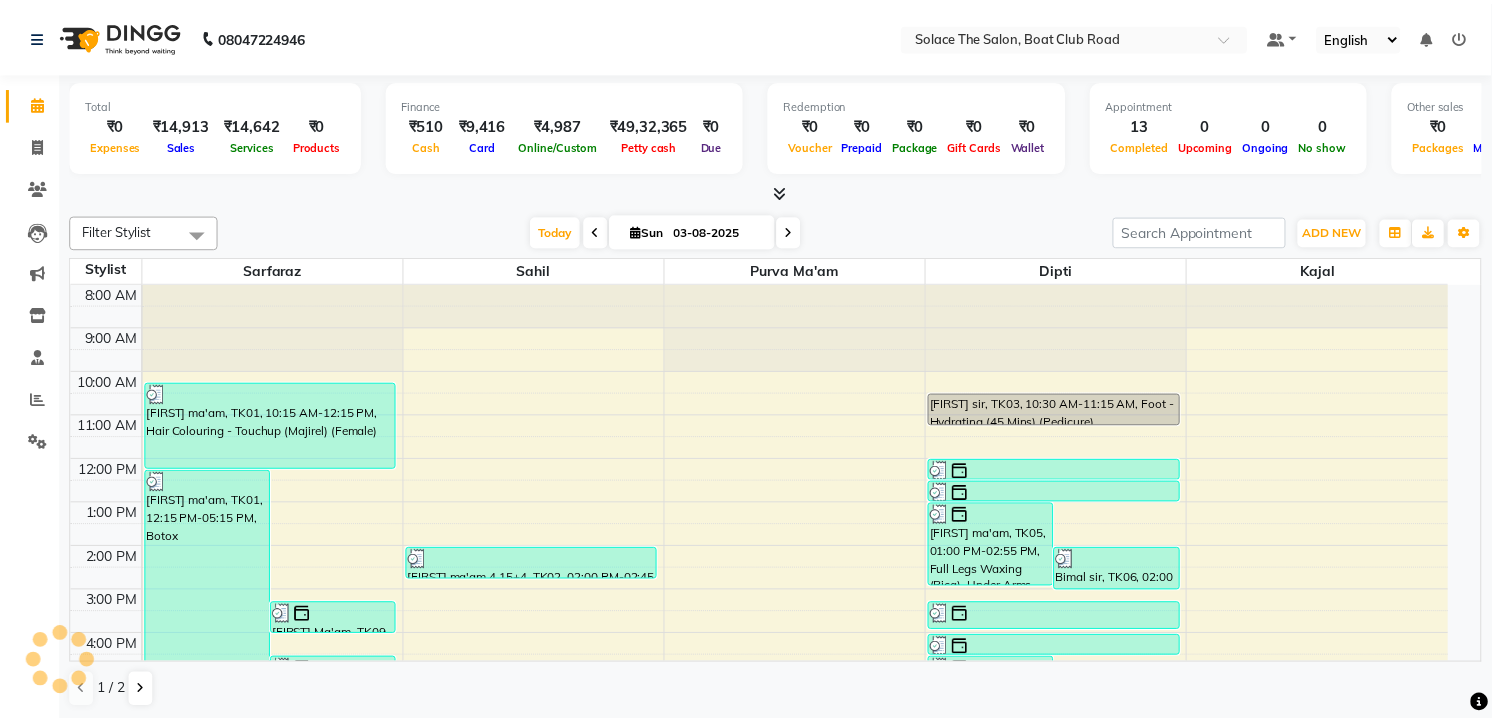 scroll, scrollTop: 237, scrollLeft: 0, axis: vertical 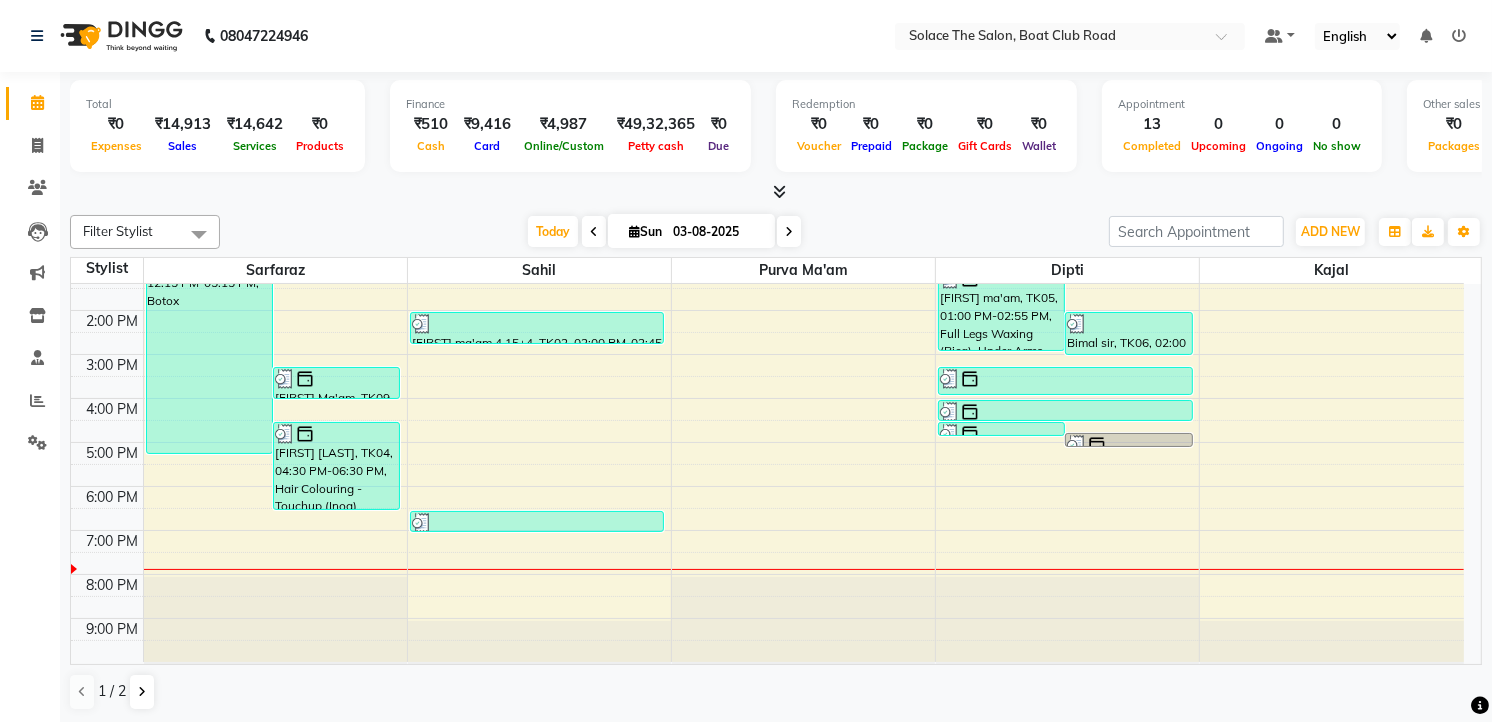 click at bounding box center [634, 231] 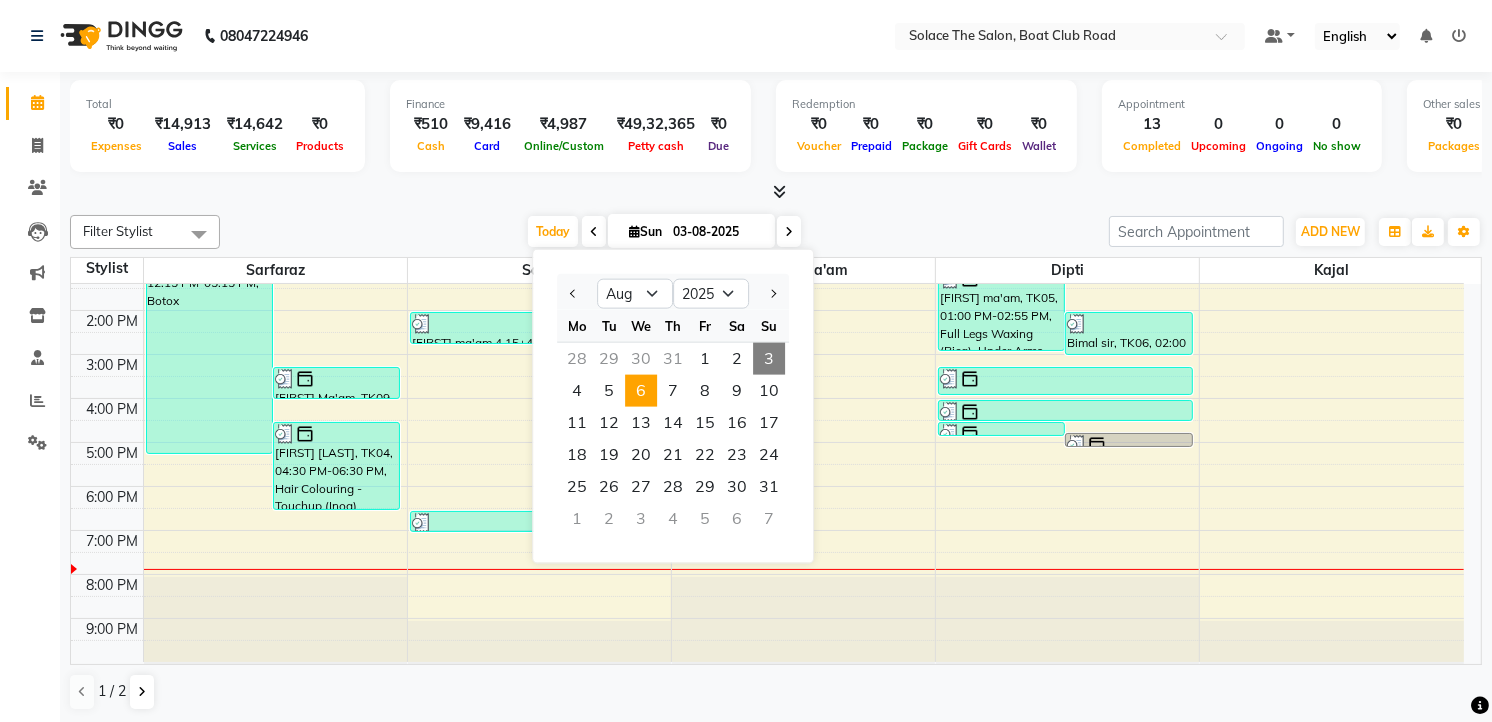 click on "6" at bounding box center (641, 391) 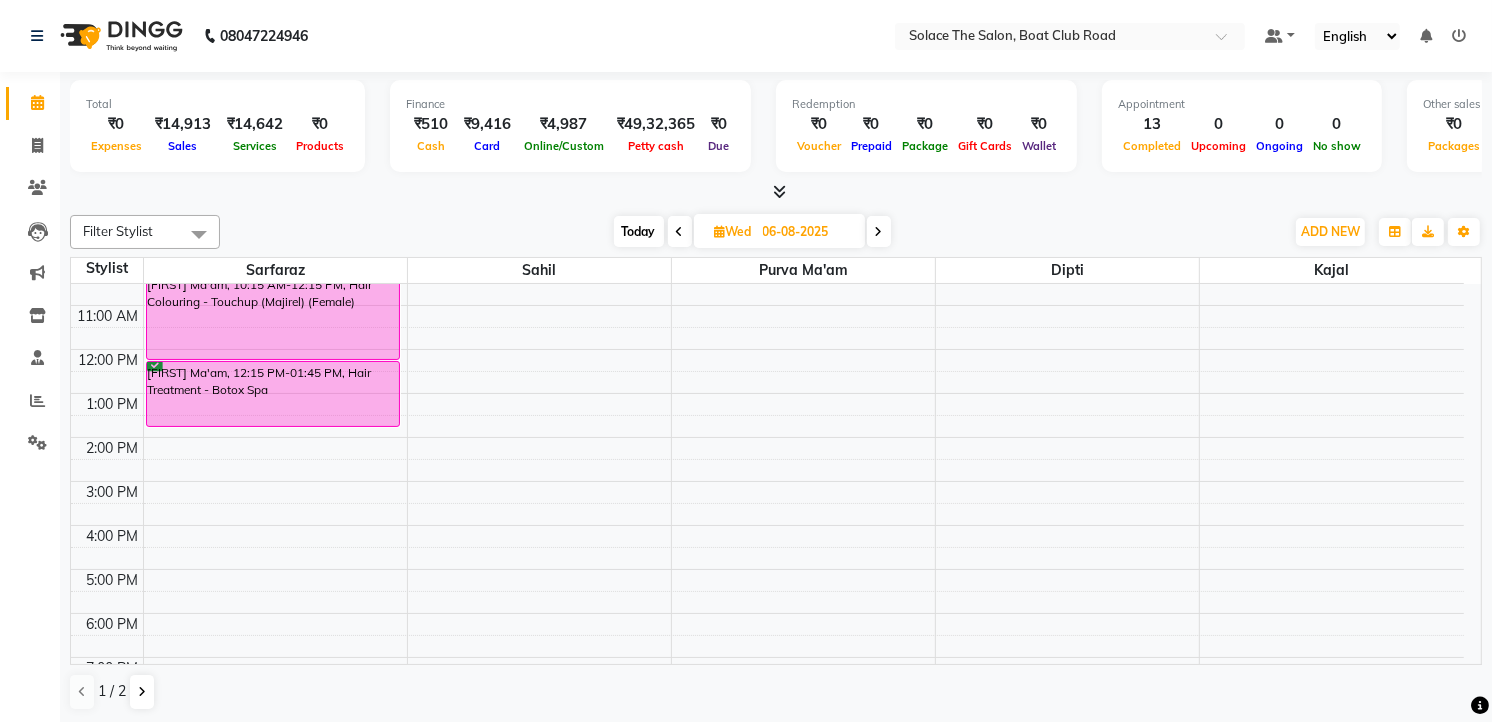 scroll, scrollTop: 0, scrollLeft: 0, axis: both 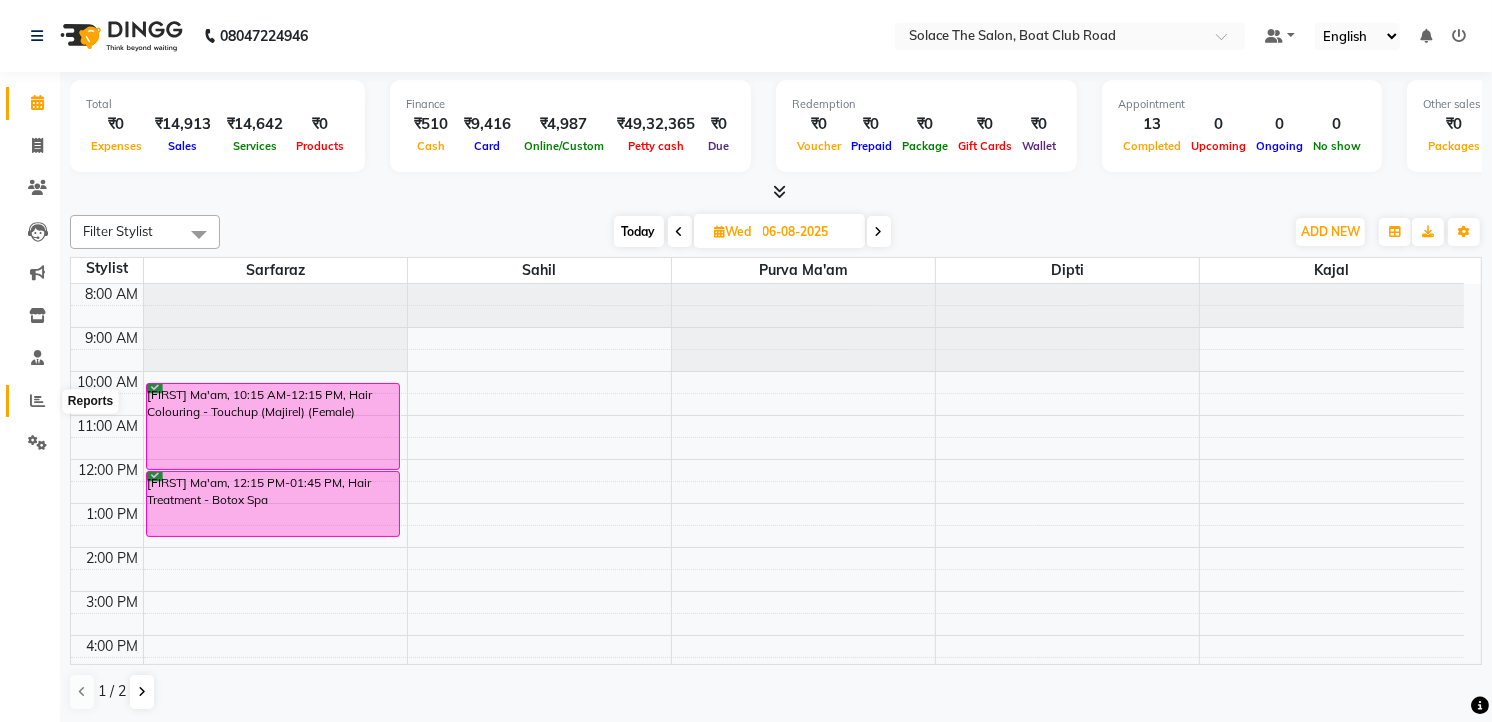 click 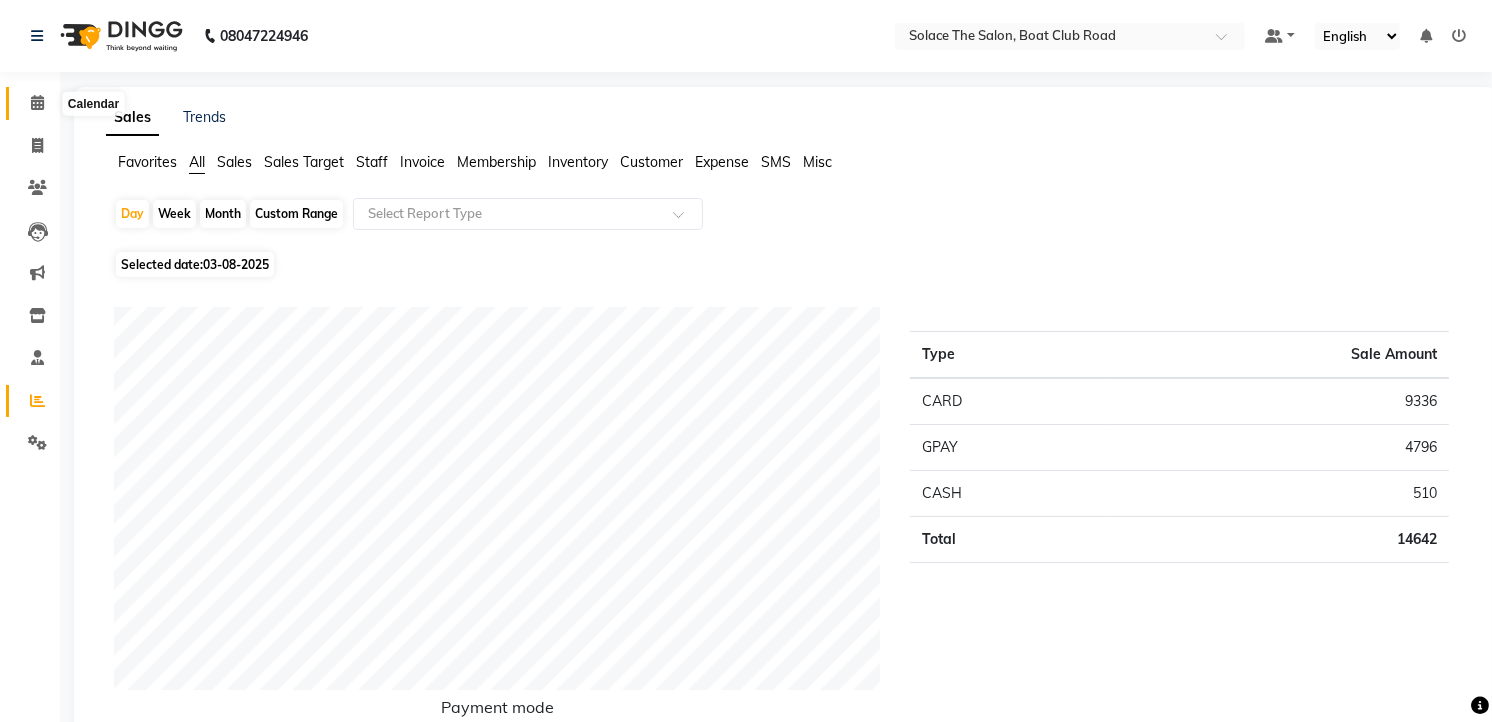 click 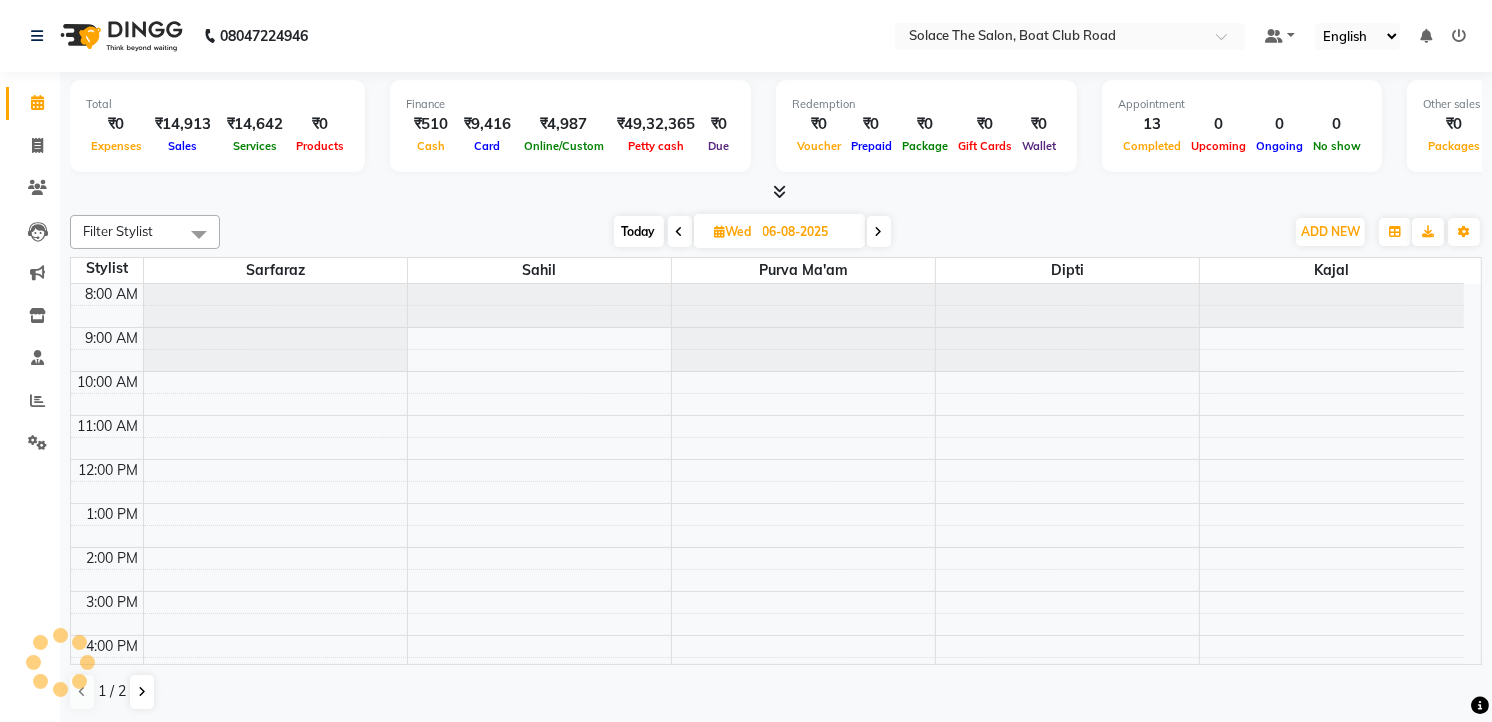 scroll, scrollTop: 0, scrollLeft: 0, axis: both 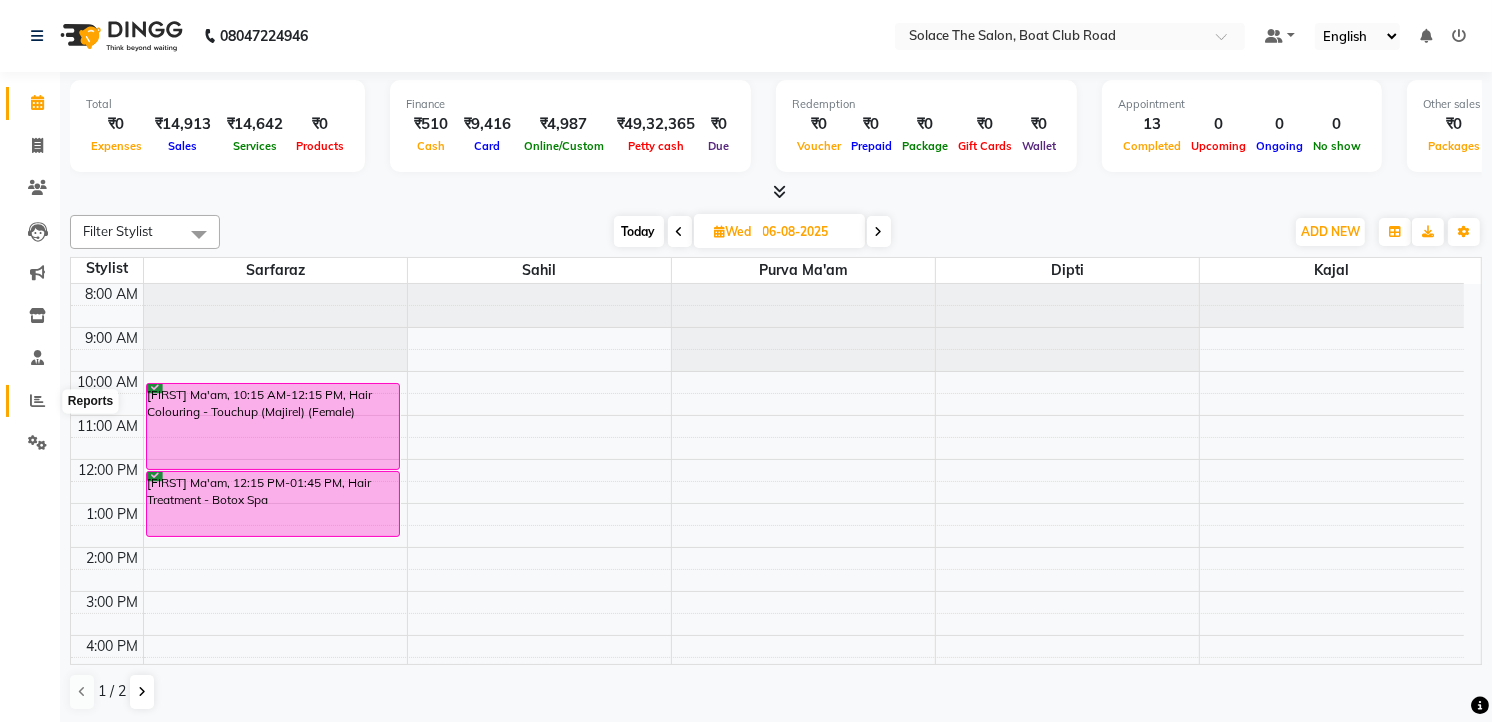 click 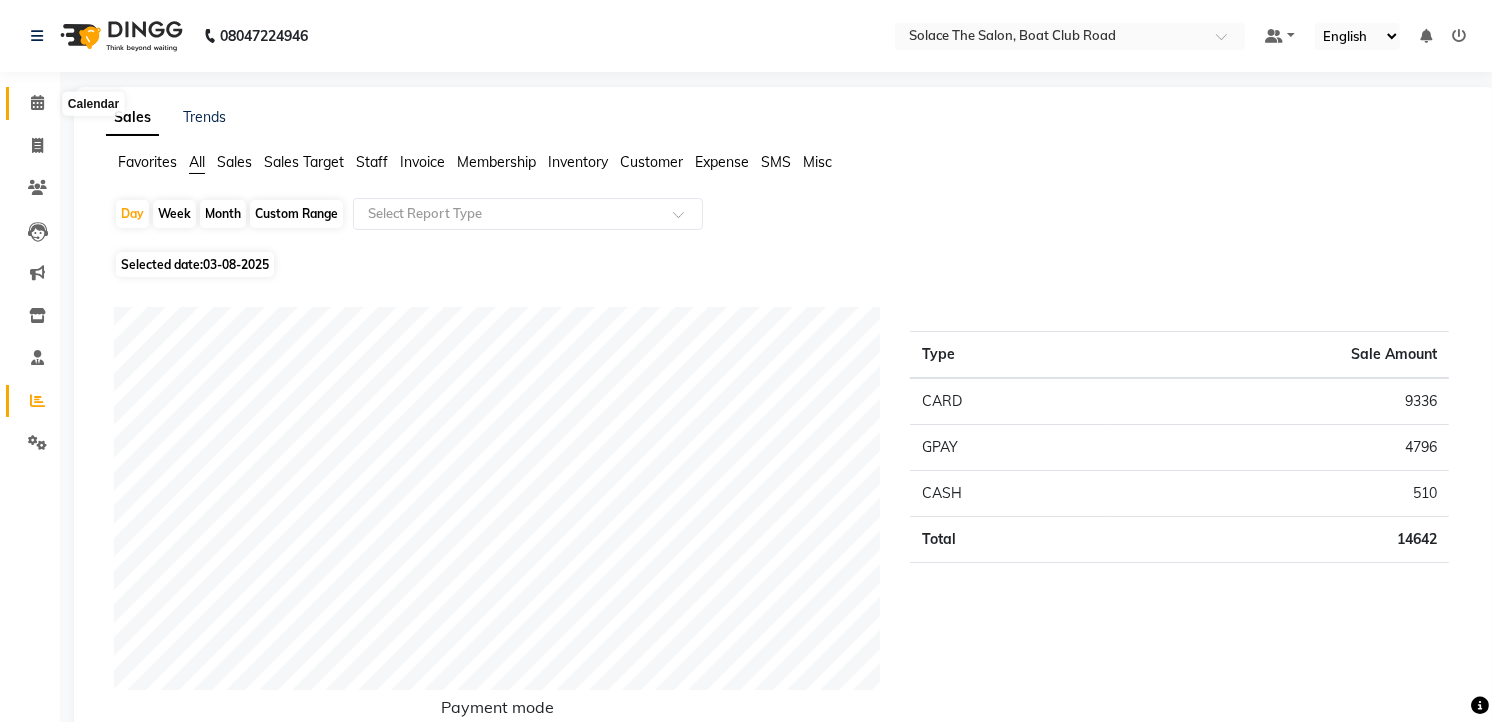 click 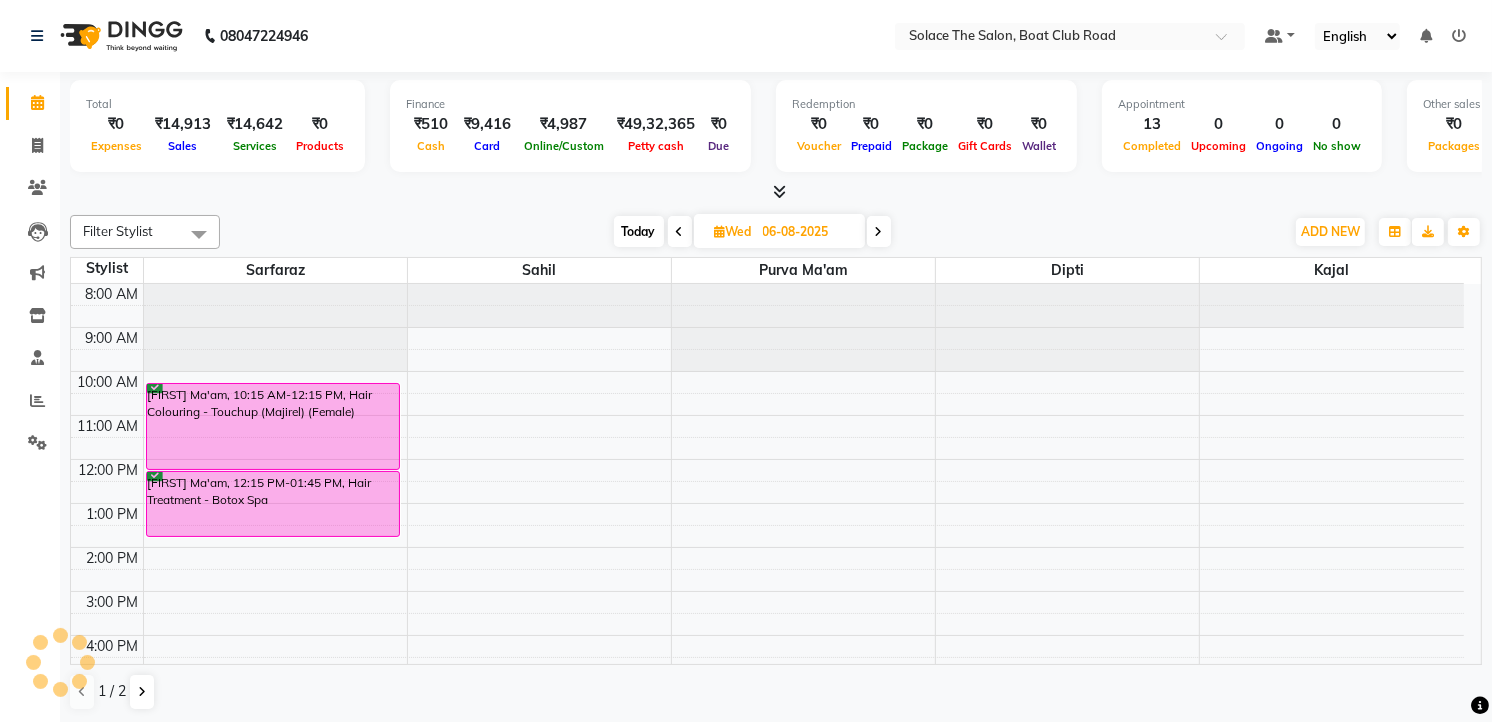 scroll, scrollTop: 200, scrollLeft: 0, axis: vertical 